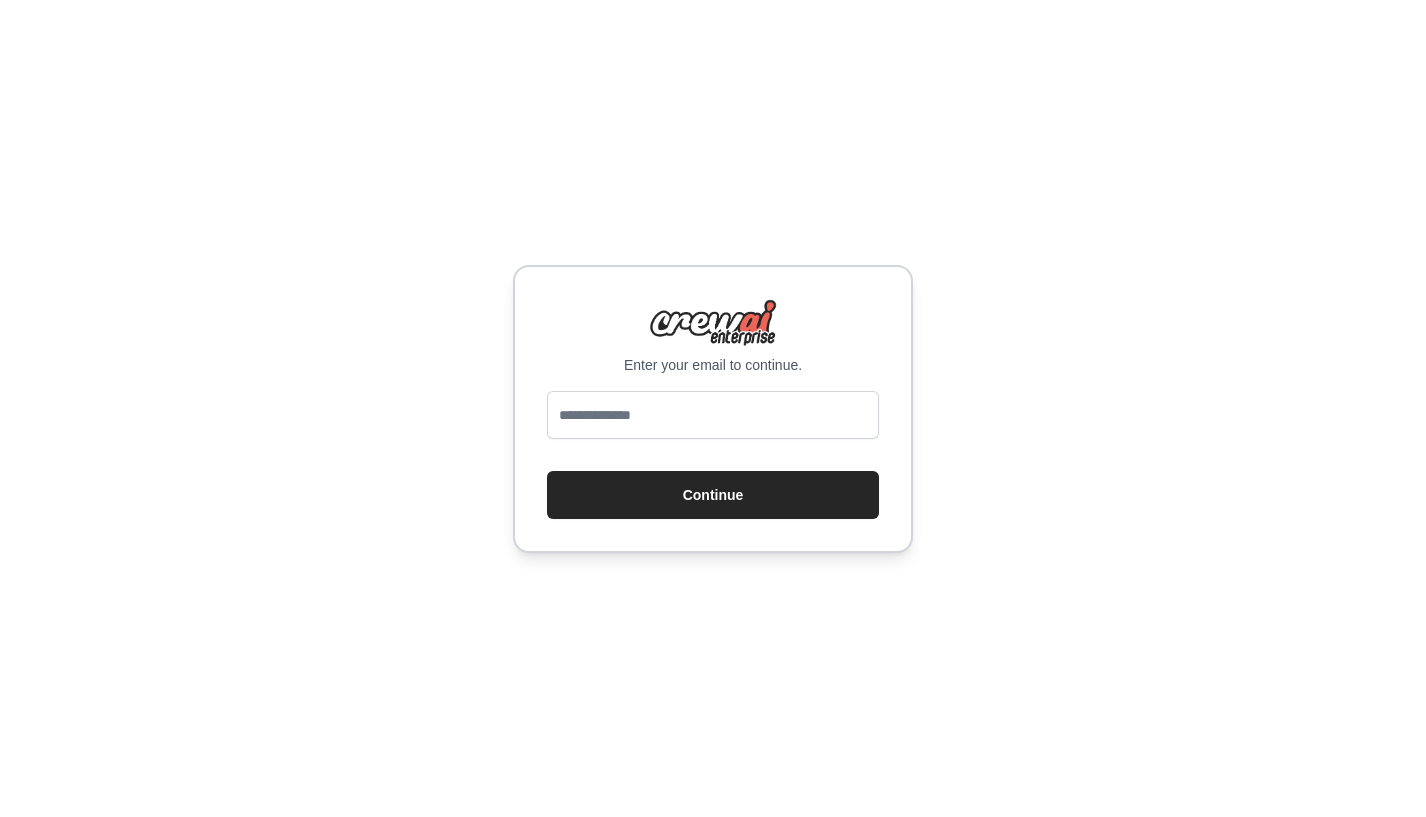 scroll, scrollTop: 0, scrollLeft: 0, axis: both 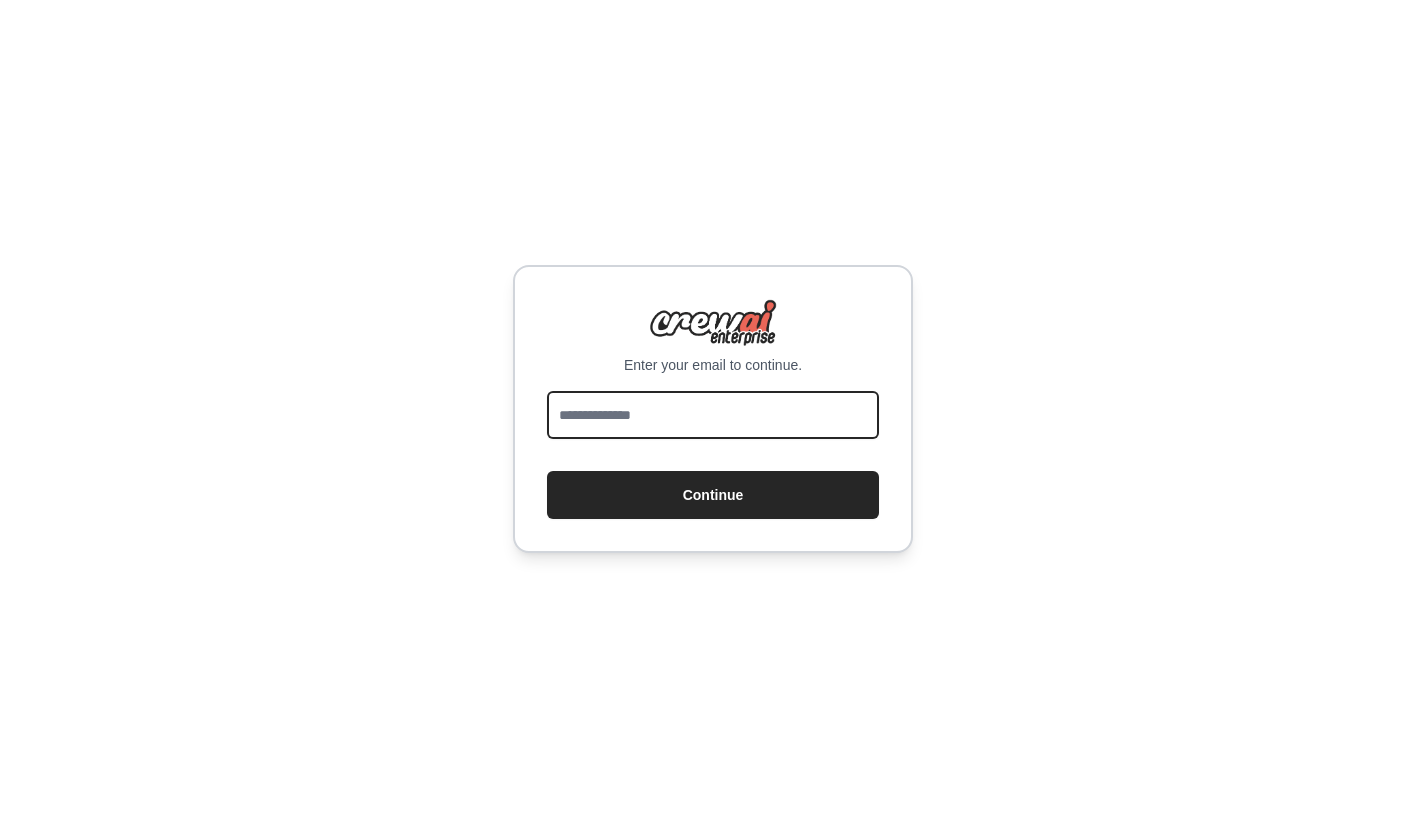 click at bounding box center [713, 415] 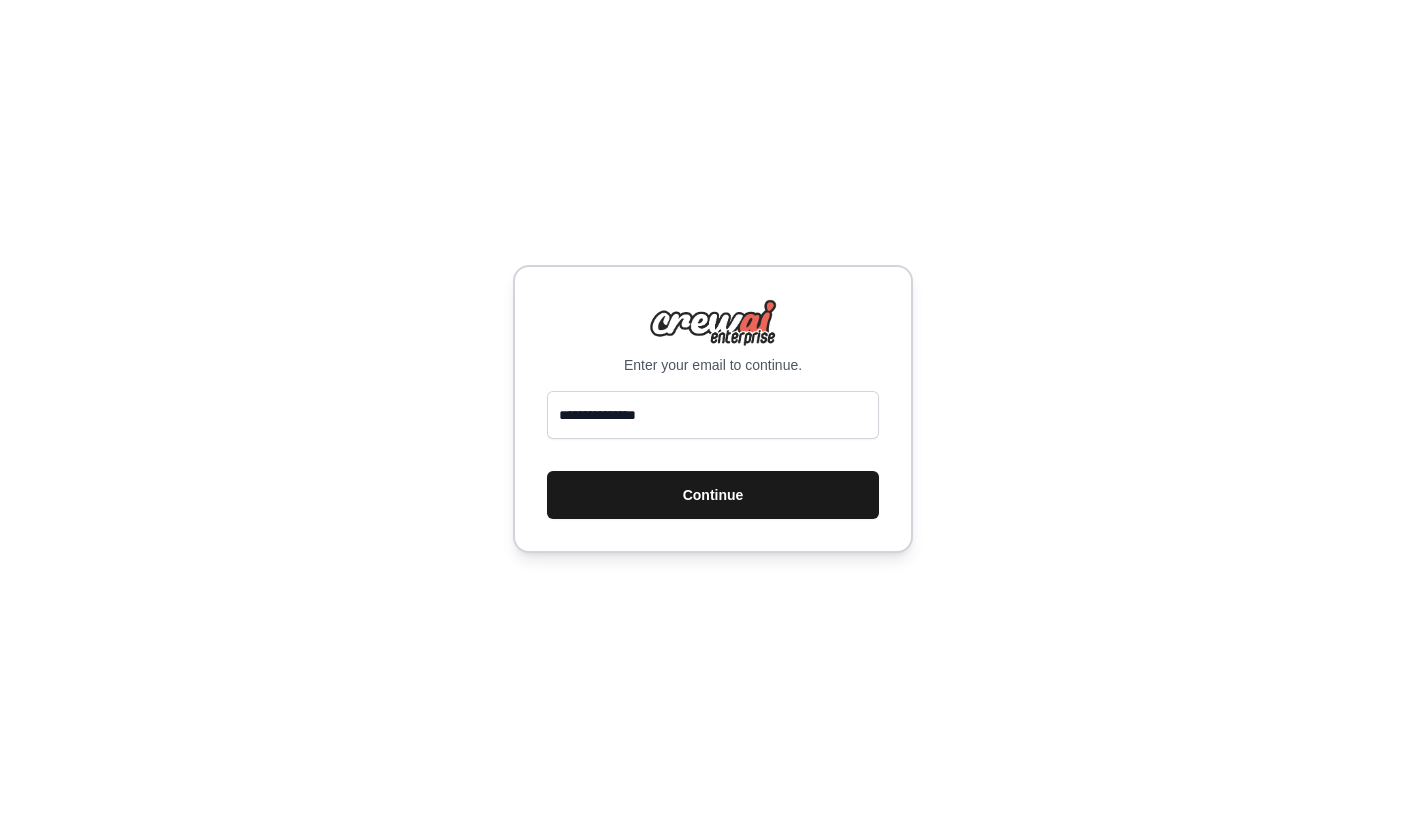 click on "Continue" at bounding box center (713, 495) 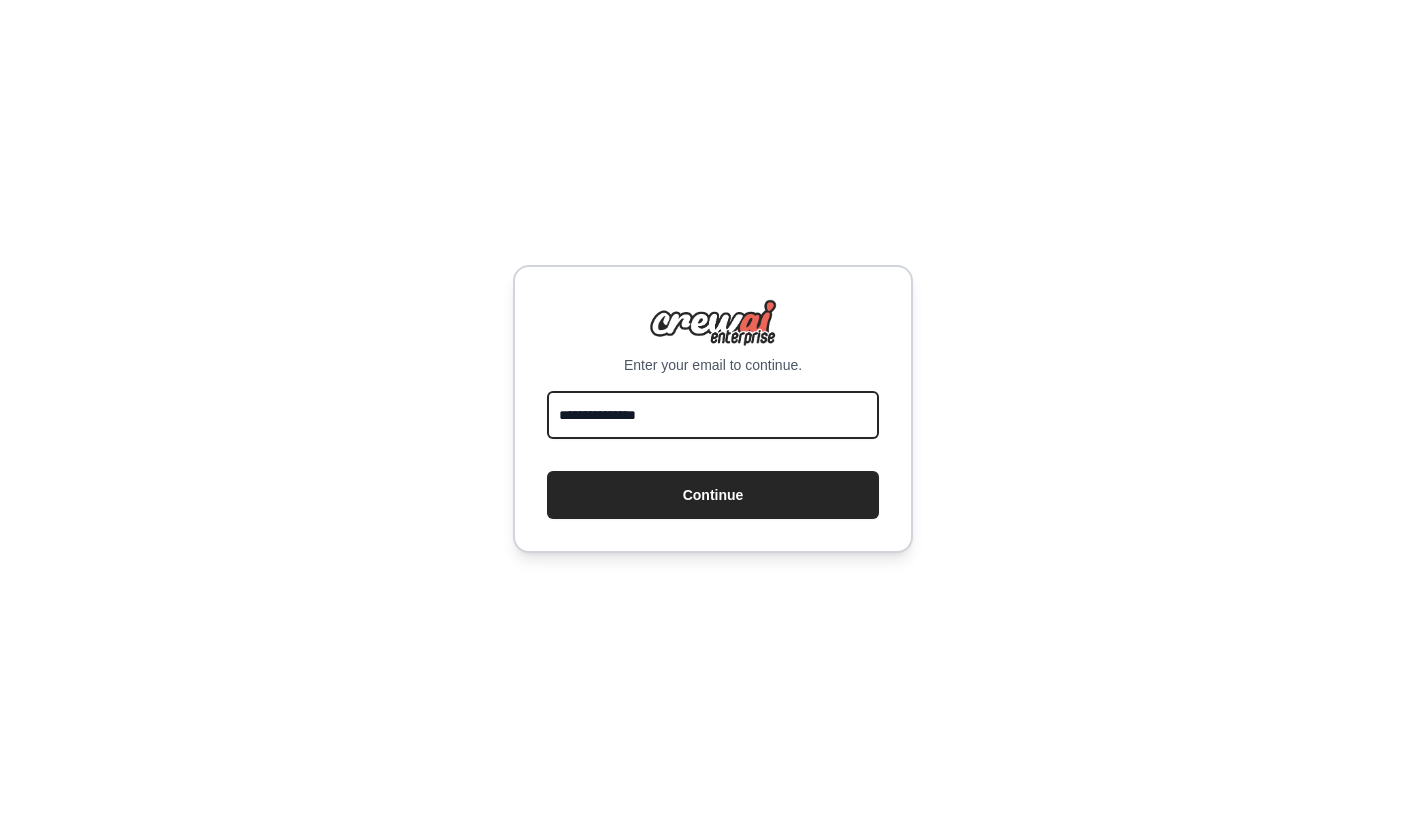 click on "**********" at bounding box center (713, 415) 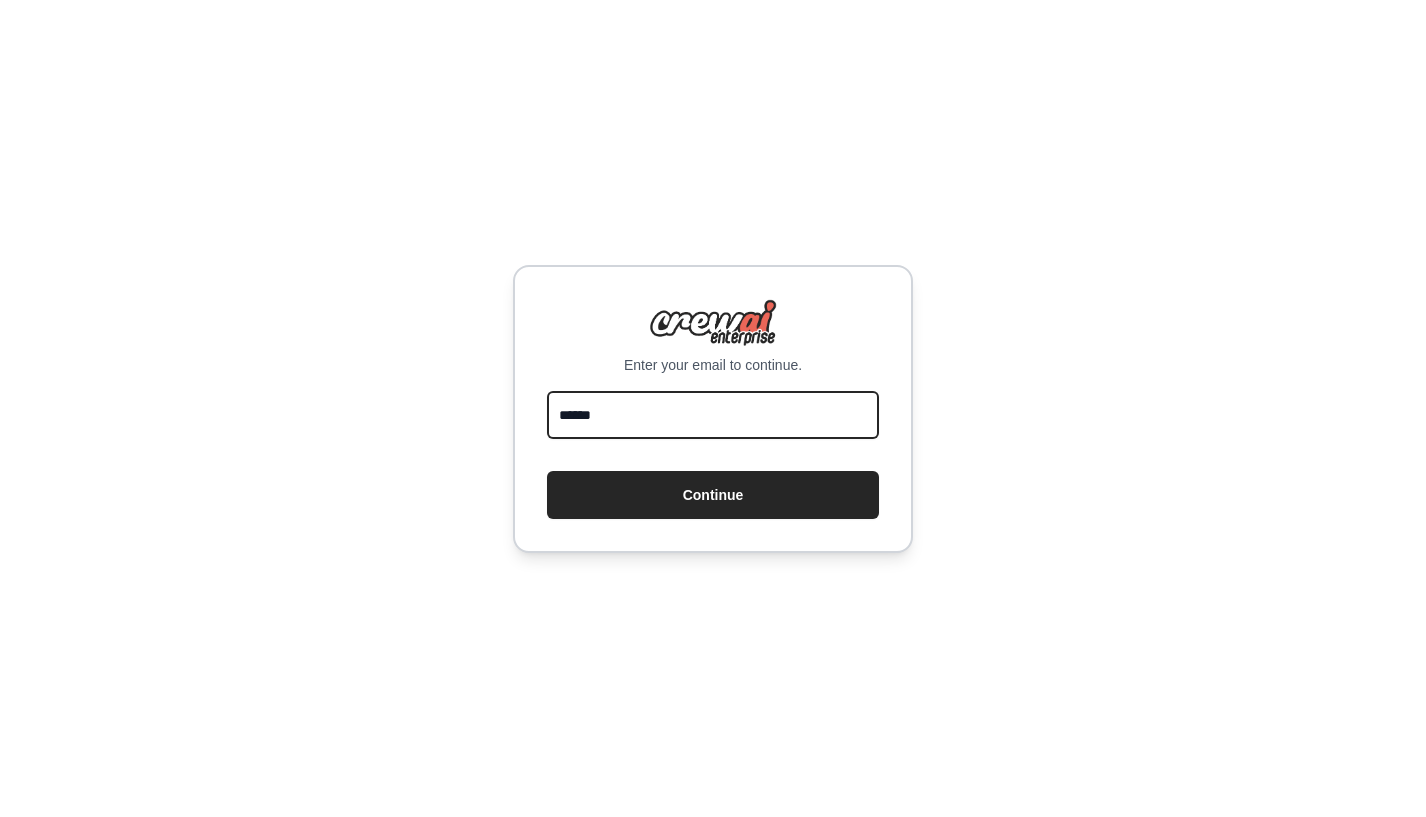type on "**********" 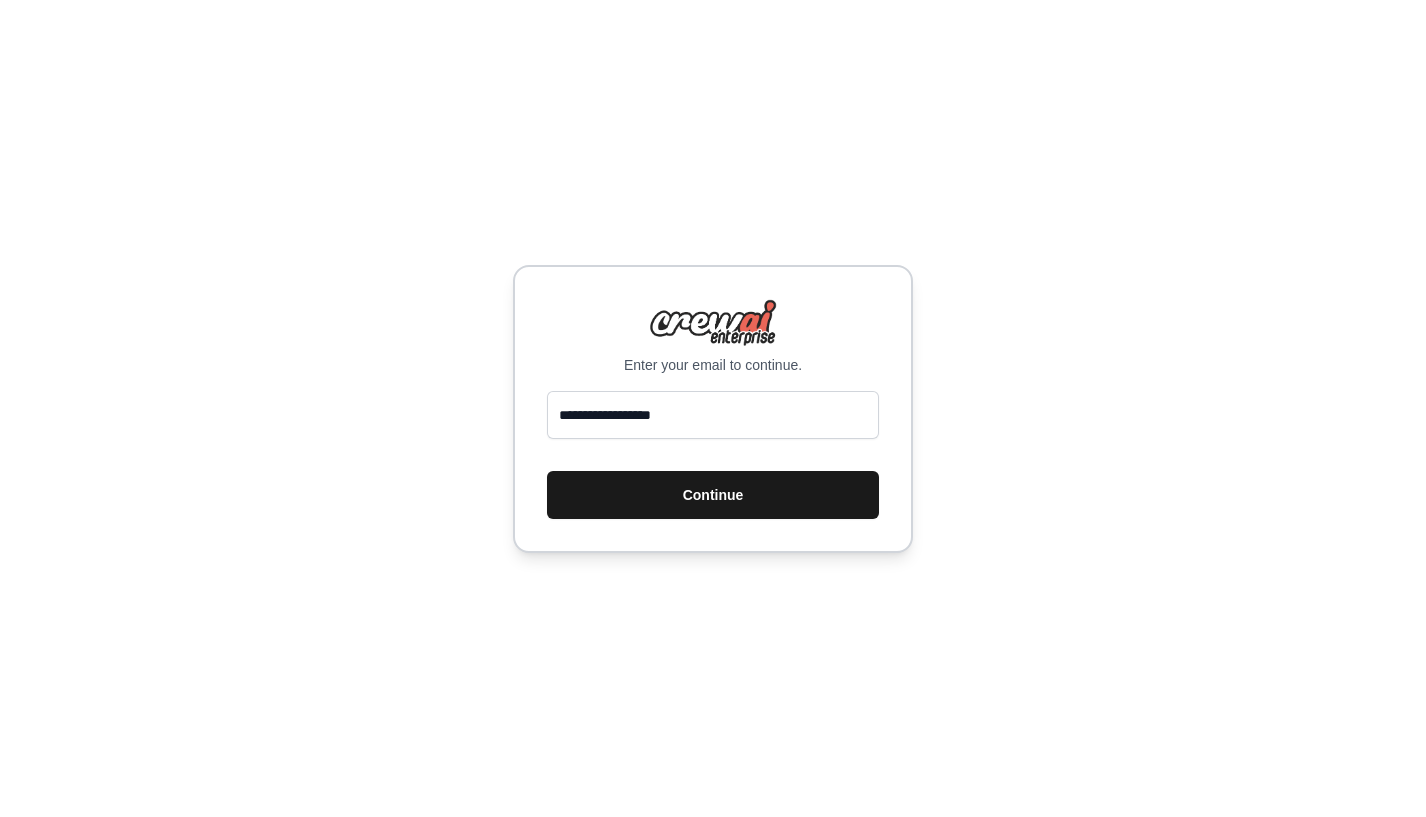 click on "Continue" at bounding box center (713, 495) 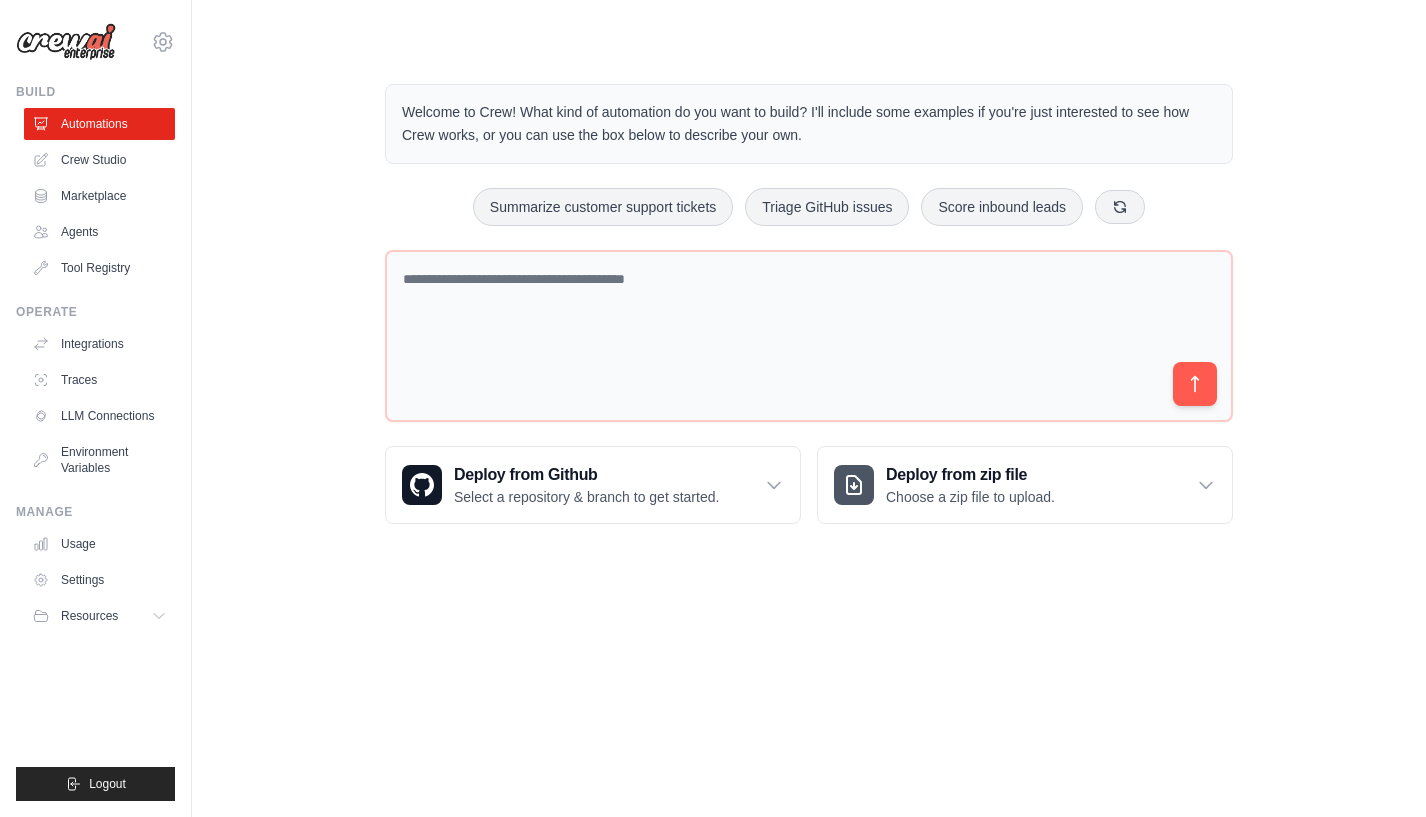 scroll, scrollTop: 0, scrollLeft: 0, axis: both 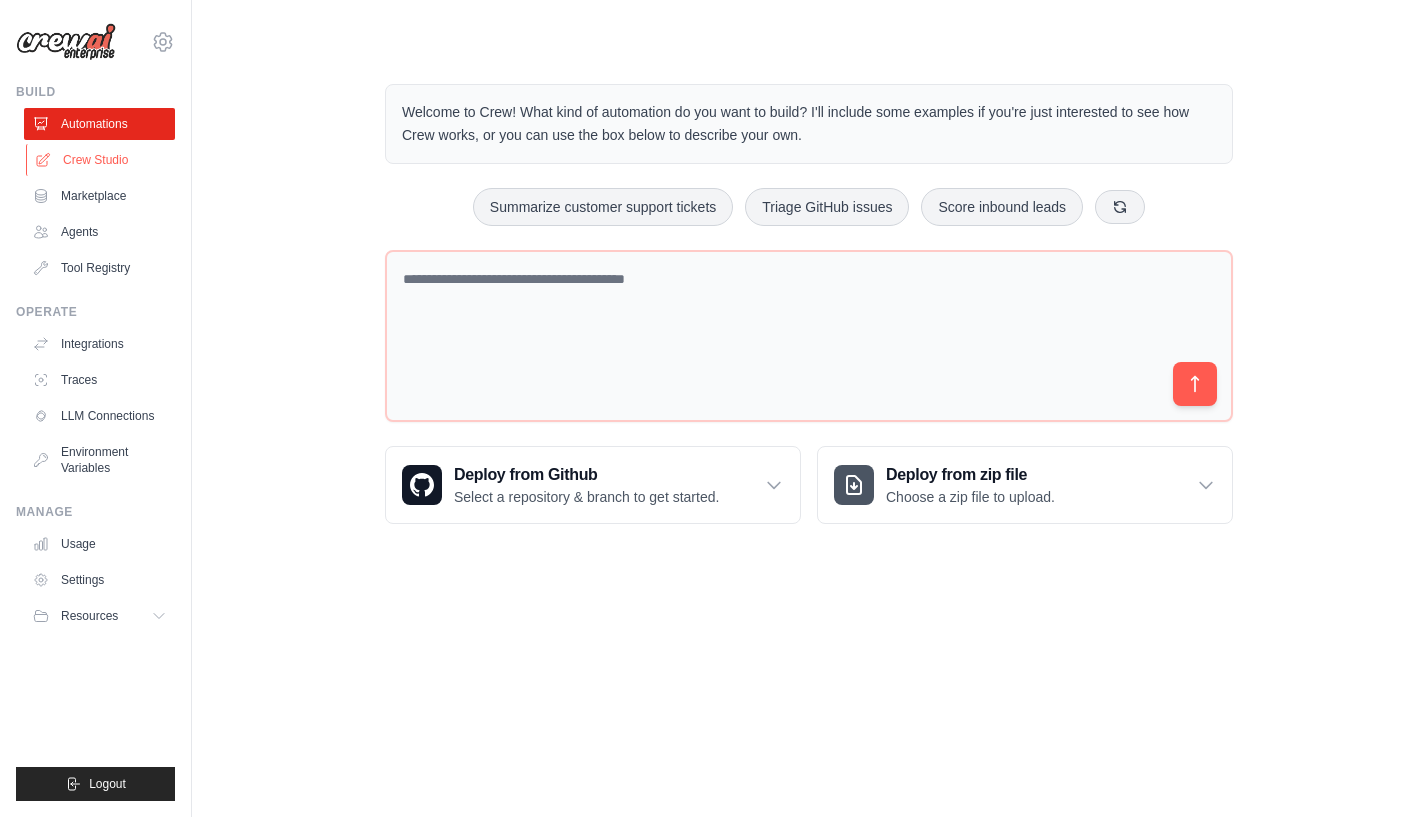 click on "Crew Studio" at bounding box center (101, 160) 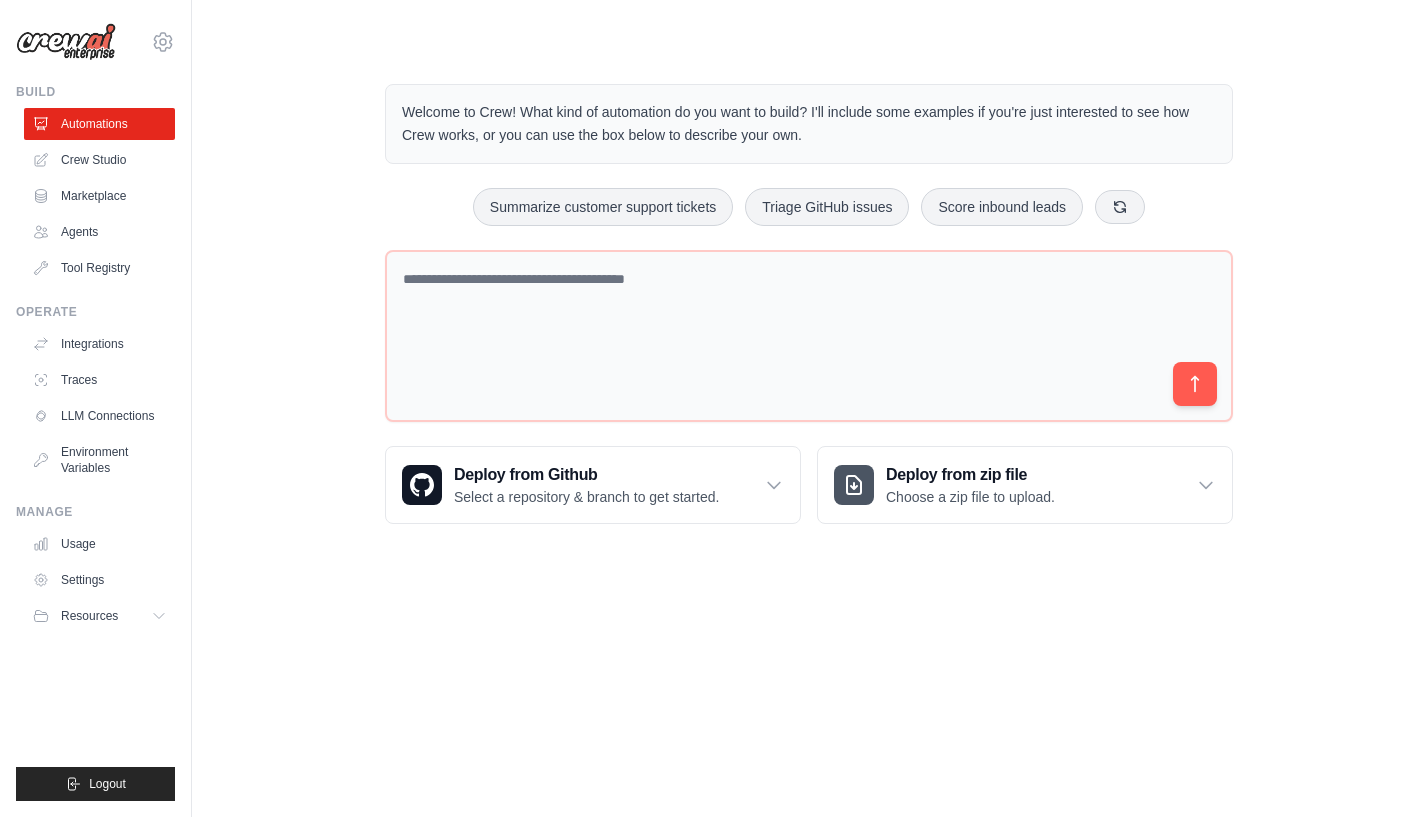 scroll, scrollTop: 0, scrollLeft: 0, axis: both 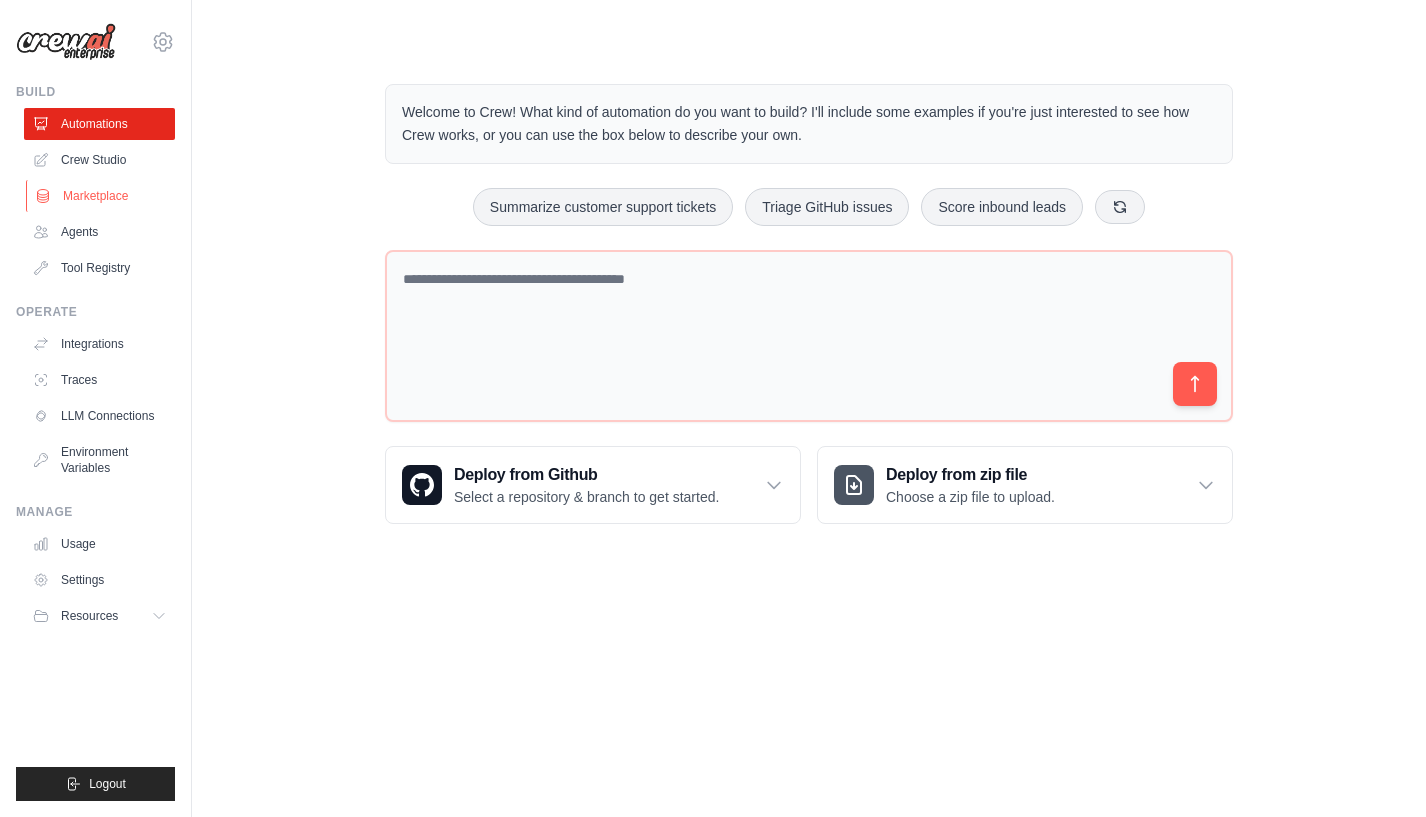 click on "Marketplace" at bounding box center (101, 196) 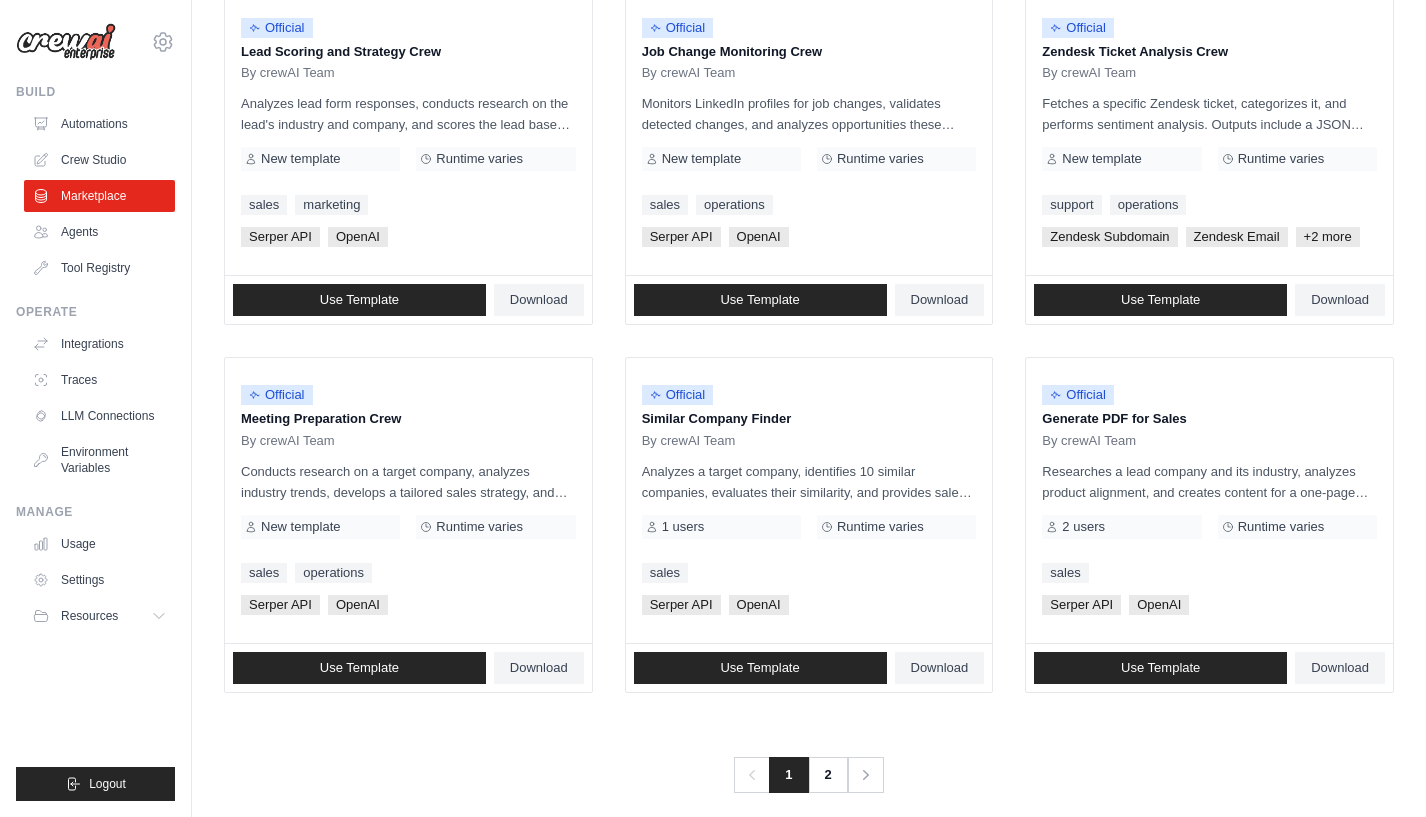 scroll, scrollTop: 1036, scrollLeft: 0, axis: vertical 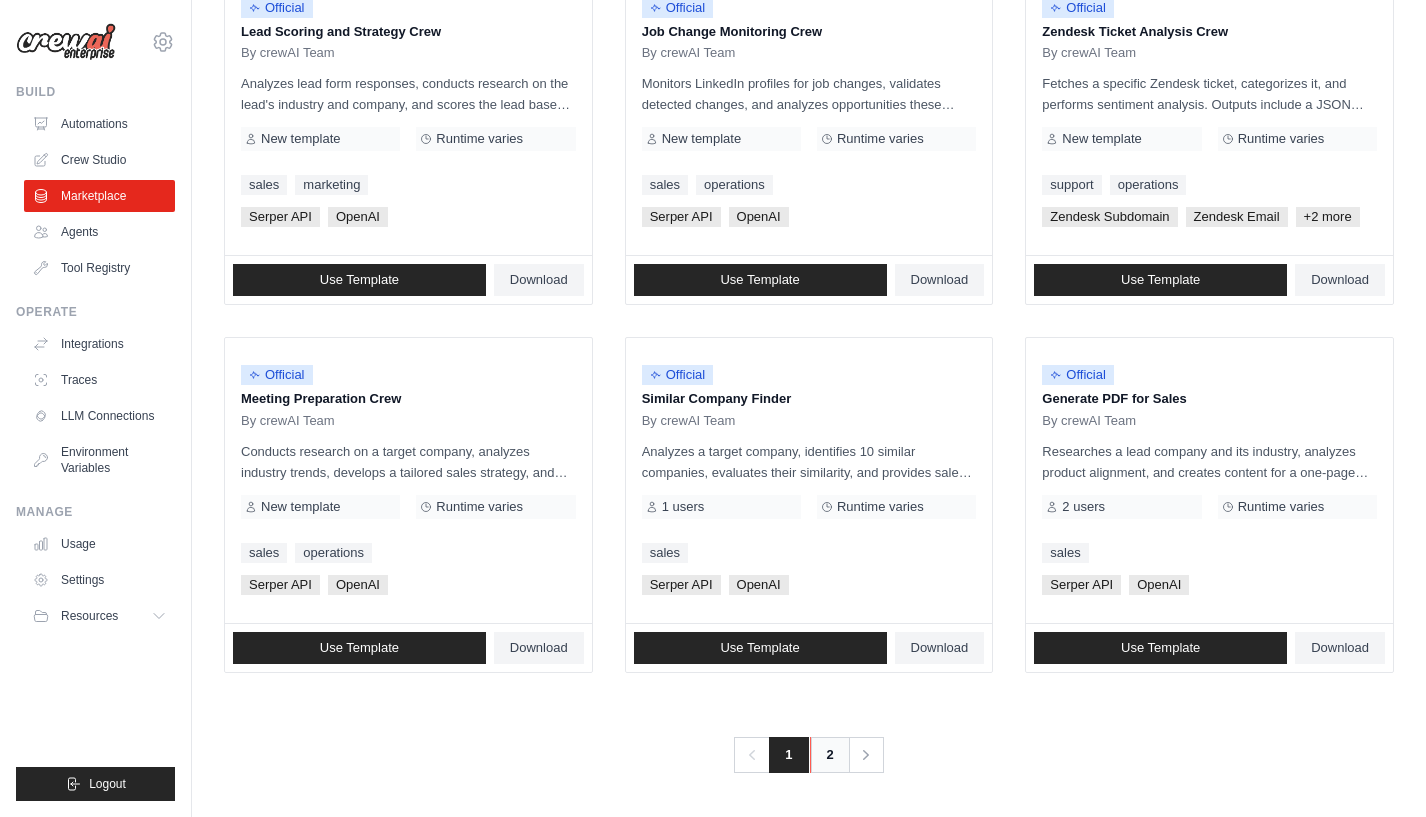 click on "2" at bounding box center [830, 755] 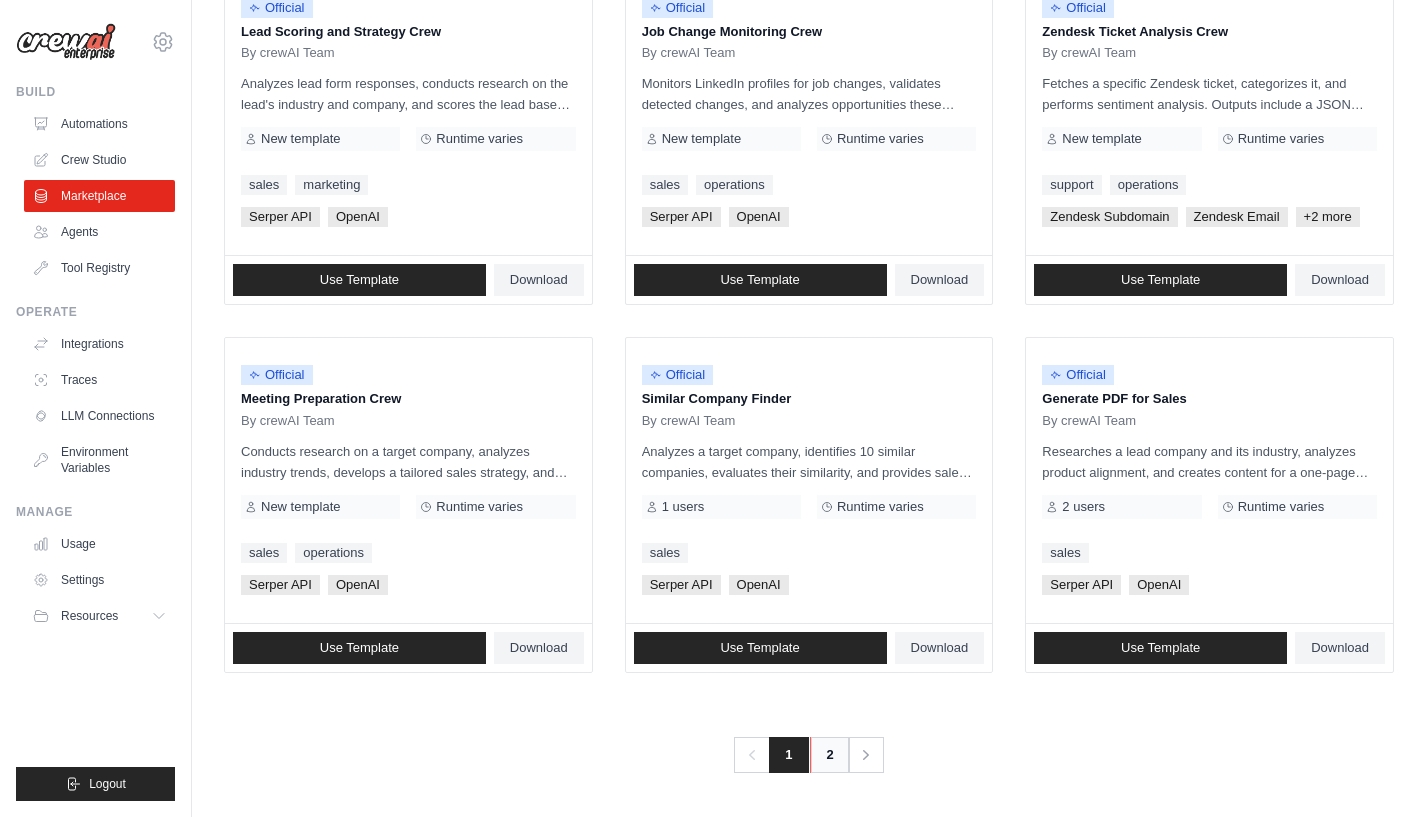 scroll, scrollTop: 0, scrollLeft: 0, axis: both 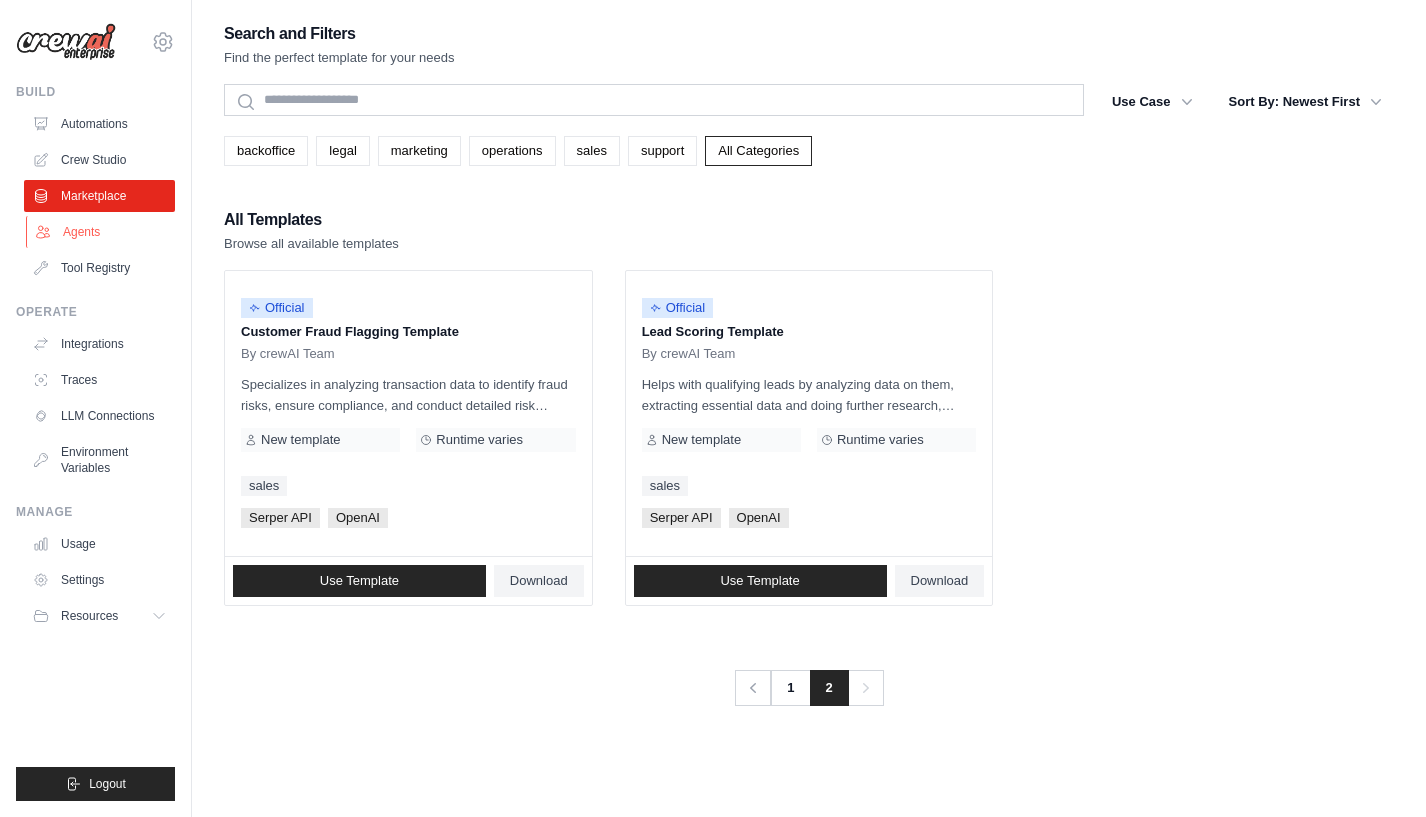 click on "Agents" at bounding box center [101, 232] 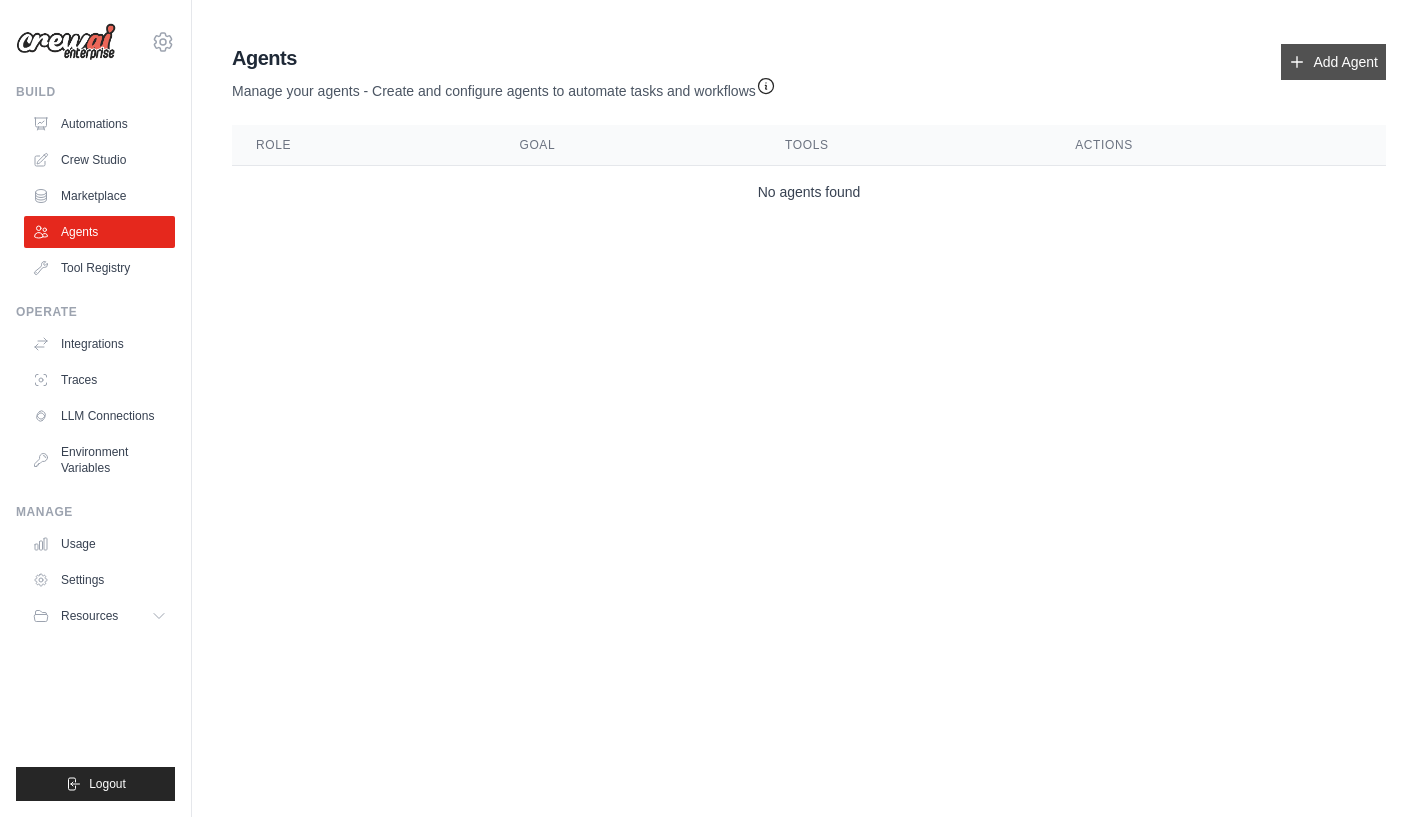 click on "Add Agent" at bounding box center [1333, 62] 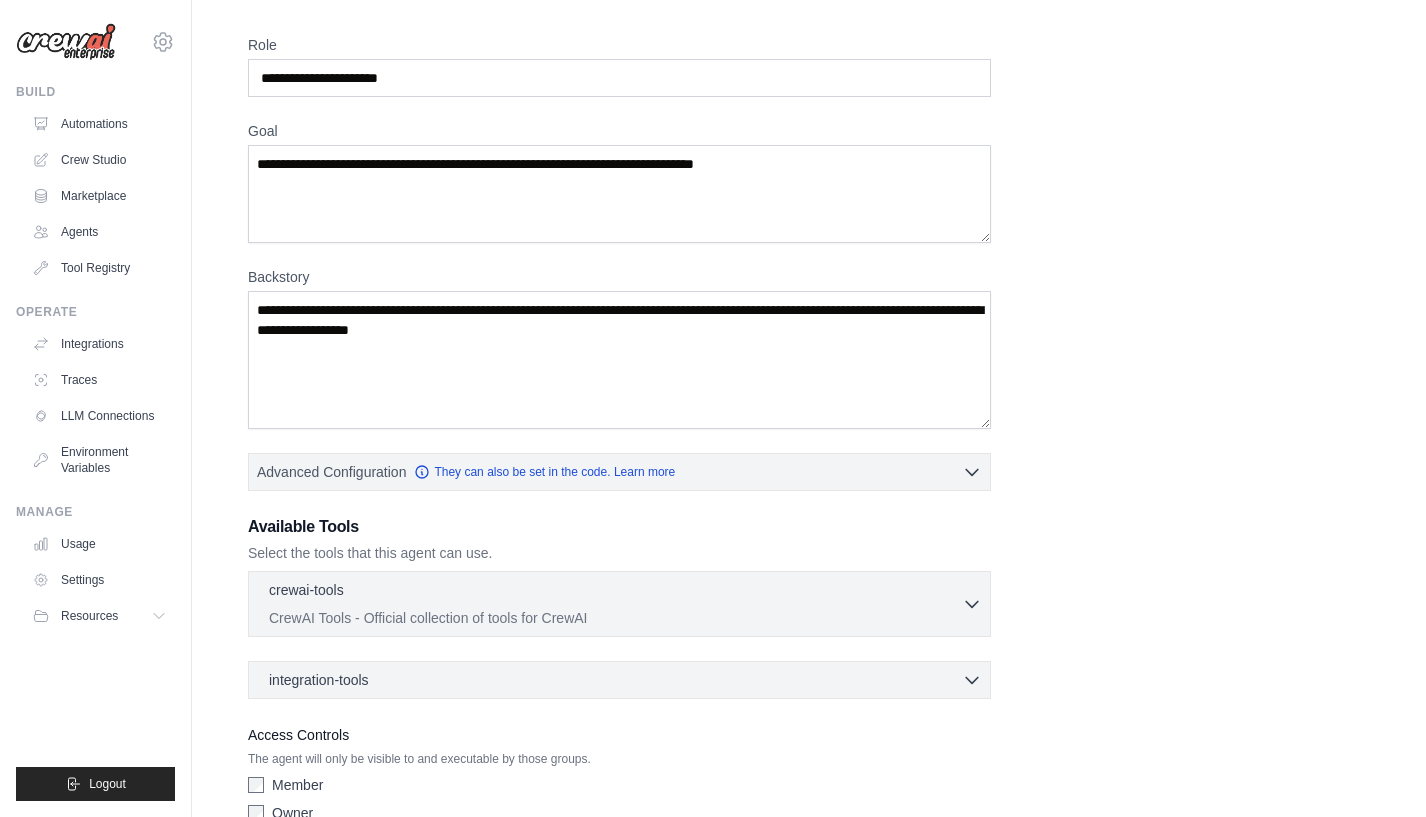 scroll, scrollTop: 0, scrollLeft: 0, axis: both 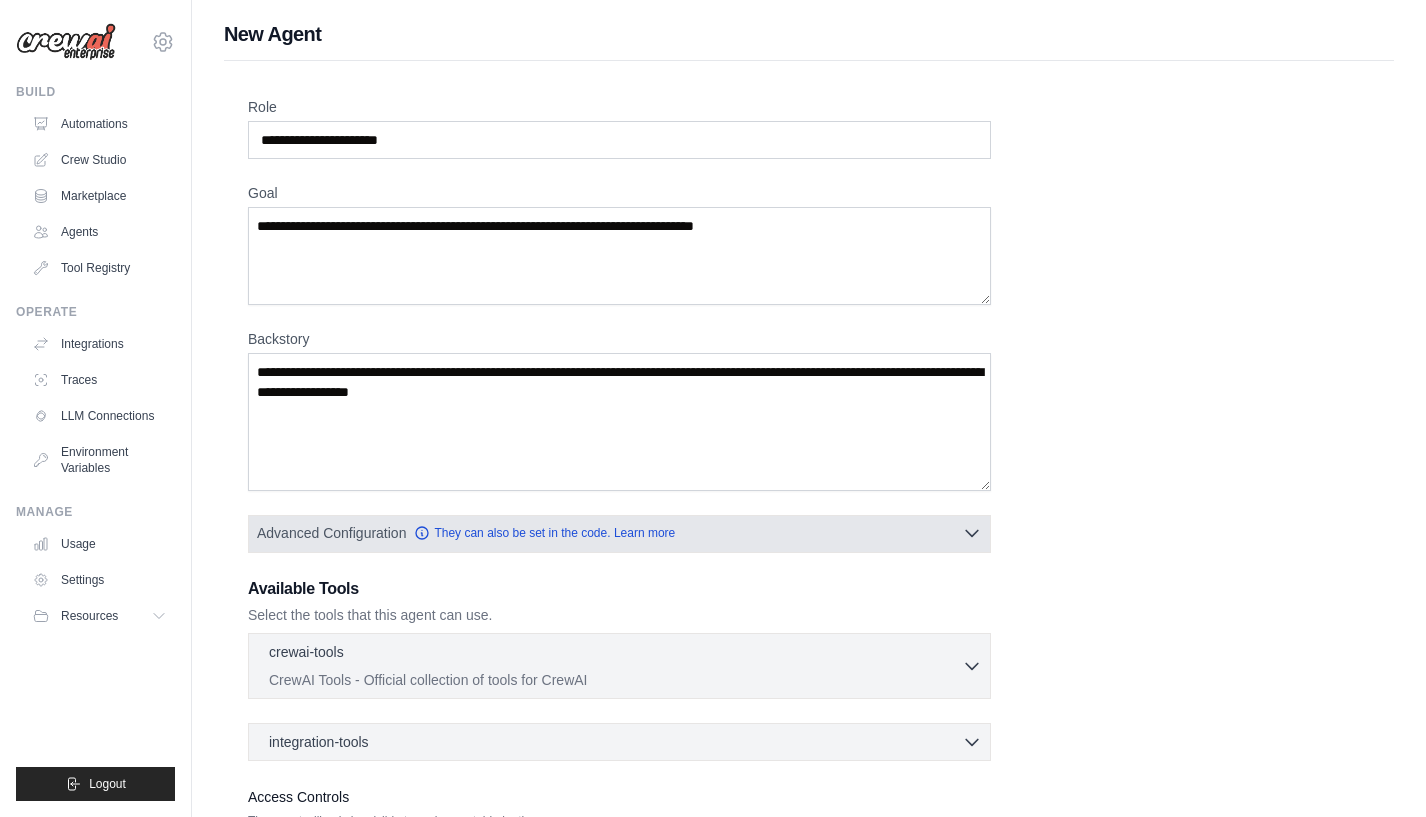 click 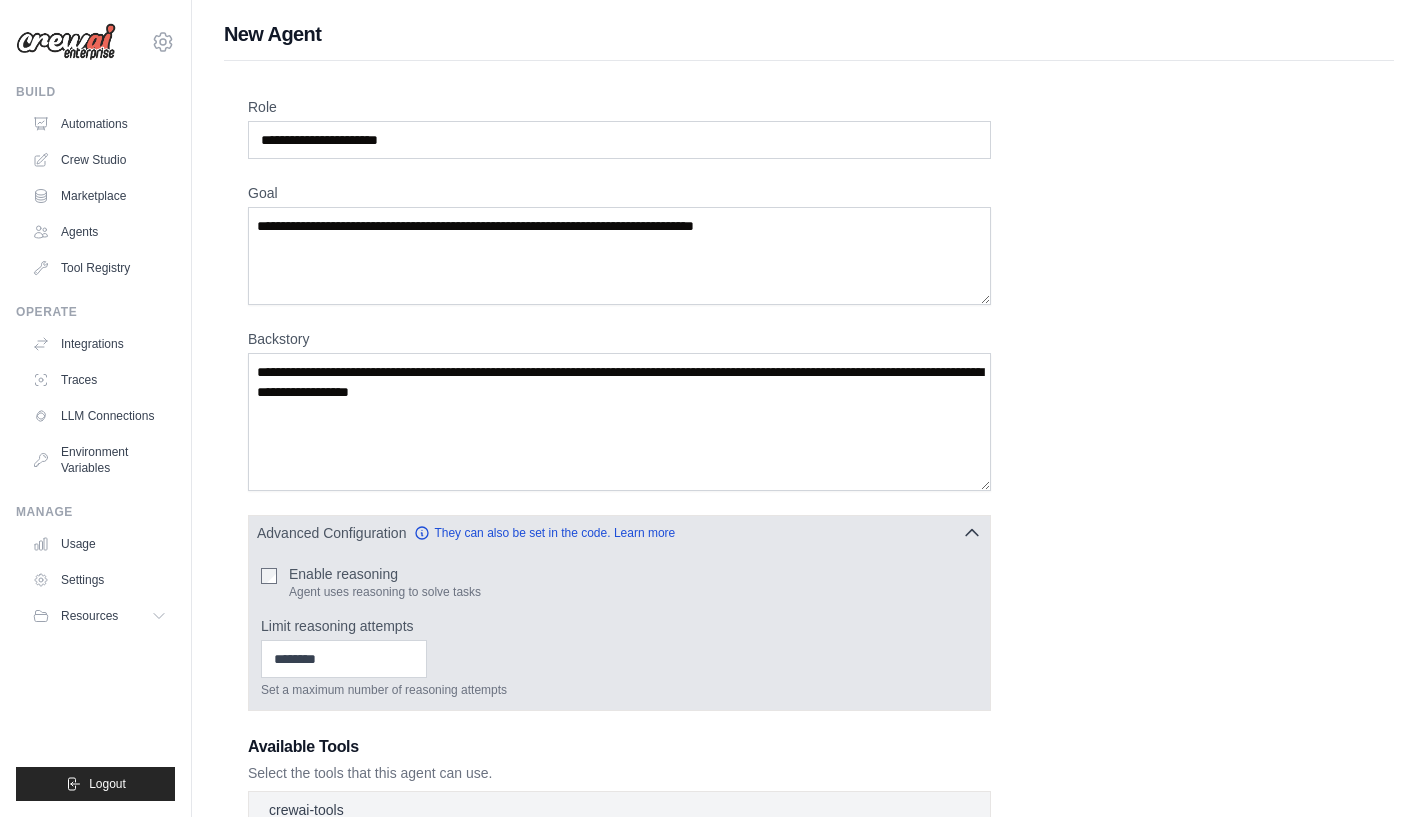 click 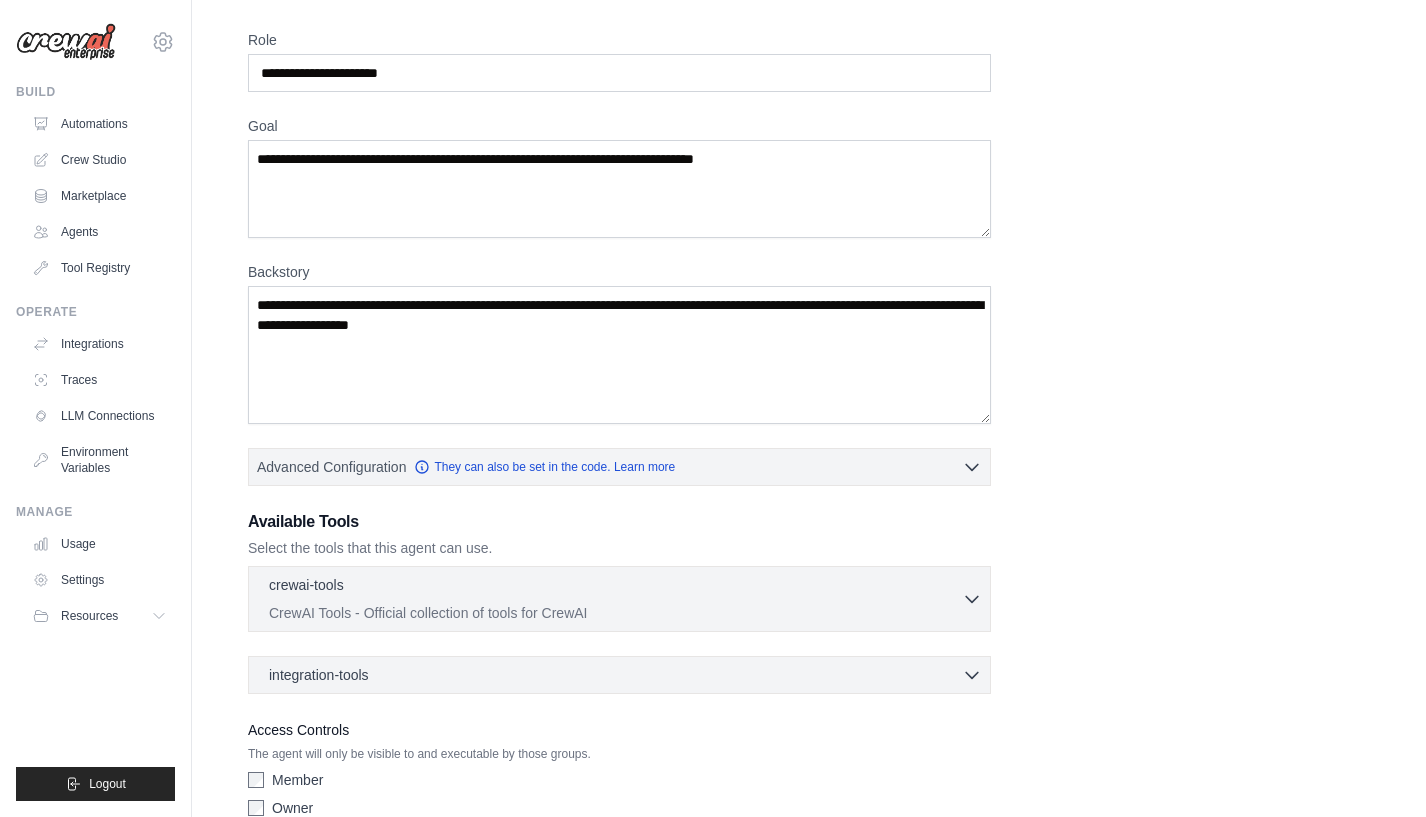scroll, scrollTop: 0, scrollLeft: 0, axis: both 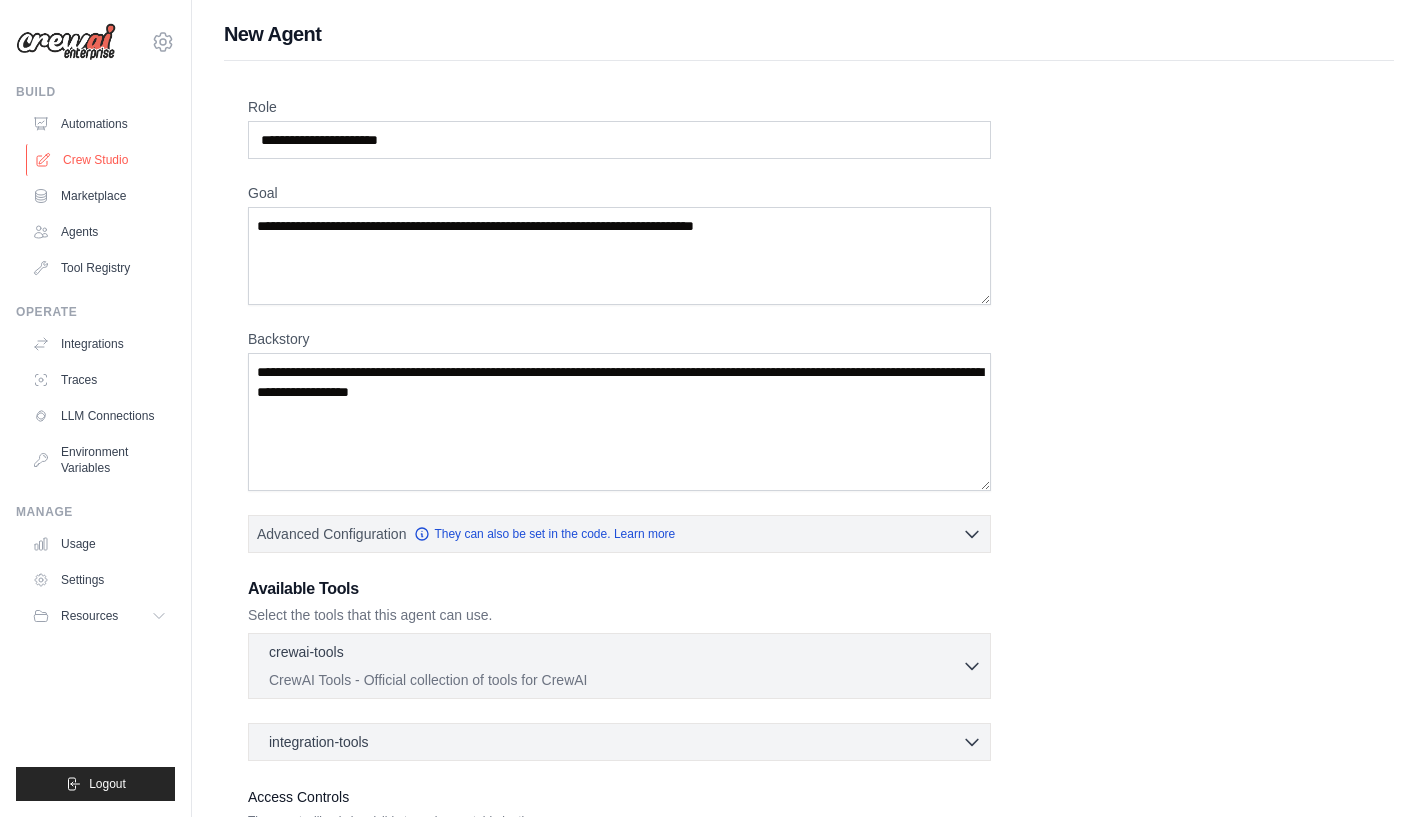 click on "Crew Studio" at bounding box center [101, 160] 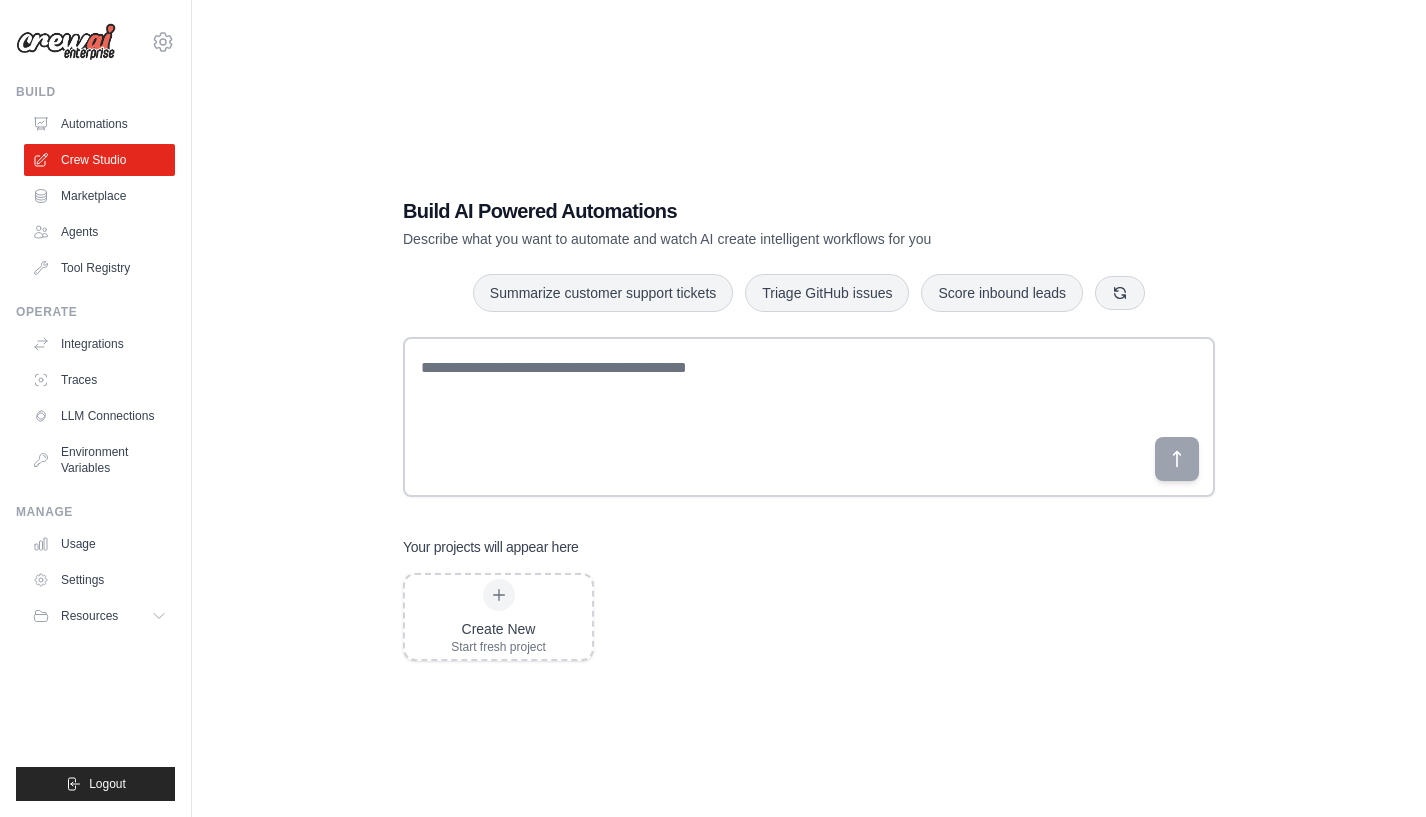 scroll, scrollTop: 0, scrollLeft: 0, axis: both 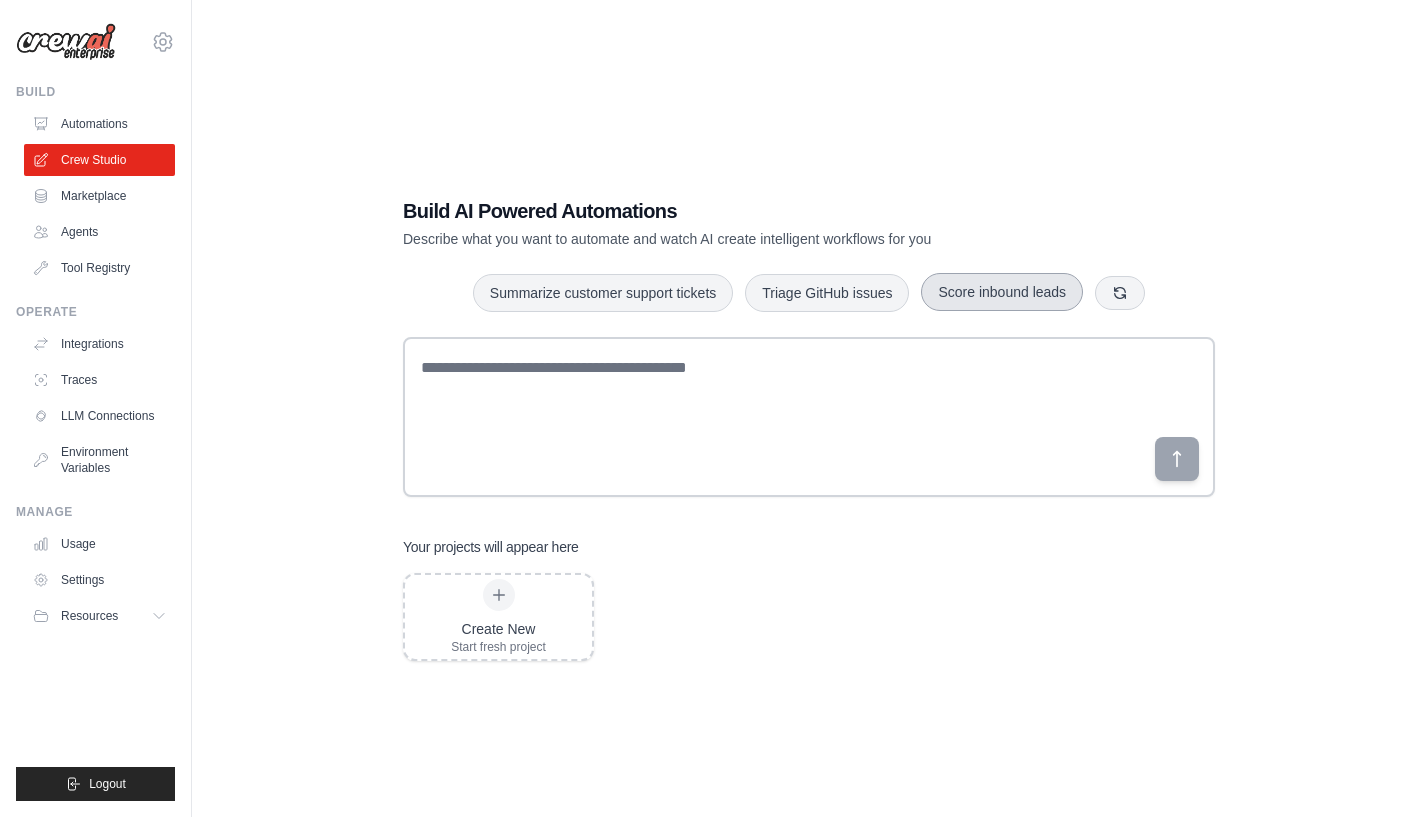 click on "Score inbound leads" at bounding box center [1002, 292] 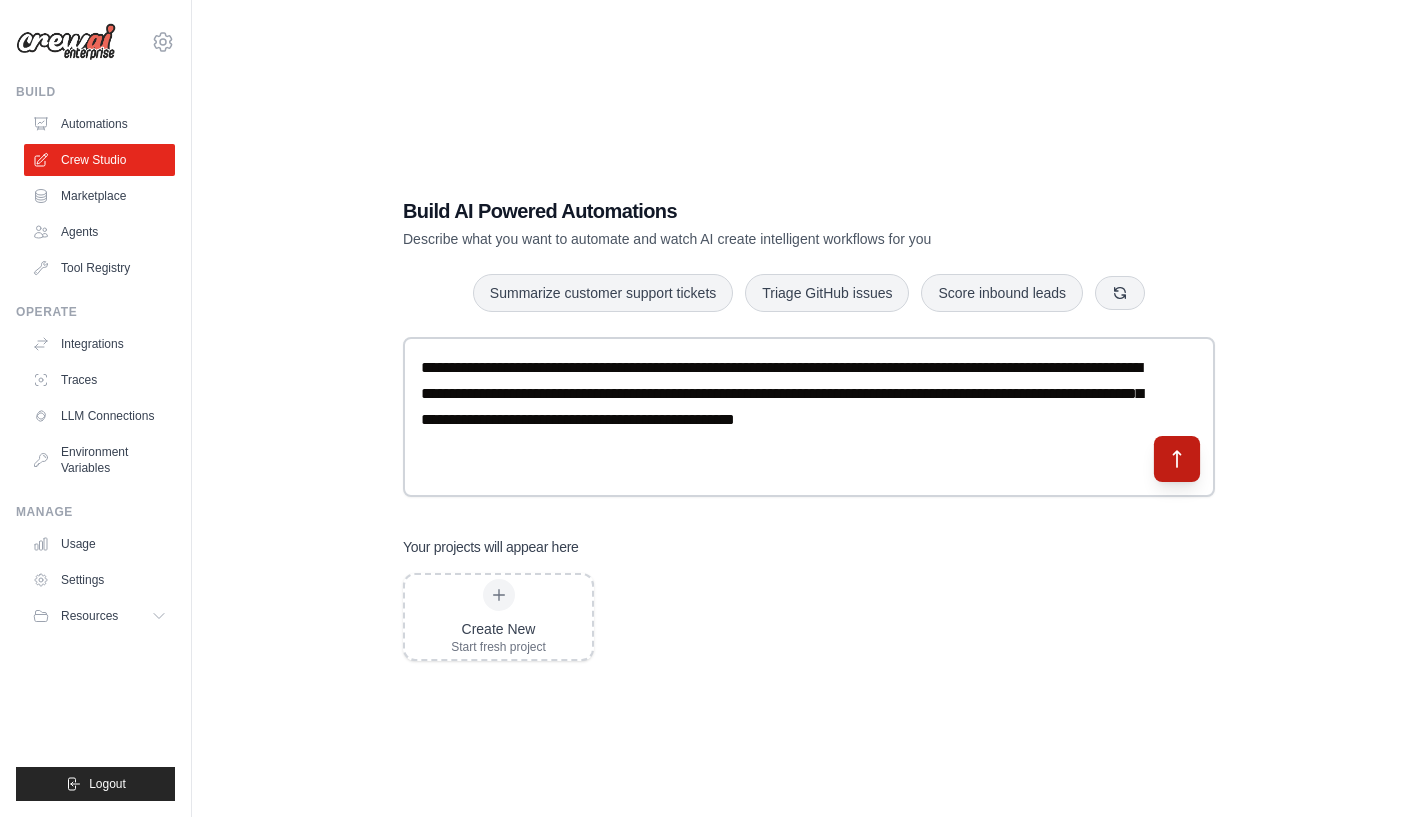 click at bounding box center [1177, 458] 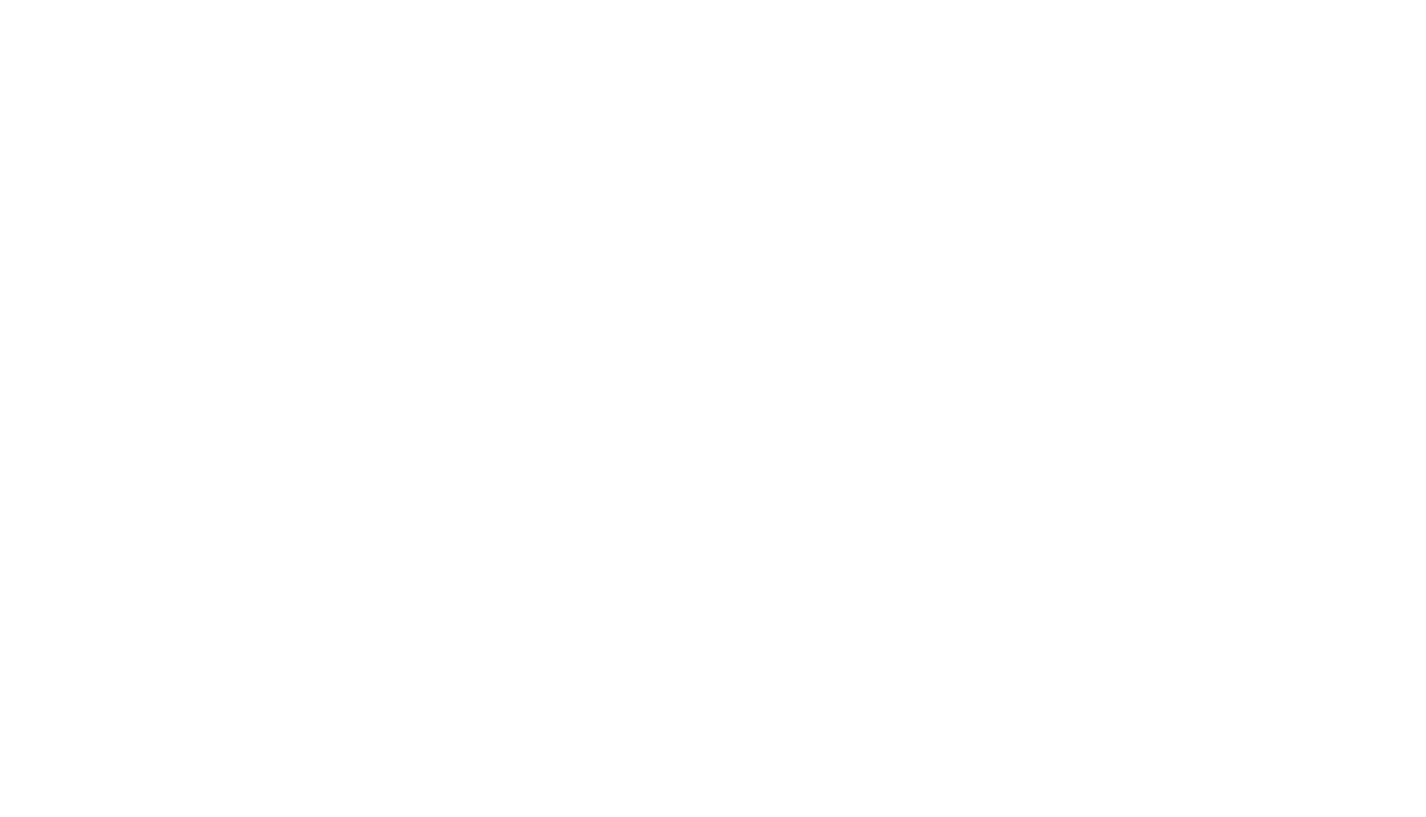 scroll, scrollTop: 0, scrollLeft: 0, axis: both 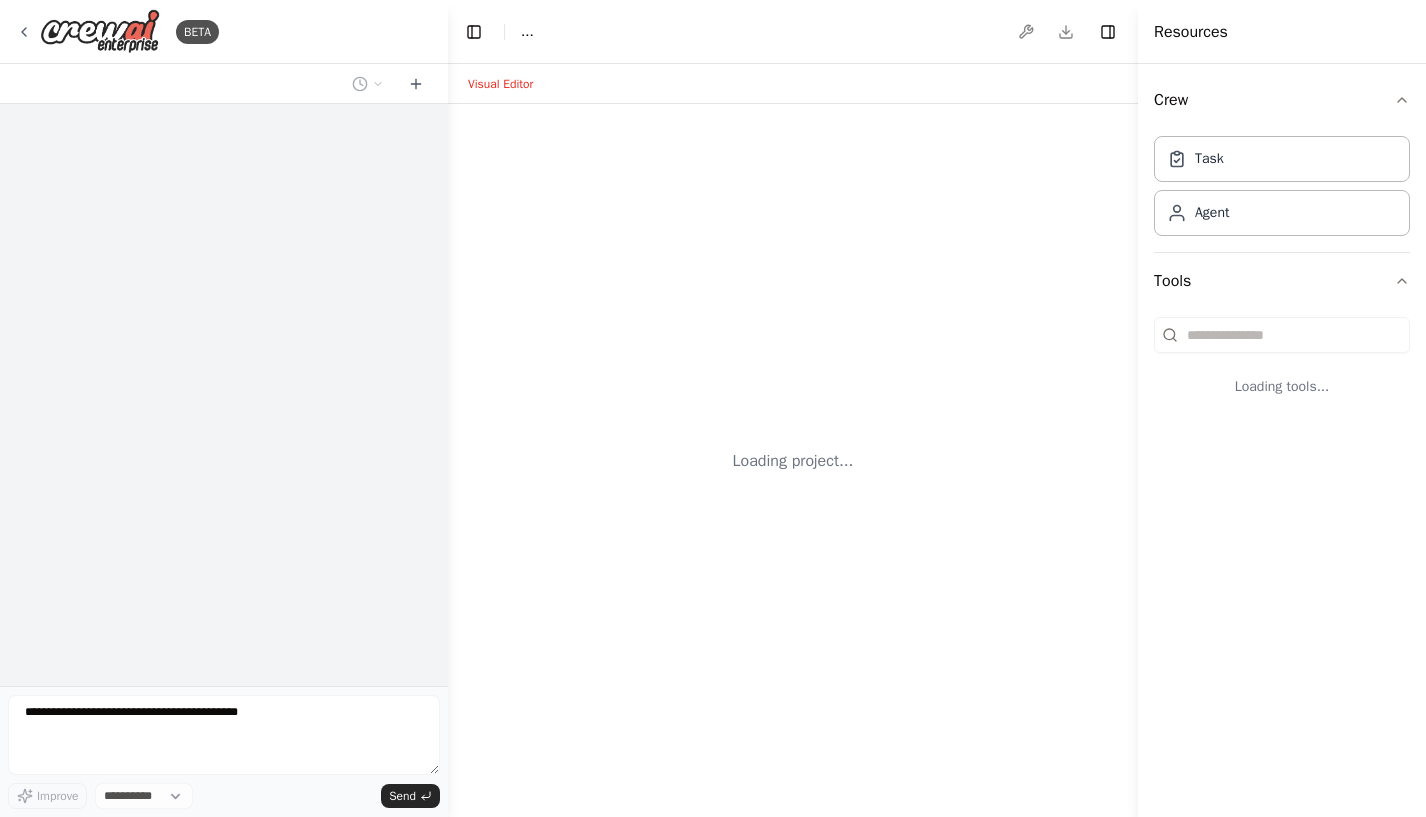 select on "****" 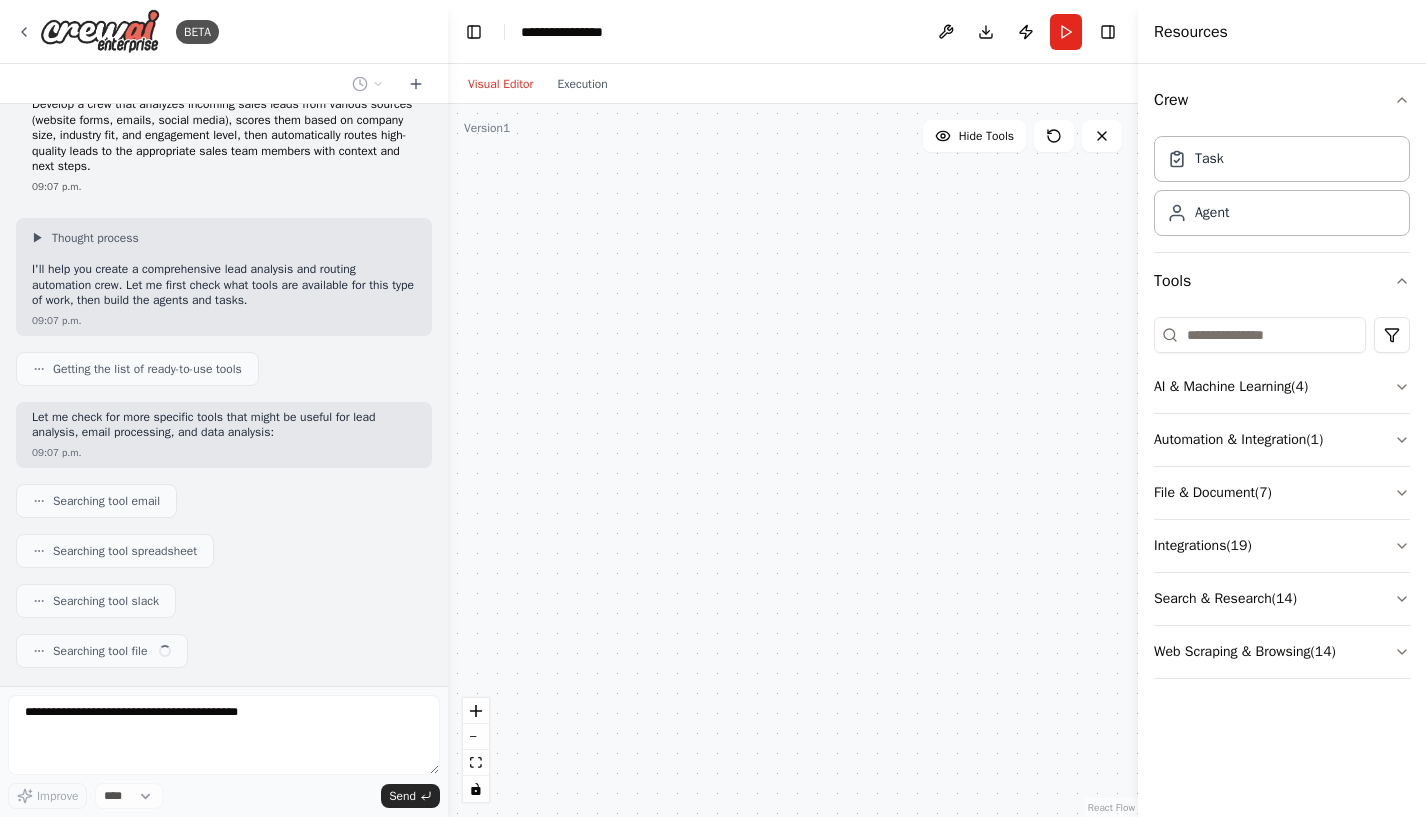 scroll, scrollTop: 81, scrollLeft: 0, axis: vertical 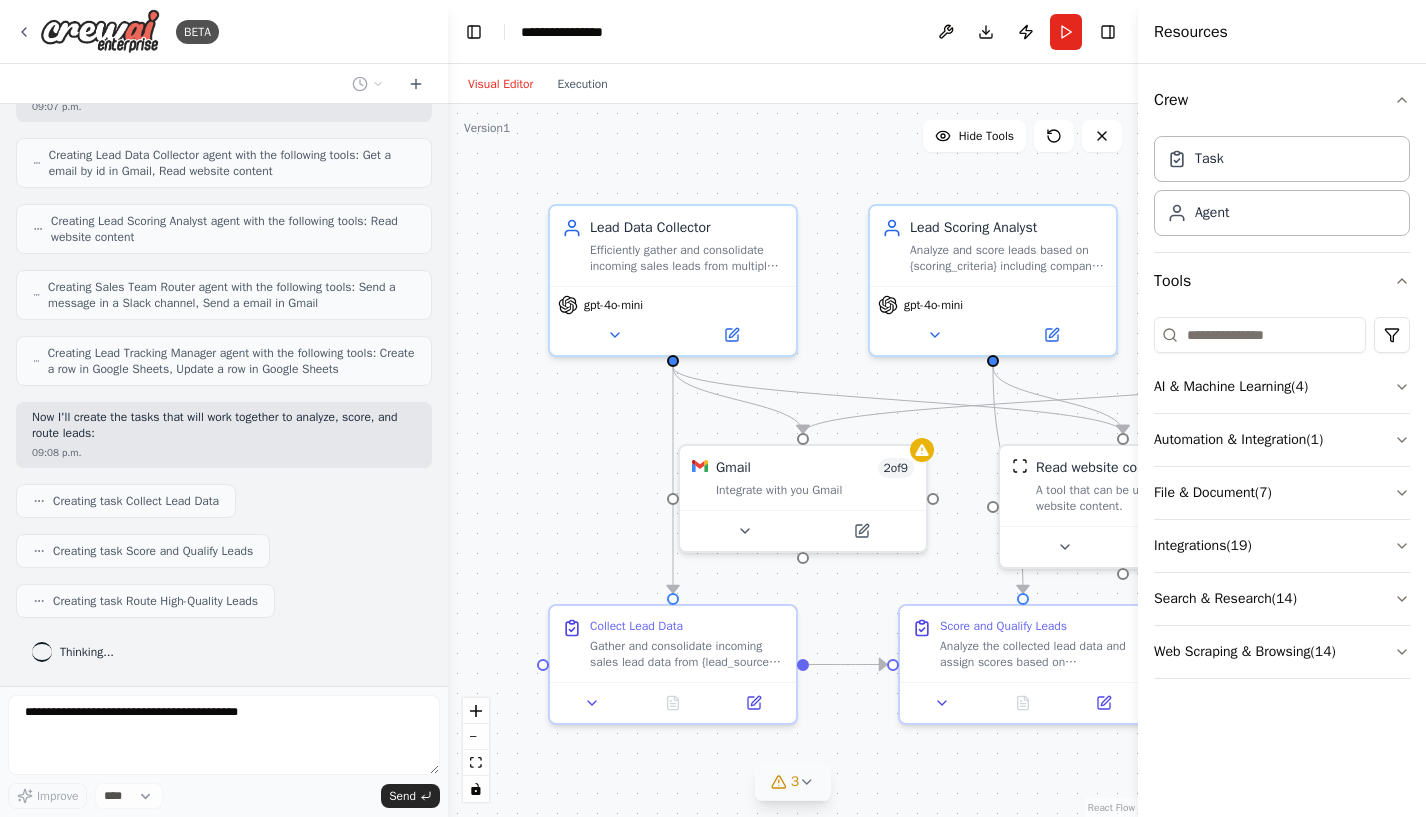 click 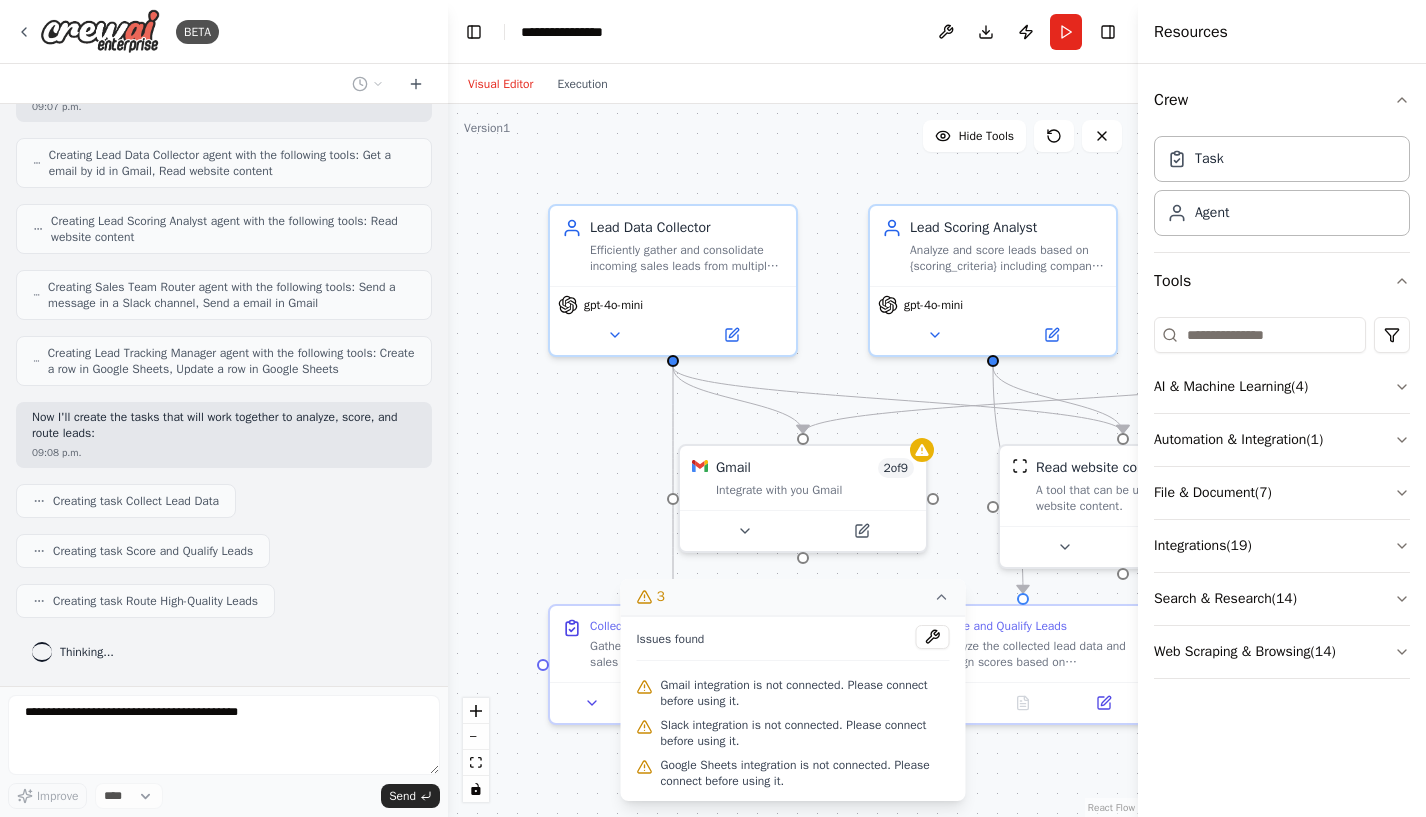 scroll, scrollTop: 709, scrollLeft: 0, axis: vertical 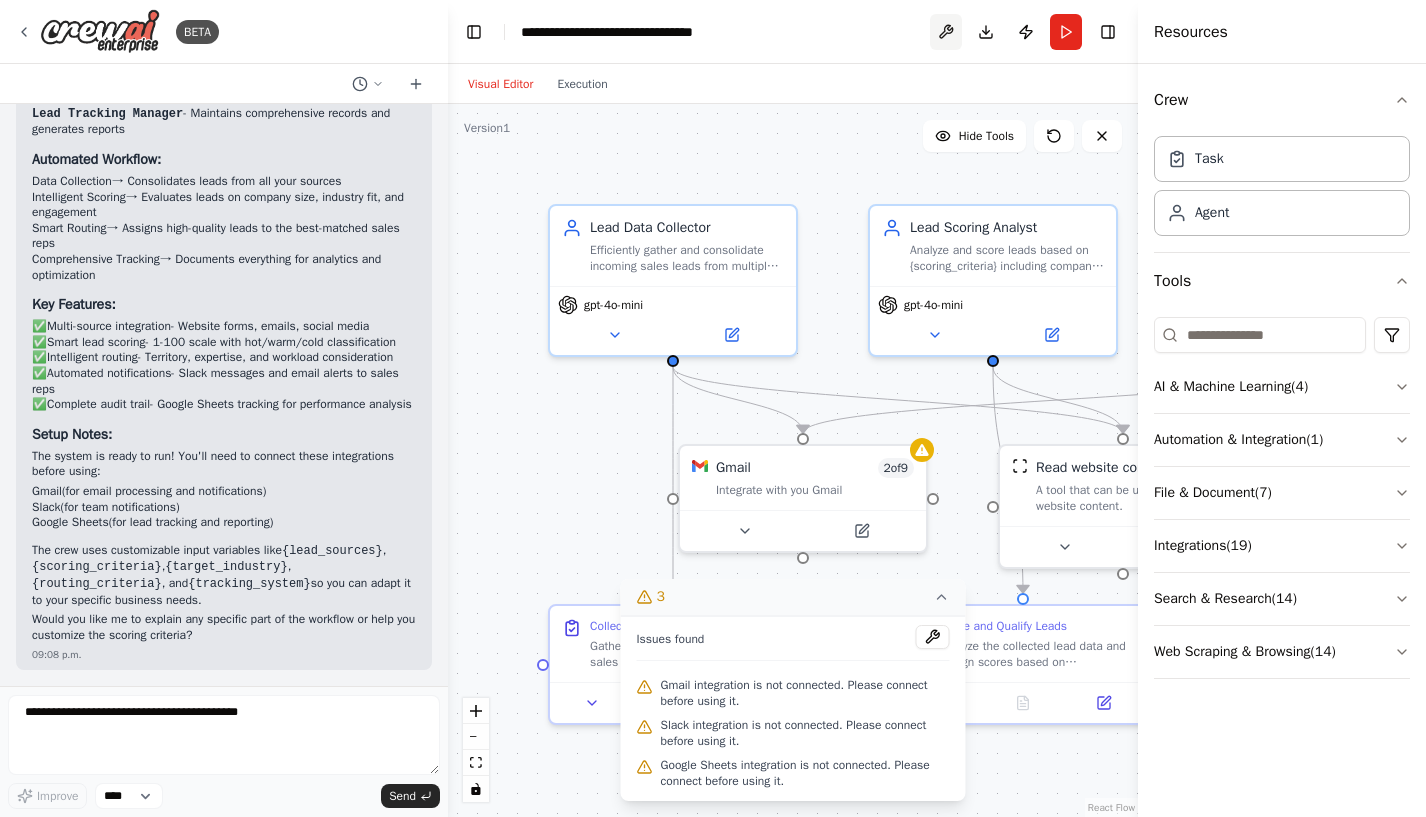 click at bounding box center (946, 32) 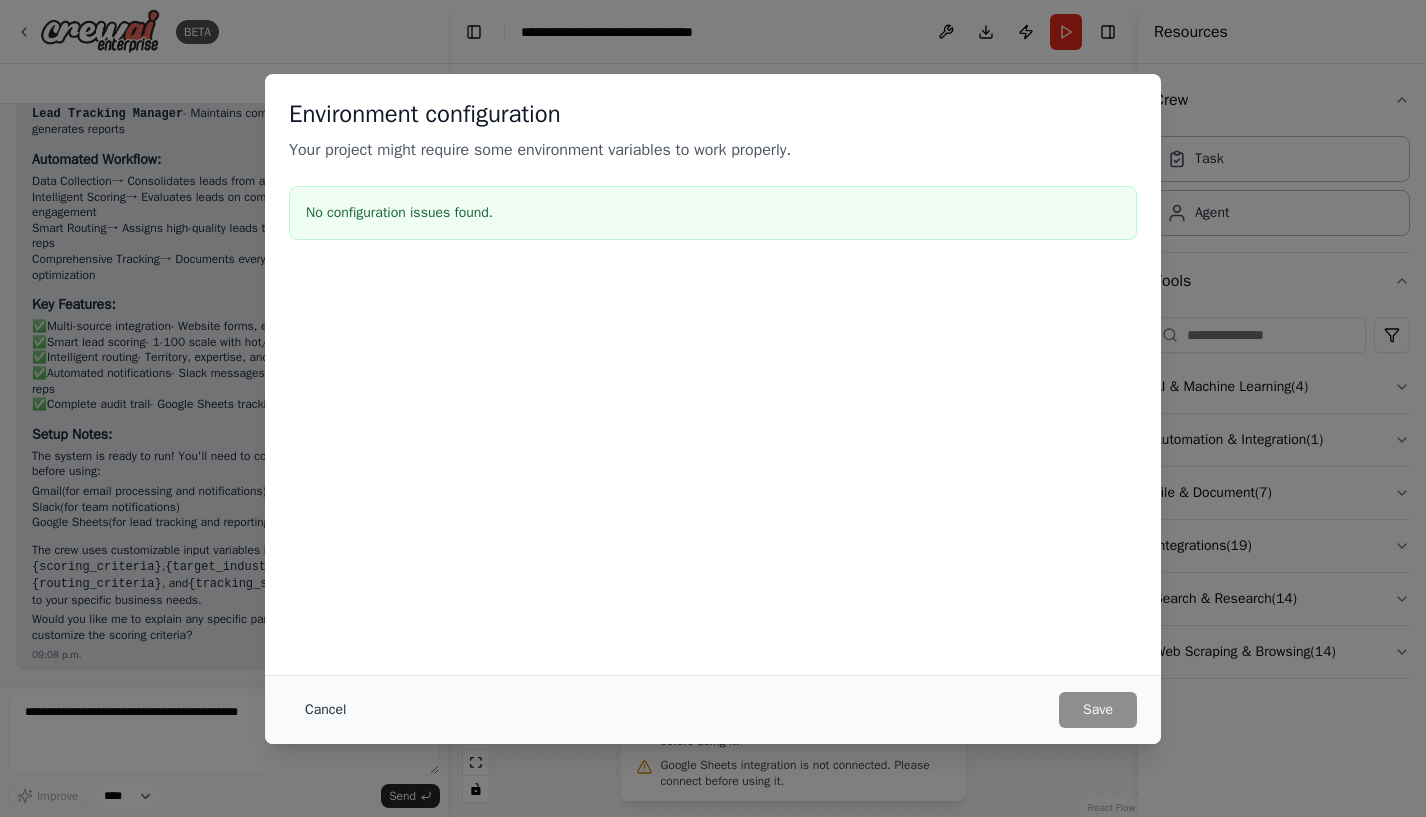 click on "Cancel" at bounding box center (325, 710) 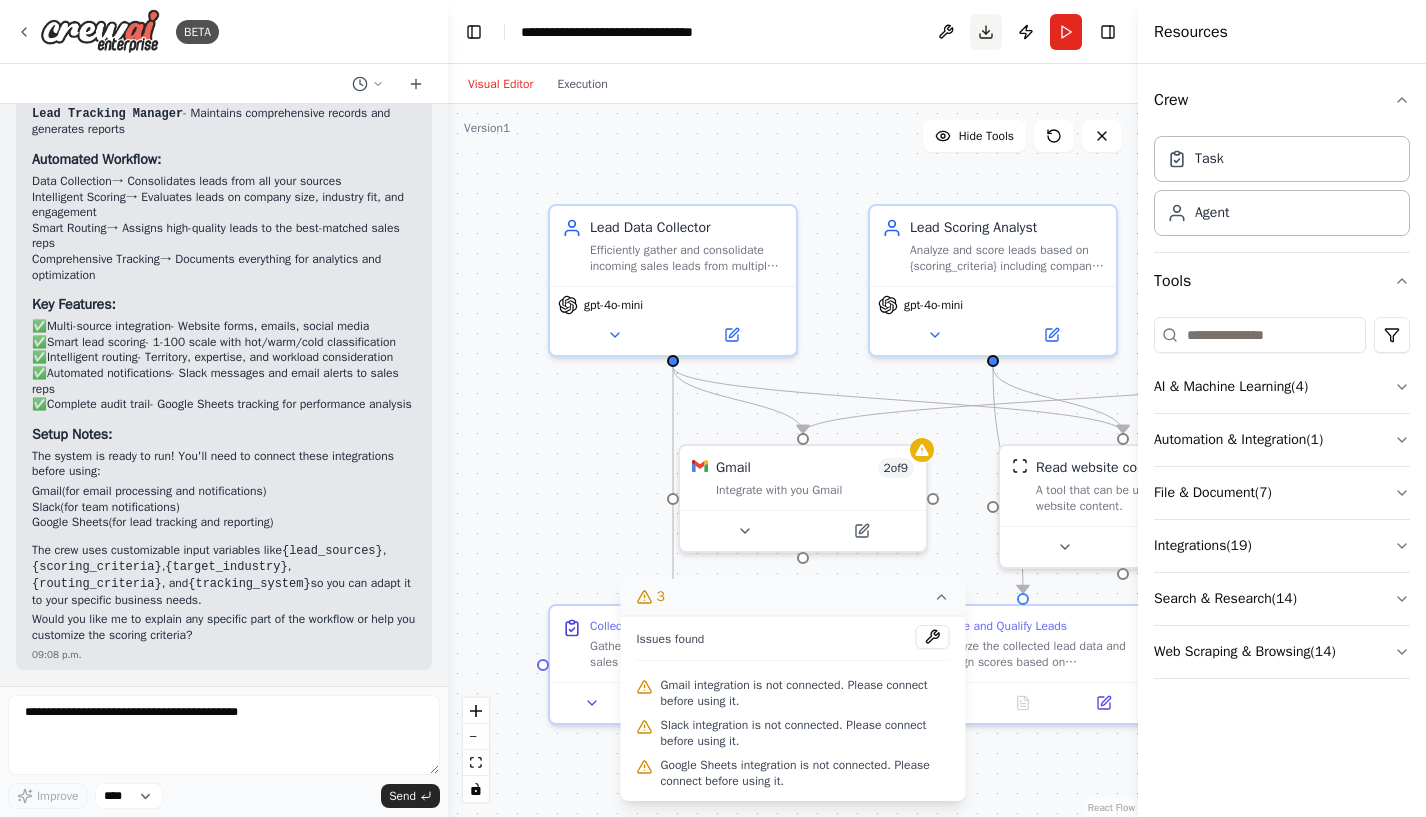 click on "Download" at bounding box center [986, 32] 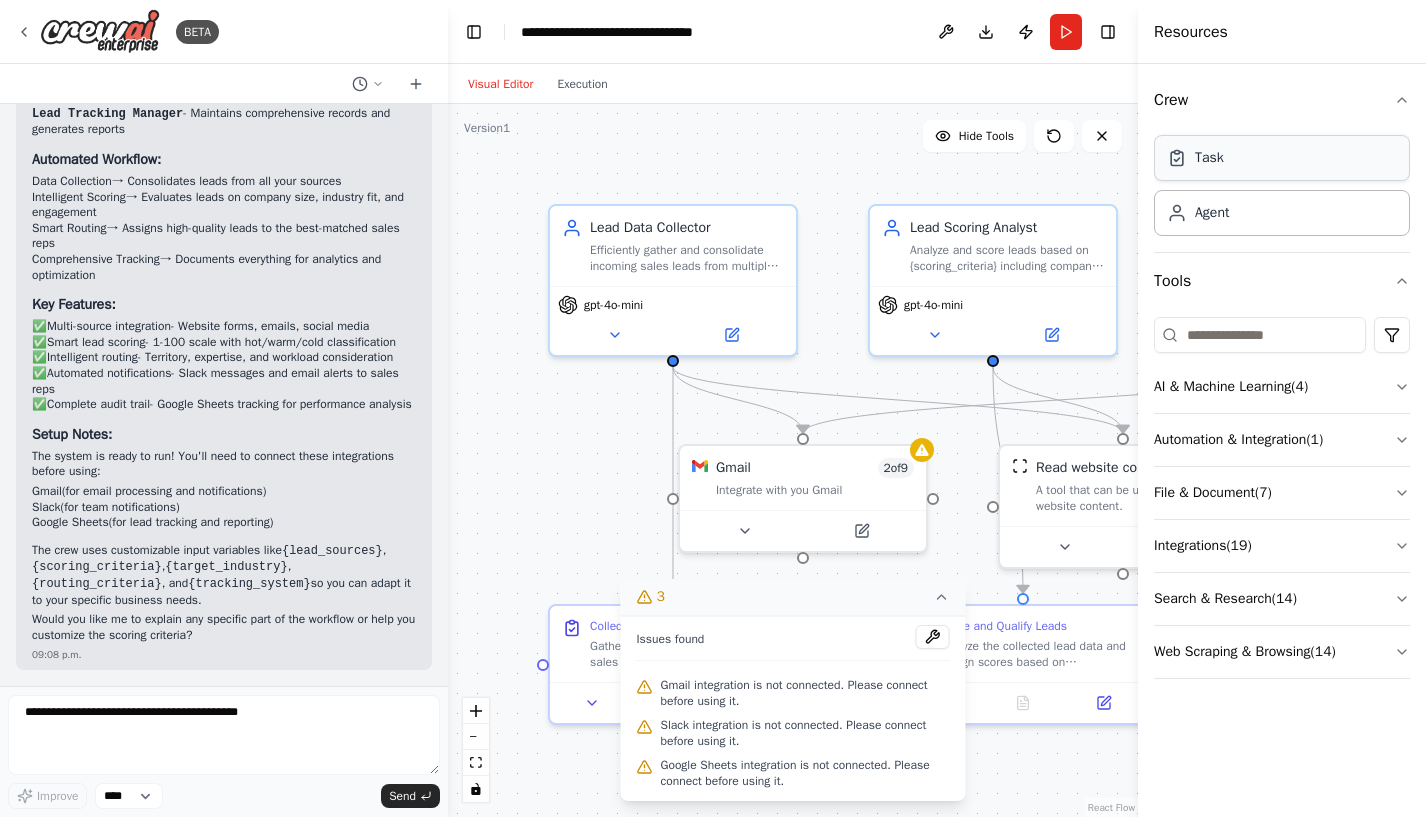 click on "Task" at bounding box center (1282, 158) 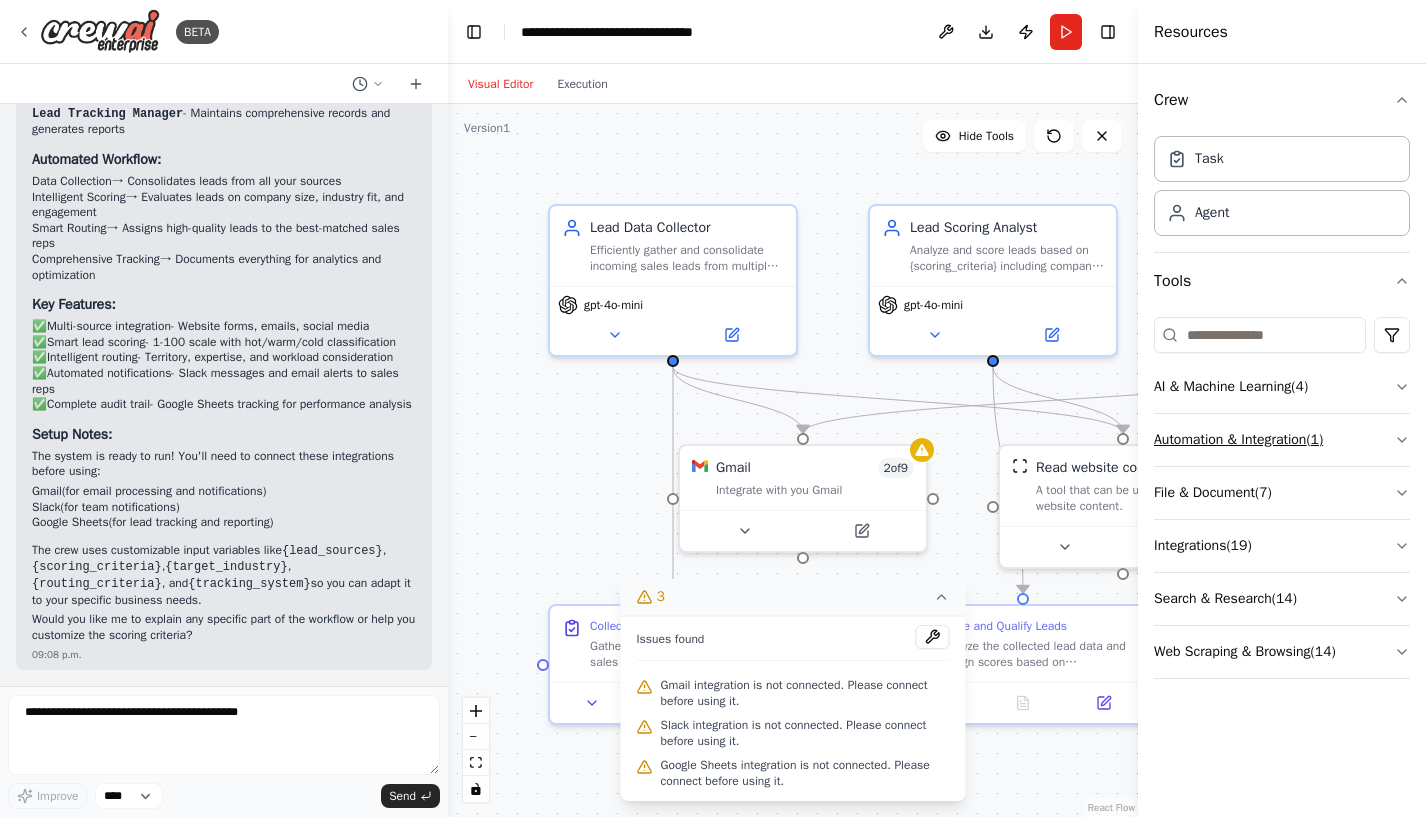 click on "Automation & Integration  ( 1 )" at bounding box center [1282, 440] 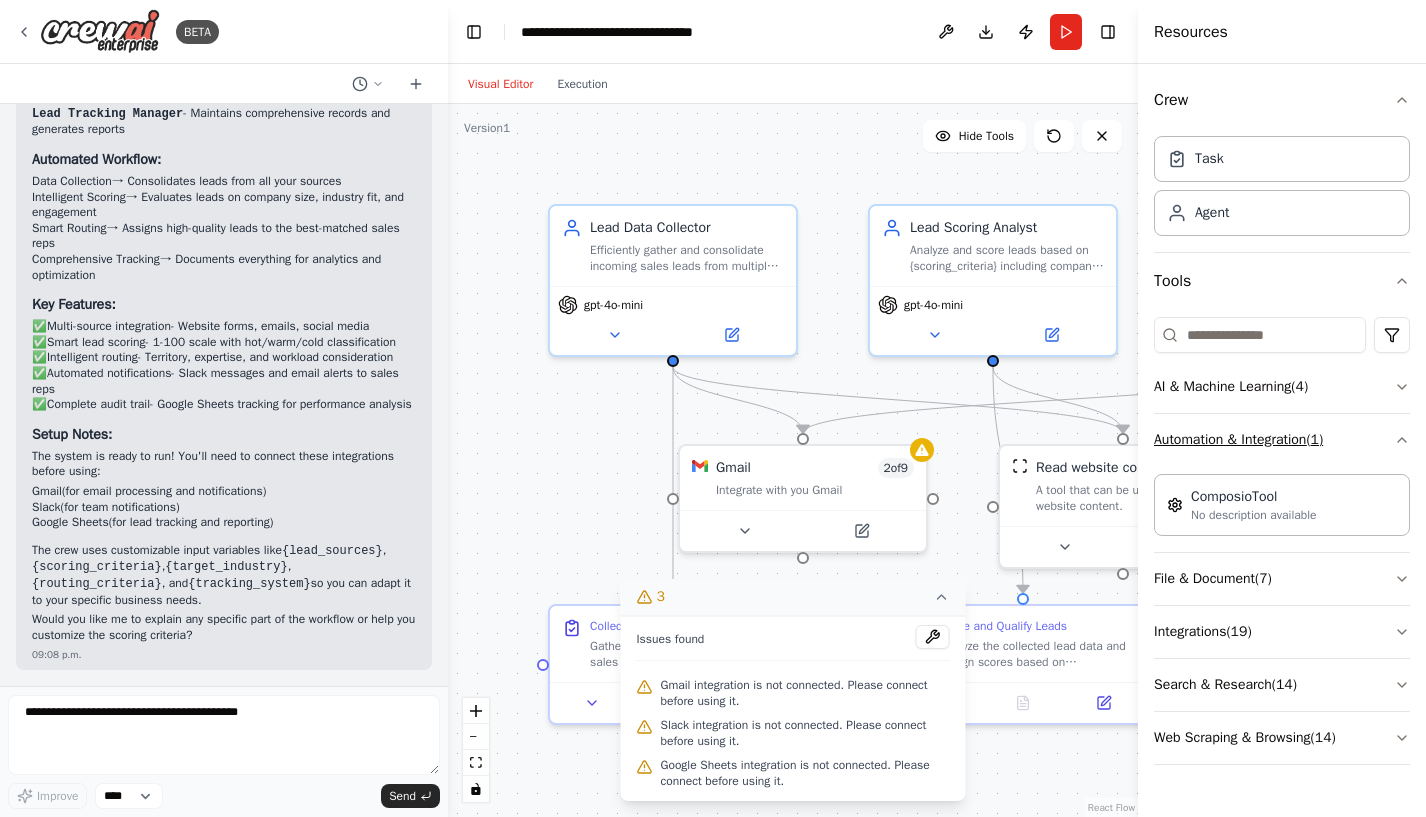 click on "Automation & Integration  ( 1 )" at bounding box center (1282, 440) 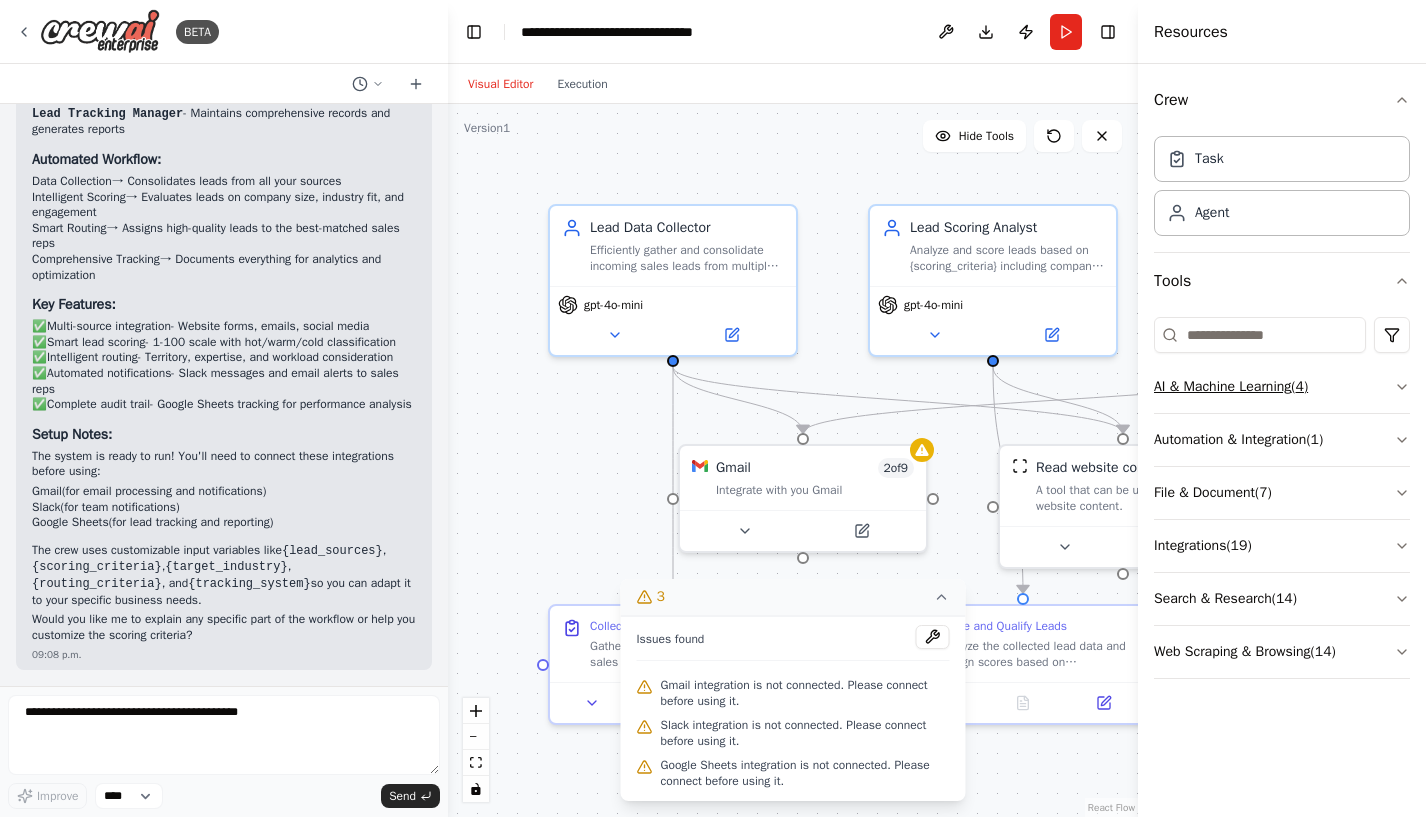 click on "AI & Machine Learning  ( 4 )" at bounding box center [1282, 387] 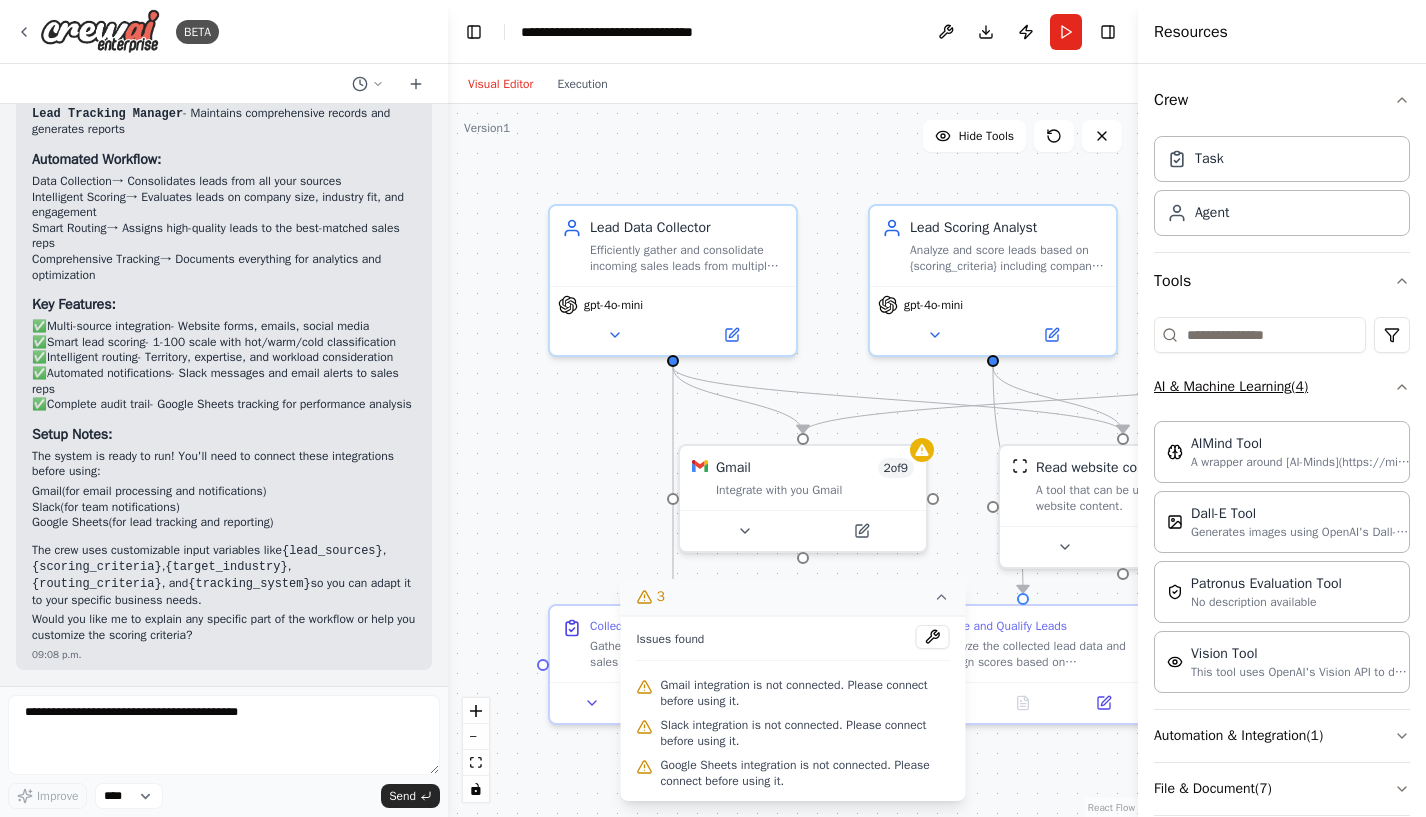 click on "AI & Machine Learning  ( 4 )" at bounding box center (1282, 387) 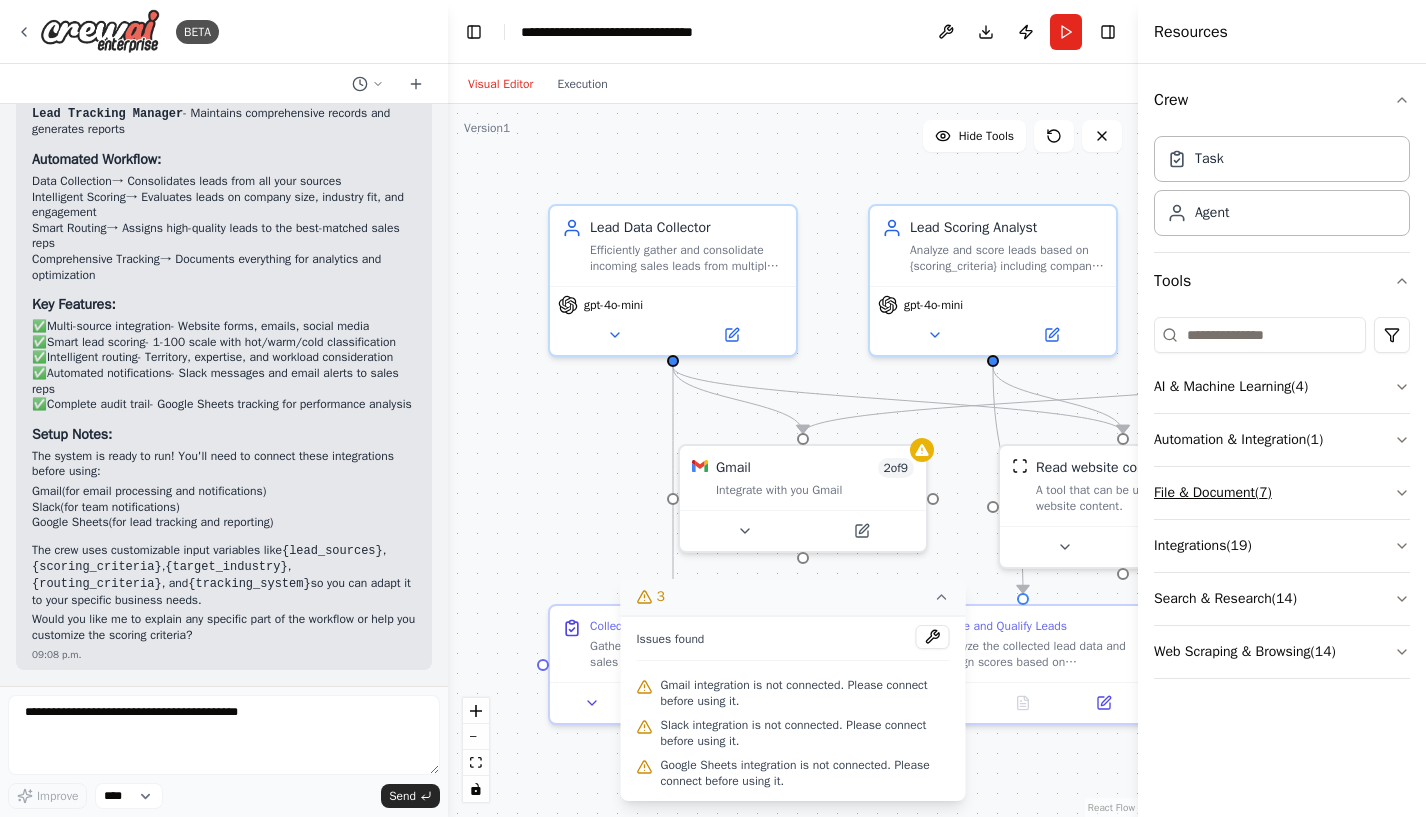 click on "File & Document  ( 7 )" at bounding box center (1282, 493) 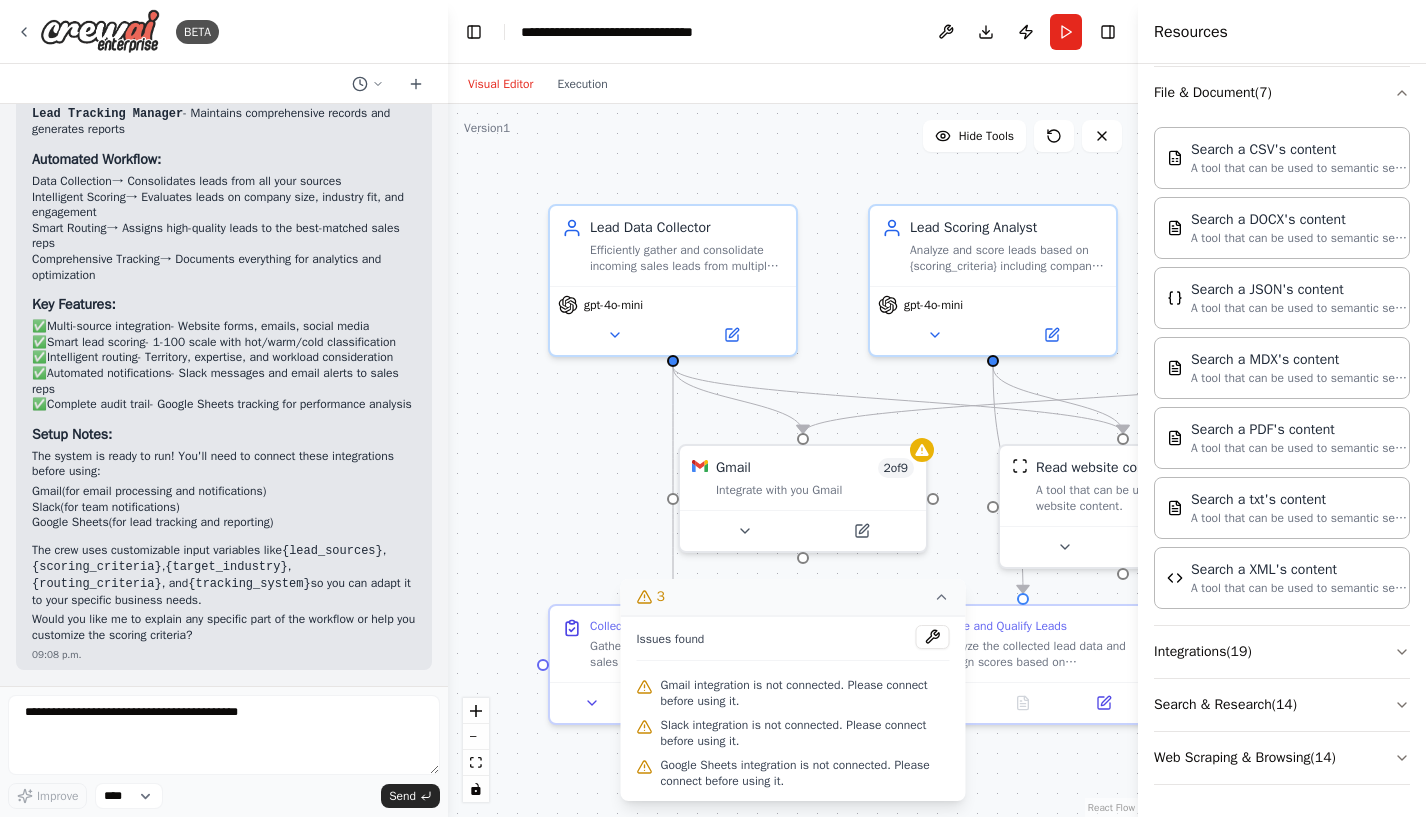 scroll, scrollTop: 395, scrollLeft: 0, axis: vertical 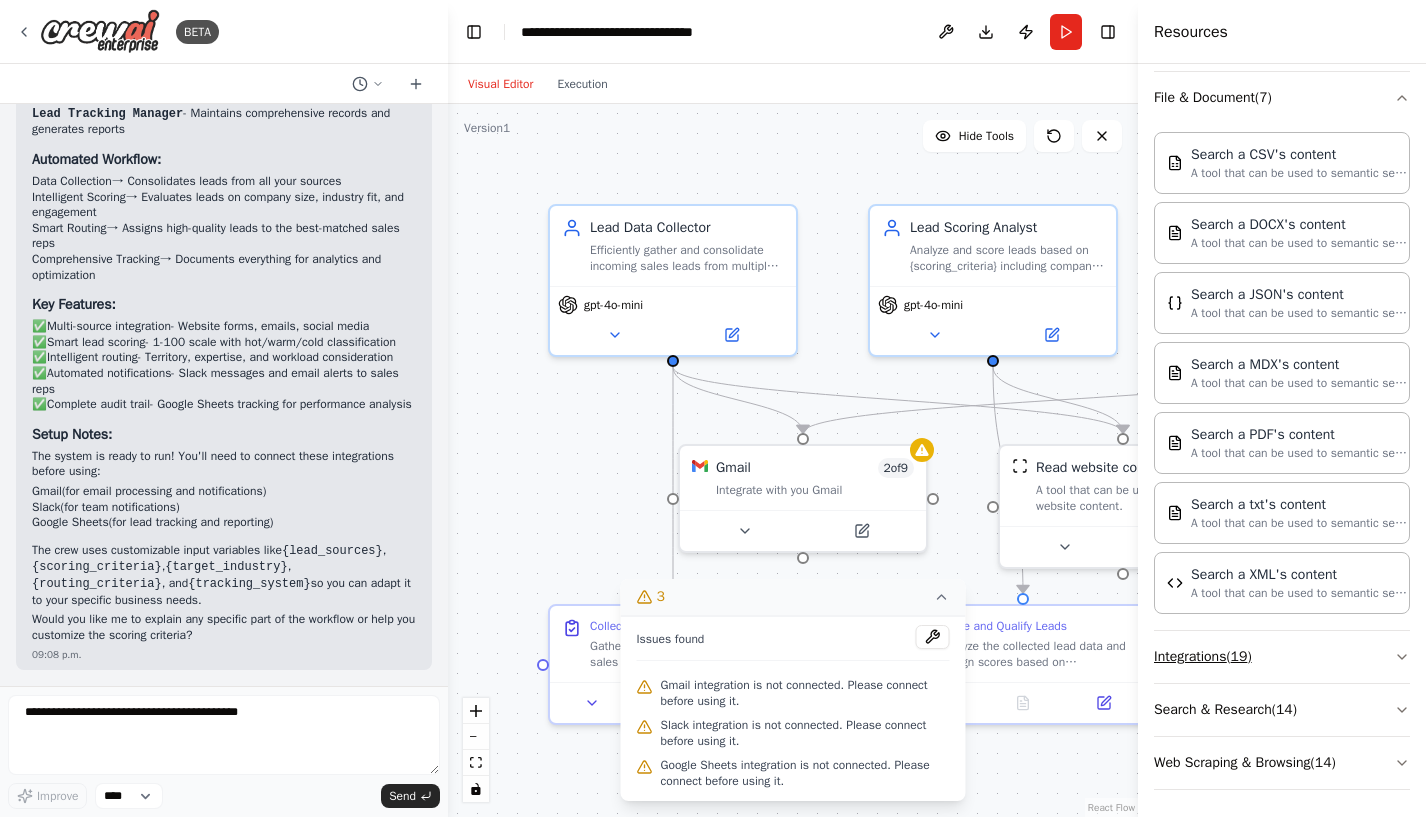 click on "Integrations  ( 19 )" at bounding box center [1282, 657] 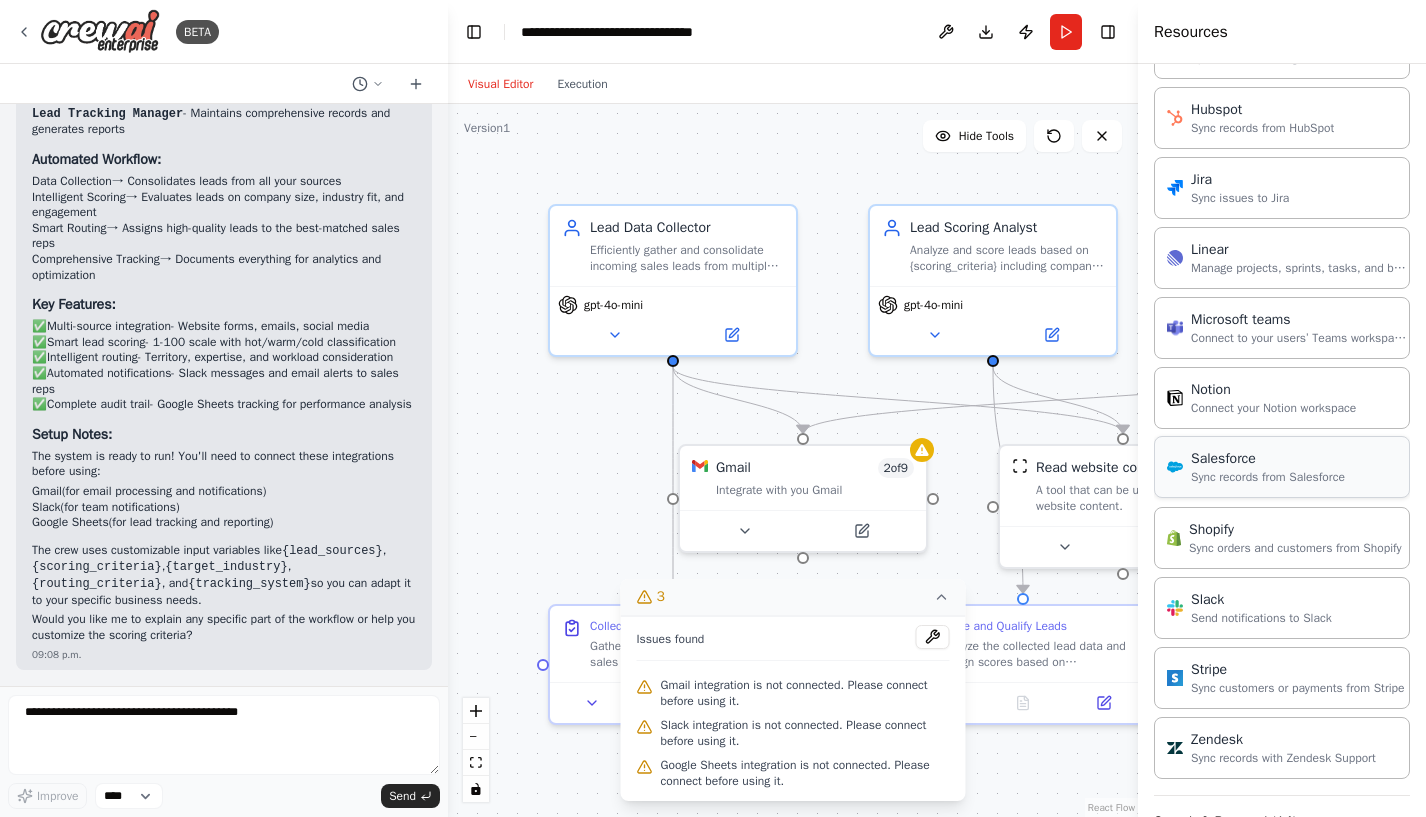 scroll, scrollTop: 1746, scrollLeft: 0, axis: vertical 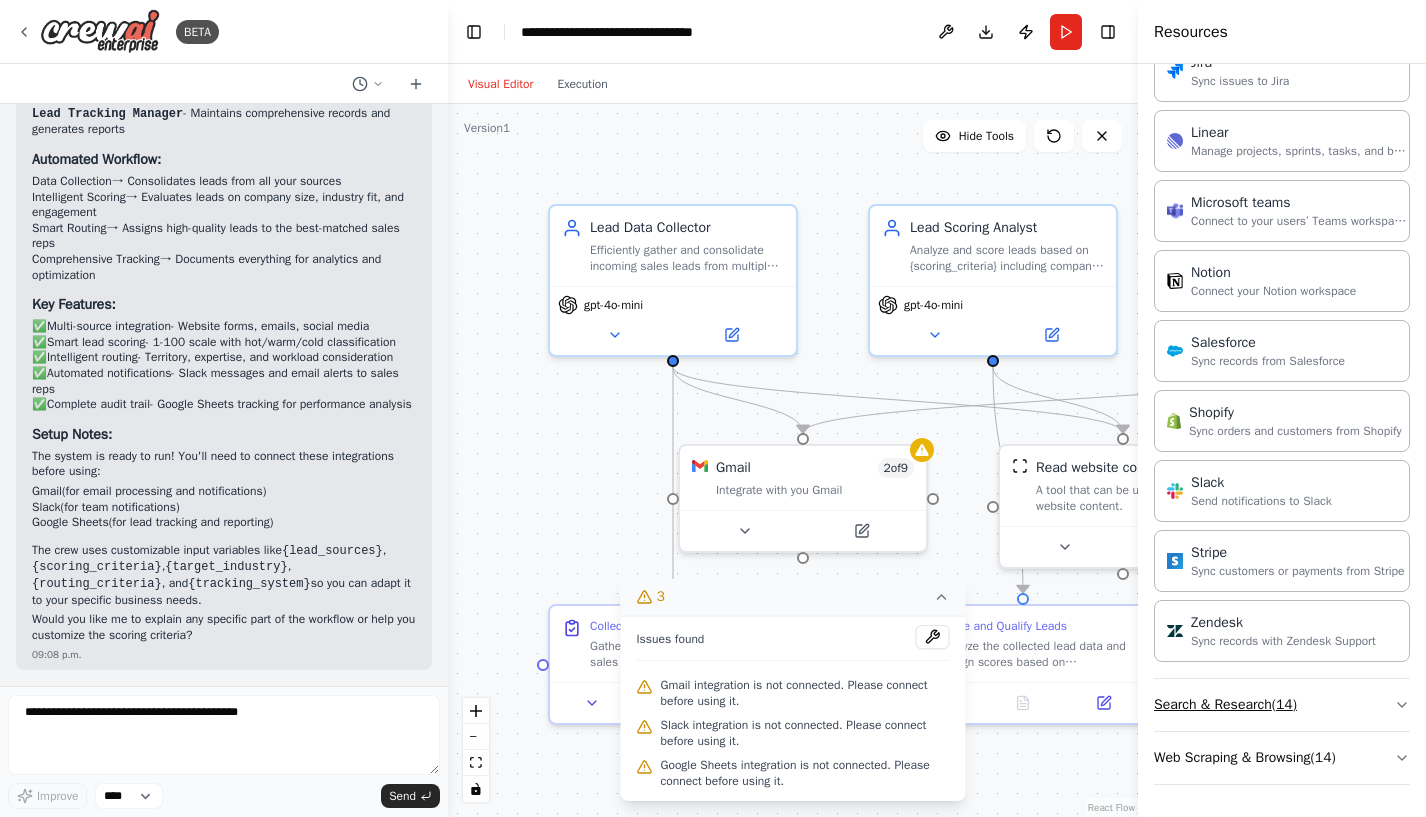 click on "Search & Research  ( 14 )" at bounding box center (1282, 705) 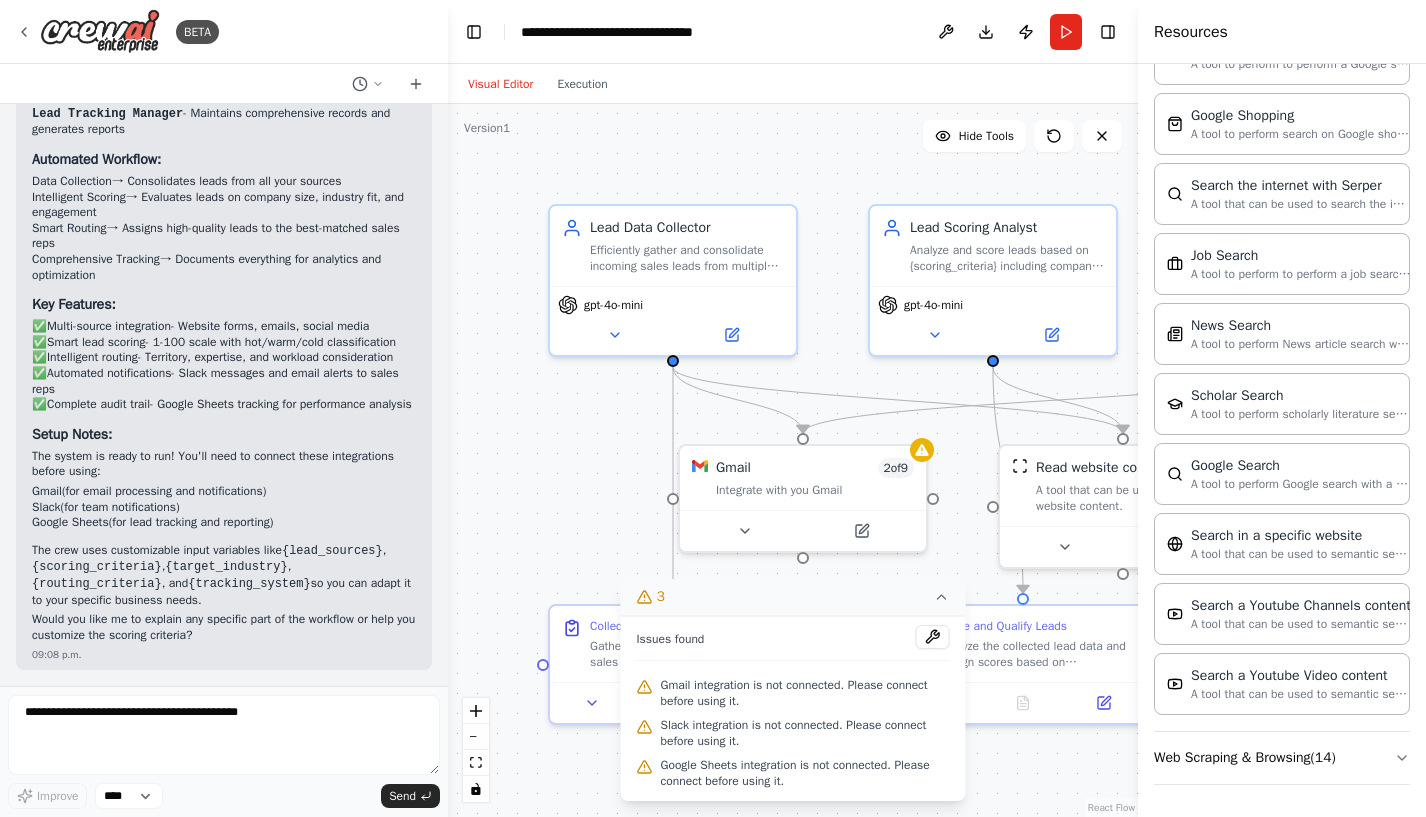 scroll, scrollTop: 2762, scrollLeft: 0, axis: vertical 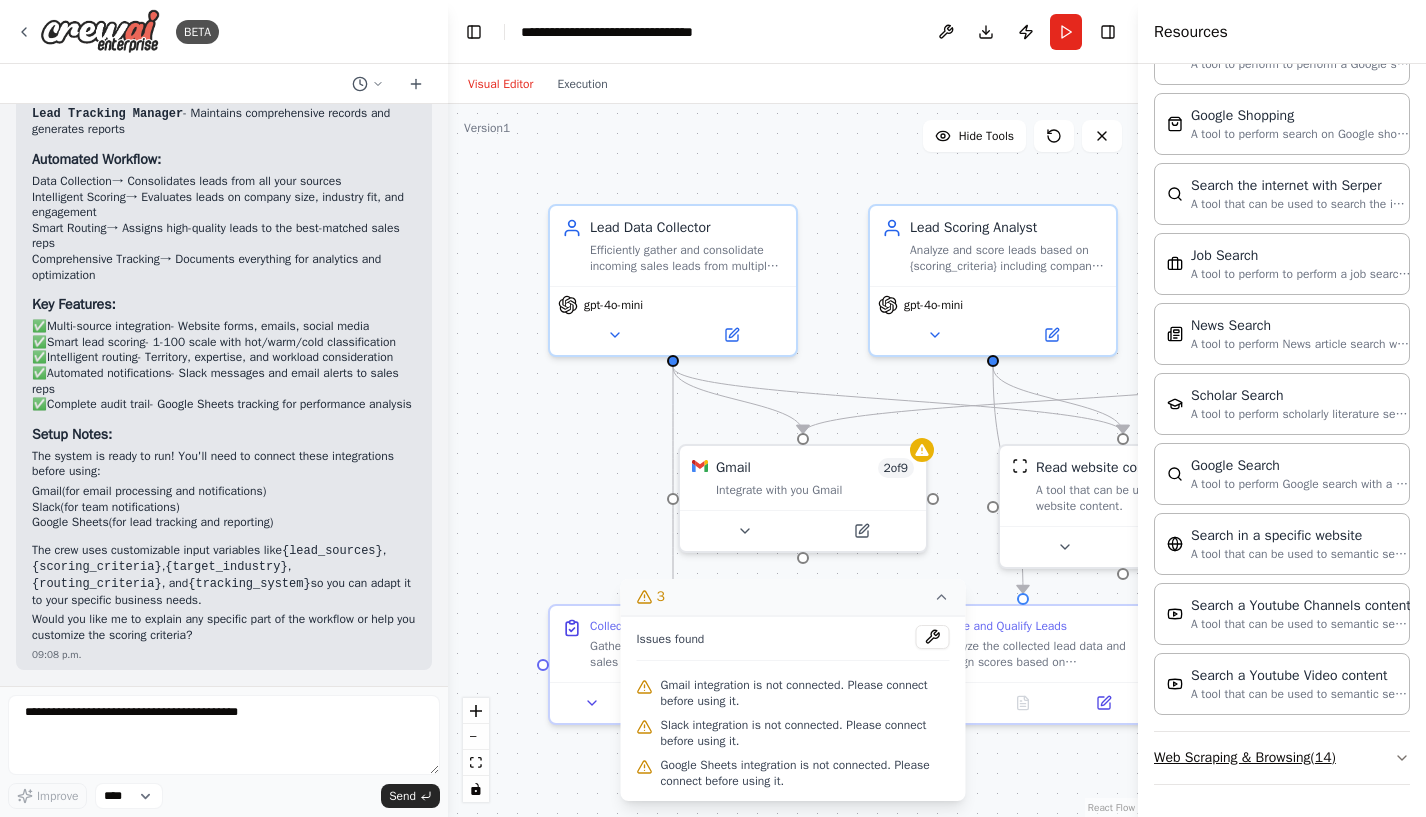 click on "Web Scraping & Browsing  ( 14 )" at bounding box center [1282, 758] 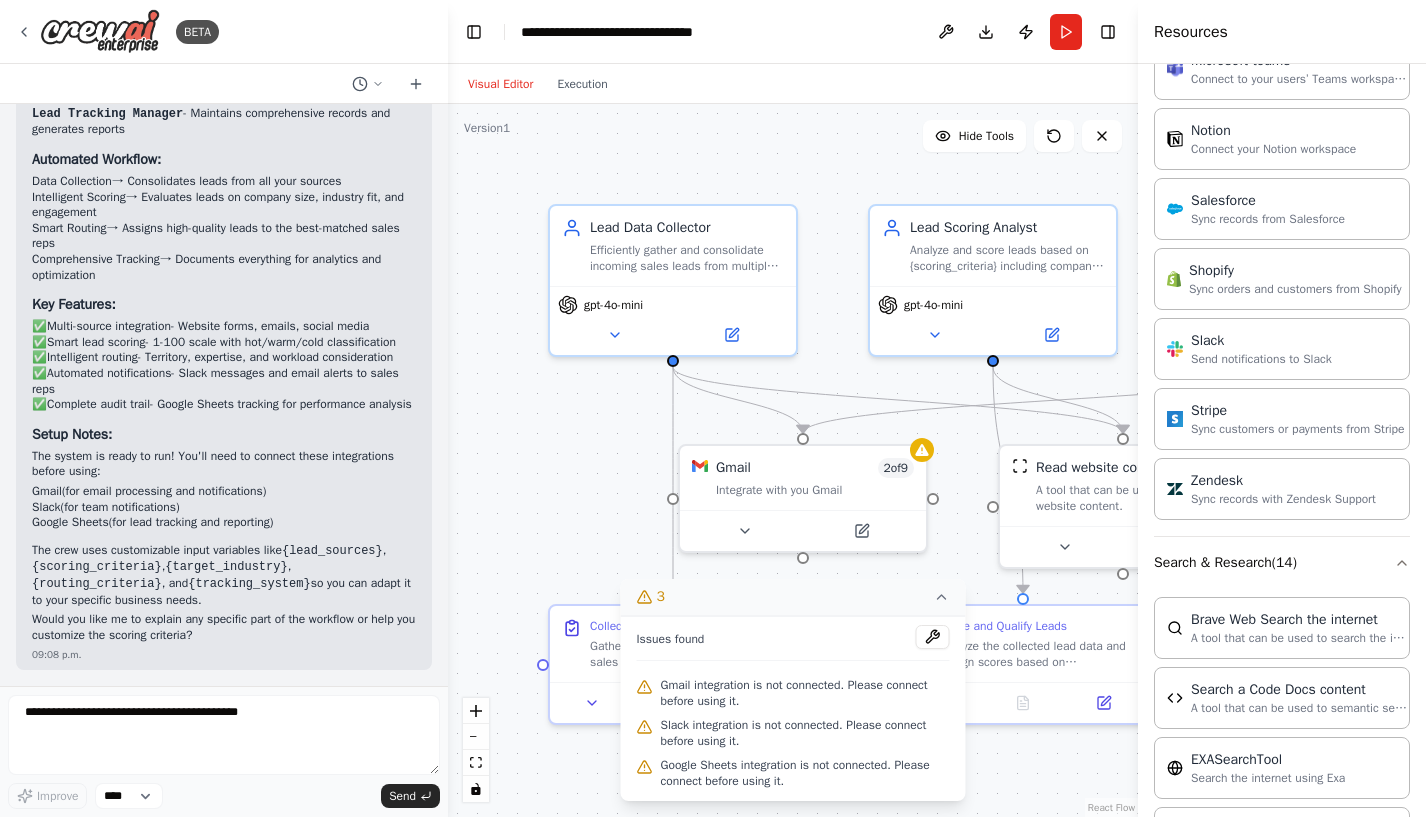 scroll, scrollTop: 1886, scrollLeft: 0, axis: vertical 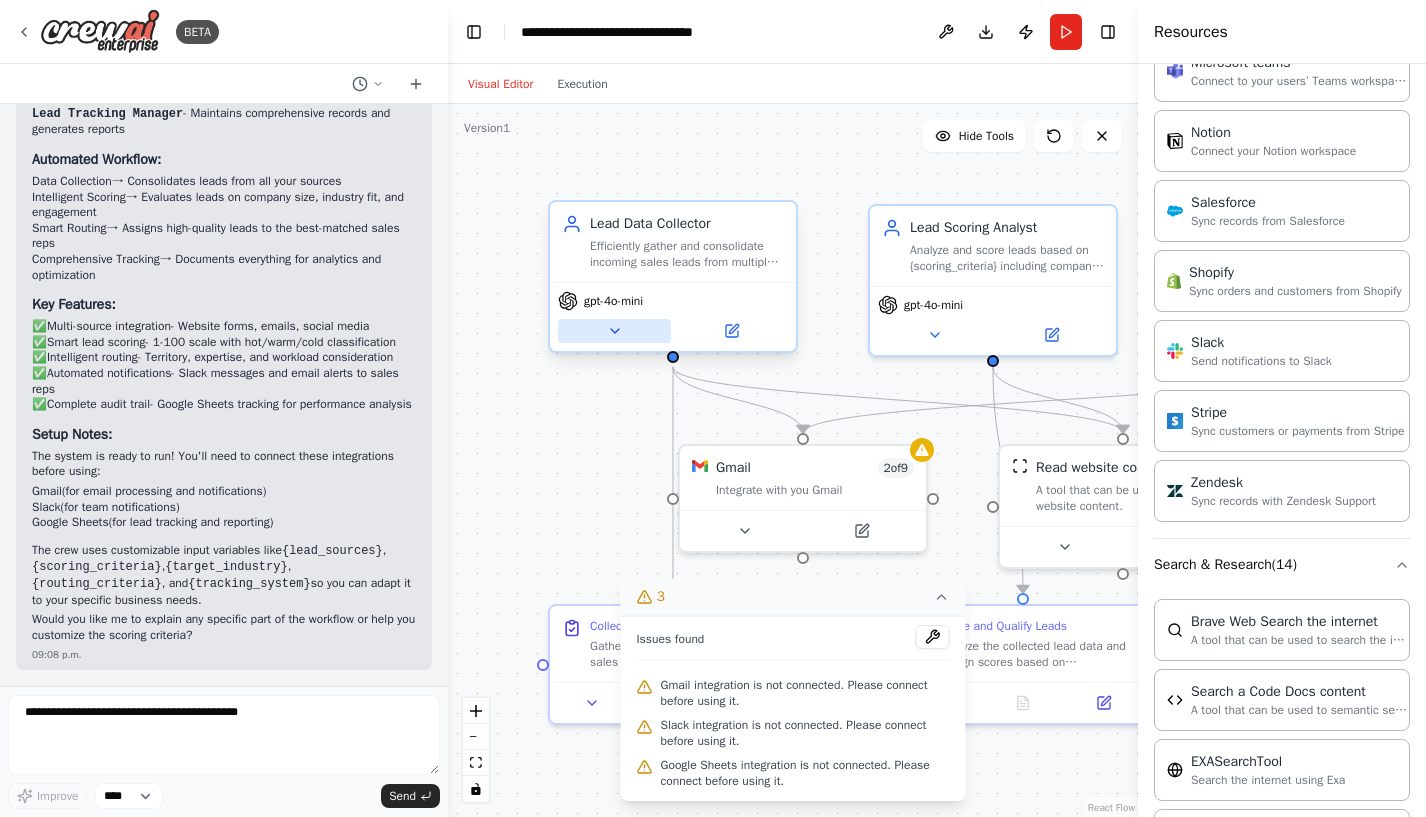 click 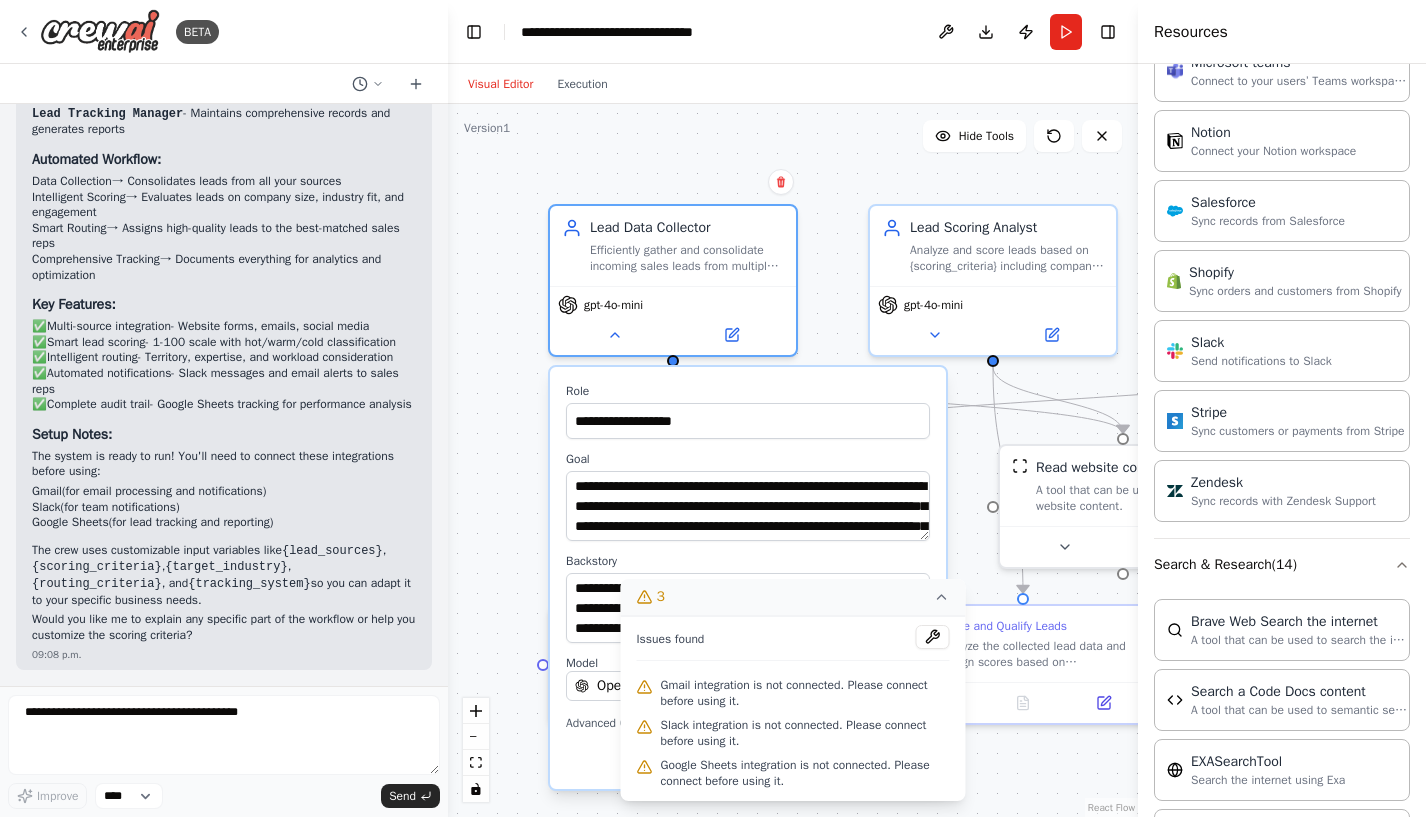 click 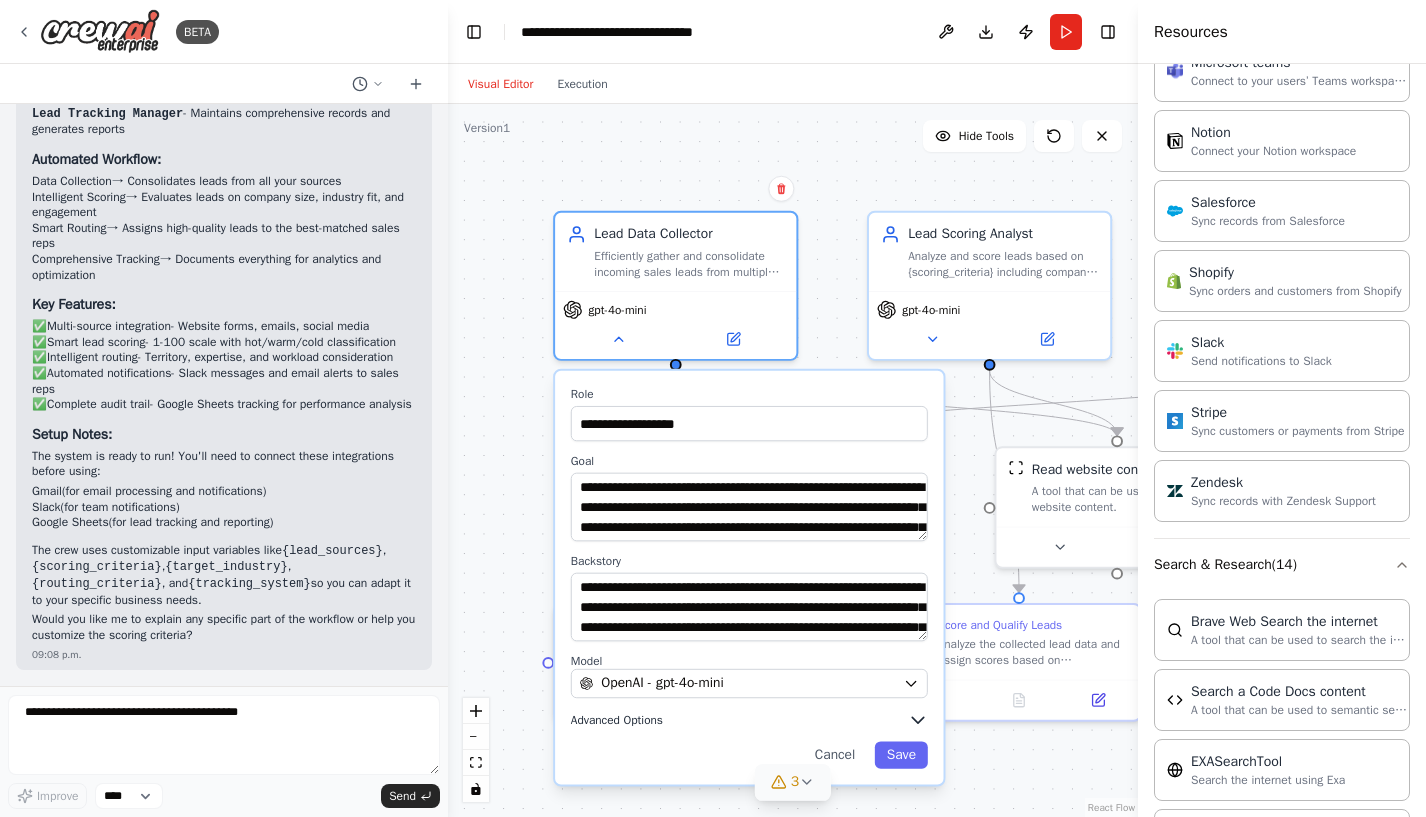 click on "Advanced Options" at bounding box center (617, 720) 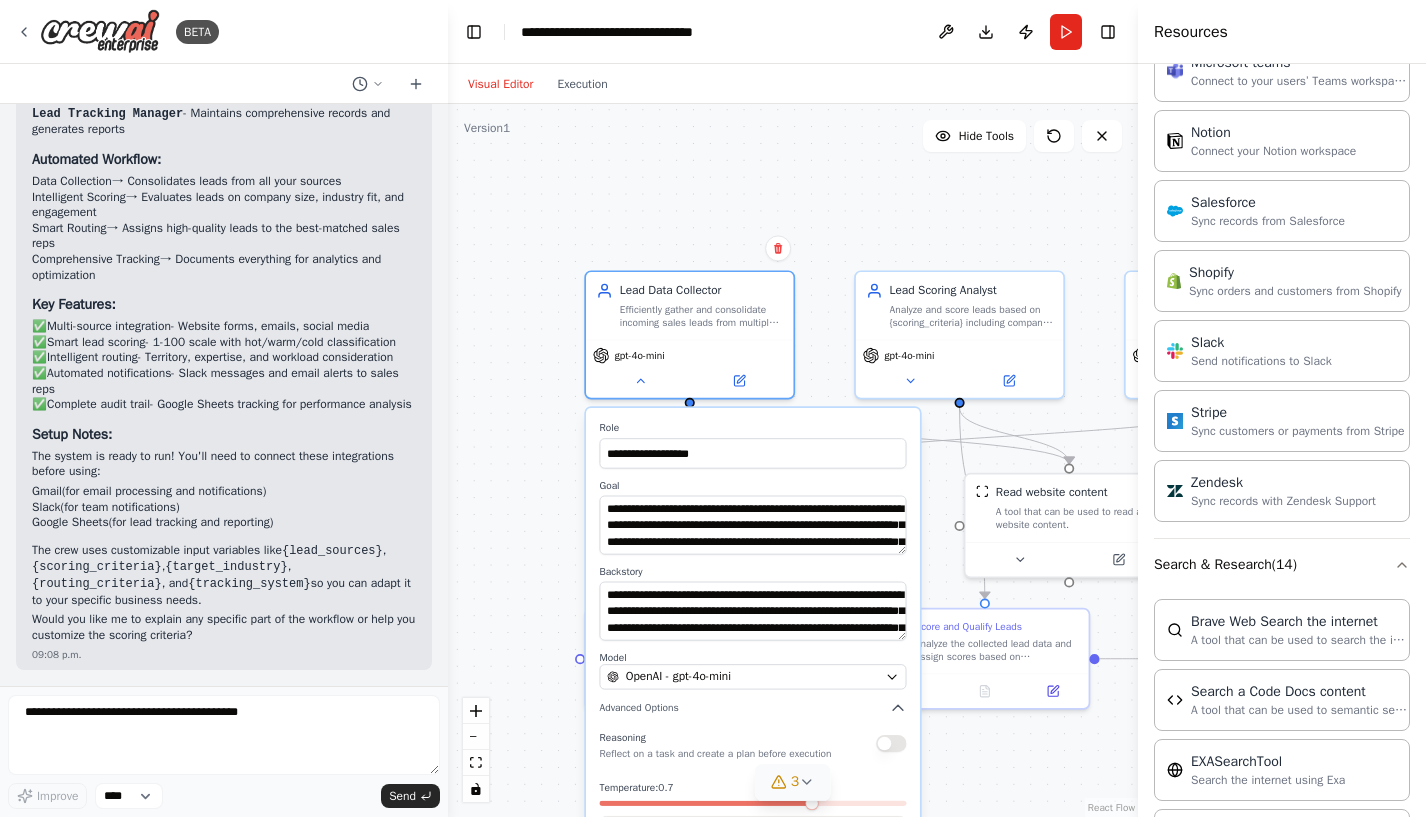 click on "**********" at bounding box center [753, 671] 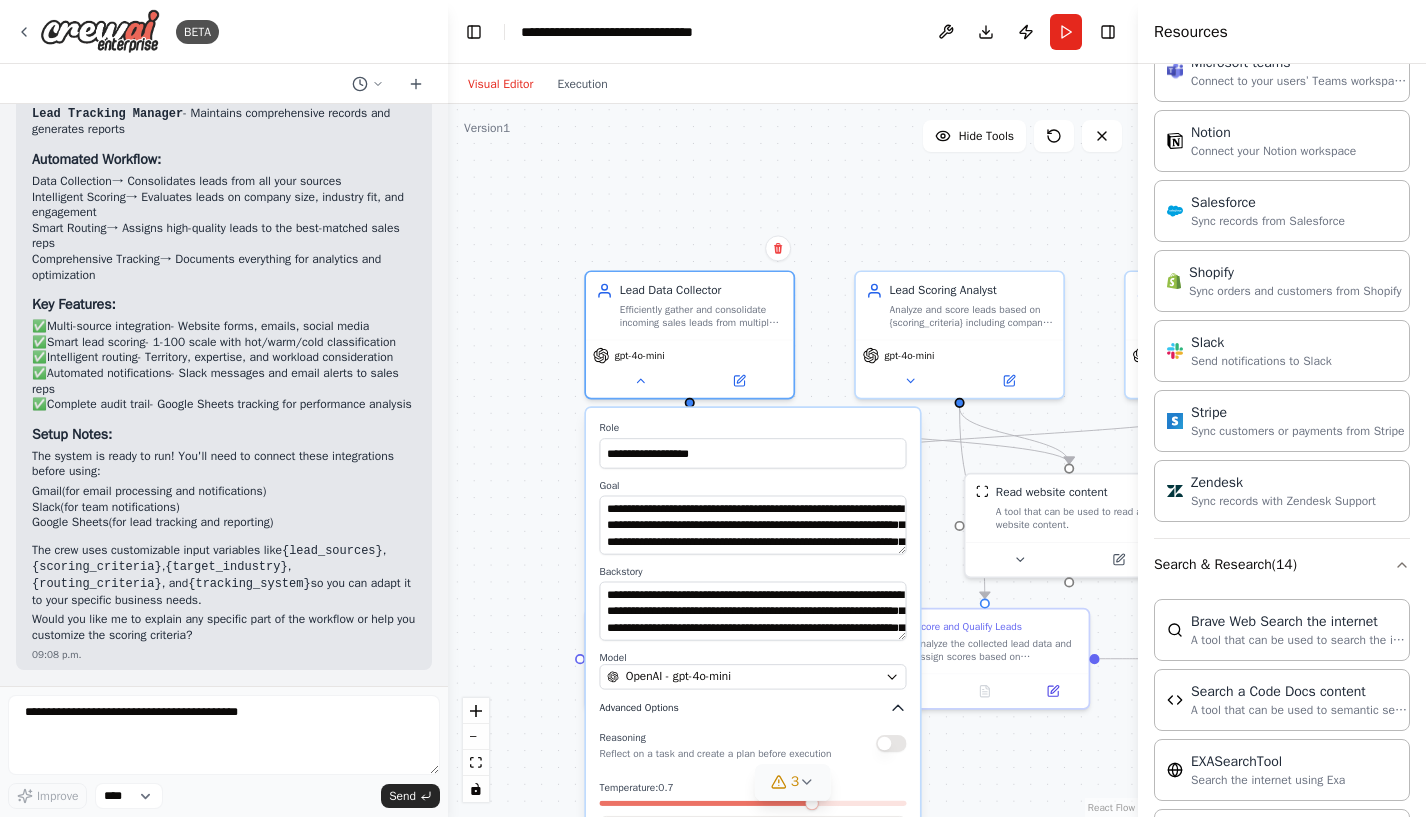 click on "Advanced Options" at bounding box center [639, 707] 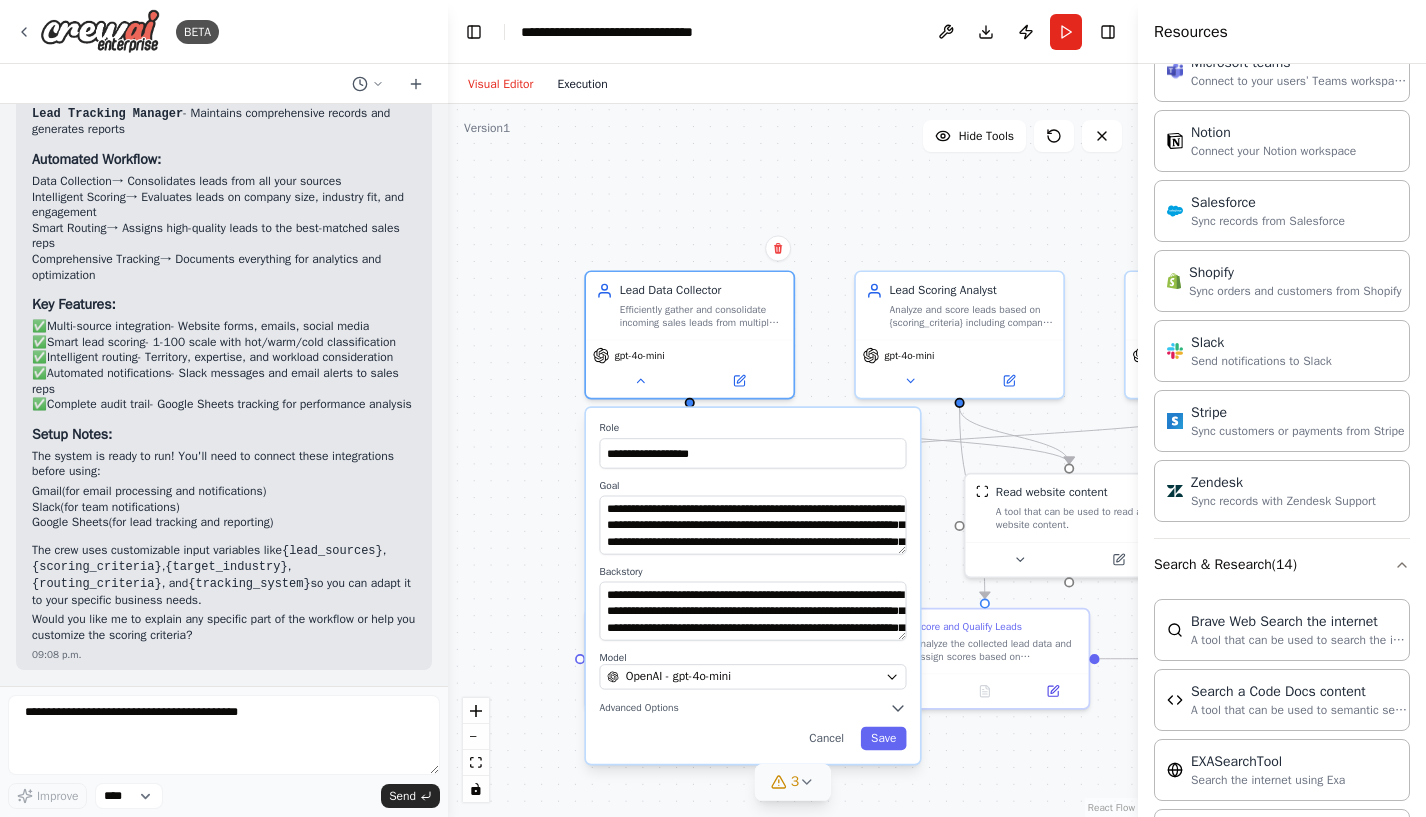 click on "Execution" at bounding box center (582, 84) 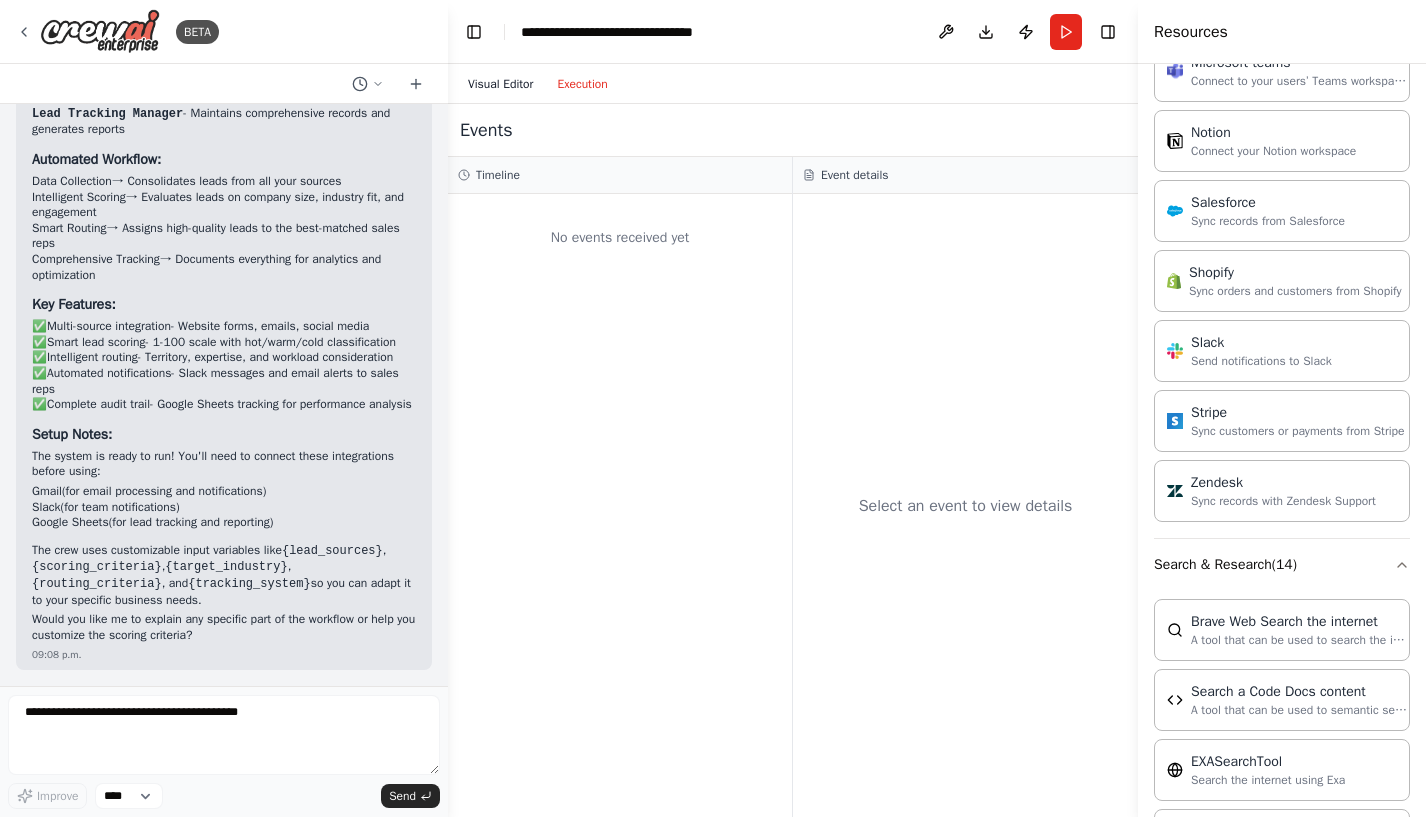 click on "Visual Editor" at bounding box center [500, 84] 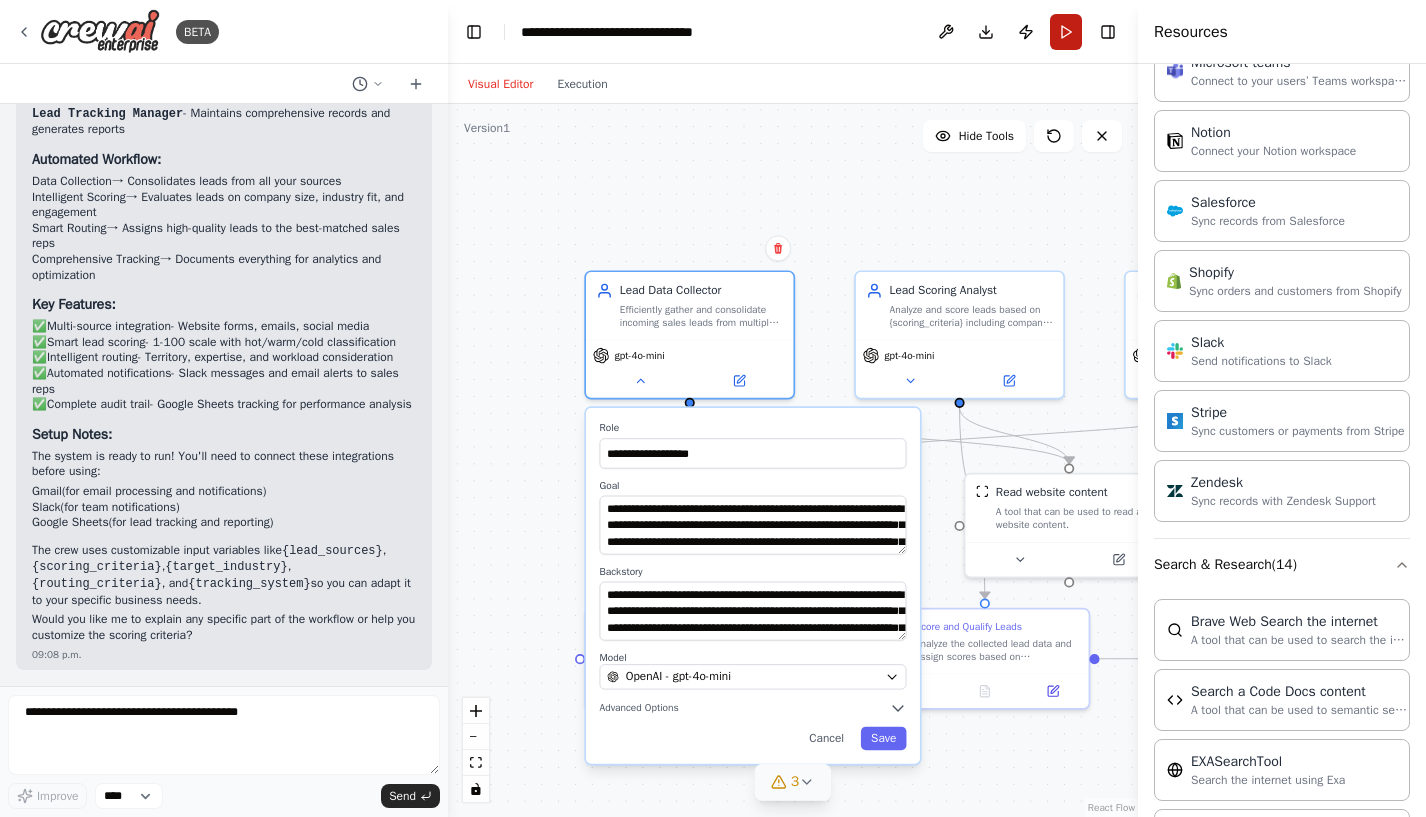 click on "Run" at bounding box center (1066, 32) 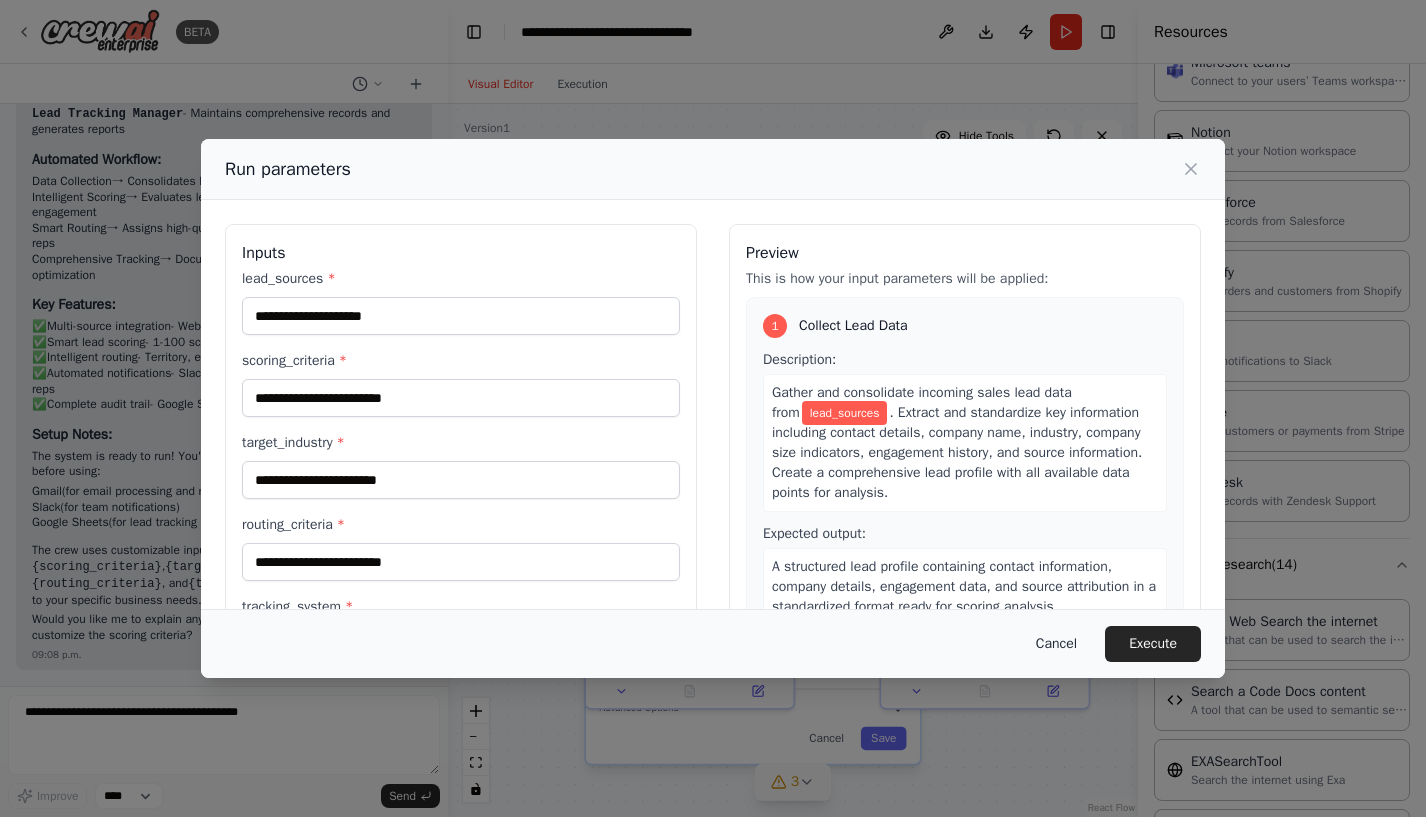 click on "Cancel" at bounding box center (1056, 644) 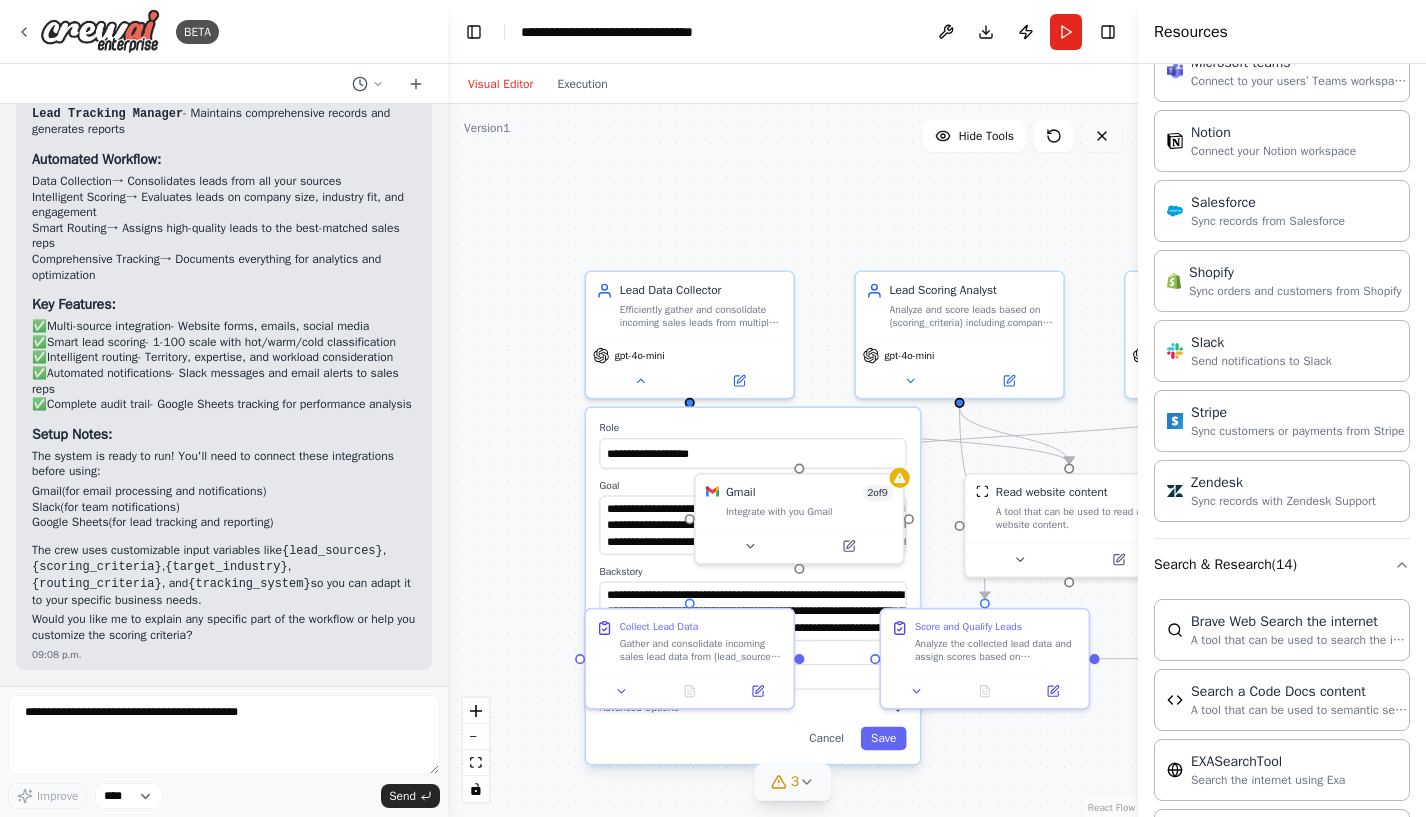 click 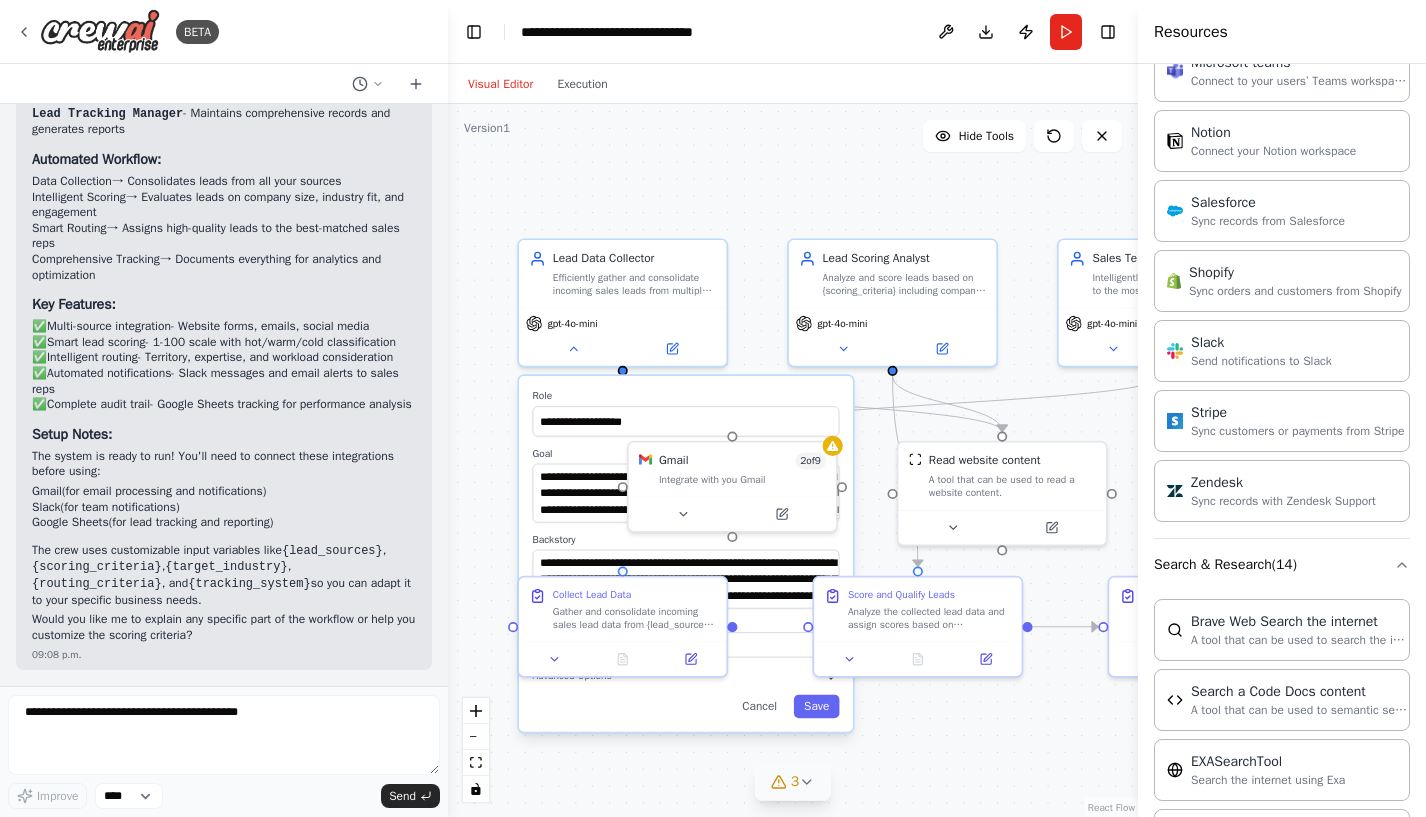 drag, startPoint x: 966, startPoint y: 224, endPoint x: 899, endPoint y: 194, distance: 73.409805 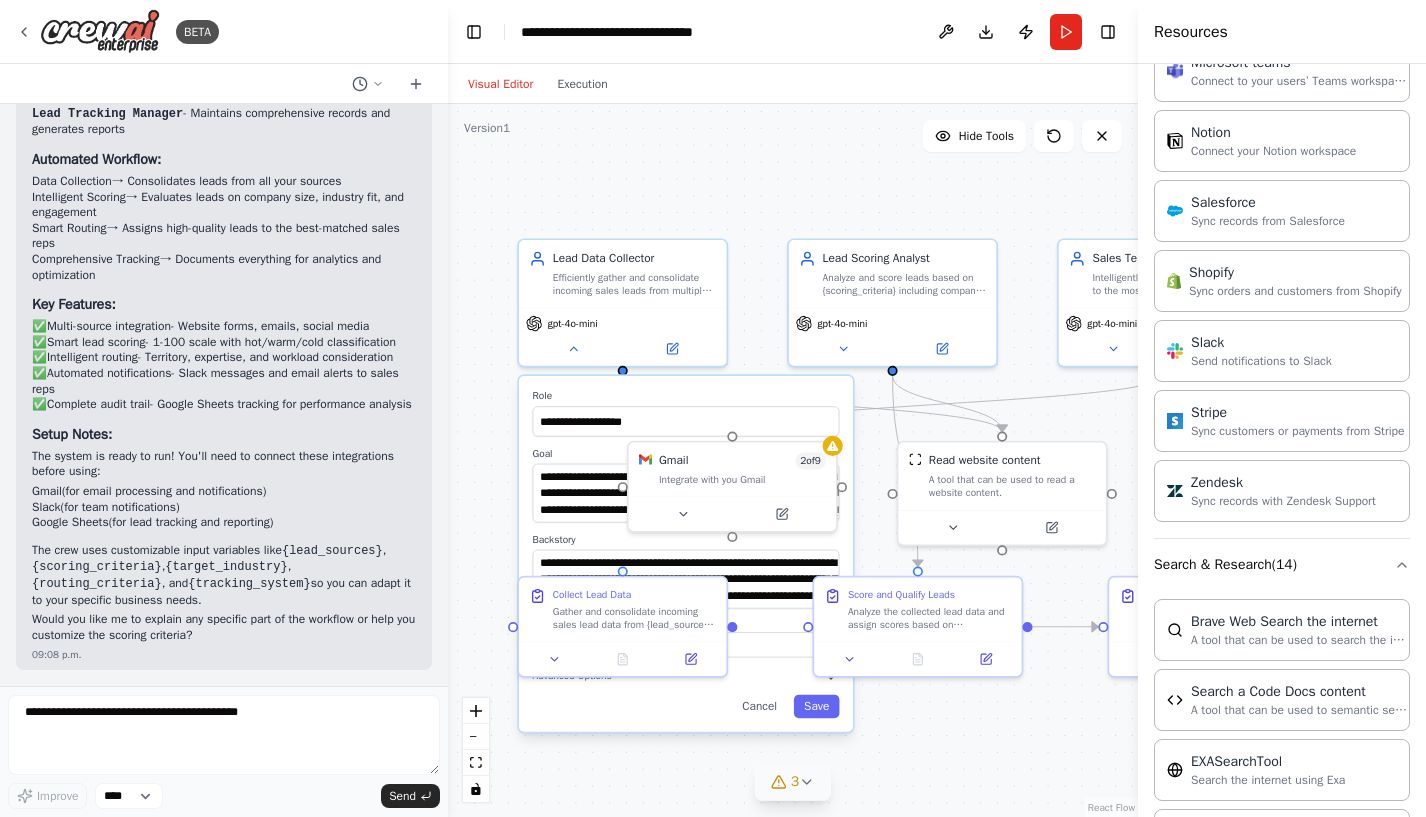 click on "**********" at bounding box center [793, 460] 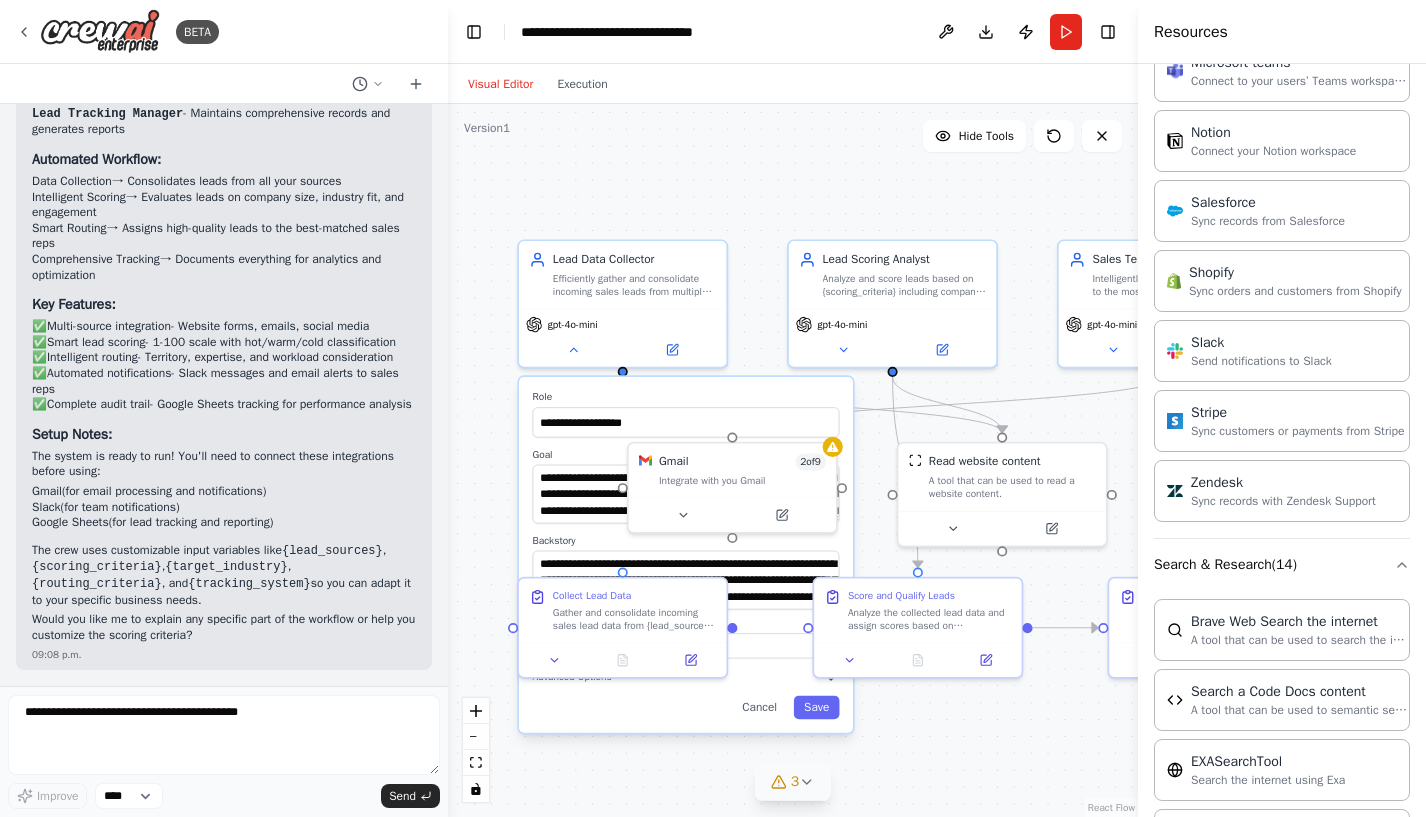 click on "React Flow" at bounding box center (1111, 807) 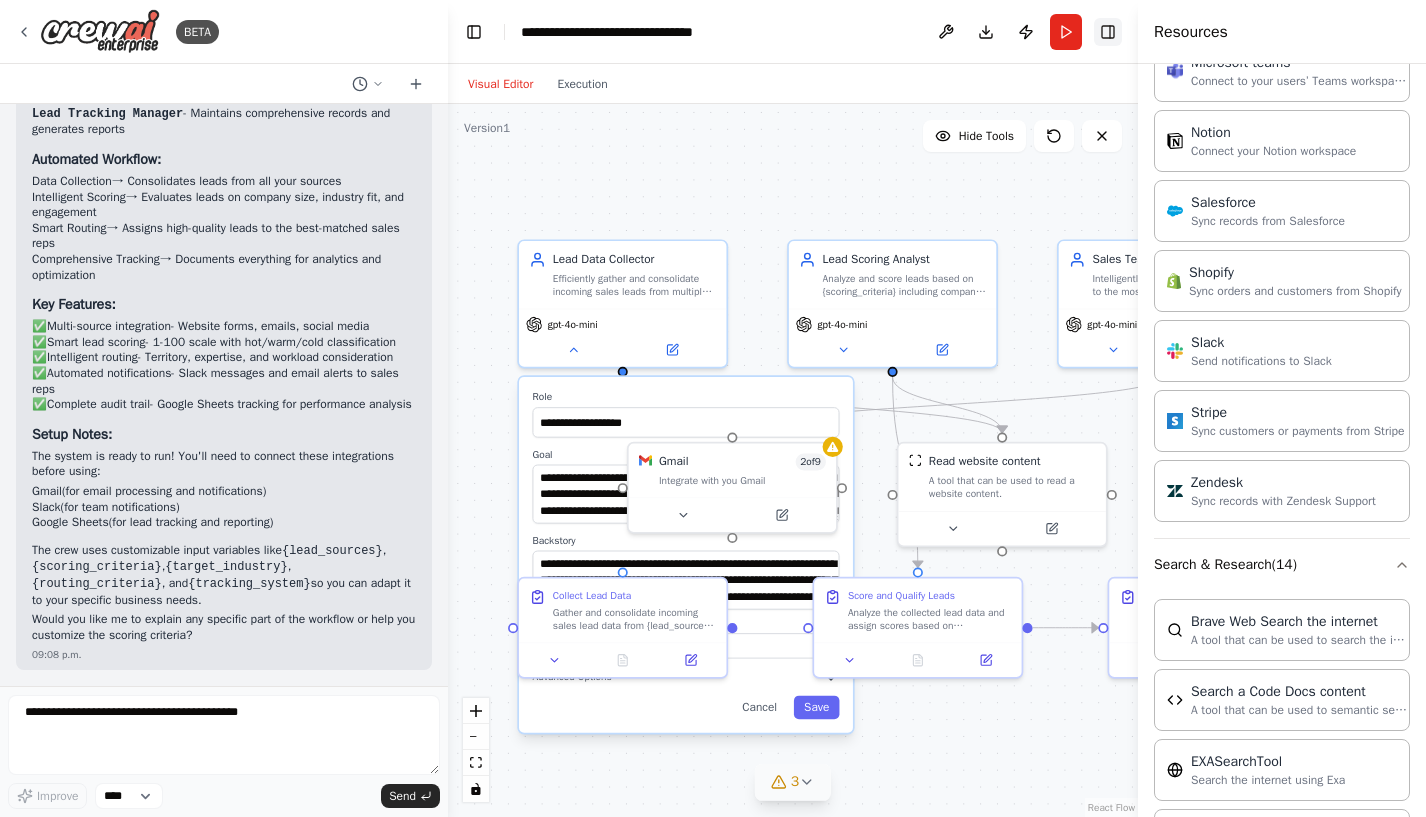 click on "Toggle Right Sidebar" at bounding box center [1108, 32] 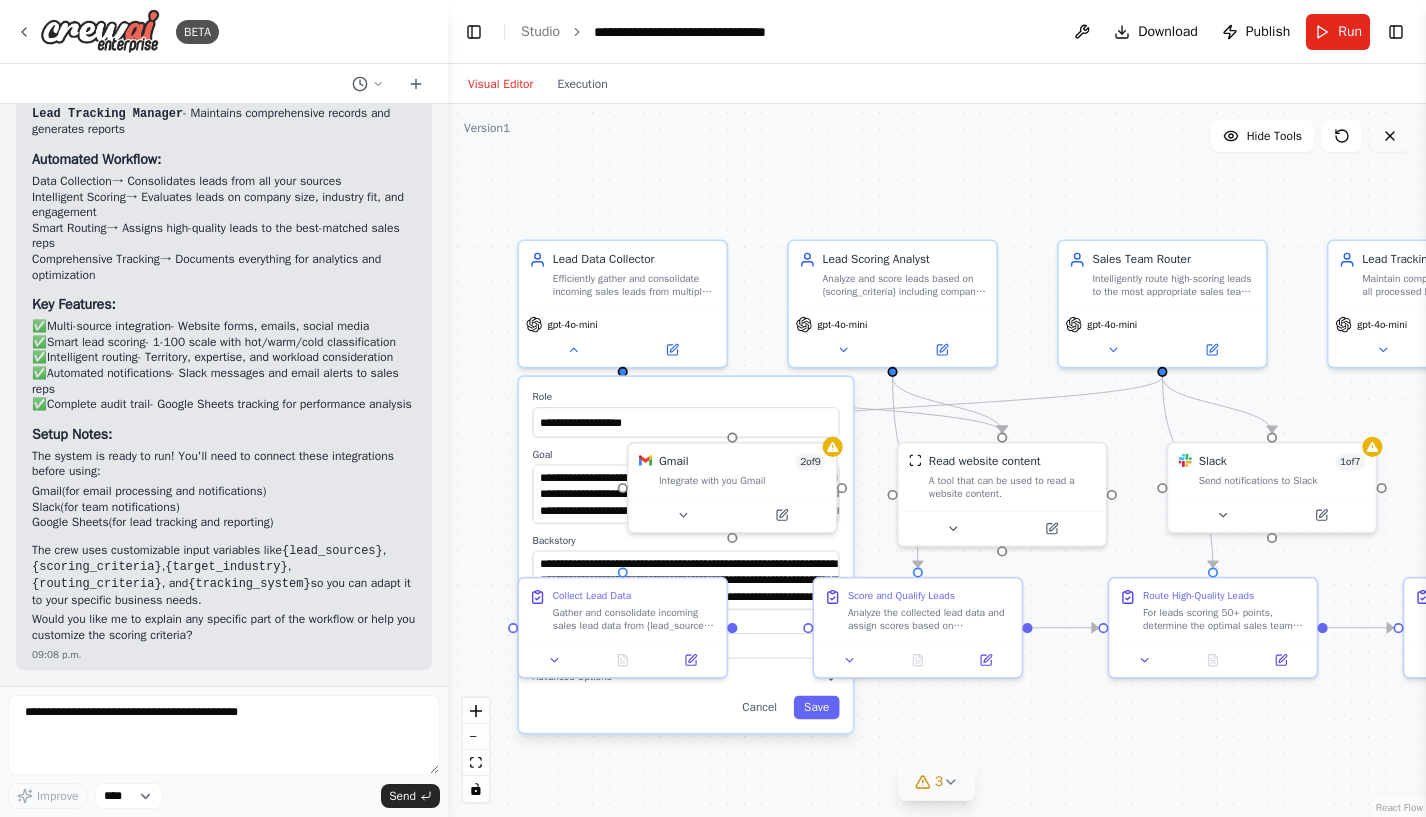 click 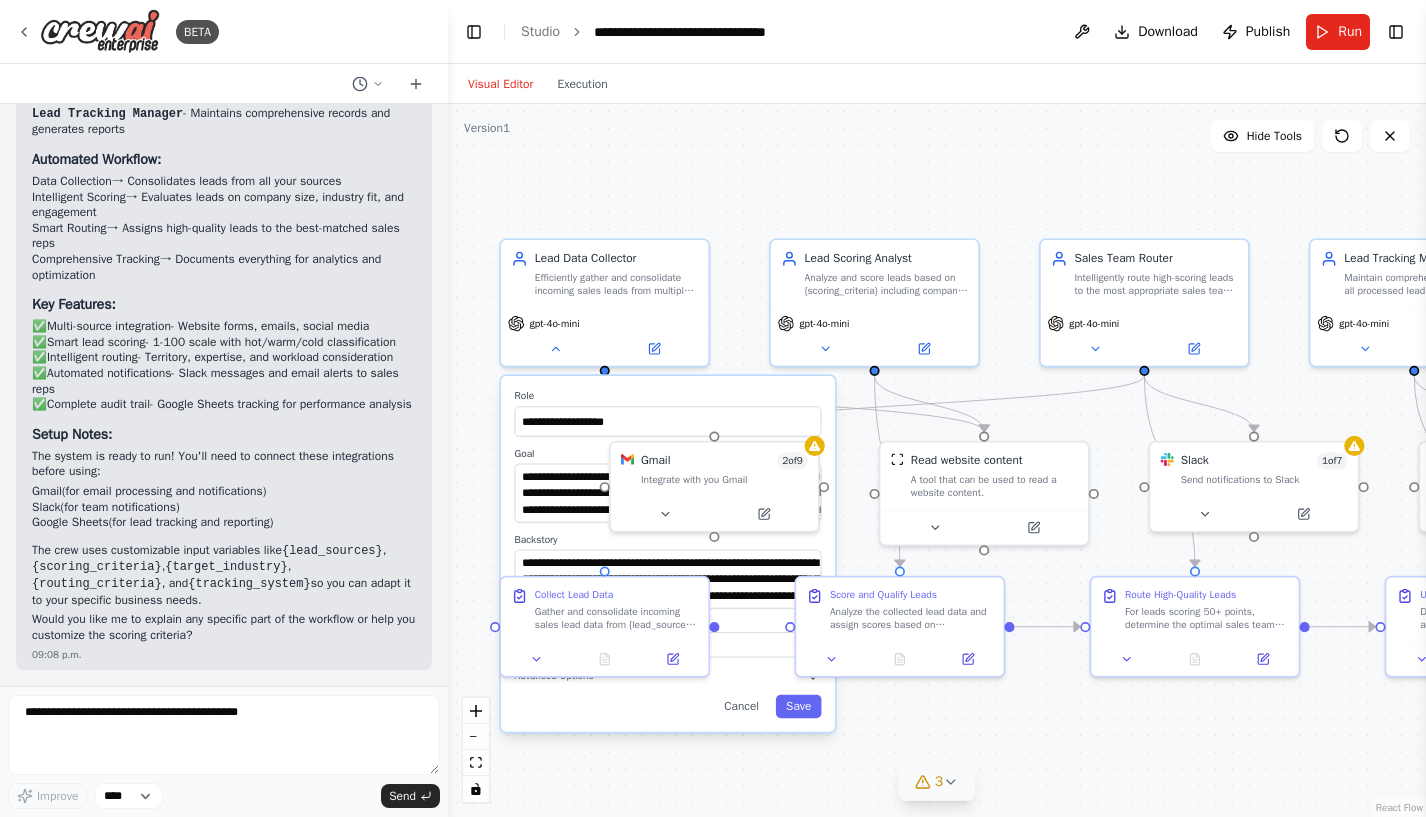 drag, startPoint x: 1074, startPoint y: 171, endPoint x: 1057, endPoint y: 172, distance: 17.029387 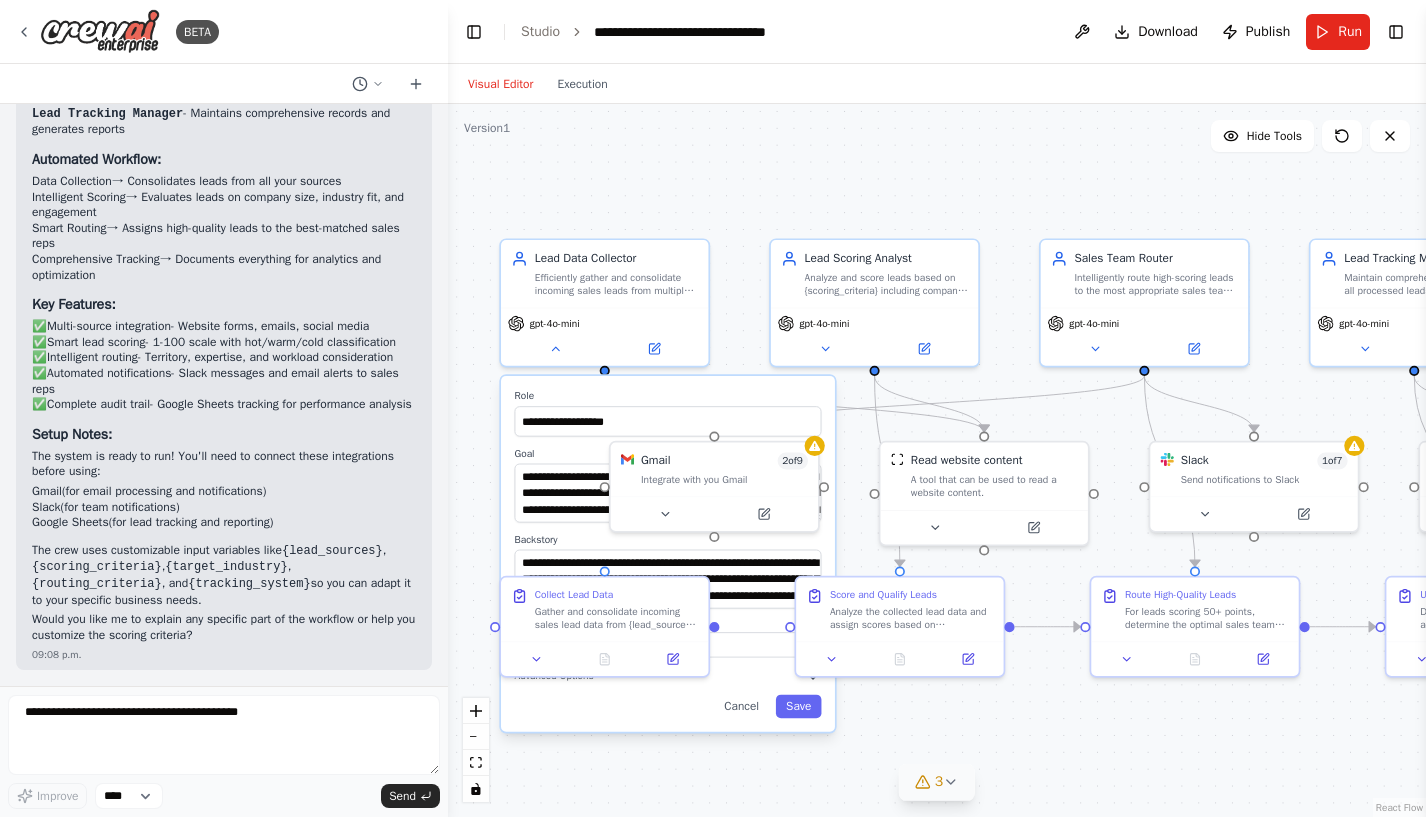 click on "**********" at bounding box center [937, 460] 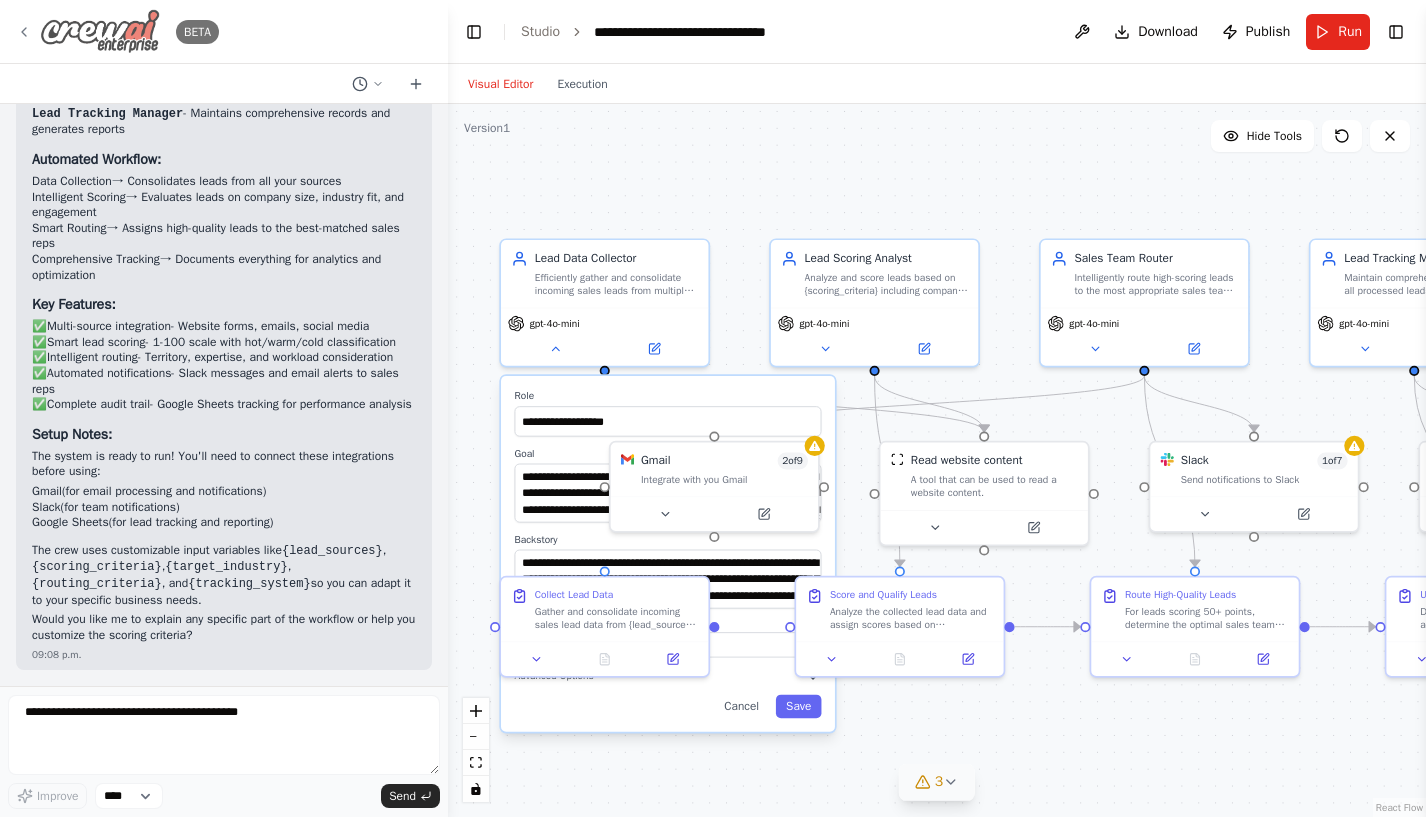 click 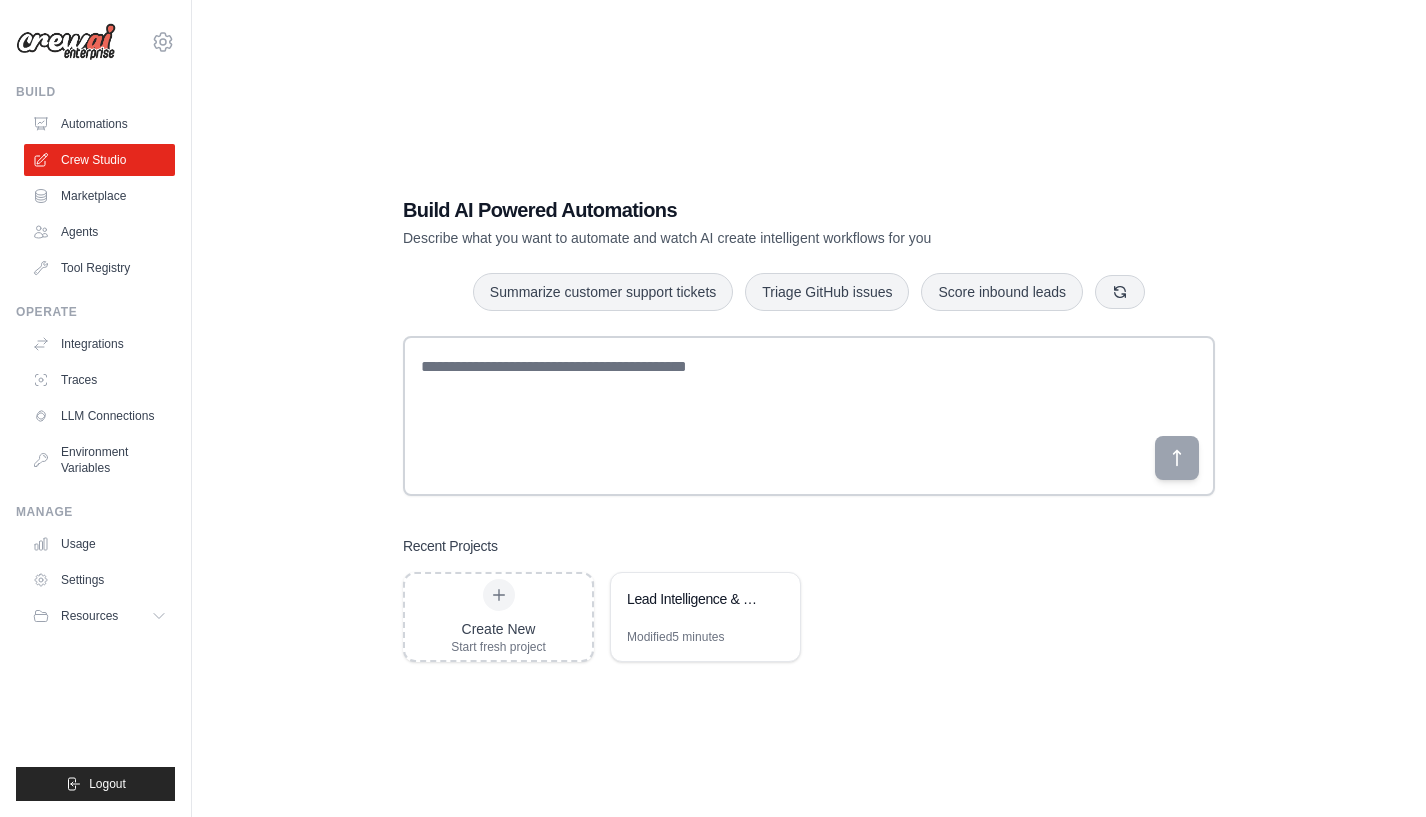 scroll, scrollTop: 0, scrollLeft: 0, axis: both 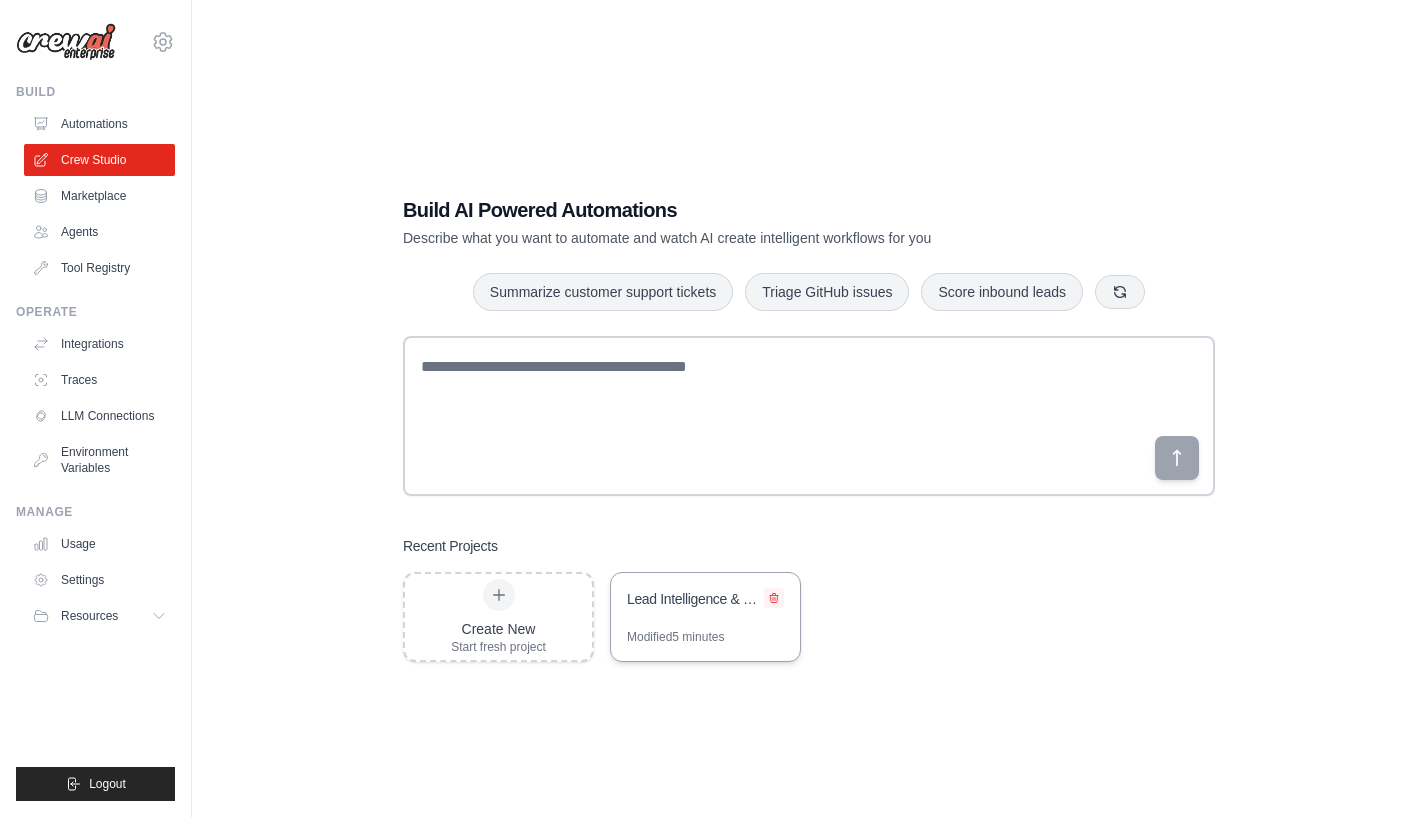 click 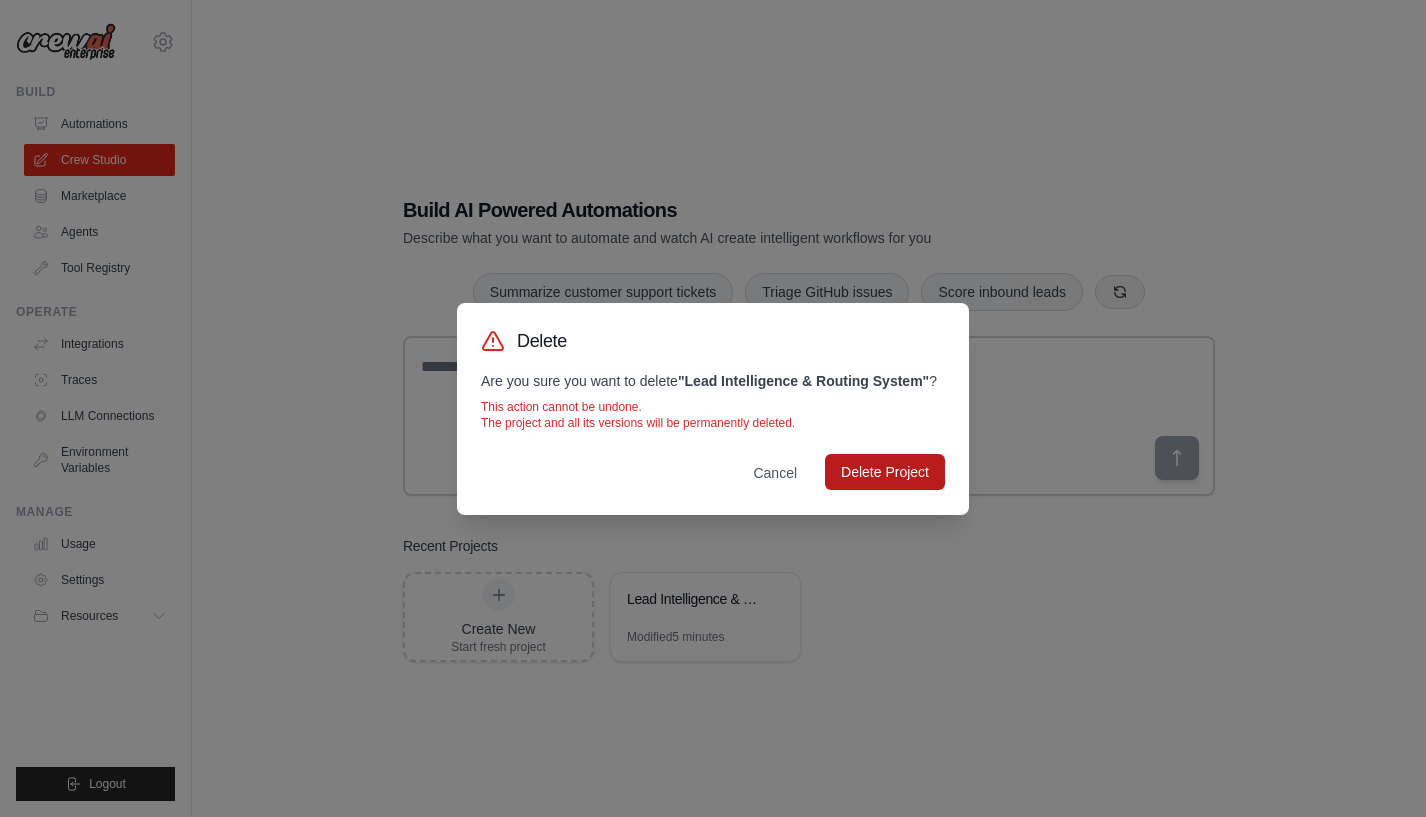 click on "Delete Project" at bounding box center (885, 472) 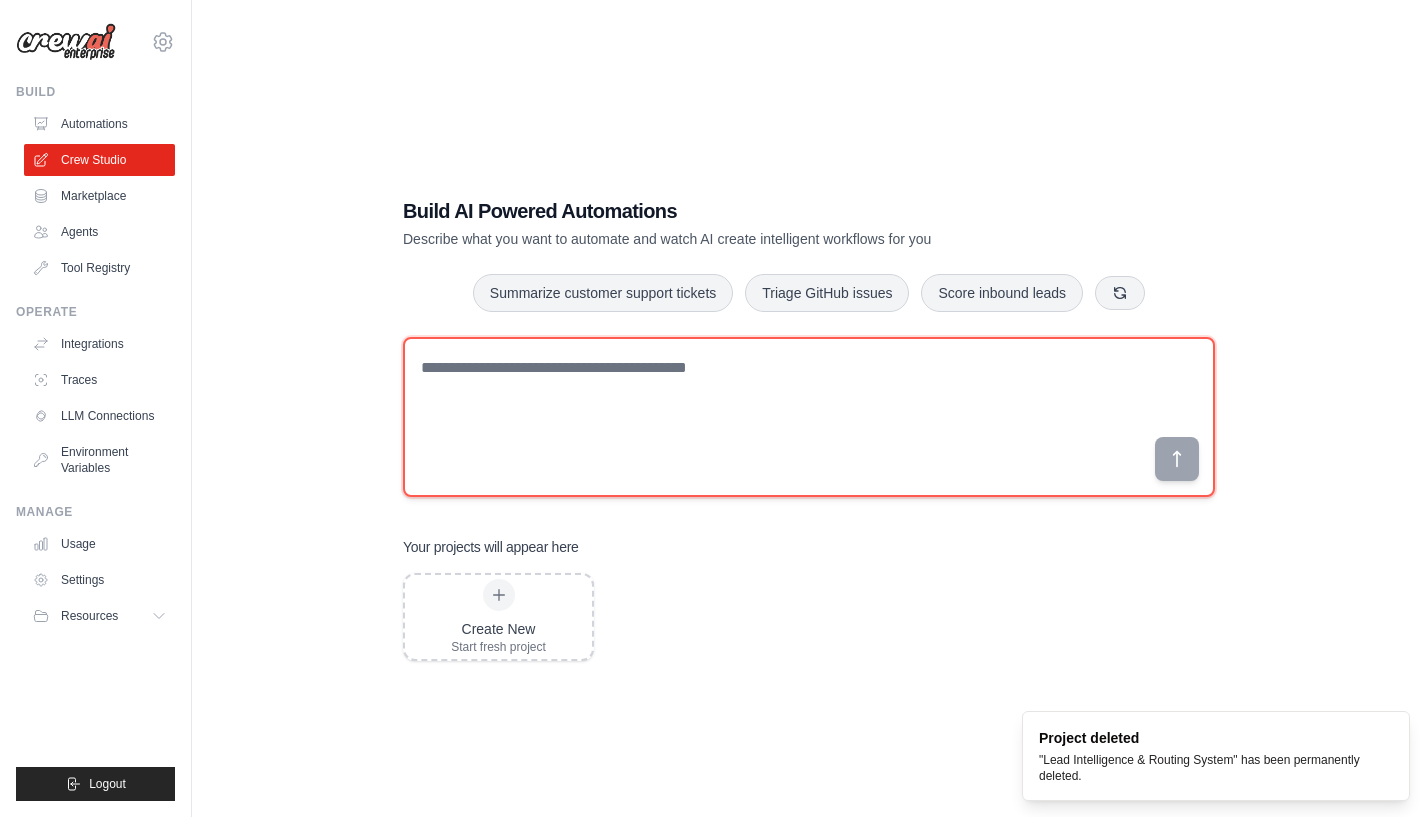 click at bounding box center [809, 417] 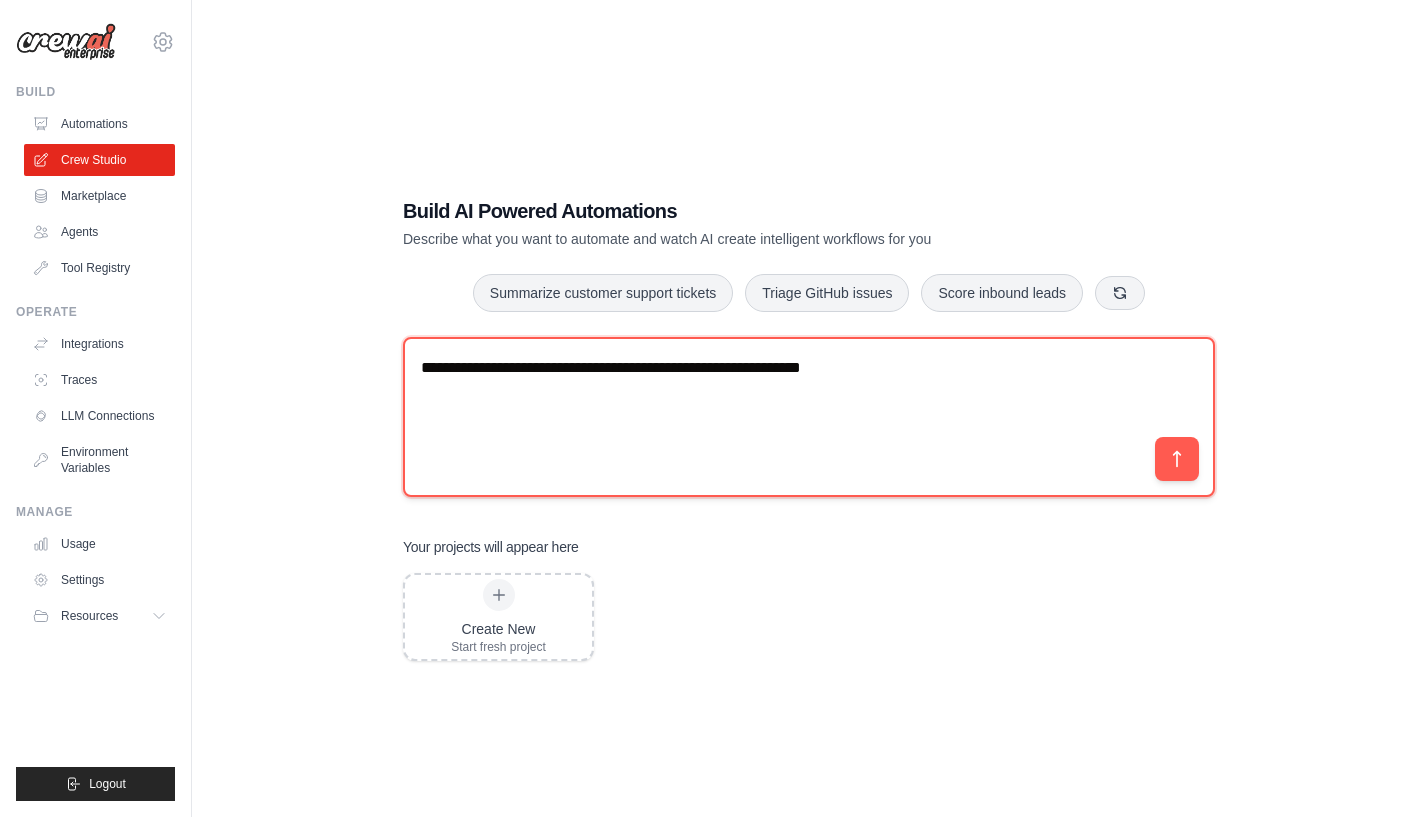 click on "**********" at bounding box center (809, 417) 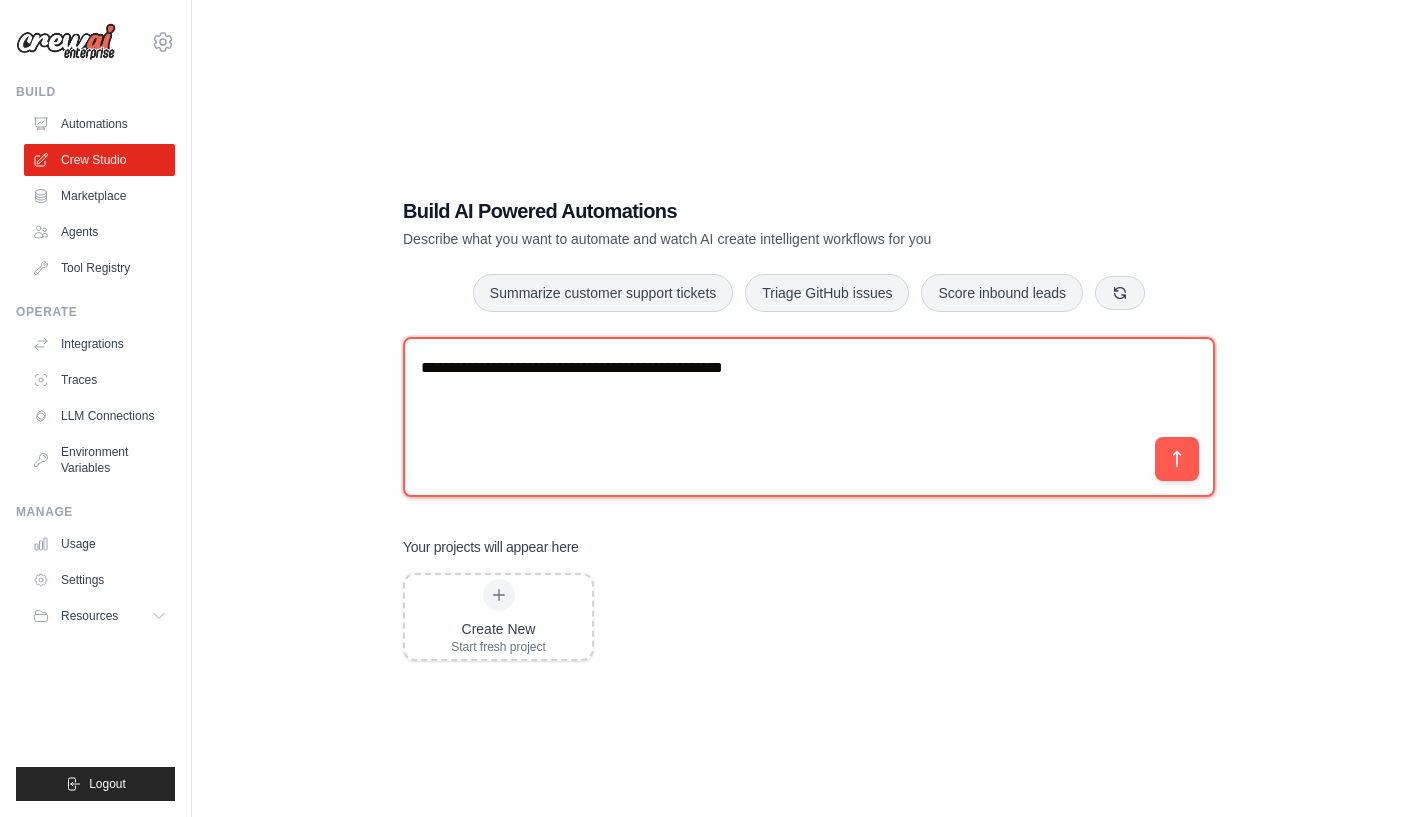 click on "**********" at bounding box center (809, 417) 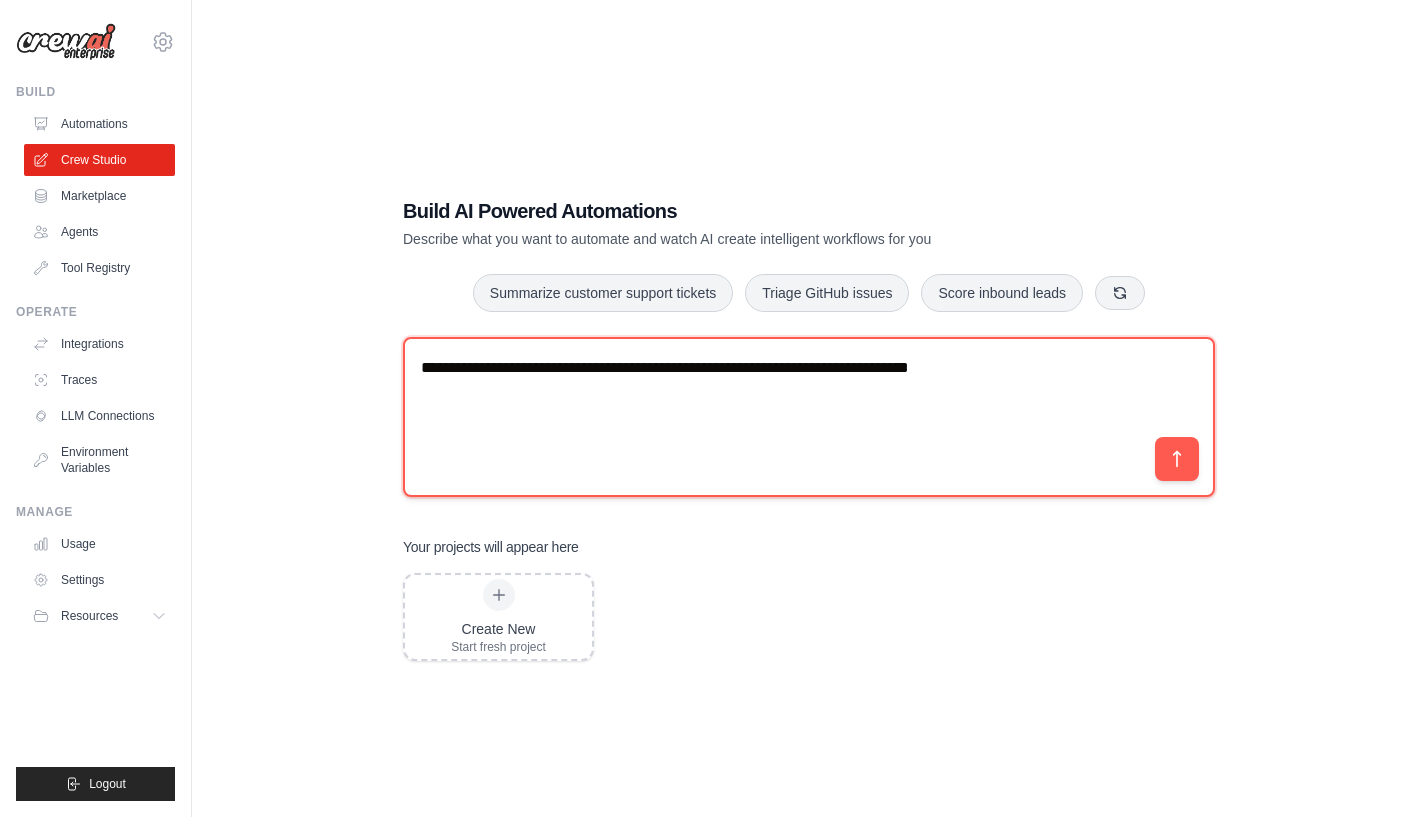 click on "**********" at bounding box center (809, 417) 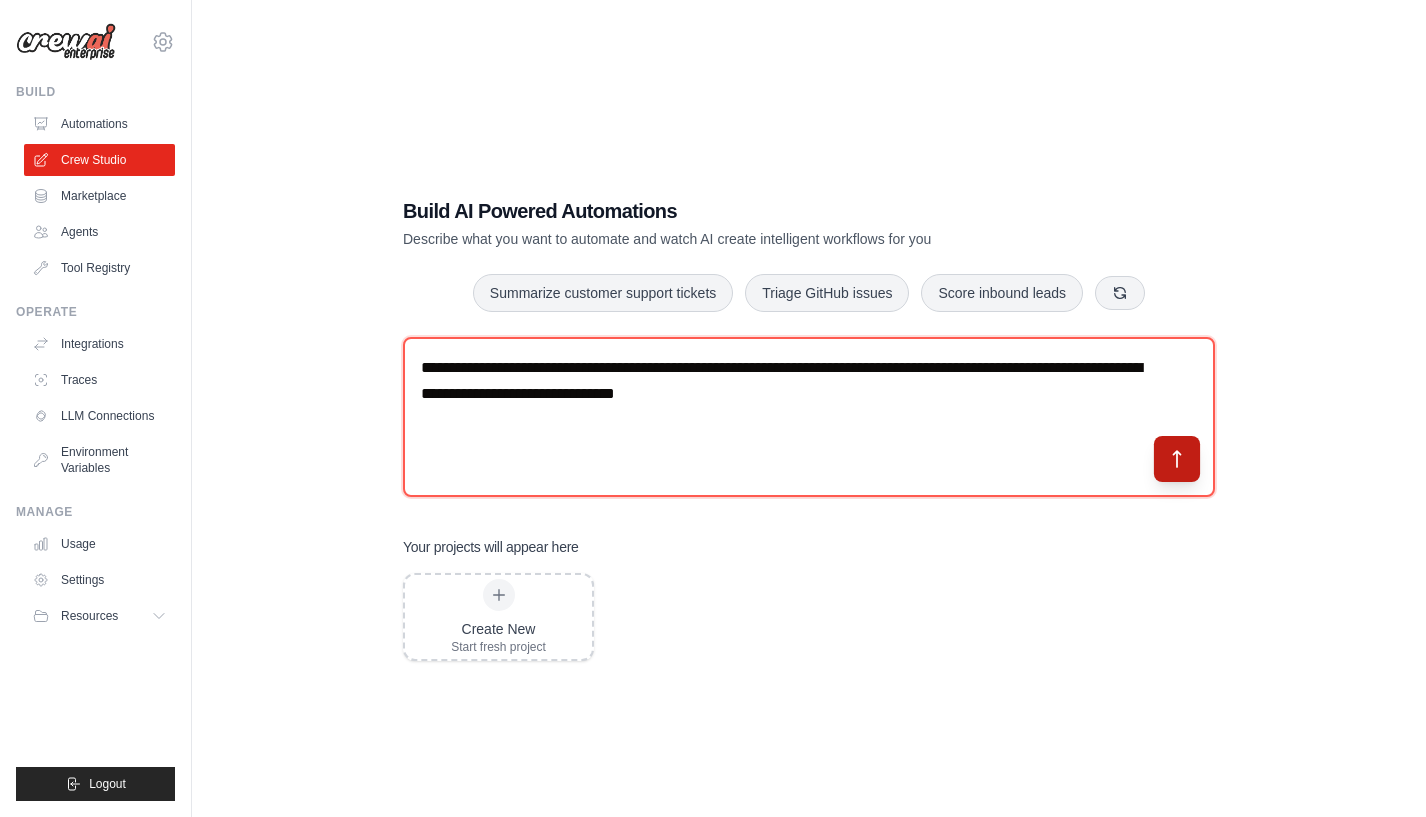type on "**********" 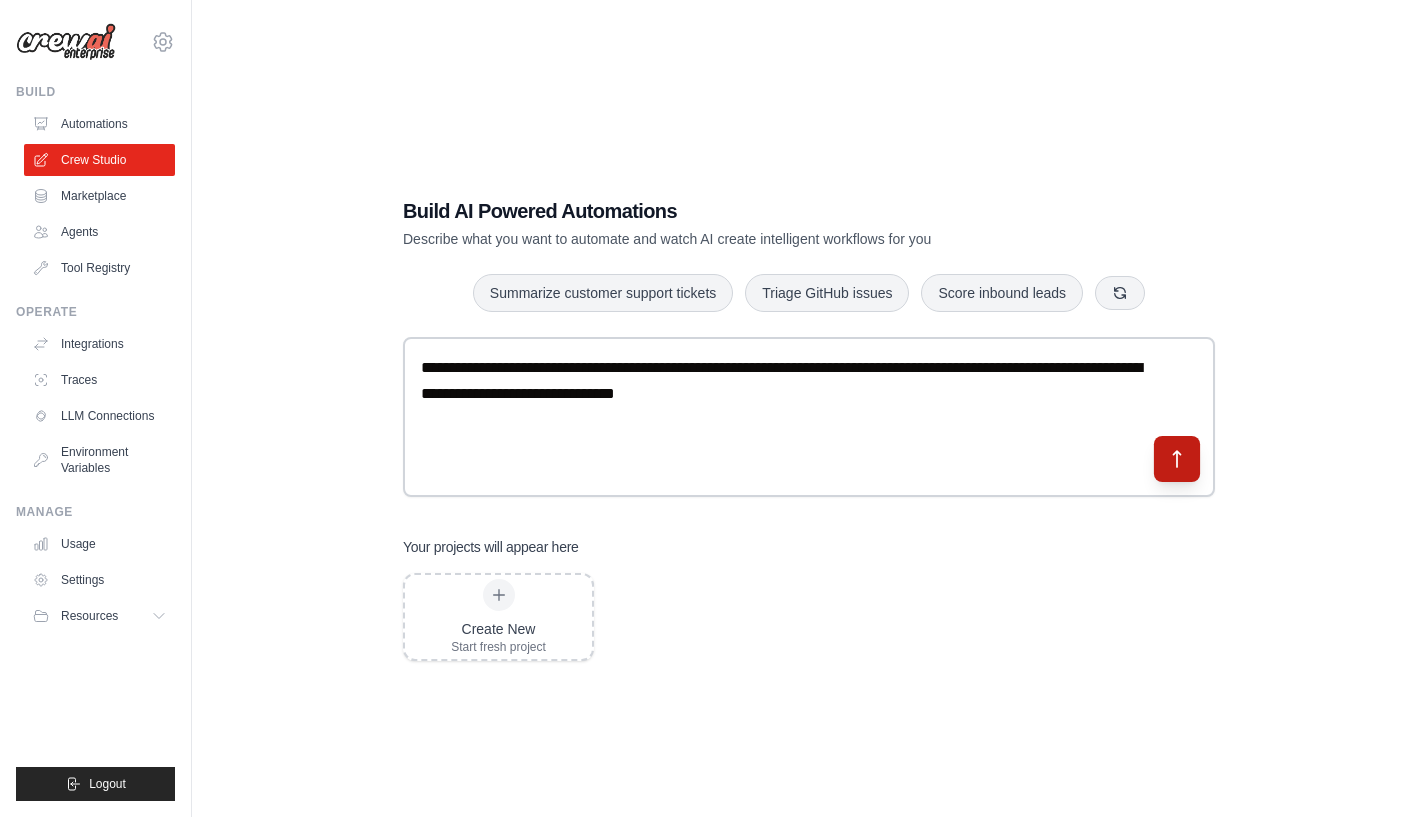 click 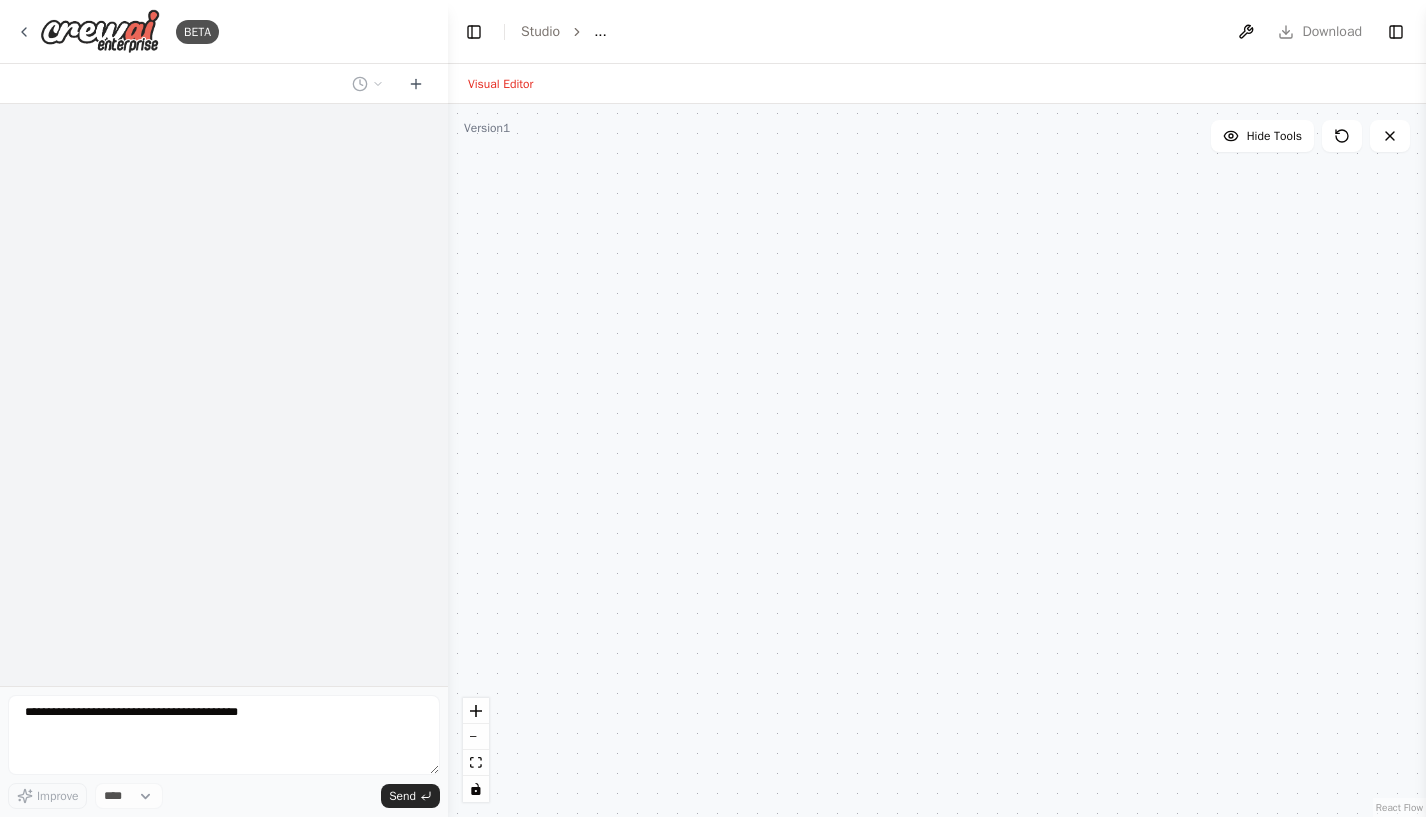 scroll, scrollTop: 0, scrollLeft: 0, axis: both 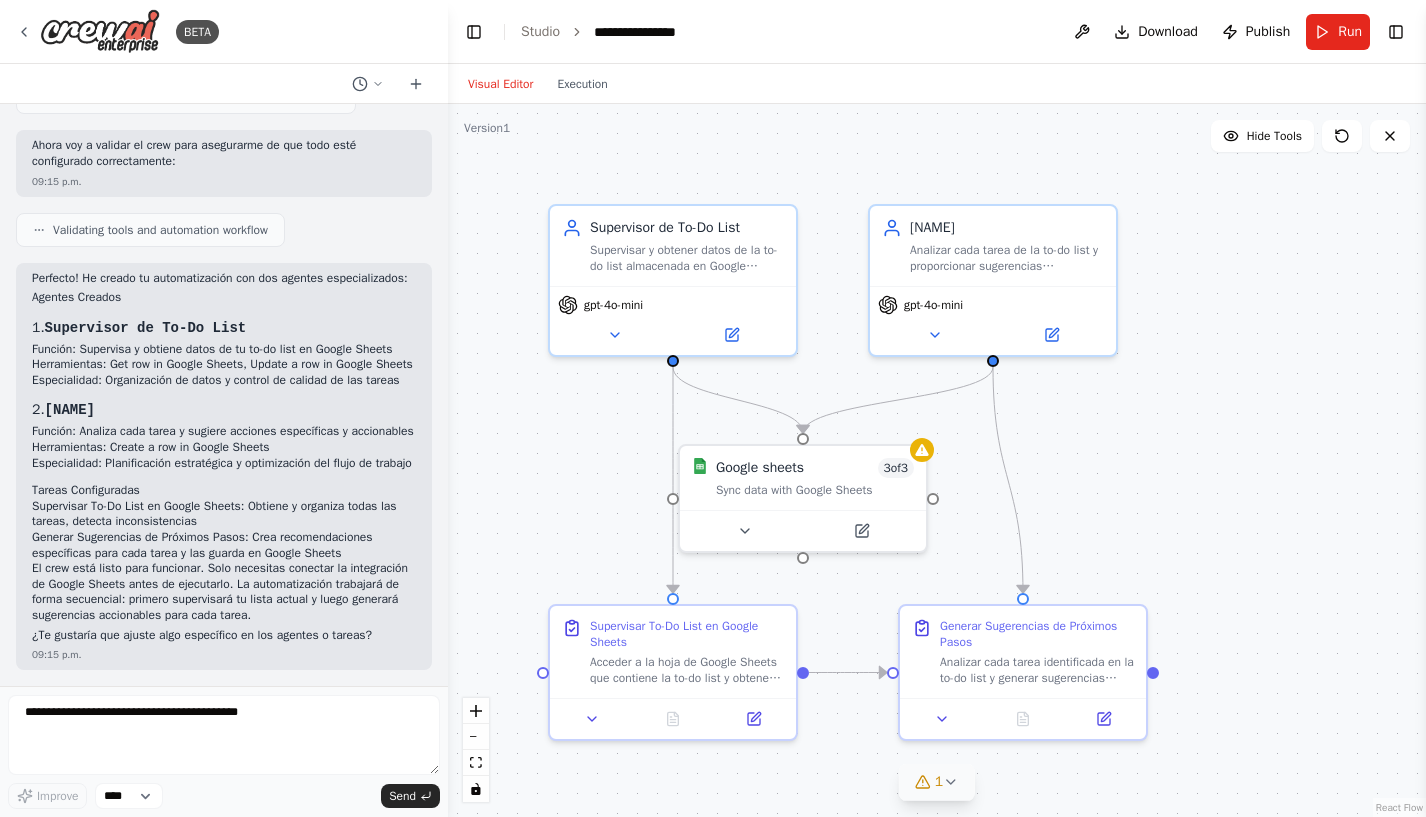 click 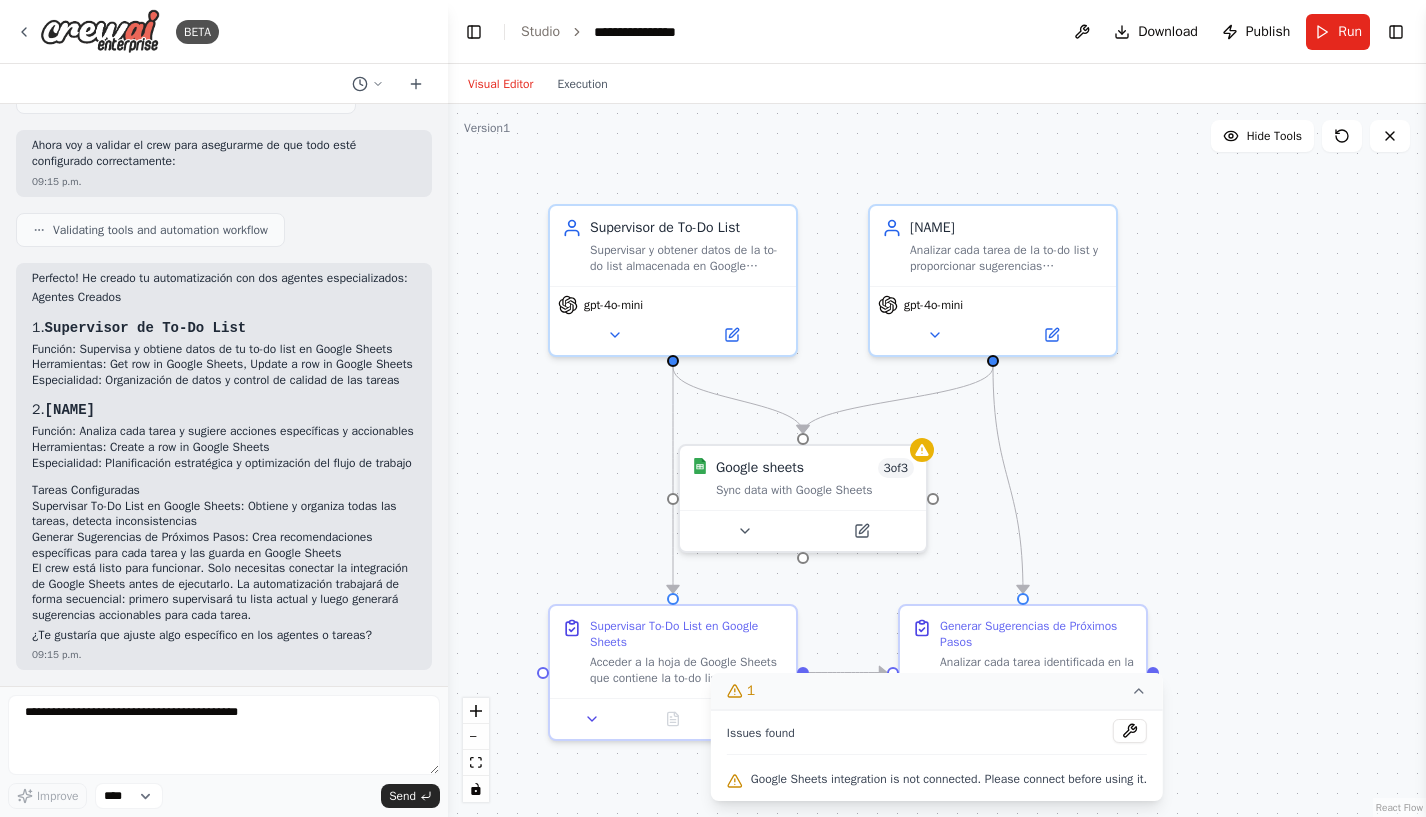 click 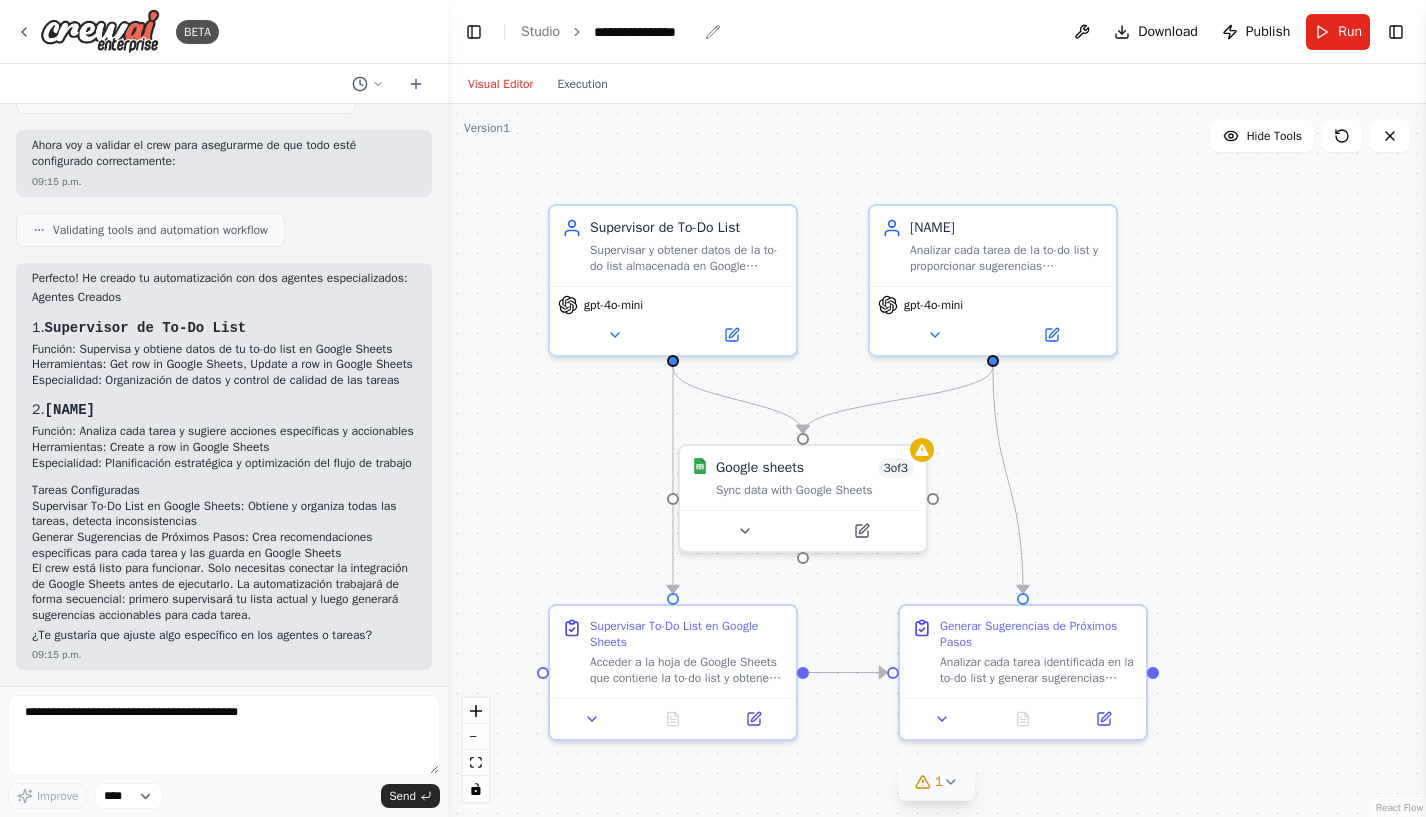 click on "**********" at bounding box center [645, 32] 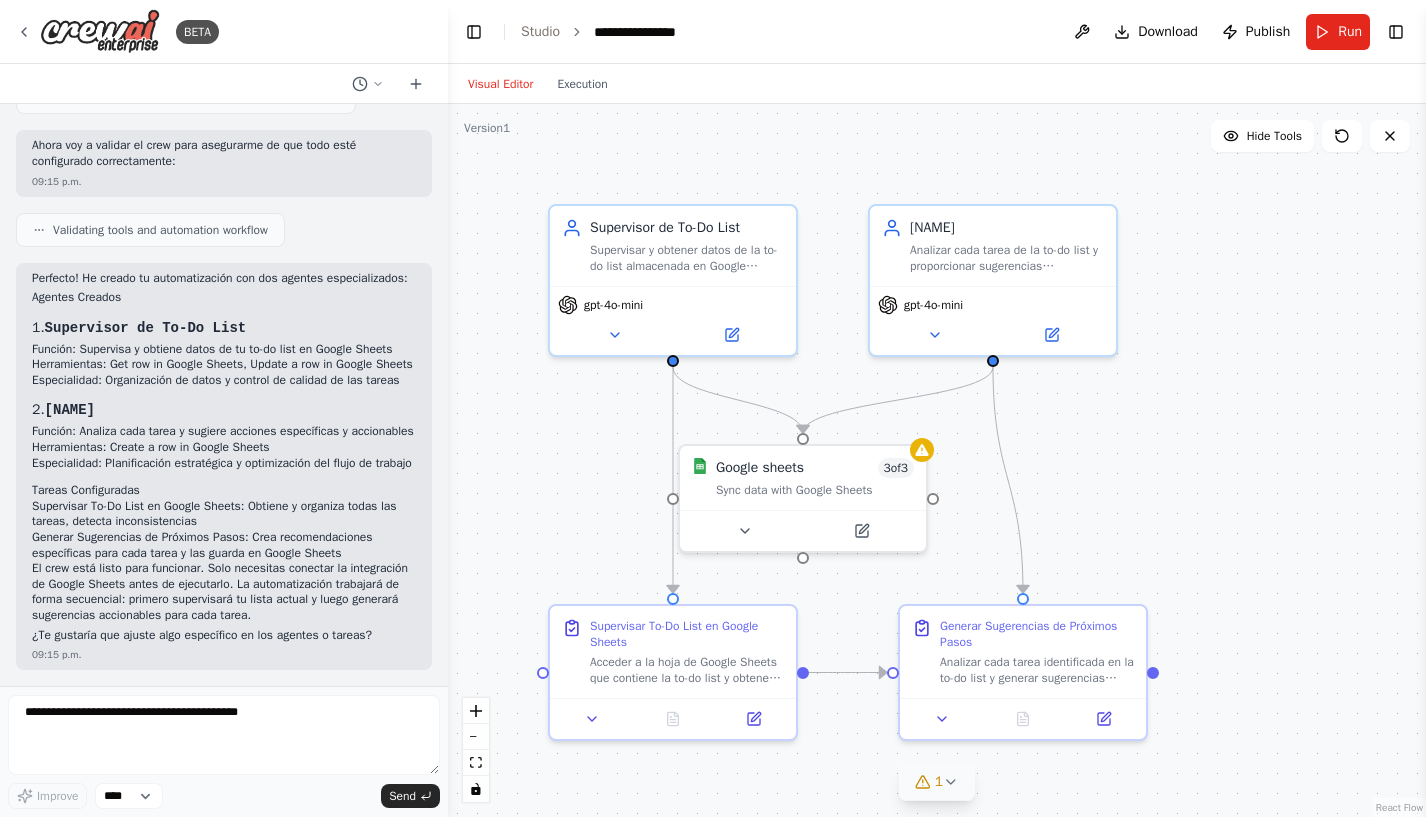 click on "**********" at bounding box center (669, 32) 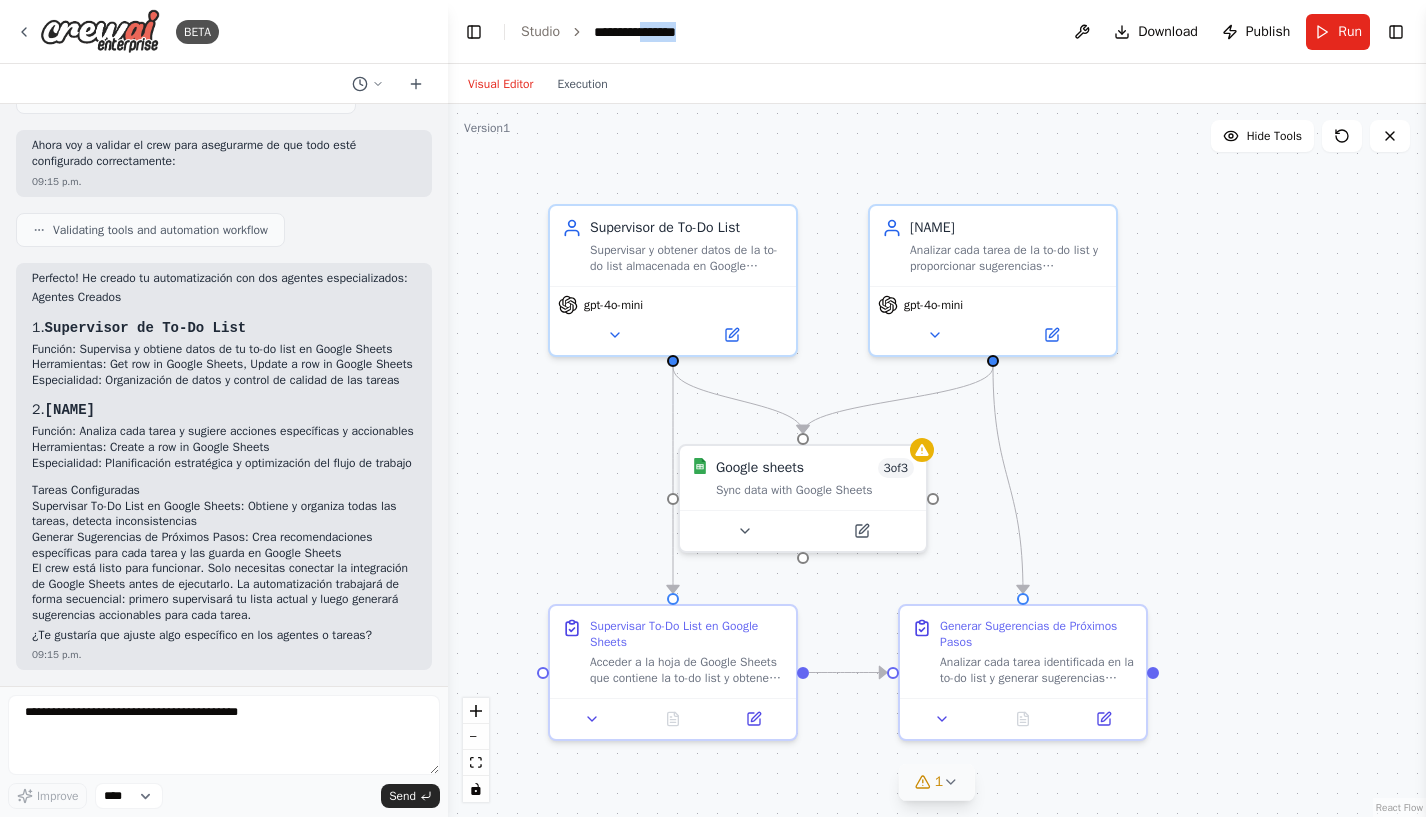 click on "**********" at bounding box center (669, 32) 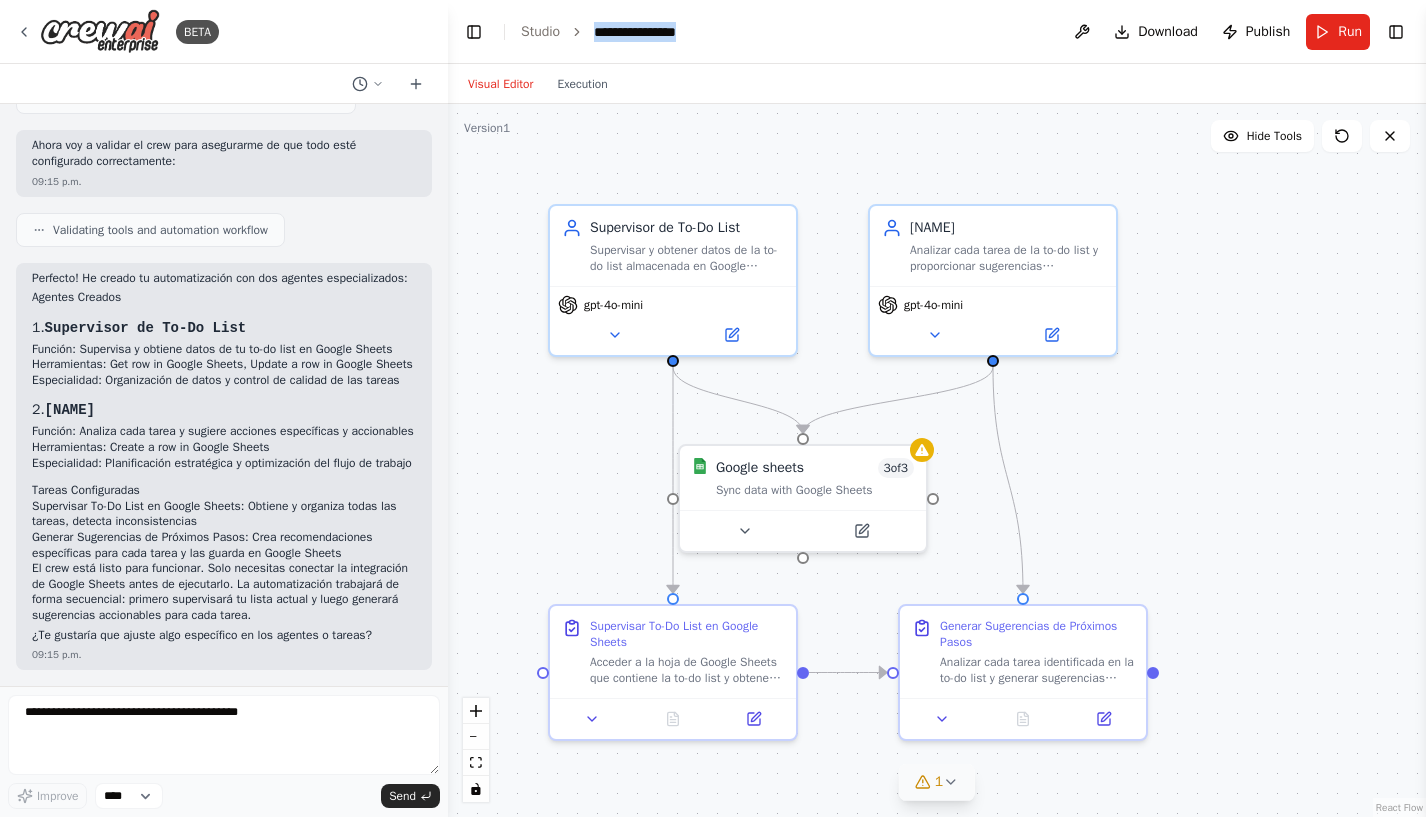 click on "**********" at bounding box center (669, 32) 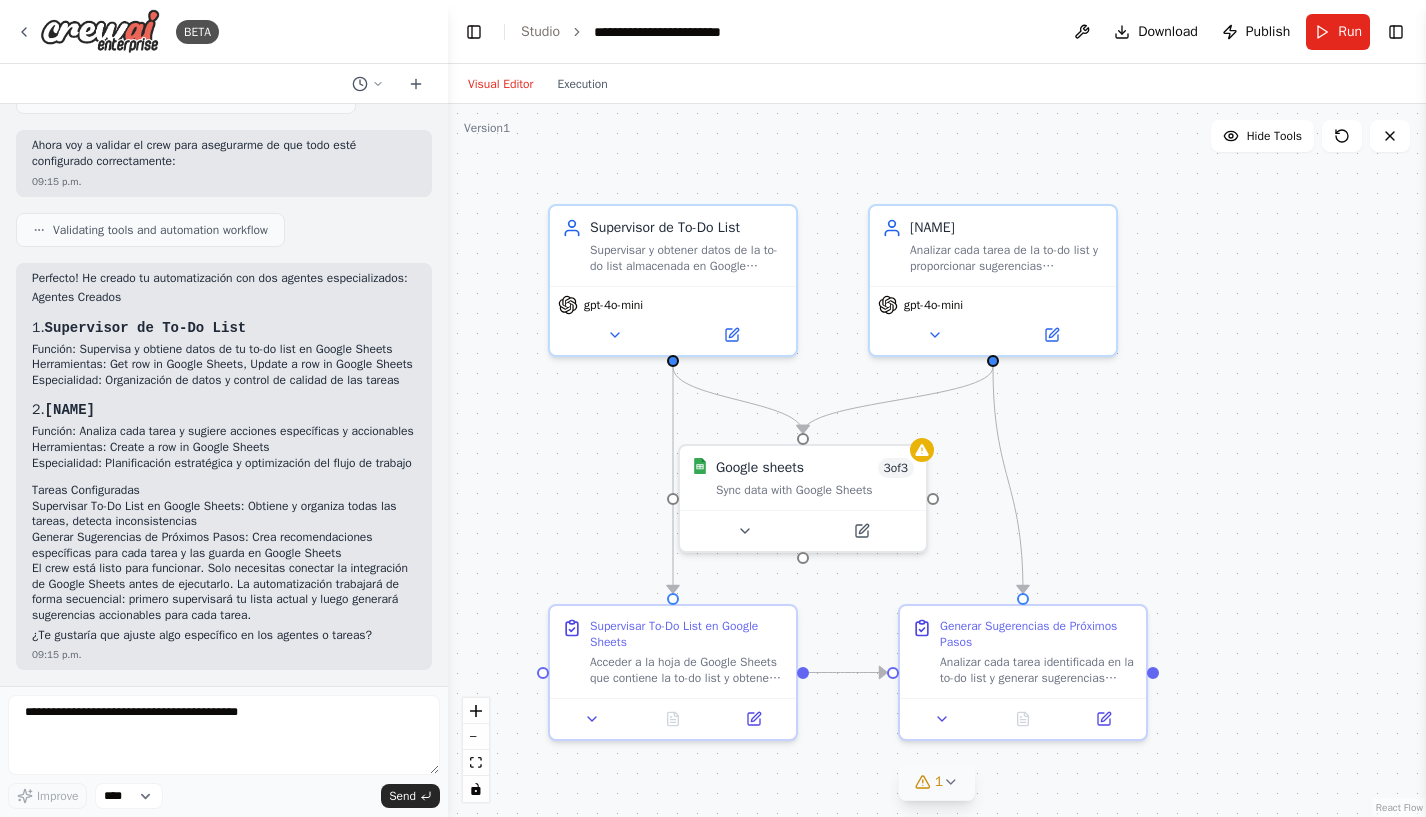 click on "**********" at bounding box center [937, 32] 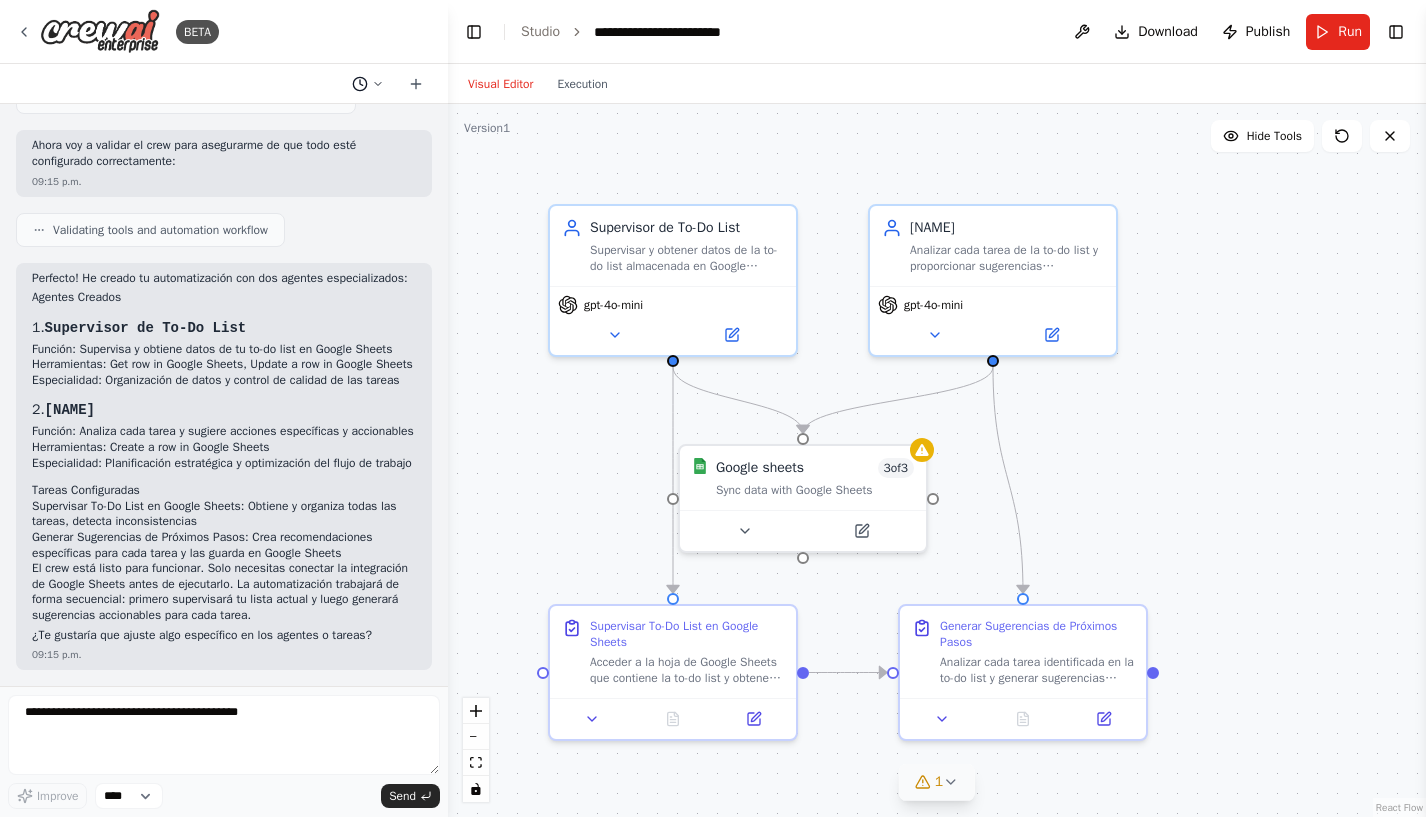 click 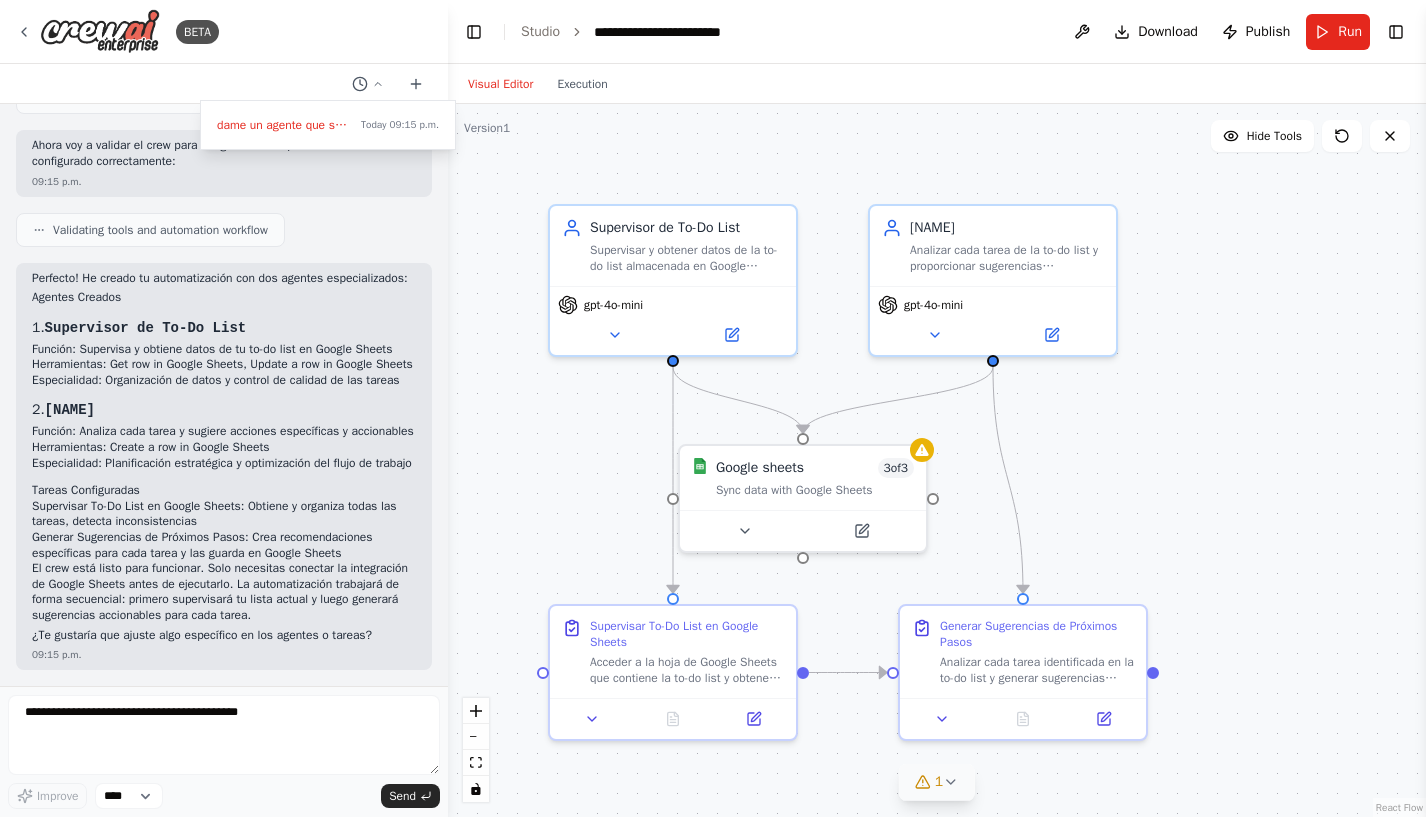 click at bounding box center (224, 408) 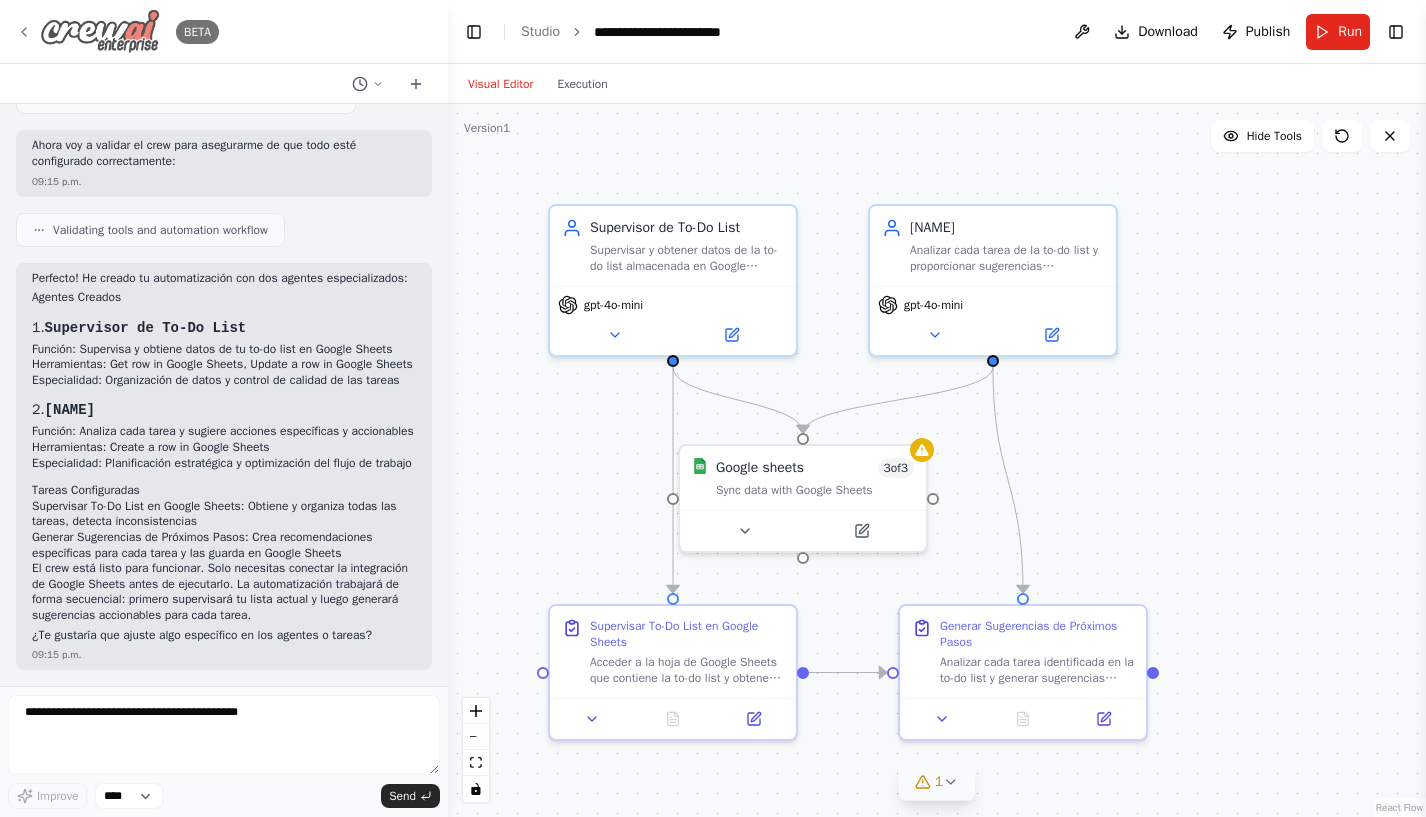 click 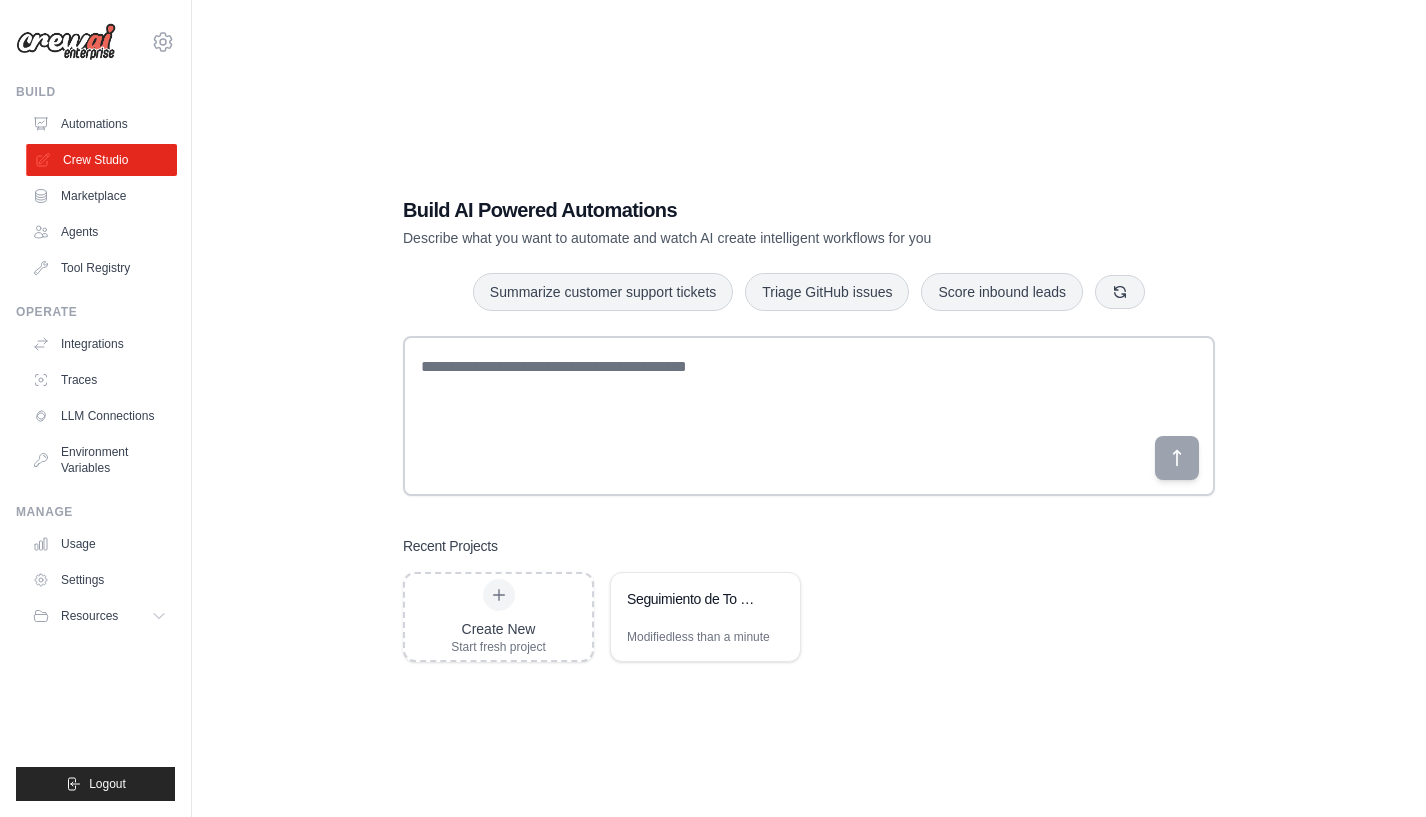 scroll, scrollTop: 0, scrollLeft: 0, axis: both 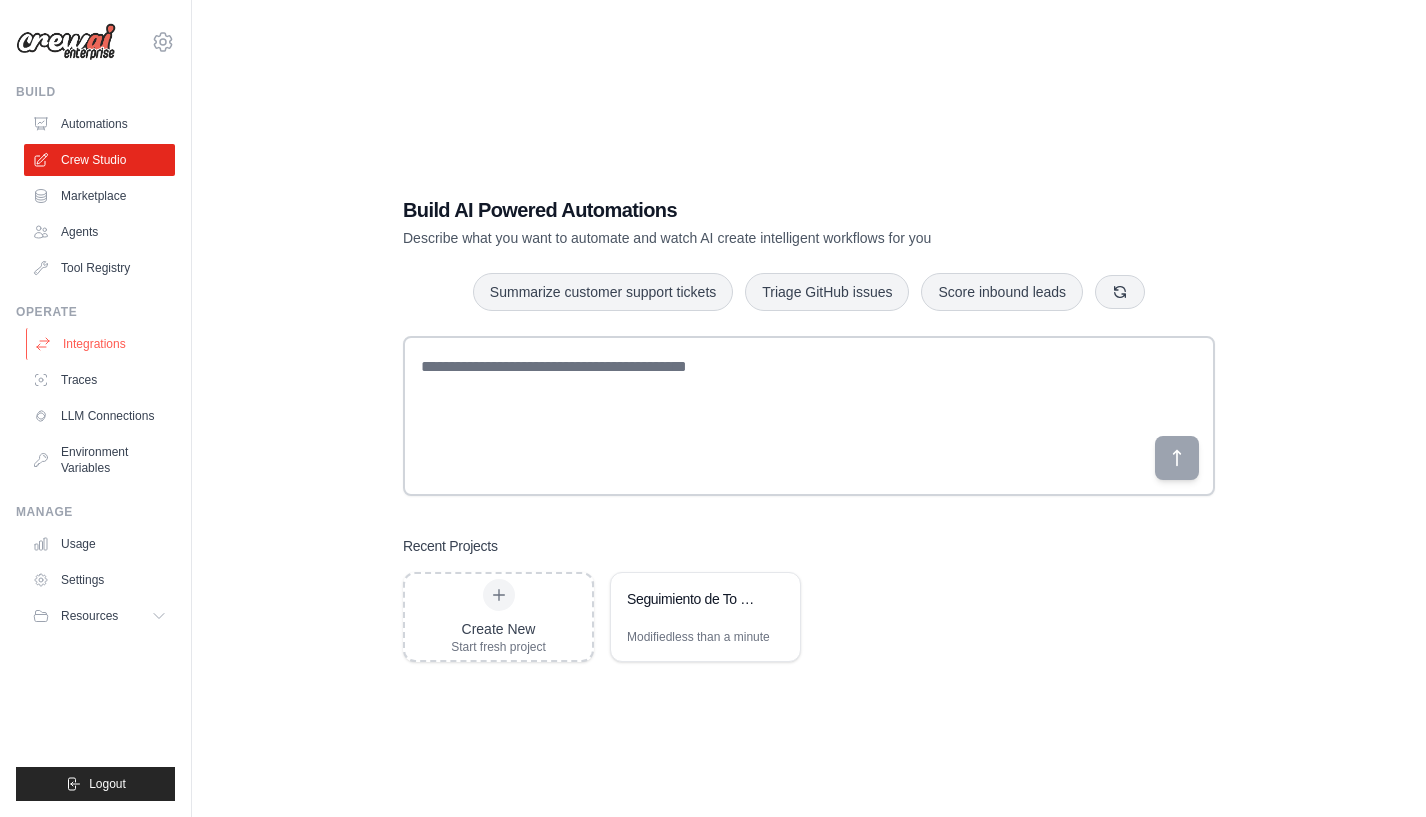 click on "Integrations" at bounding box center (101, 344) 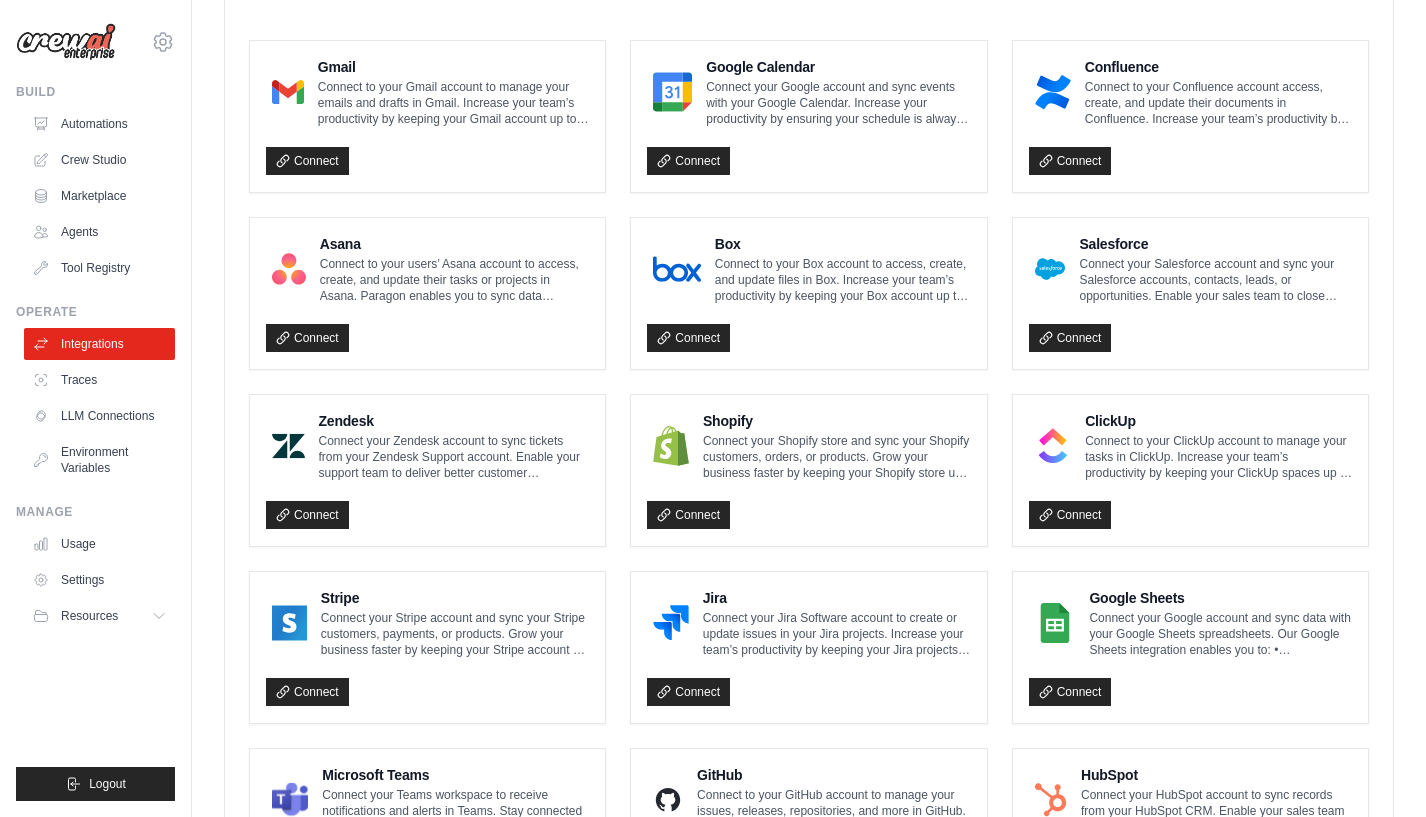 scroll, scrollTop: 701, scrollLeft: 0, axis: vertical 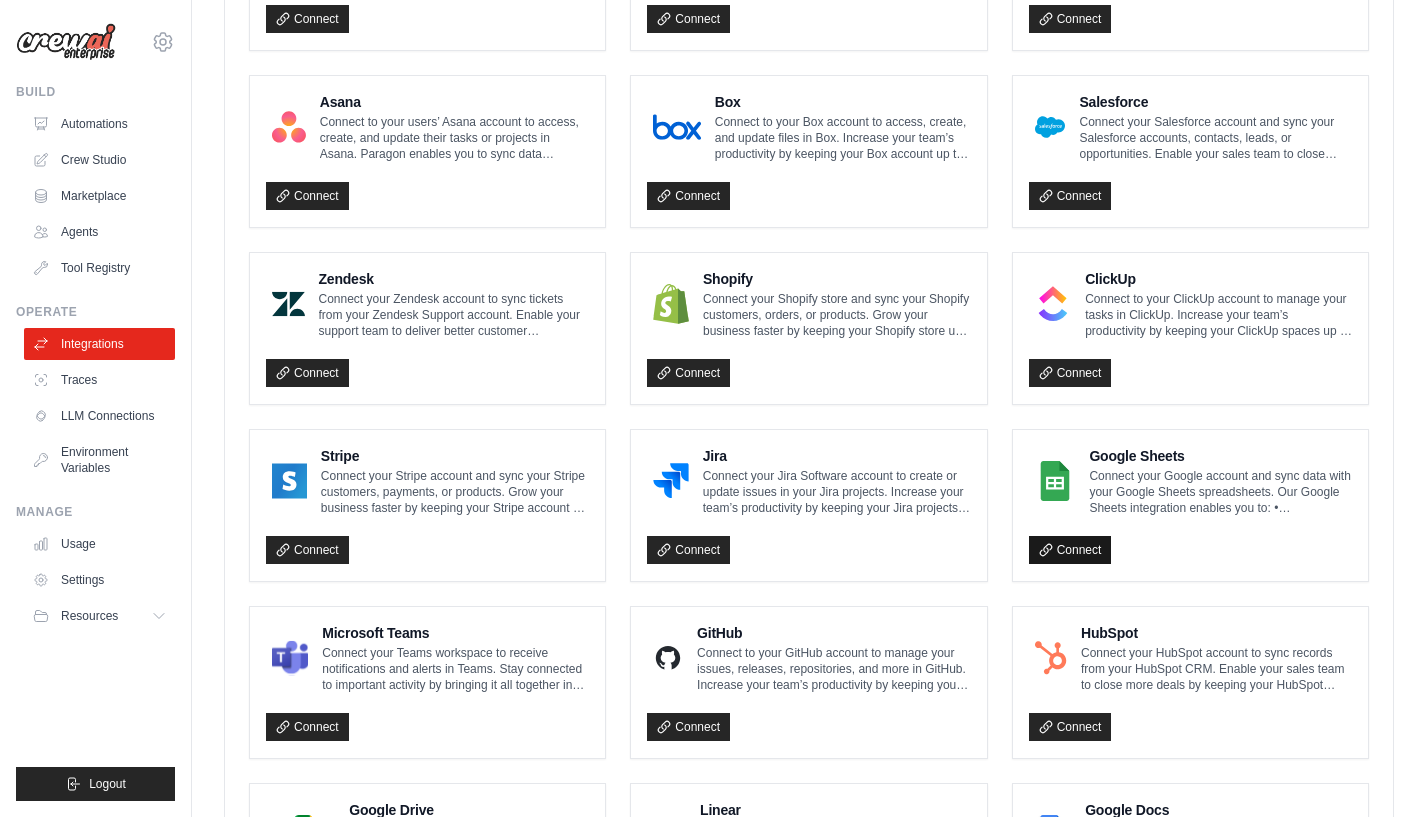 click on "Connect" at bounding box center [1070, 550] 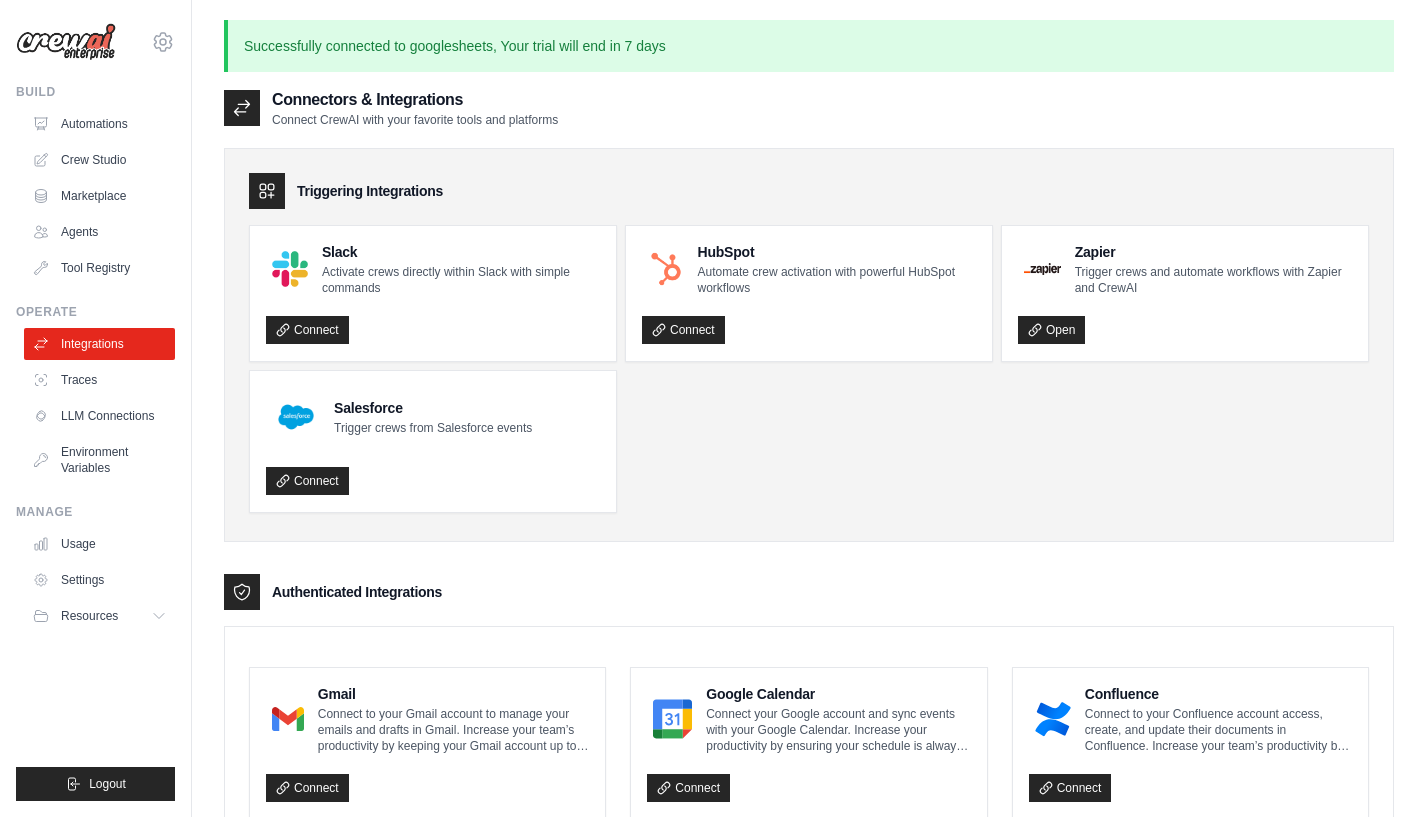 scroll, scrollTop: 769, scrollLeft: 0, axis: vertical 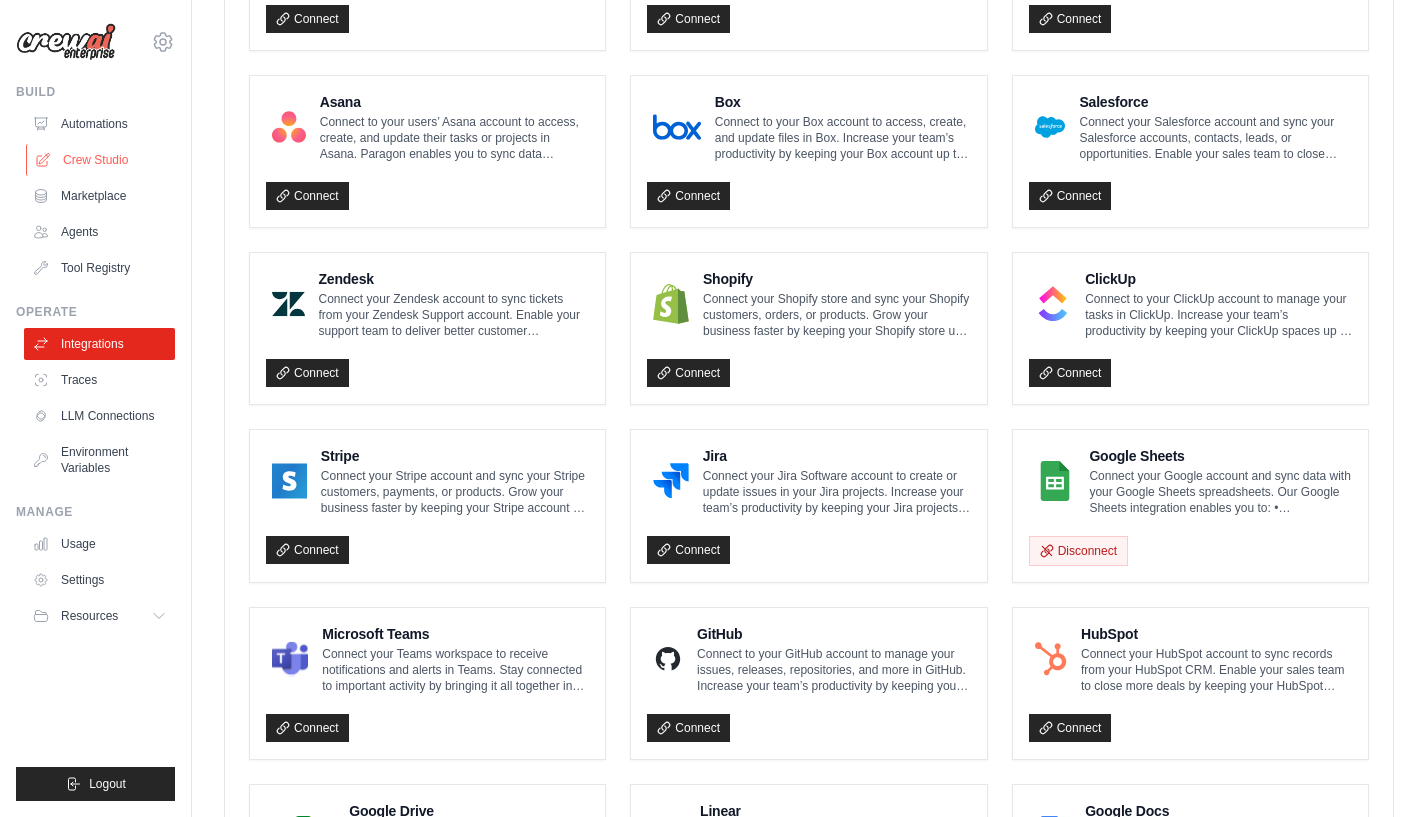 click on "Crew Studio" at bounding box center (101, 160) 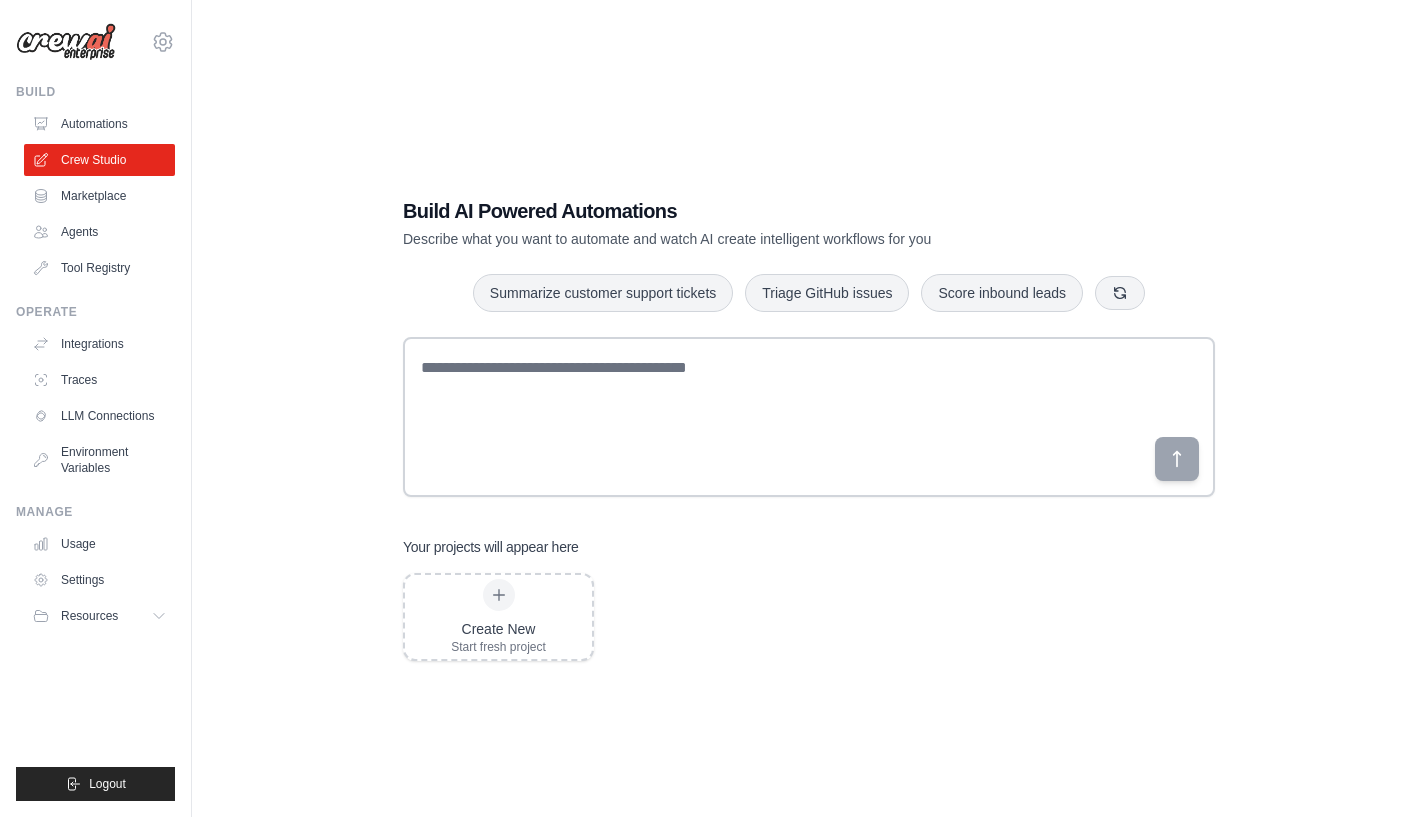 scroll, scrollTop: 0, scrollLeft: 0, axis: both 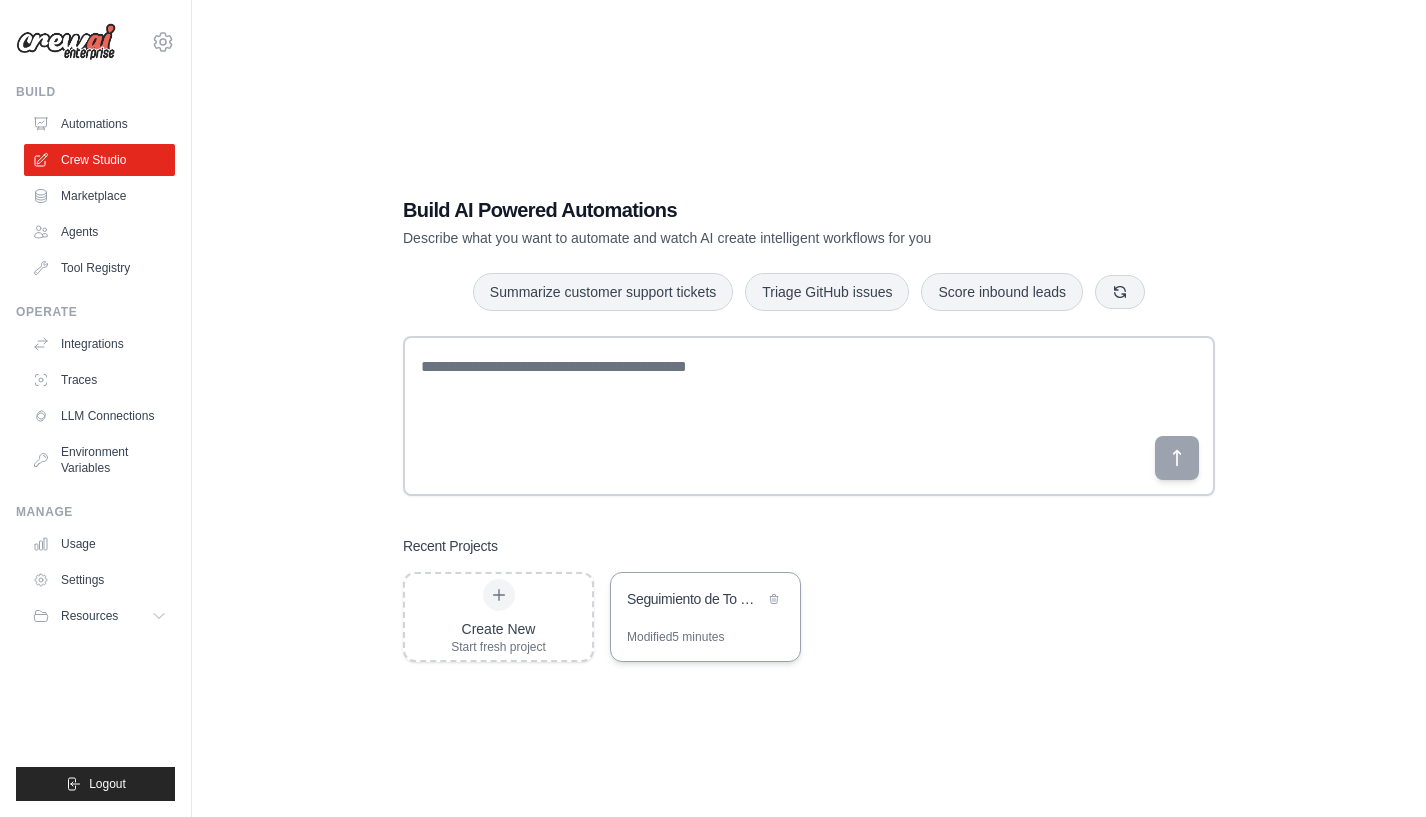 click on "Seguimiento de To Do List" at bounding box center (695, 599) 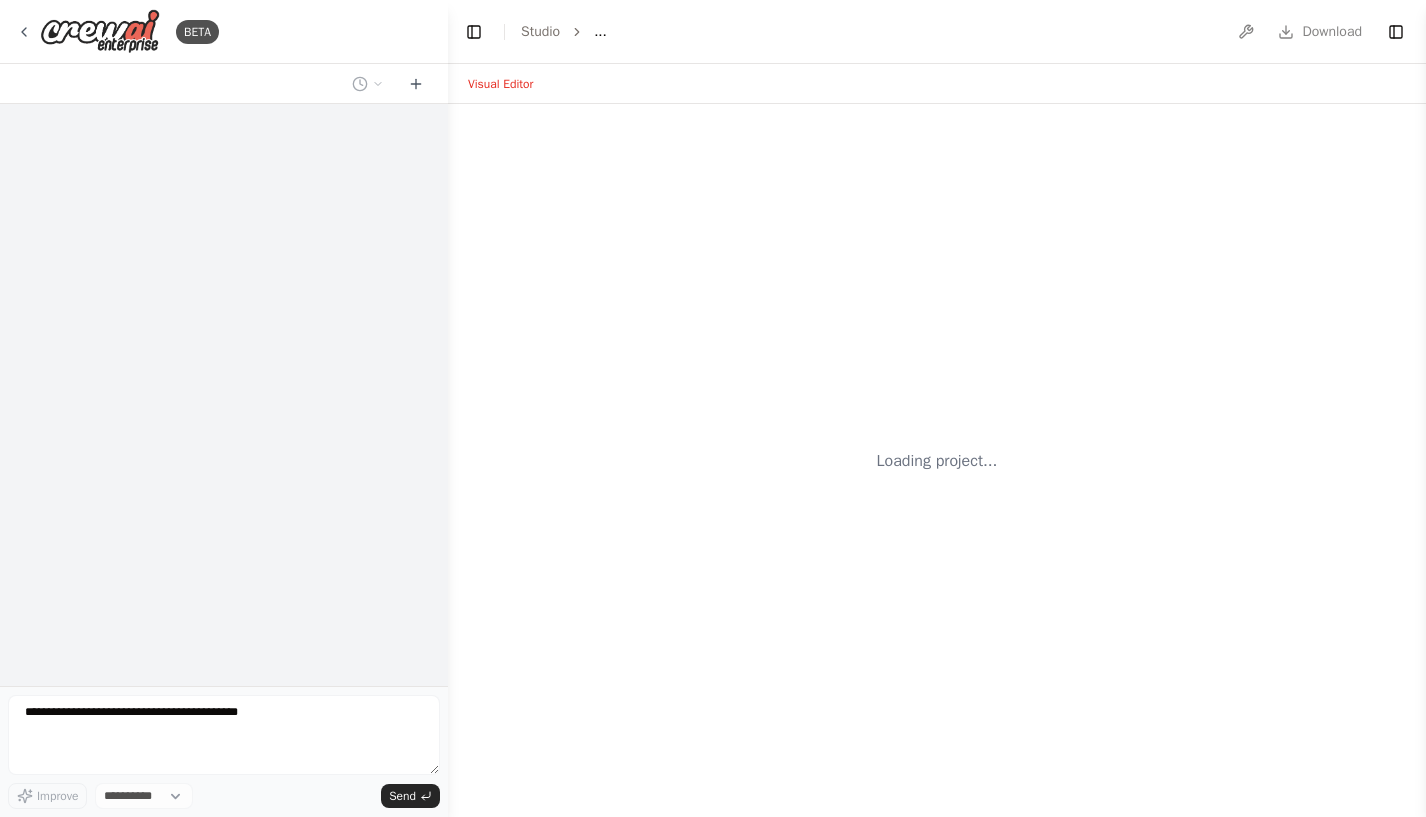 scroll, scrollTop: 0, scrollLeft: 0, axis: both 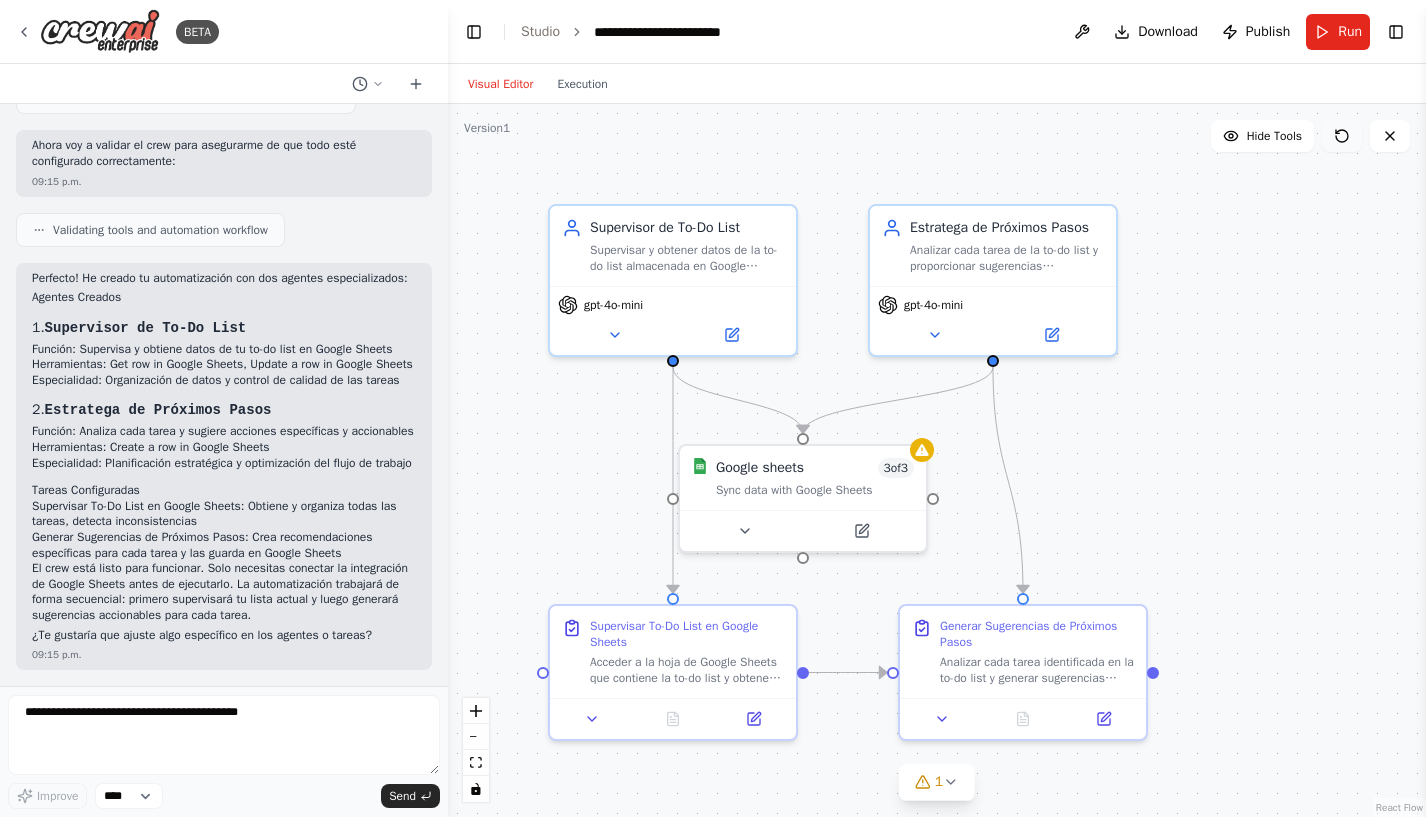 click 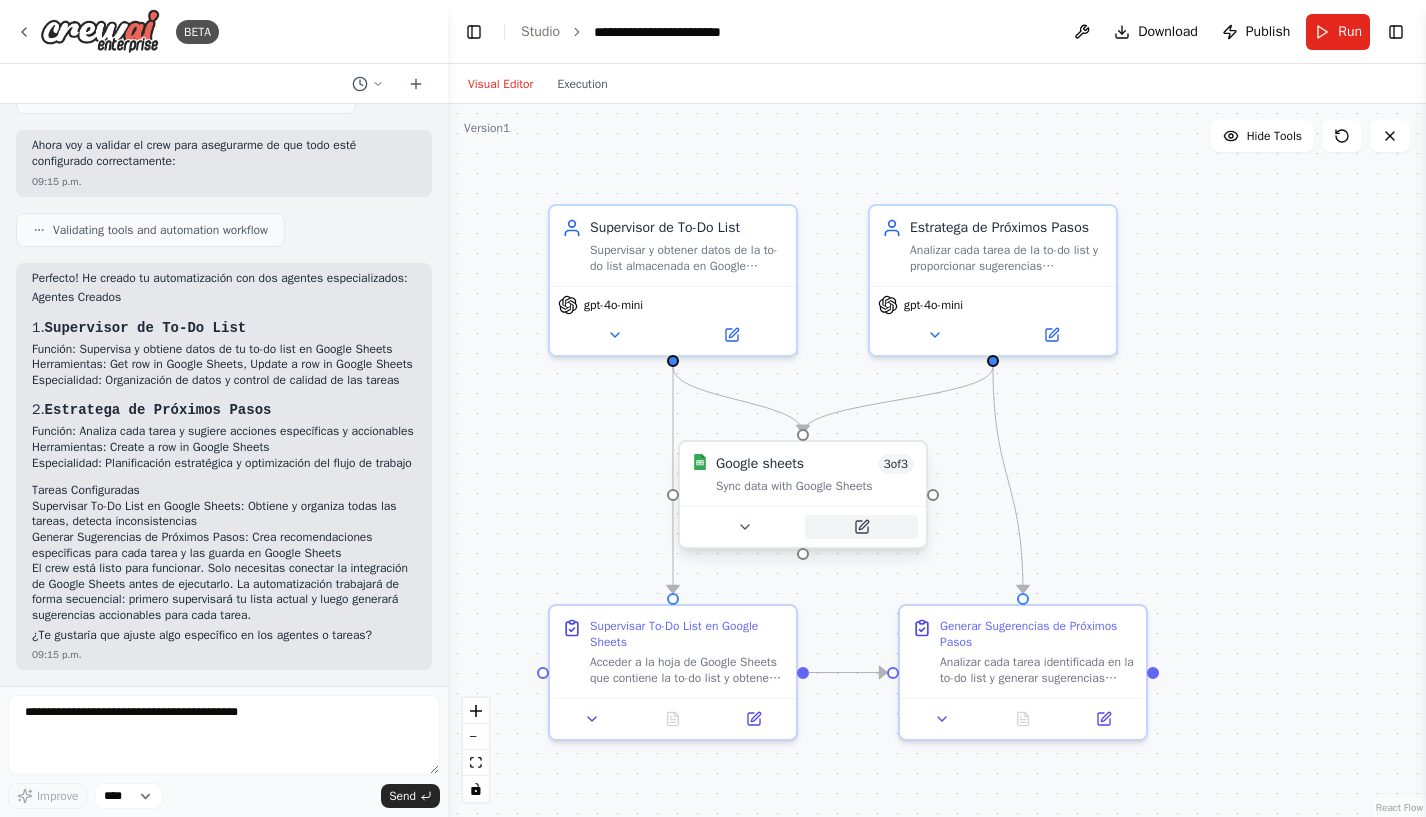 click 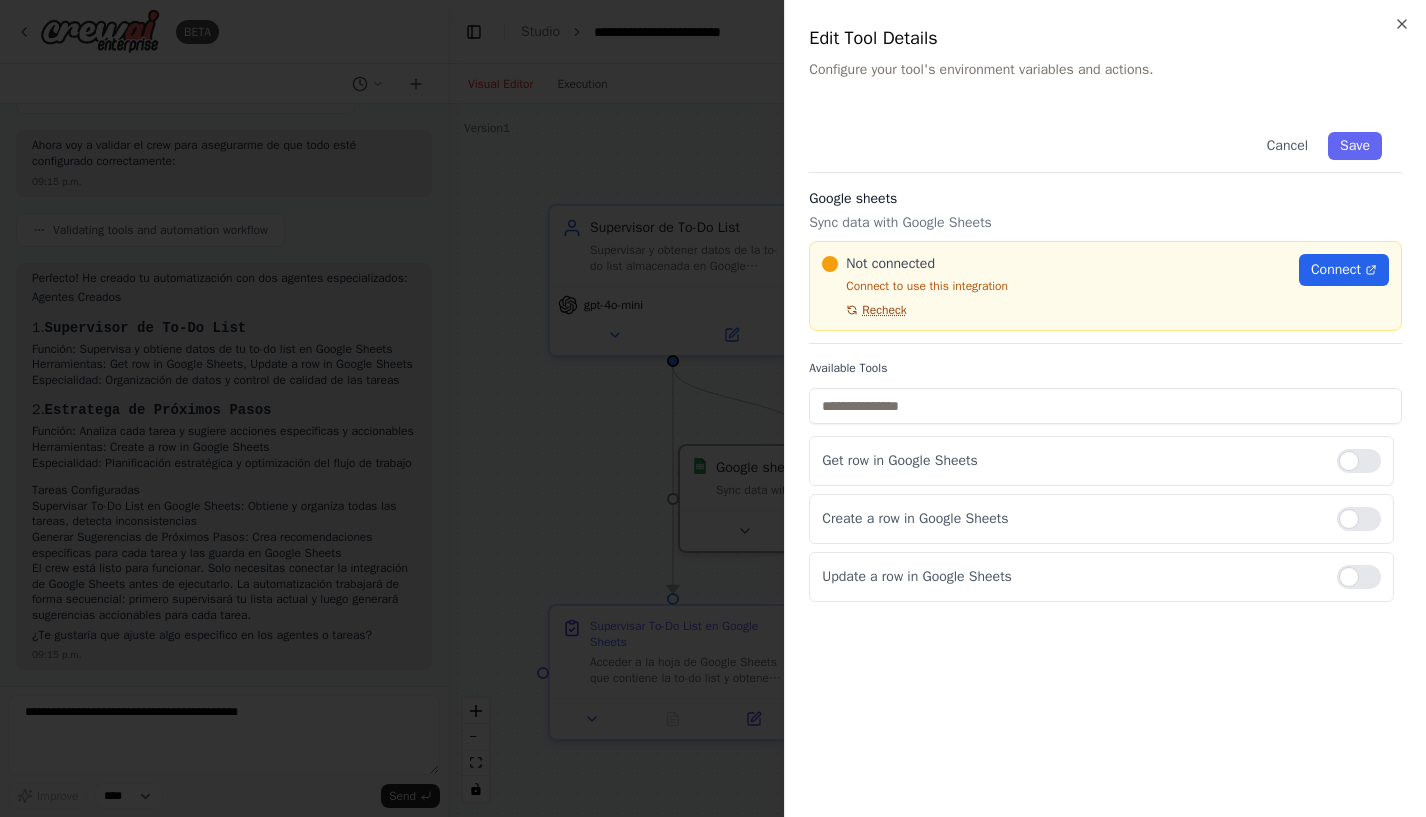 click on "Recheck" at bounding box center (884, 310) 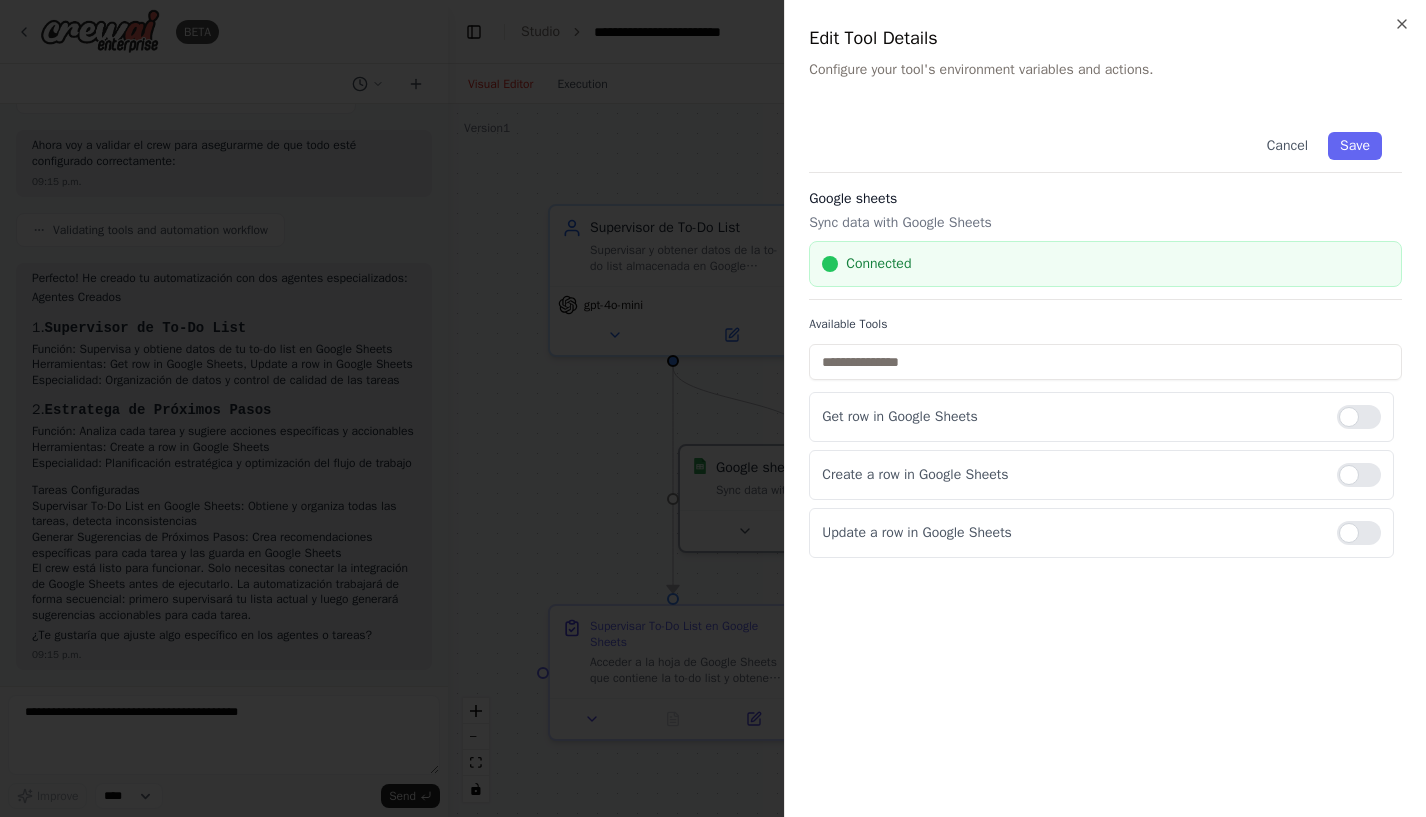 click on "Cancel Save" at bounding box center [1105, 142] 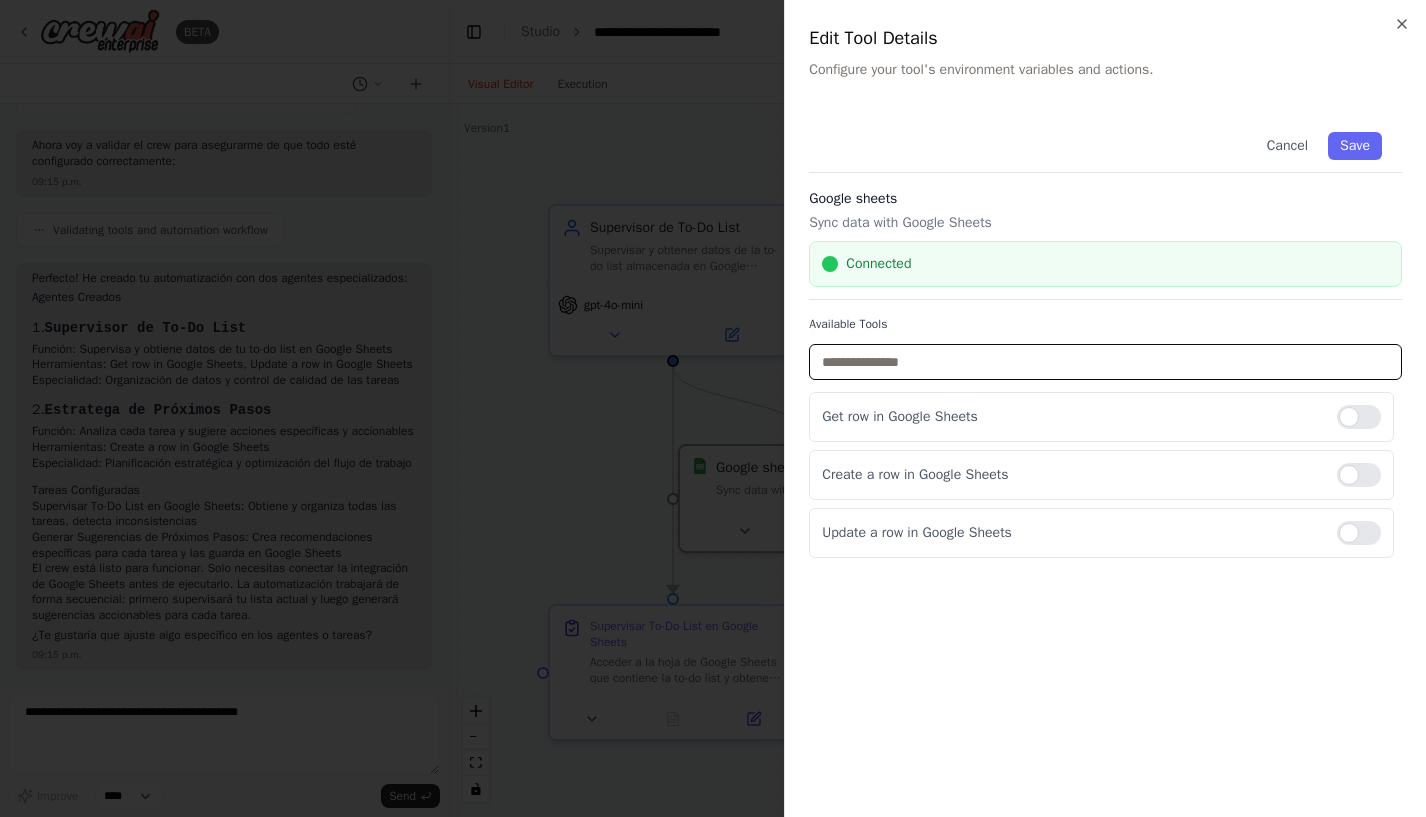 click at bounding box center [1105, 362] 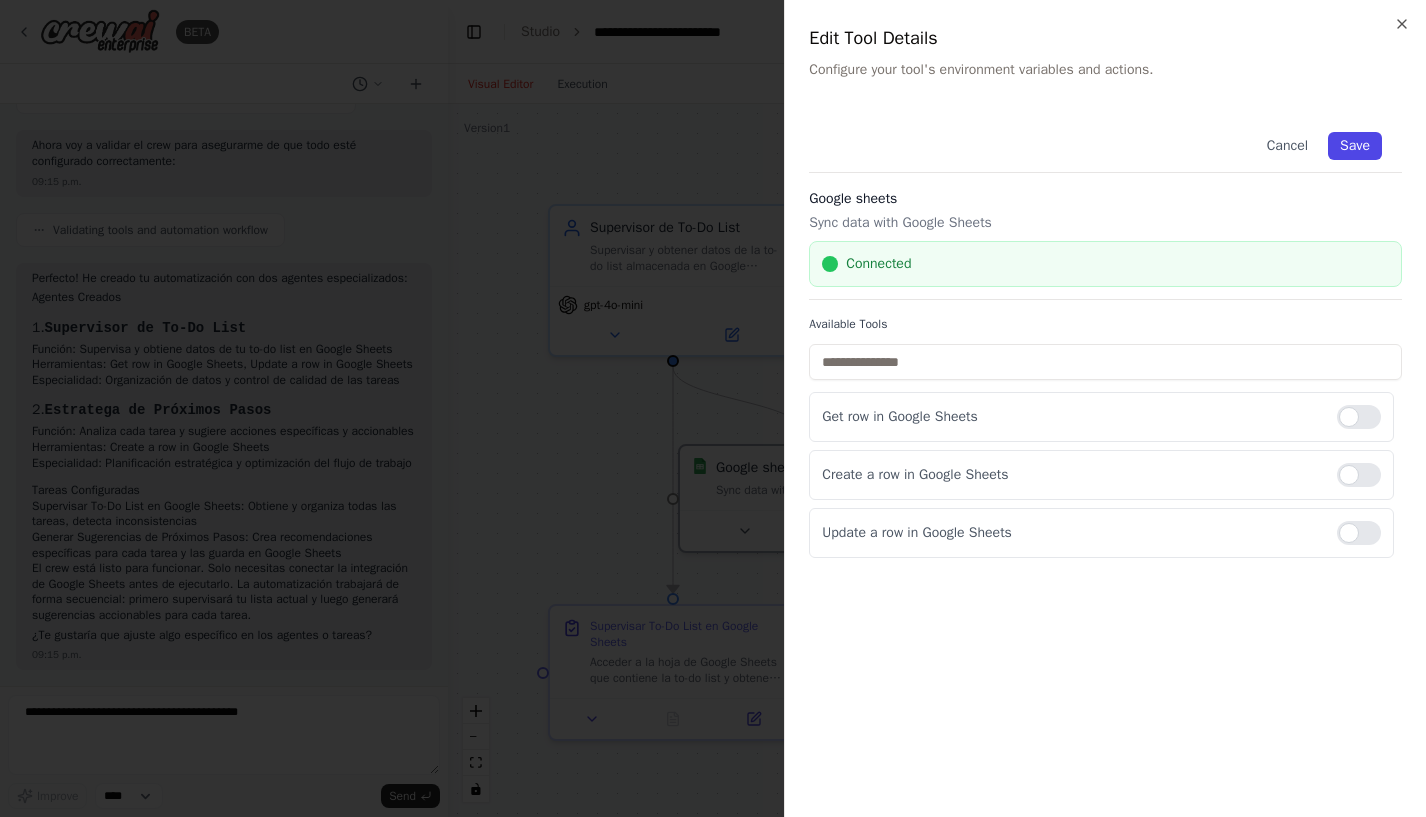 click on "Save" at bounding box center (1355, 146) 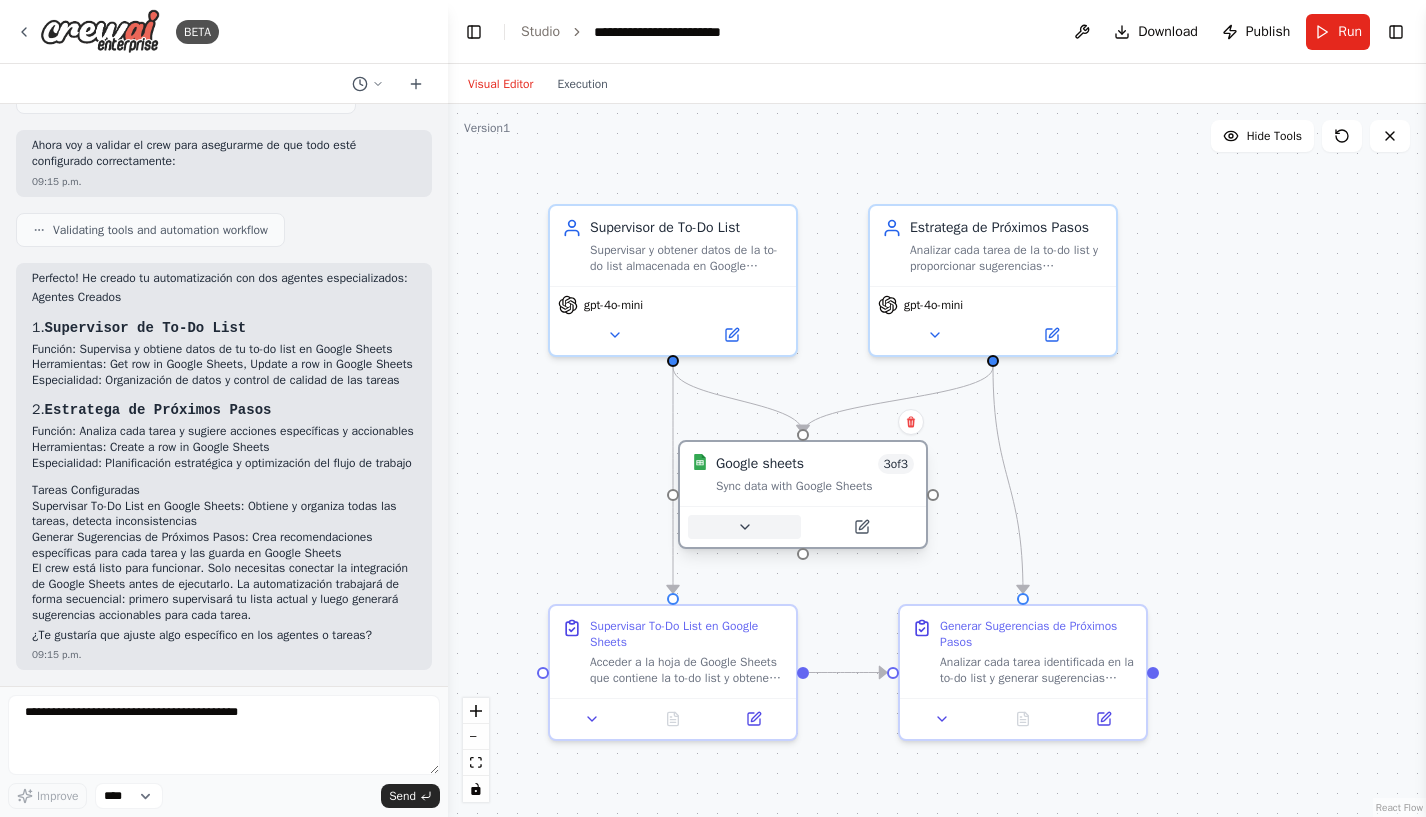 click 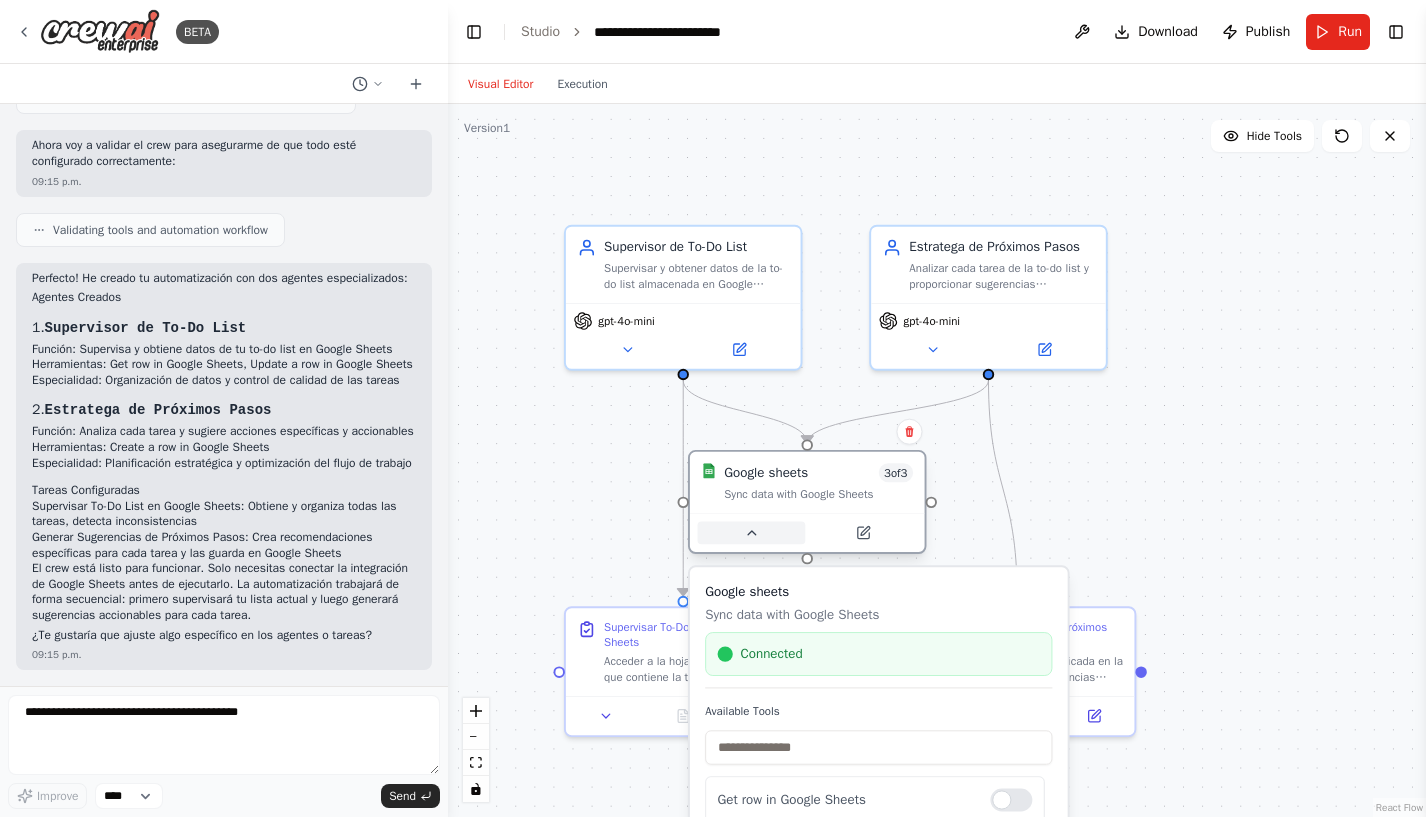 click 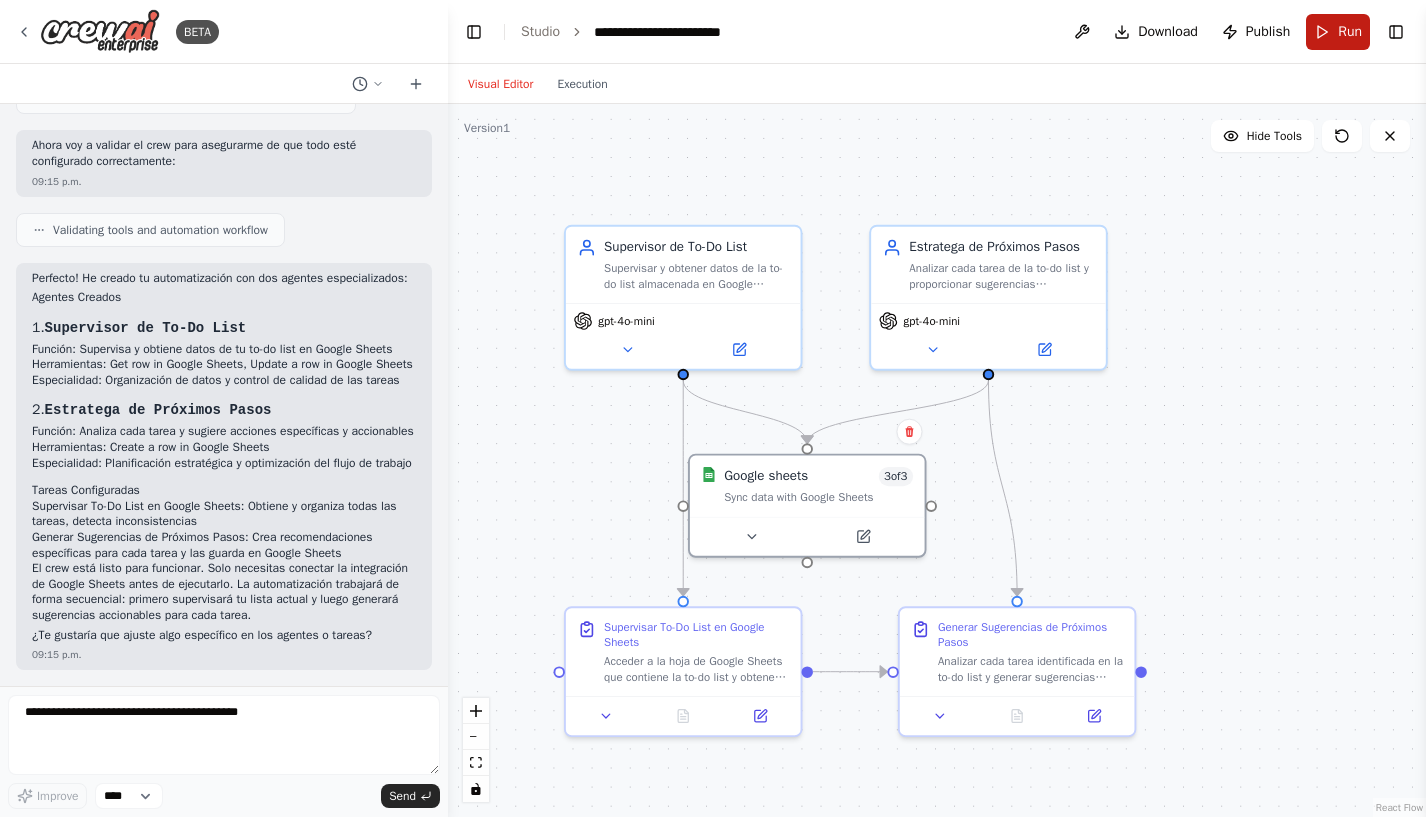 click on "Run" at bounding box center [1338, 32] 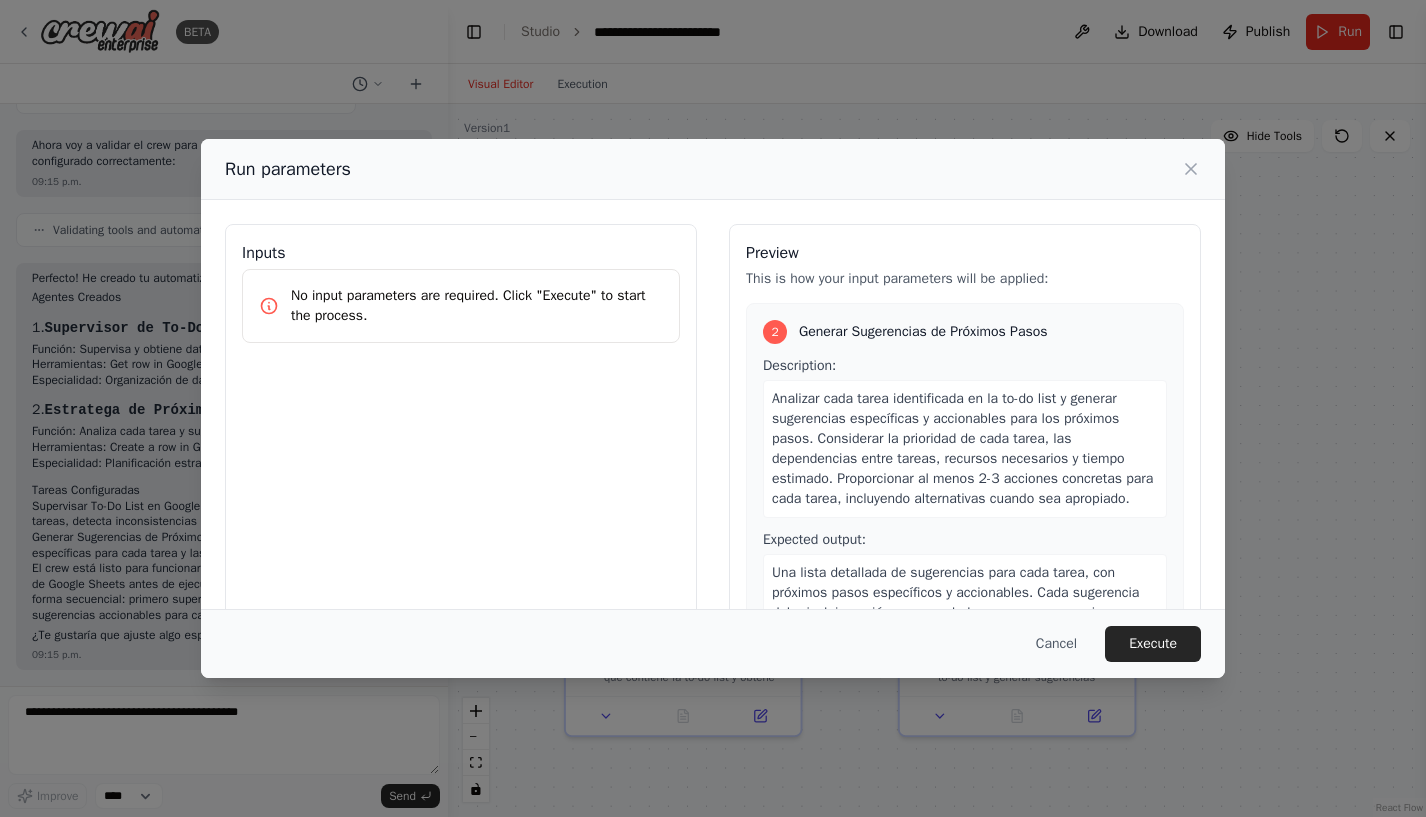 scroll, scrollTop: 484, scrollLeft: 0, axis: vertical 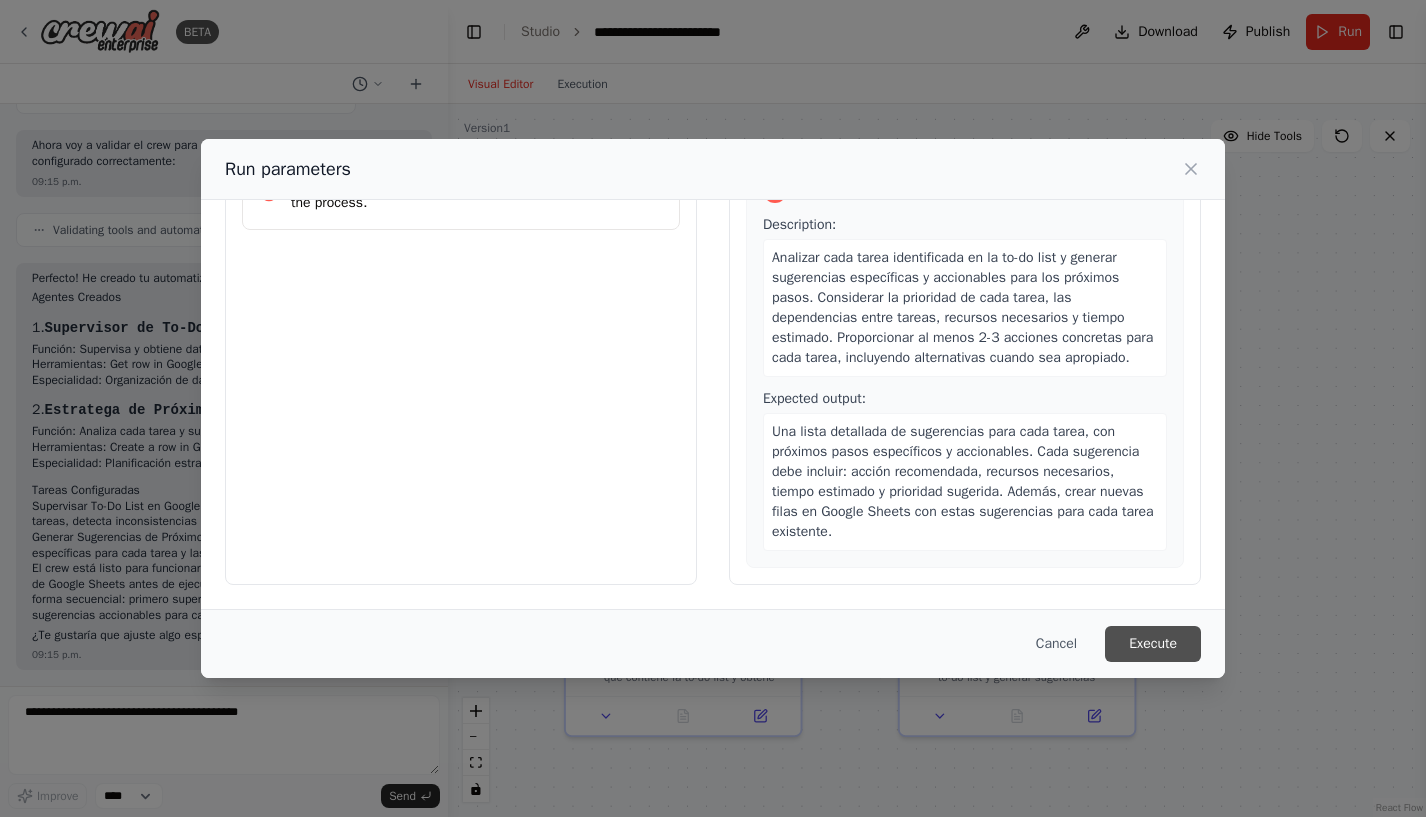click on "Execute" at bounding box center [1153, 644] 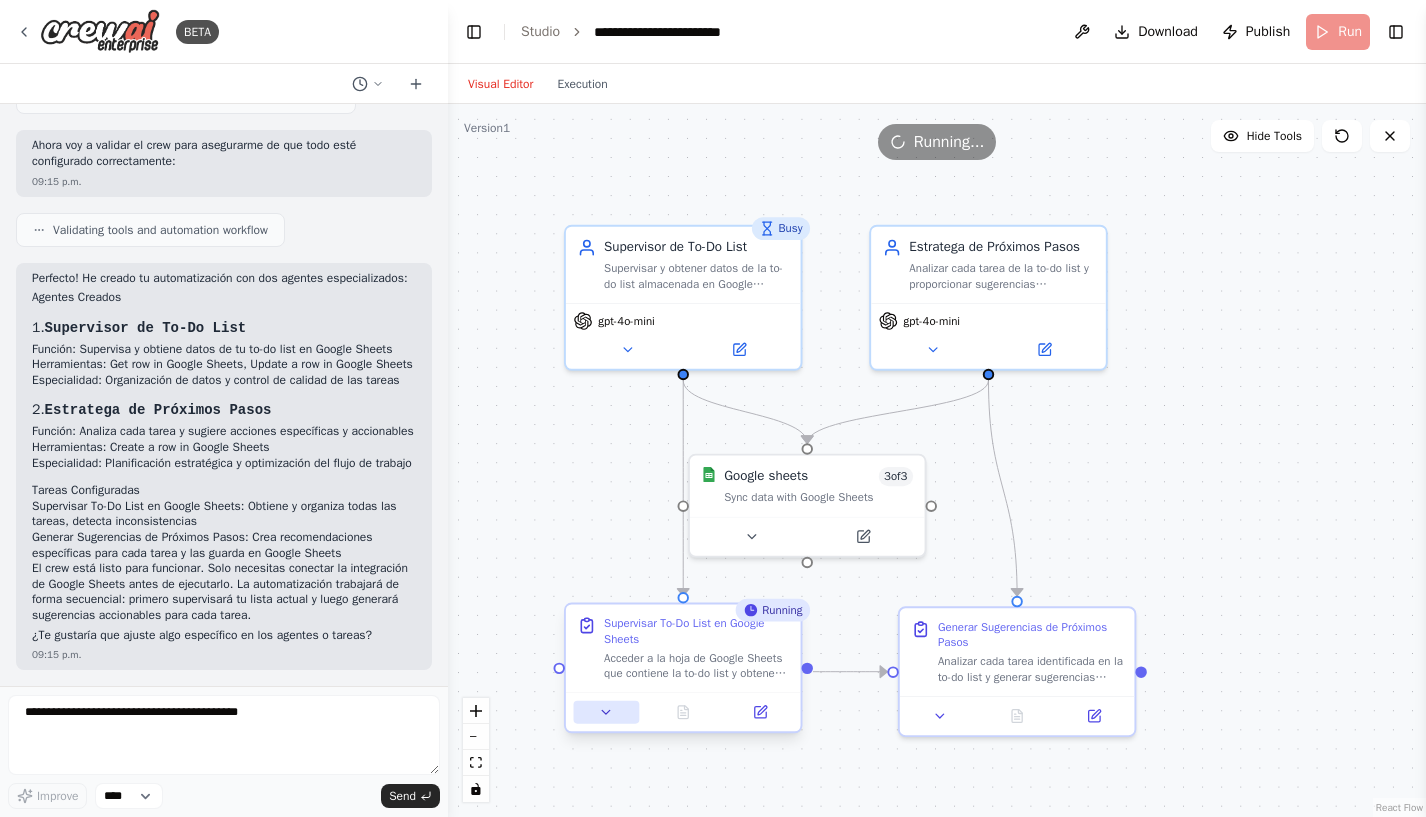 click 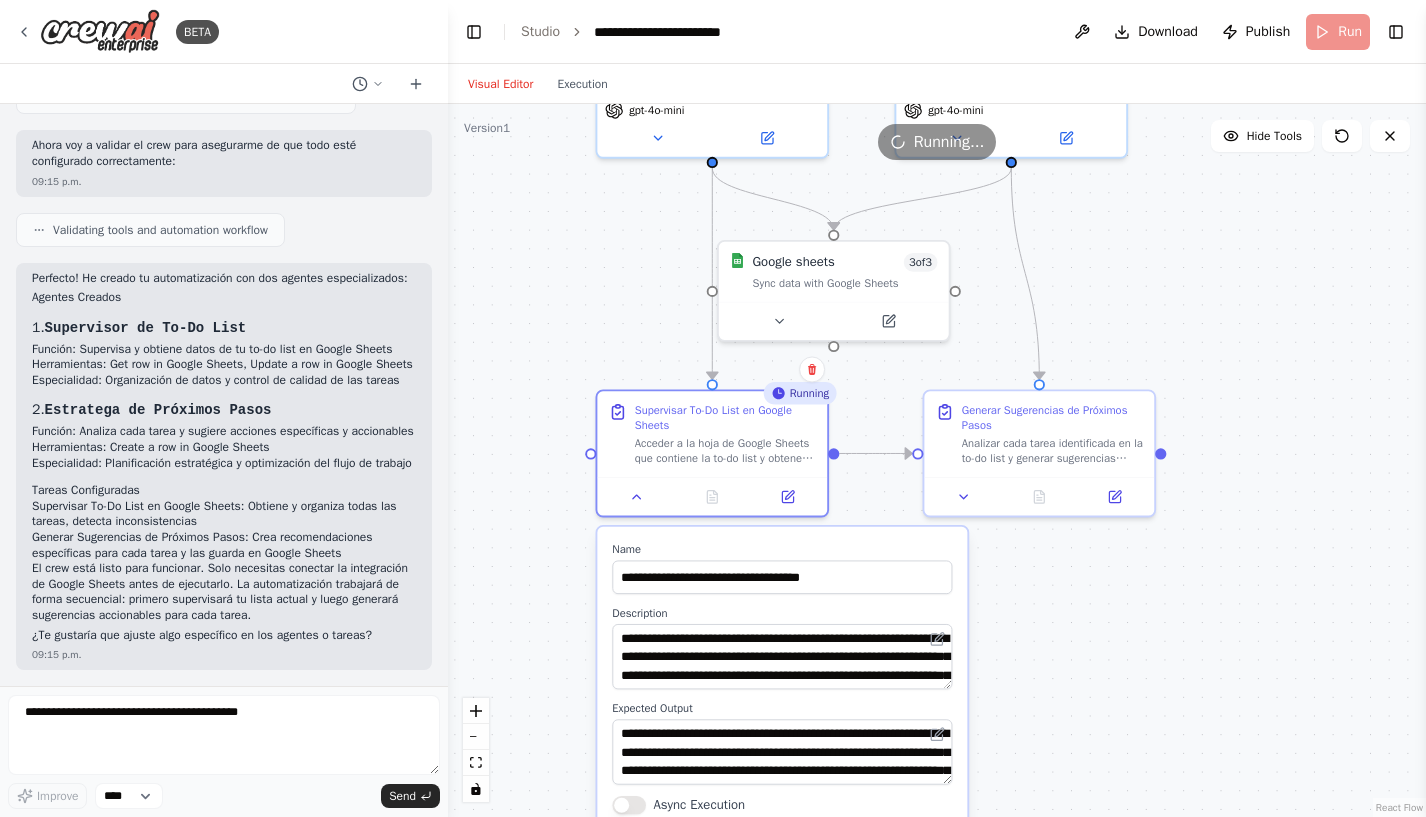 drag, startPoint x: 1086, startPoint y: 562, endPoint x: 1112, endPoint y: 343, distance: 220.53798 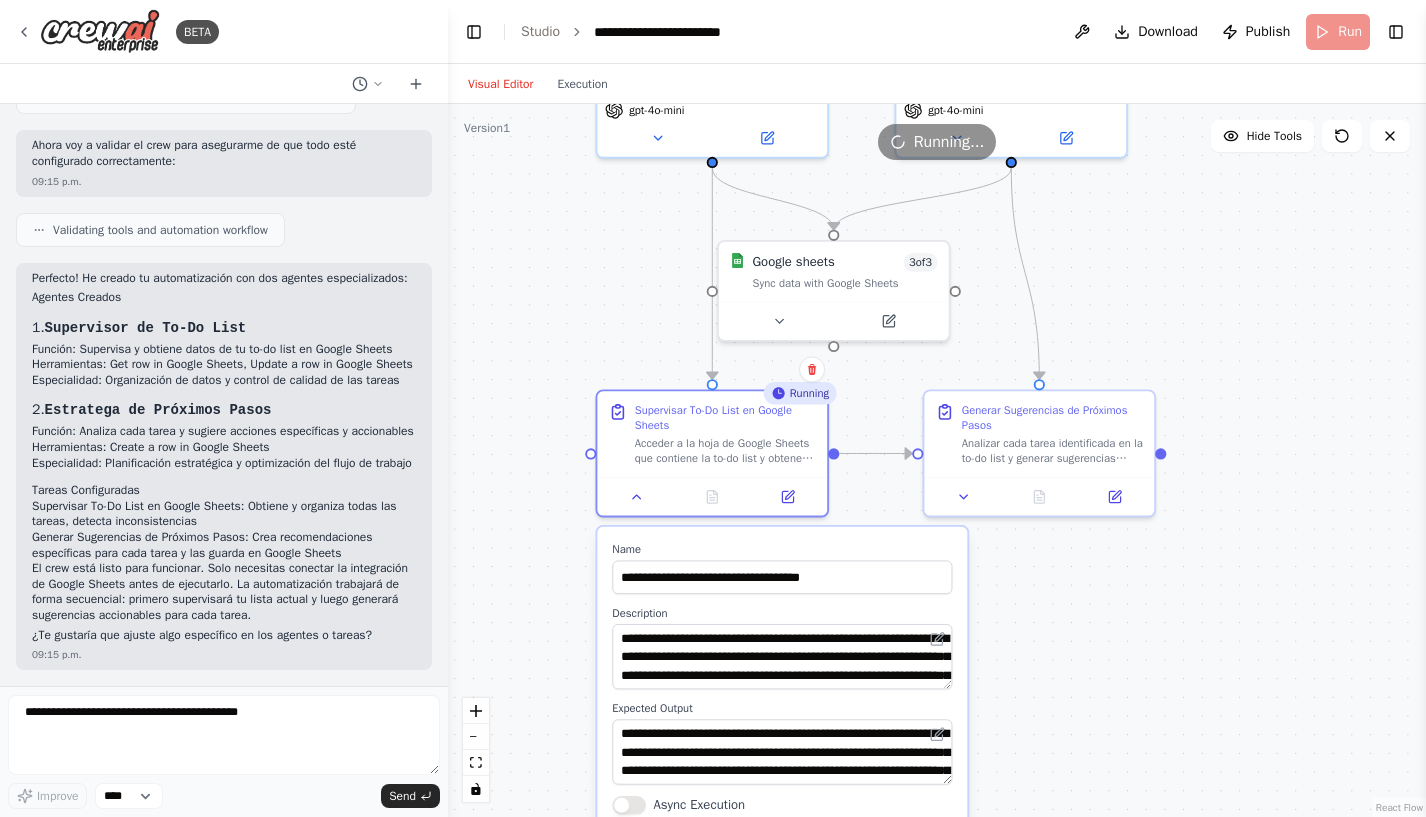 click on ".deletable-edge-delete-btn {
width: 20px;
height: 20px;
border: 0px solid #ffffff;
color: #6b7280;
background-color: #f8fafc;
cursor: pointer;
border-radius: 50%;
font-size: 12px;
padding: 3px;
display: flex;
align-items: center;
justify-content: center;
transition: all 0.2s cubic-bezier(0.4, 0, 0.2, 1);
box-shadow: 0 2px 4px rgba(0, 0, 0, 0.1);
}
.deletable-edge-delete-btn:hover {
background-color: #ef4444;
color: #ffffff;
border-color: #dc2626;
transform: scale(1.1);
box-shadow: 0 4px 12px rgba(239, 68, 68, 0.4);
}
.deletable-edge-delete-btn:active {
transform: scale(0.95);
box-shadow: 0 2px 4px rgba(239, 68, 68, 0.3);
}
Busy Supervisor de To-Do List gpt-4o-mini Google sheets 3  of  3 Name" at bounding box center [937, 460] 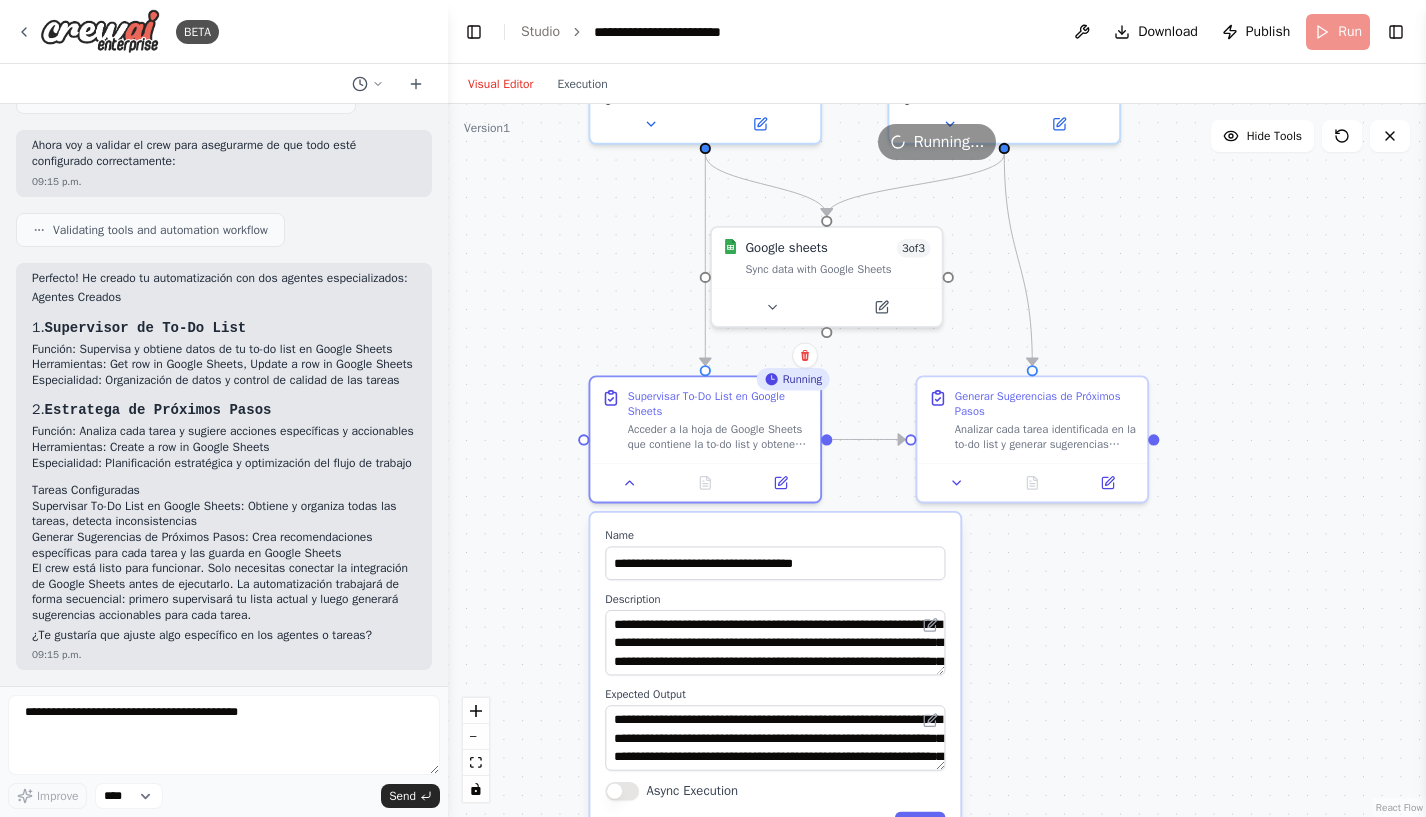 drag, startPoint x: 1035, startPoint y: 618, endPoint x: 1028, endPoint y: 604, distance: 15.652476 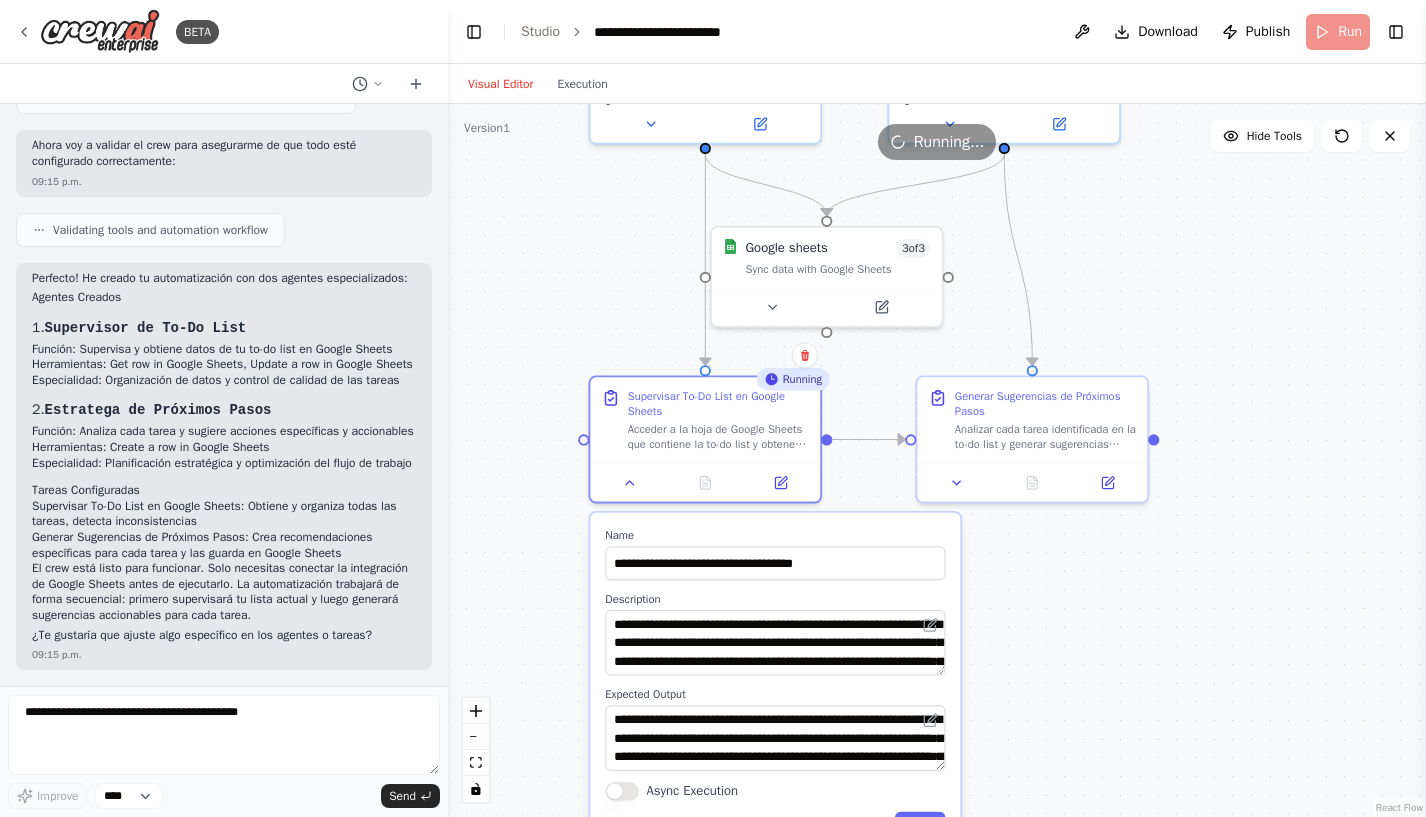 click on ".deletable-edge-delete-btn {
width: 20px;
height: 20px;
border: 0px solid #ffffff;
color: #6b7280;
background-color: #f8fafc;
cursor: pointer;
border-radius: 50%;
font-size: 12px;
padding: 3px;
display: flex;
align-items: center;
justify-content: center;
transition: all 0.2s cubic-bezier(0.4, 0, 0.2, 1);
box-shadow: 0 2px 4px rgba(0, 0, 0, 0.1);
}
.deletable-edge-delete-btn:hover {
background-color: #ef4444;
color: #ffffff;
border-color: #dc2626;
transform: scale(1.1);
box-shadow: 0 4px 12px rgba(239, 68, 68, 0.4);
}
.deletable-edge-delete-btn:active {
transform: scale(0.95);
box-shadow: 0 2px 4px rgba(239, 68, 68, 0.3);
}
Busy Supervisor de To-Do List gpt-4o-mini Google sheets 3  of  3 Name" at bounding box center (937, 460) 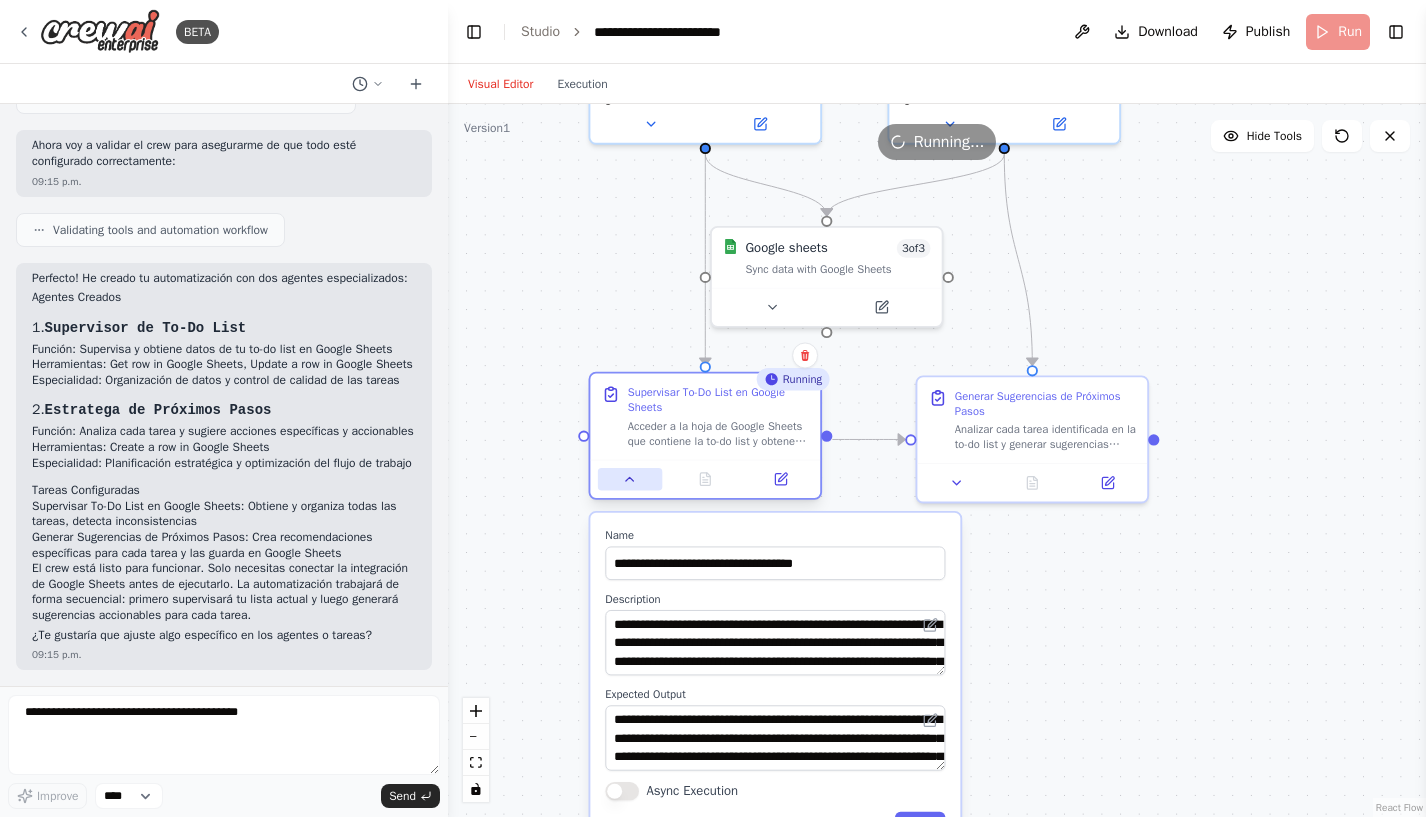 click 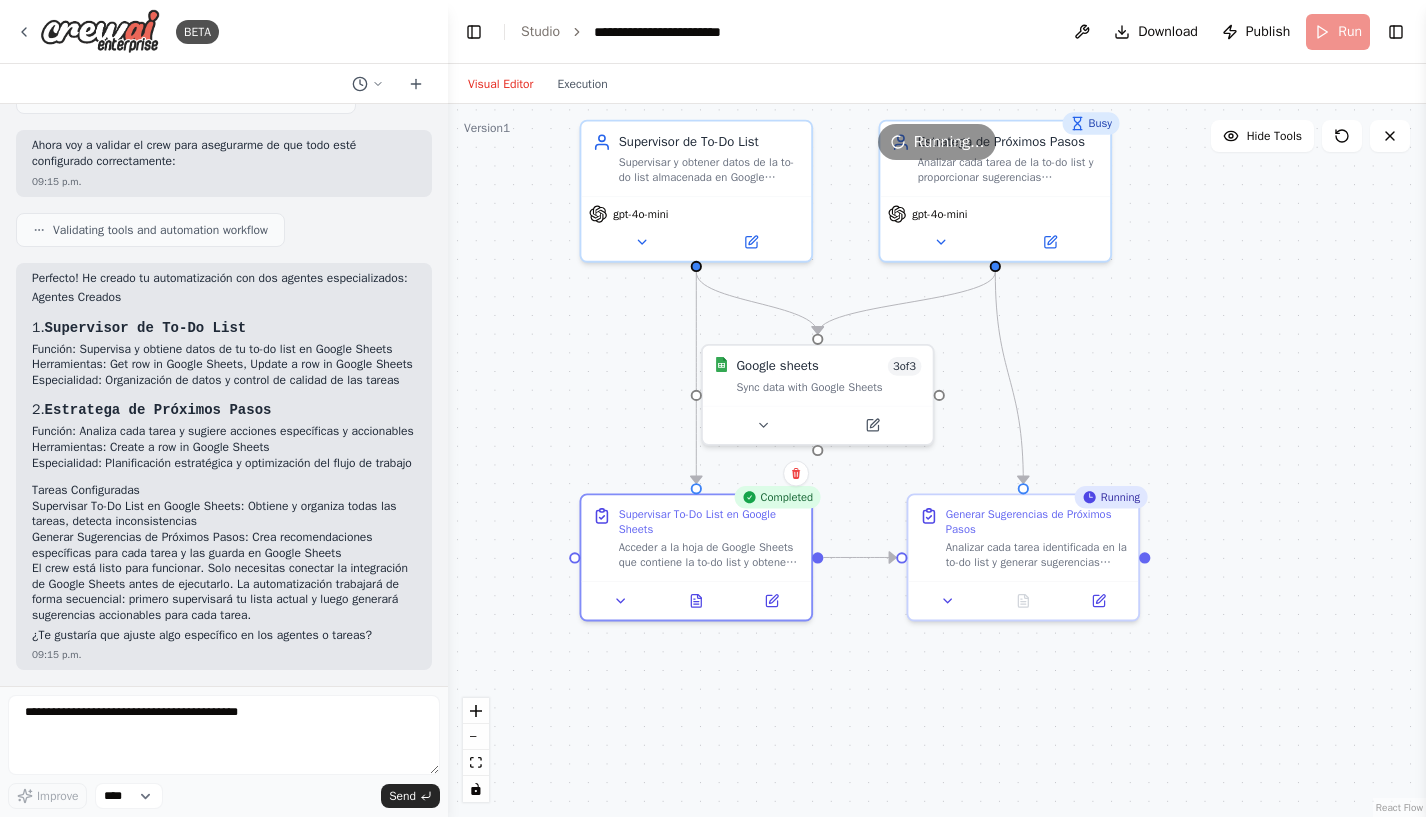 drag, startPoint x: 907, startPoint y: 615, endPoint x: 897, endPoint y: 735, distance: 120.41595 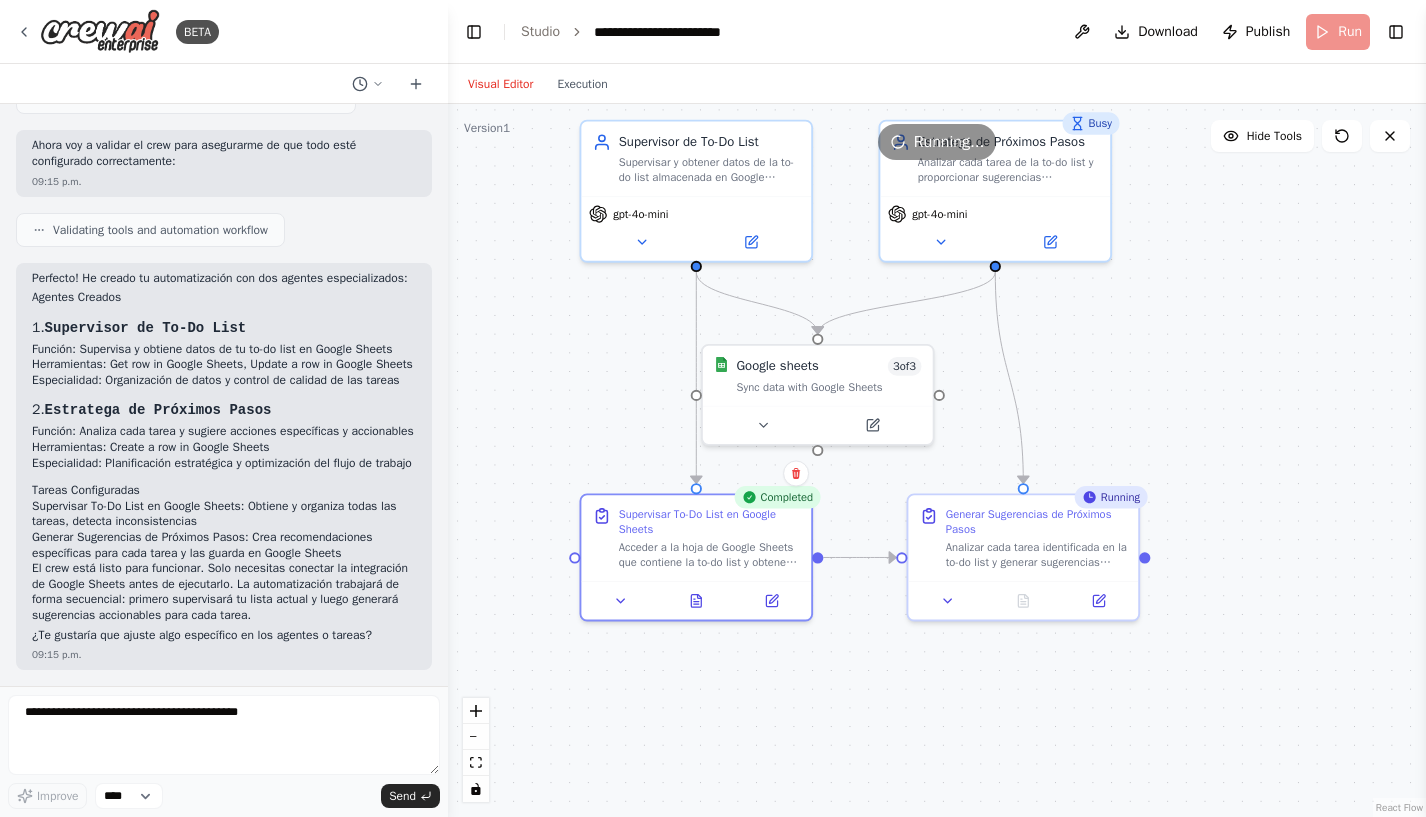 click on ".deletable-edge-delete-btn {
width: 20px;
height: 20px;
border: 0px solid #ffffff;
color: #6b7280;
background-color: #f8fafc;
cursor: pointer;
border-radius: 50%;
font-size: 12px;
padding: 3px;
display: flex;
align-items: center;
justify-content: center;
transition: all 0.2s cubic-bezier(0.4, 0, 0.2, 1);
box-shadow: 0 2px 4px rgba(0, 0, 0, 0.1);
}
.deletable-edge-delete-btn:hover {
background-color: #ef4444;
color: #ffffff;
border-color: #dc2626;
transform: scale(1.1);
box-shadow: 0 4px 12px rgba(239, 68, 68, 0.4);
}
.deletable-edge-delete-btn:active {
transform: scale(0.95);
box-shadow: 0 2px 4px rgba(239, 68, 68, 0.3);
}
Supervisor de To-Do List gpt-4o-mini Google sheets 3  of  3 Busy" at bounding box center [937, 460] 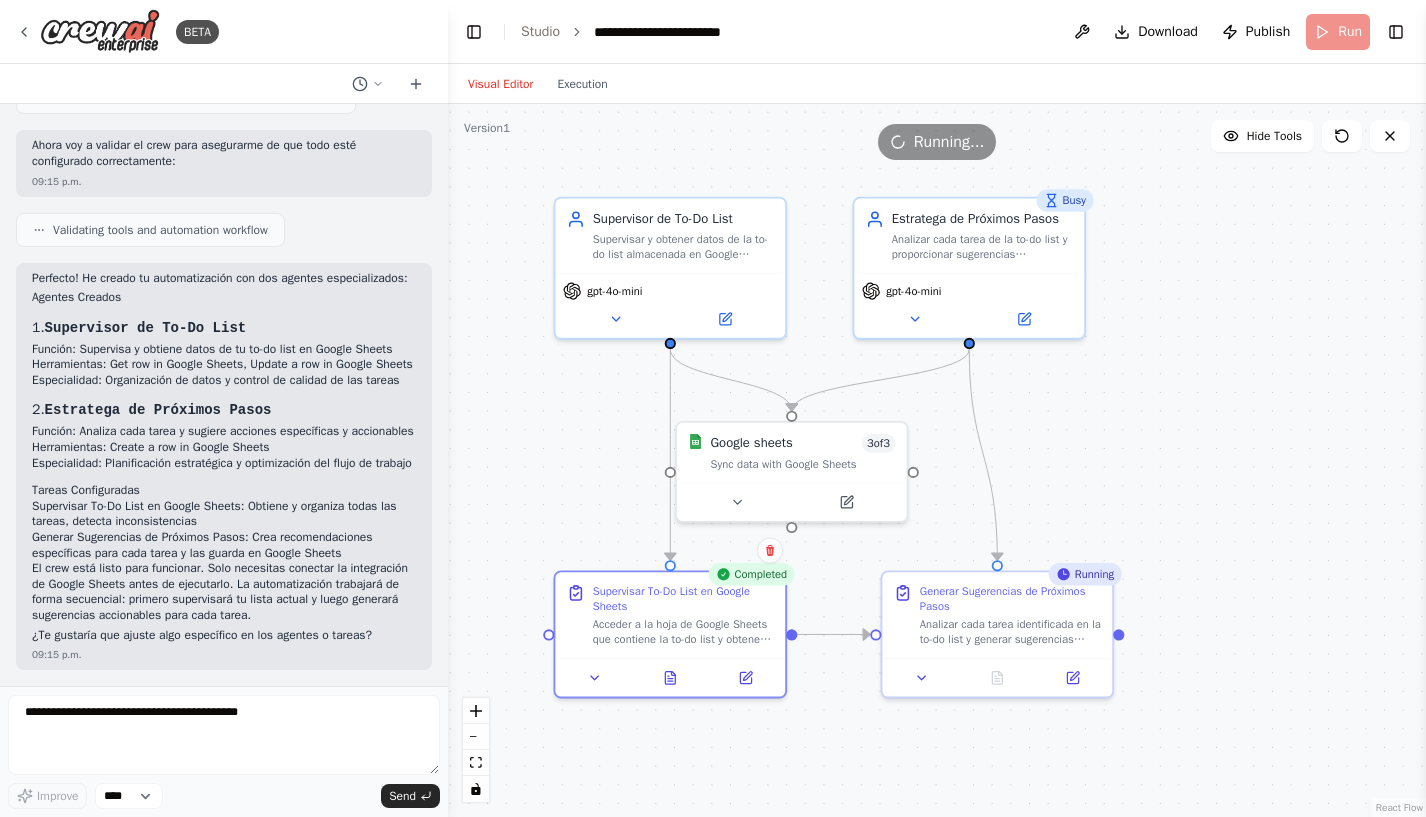 drag, startPoint x: 1135, startPoint y: 398, endPoint x: 1110, endPoint y: 473, distance: 79.05694 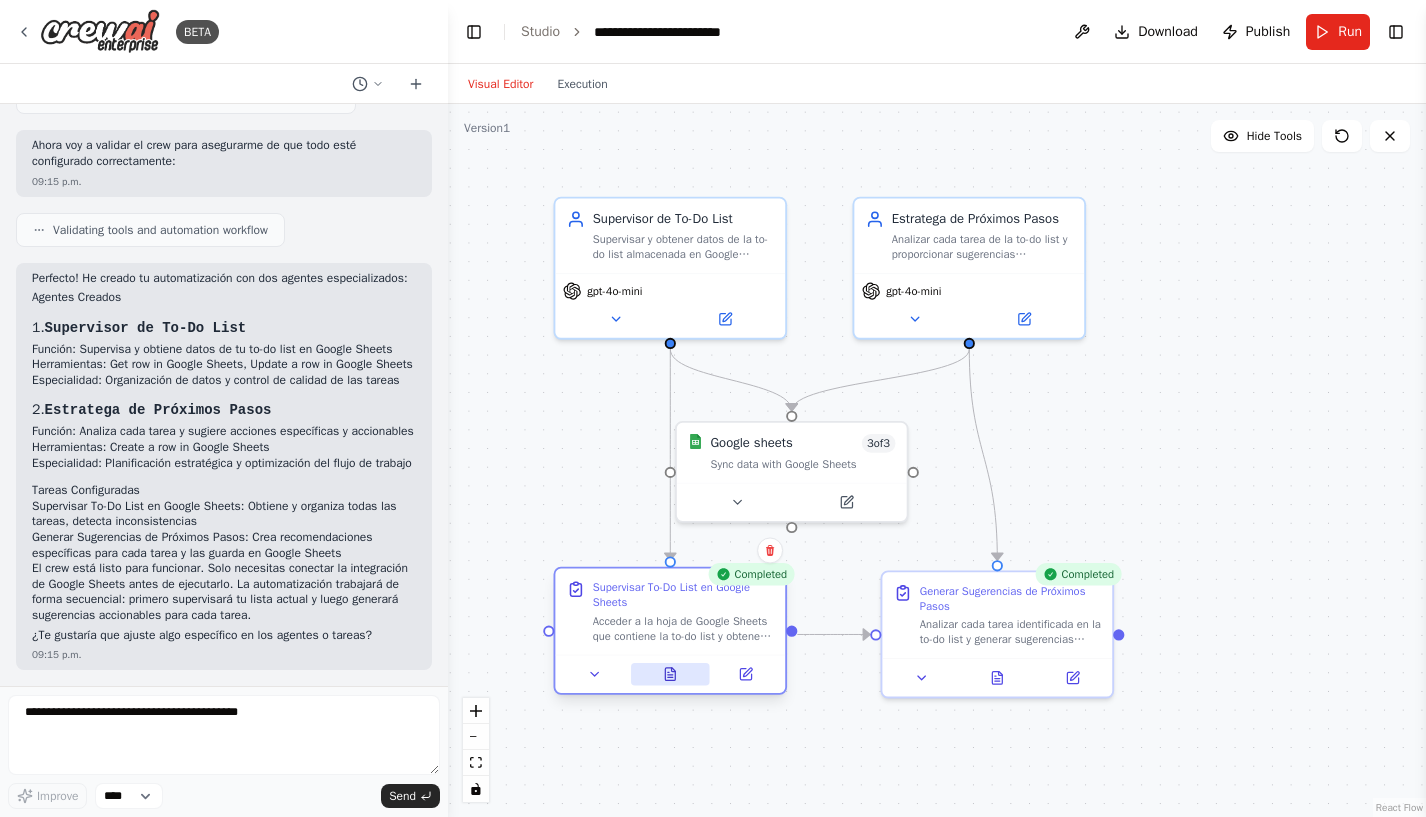 click 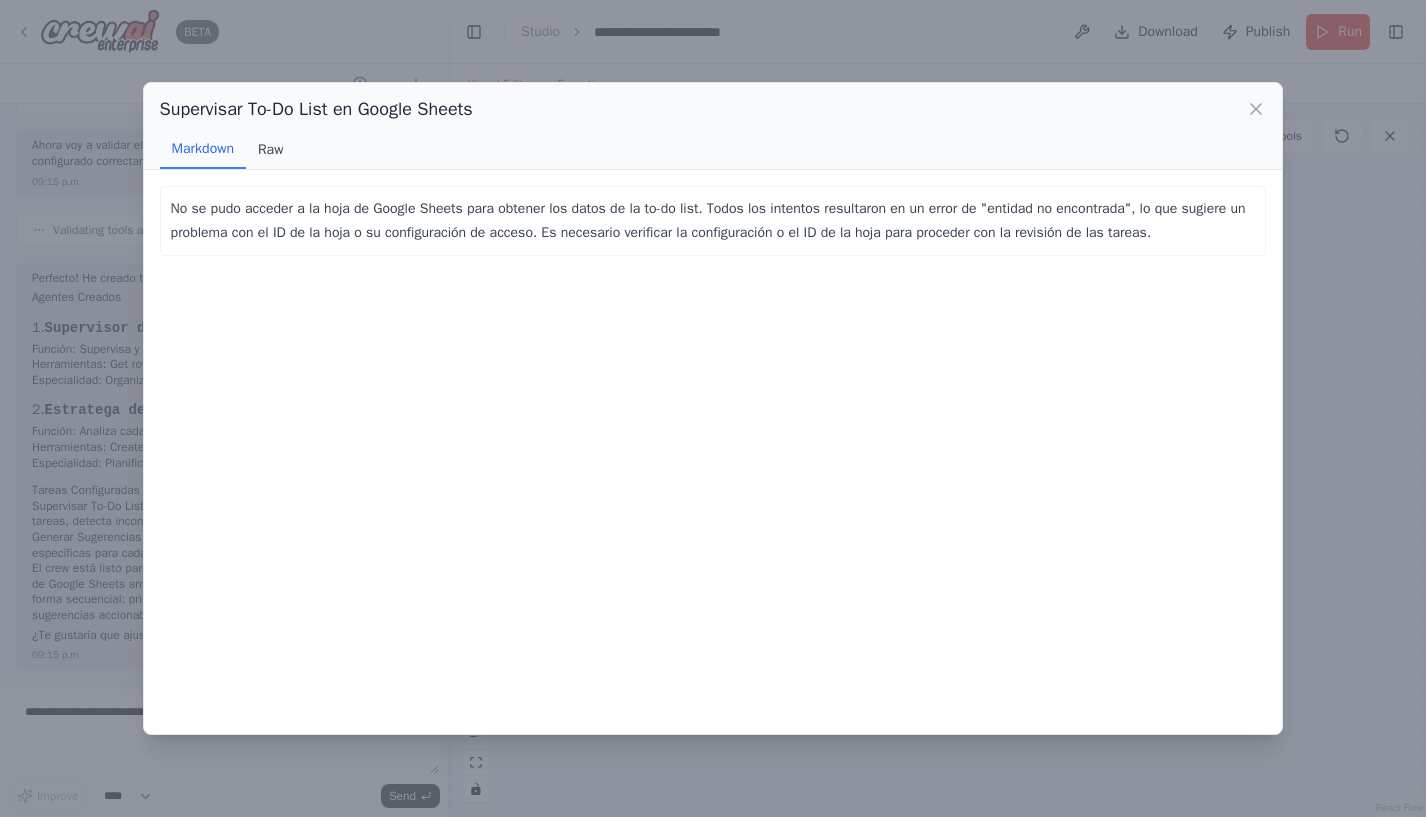 click on "Raw" at bounding box center (270, 150) 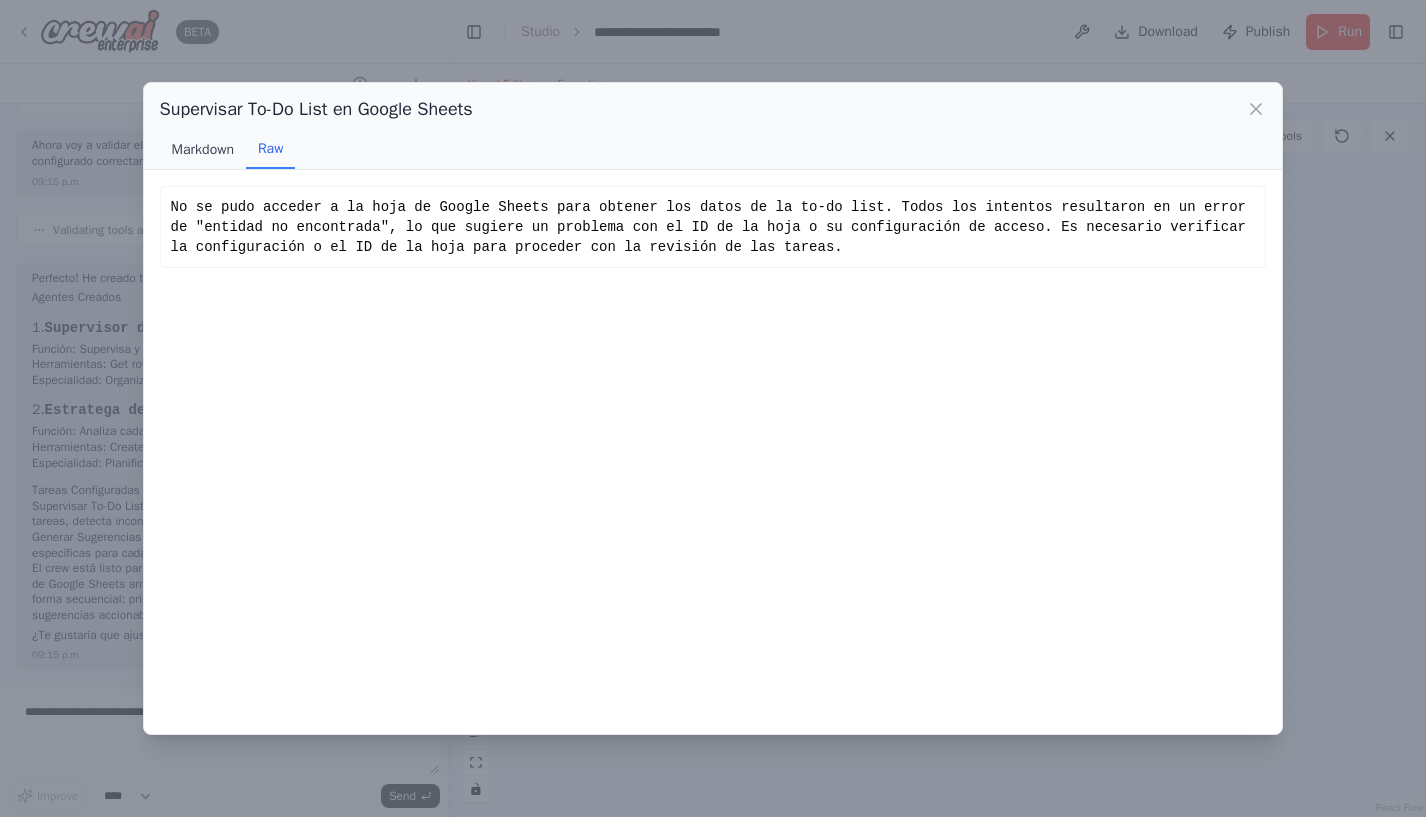 click on "Markdown" at bounding box center [203, 150] 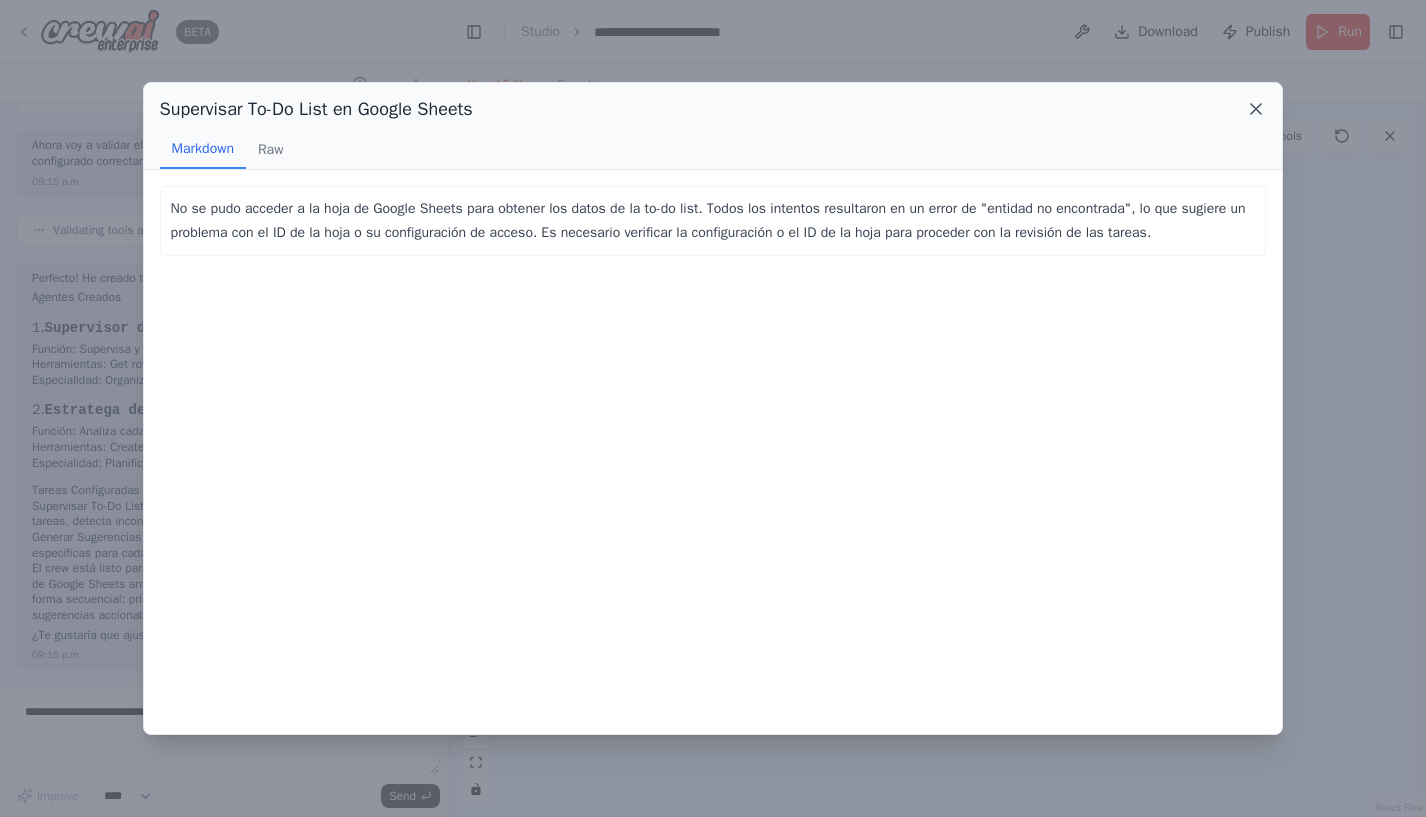 click 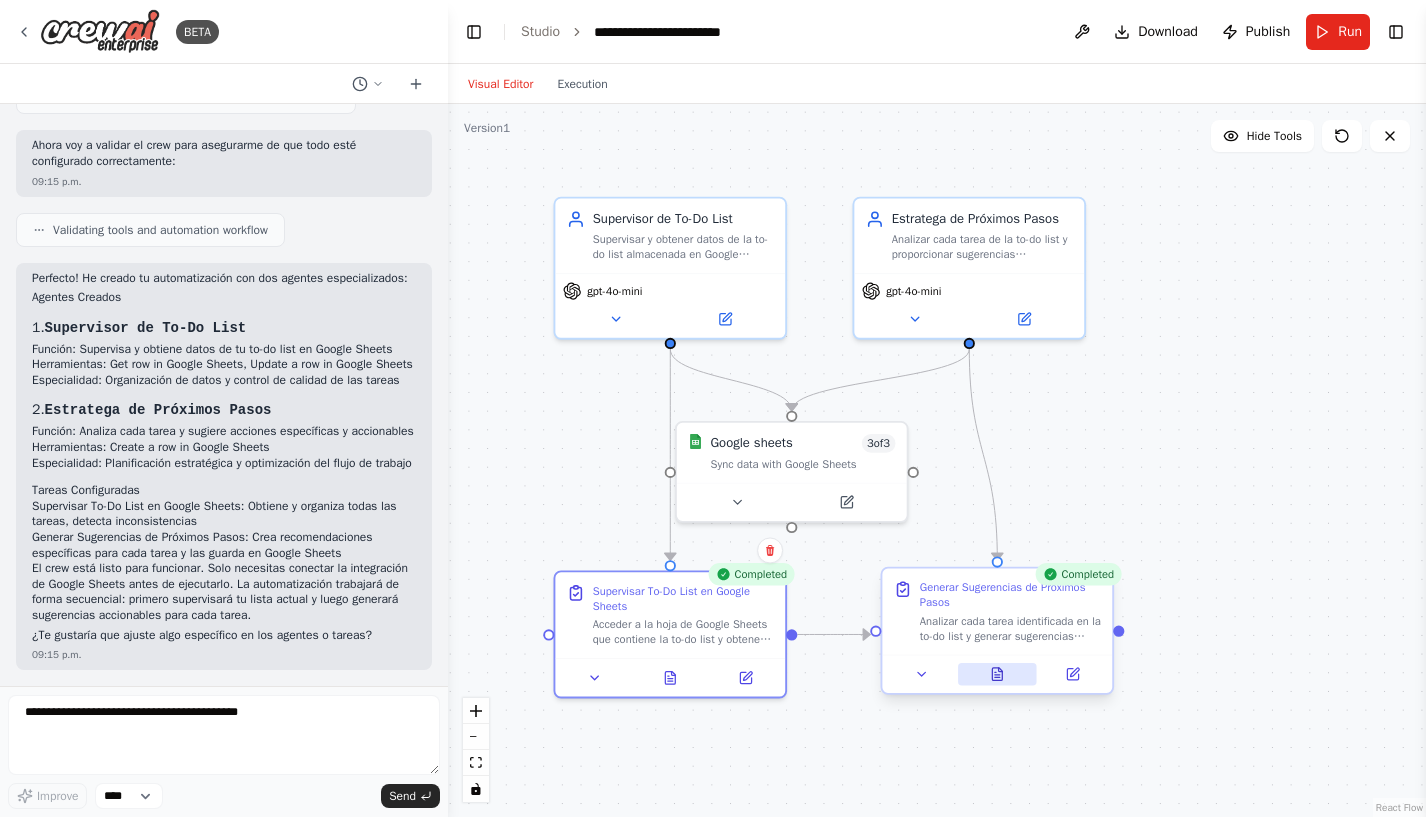 click 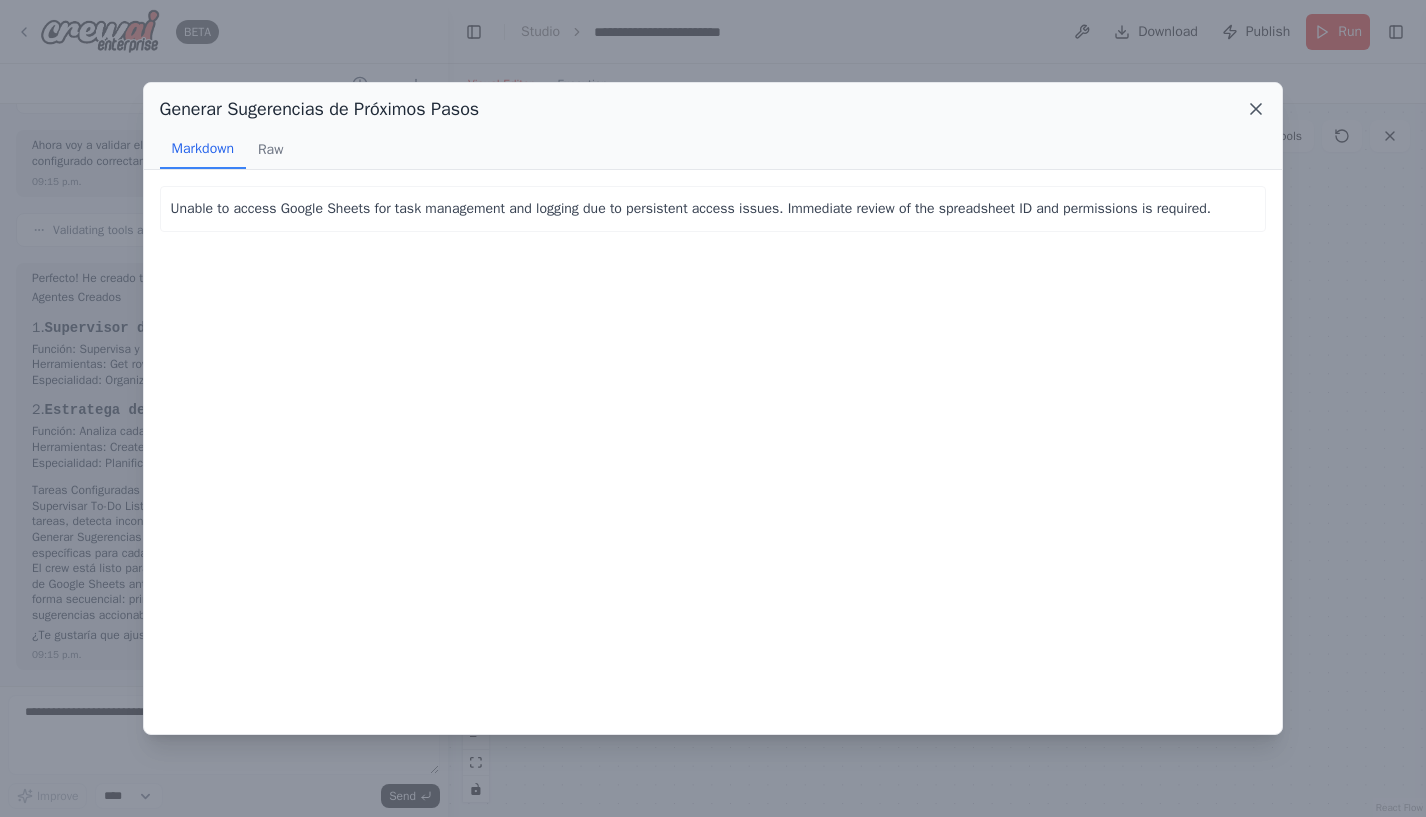 click 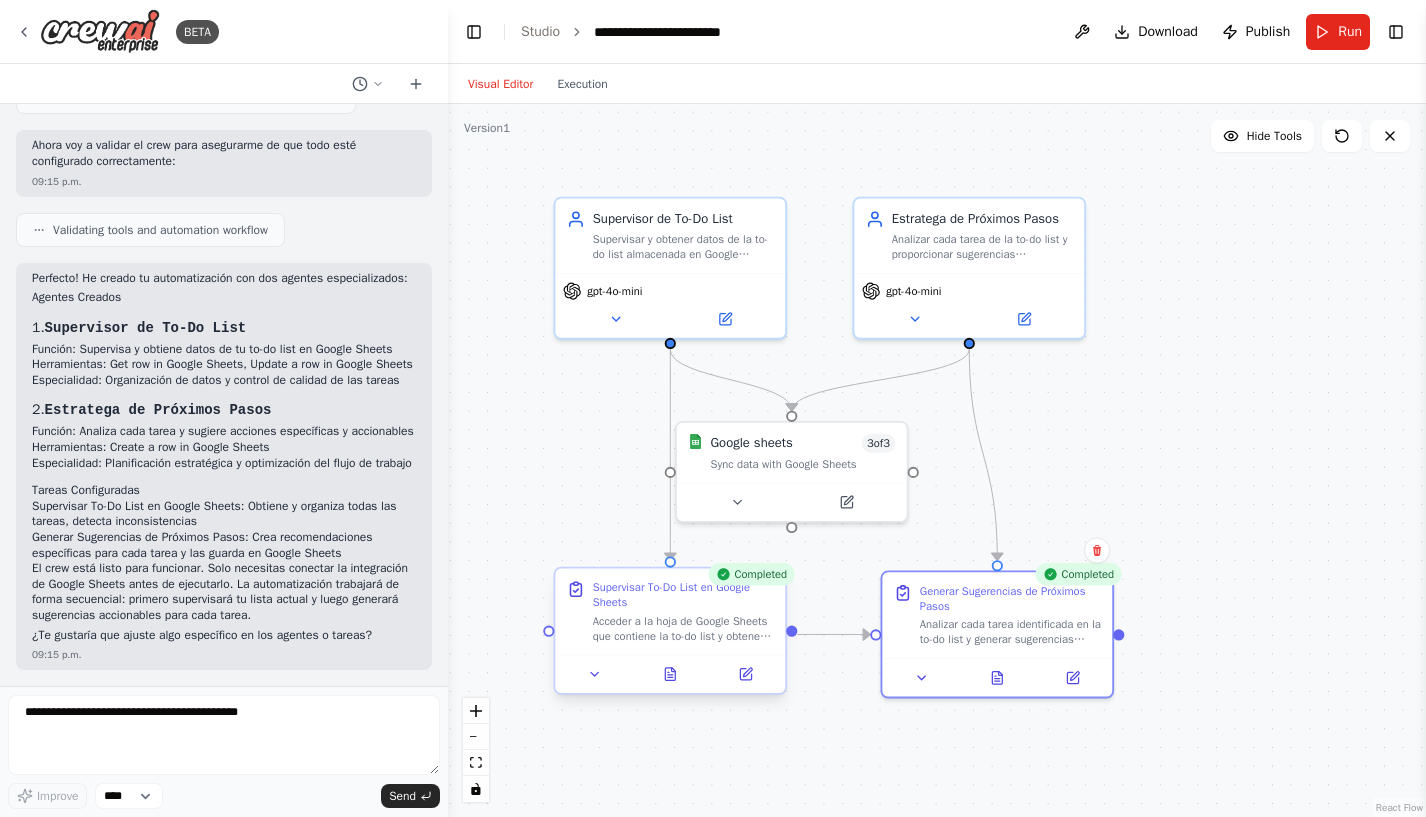click on "Supervisar To-Do List en Google Sheets" at bounding box center (683, 595) 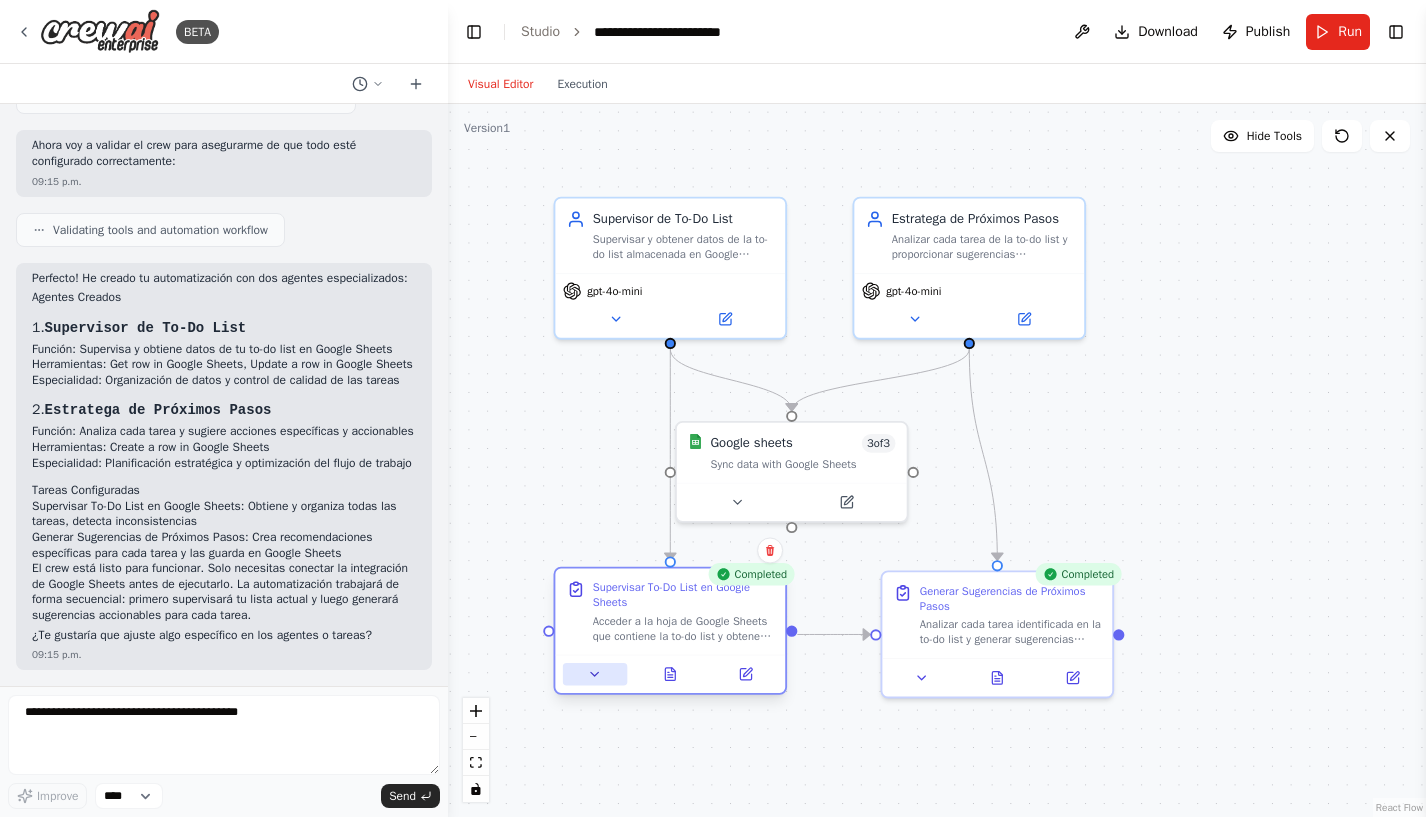 click 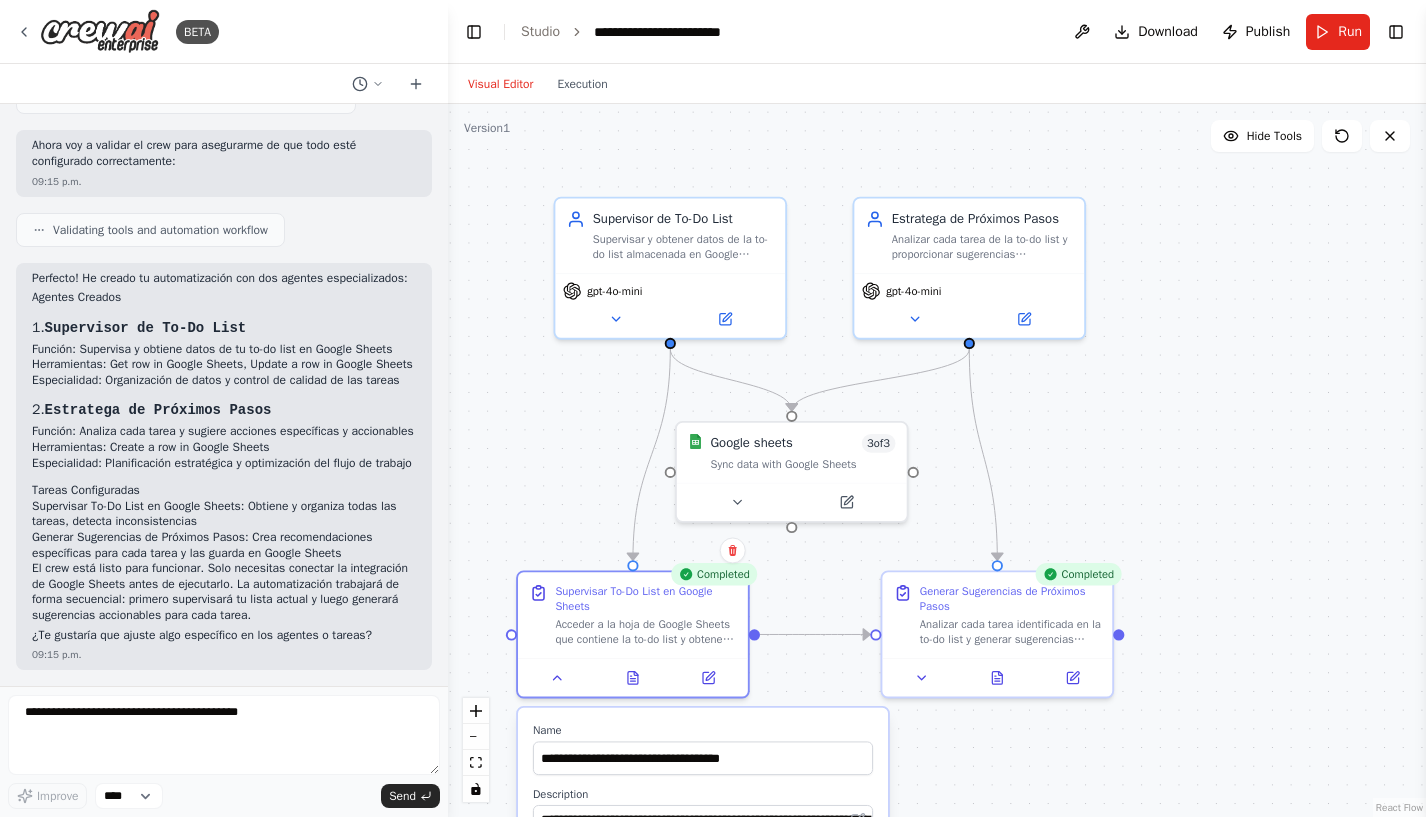 drag, startPoint x: 768, startPoint y: 725, endPoint x: 725, endPoint y: 724, distance: 43.011627 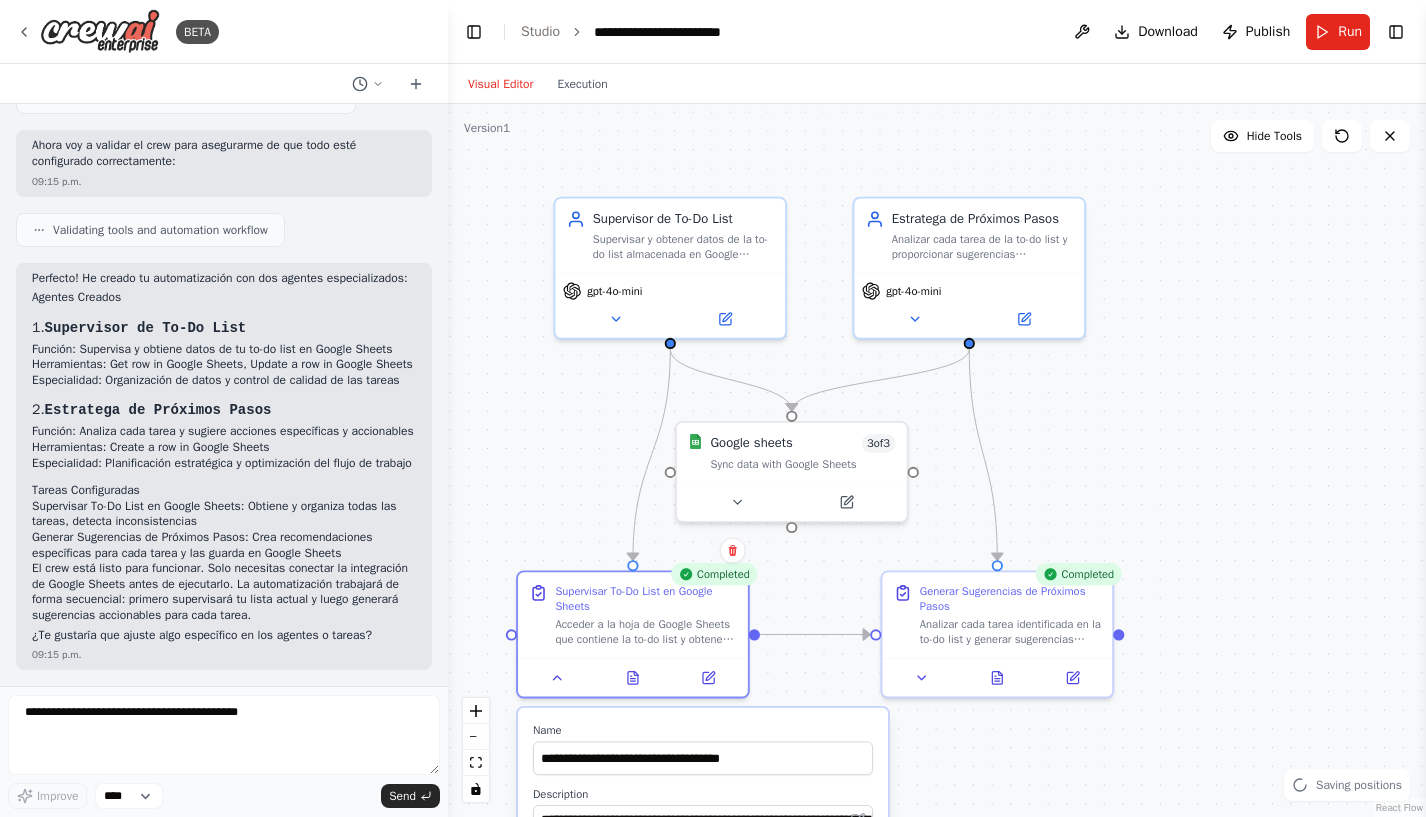 click on ".deletable-edge-delete-btn {
width: 20px;
height: 20px;
border: 0px solid #ffffff;
color: #6b7280;
background-color: #f8fafc;
cursor: pointer;
border-radius: 50%;
font-size: 12px;
padding: 3px;
display: flex;
align-items: center;
justify-content: center;
transition: all 0.2s cubic-bezier(0.4, 0, 0.2, 1);
box-shadow: 0 2px 4px rgba(0, 0, 0, 0.1);
}
.deletable-edge-delete-btn:hover {
background-color: #ef4444;
color: #ffffff;
border-color: #dc2626;
transform: scale(1.1);
box-shadow: 0 4px 12px rgba(239, 68, 68, 0.4);
}
.deletable-edge-delete-btn:active {
transform: scale(0.95);
box-shadow: 0 2px 4px rgba(239, 68, 68, 0.3);
}
Supervisor de To-Do List gpt-4o-mini Google sheets 3  of  3 Completed" at bounding box center [937, 460] 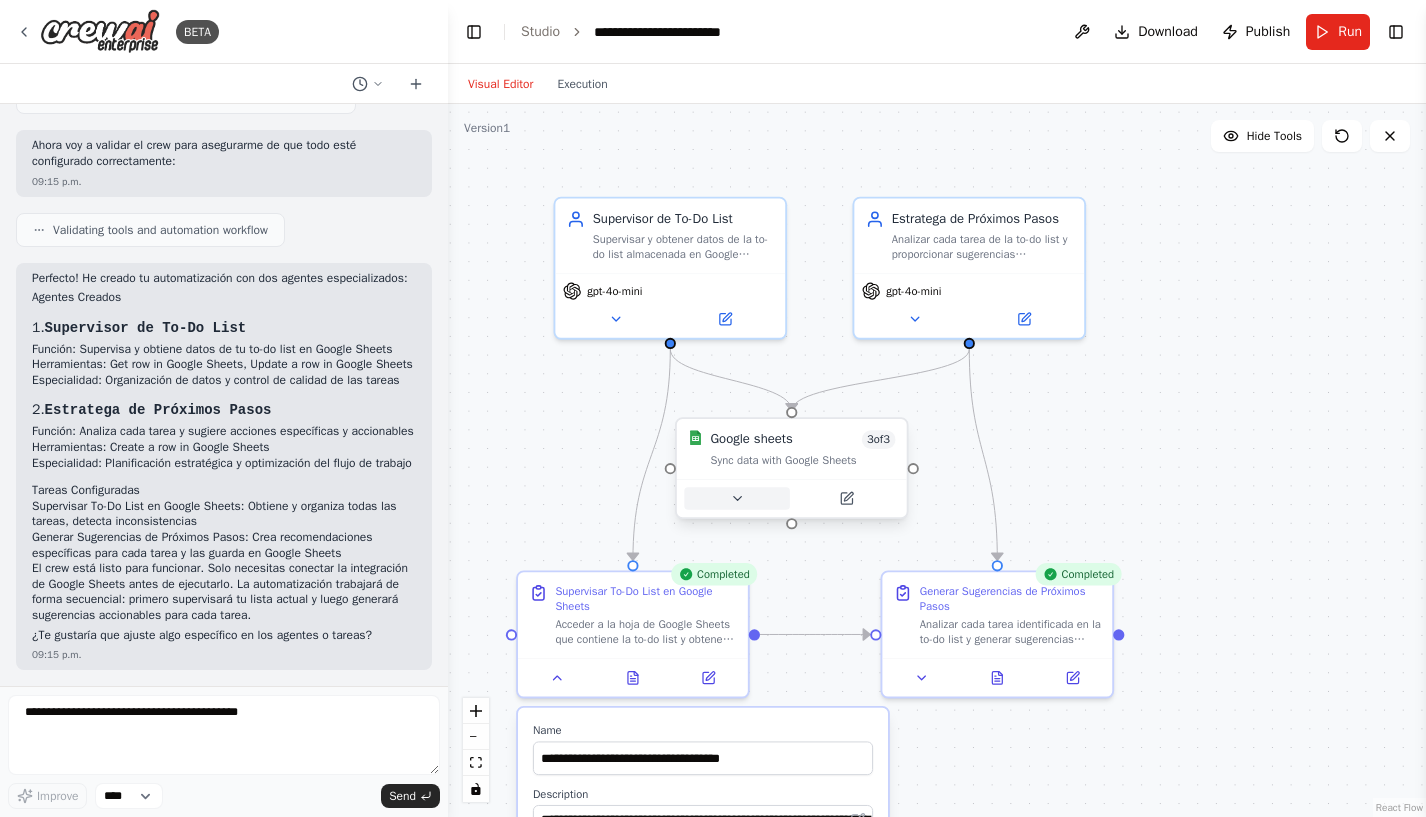 click 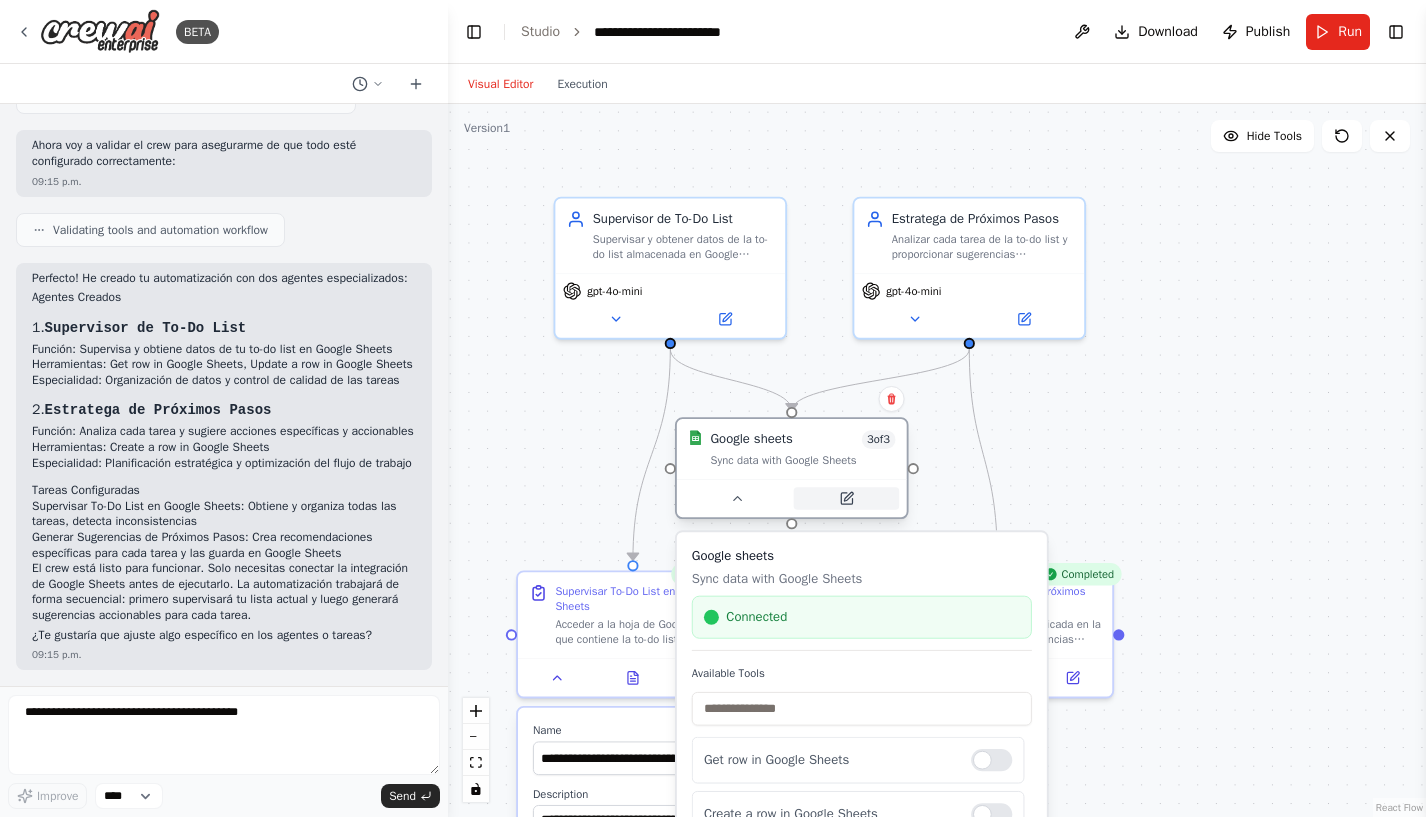 click 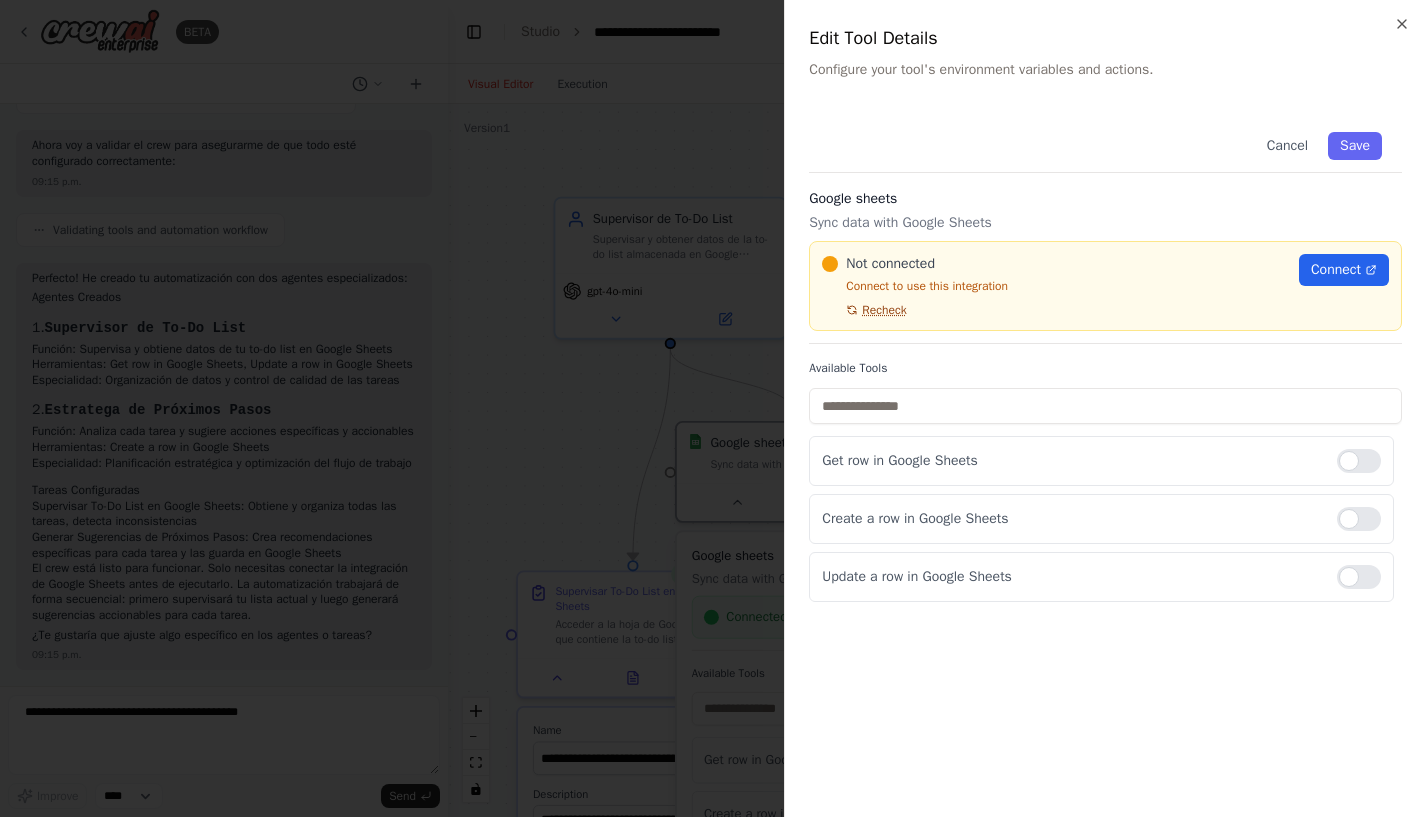 click on "Recheck" at bounding box center (884, 310) 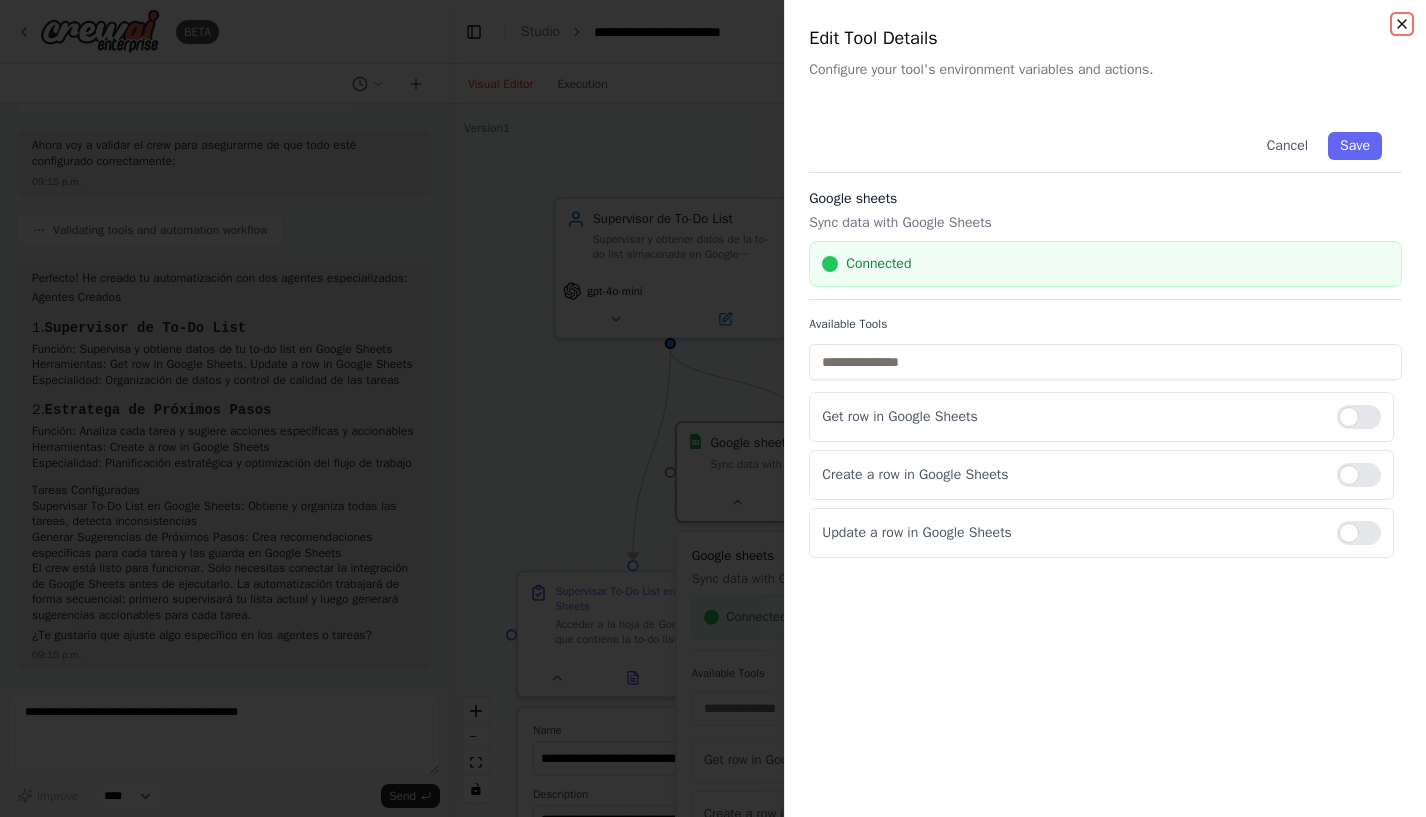 click 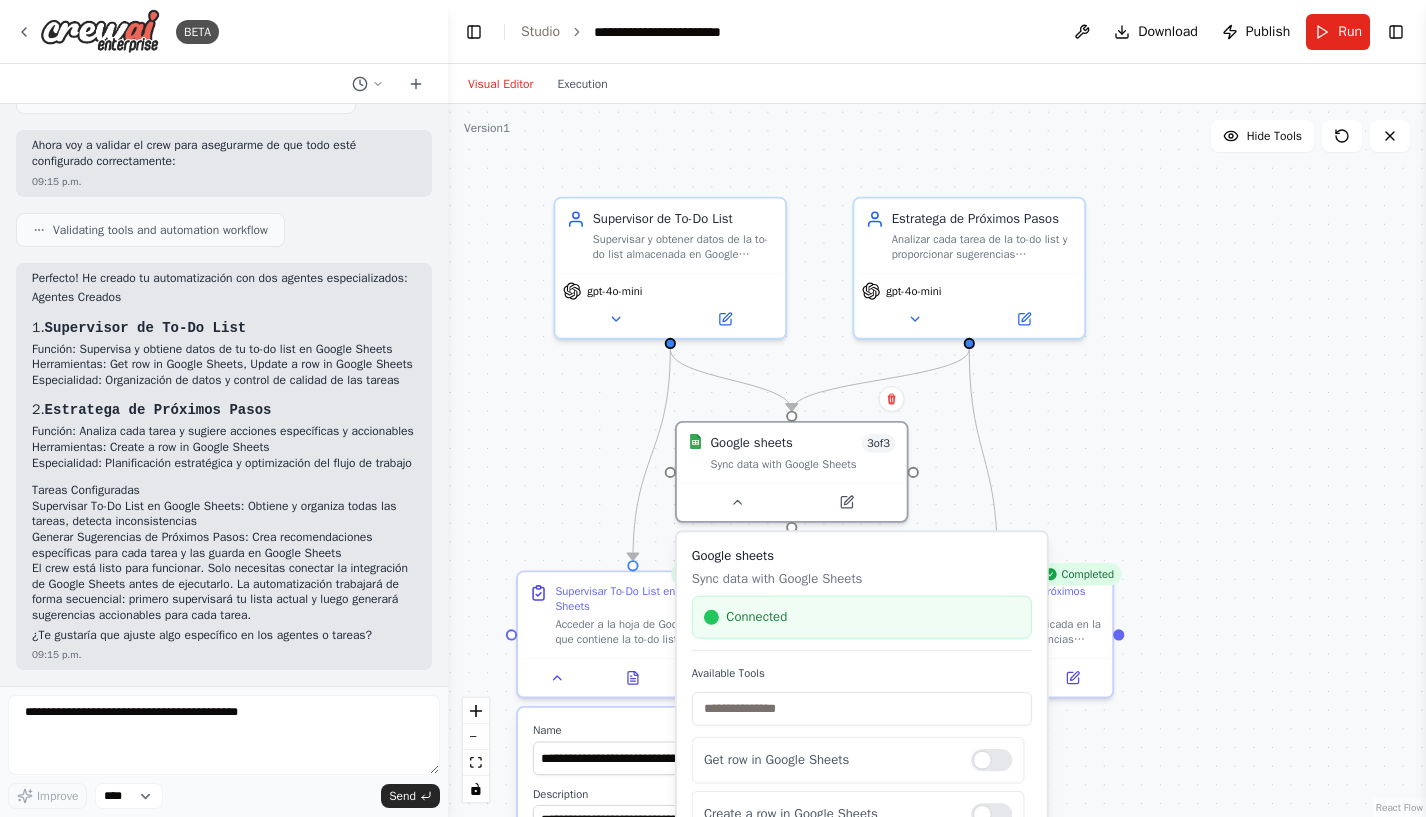 click on ".deletable-edge-delete-btn {
width: 20px;
height: 20px;
border: 0px solid #ffffff;
color: #6b7280;
background-color: #f8fafc;
cursor: pointer;
border-radius: 50%;
font-size: 12px;
padding: 3px;
display: flex;
align-items: center;
justify-content: center;
transition: all 0.2s cubic-bezier(0.4, 0, 0.2, 1);
box-shadow: 0 2px 4px rgba(0, 0, 0, 0.1);
}
.deletable-edge-delete-btn:hover {
background-color: #ef4444;
color: #ffffff;
border-color: #dc2626;
transform: scale(1.1);
box-shadow: 0 4px 12px rgba(239, 68, 68, 0.4);
}
.deletable-edge-delete-btn:active {
transform: scale(0.95);
box-shadow: 0 2px 4px rgba(239, 68, 68, 0.3);
}
Supervisor de To-Do List gpt-4o-mini Google sheets 3  of  3 Connected" at bounding box center (937, 460) 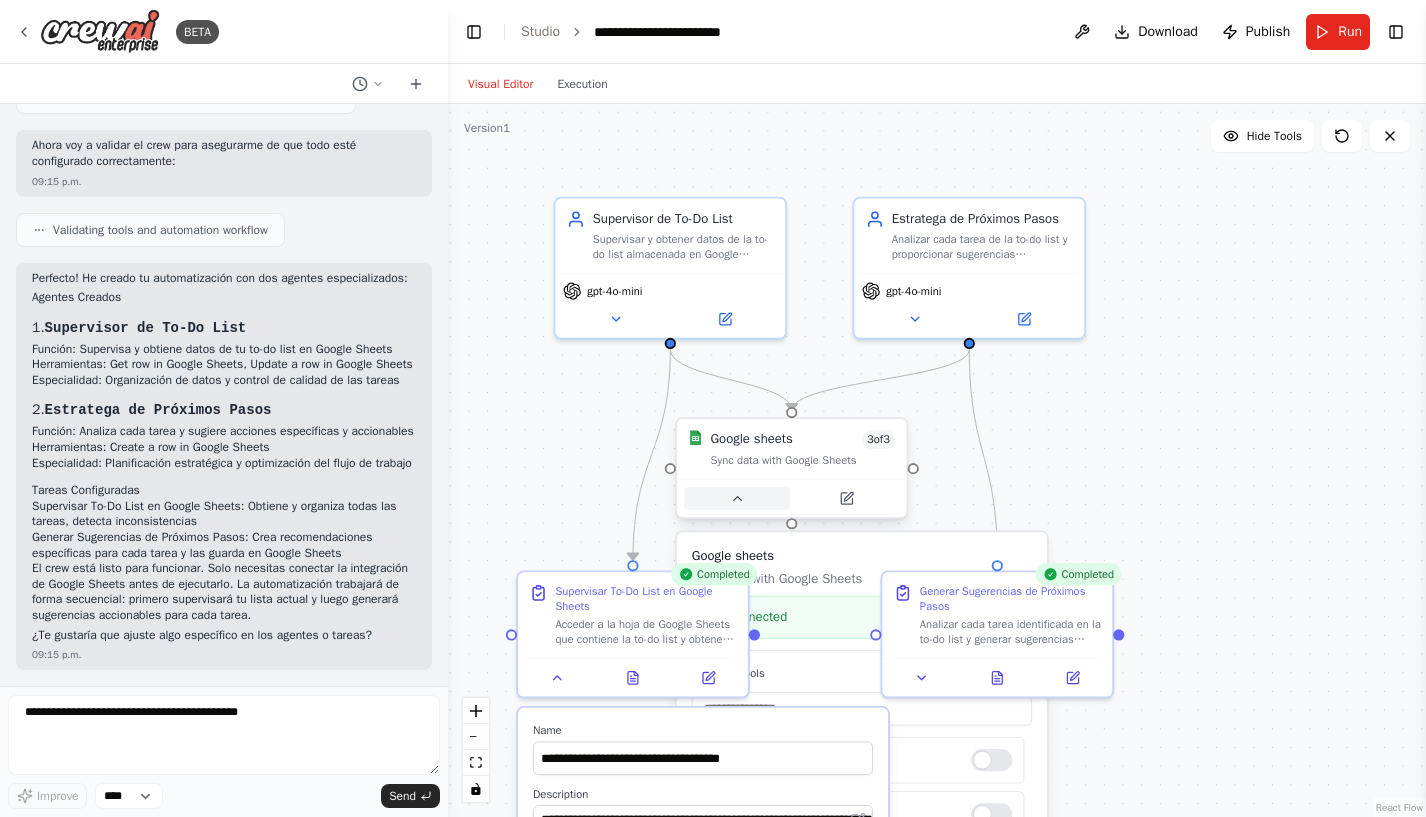 click 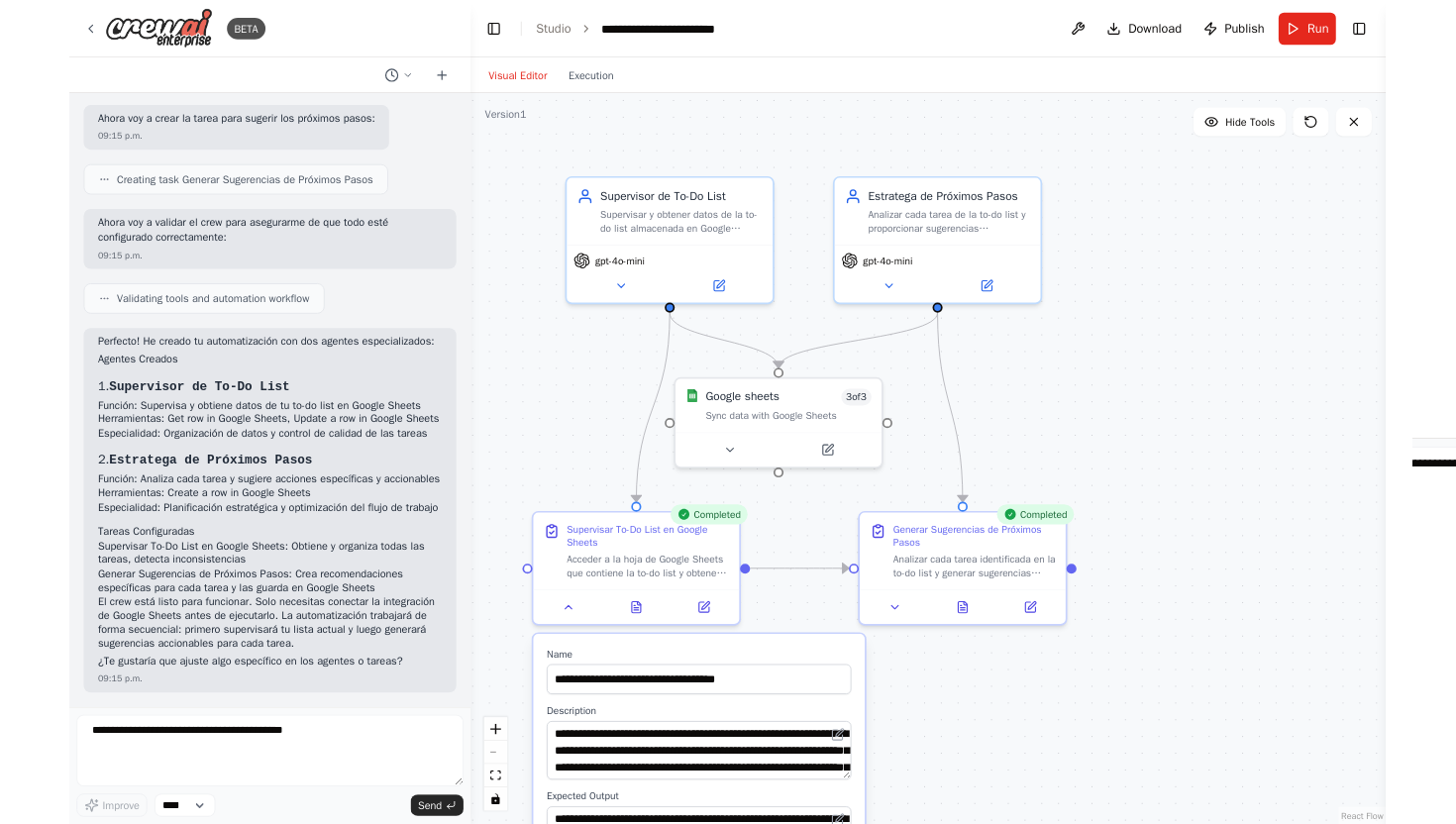 scroll, scrollTop: 918, scrollLeft: 0, axis: vertical 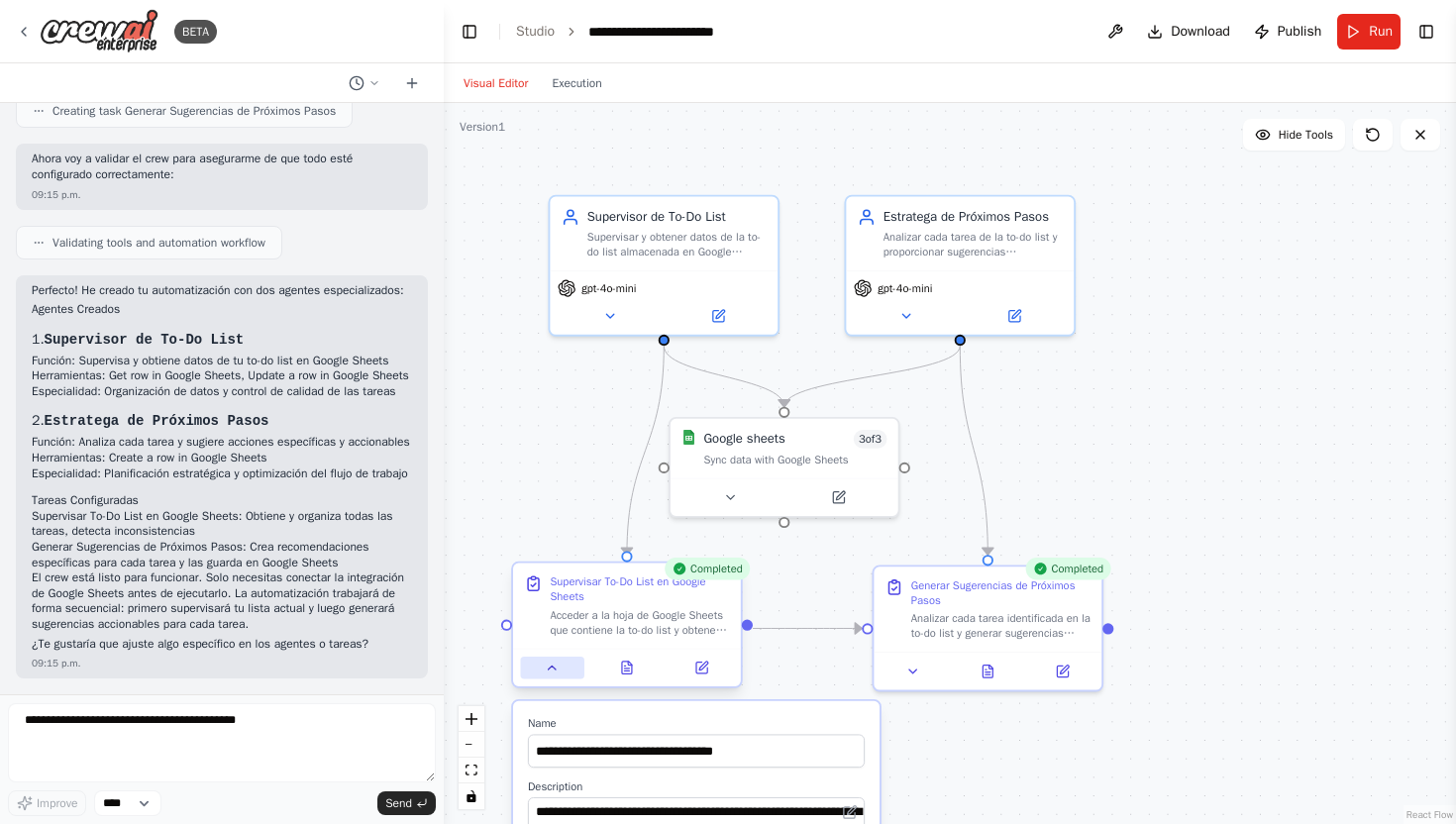 click 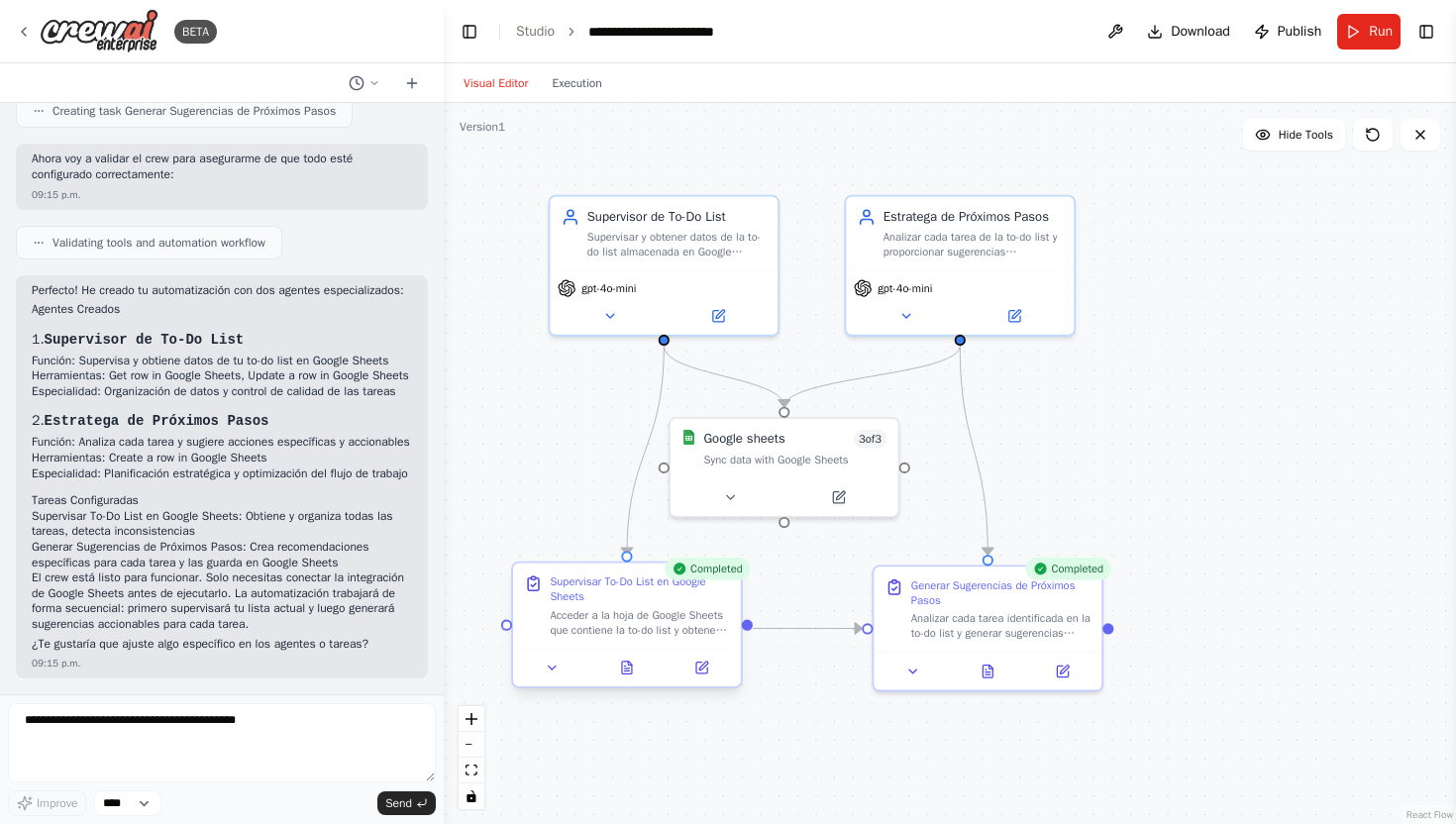 click on "Supervisar To-Do List en Google Sheets" at bounding box center [639, 589] 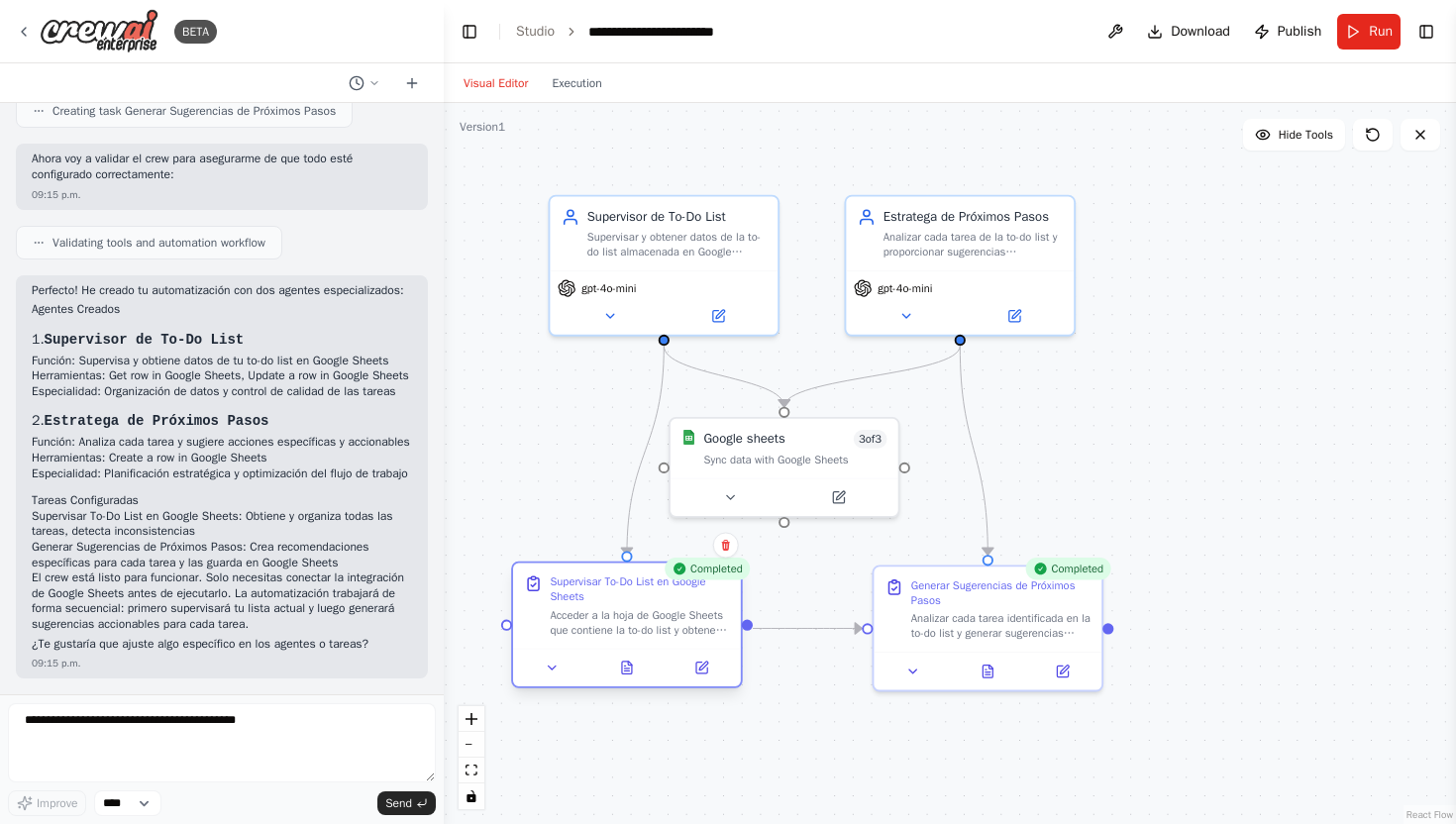 click on "Supervisar To-Do List en Google Sheets" at bounding box center (639, 589) 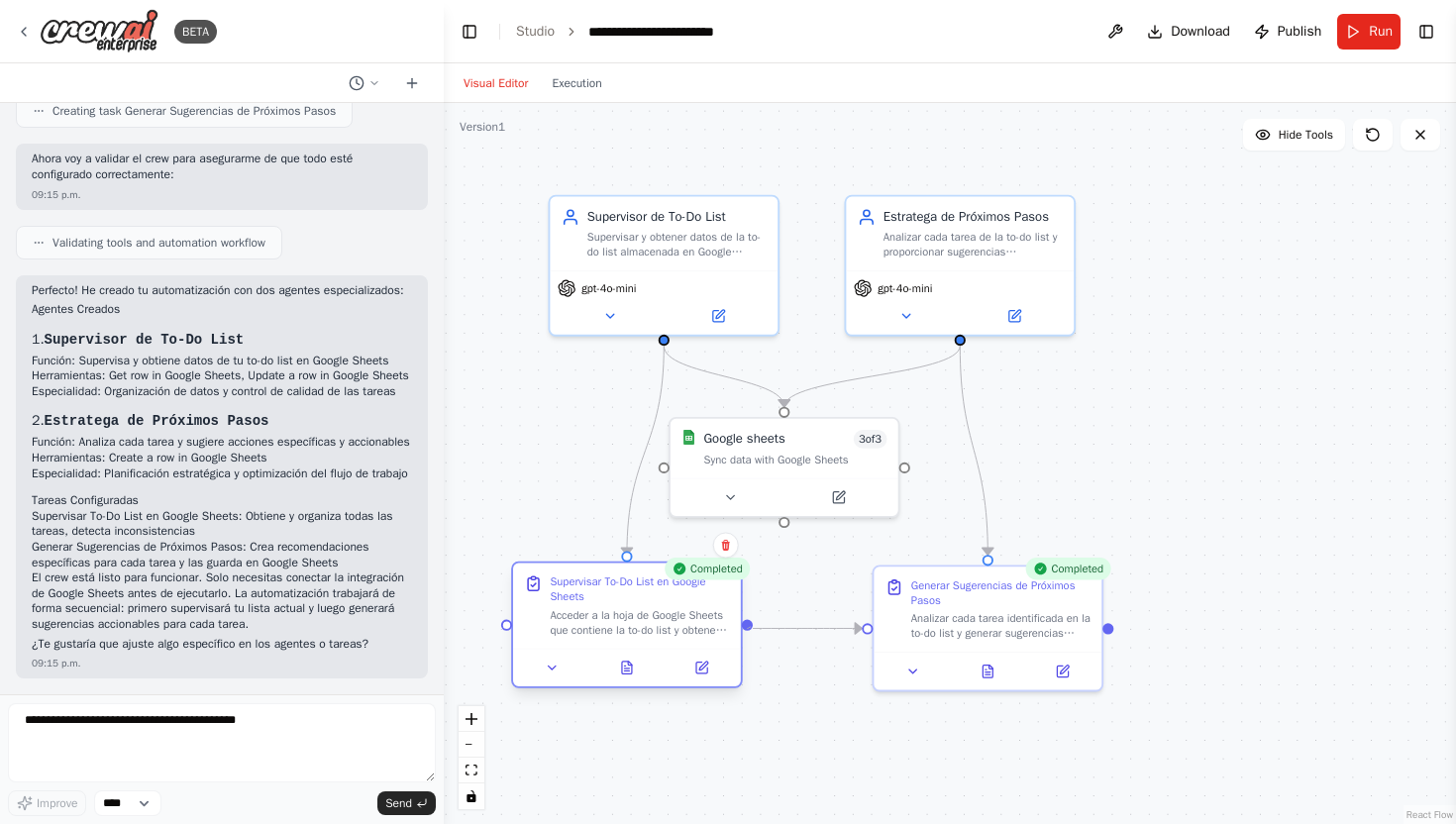 click at bounding box center [747, 624] 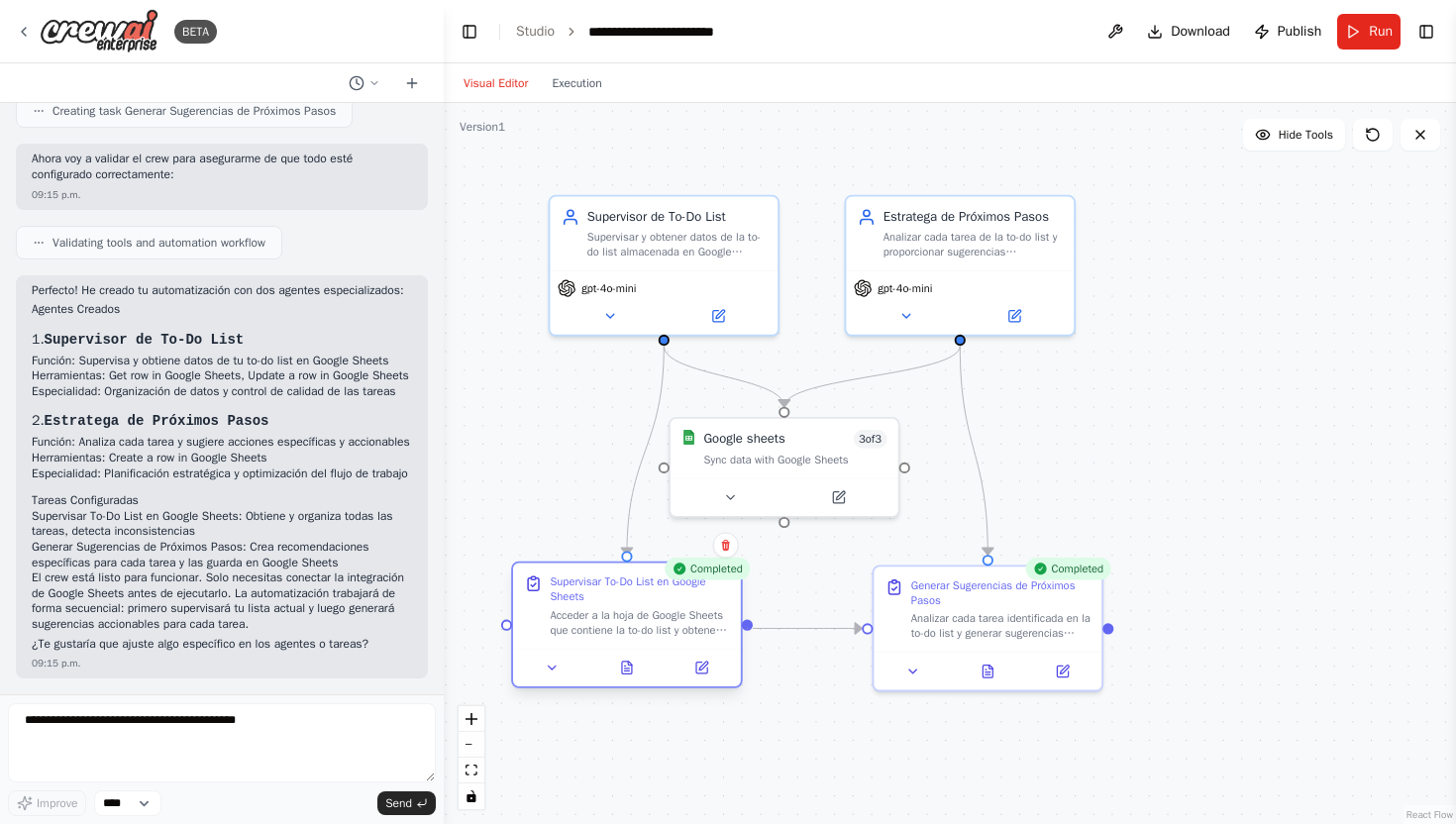 click at bounding box center (747, 624) 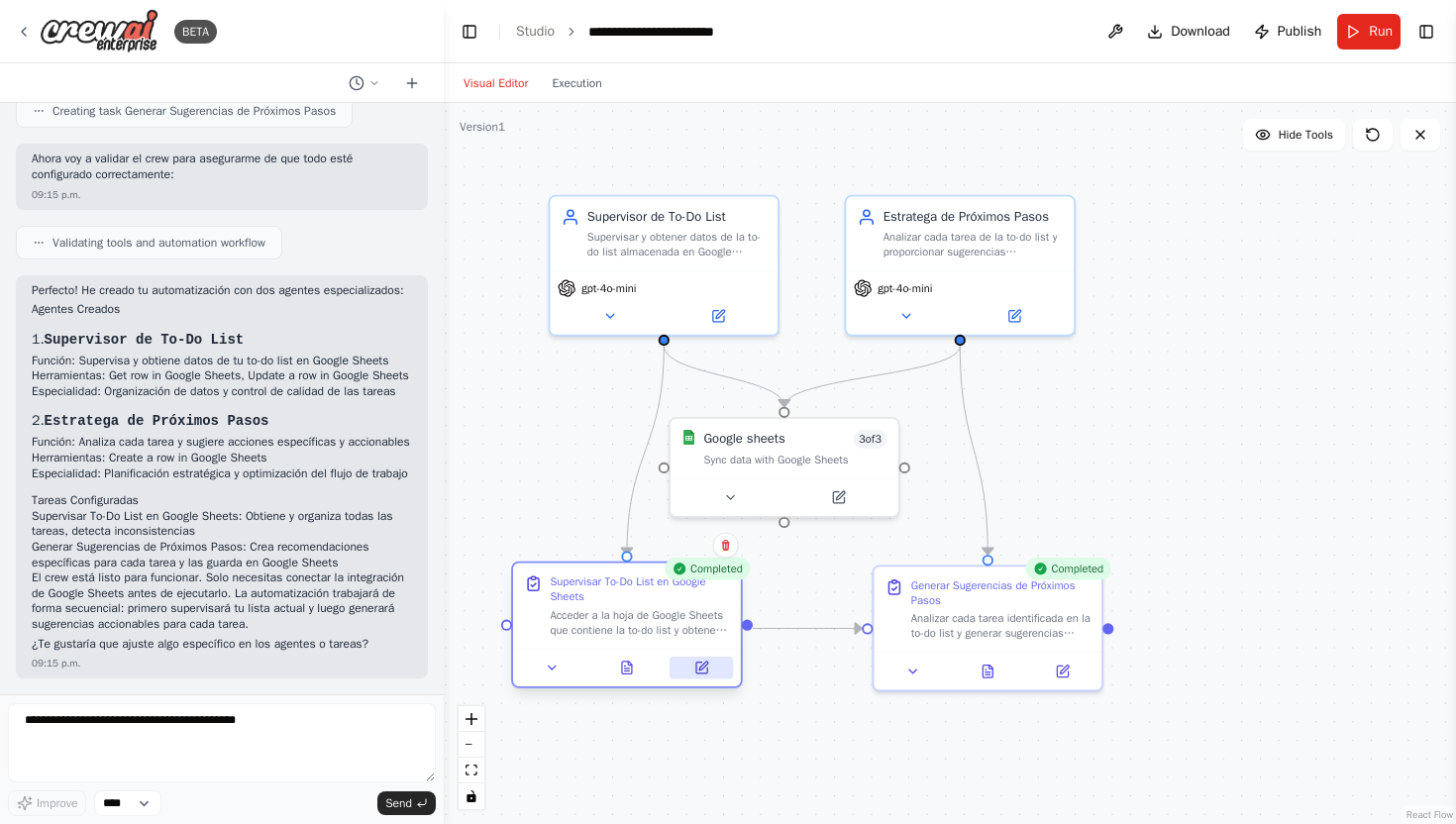 click 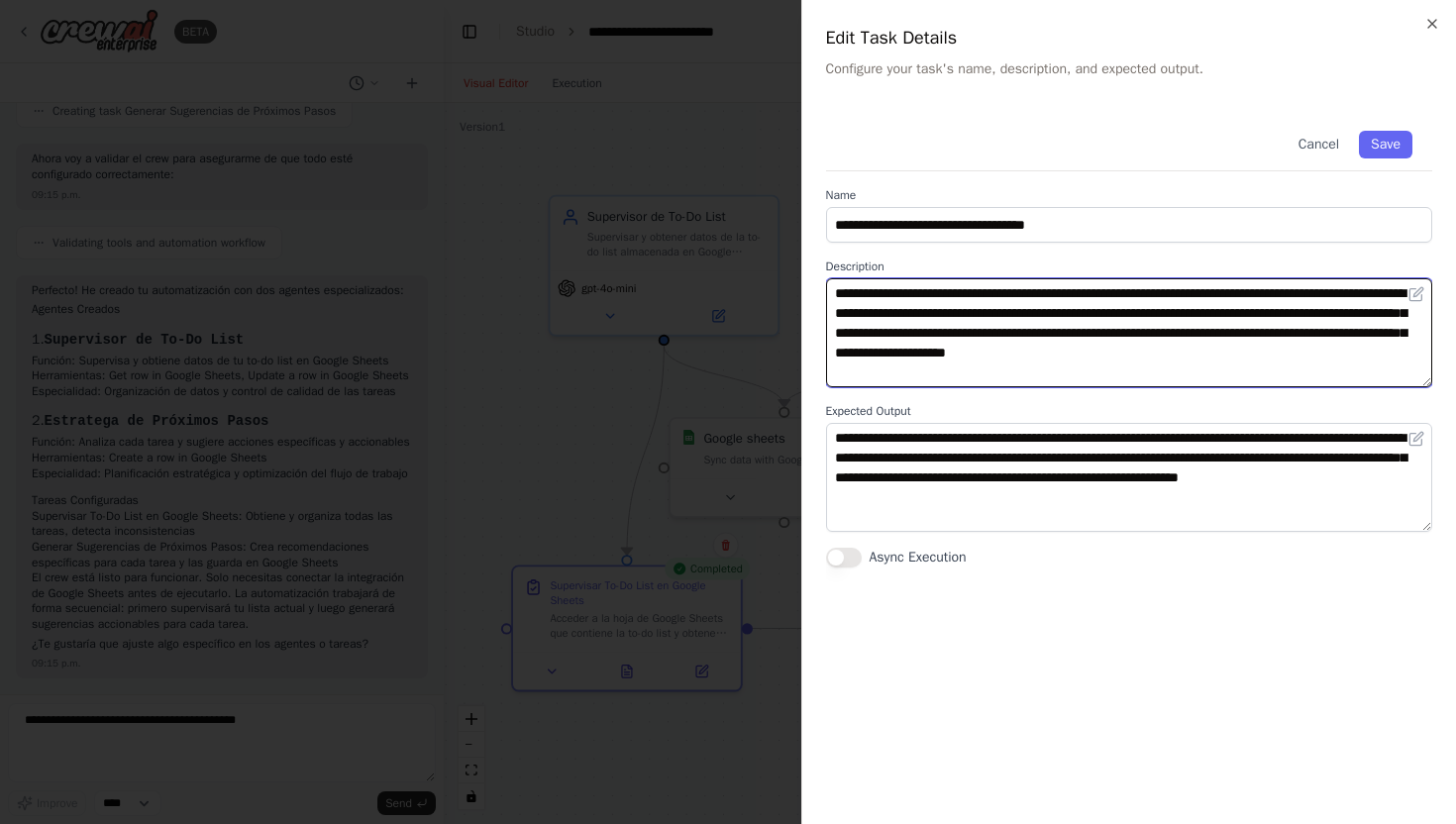 click on "**********" at bounding box center (1129, 333) 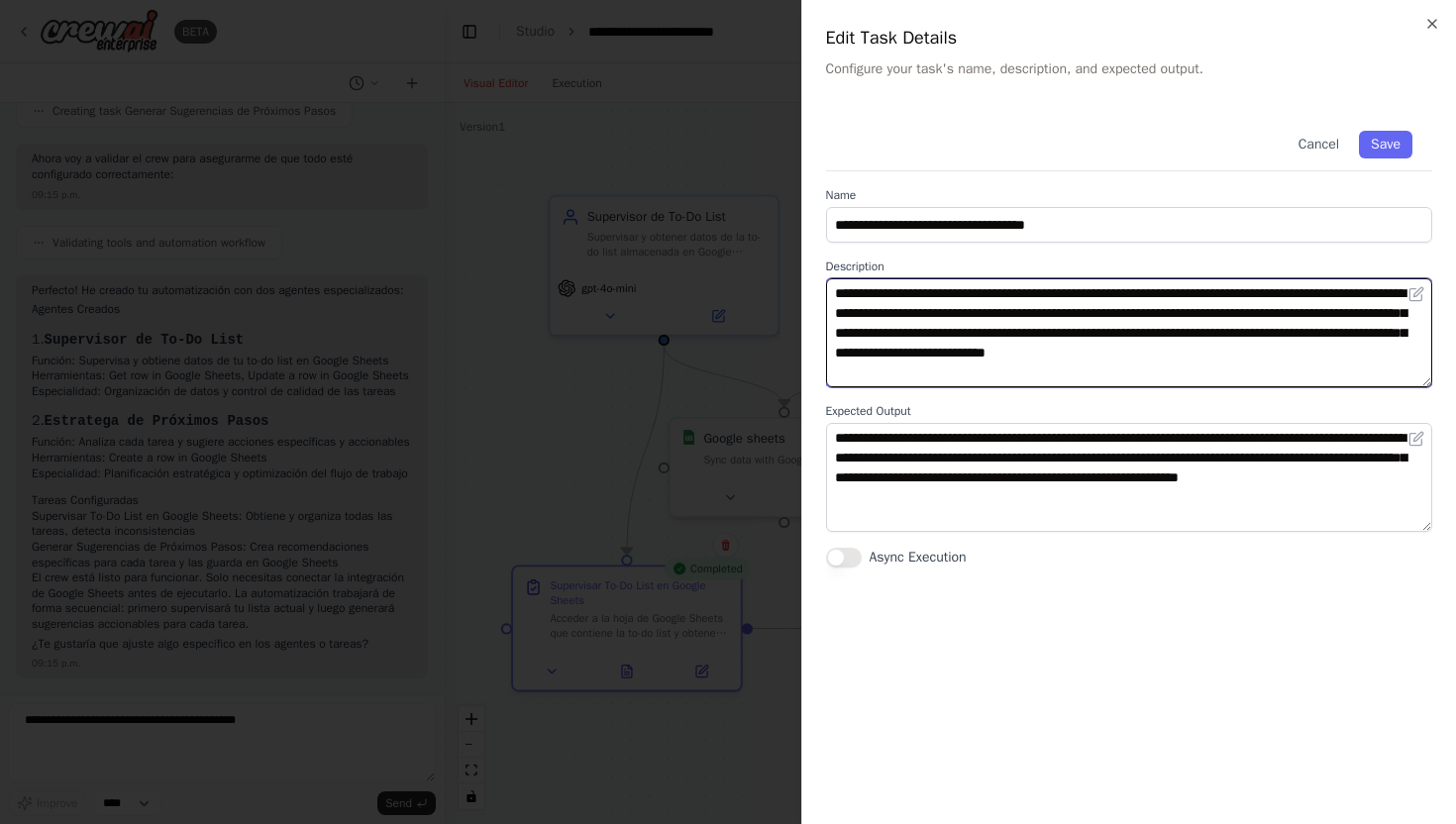 paste on "**********" 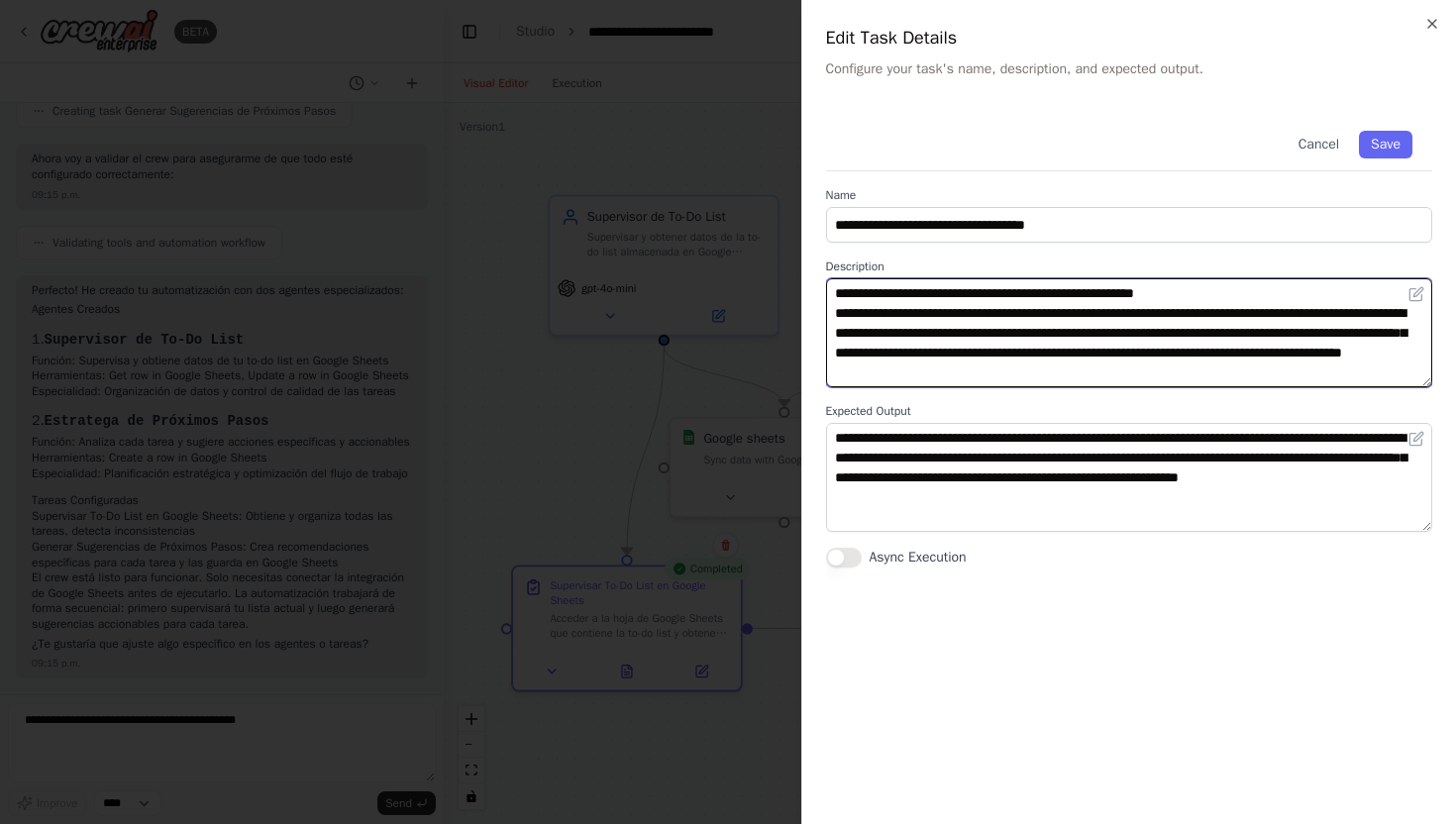 click on "**********" at bounding box center [1129, 333] 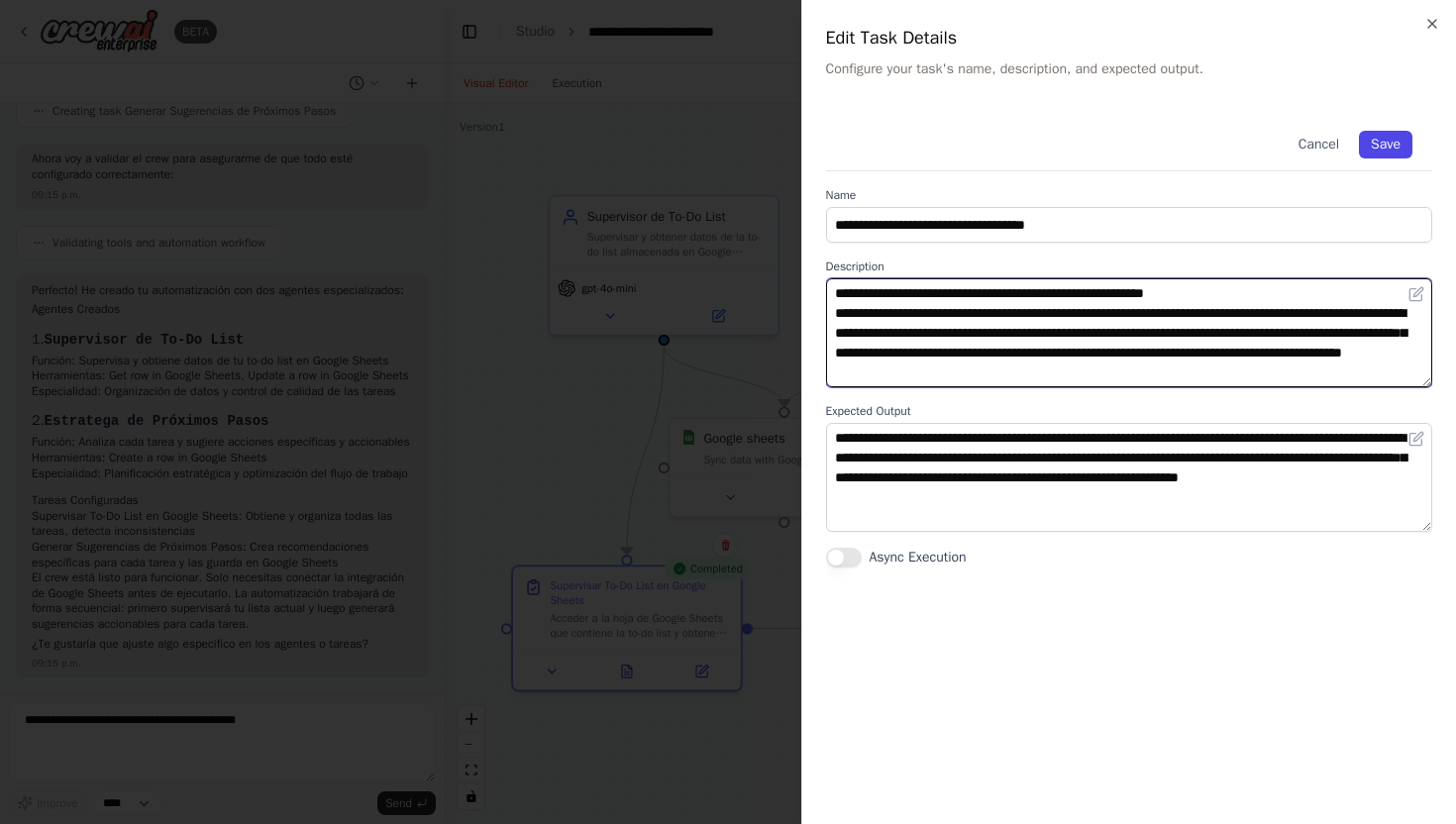 type on "**********" 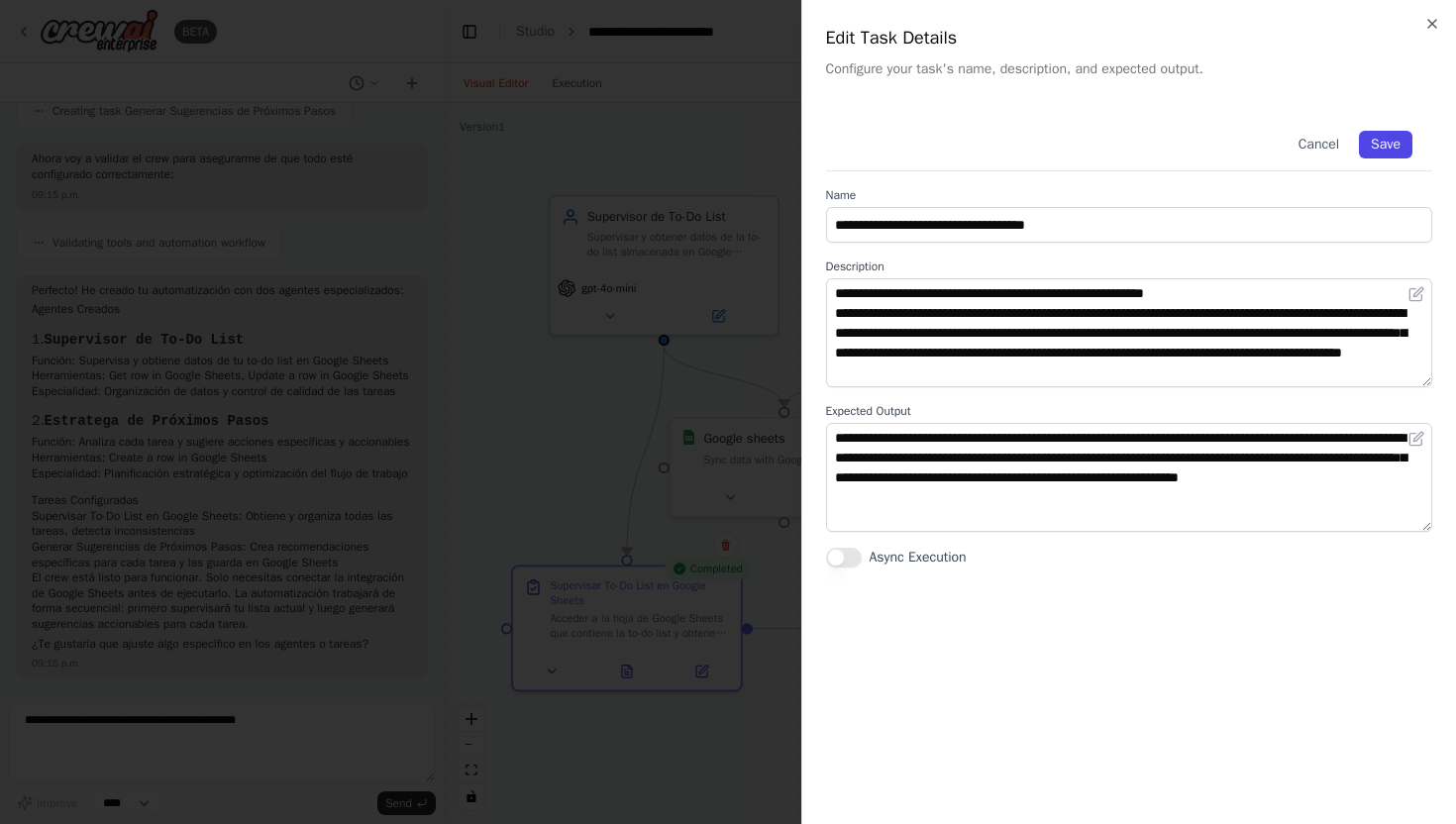 click on "Save" at bounding box center [1386, 145] 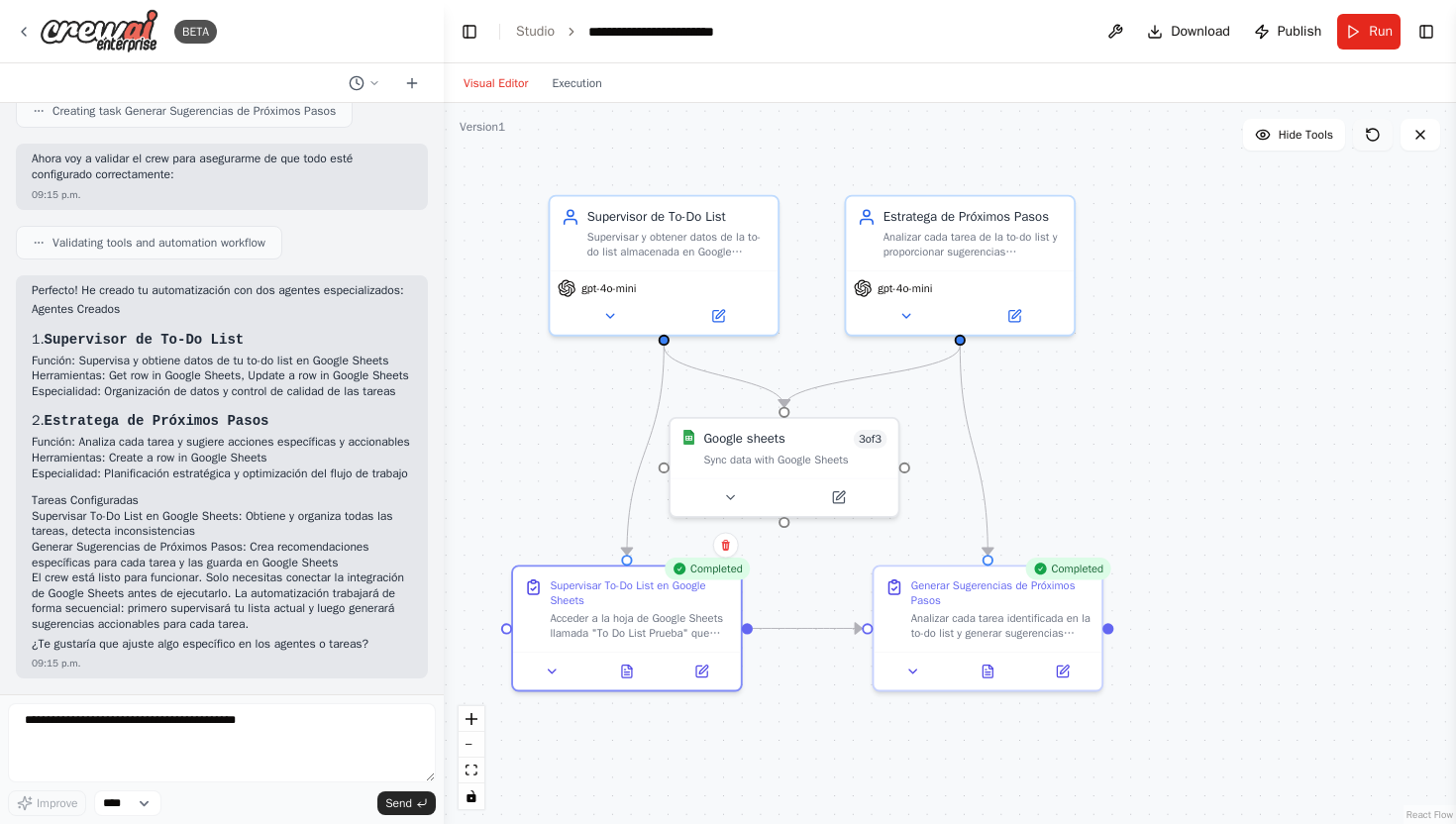 click 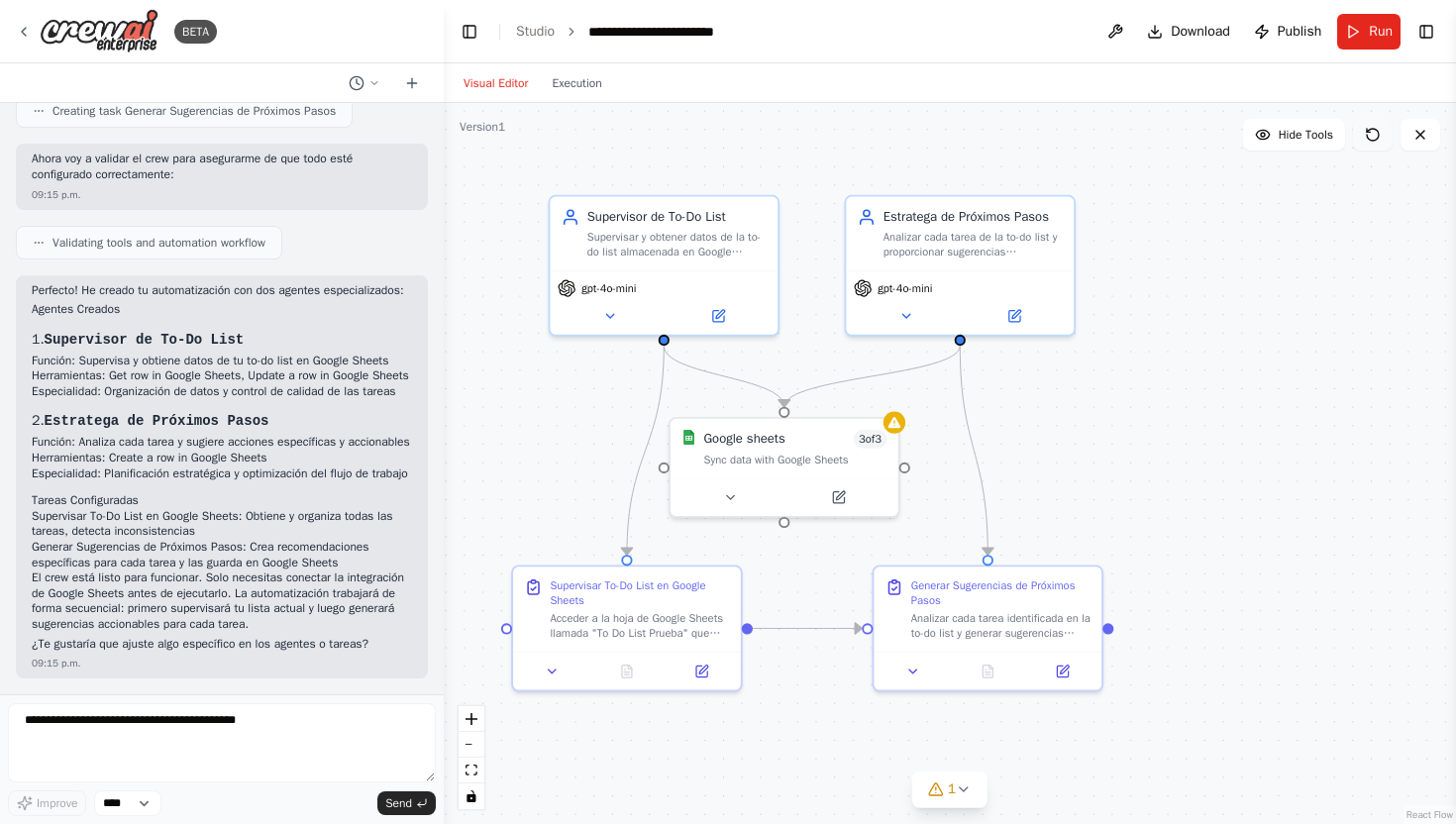 click at bounding box center (1373, 135) 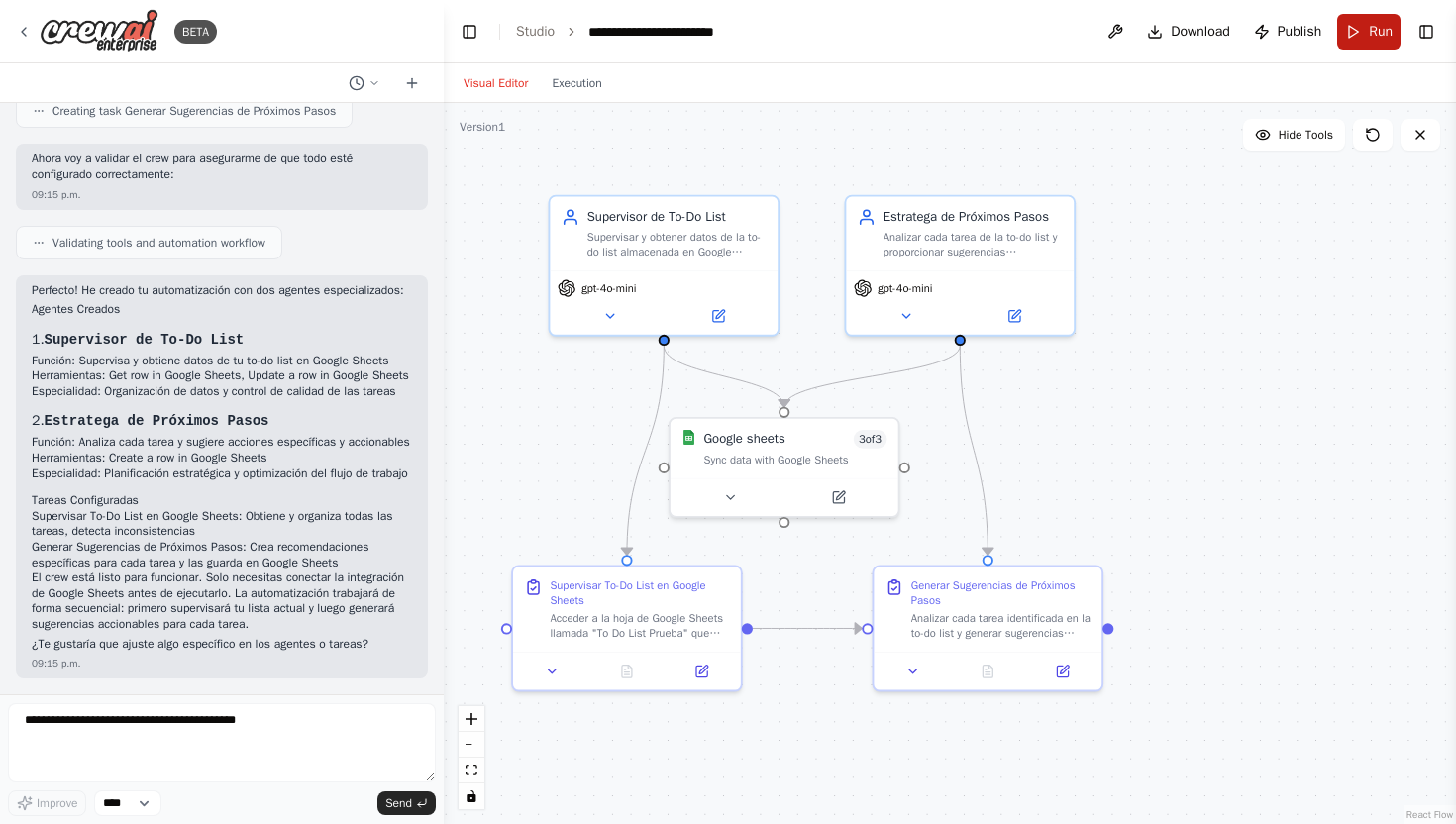 click on "Run" at bounding box center [1381, 32] 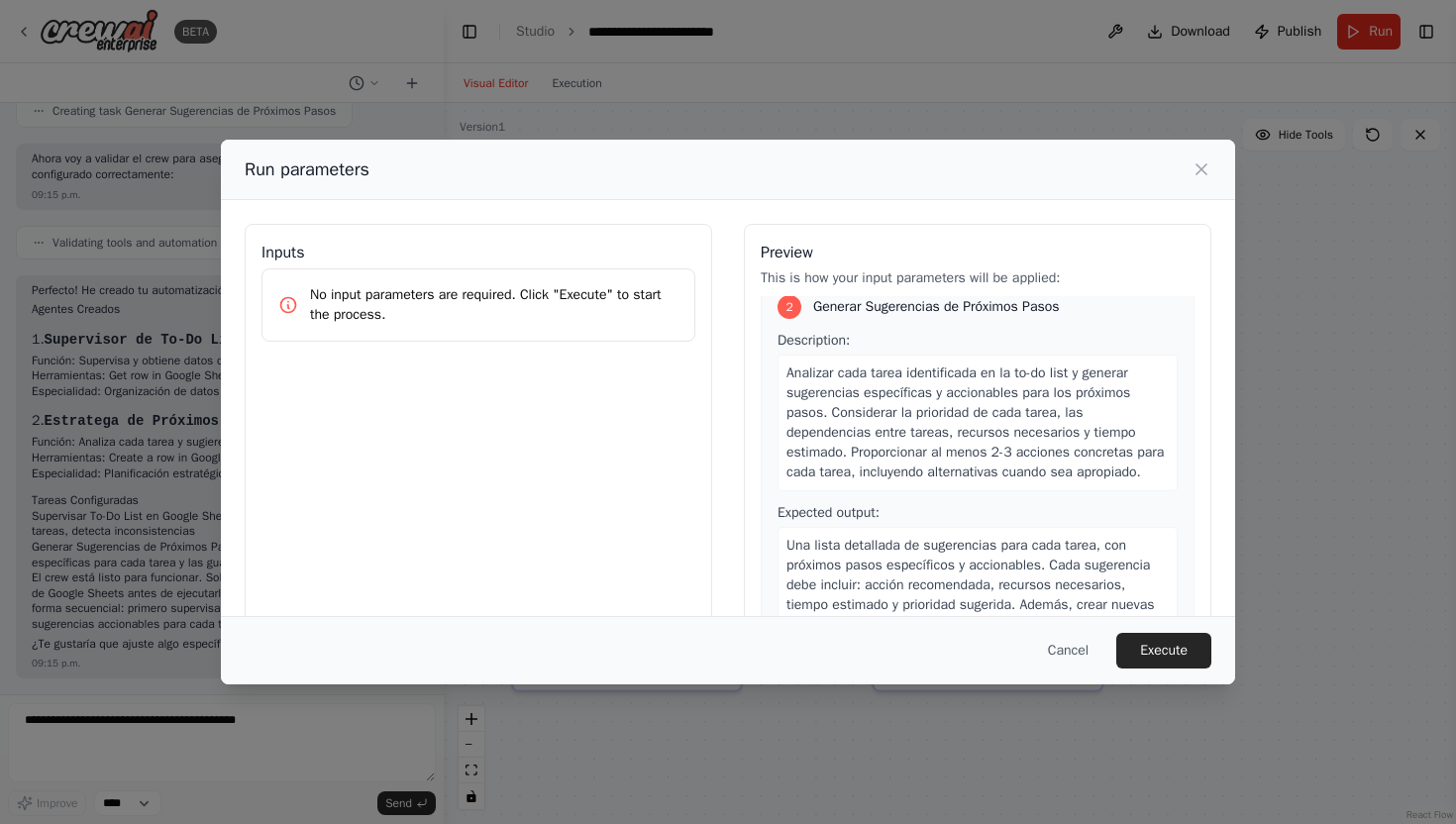 scroll, scrollTop: 468, scrollLeft: 0, axis: vertical 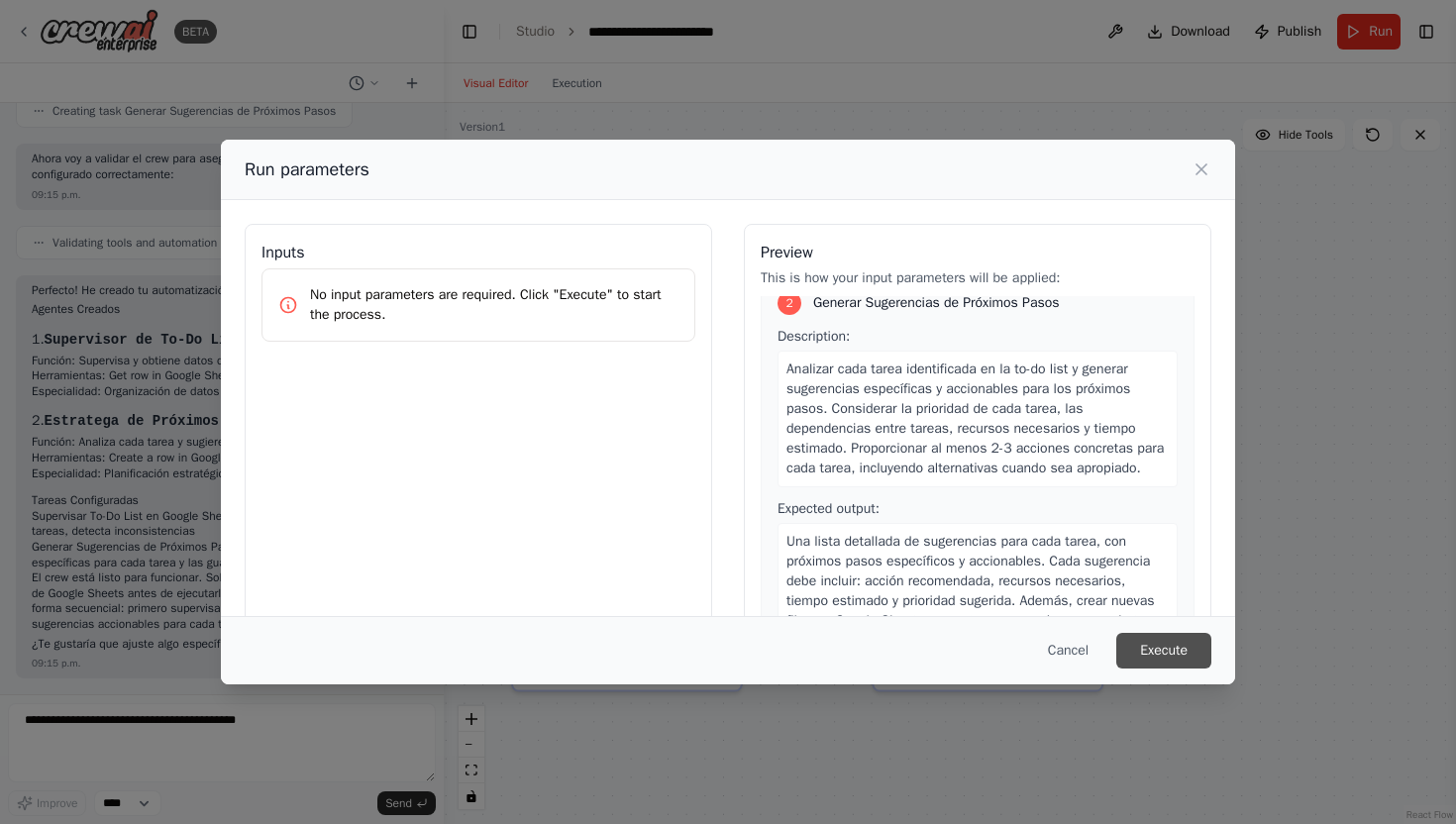 click on "Execute" at bounding box center (1164, 651) 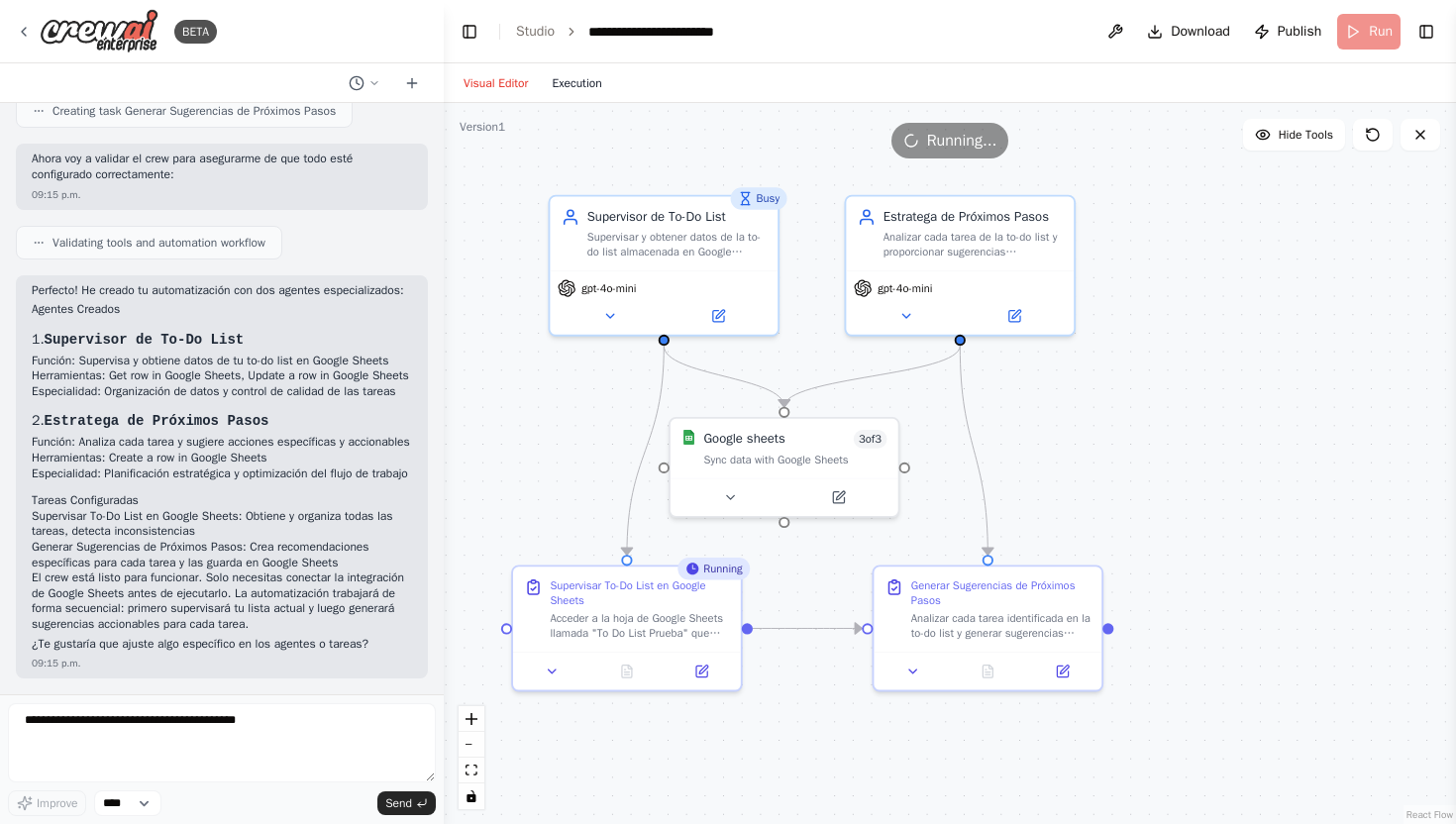 click on "Execution" at bounding box center (576, 83) 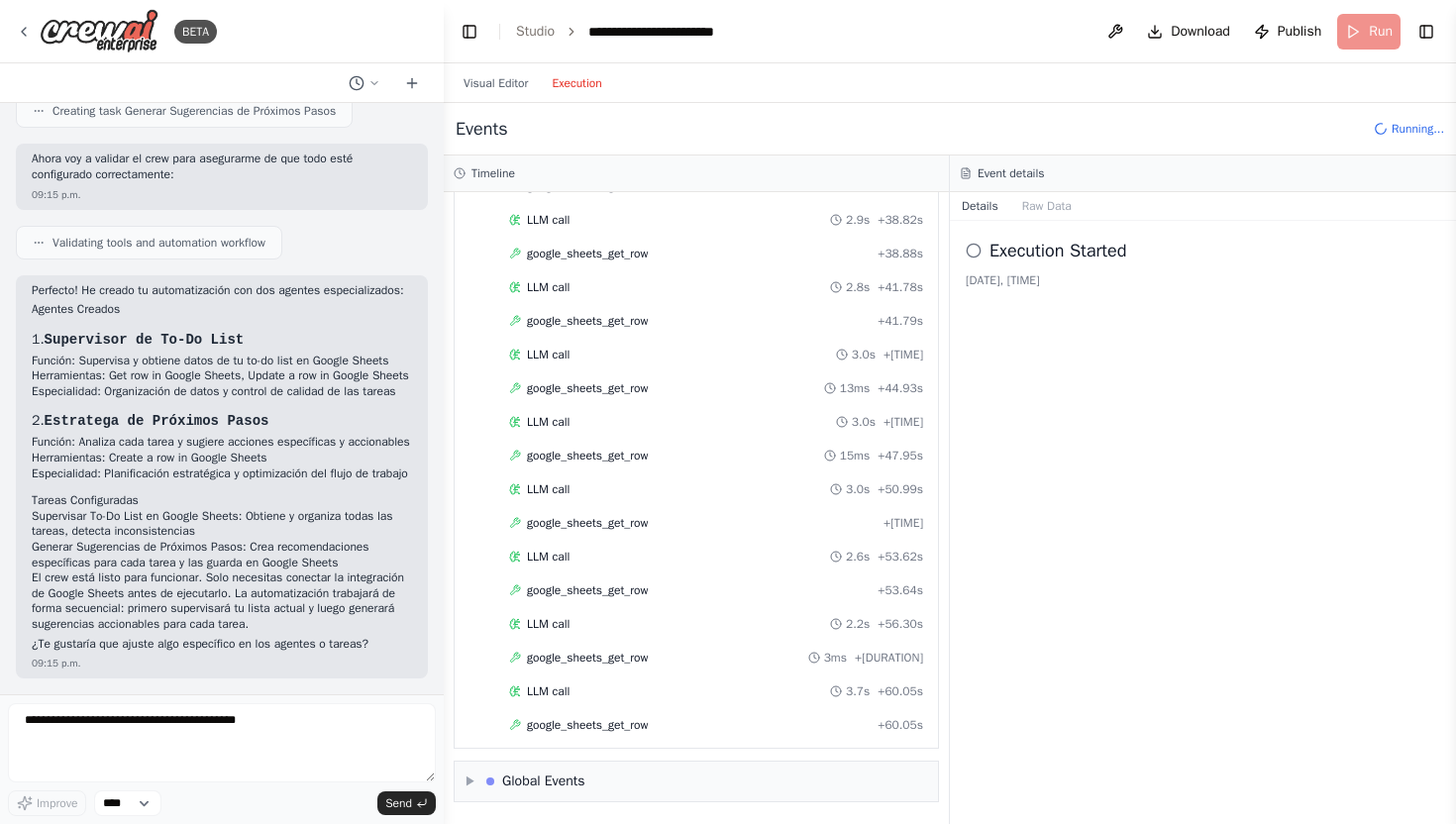 scroll, scrollTop: 1137, scrollLeft: 0, axis: vertical 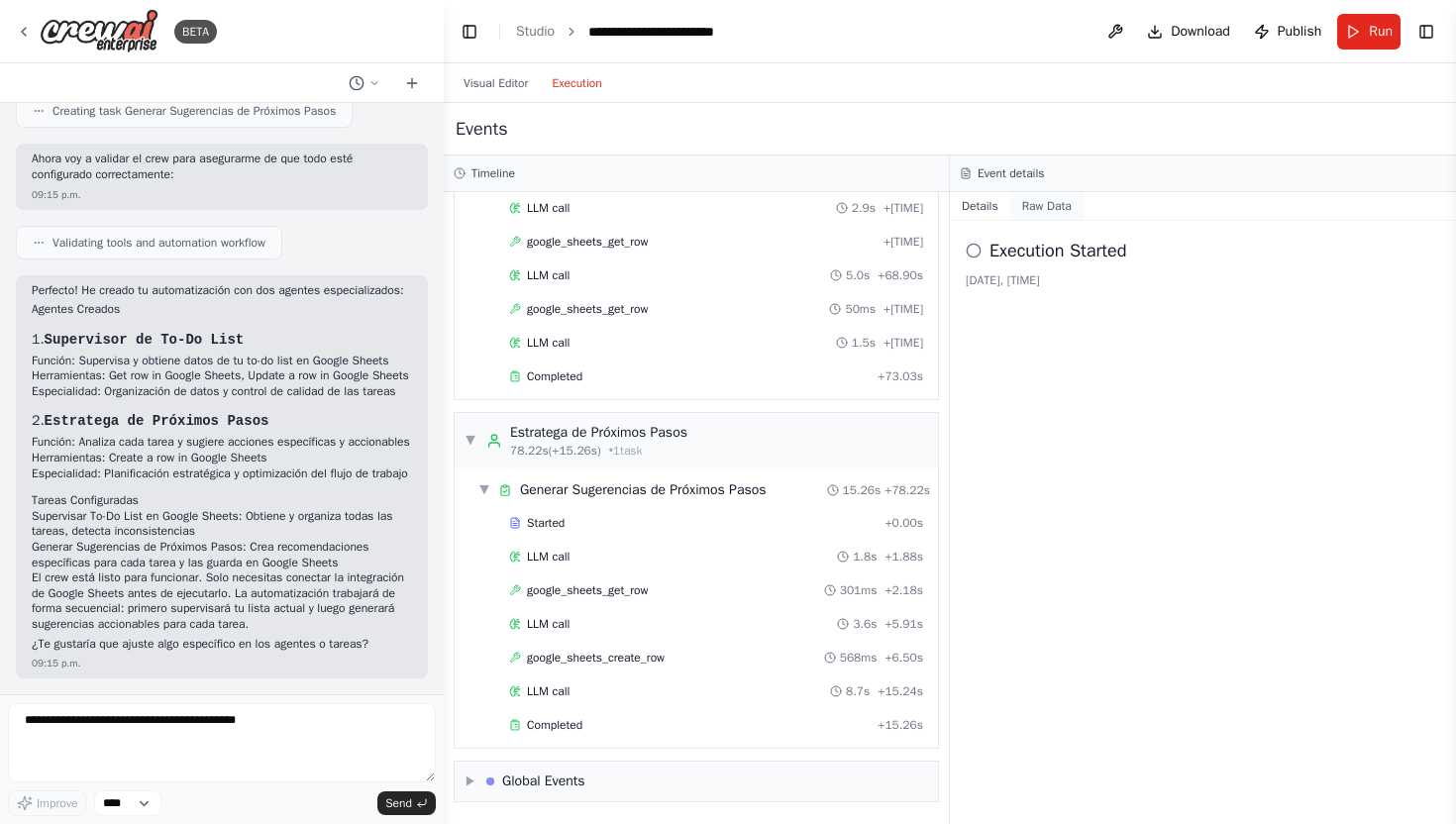 click on "Raw Data" at bounding box center [1047, 206] 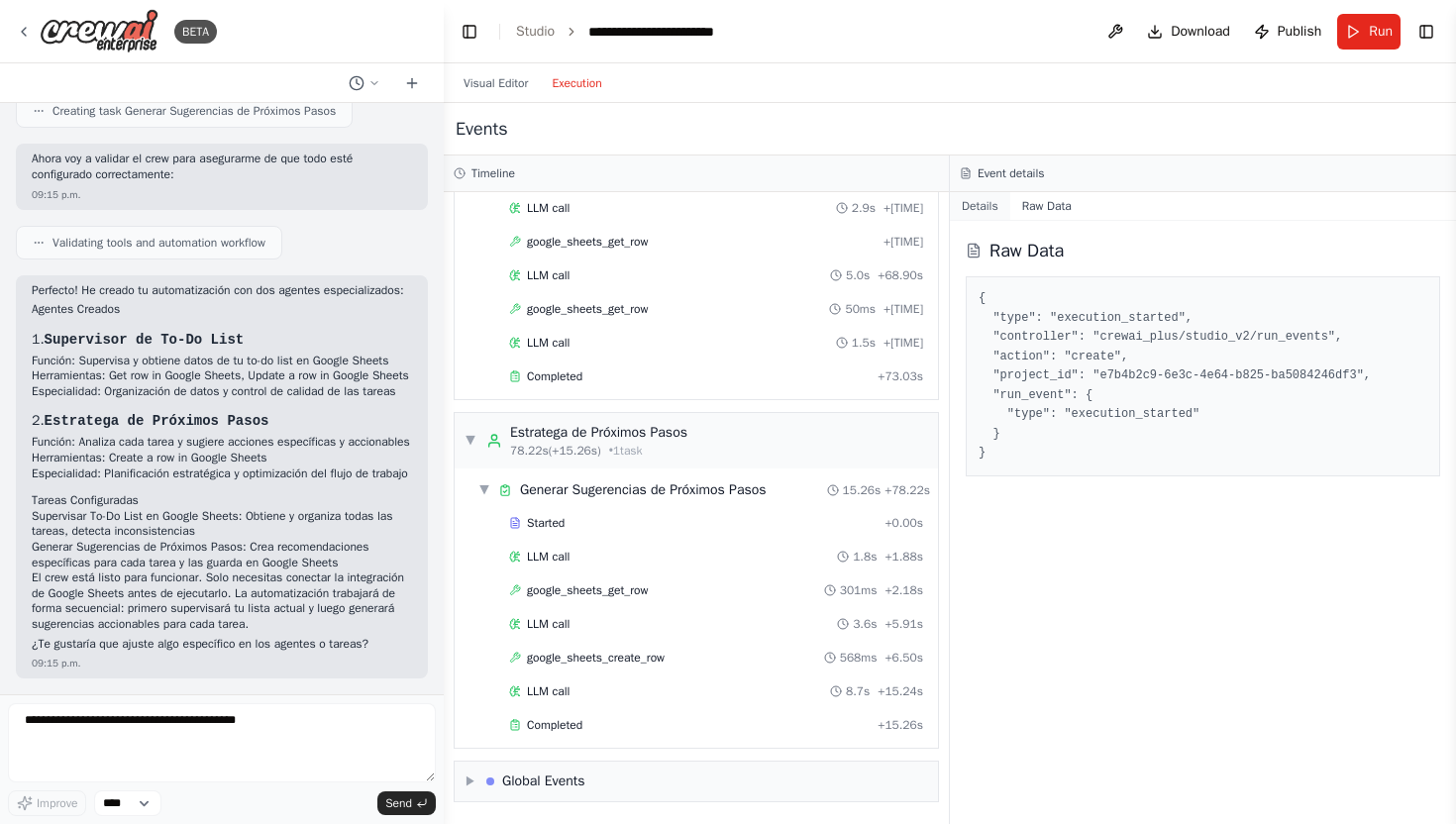 click on "Details" at bounding box center [980, 206] 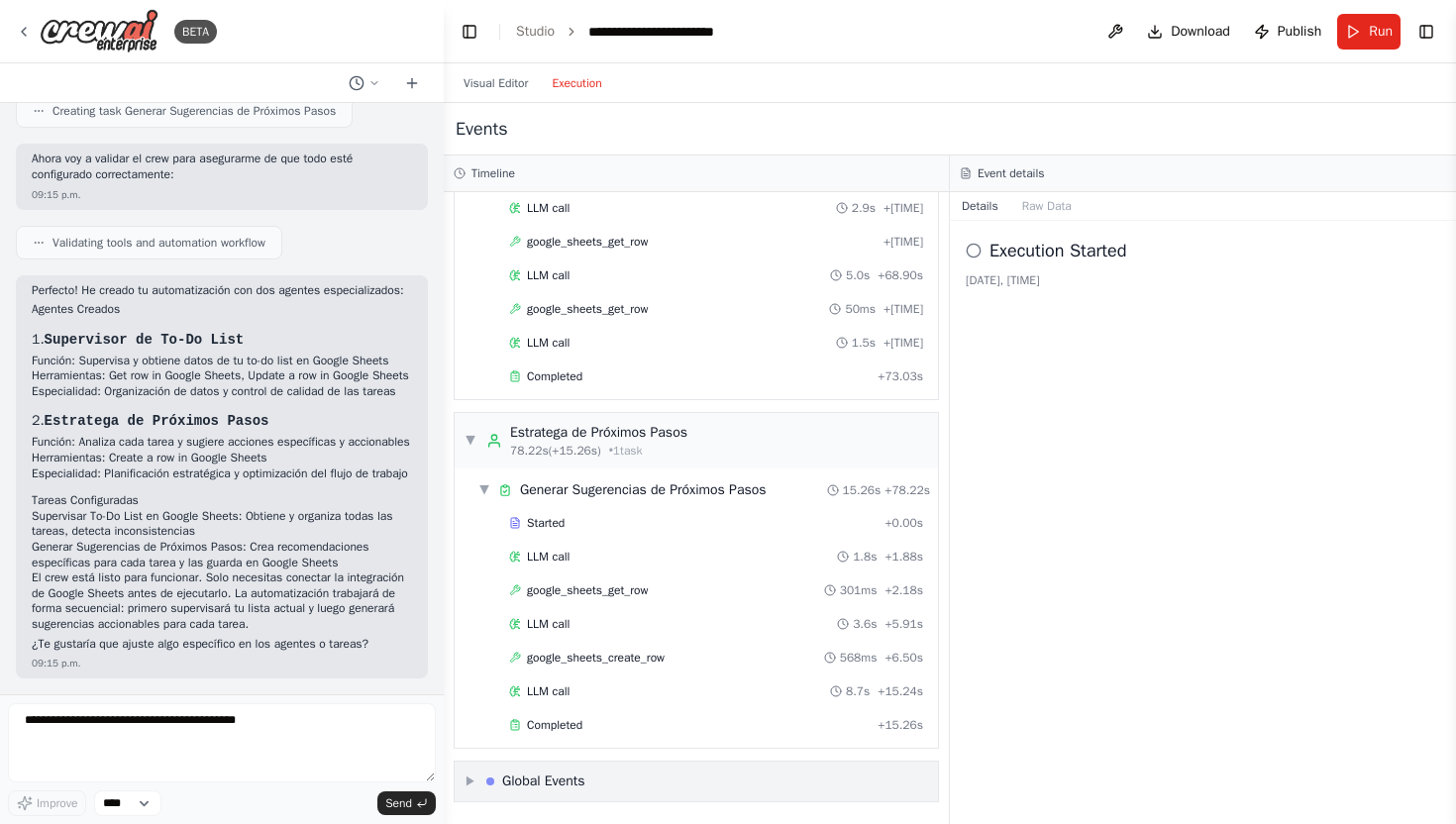 click on "▶" at bounding box center (470, 781) 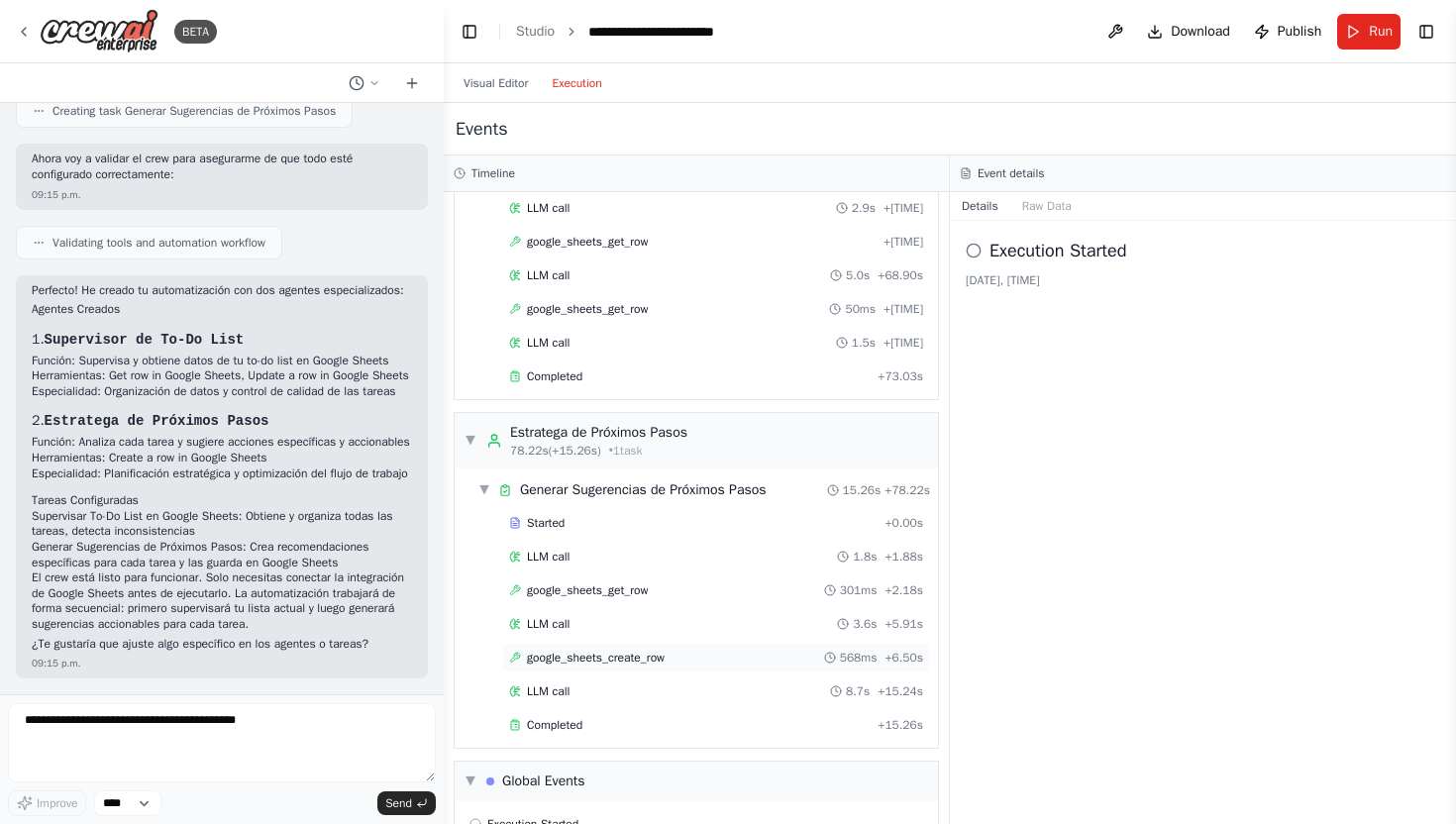 scroll, scrollTop: 1834, scrollLeft: 0, axis: vertical 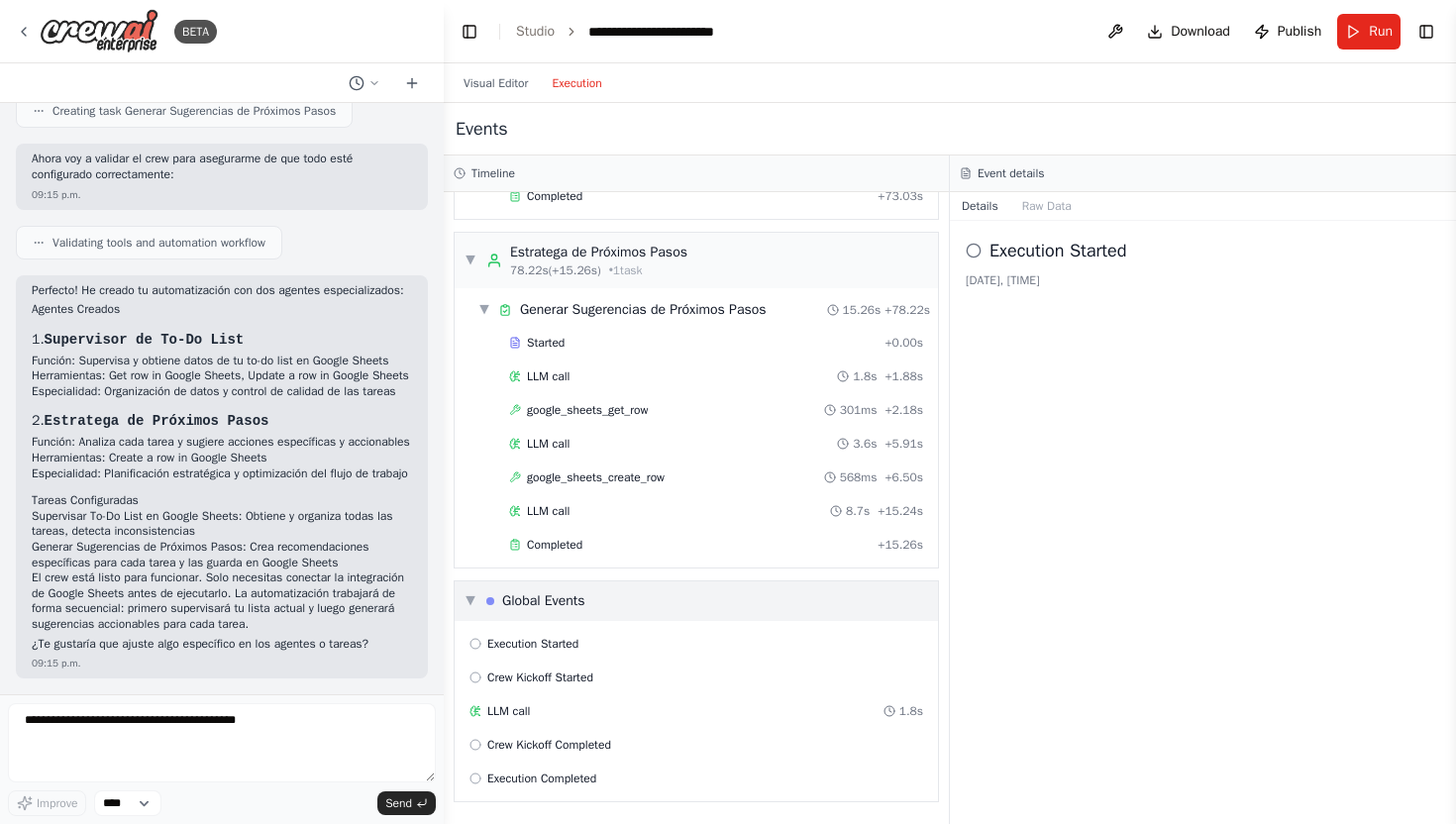 click on "▼" at bounding box center [470, 601] 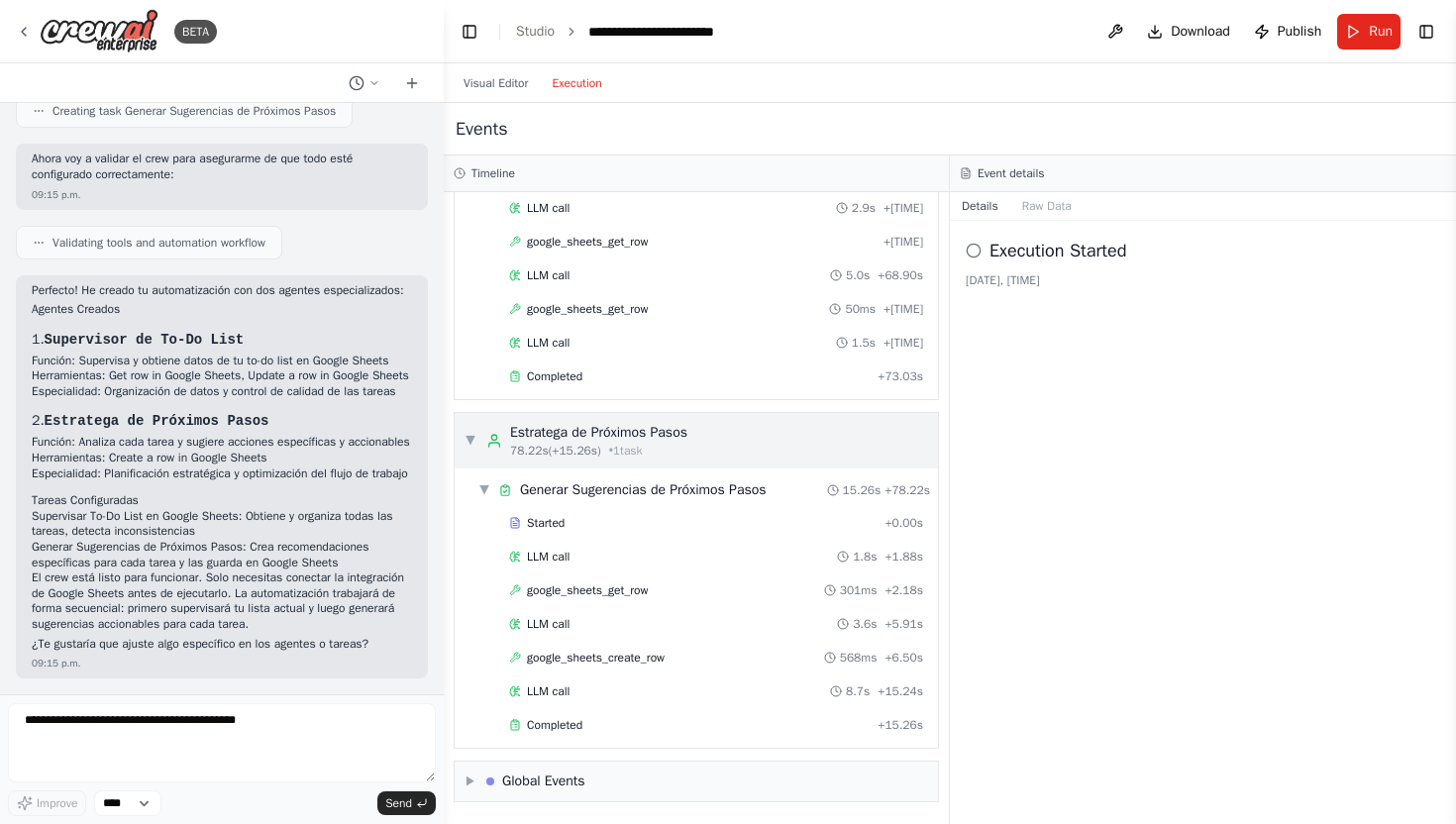 click on "▼" at bounding box center [470, 441] 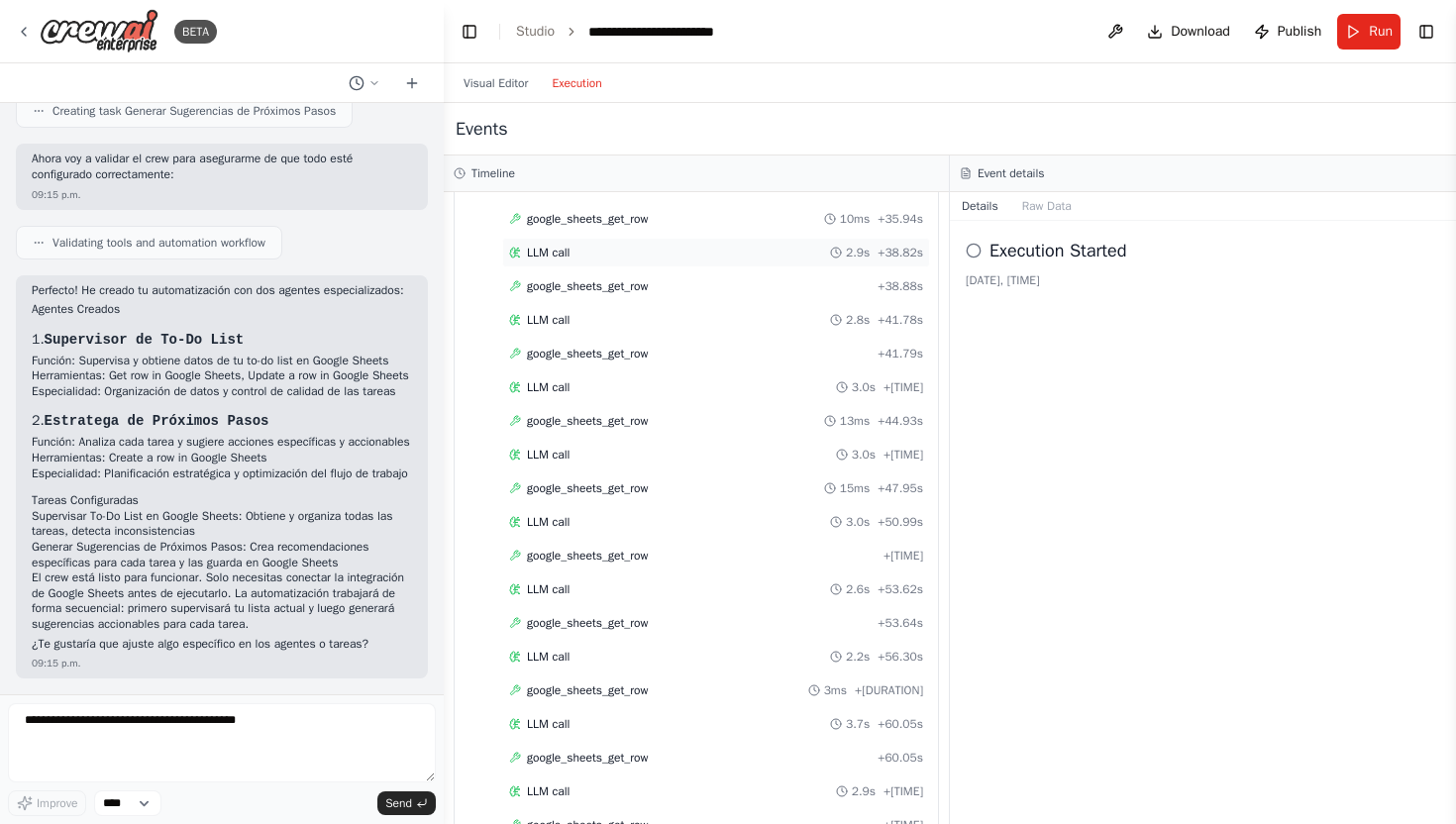 scroll, scrollTop: 1011, scrollLeft: 0, axis: vertical 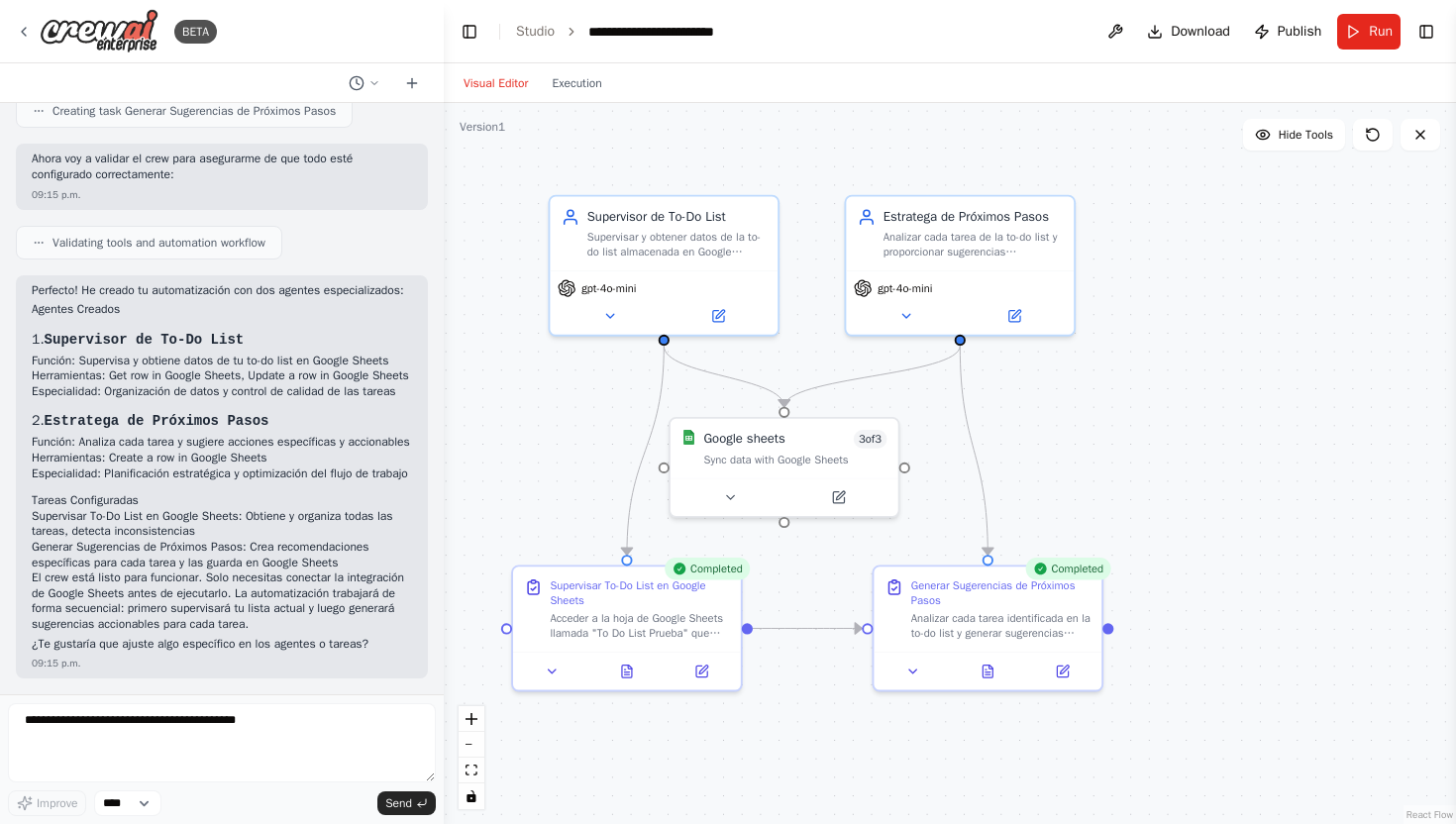 click on "Visual Editor" at bounding box center (495, 83) 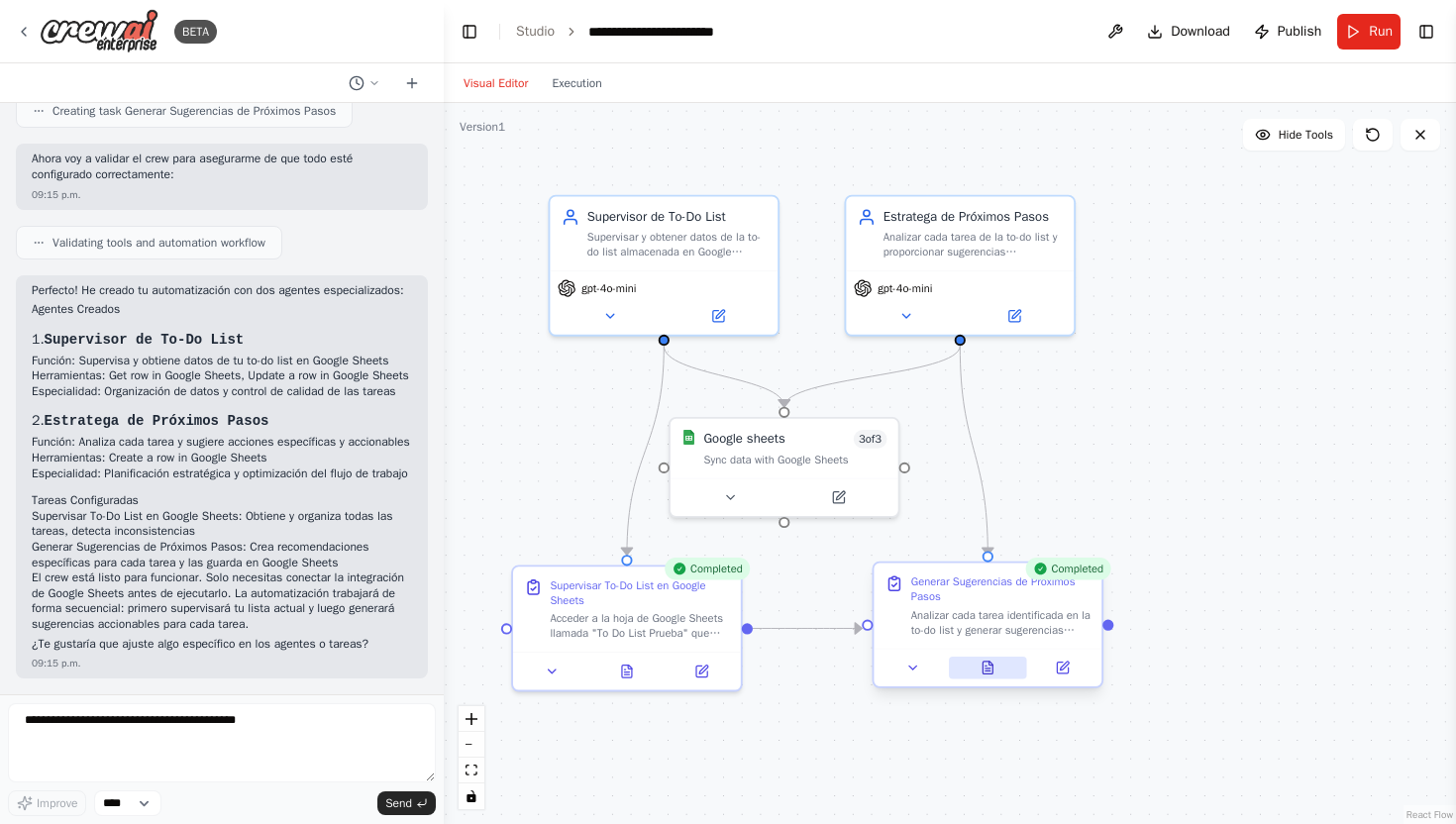 click 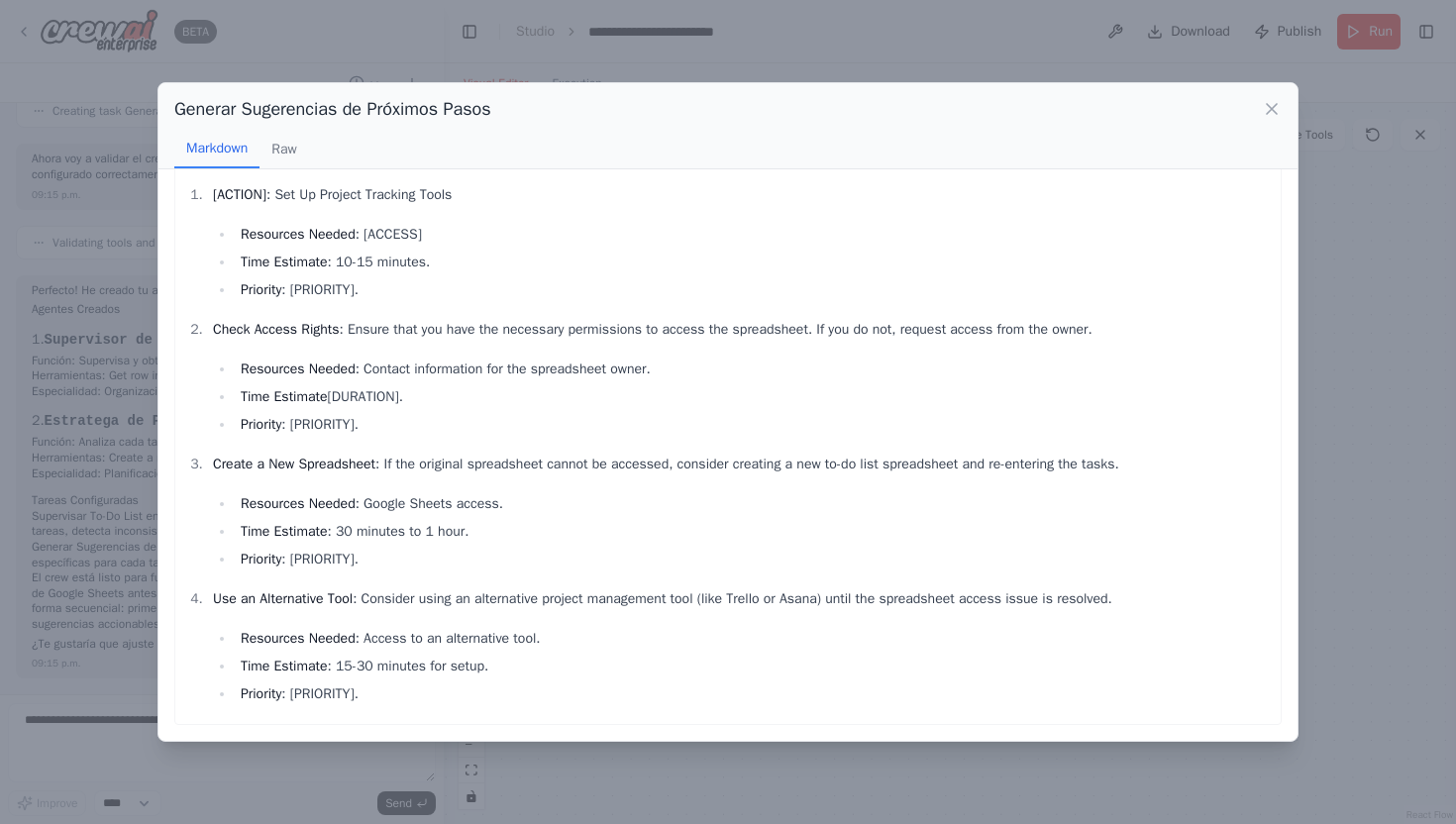 scroll, scrollTop: 0, scrollLeft: 0, axis: both 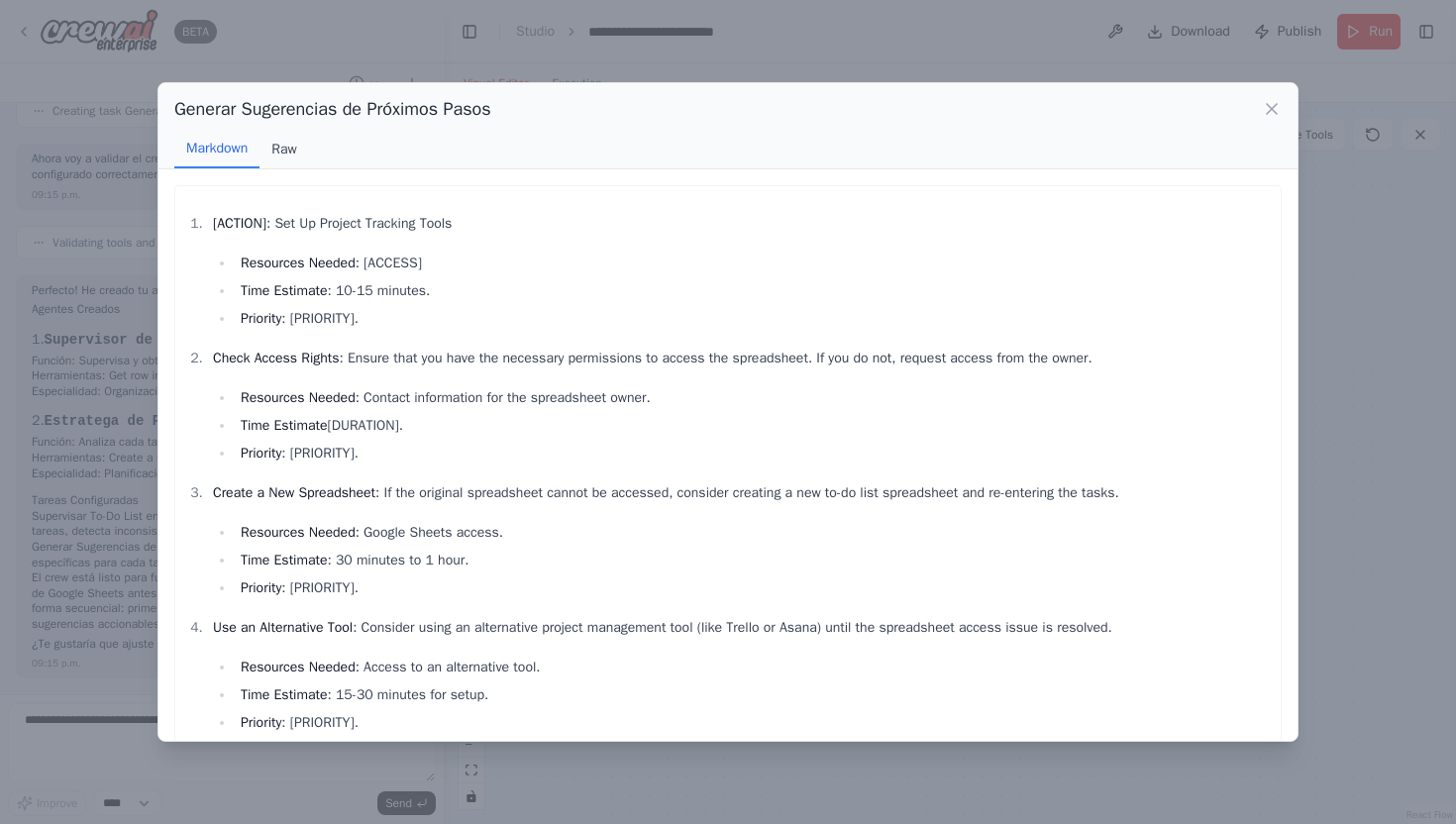 click on "Raw" at bounding box center [283, 150] 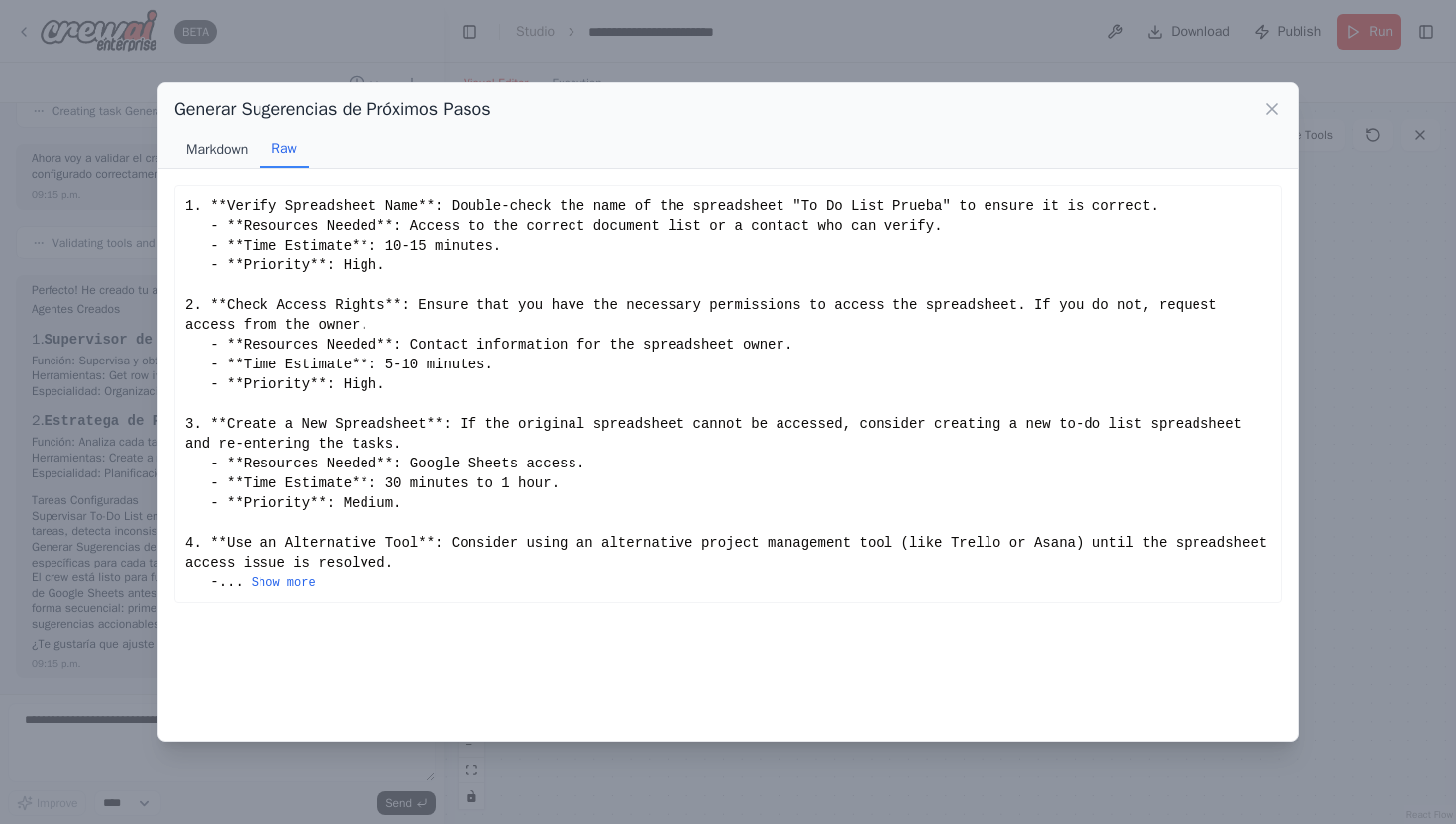 click on "Markdown" at bounding box center (217, 150) 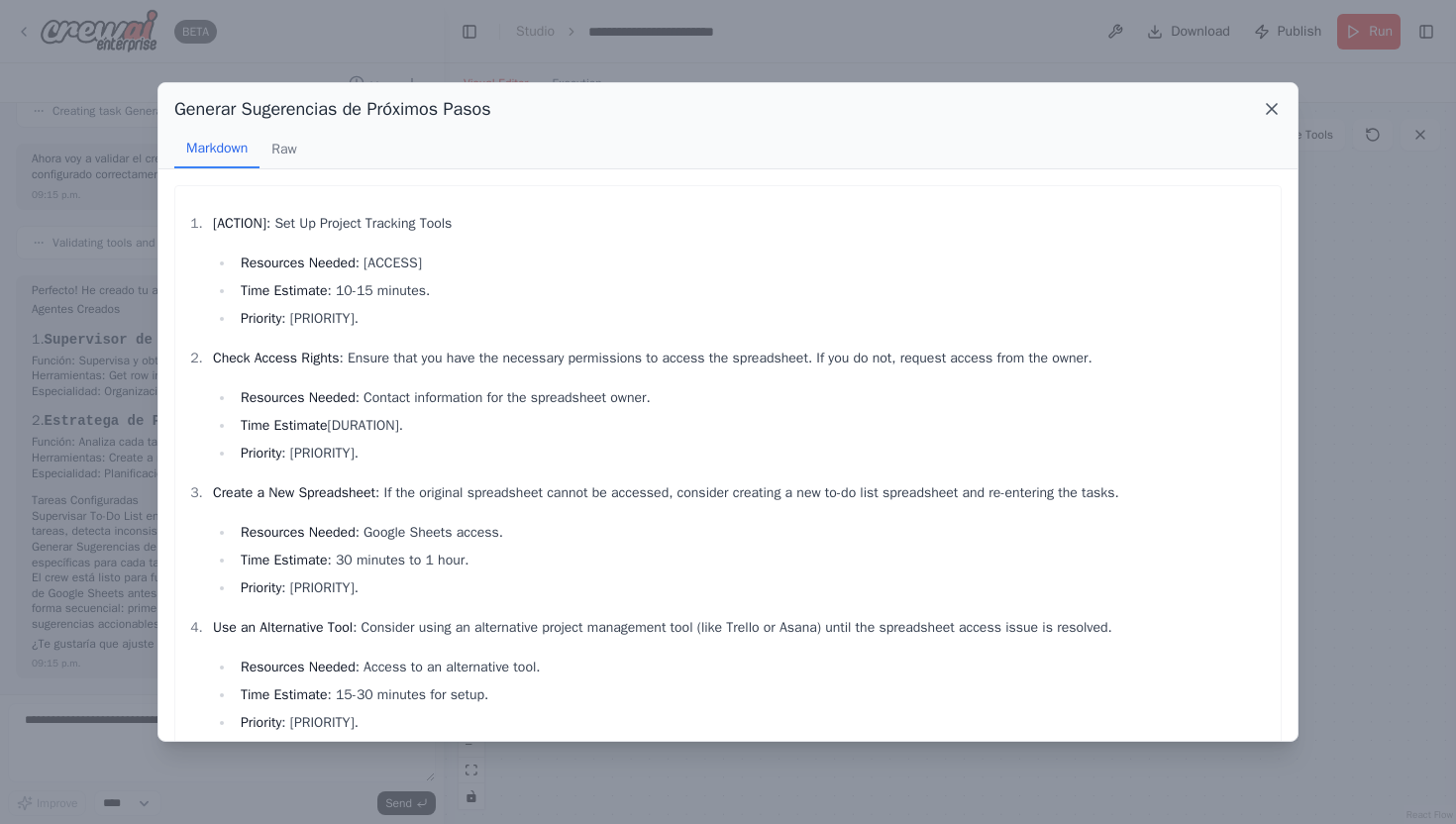 click 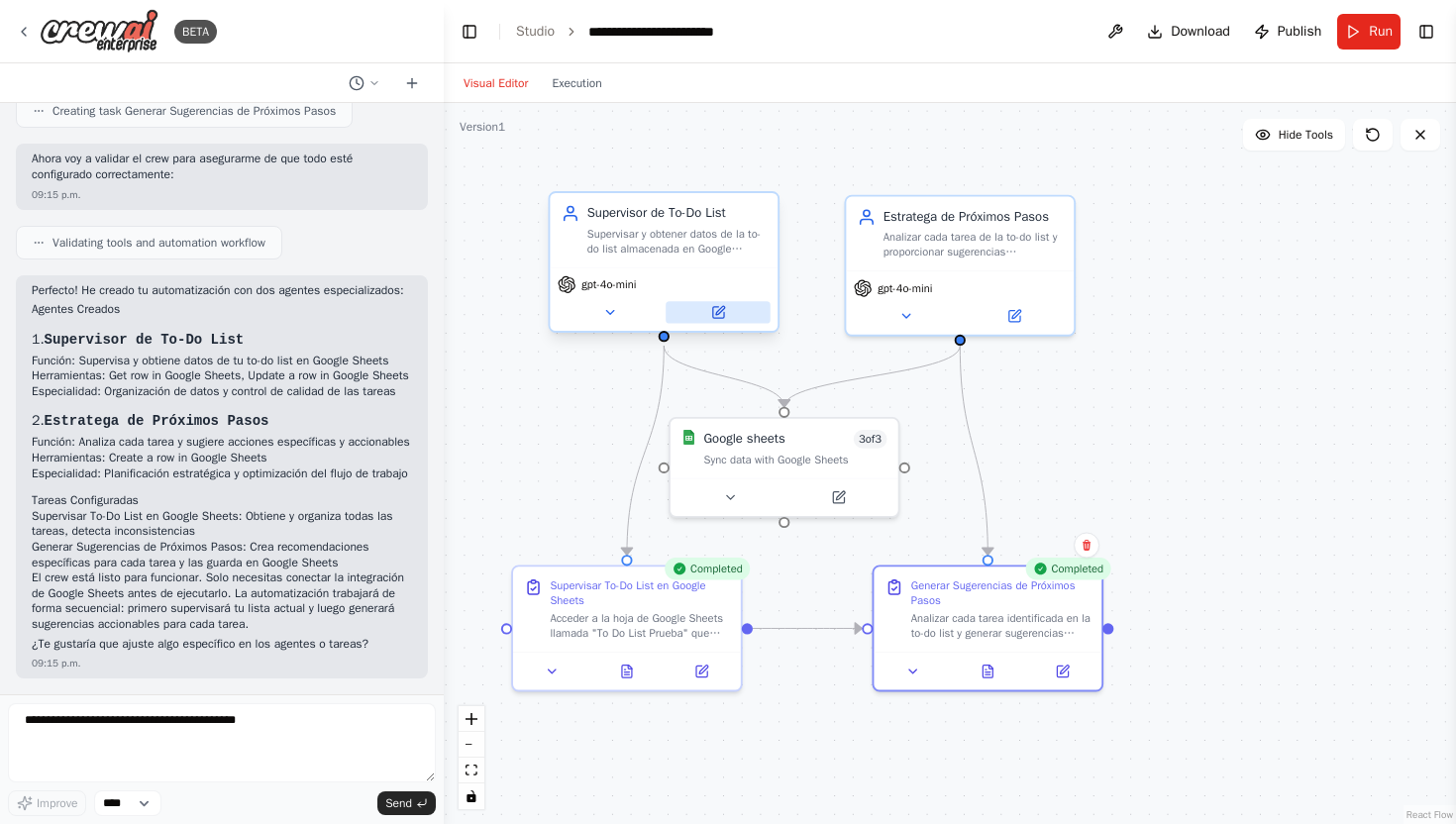 click at bounding box center (718, 312) 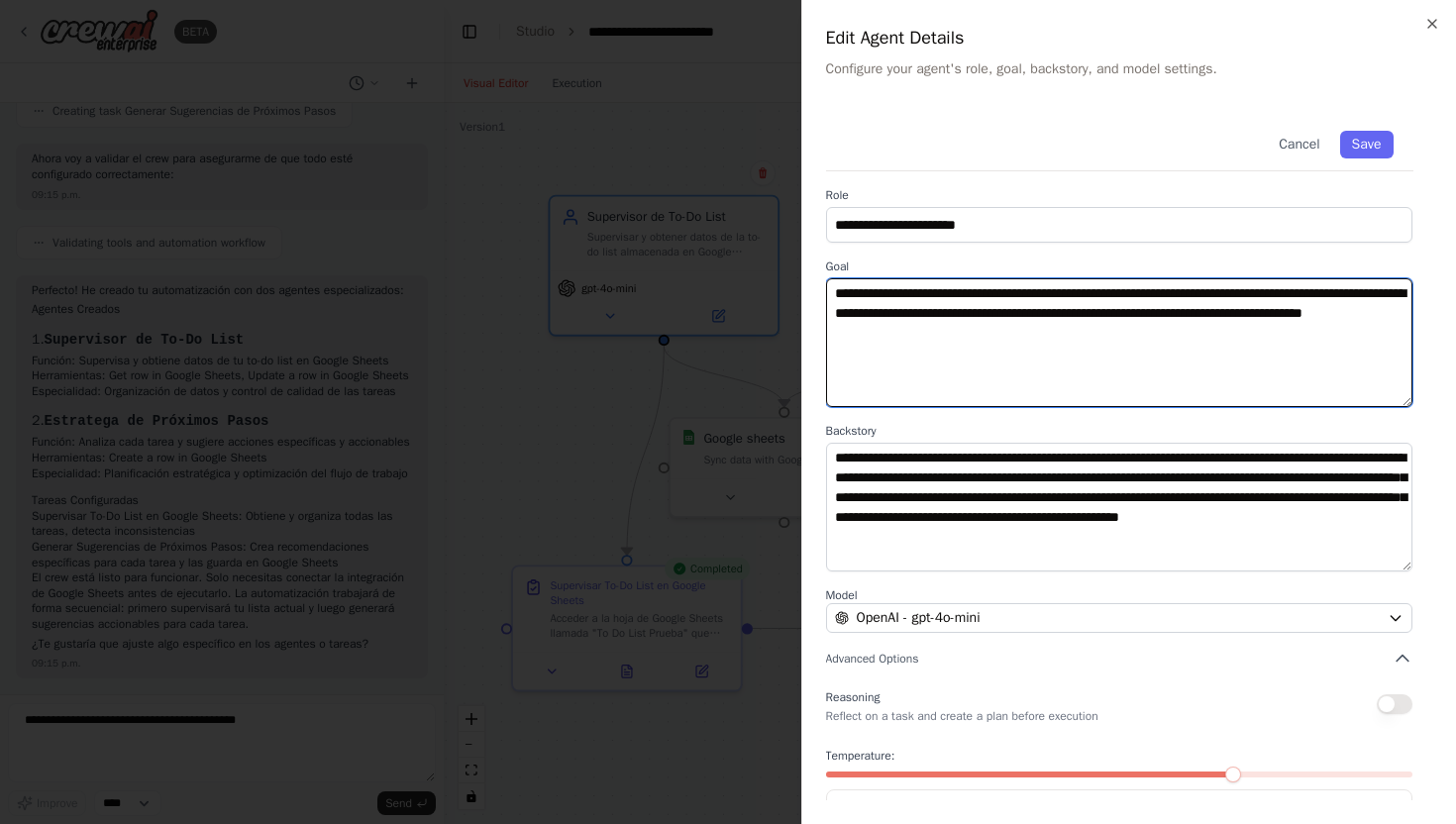 click on "**********" at bounding box center [1119, 343] 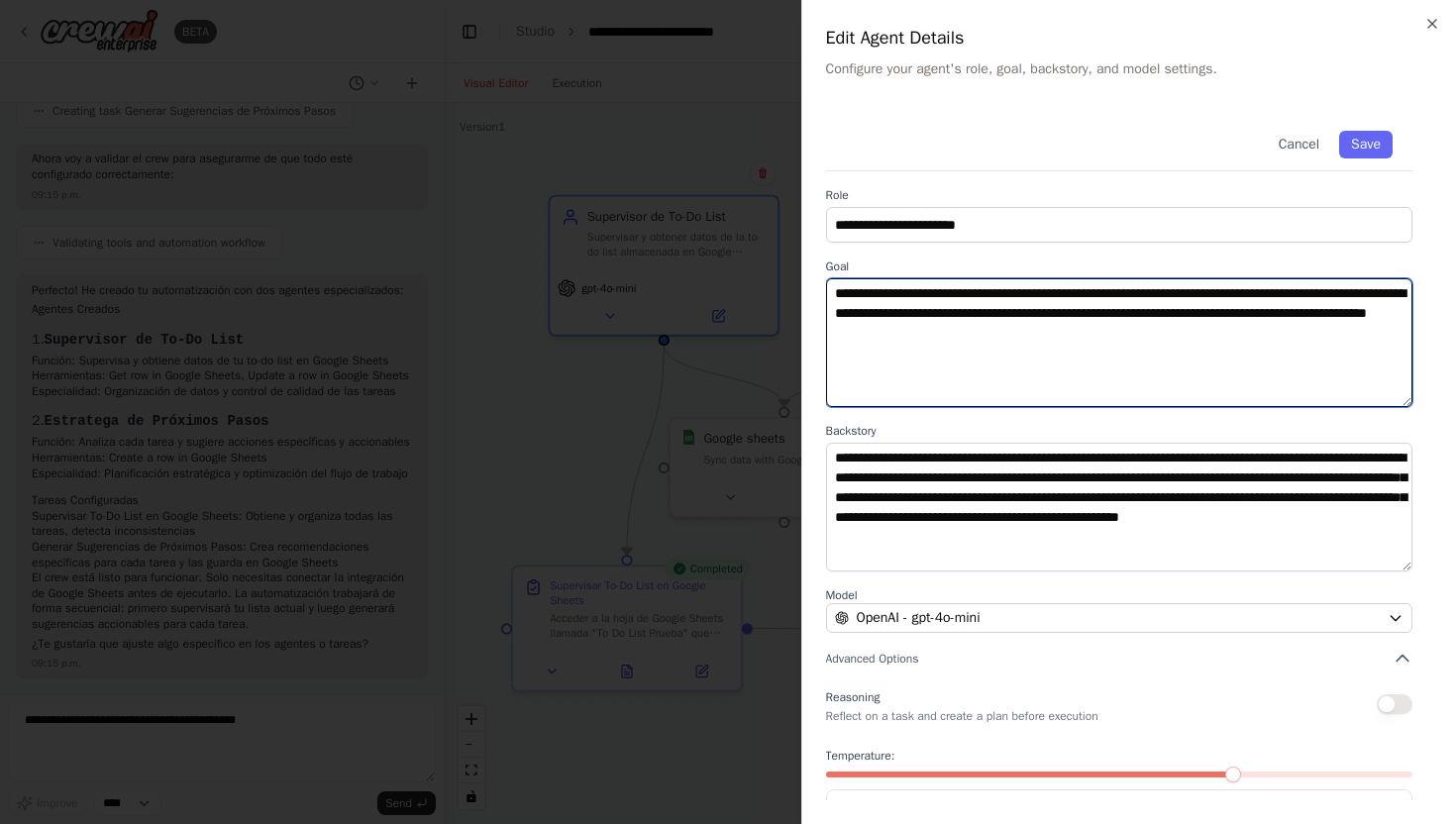 paste on "**********" 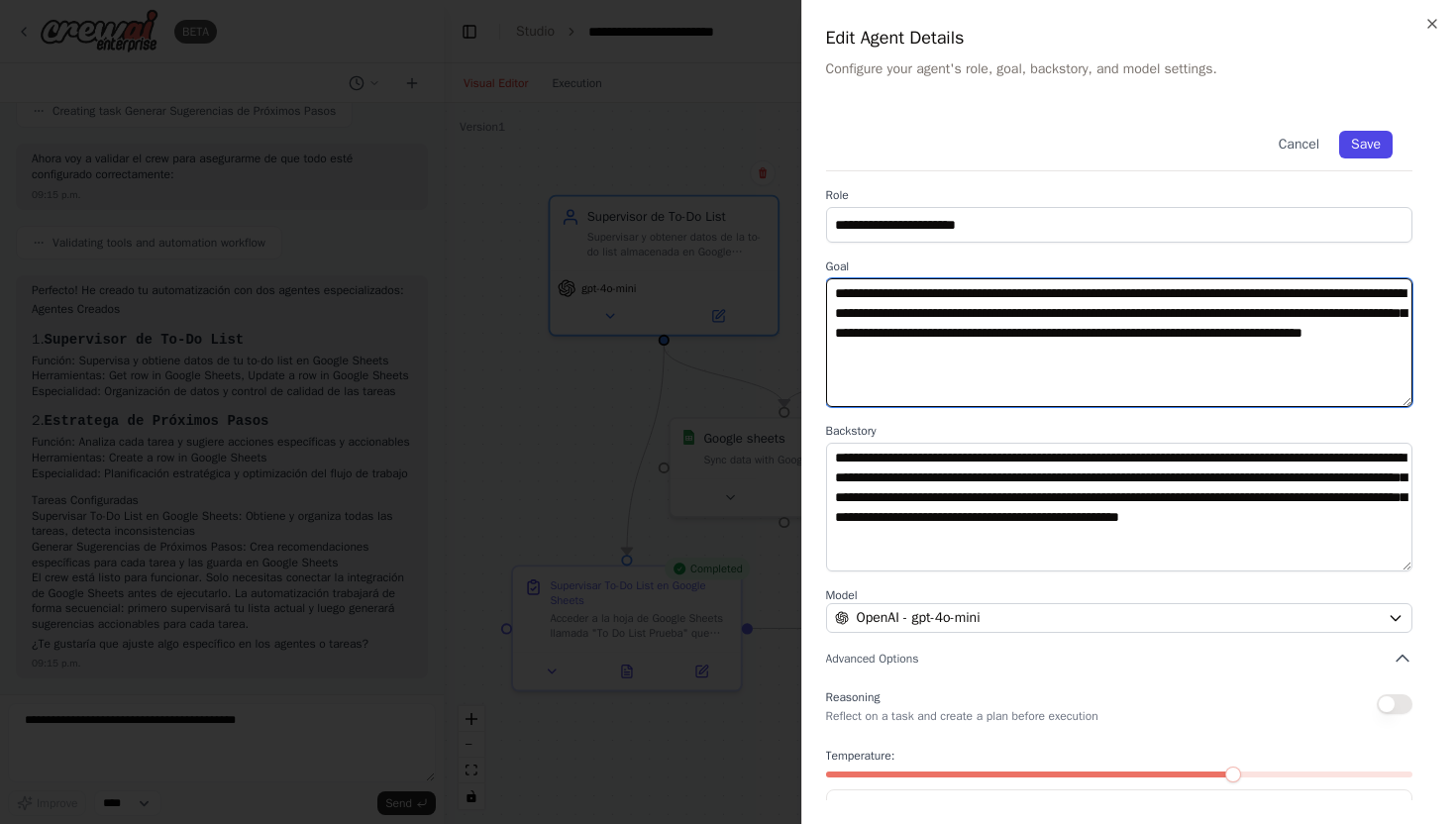 type on "**********" 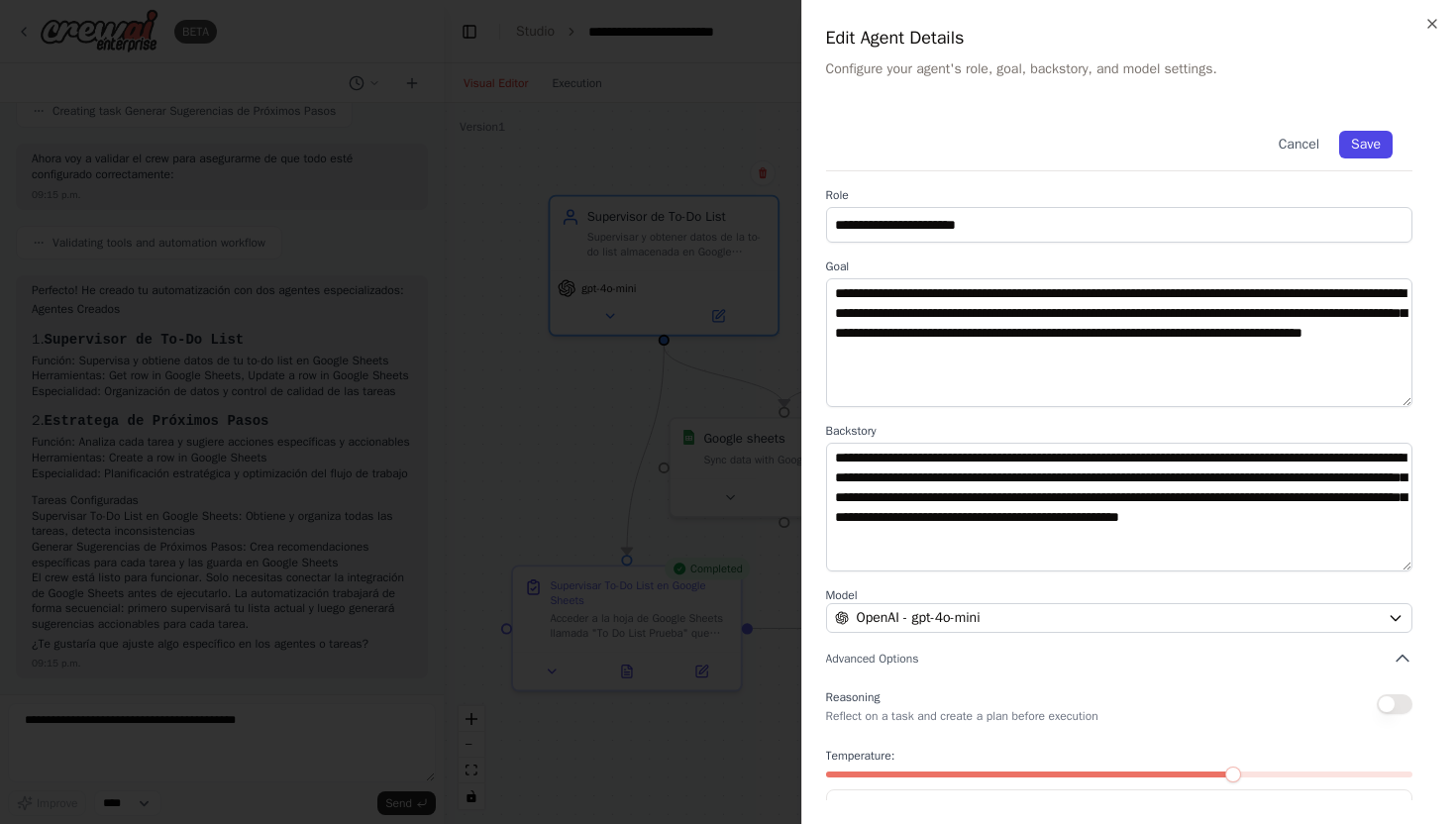 click on "Save" at bounding box center [1366, 145] 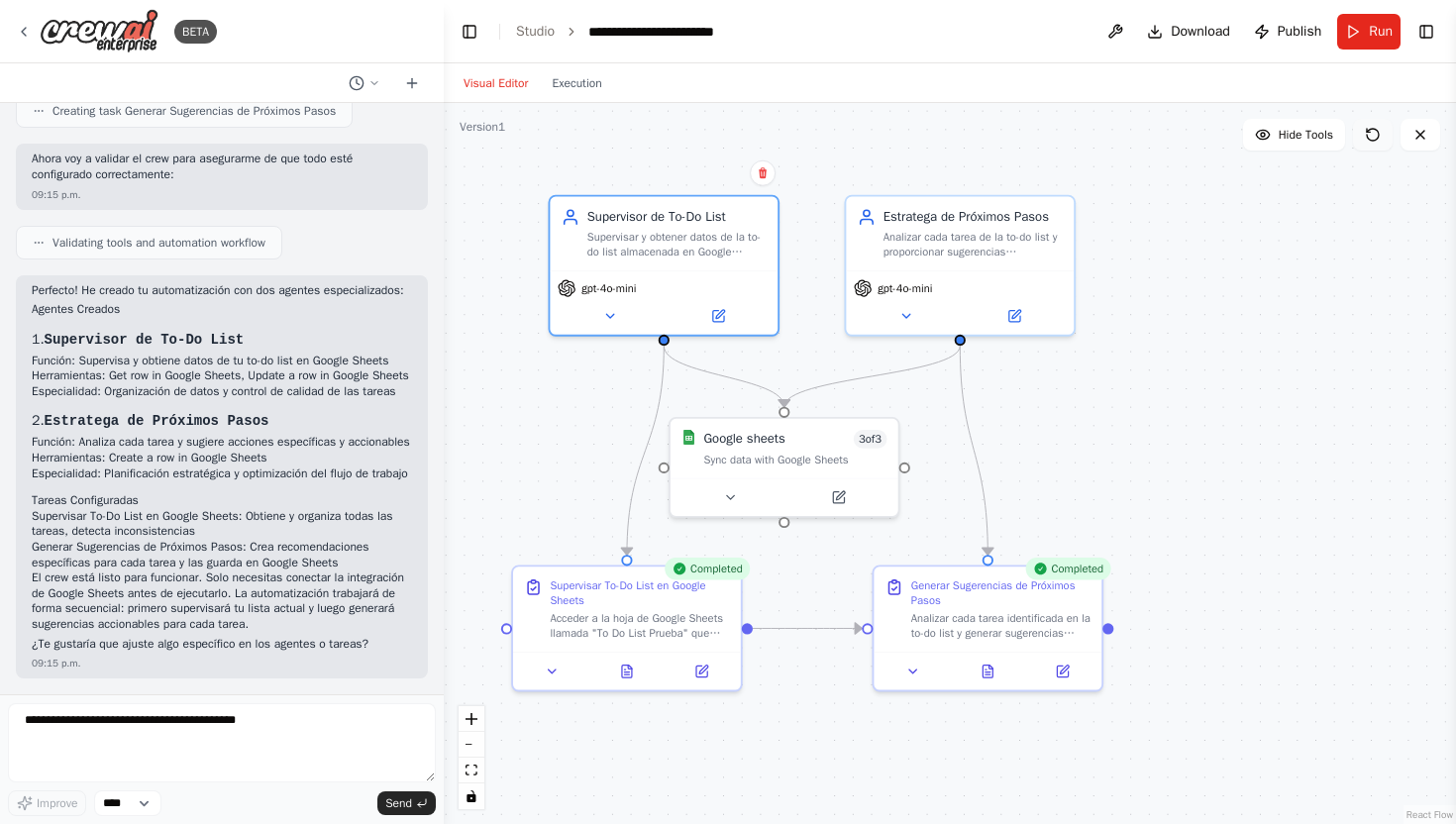 click 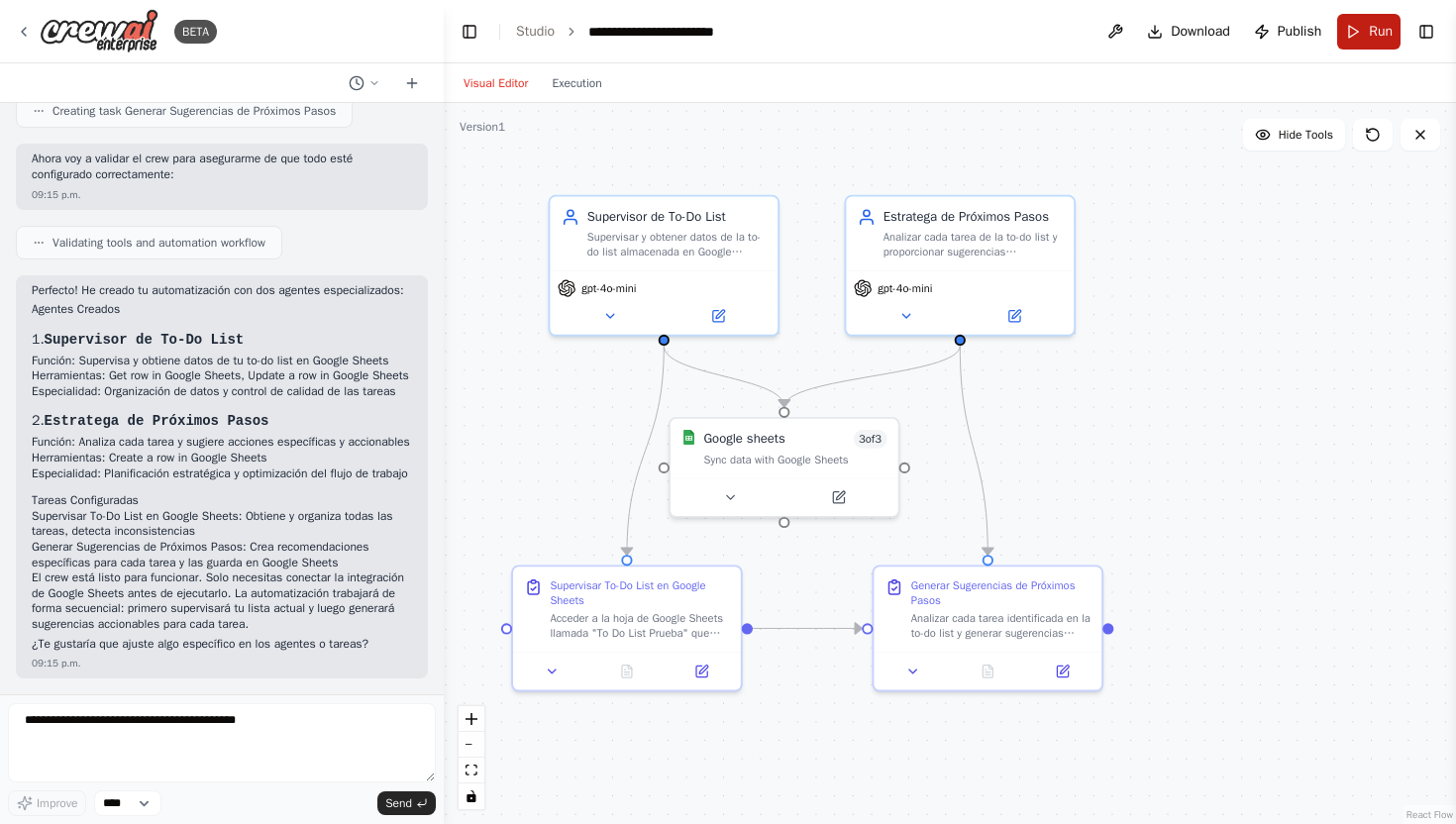 click on "Run" at bounding box center [1369, 32] 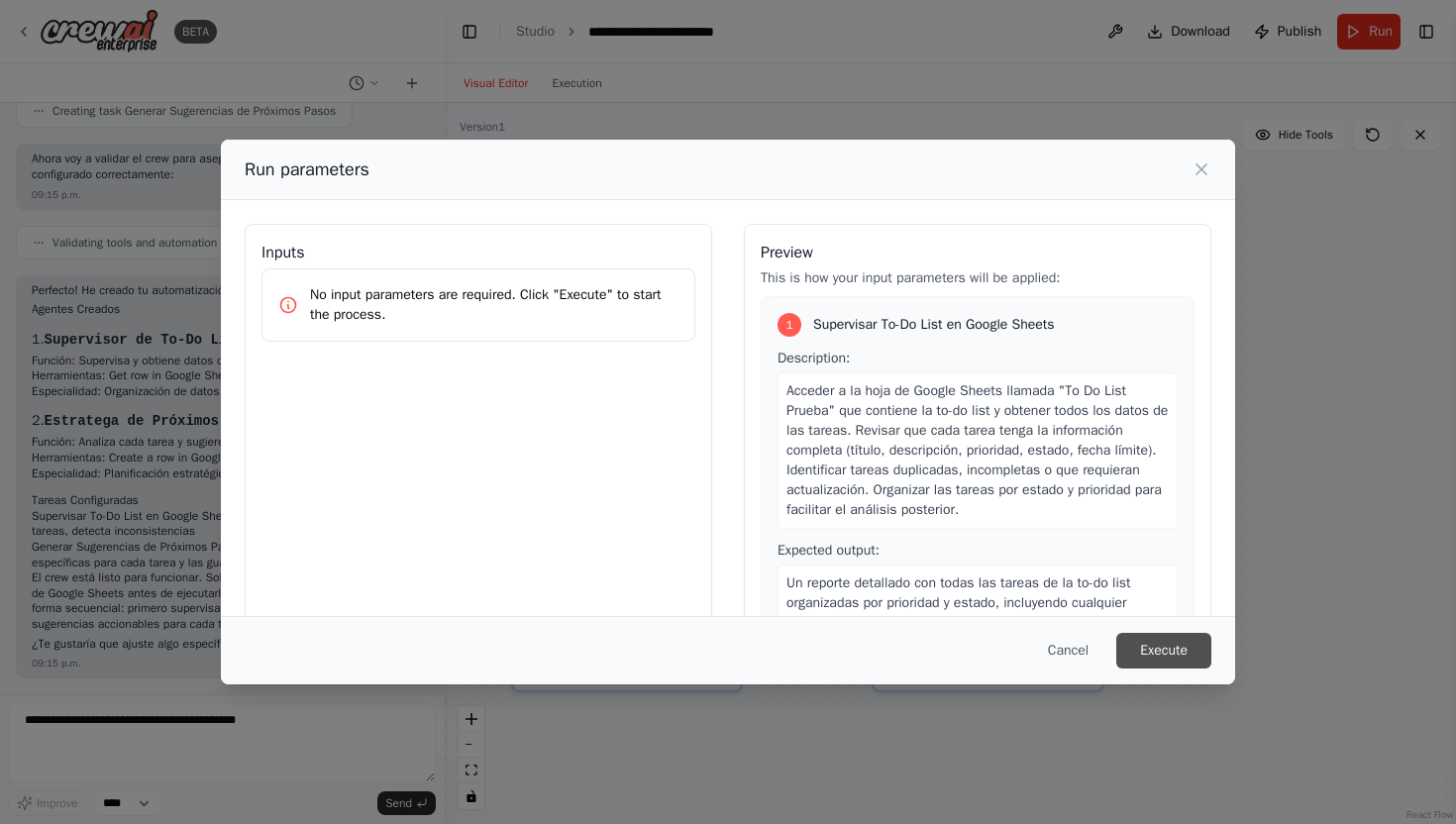 click on "Execute" at bounding box center [1164, 651] 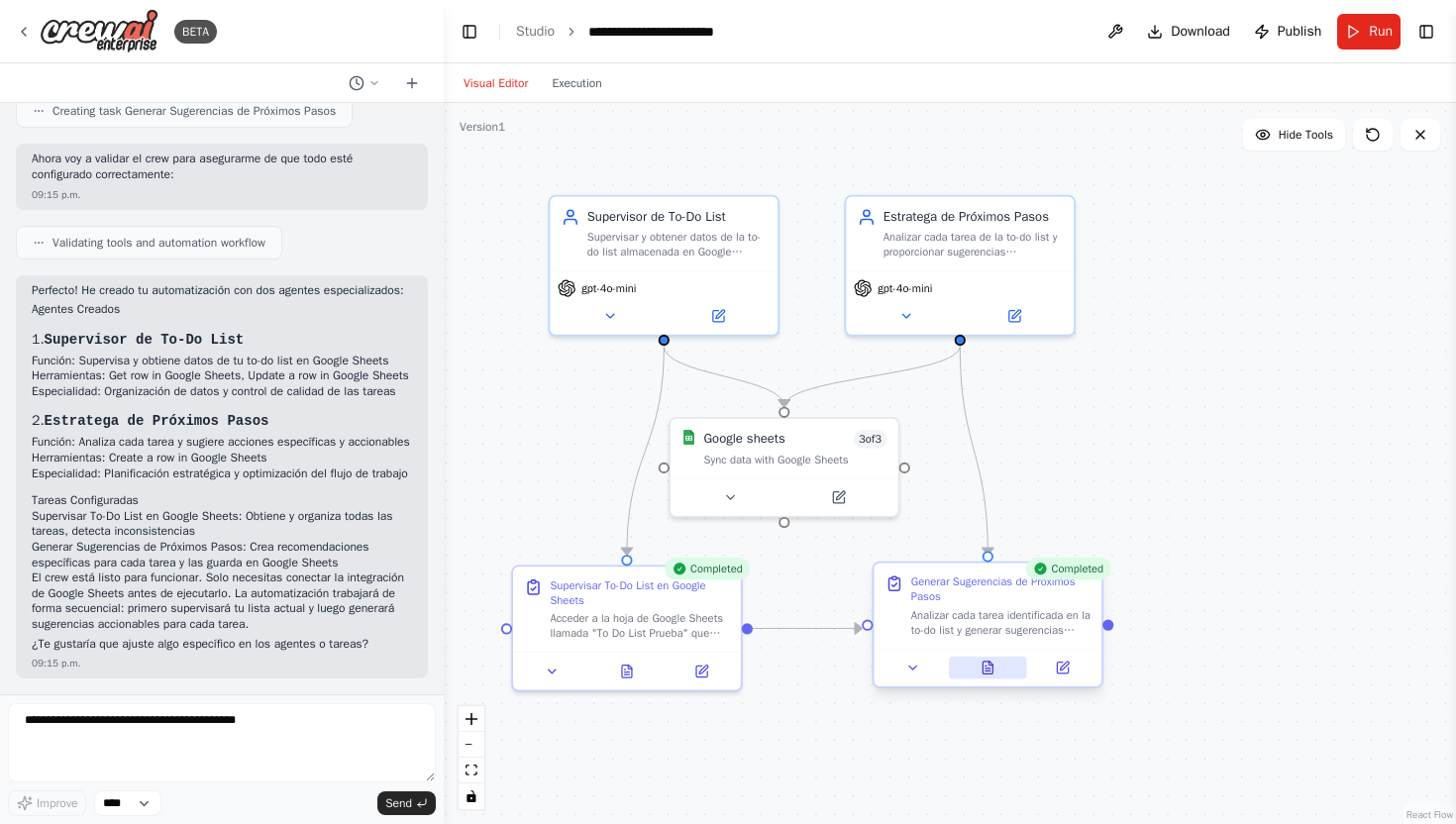 click 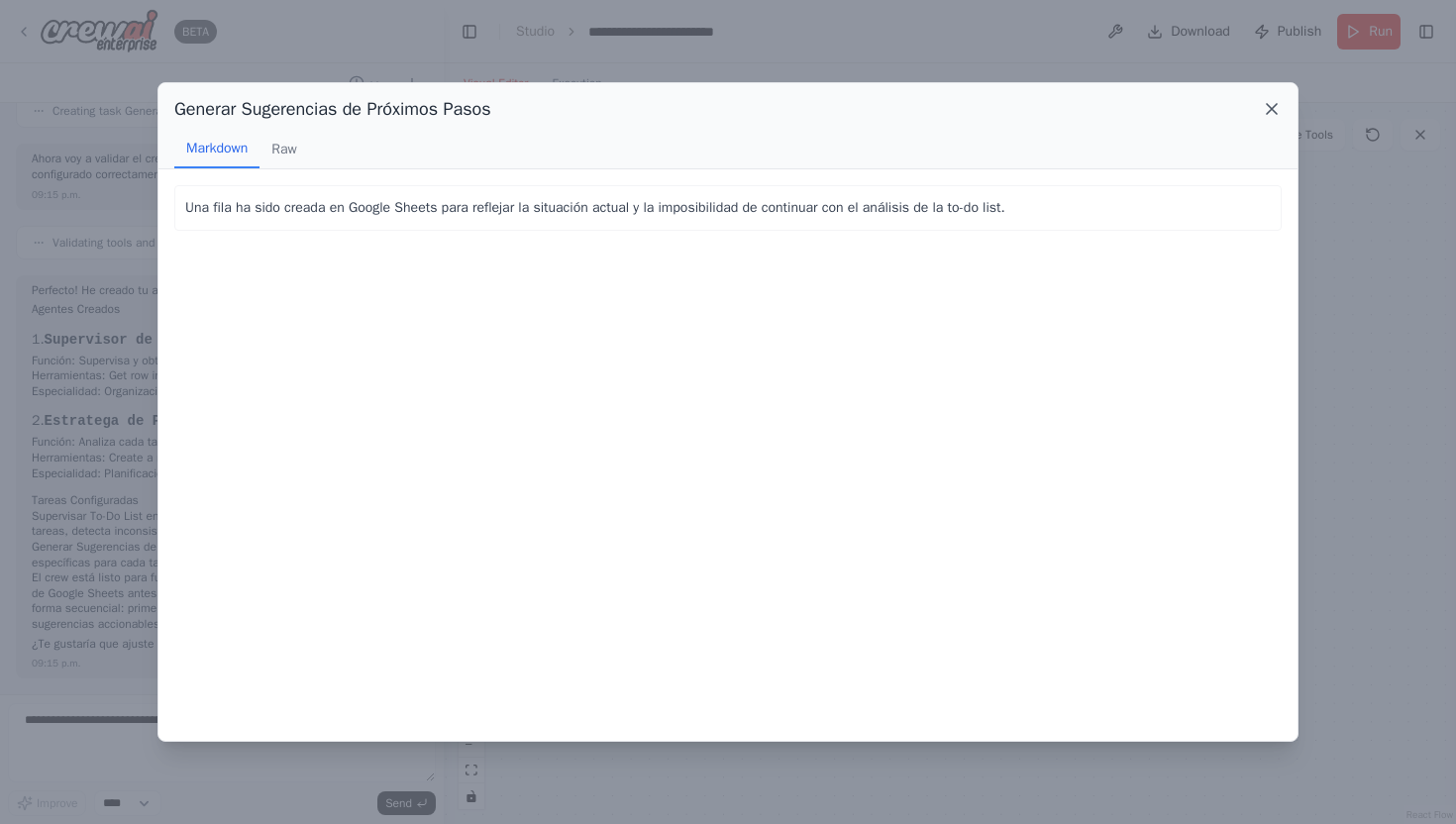 click 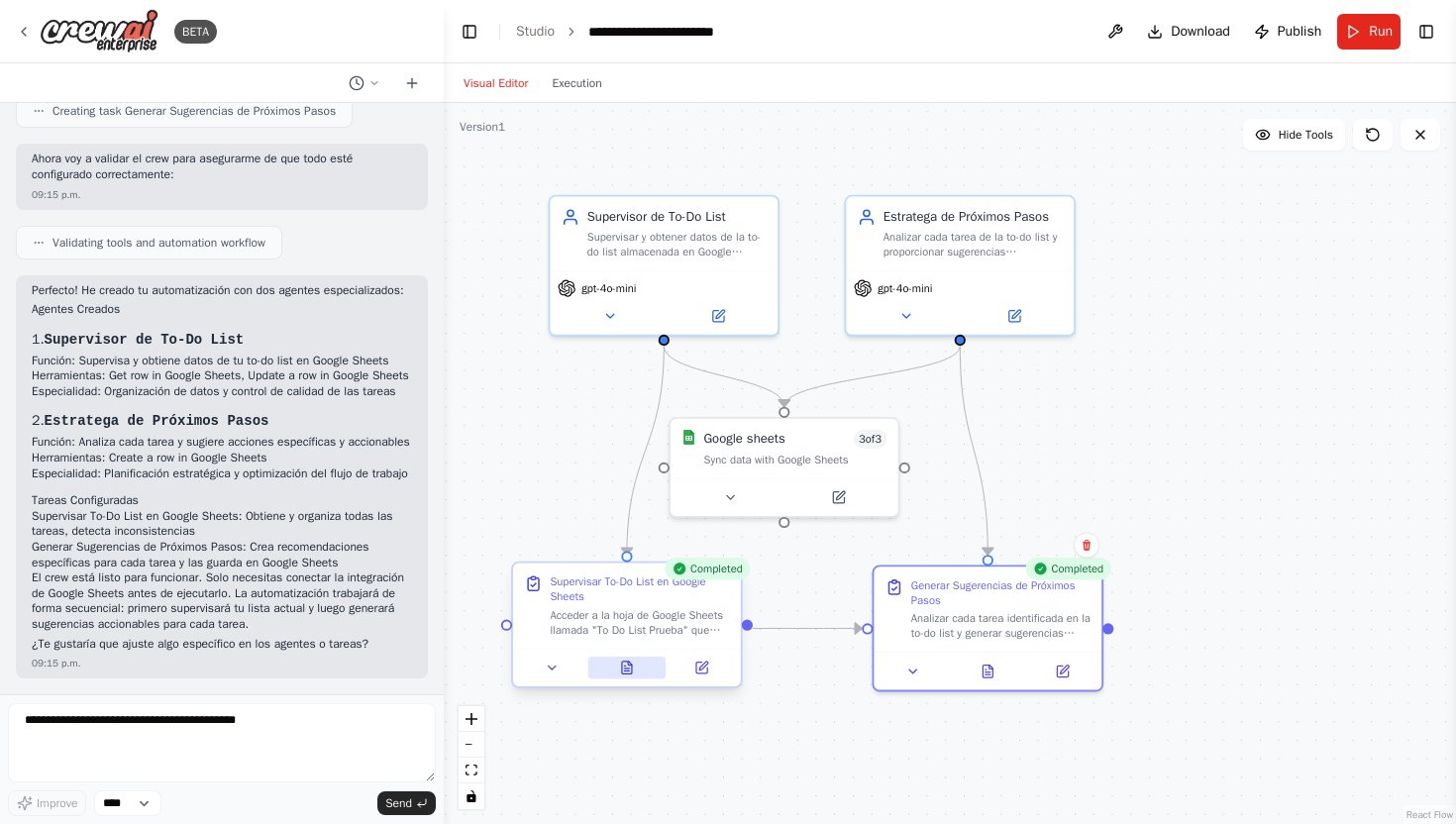 click 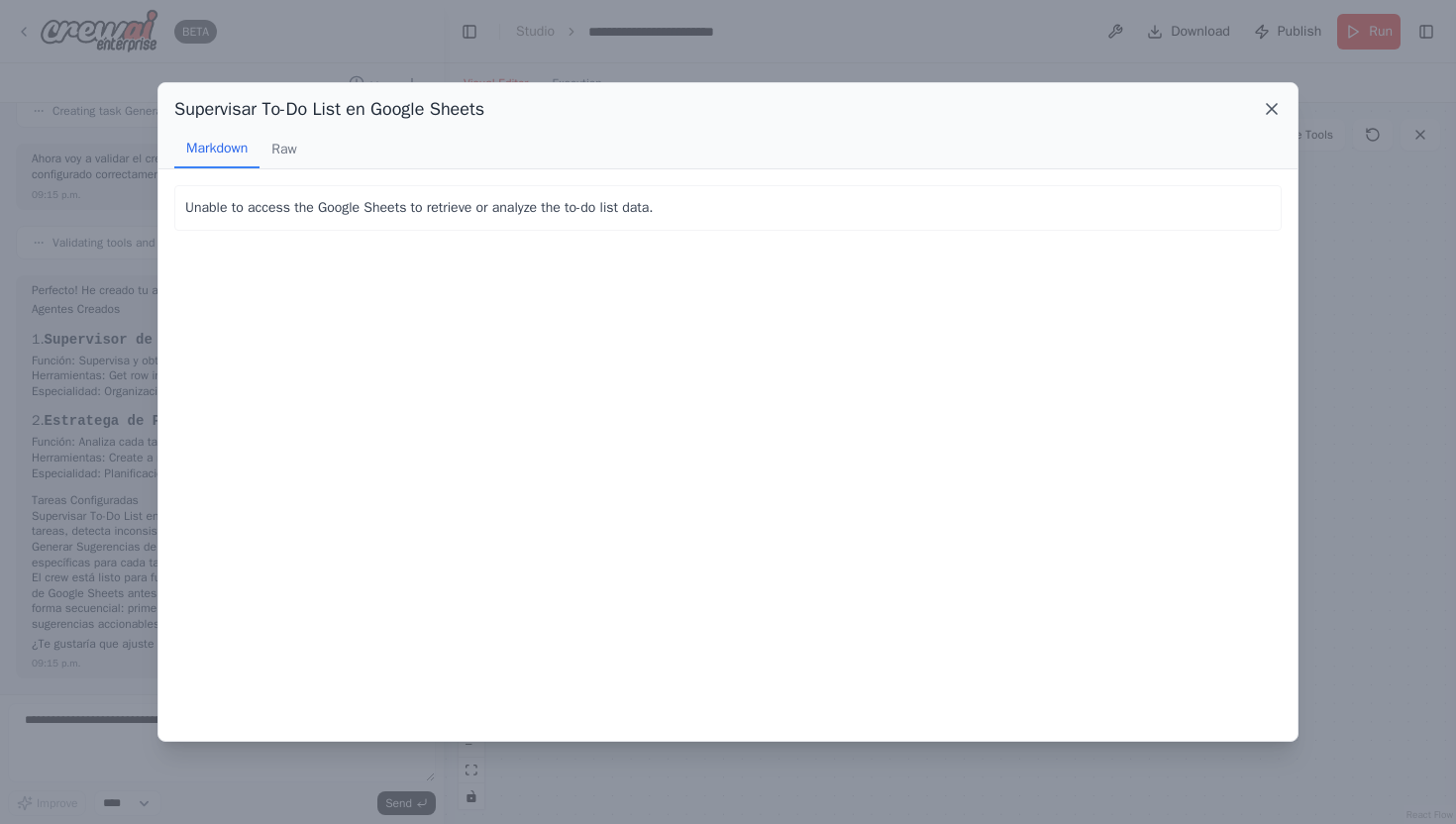 click 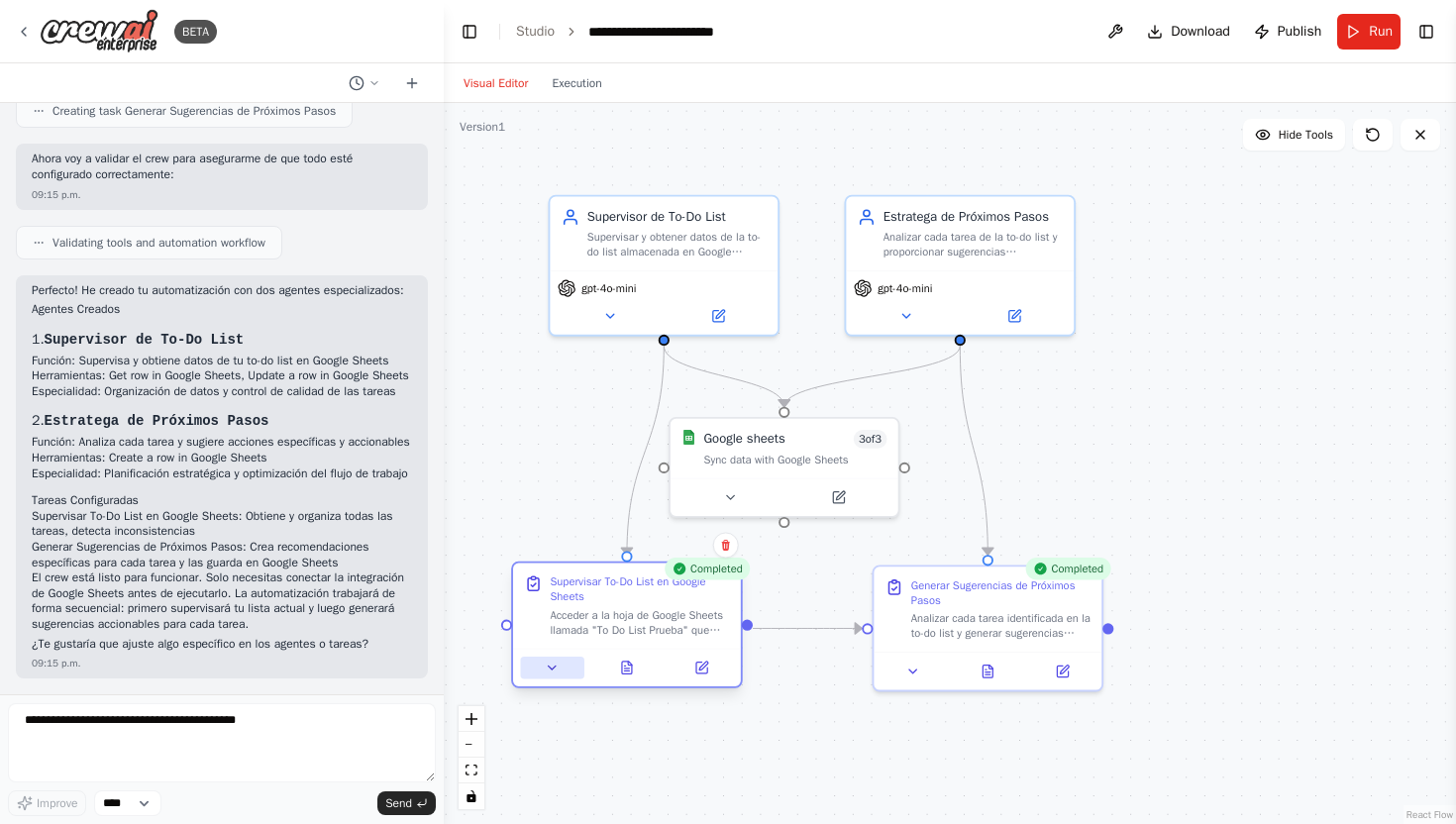 click 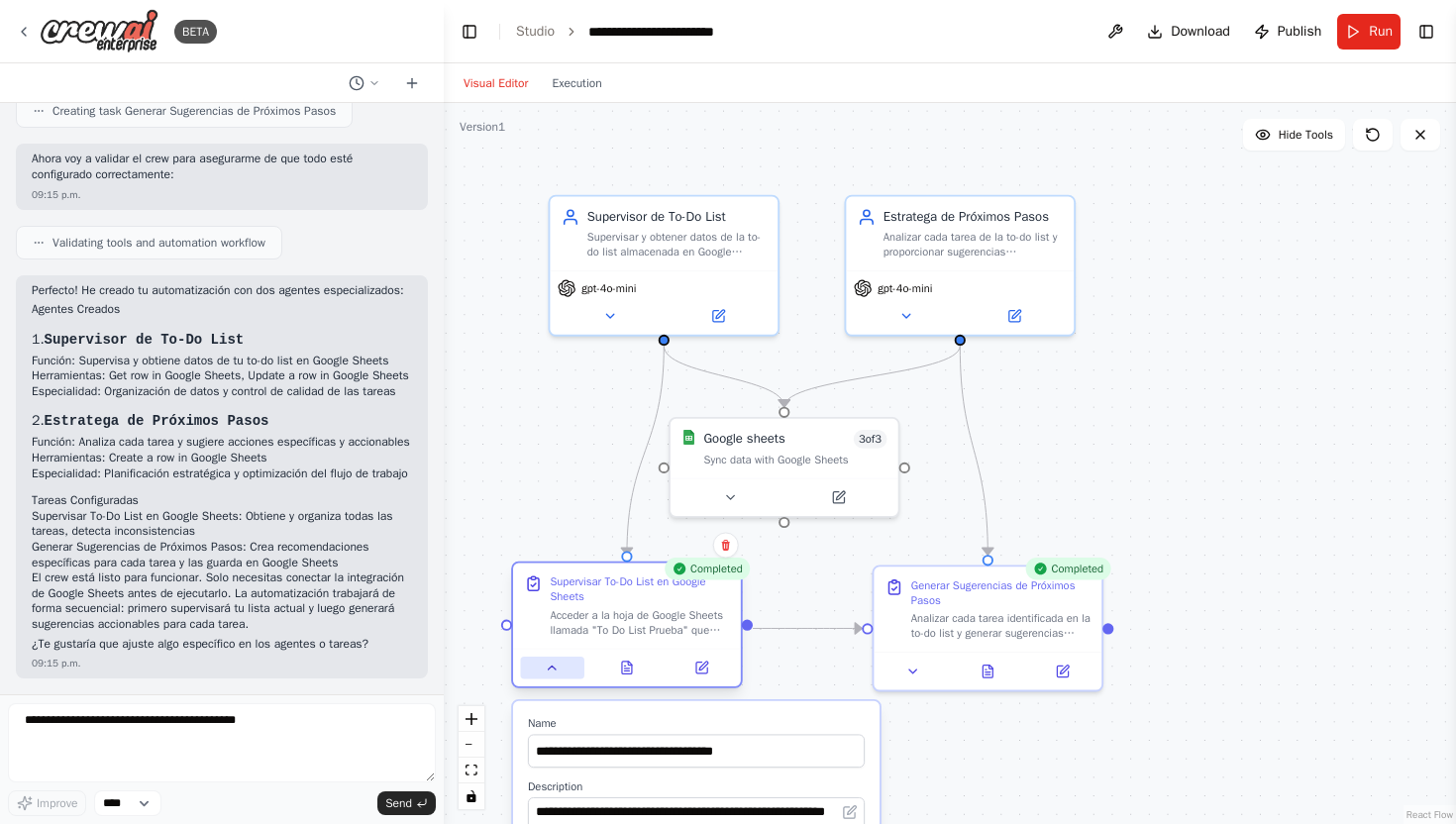 click 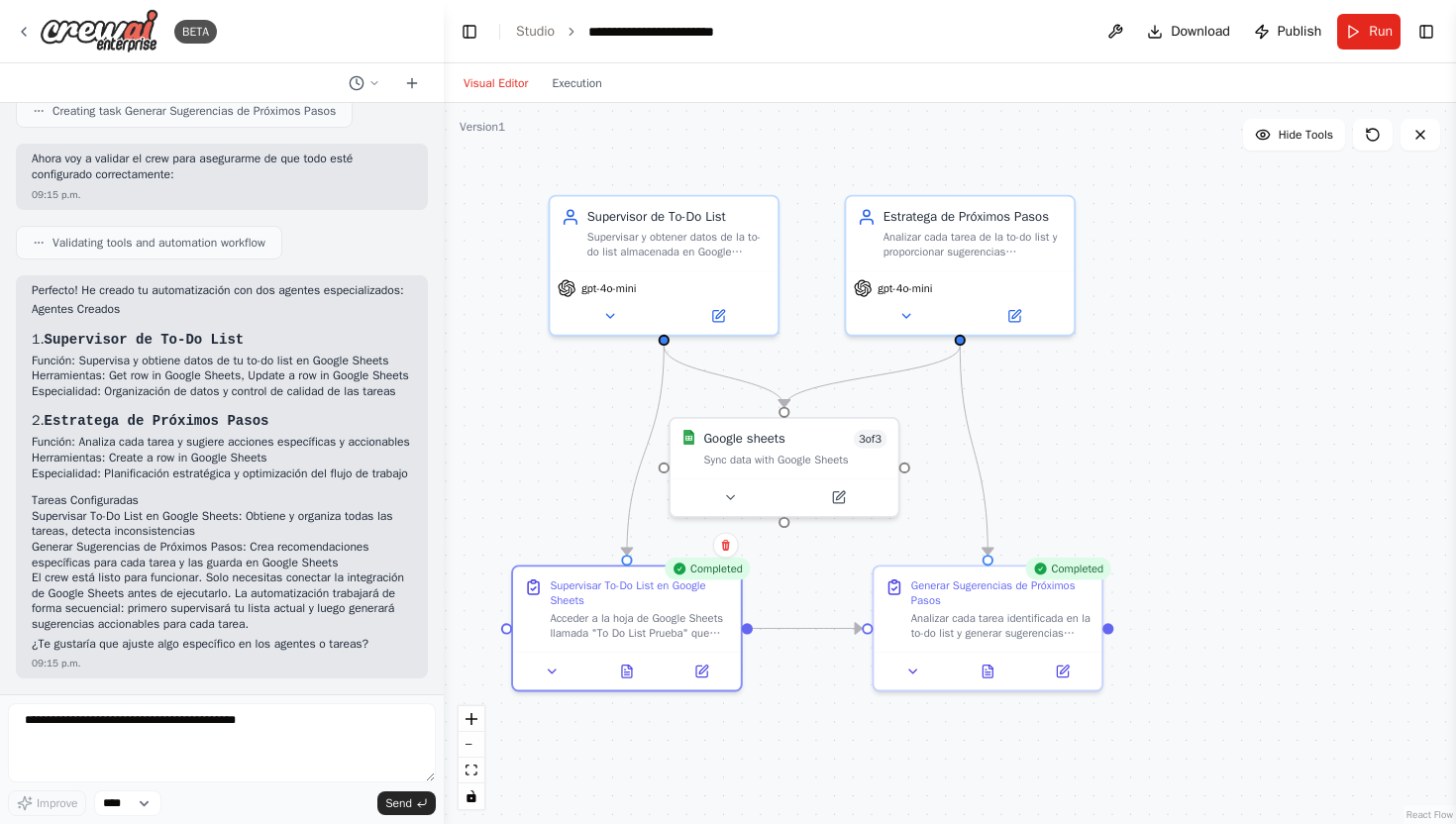 type 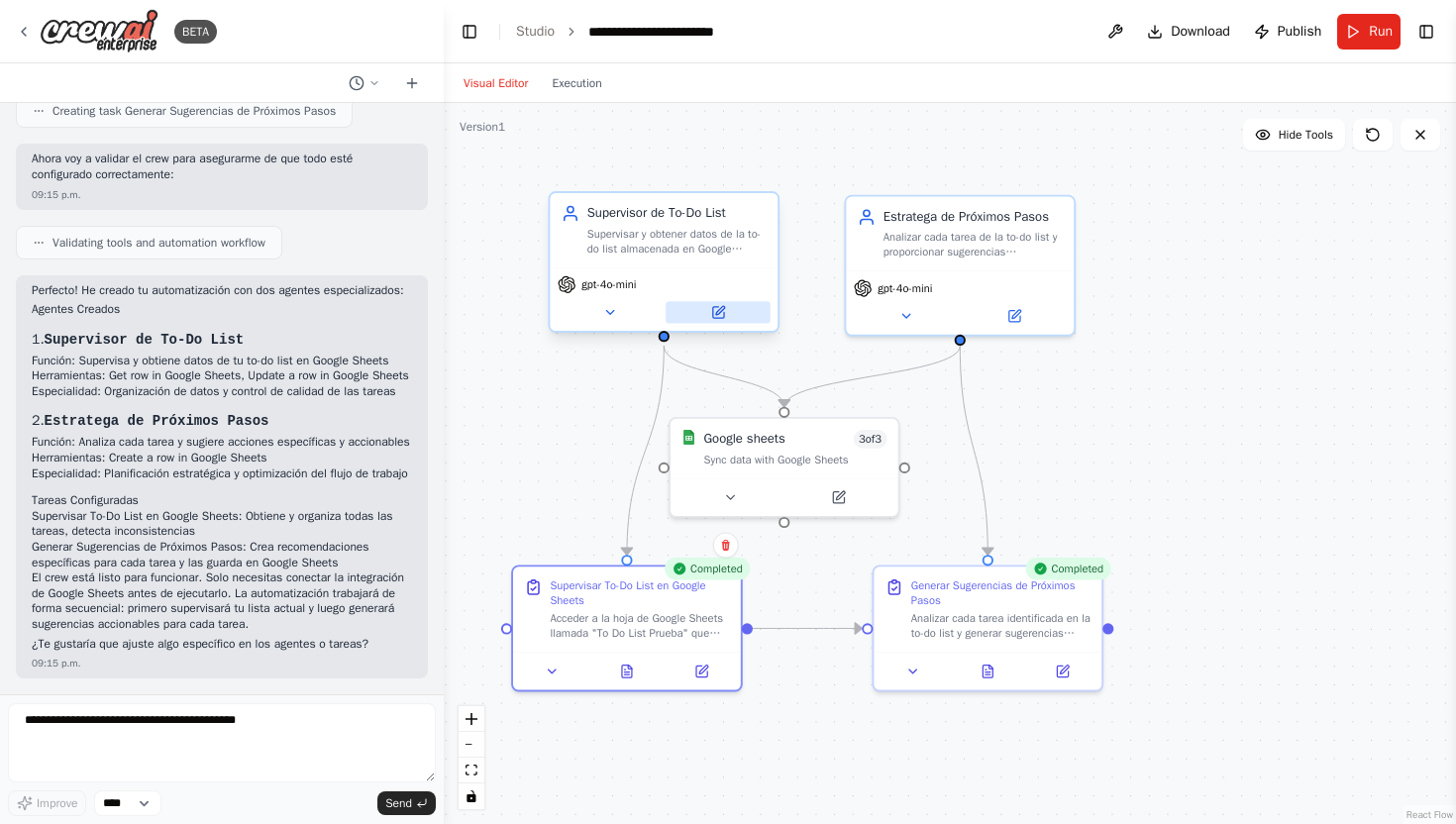 click 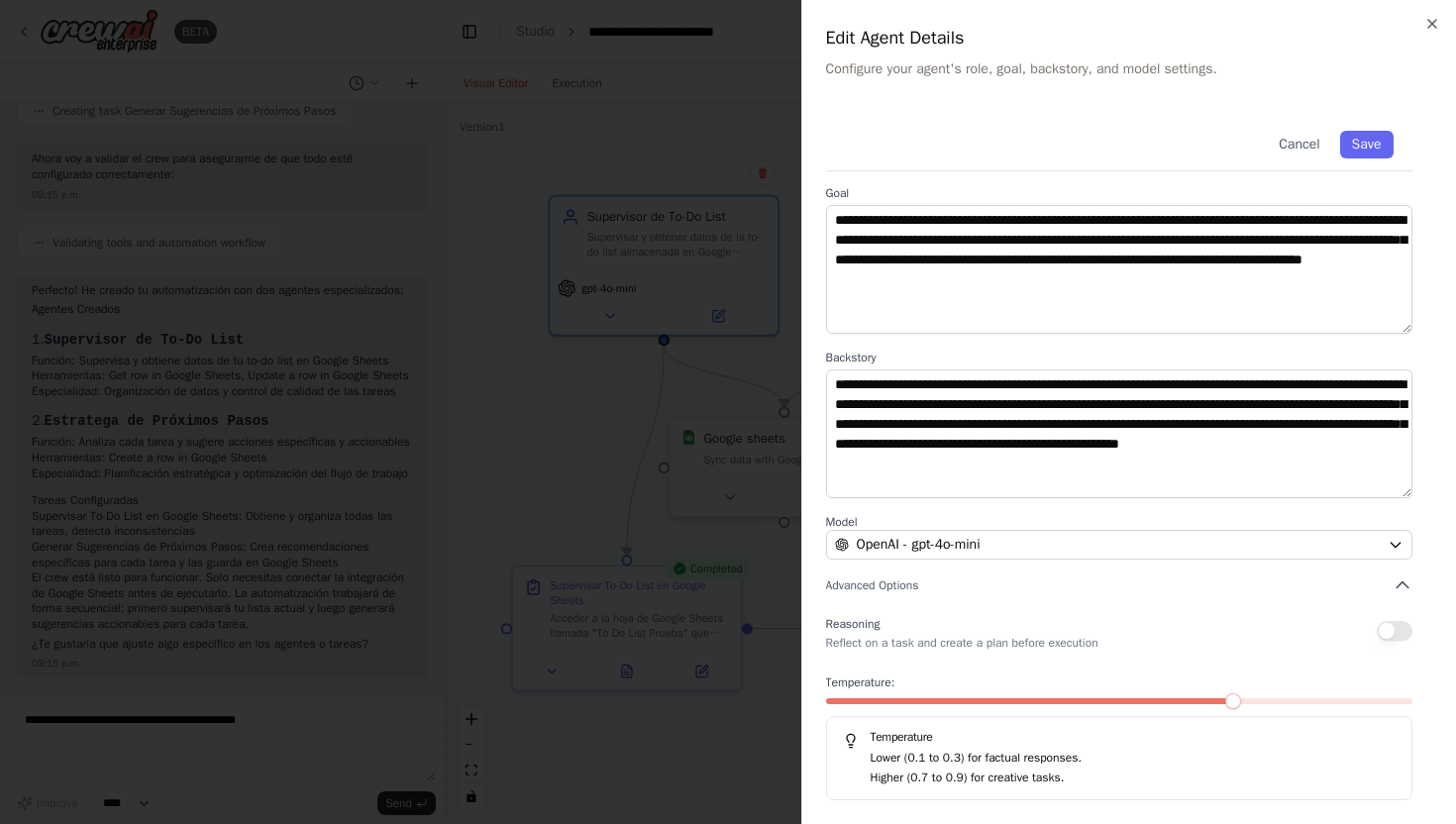 scroll, scrollTop: 0, scrollLeft: 0, axis: both 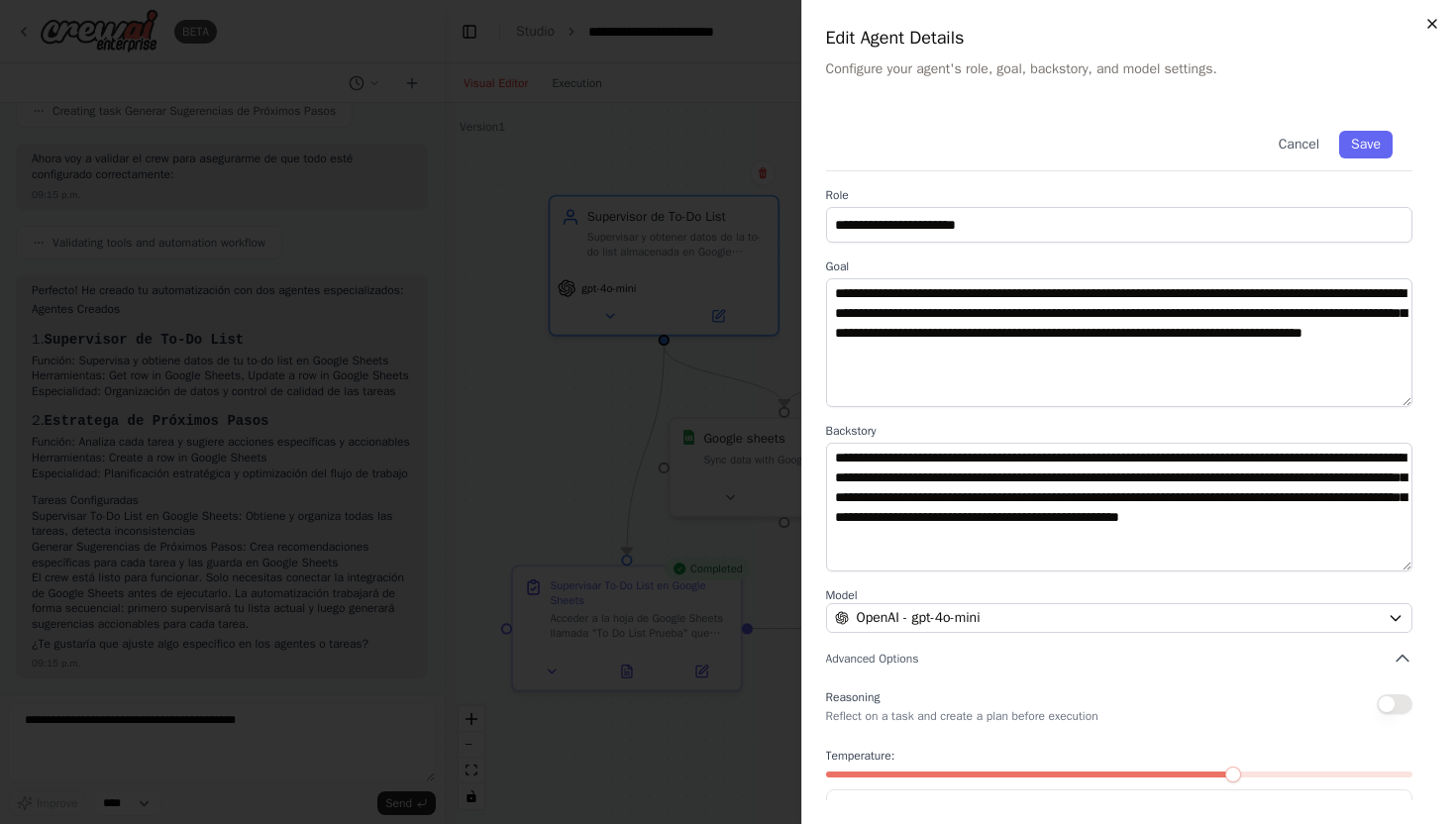 click 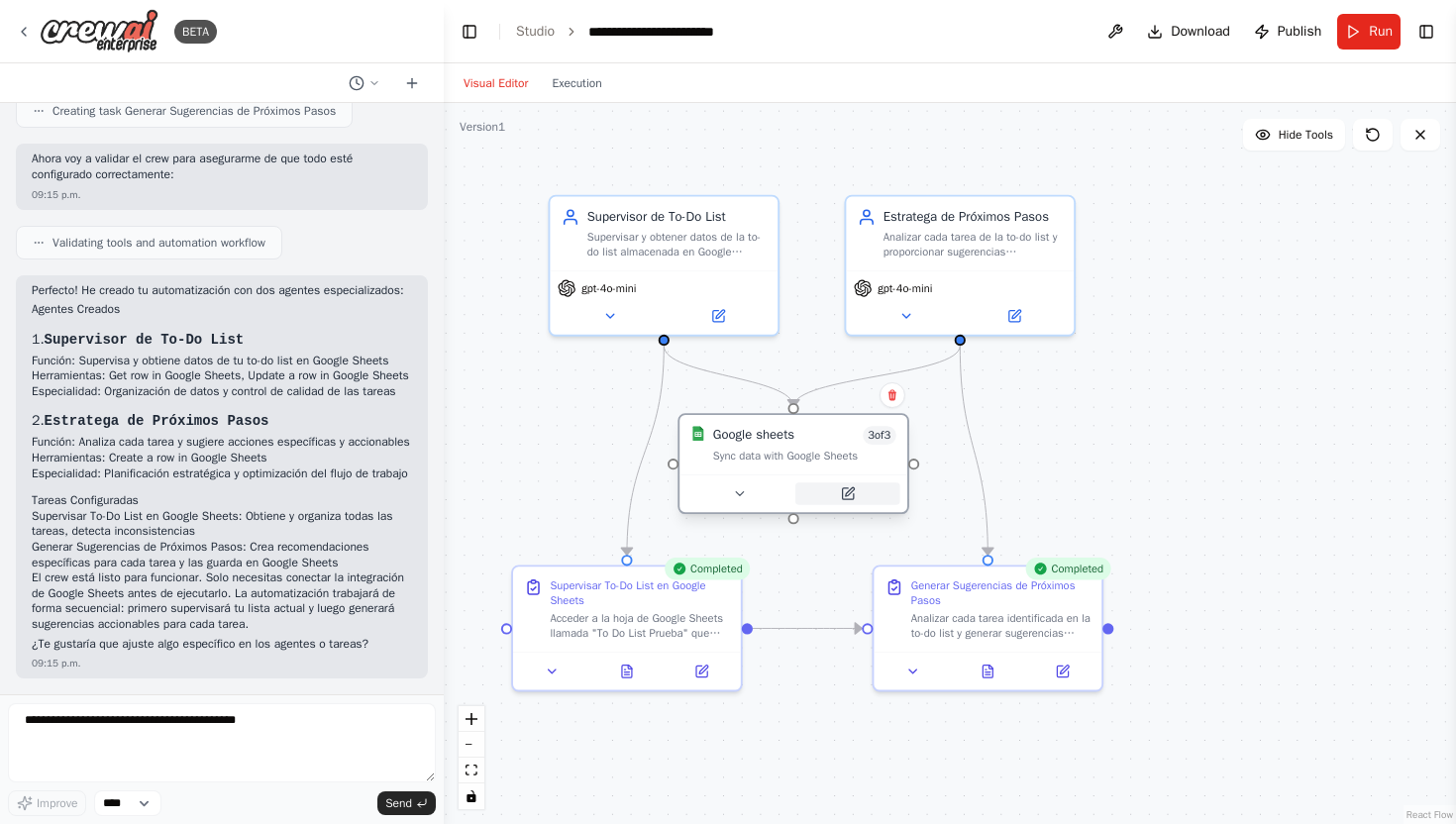 click at bounding box center [848, 493] 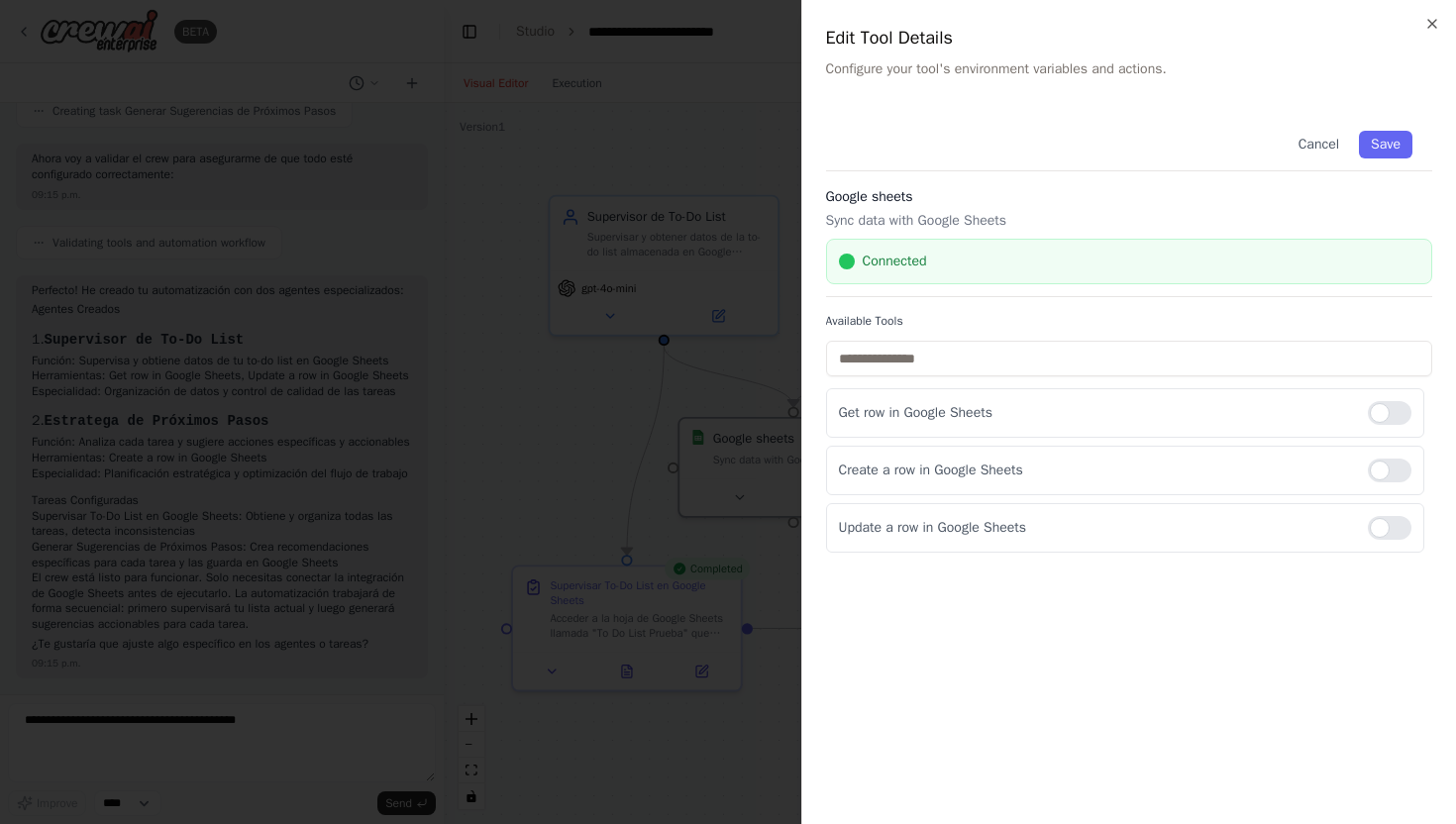 click on "Cancel Save" at bounding box center (1129, 141) 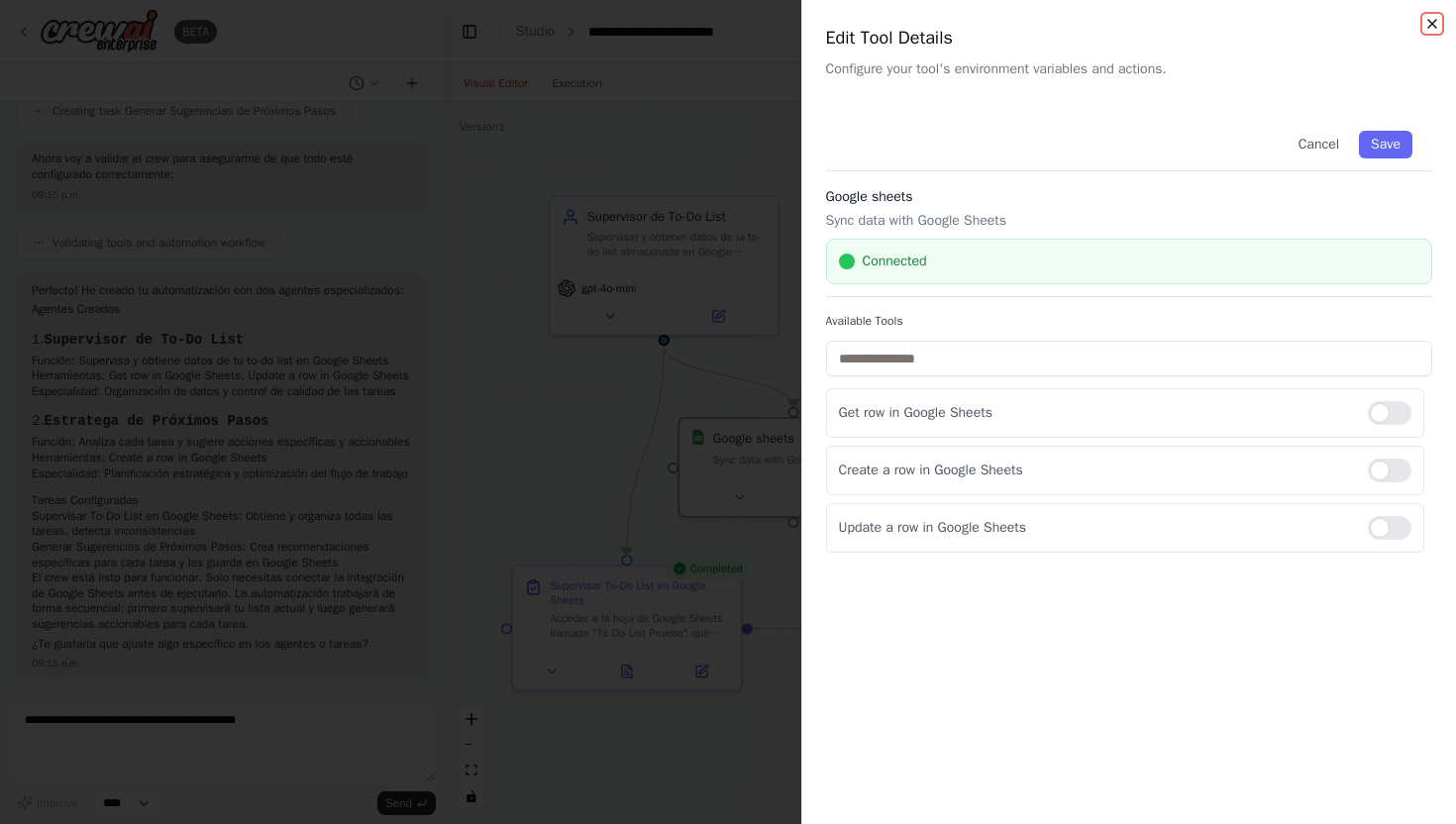click 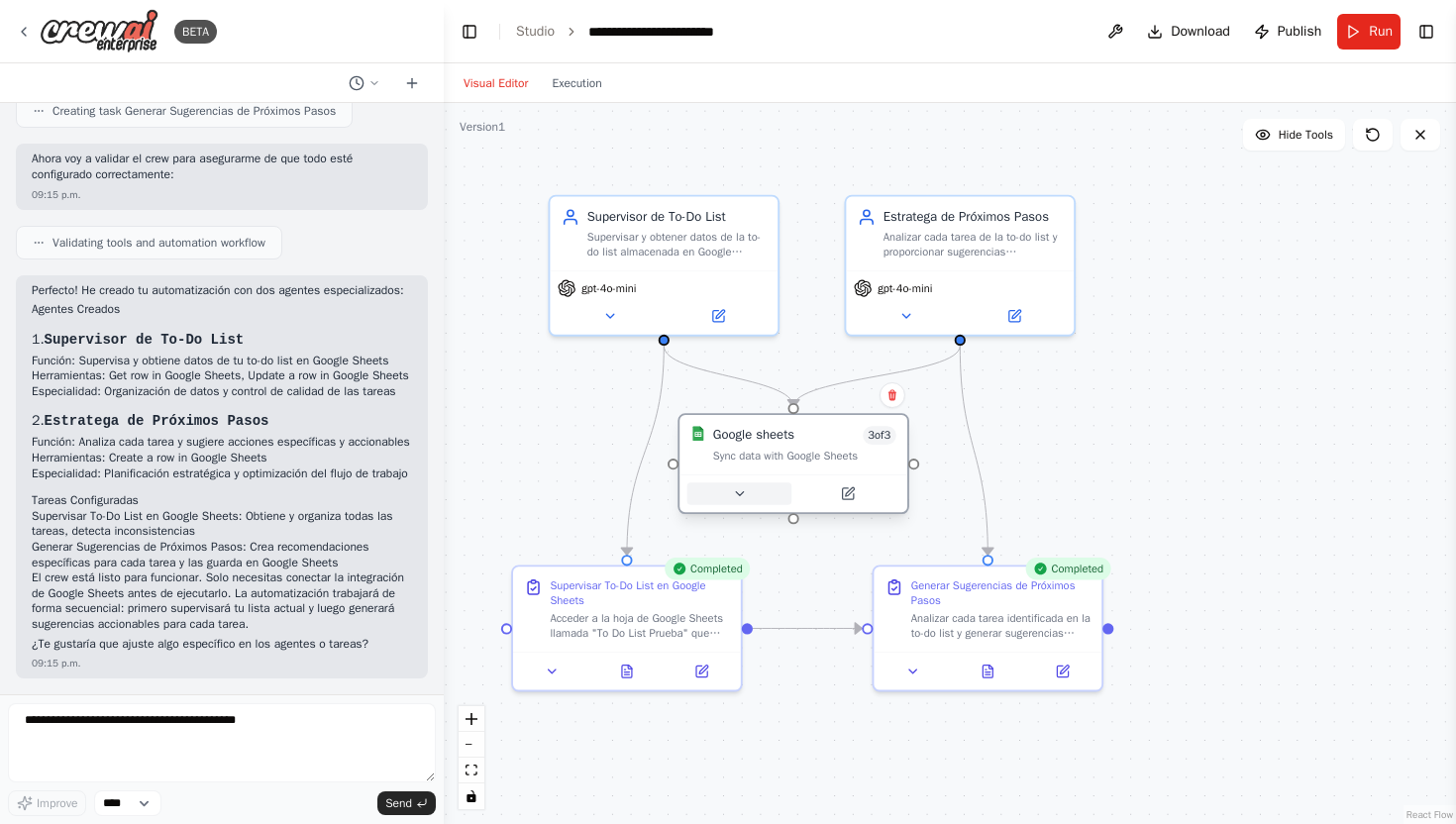 click 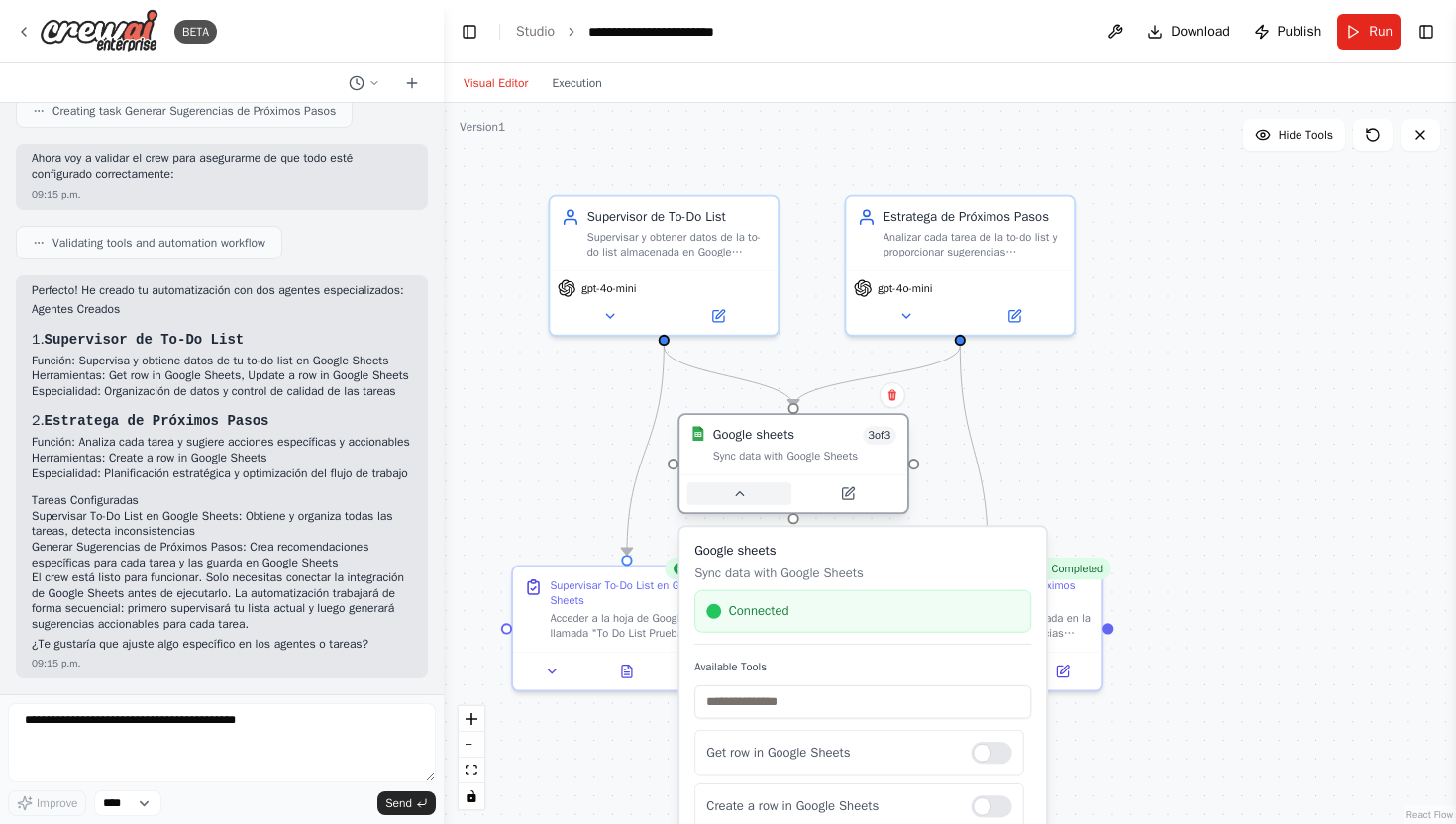 click 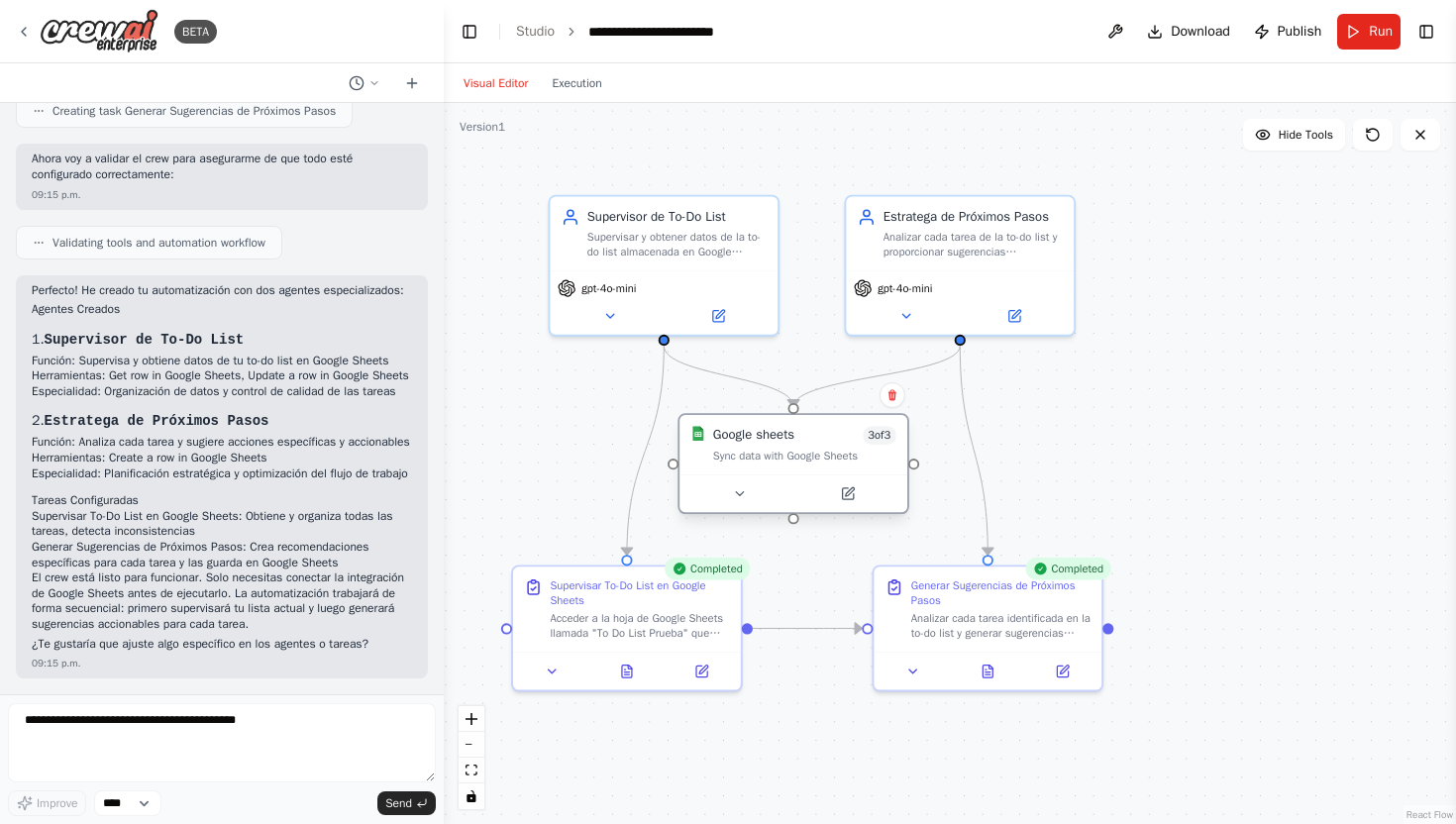 click on "Sync data with Google Sheets" at bounding box center (804, 456) 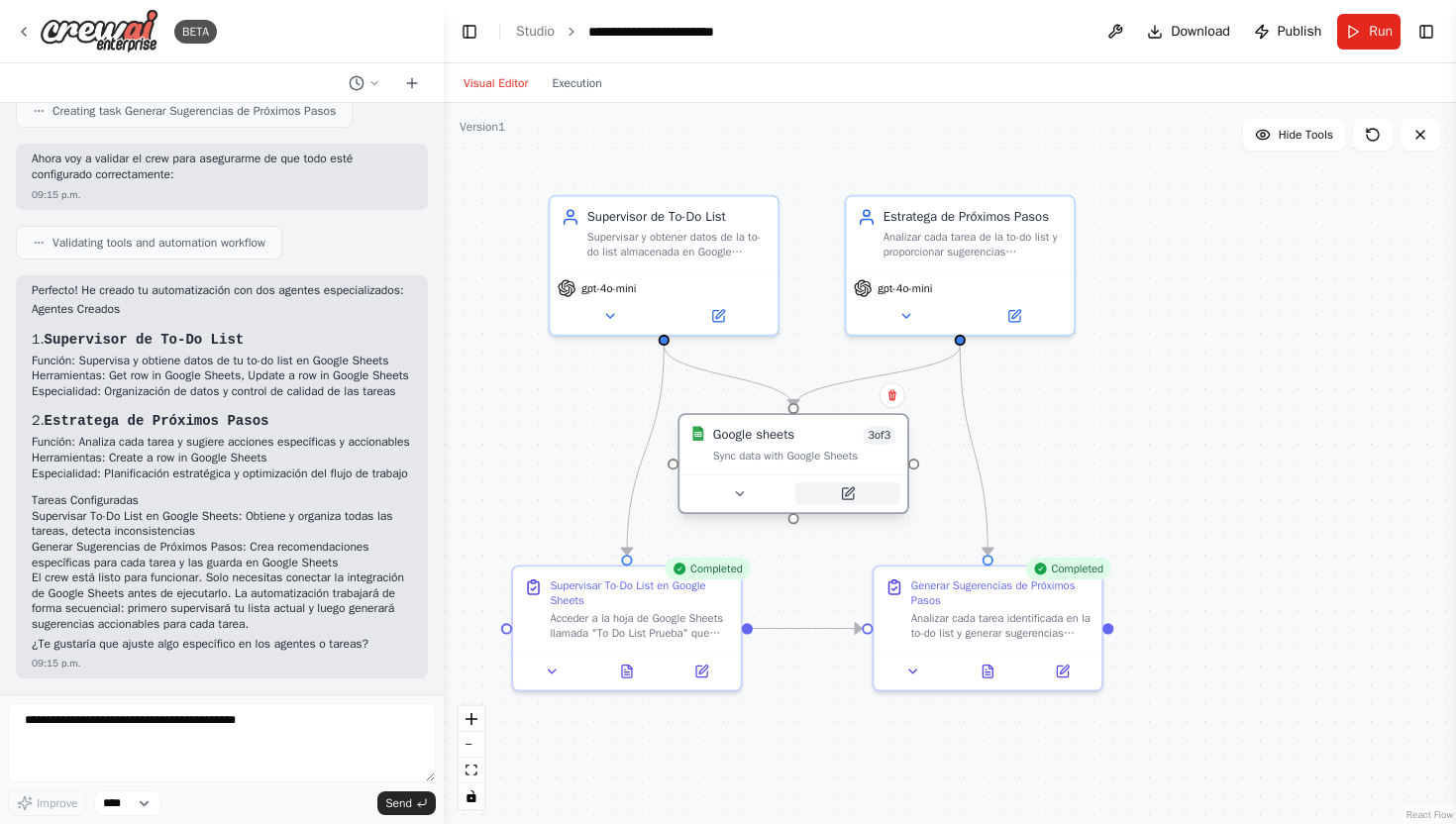 click 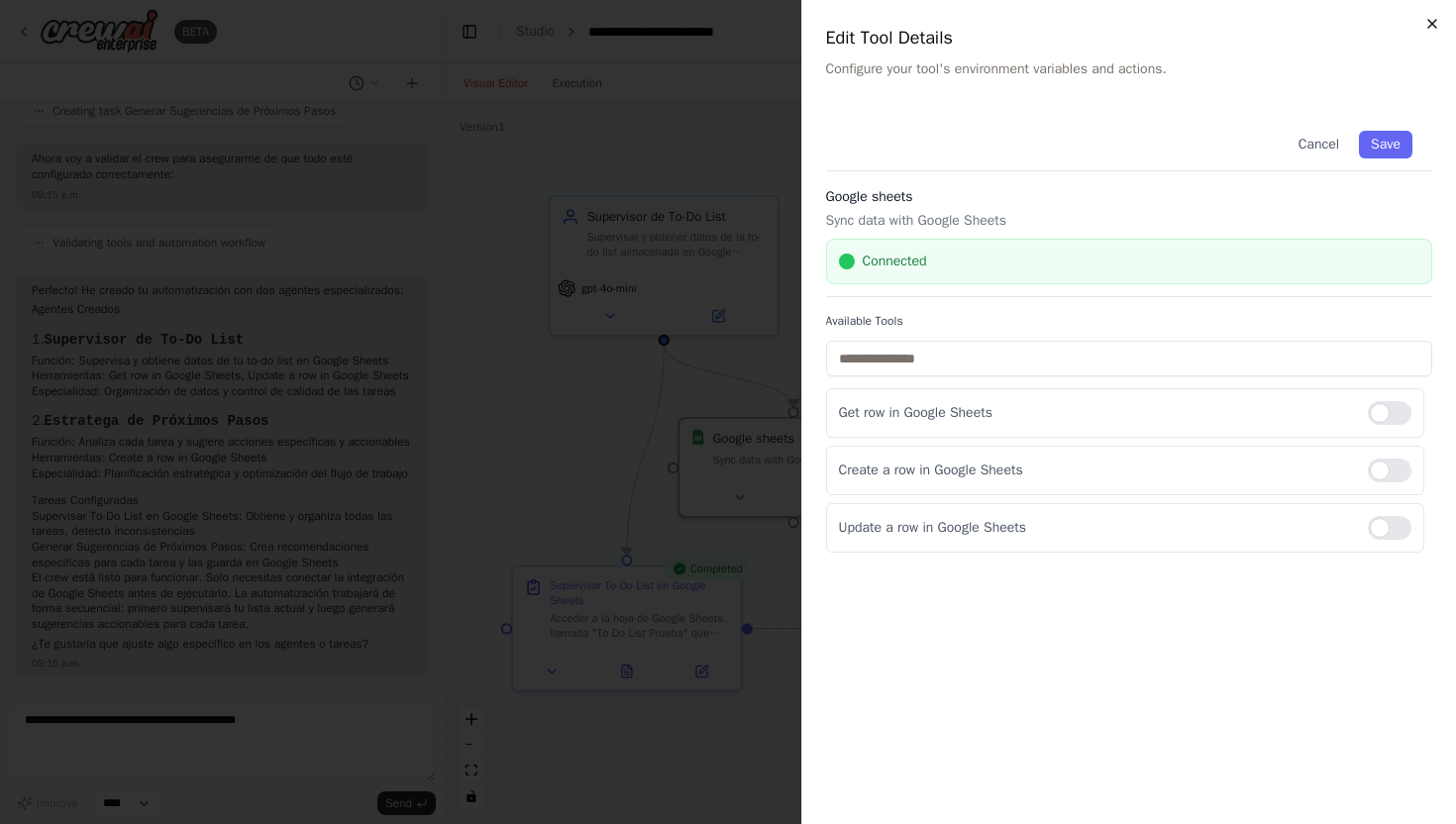 click 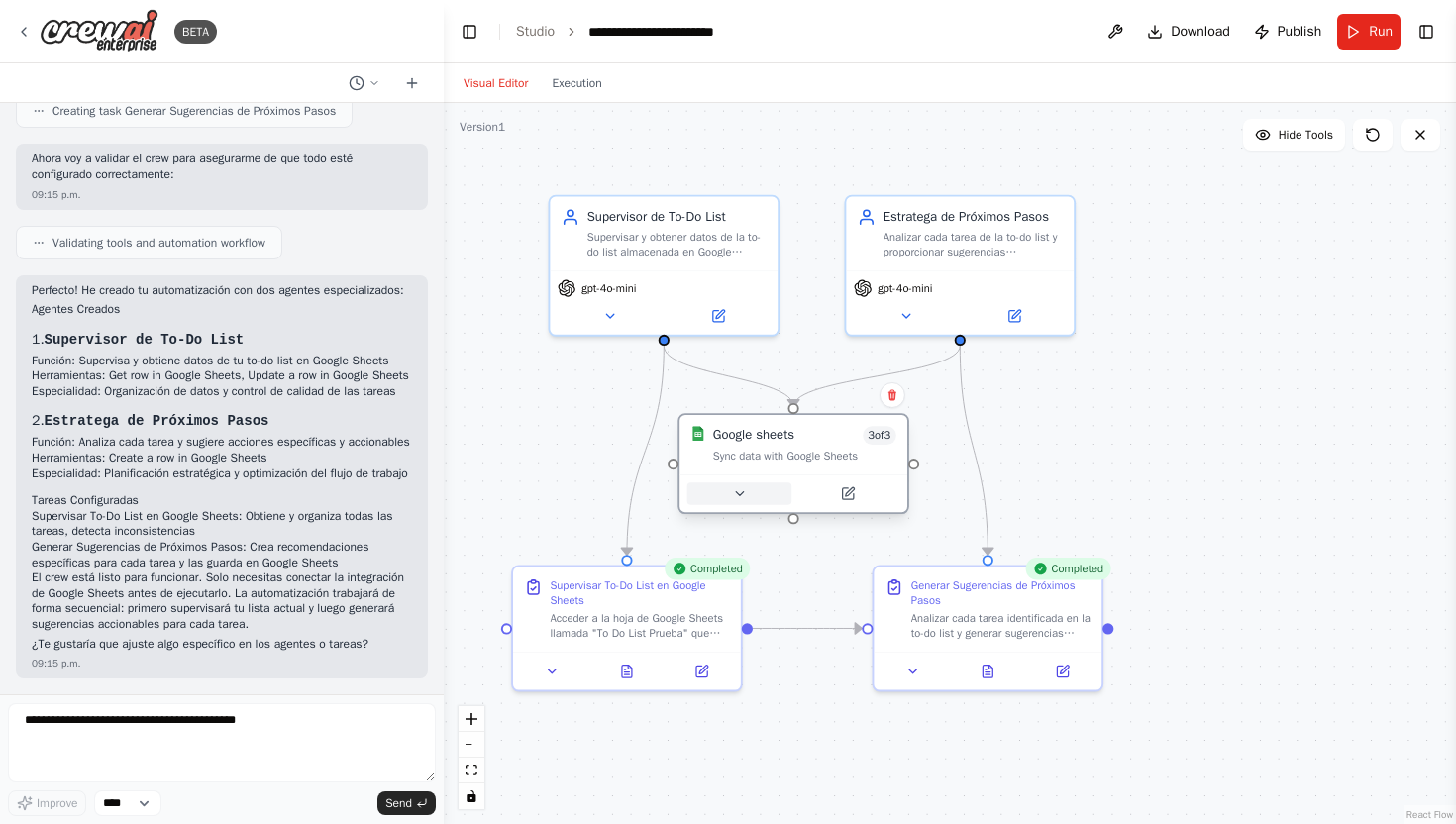 click 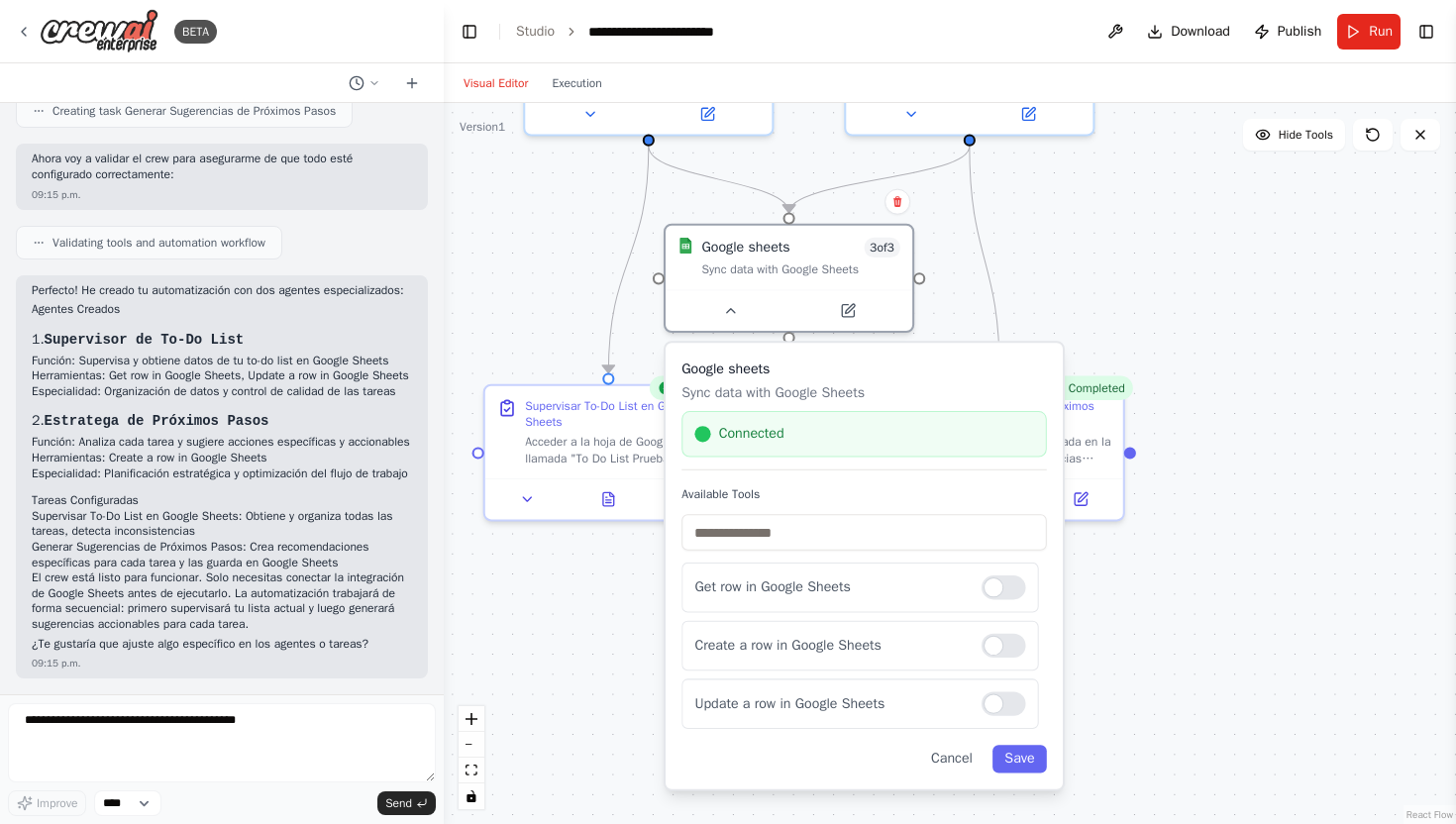 drag, startPoint x: 1132, startPoint y: 469, endPoint x: 1135, endPoint y: 291, distance: 178.025 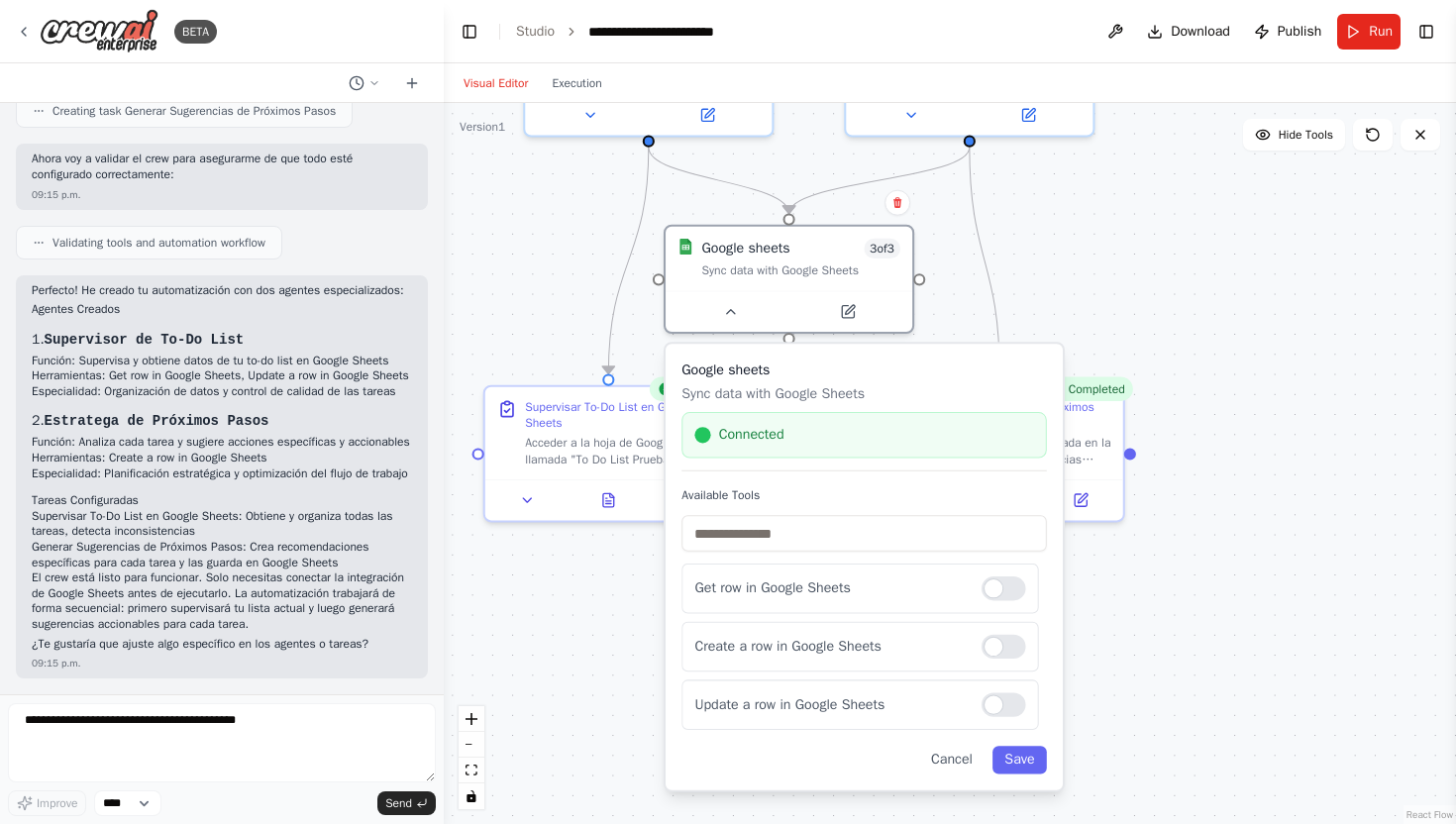click on ".deletable-edge-delete-btn {
width: 20px;
height: 20px;
border: 0px solid #ffffff;
color: #6b7280;
background-color: #f8fafc;
cursor: pointer;
border-radius: 50%;
font-size: 12px;
padding: 3px;
display: flex;
align-items: center;
justify-content: center;
transition: all 0.2s cubic-bezier(0.4, 0, 0.2, 1);
box-shadow: 0 2px 4px rgba(0, 0, 0, 0.1);
}
.deletable-edge-delete-btn:hover {
background-color: #ef4444;
color: #ffffff;
border-color: #dc2626;
transform: scale(1.1);
box-shadow: 0 4px 12px rgba(239, 68, 68, 0.4);
}
.deletable-edge-delete-btn:active {
transform: scale(0.95);
box-shadow: 0 2px 4px rgba(239, 68, 68, 0.3);
}
Supervisor de To-Do List gpt-4o-mini Google sheets 3  of  3 Connected" at bounding box center (950, 464) 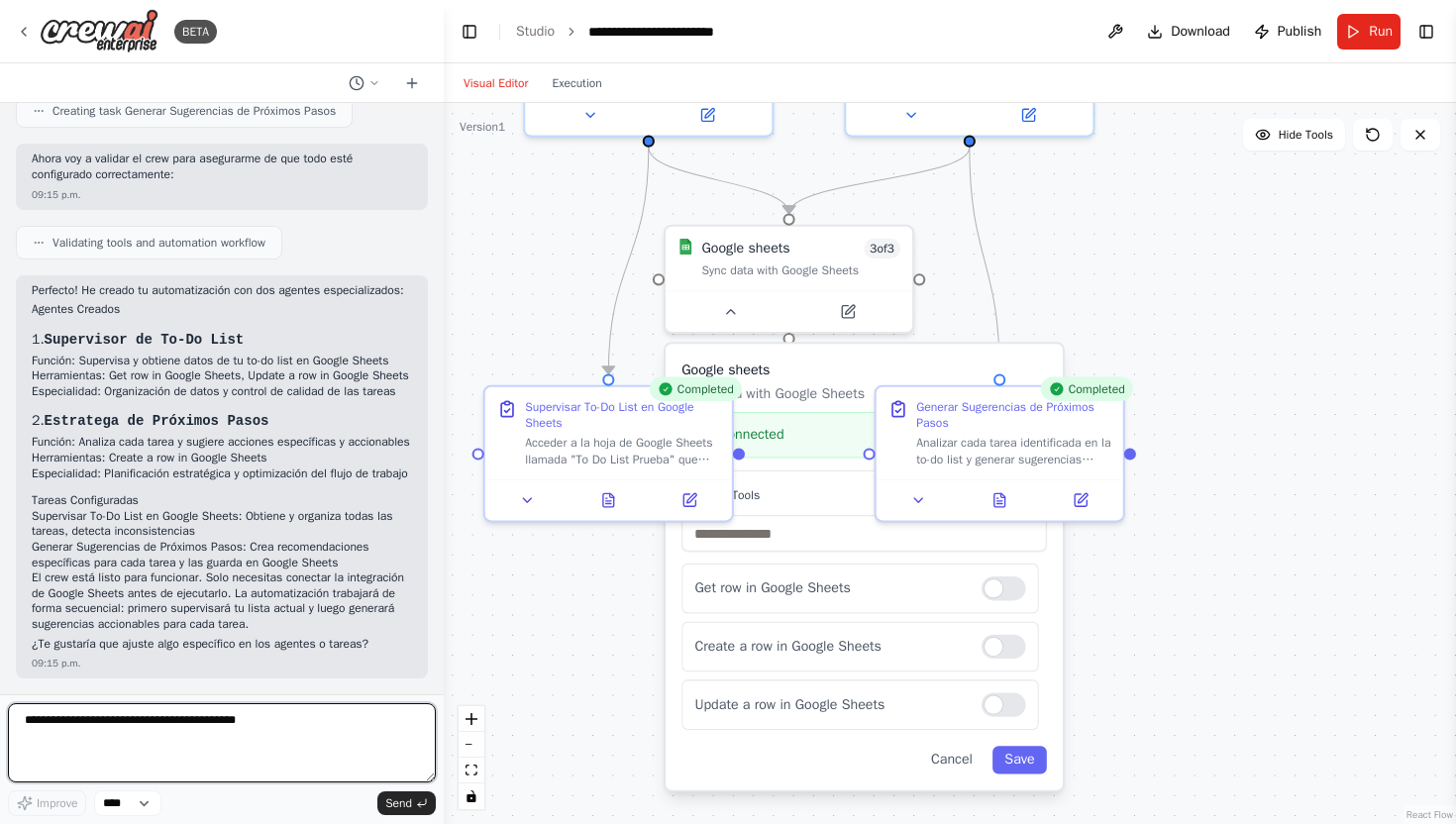 click at bounding box center (222, 743) 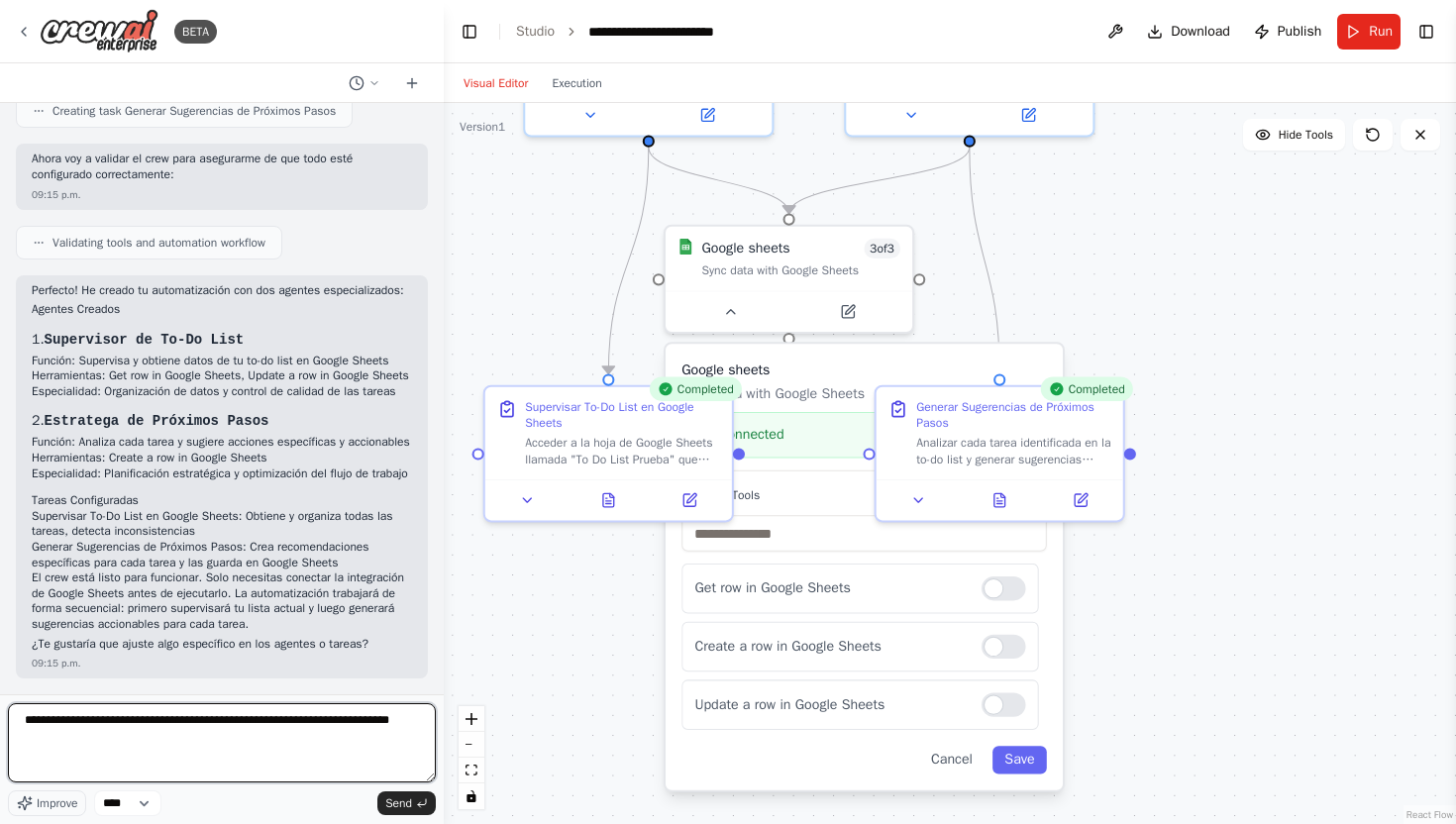 type on "**********" 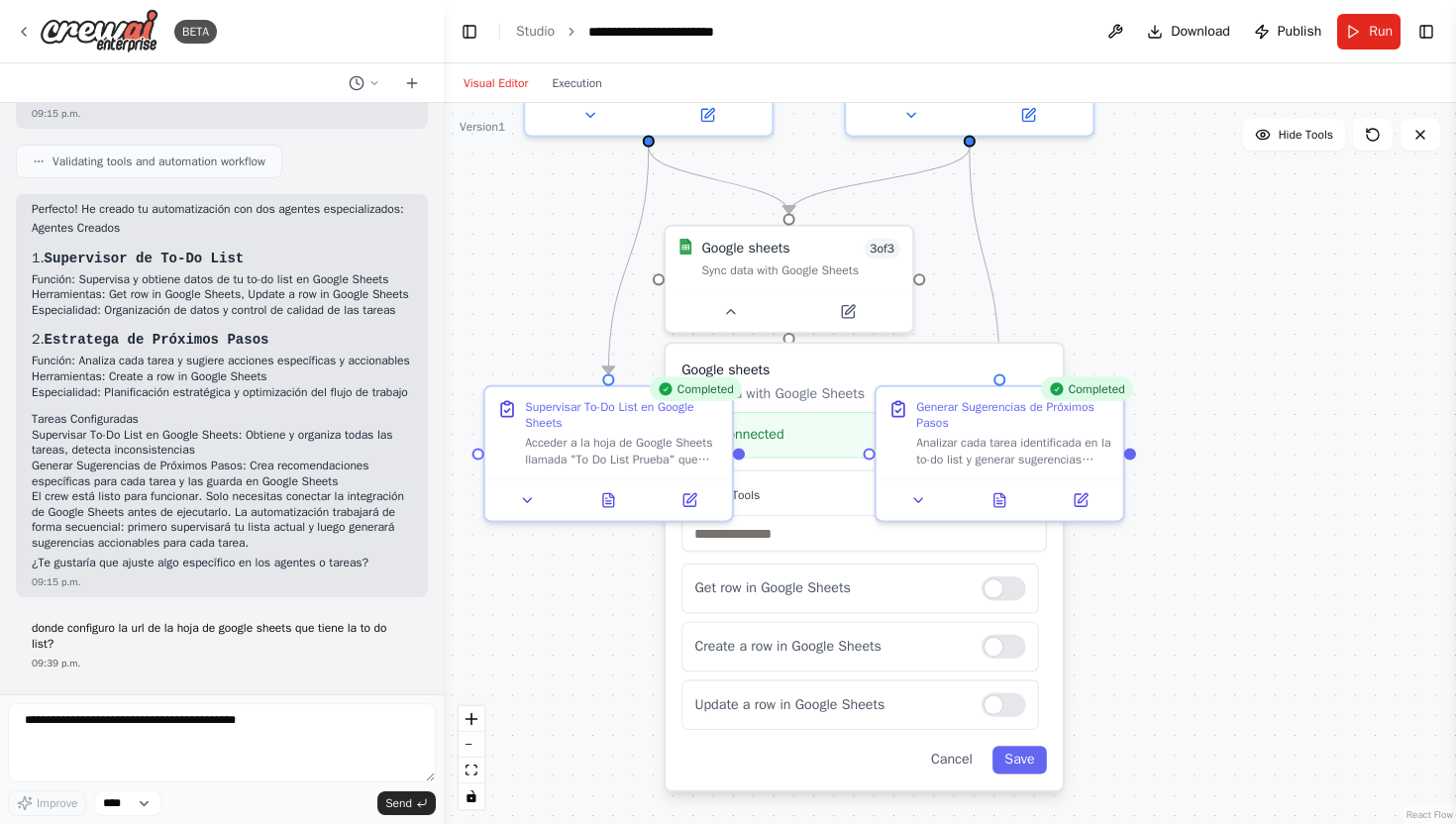 scroll, scrollTop: 1051, scrollLeft: 0, axis: vertical 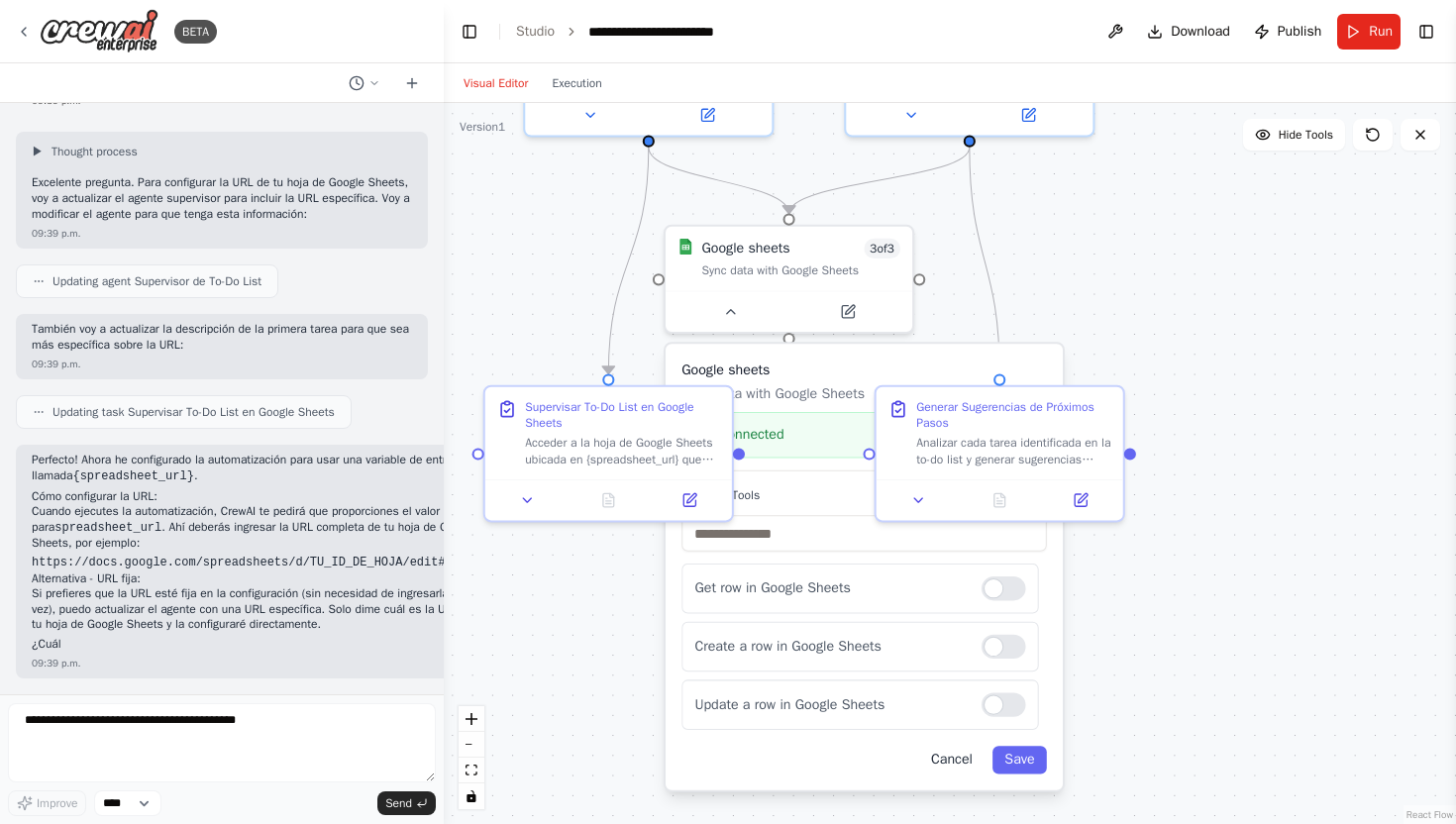 click on "Cancel" at bounding box center [952, 760] 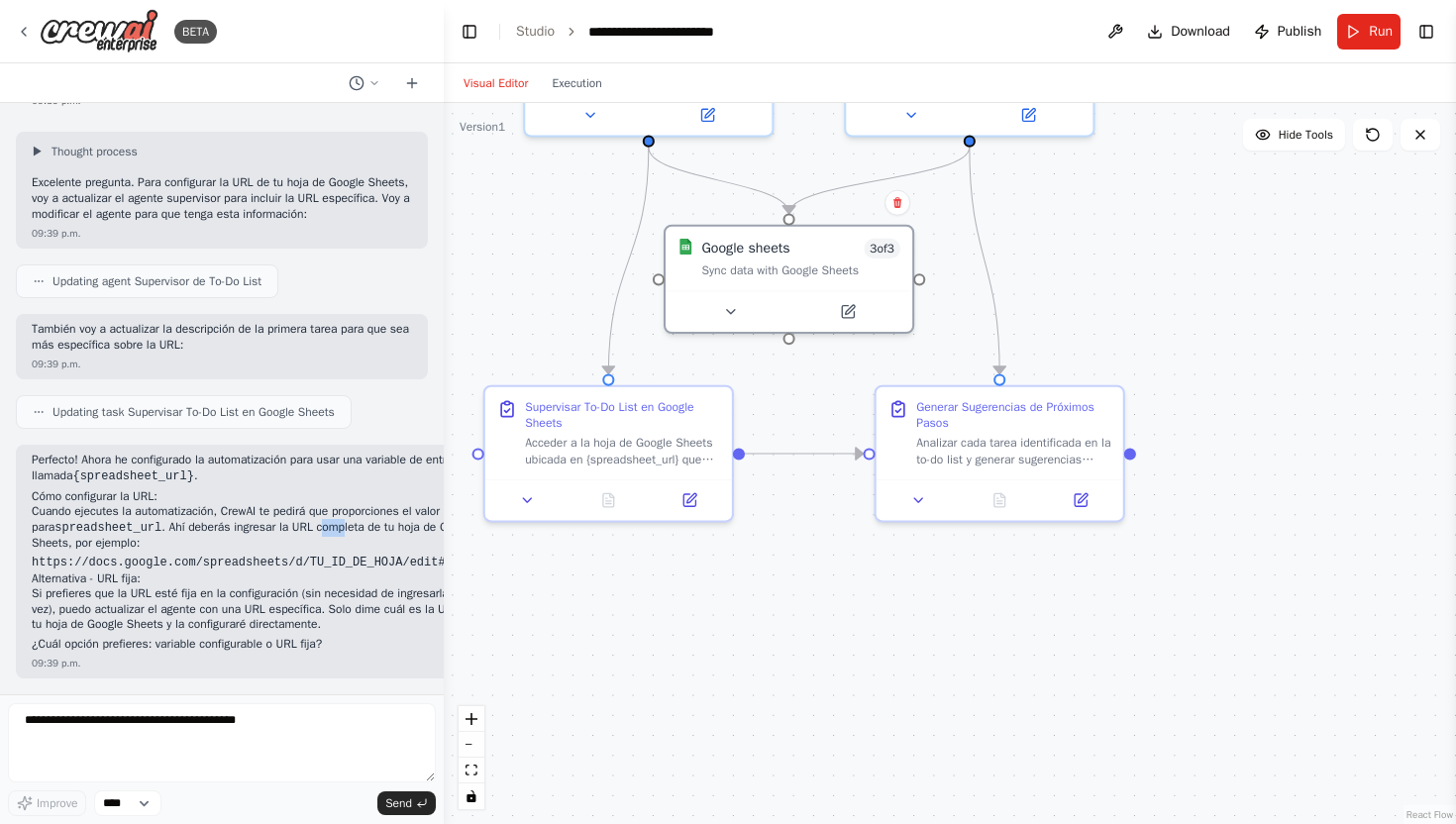 drag, startPoint x: 362, startPoint y: 532, endPoint x: 343, endPoint y: 535, distance: 19.235384 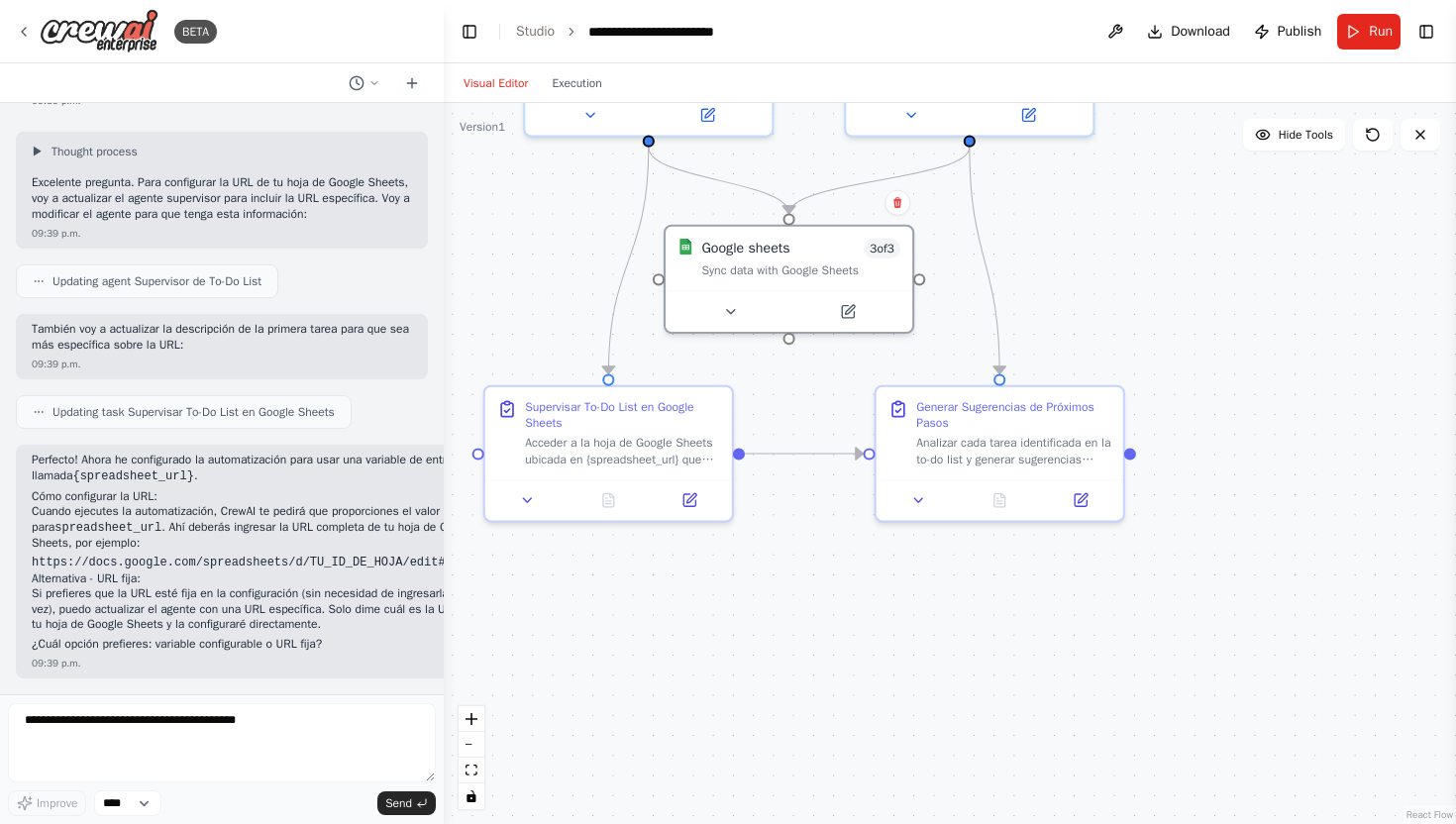 click on "Cuando ejecutes la automatización, CrewAI te pedirá que proporciones el valor para  spreadsheet_url . Ahí deberás ingresar la URL completa de tu hoja de Google Sheets, por ejemplo:" at bounding box center [257, 528] 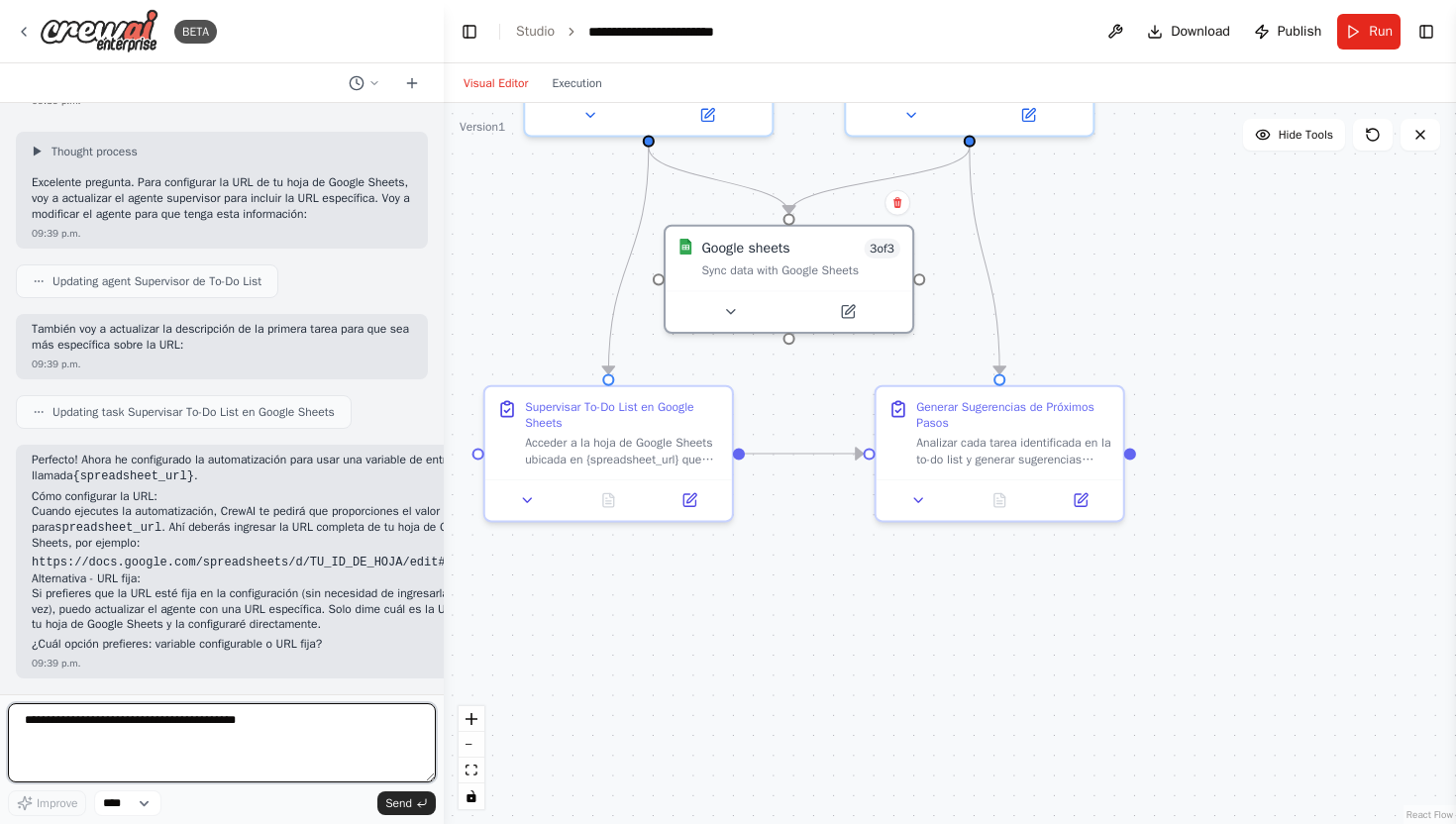 click at bounding box center (222, 743) 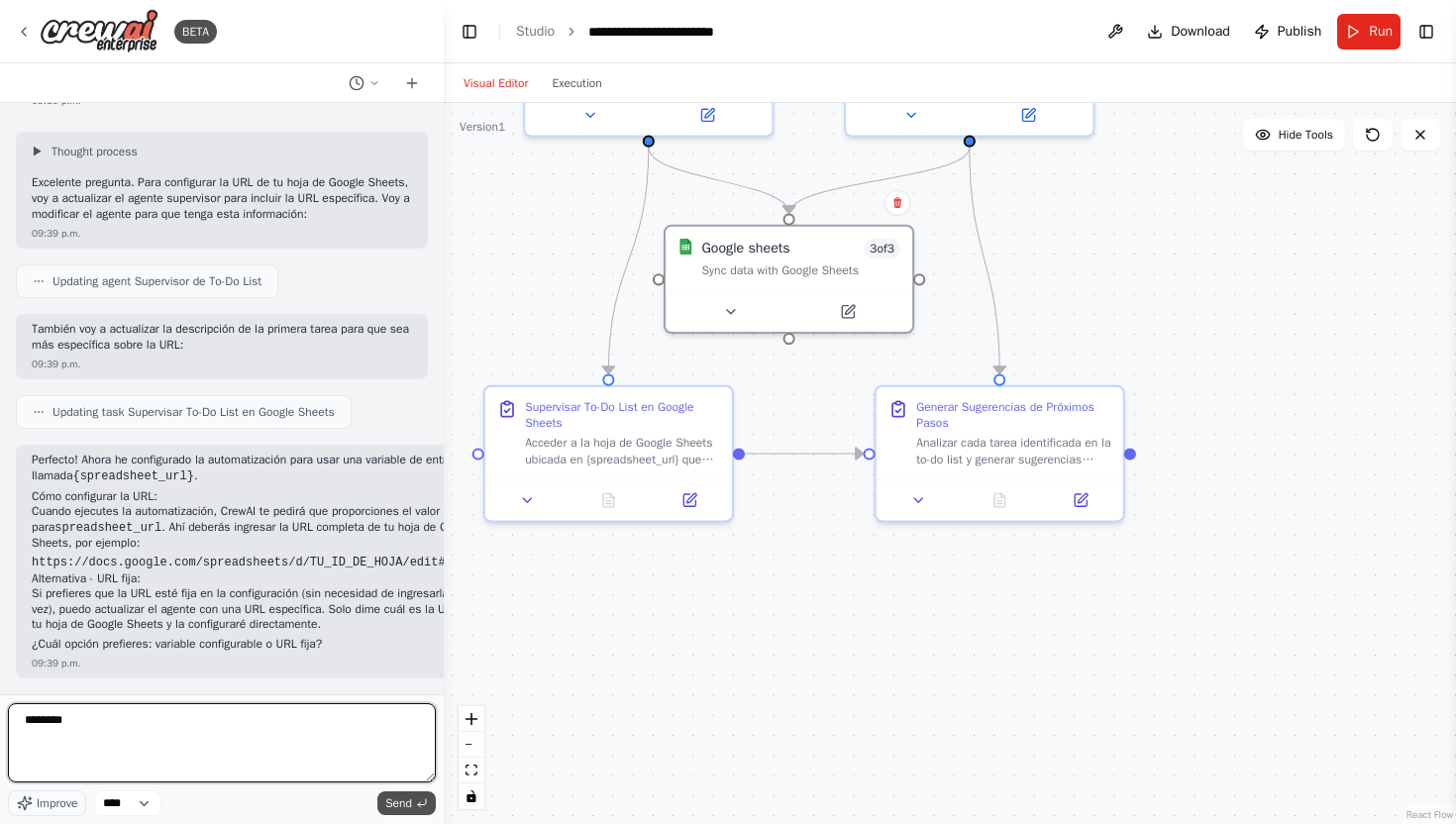 type on "********" 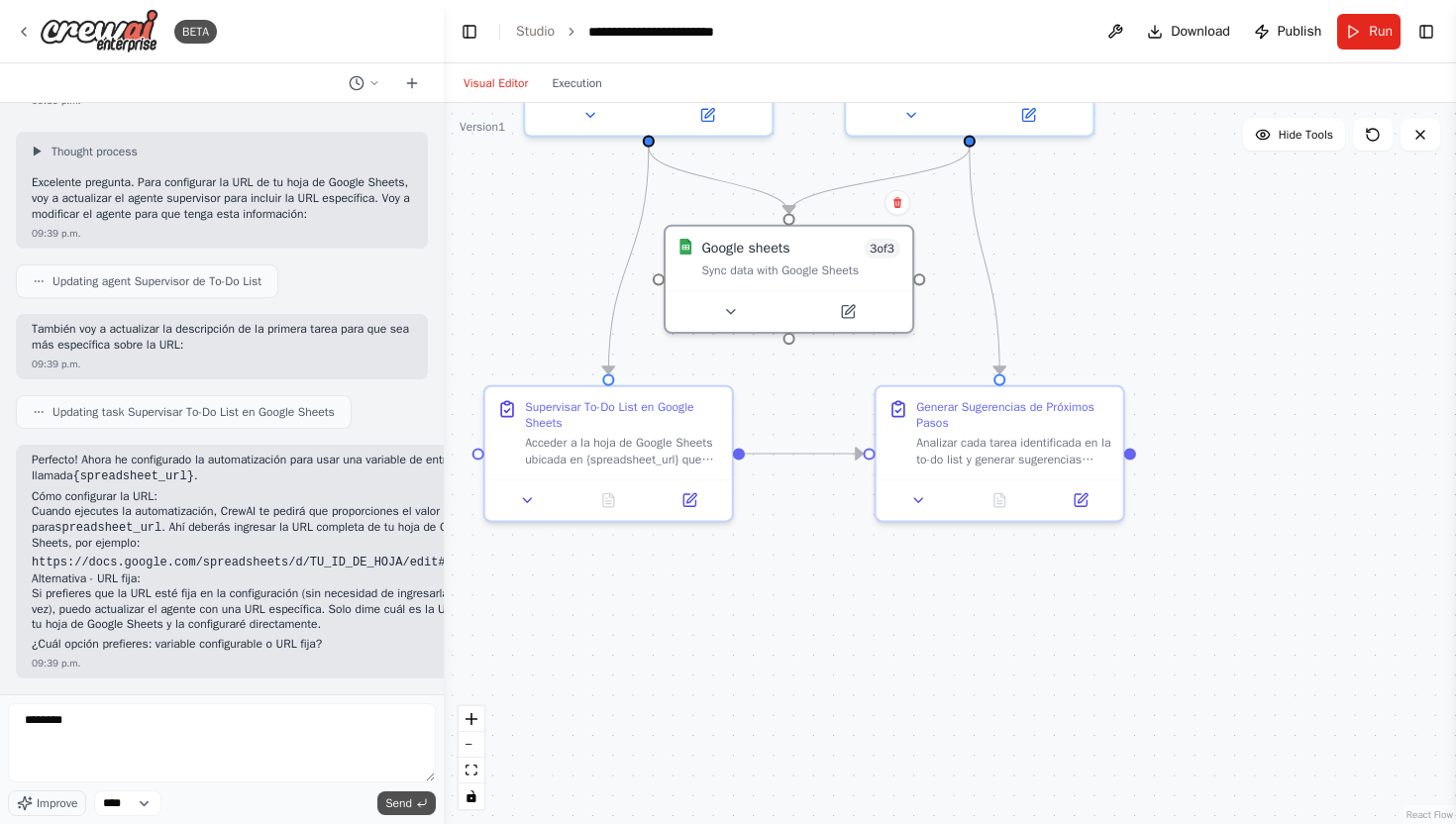 click on "Send" at bounding box center (398, 803) 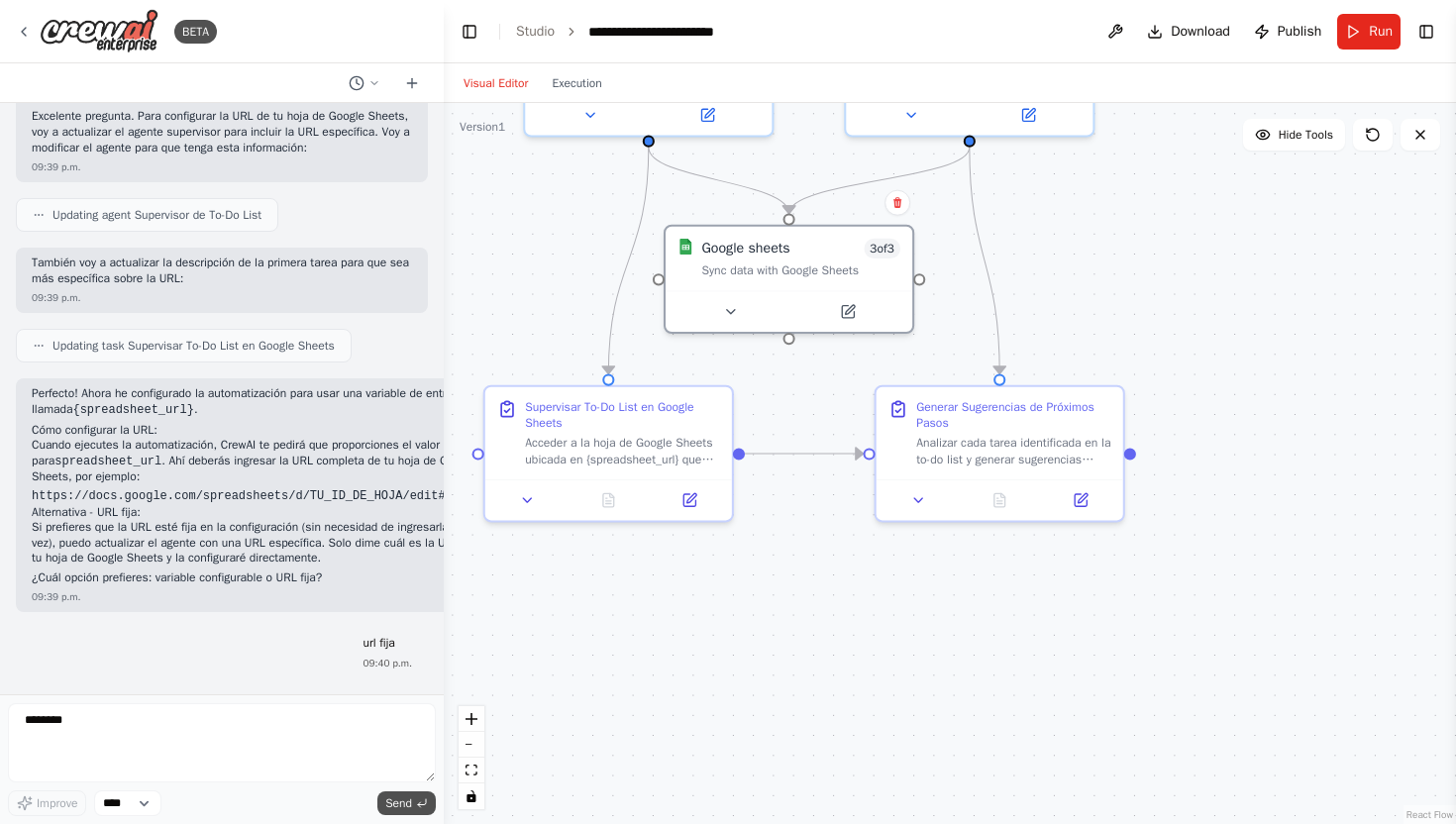 scroll, scrollTop: 1695, scrollLeft: 0, axis: vertical 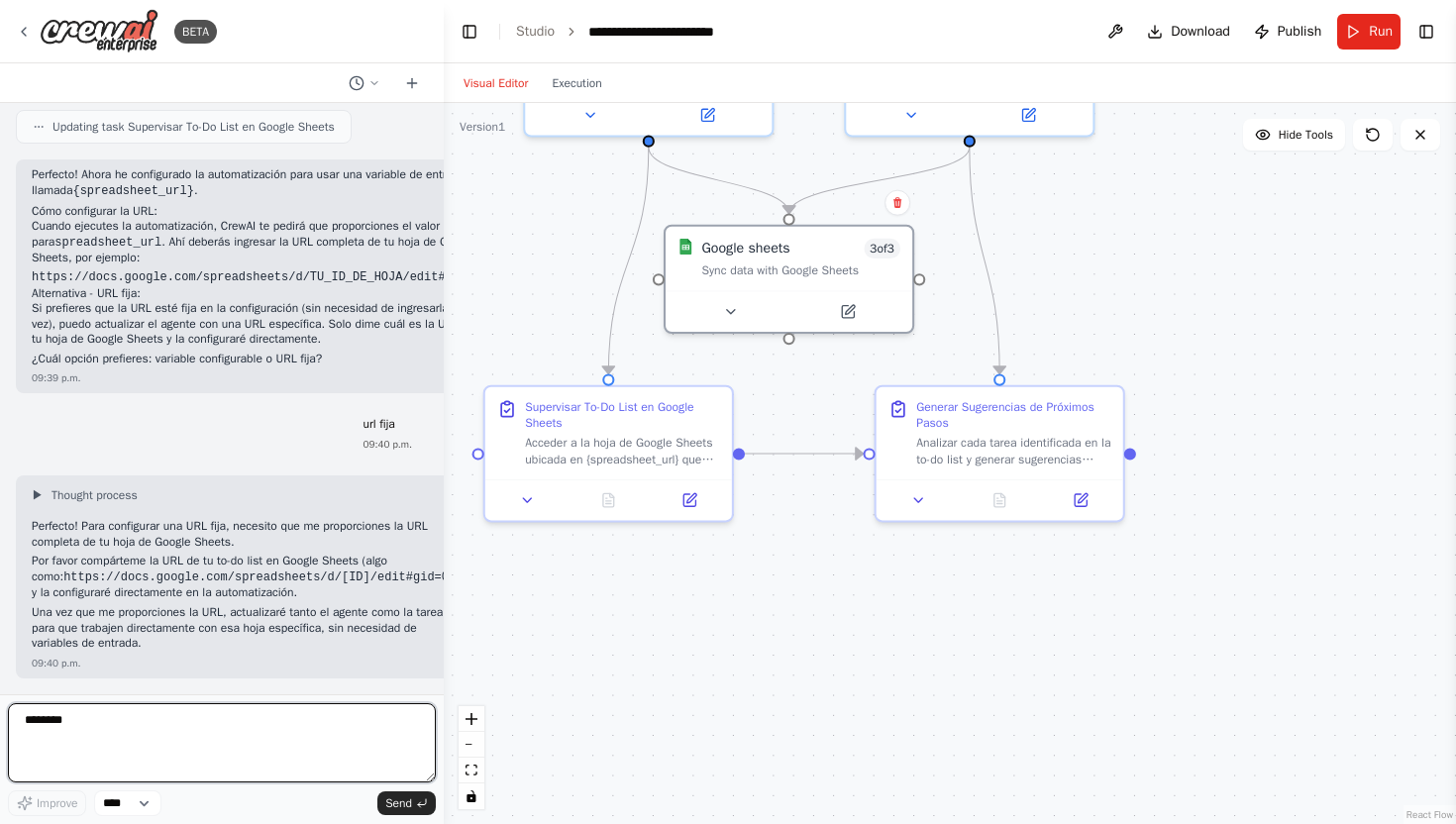 click on "********" at bounding box center (222, 743) 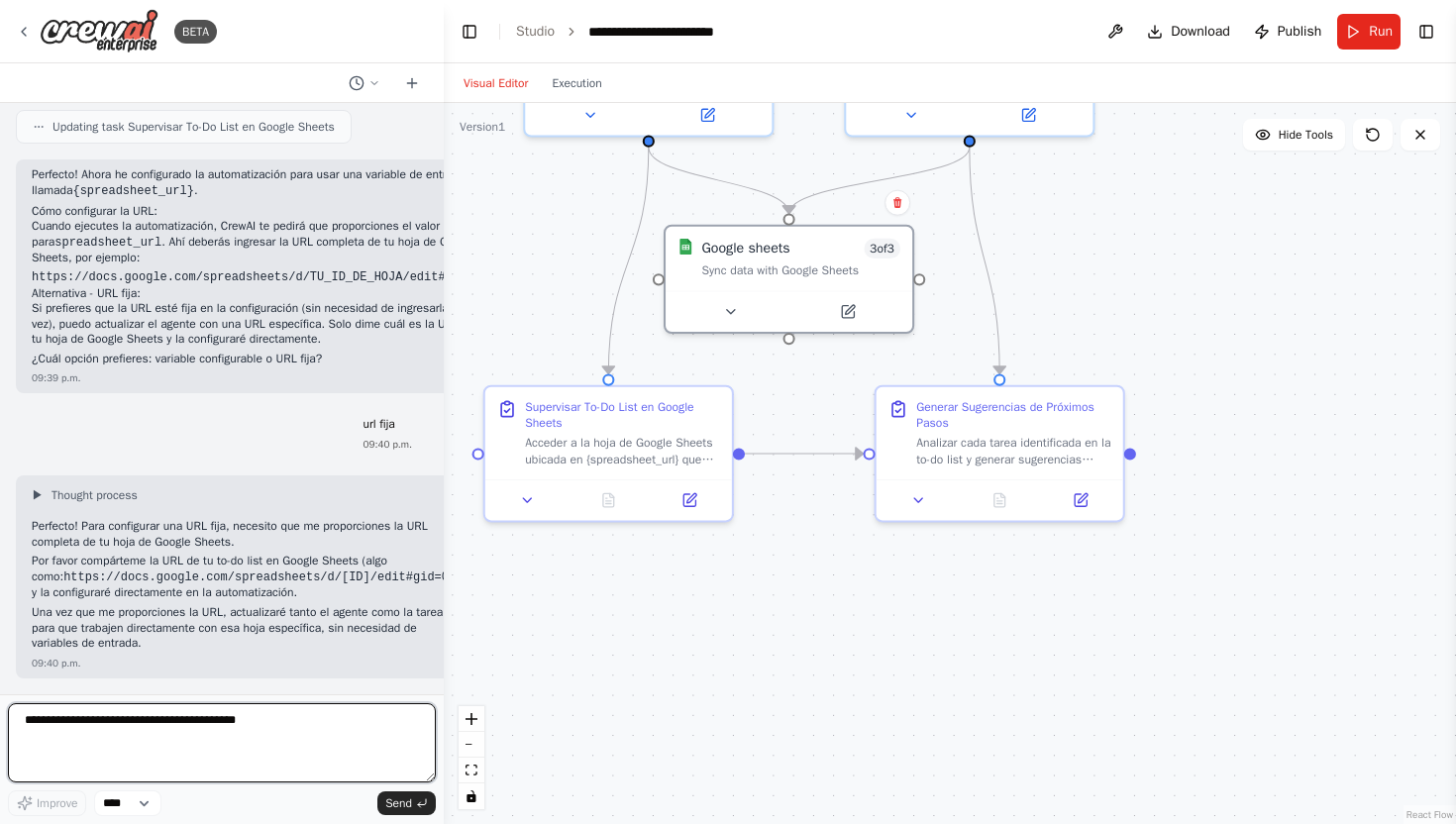 paste on "**********" 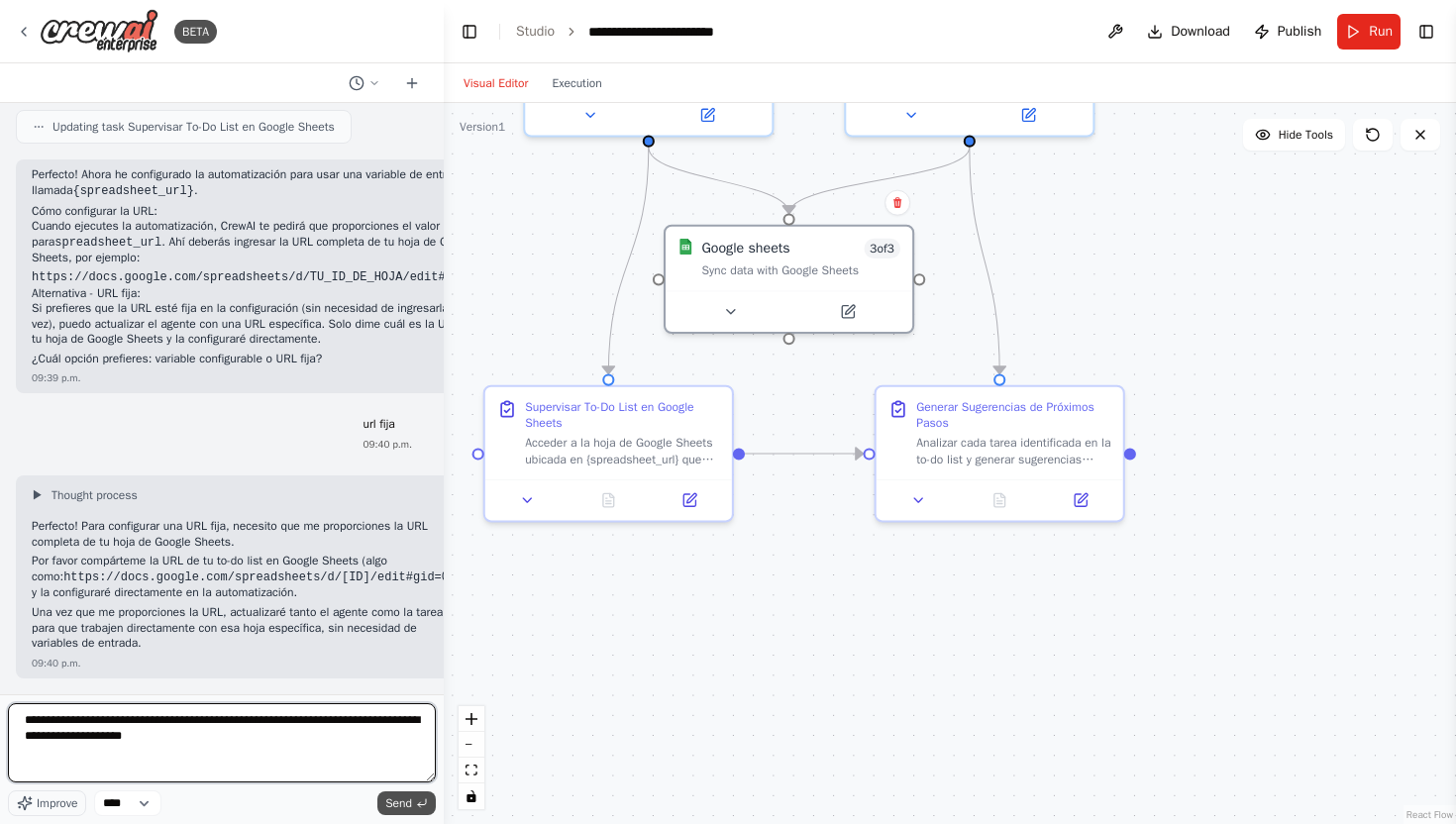 type on "**********" 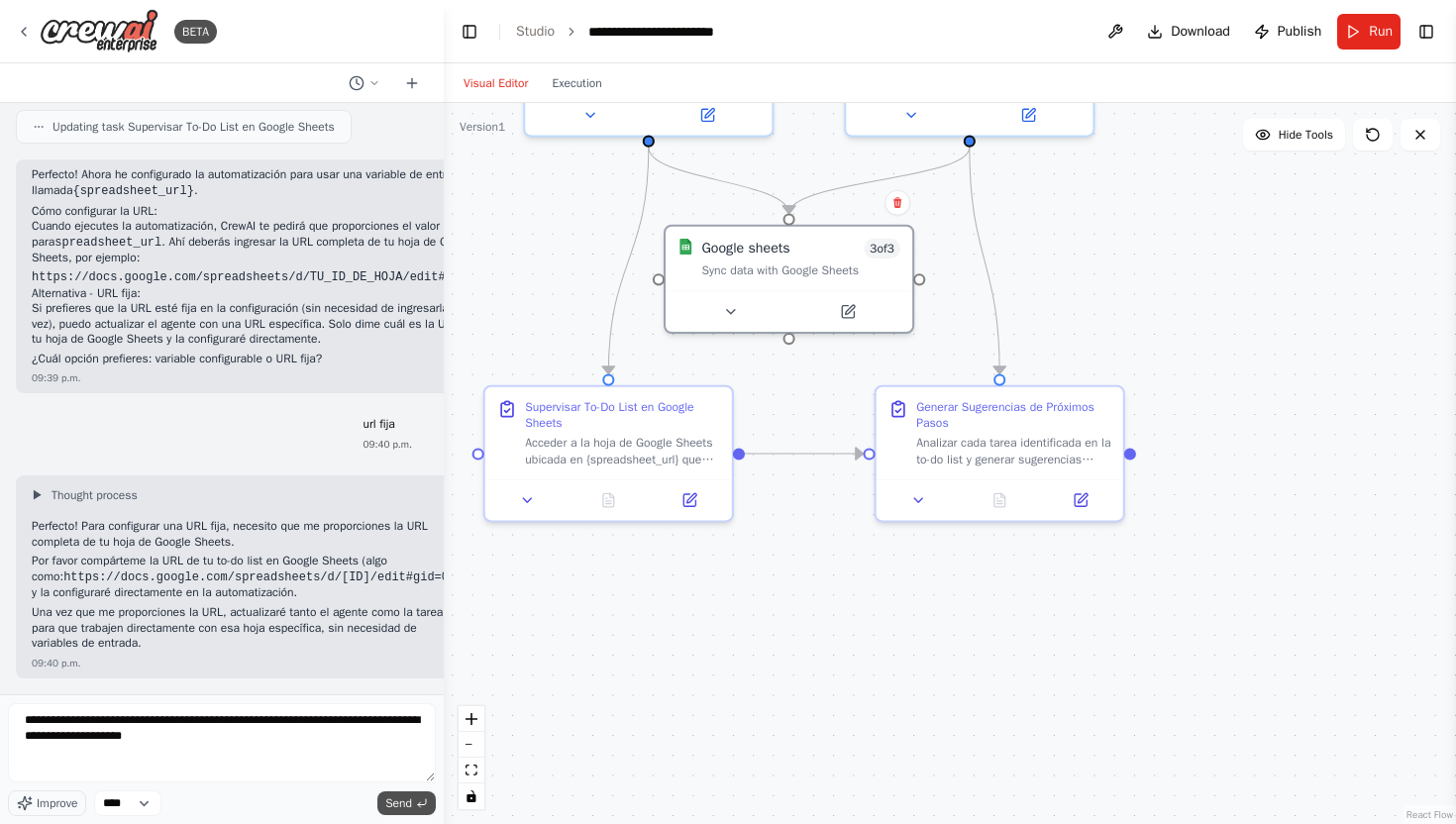 click on "Send" at bounding box center [398, 803] 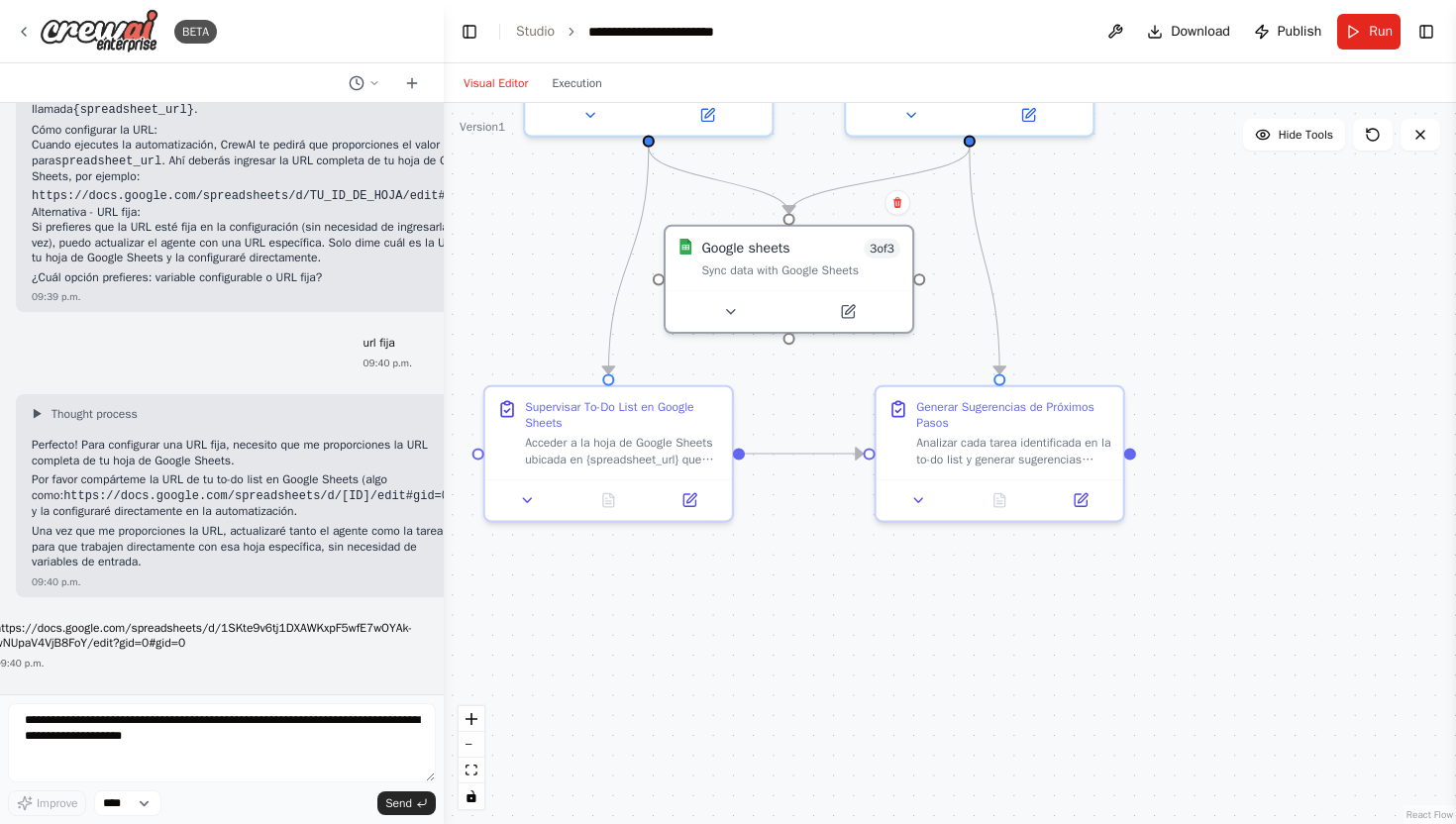 scroll, scrollTop: 1994, scrollLeft: 0, axis: vertical 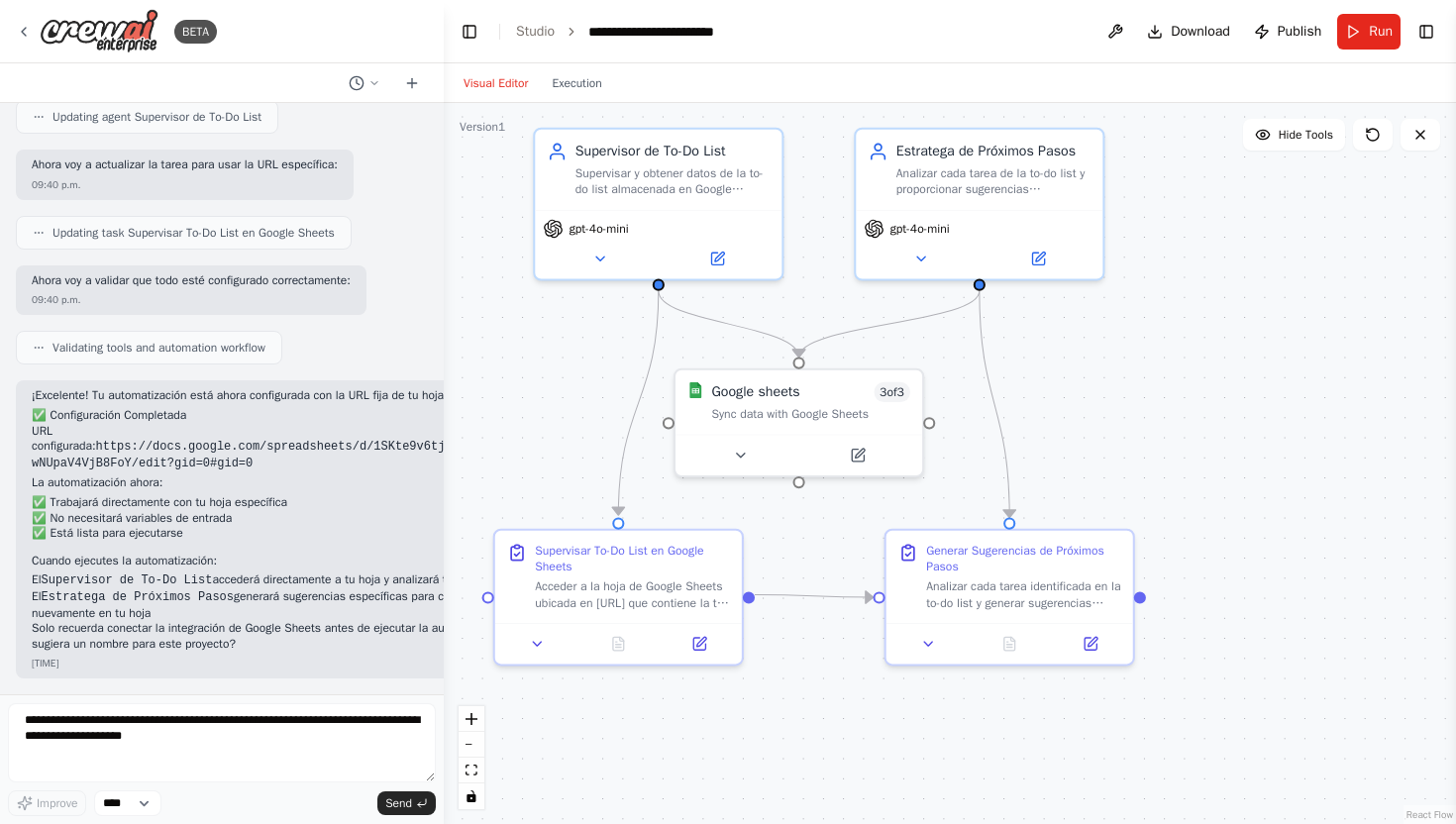 drag, startPoint x: 795, startPoint y: 566, endPoint x: 805, endPoint y: 708, distance: 142.3517 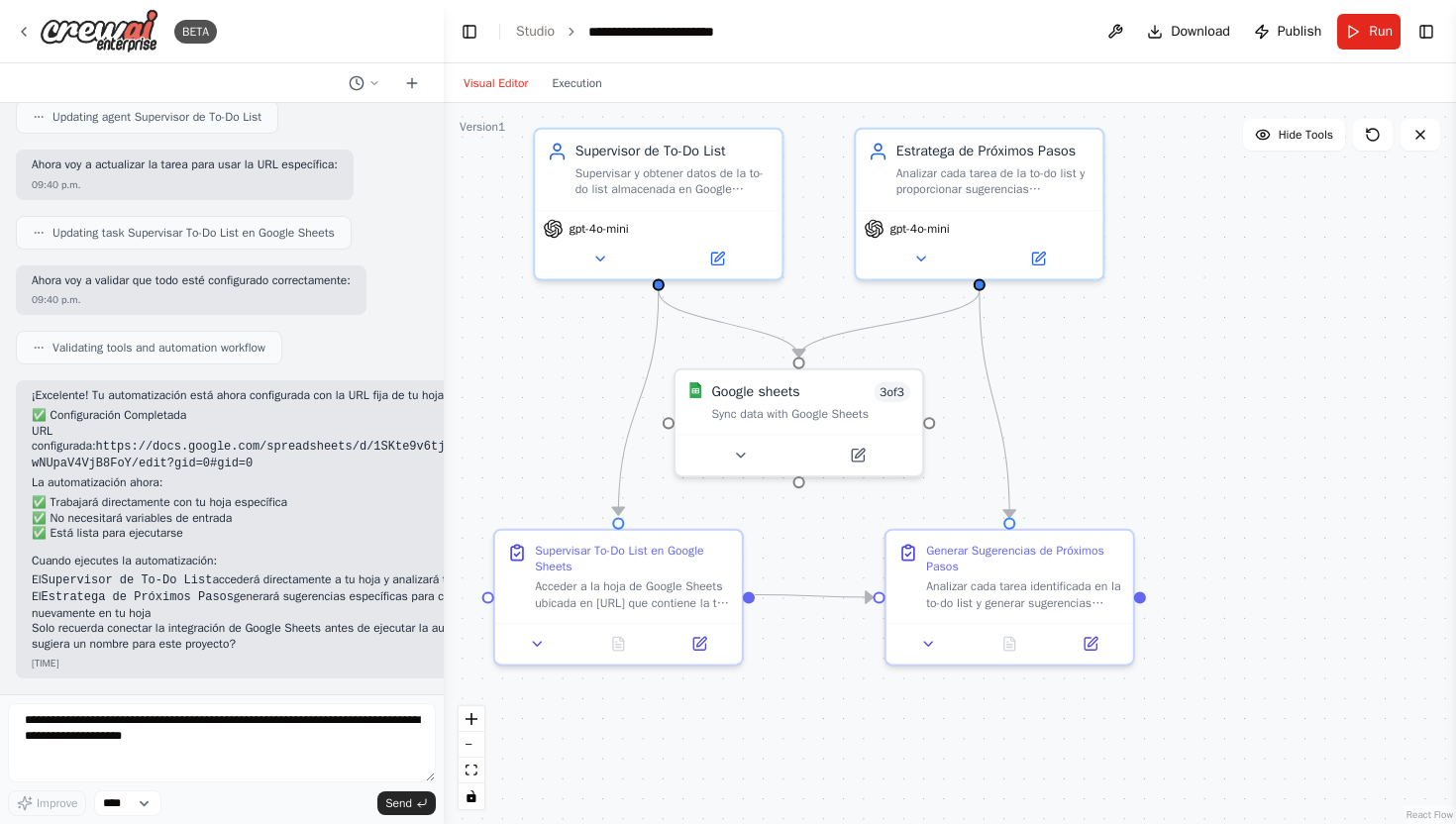 click on ".deletable-edge-delete-btn {
width: 20px;
height: 20px;
border: 0px solid #ffffff;
color: #6b7280;
background-color: #f8fafc;
cursor: pointer;
border-radius: 50%;
font-size: 12px;
padding: 3px;
display: flex;
align-items: center;
justify-content: center;
transition: all 0.2s cubic-bezier(0.4, 0, 0.2, 1);
box-shadow: 0 2px 4px rgba(0, 0, 0, 0.1);
}
.deletable-edge-delete-btn:hover {
background-color: #ef4444;
color: #ffffff;
border-color: #dc2626;
transform: scale(1.1);
box-shadow: 0 4px 12px rgba(239, 68, 68, 0.4);
}
.deletable-edge-delete-btn:active {
transform: scale(0.95);
box-shadow: 0 2px 4px rgba(239, 68, 68, 0.3);
}
Supervisor de To-Do List gpt-4o-mini Google sheets 3  of  3" at bounding box center (950, 464) 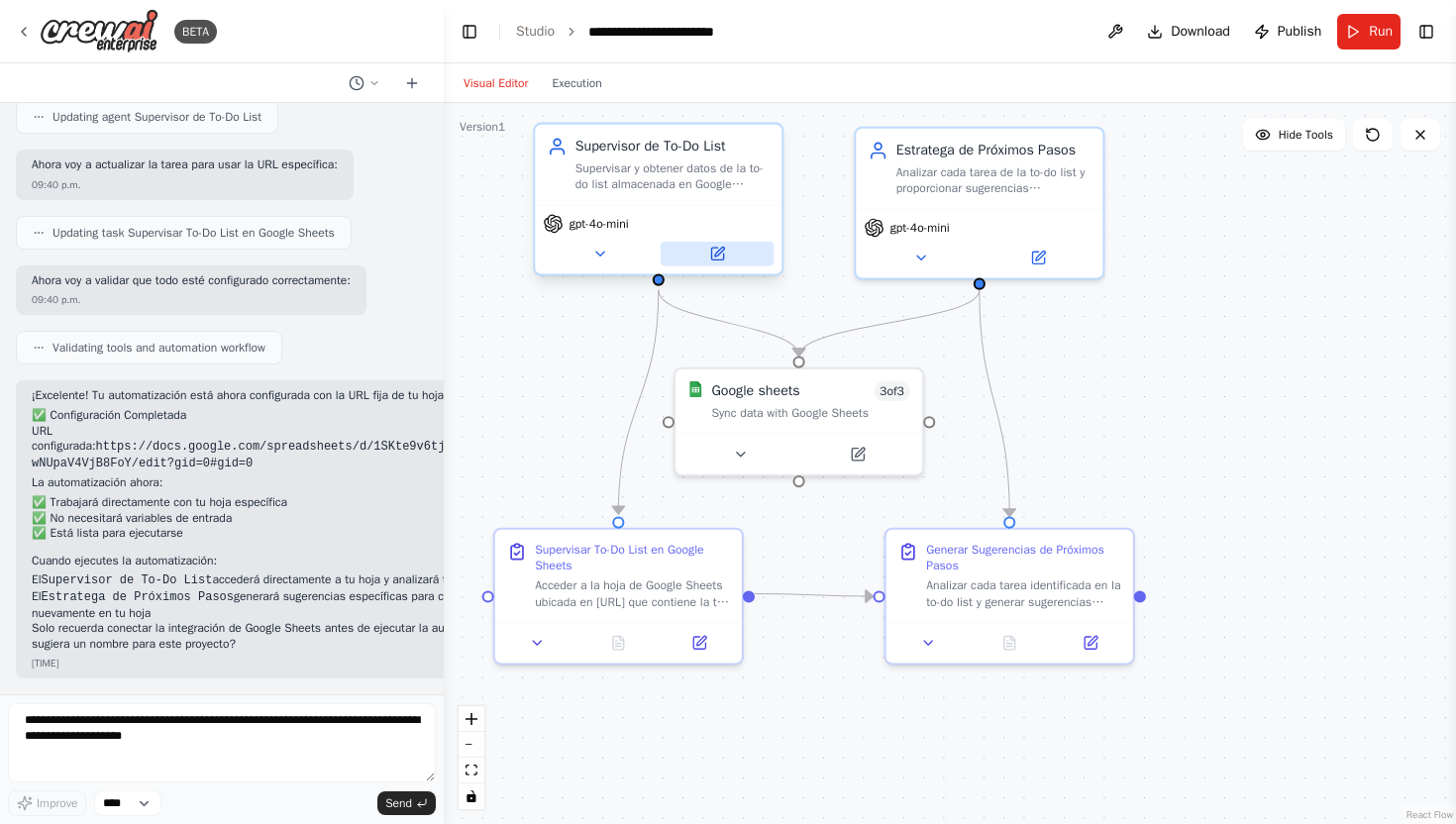 click 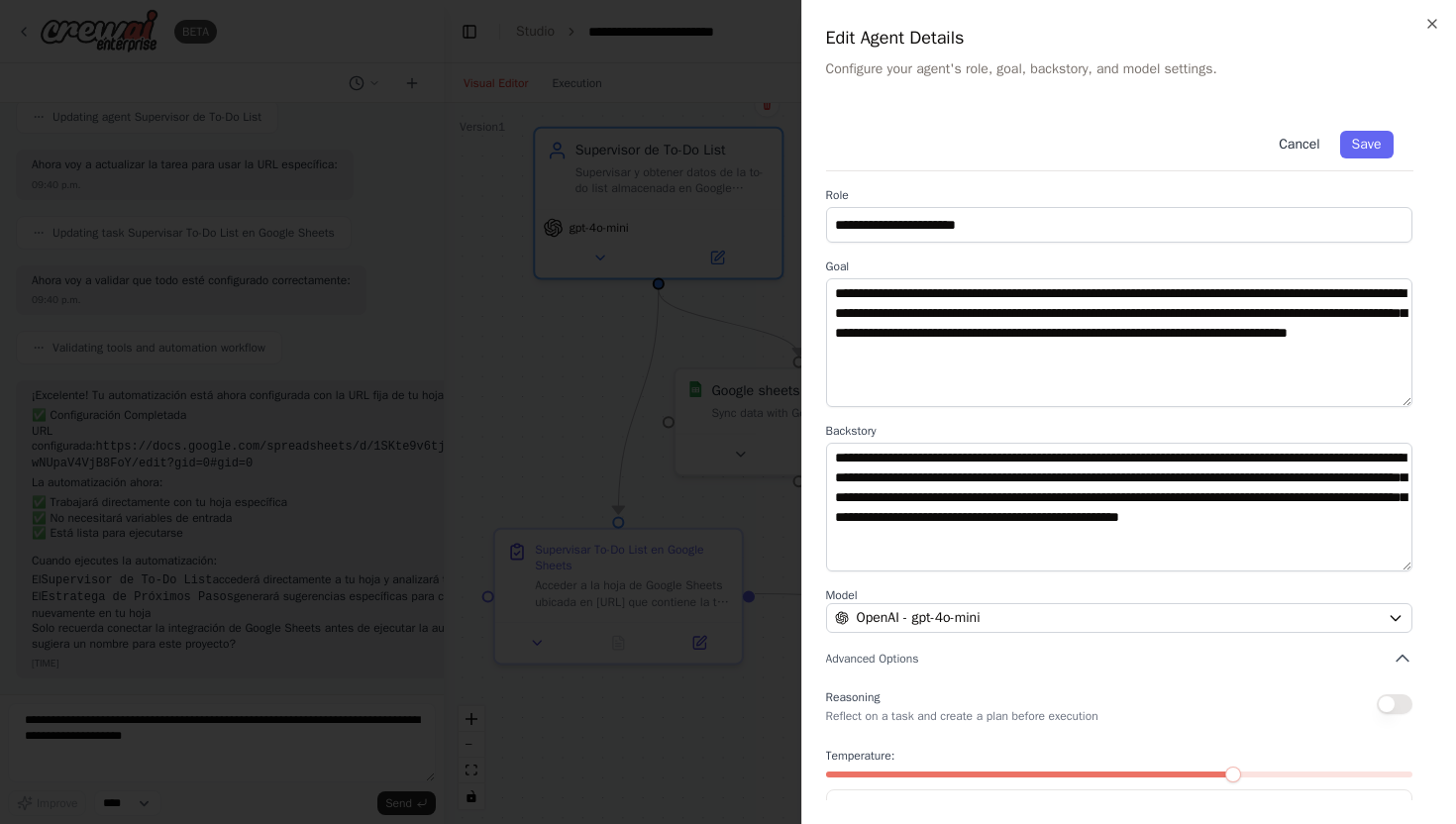 click on "Cancel" at bounding box center [1299, 145] 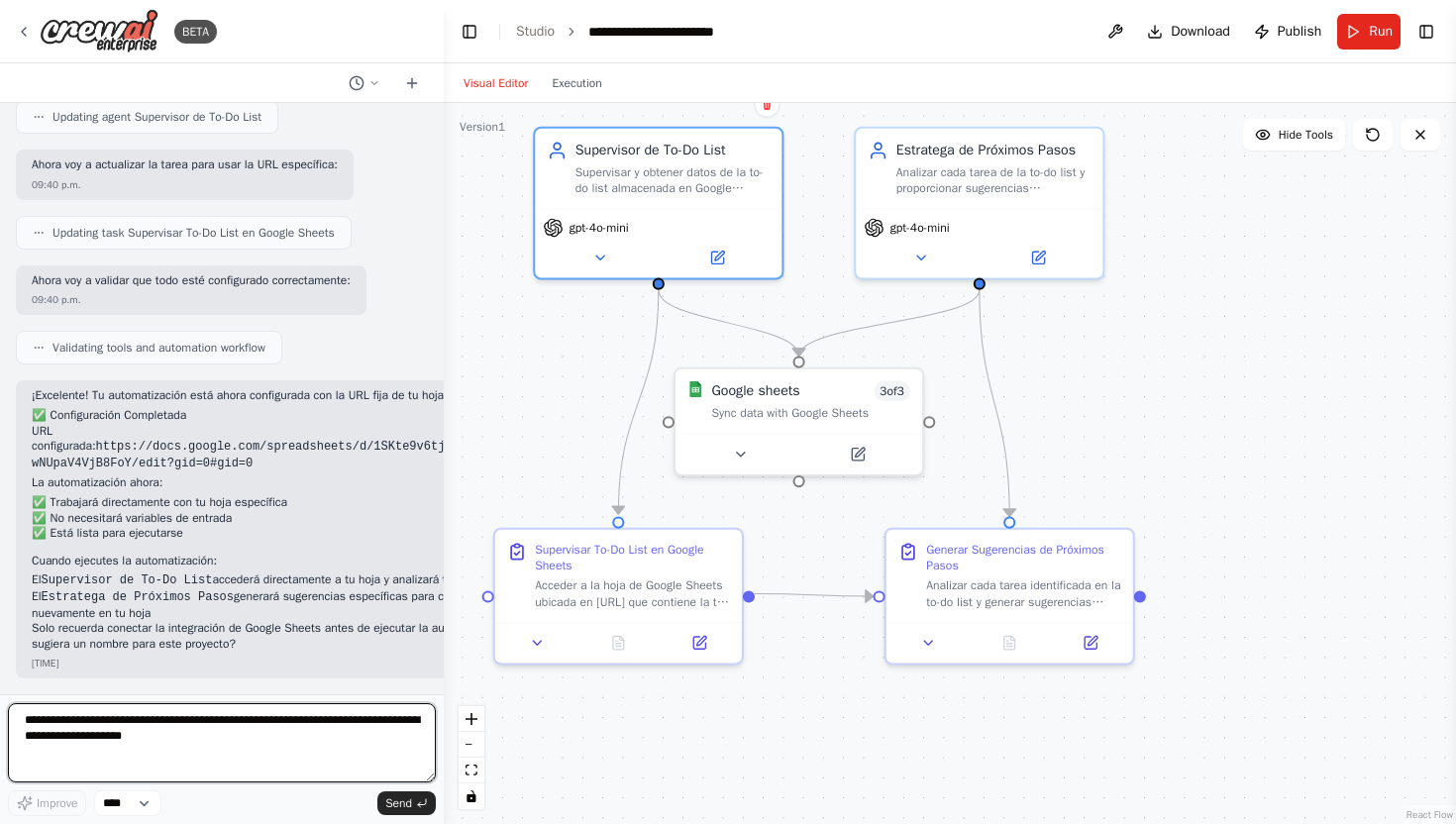 click on "**********" at bounding box center [222, 743] 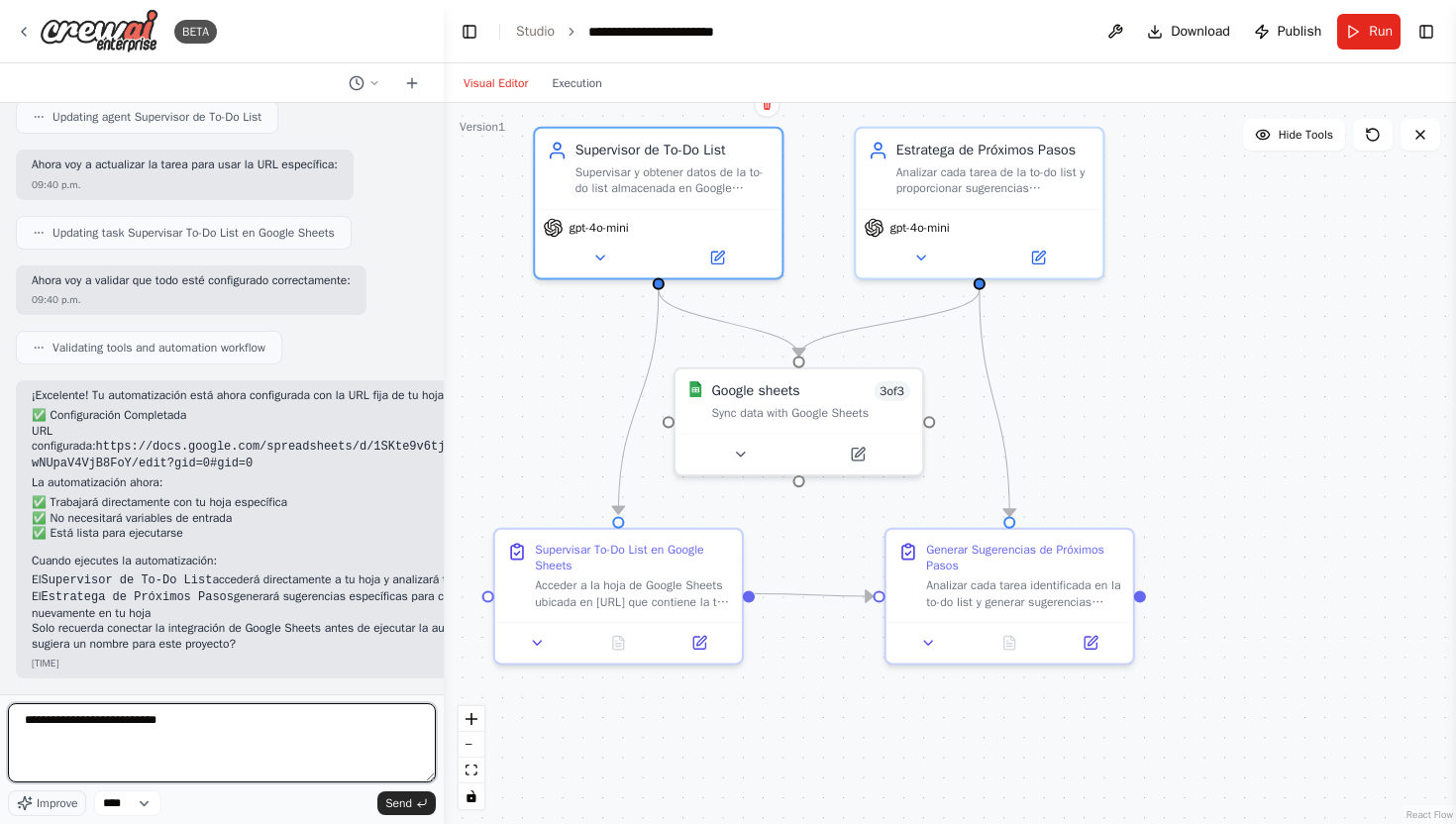 type on "**********" 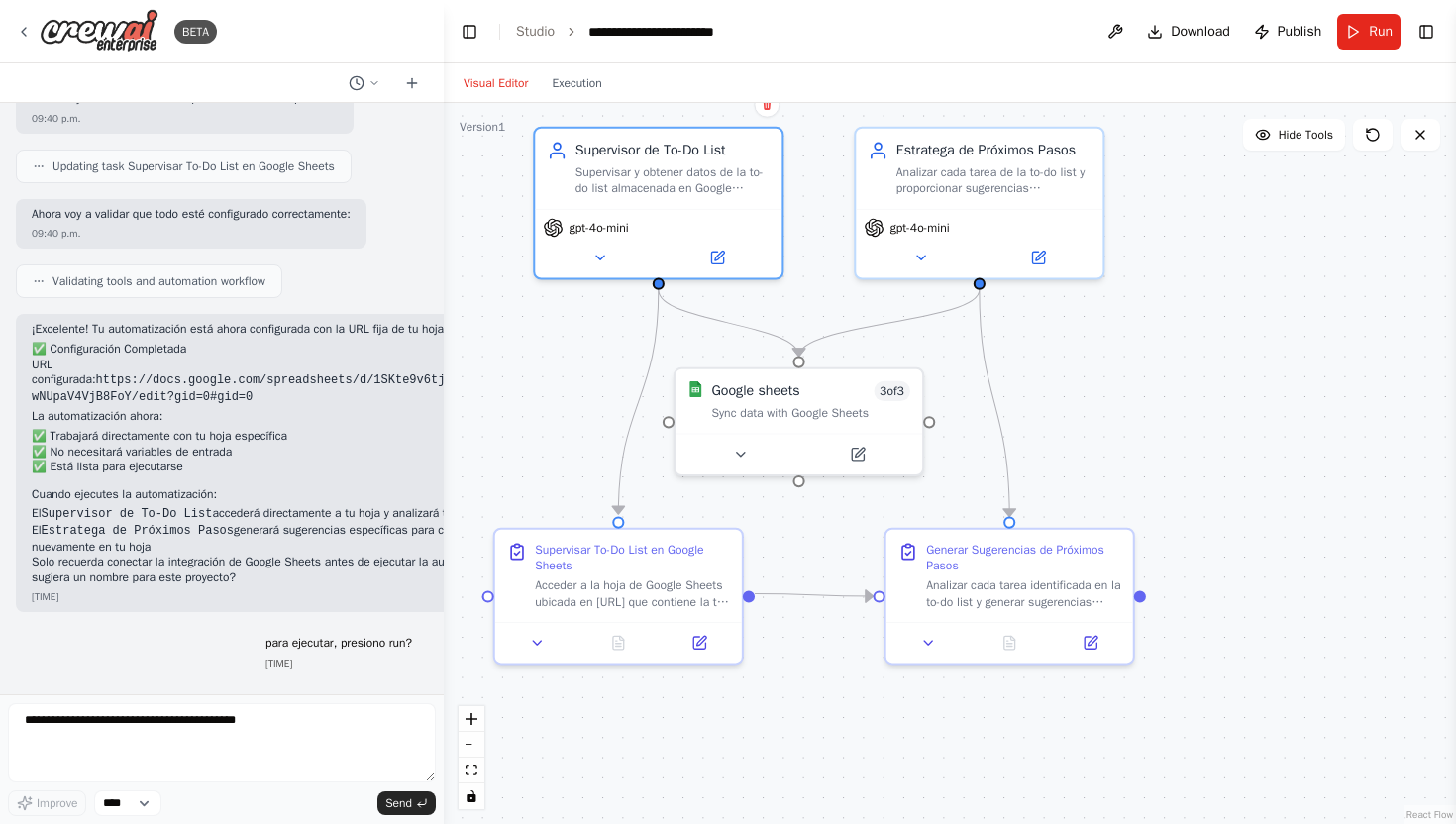 scroll, scrollTop: 2800, scrollLeft: 0, axis: vertical 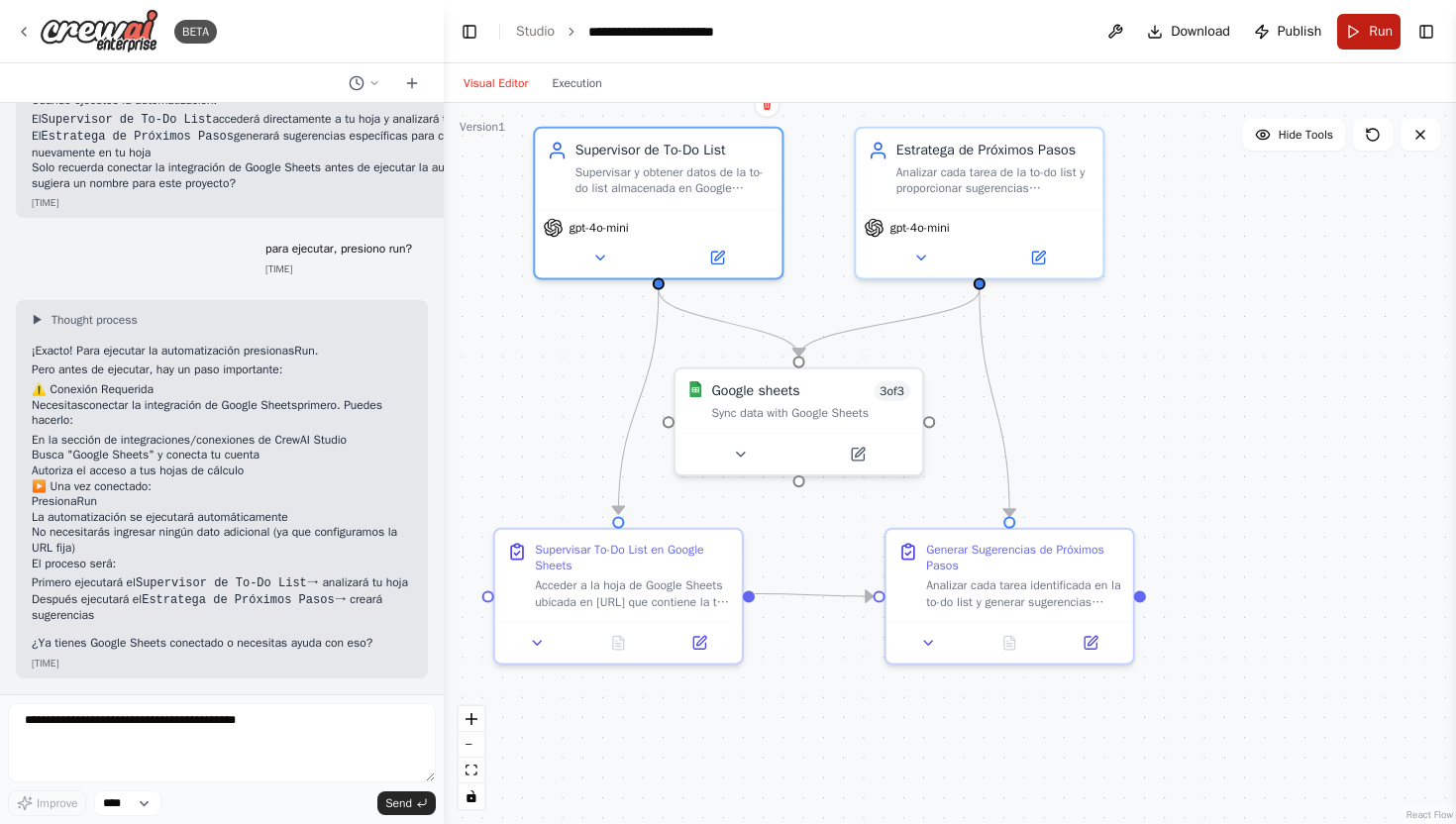 click on "Run" at bounding box center (1369, 32) 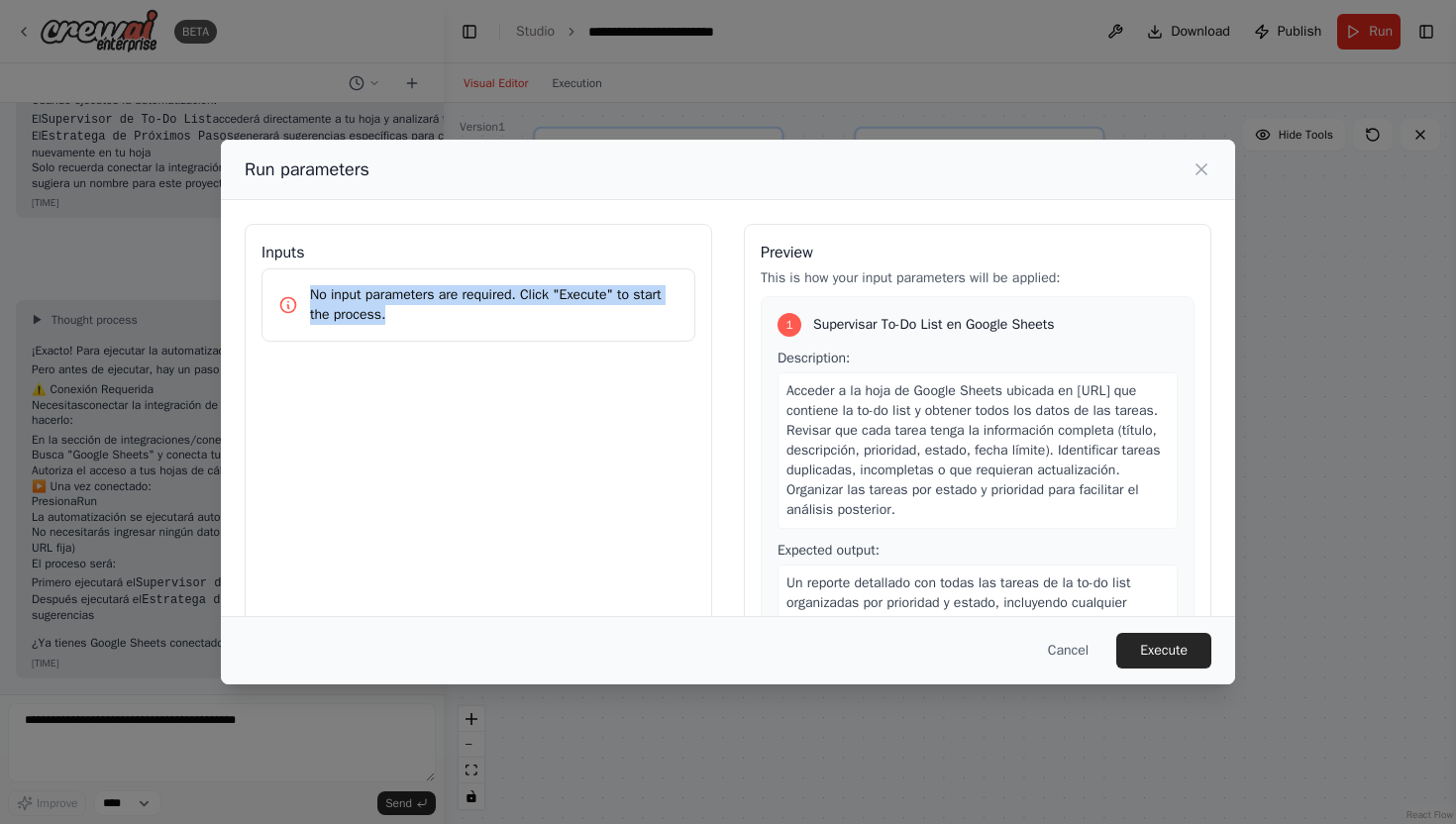 drag, startPoint x: 390, startPoint y: 322, endPoint x: 305, endPoint y: 288, distance: 91.5478 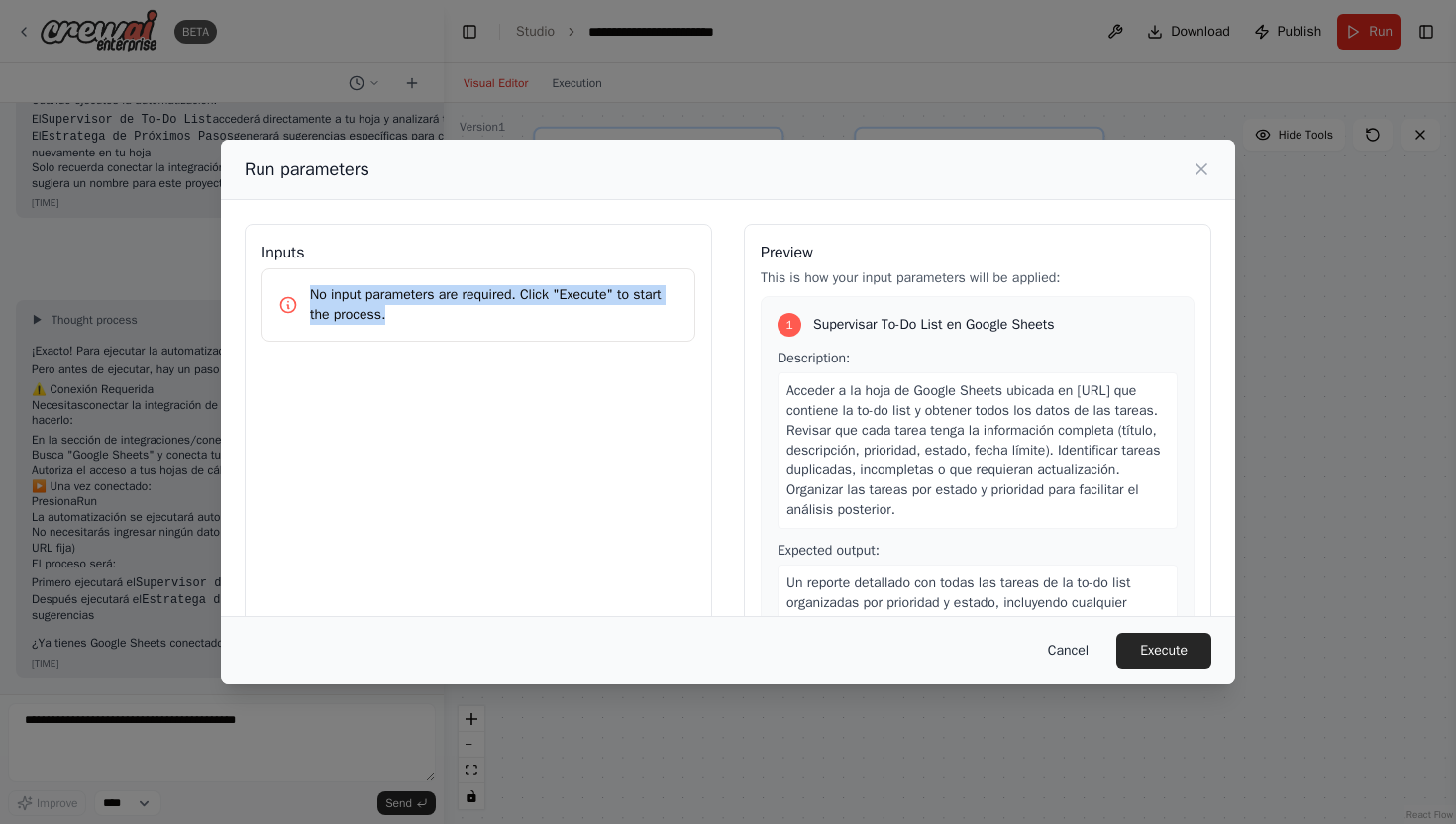 click on "Cancel" at bounding box center [1068, 651] 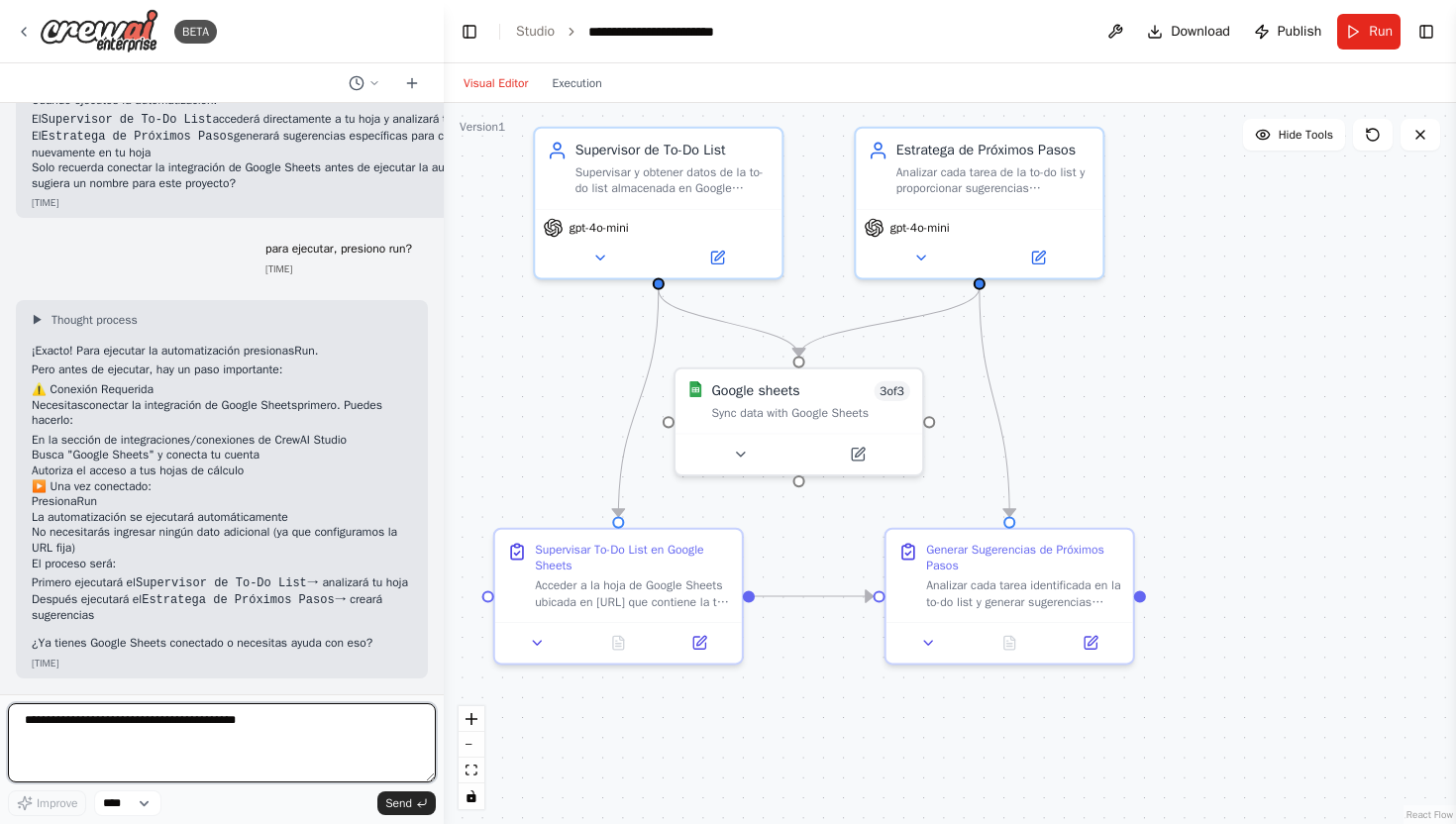 click at bounding box center [222, 743] 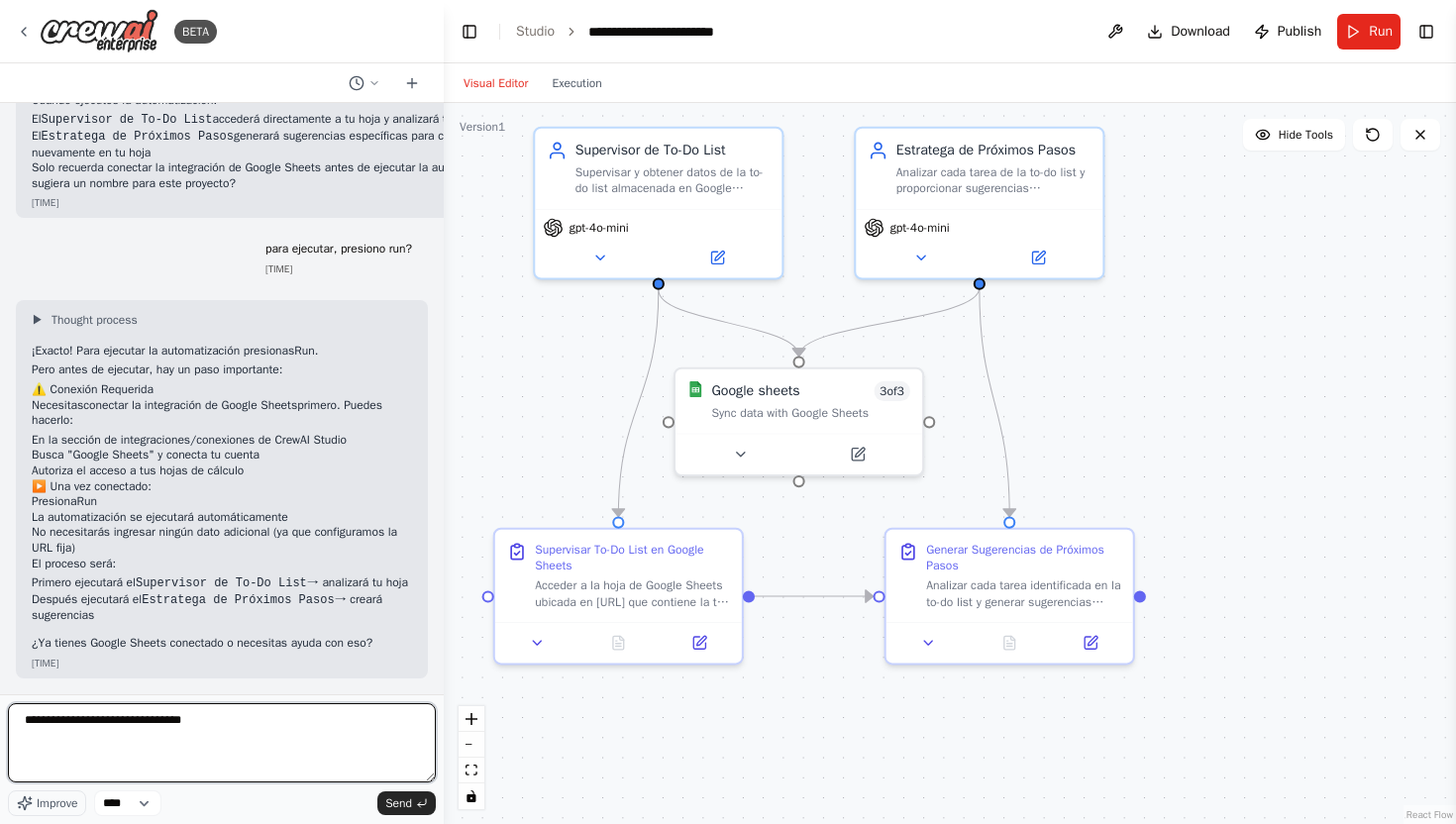 paste on "**********" 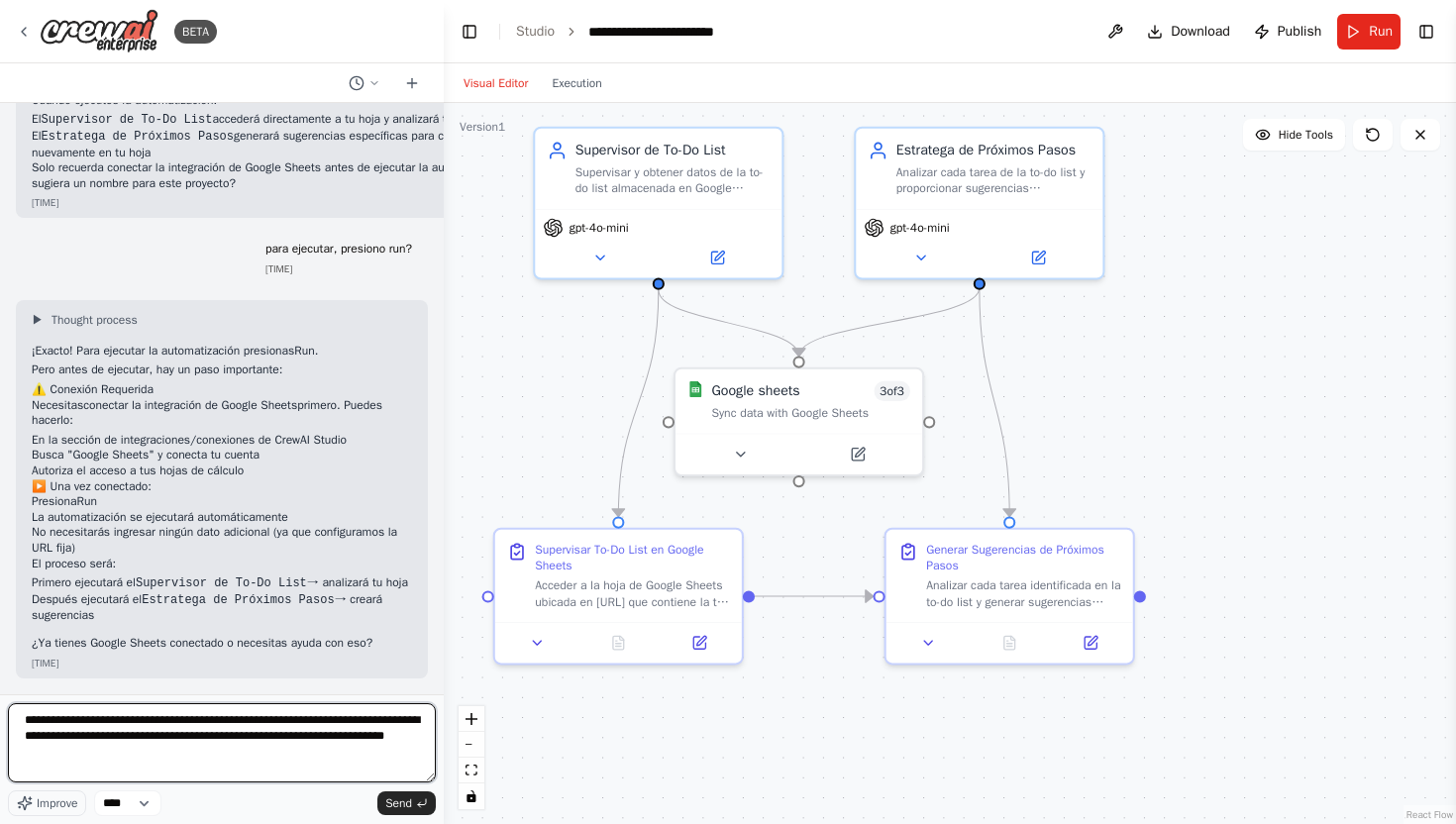 type on "**********" 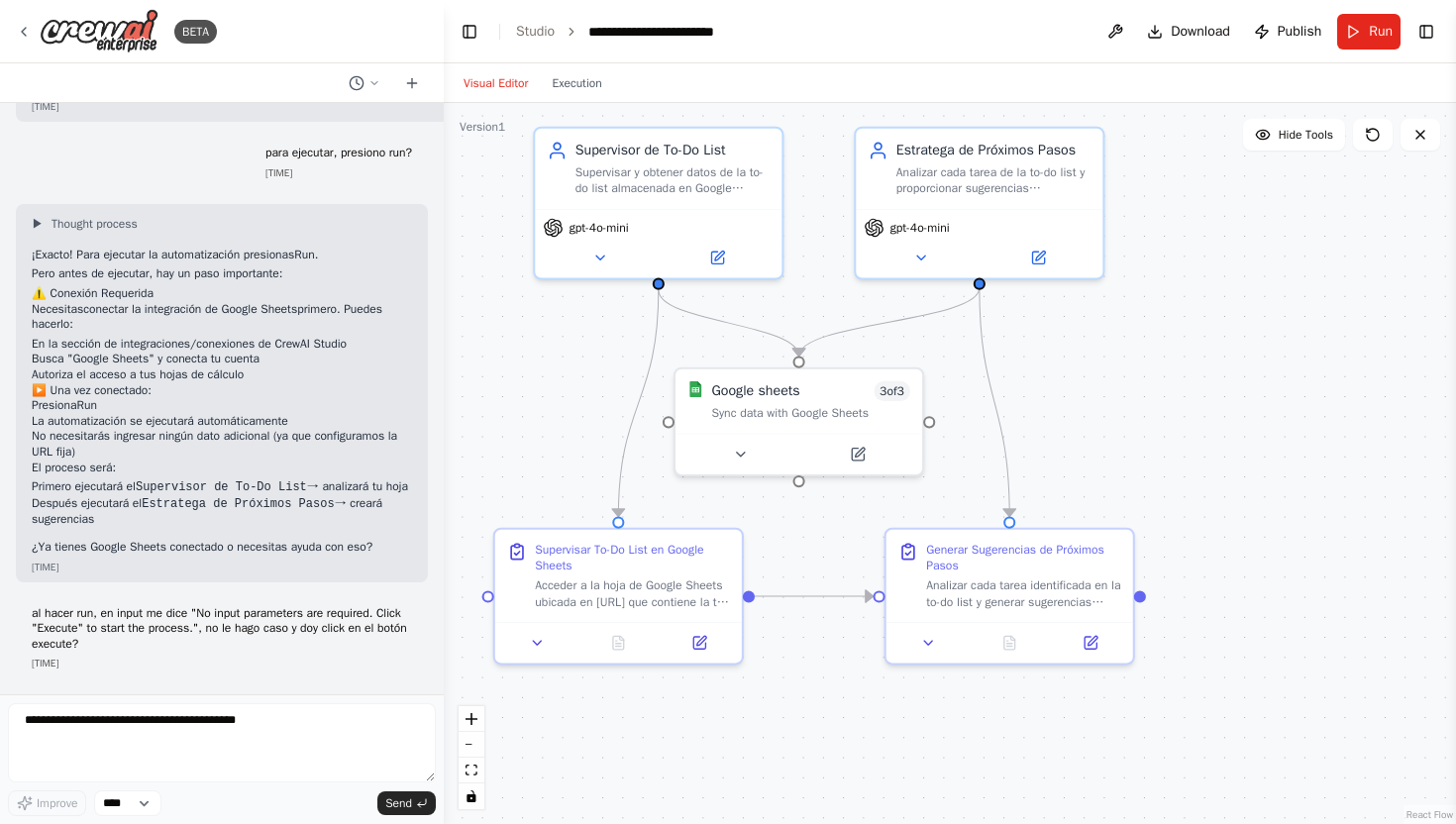 scroll, scrollTop: 3305, scrollLeft: 0, axis: vertical 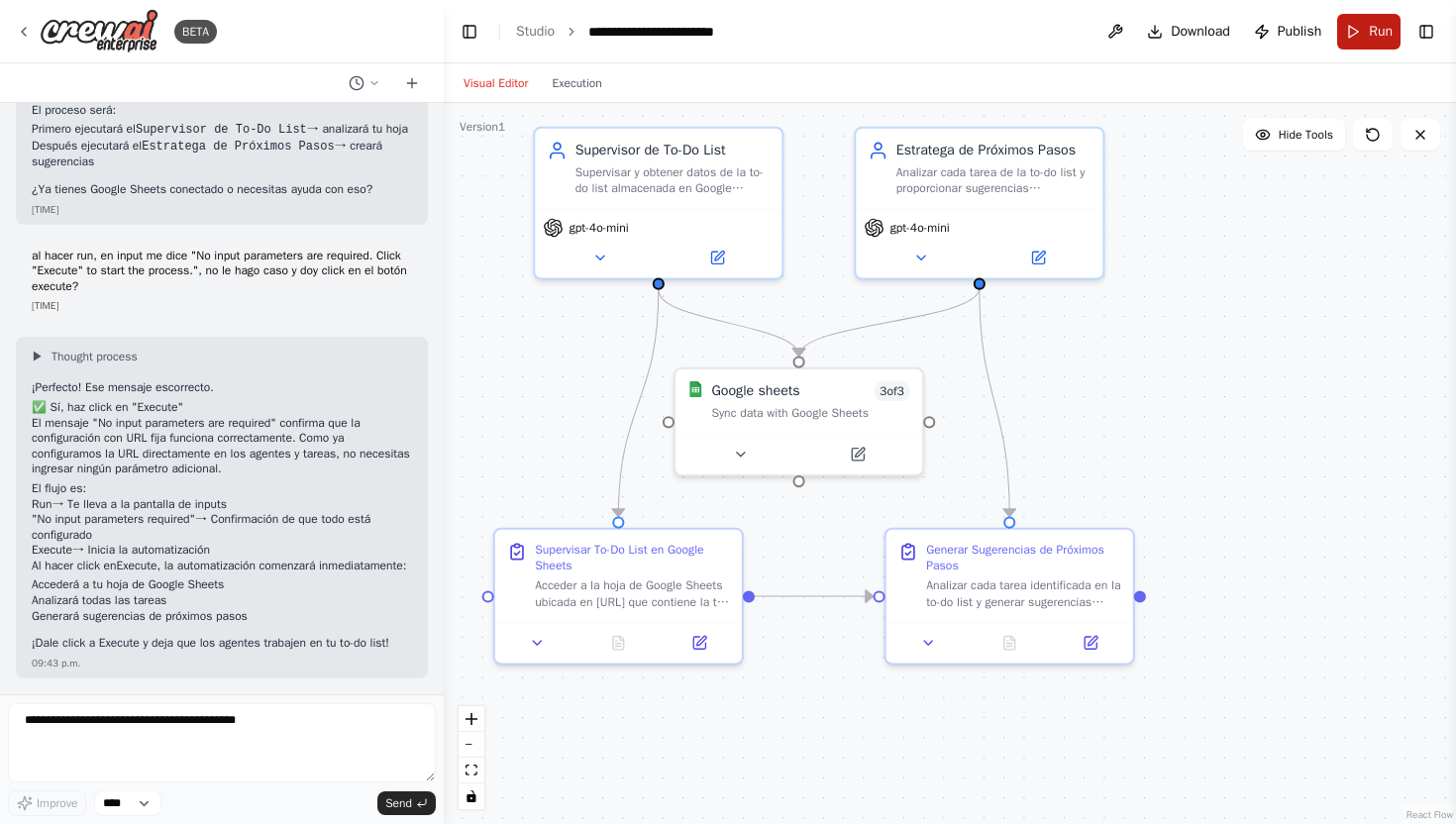 click on "Run" at bounding box center (1369, 32) 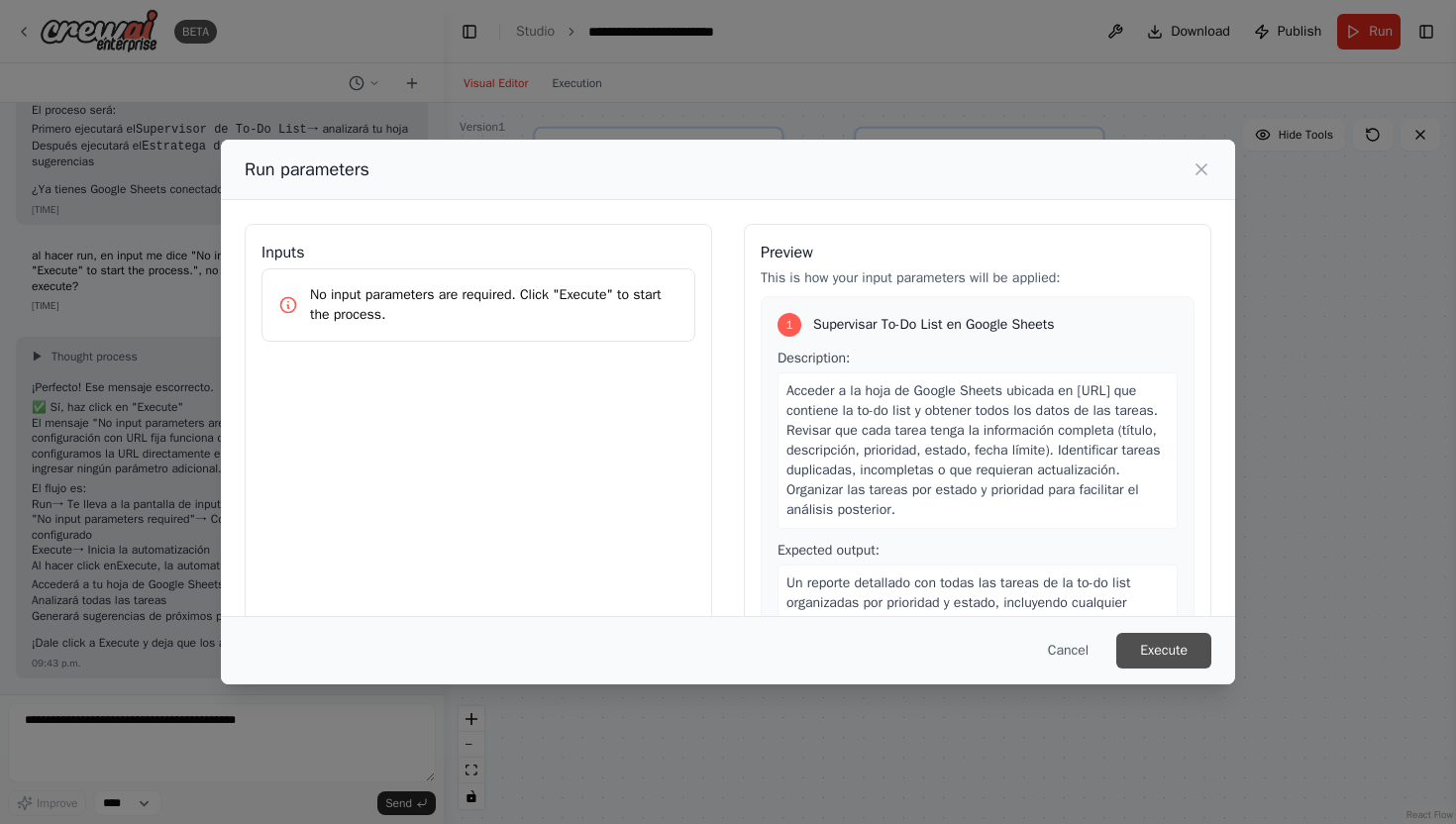 click on "Execute" at bounding box center [1164, 651] 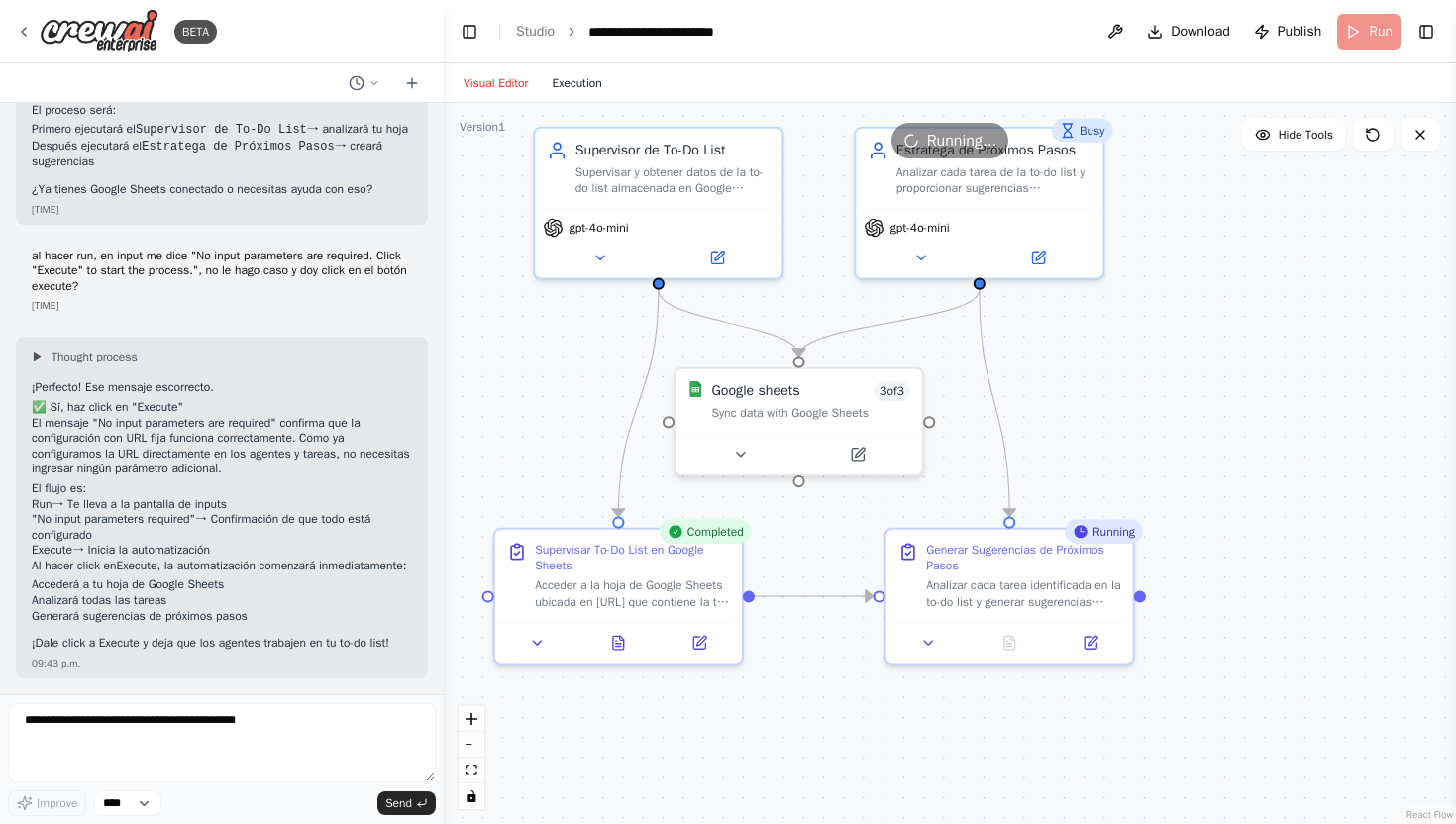 click on "Execution" at bounding box center [576, 83] 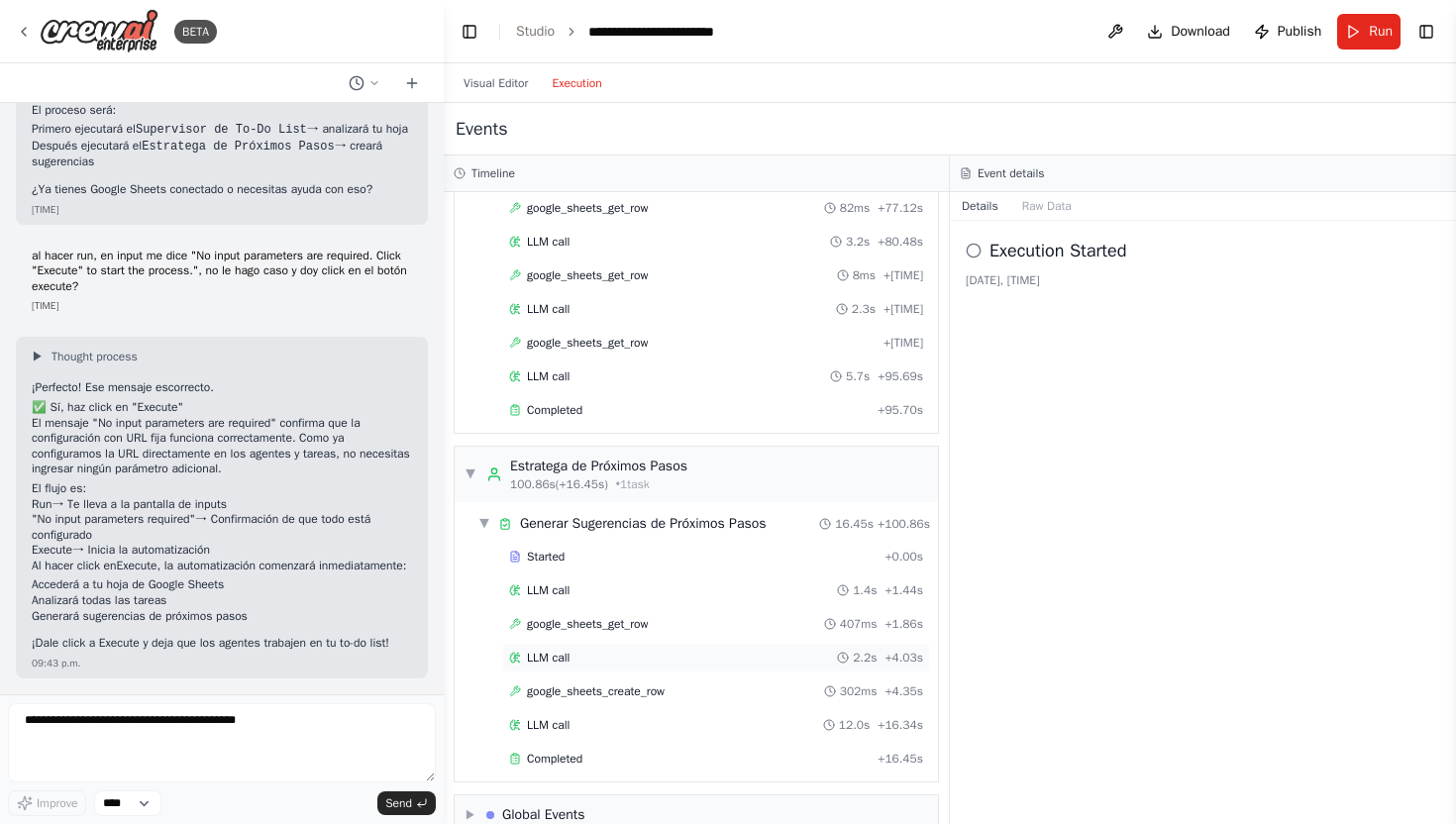 scroll, scrollTop: 1654, scrollLeft: 0, axis: vertical 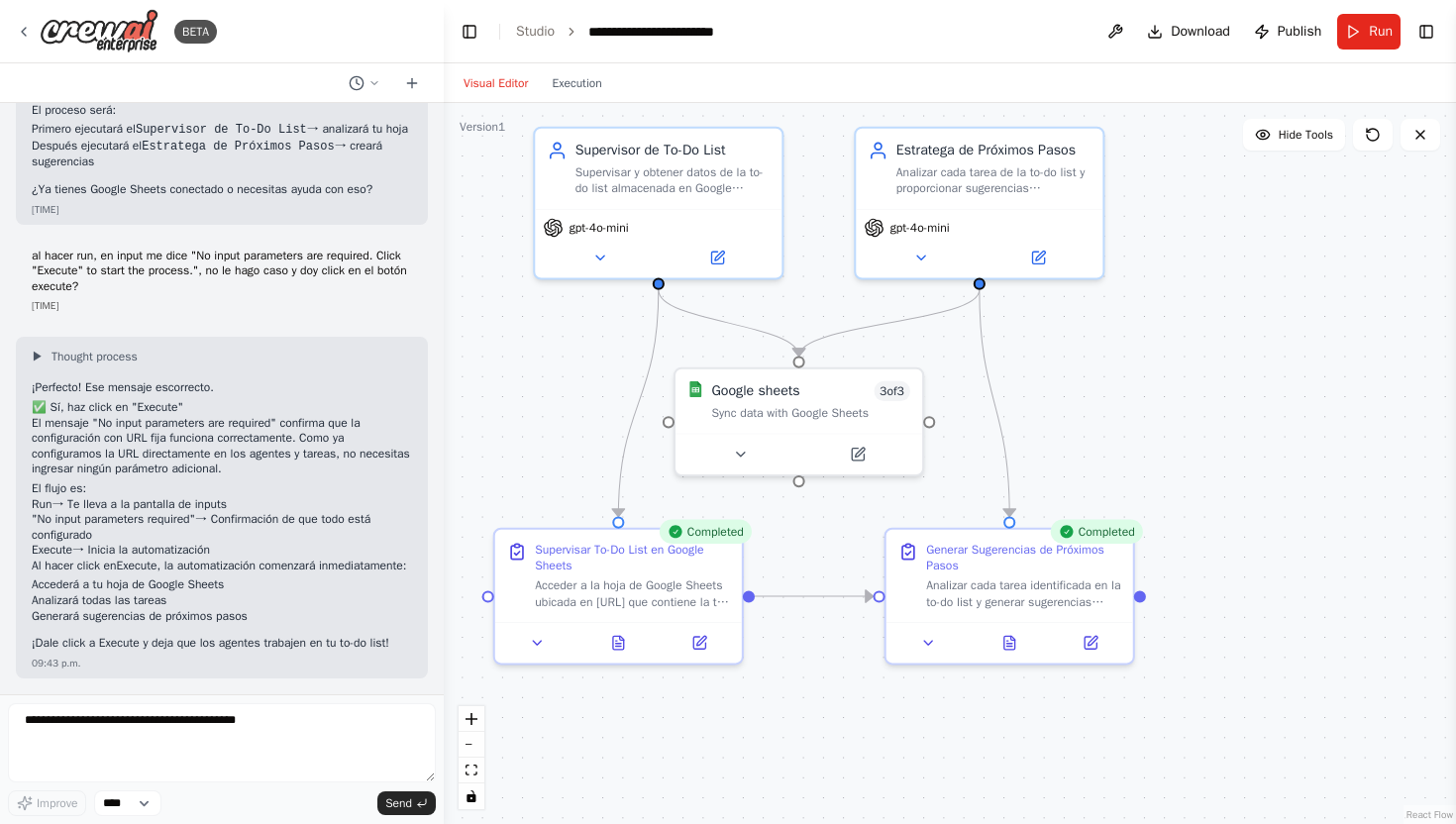 click on "Visual Editor" at bounding box center (495, 83) 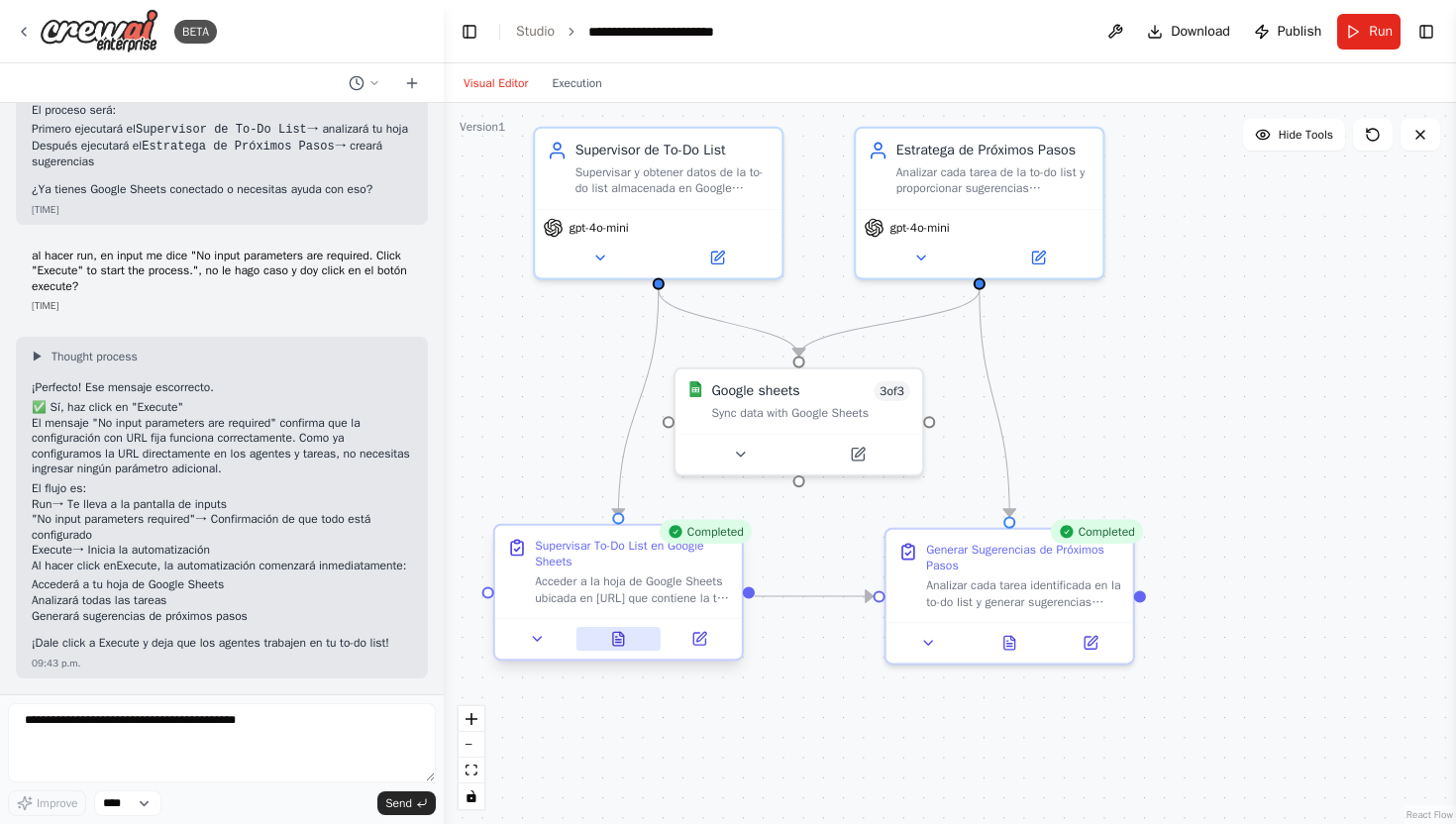 click at bounding box center (618, 639) 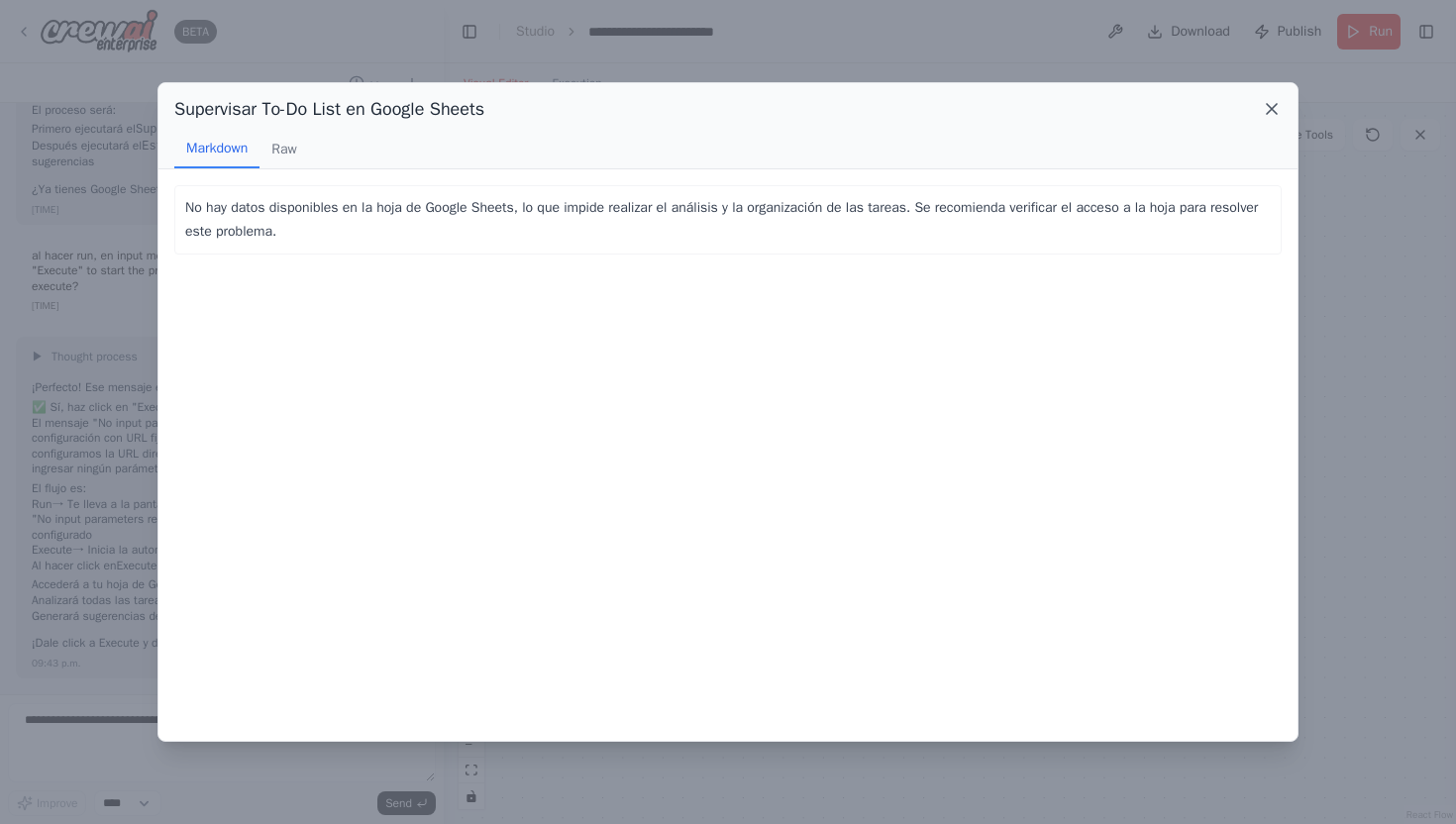 click 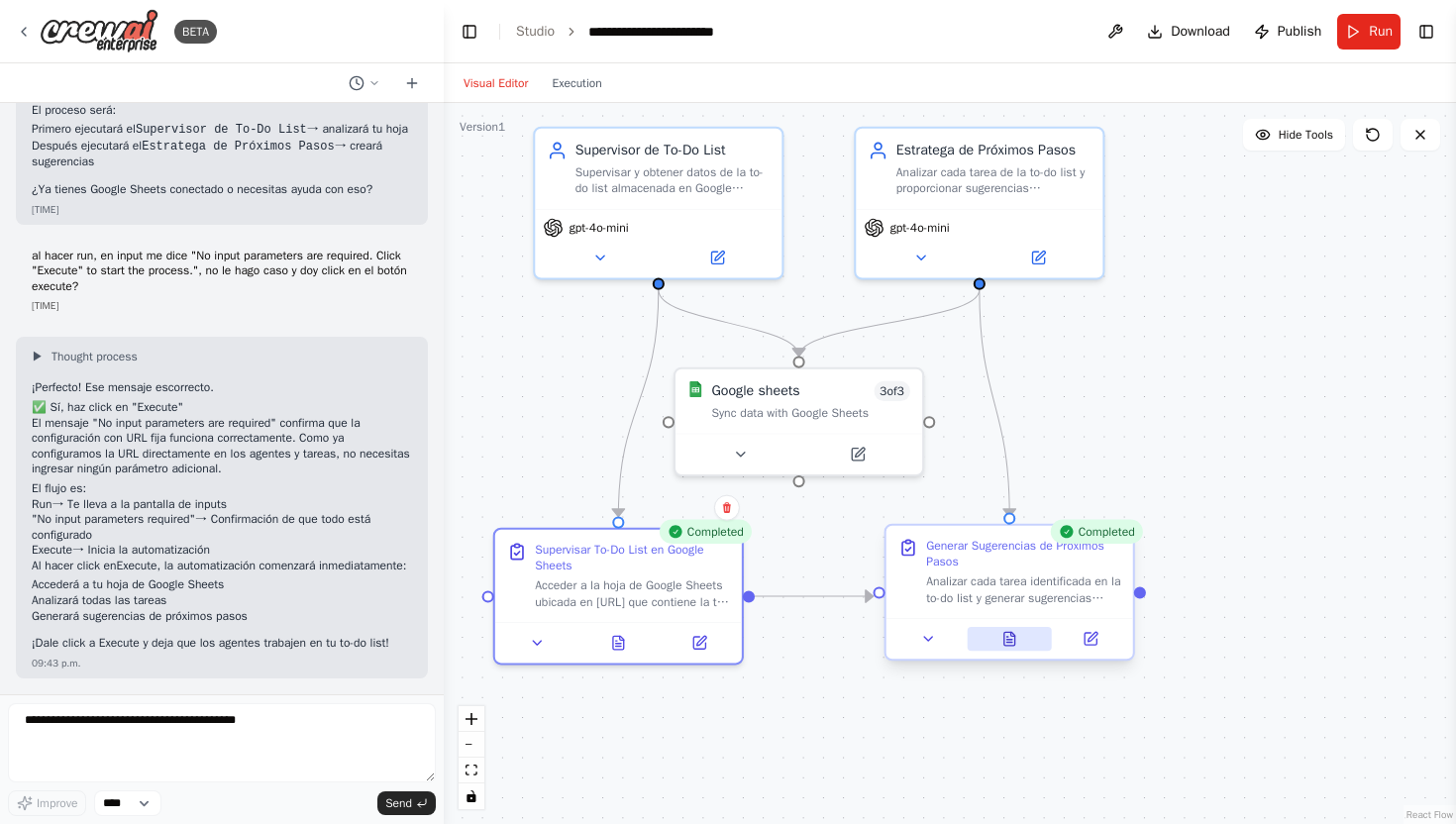 click 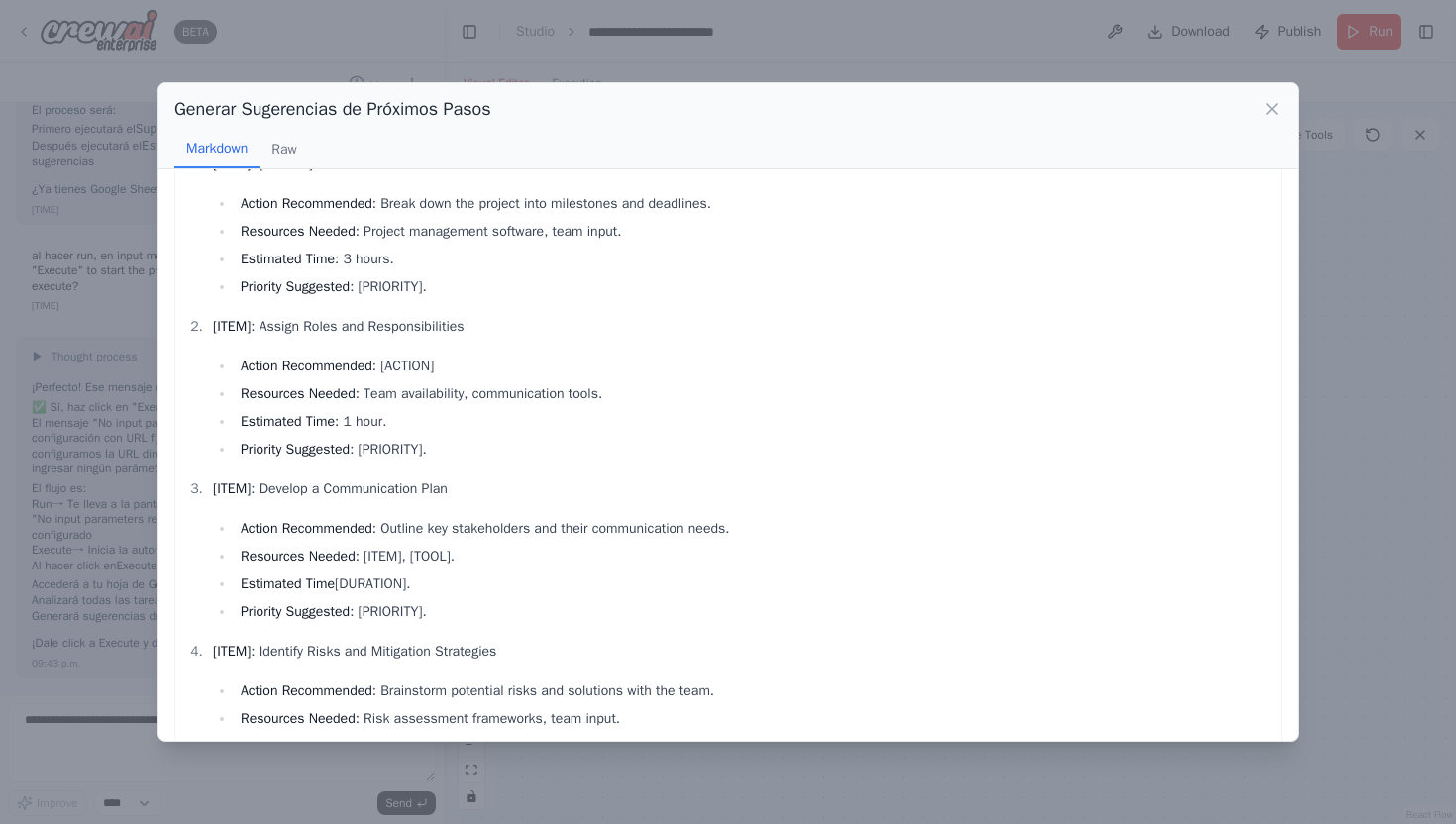 scroll, scrollTop: 0, scrollLeft: 0, axis: both 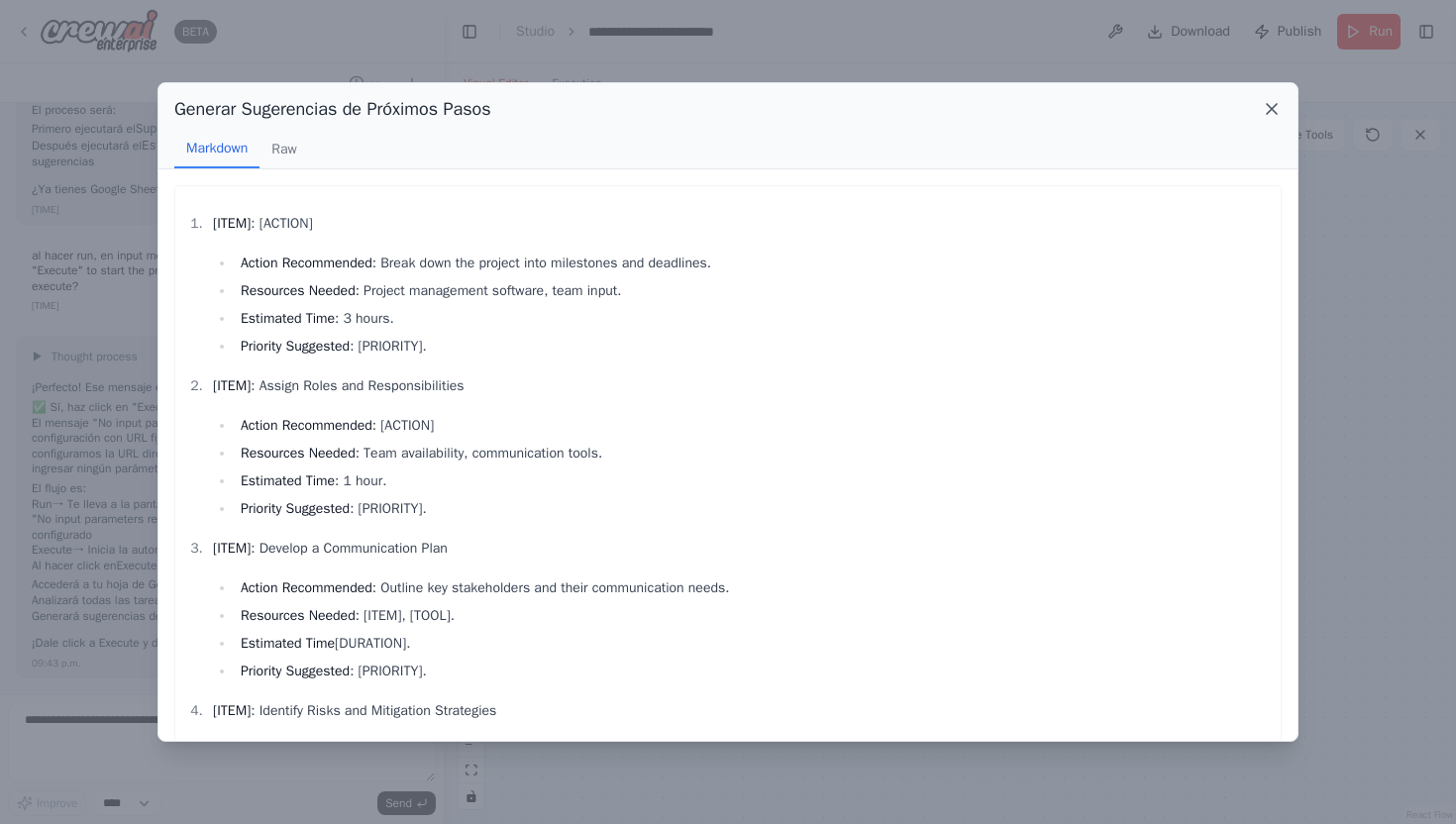 click 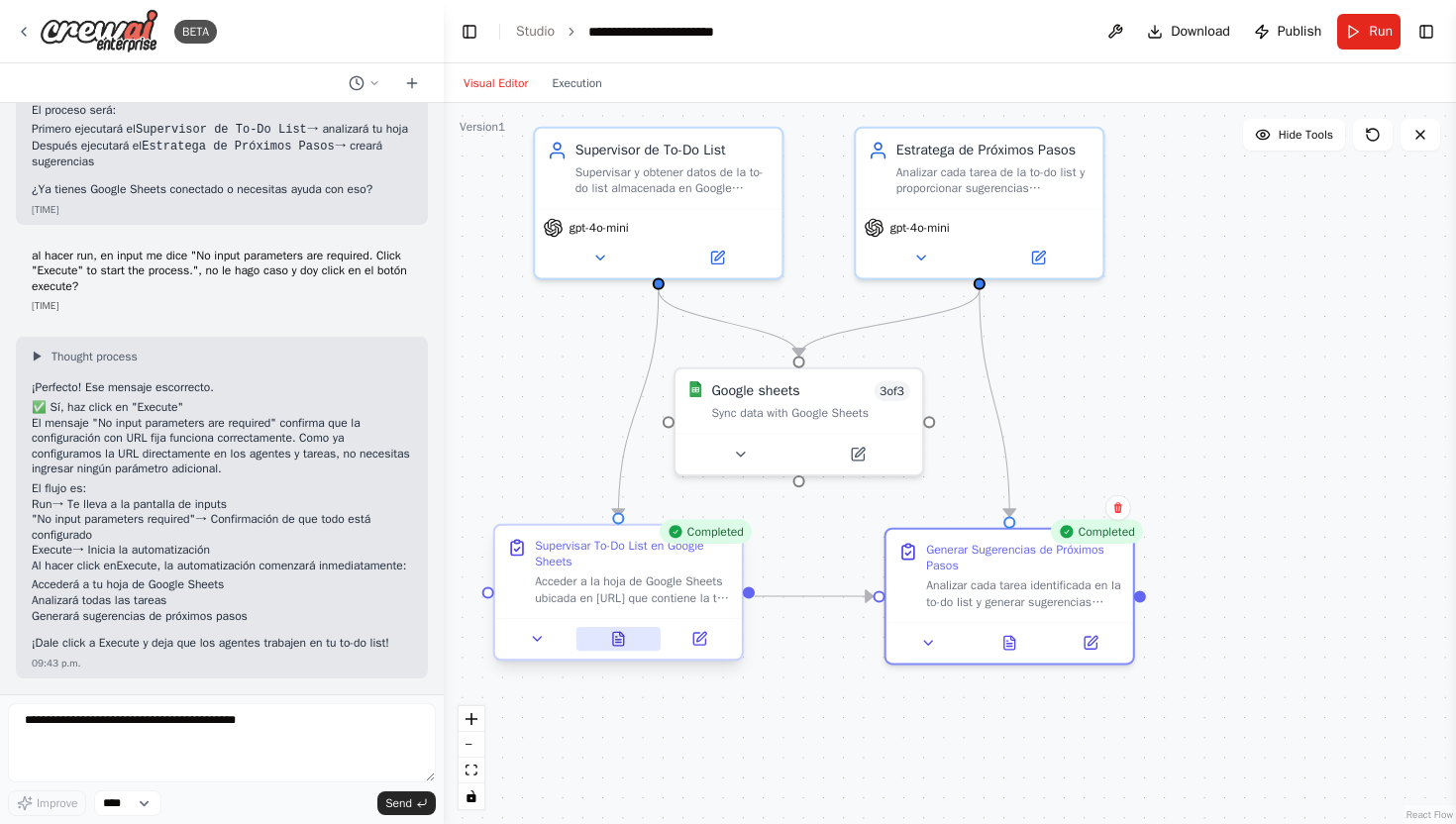 click 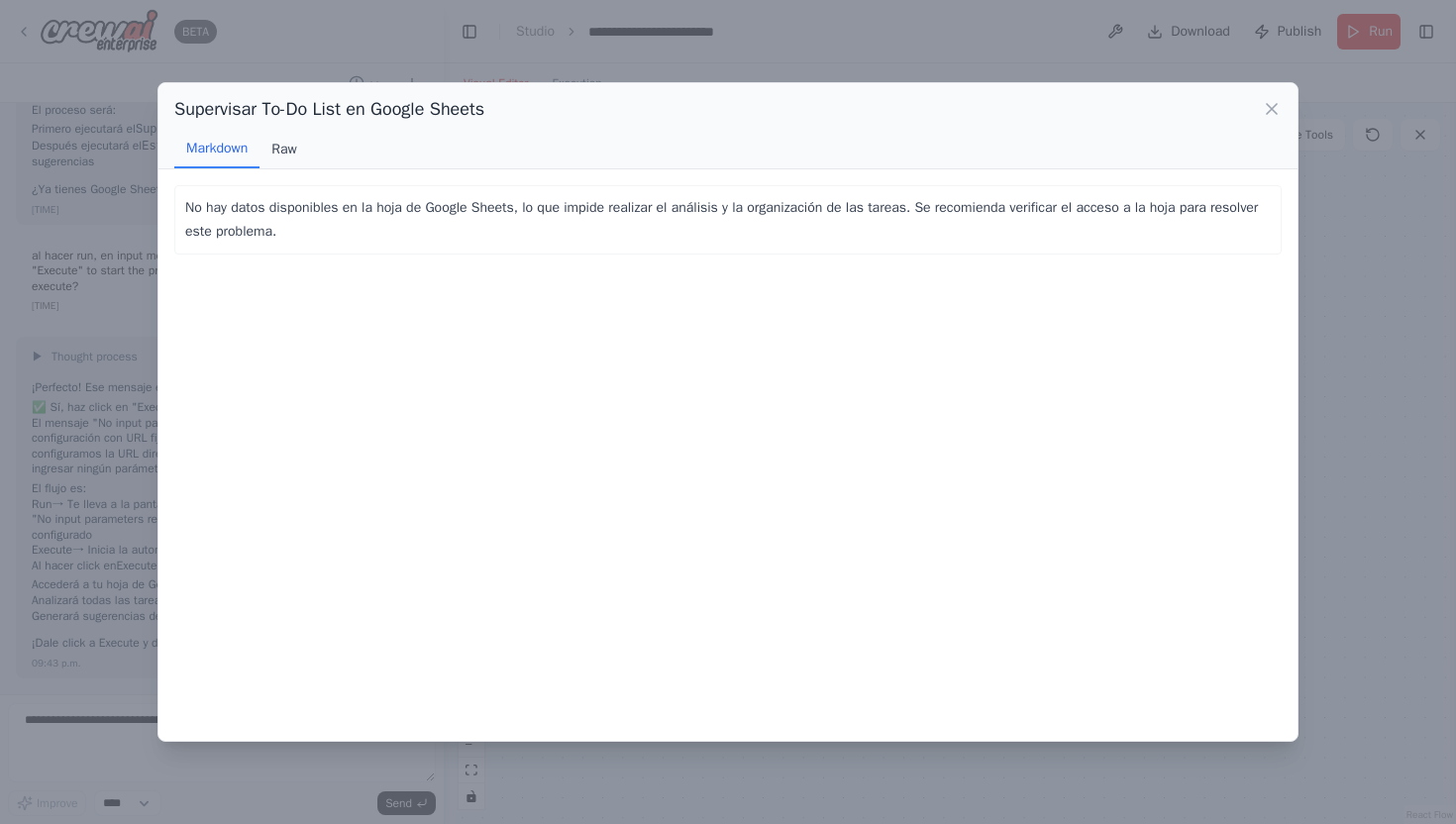 click on "Raw" at bounding box center (283, 150) 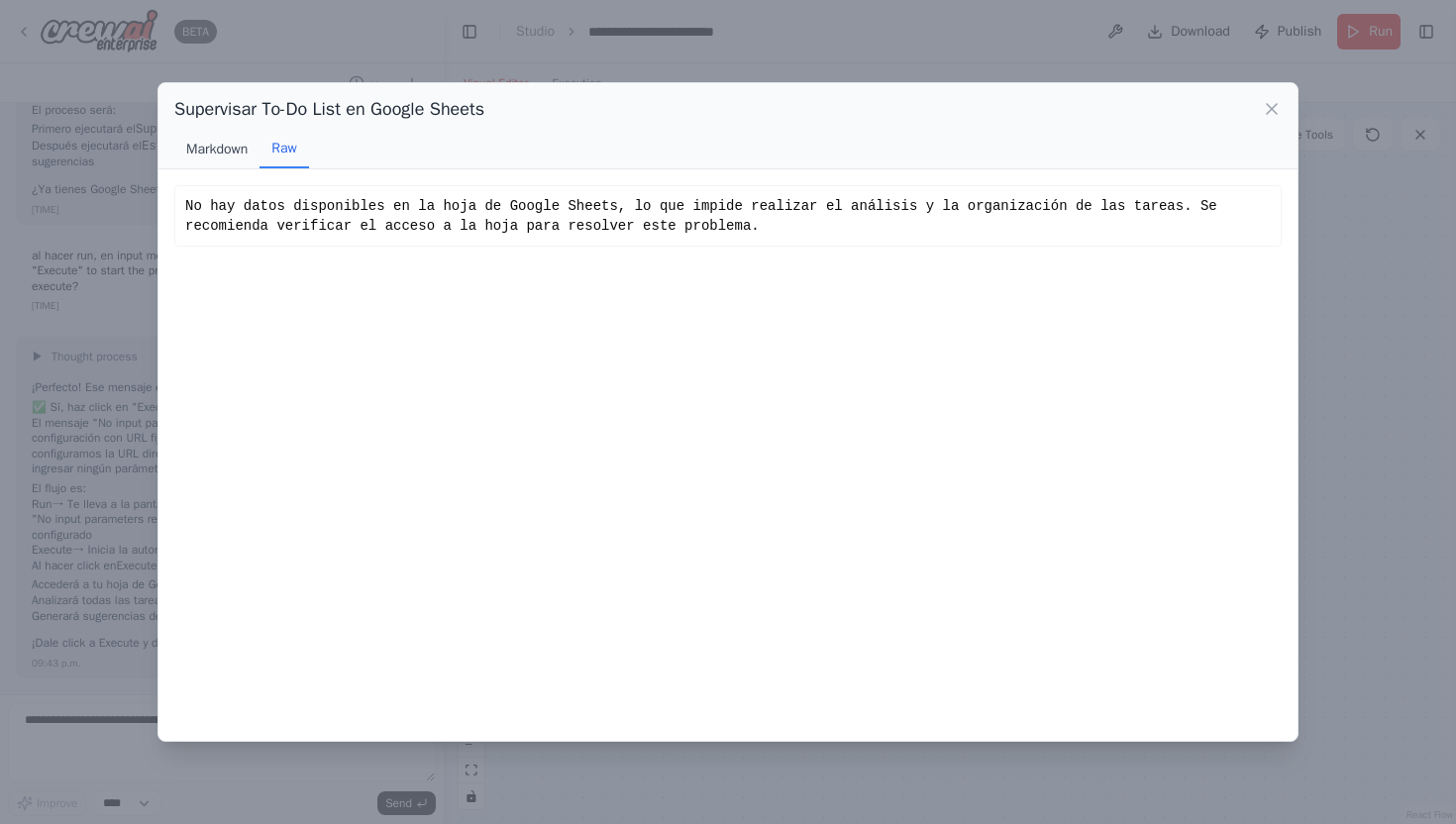 click on "Markdown" at bounding box center (217, 150) 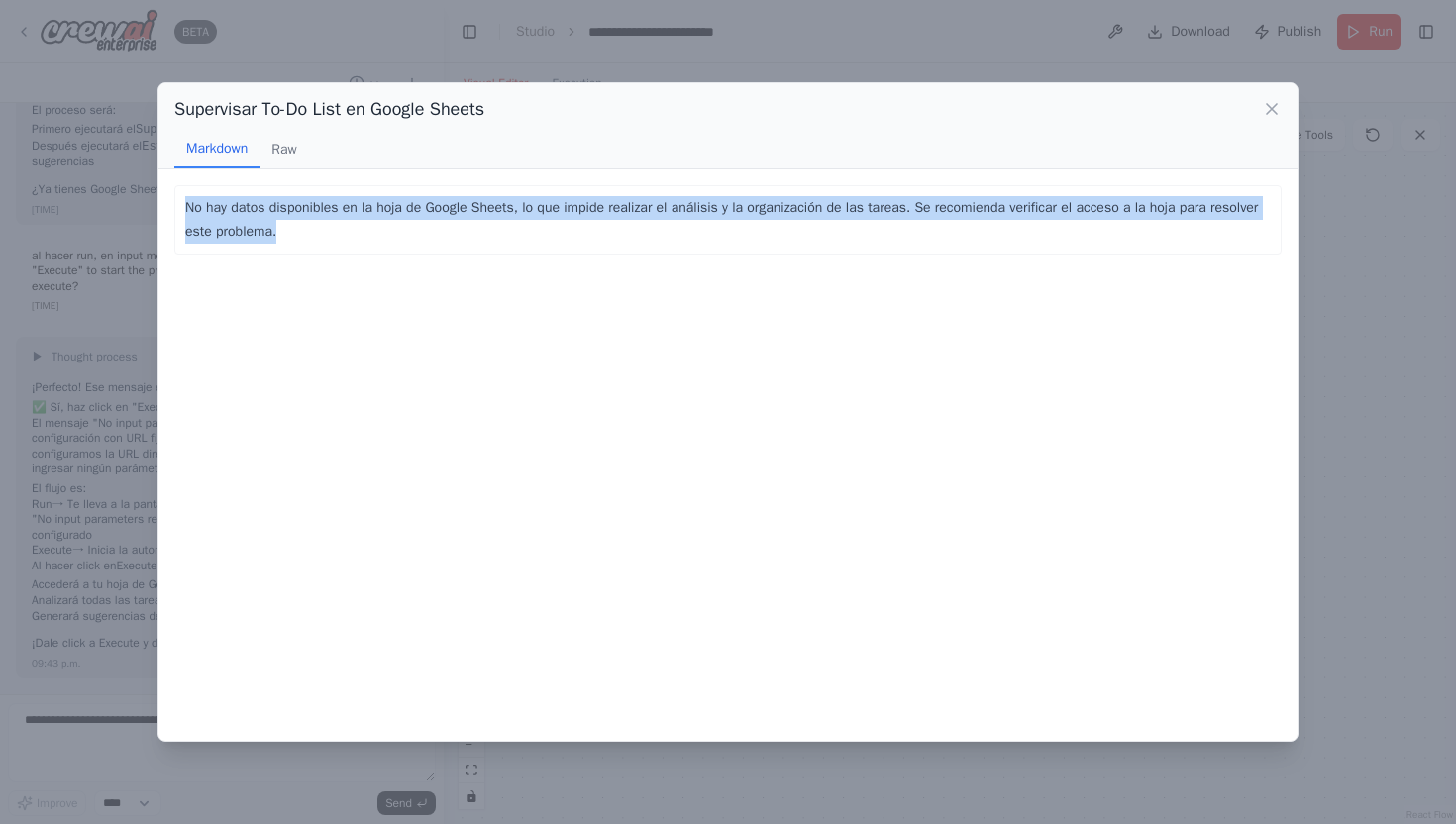 drag, startPoint x: 343, startPoint y: 231, endPoint x: 178, endPoint y: 211, distance: 166.2077 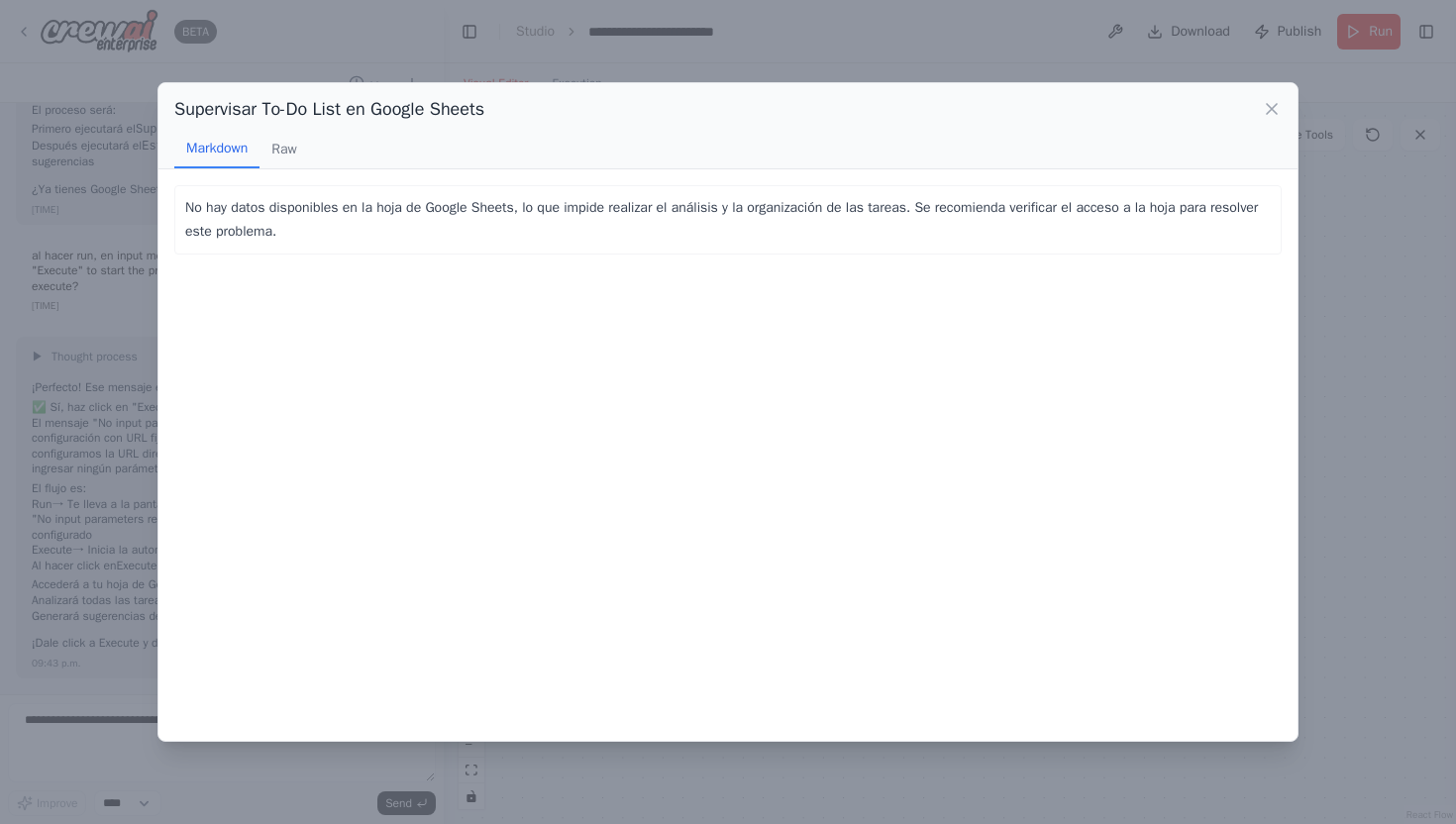 click on "Supervisar To-Do List en Google Sheets Markdown Raw No hay datos disponibles en la hoja de Google Sheets, lo que impide realizar el análisis y la organización de las tareas. Se recomienda verificar el acceso a la hoja para resolver este problema. No hay datos disponibles en la hoja de Google Sheets, lo que impide realizar el análisis y la organización de las tareas. Se recomienda verificar el acceso a la hoja para resolver este problema. Not valid JSON No hay datos disponibles en la hoja de Google Sheets, lo que impide realizar el análisis y la organización de las tareas. Se recomienda verificar el acceso a la hoja para resolver este problema." at bounding box center (728, 412) 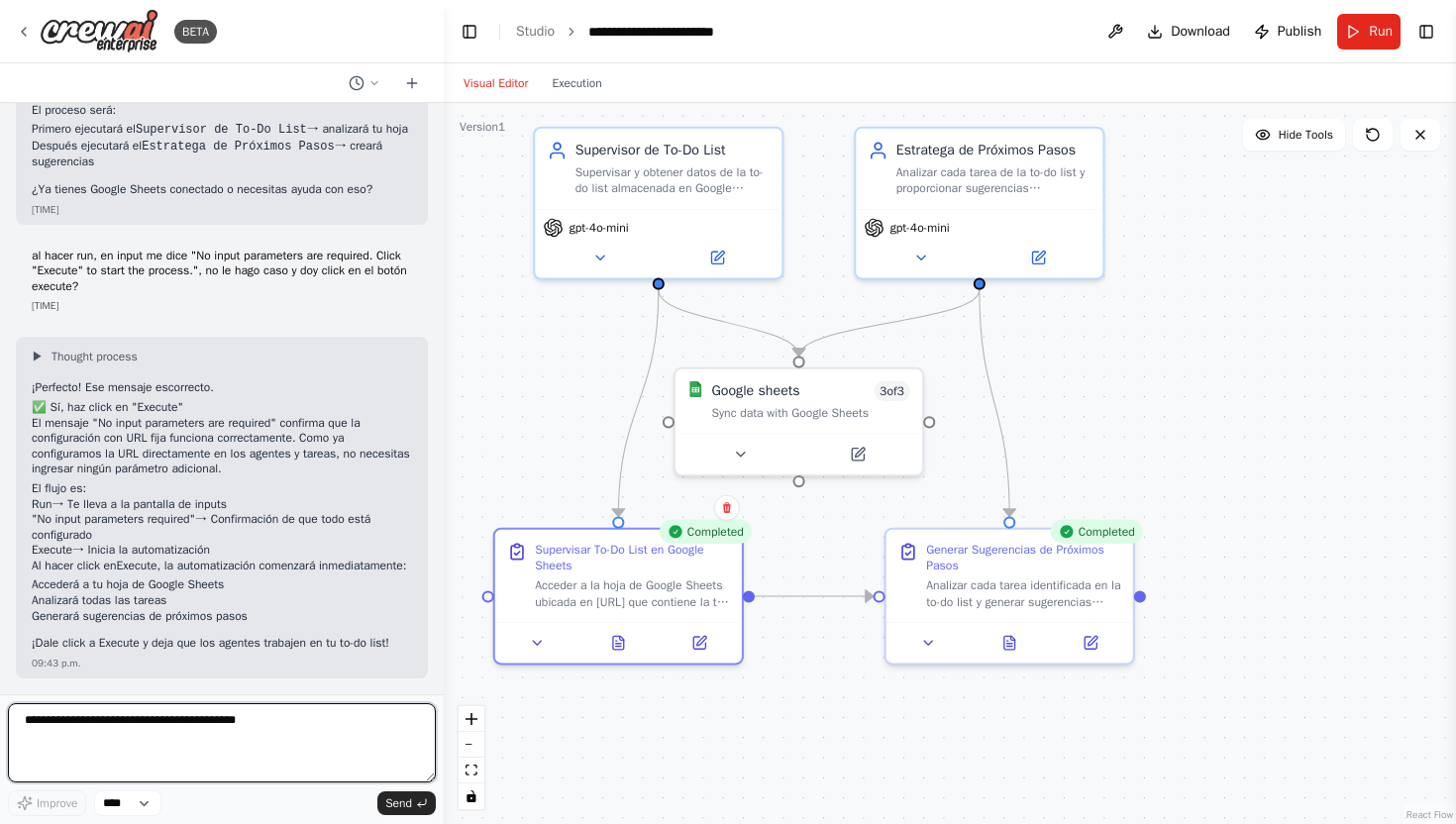click at bounding box center [222, 743] 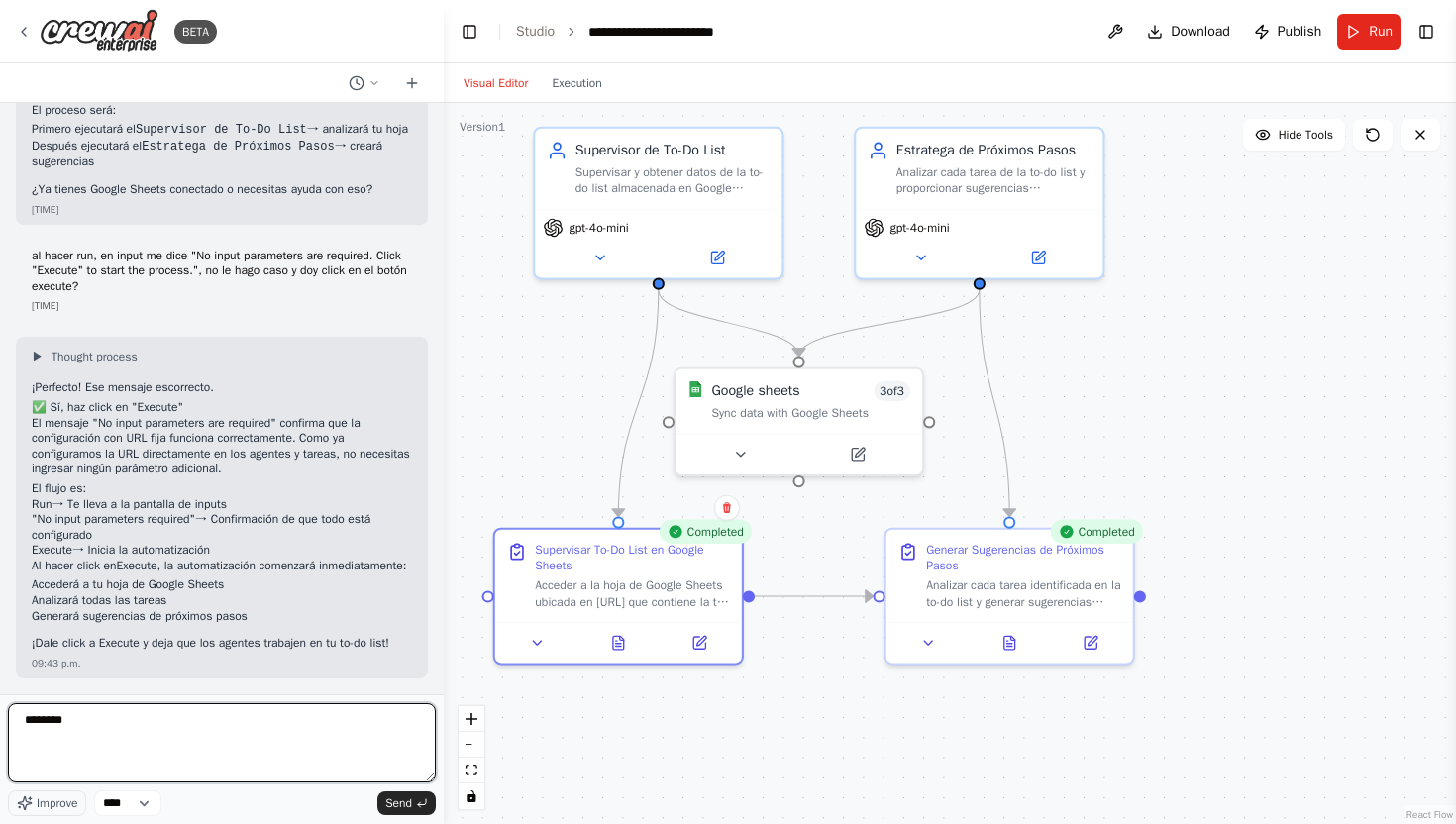 paste on "**********" 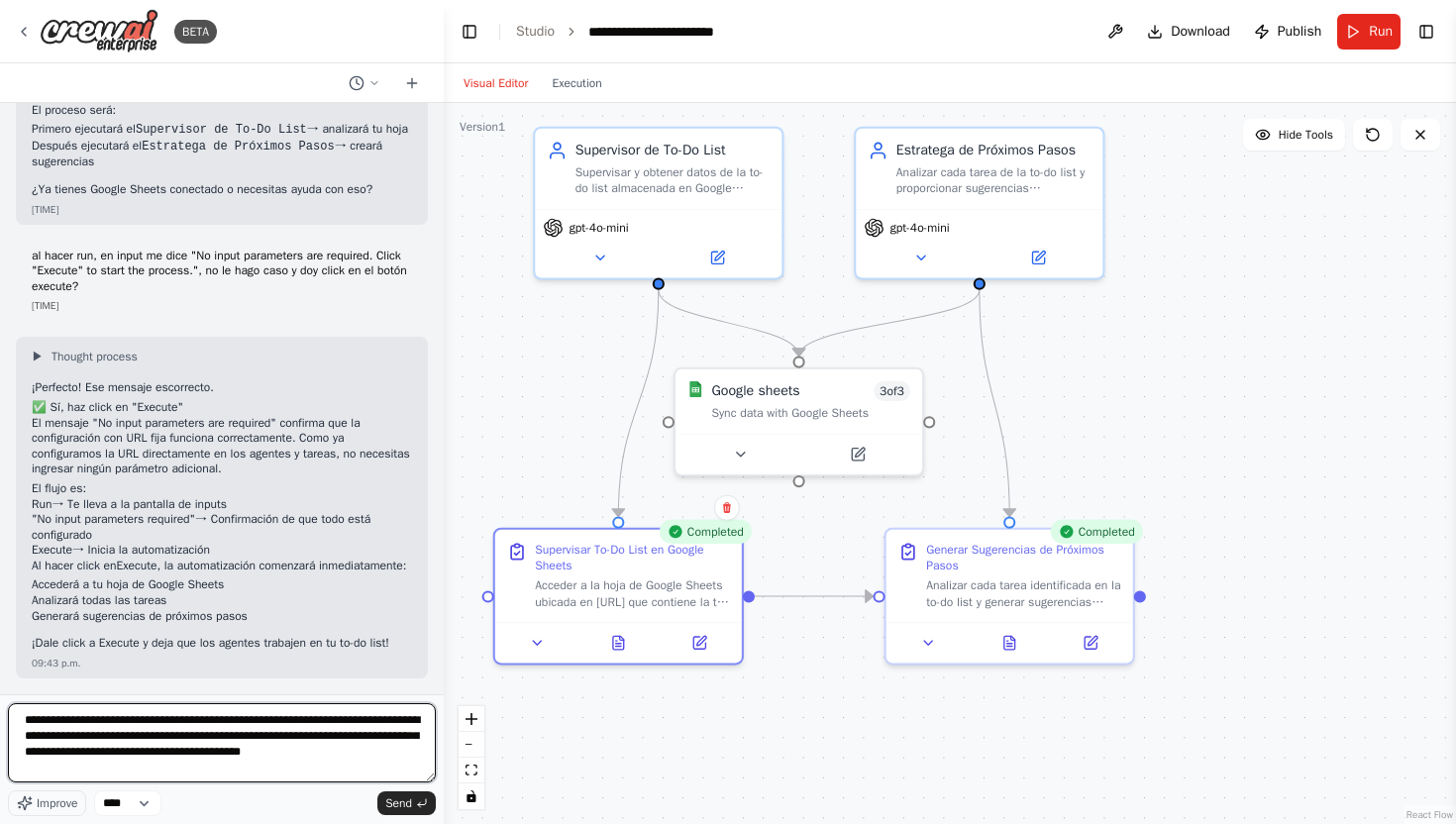 scroll, scrollTop: 9, scrollLeft: 0, axis: vertical 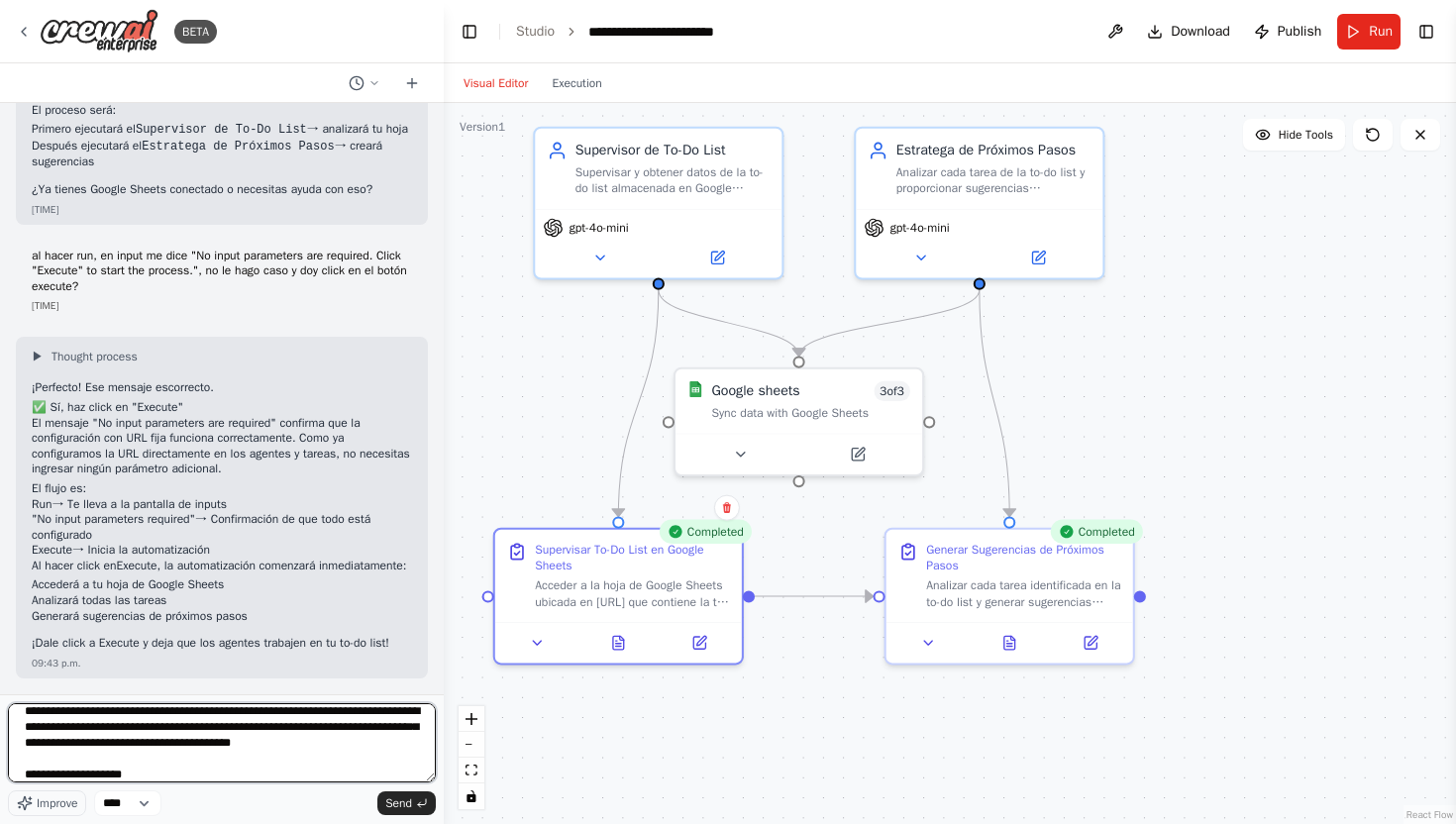 click on "**********" at bounding box center [222, 743] 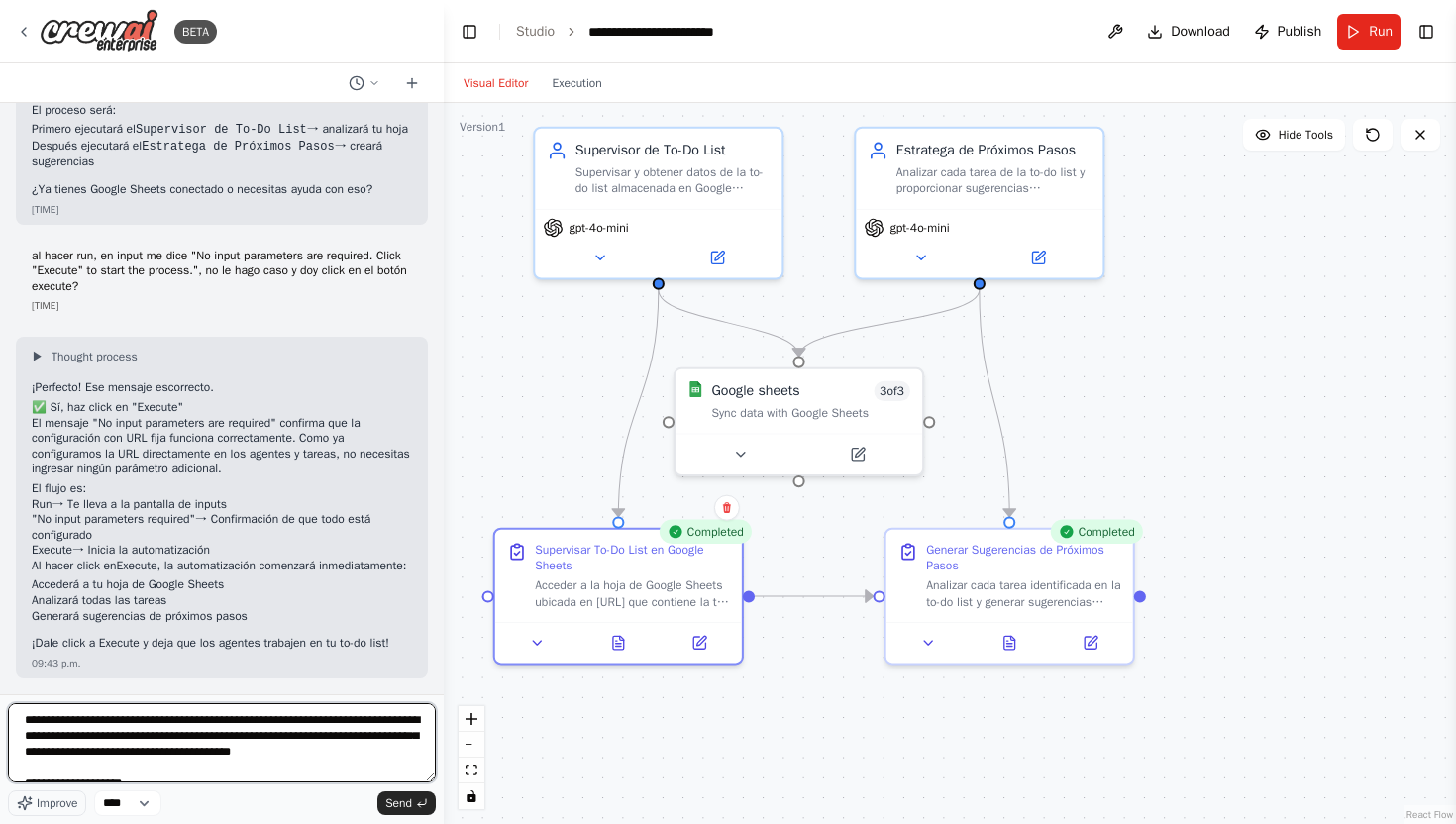 scroll, scrollTop: 18, scrollLeft: 0, axis: vertical 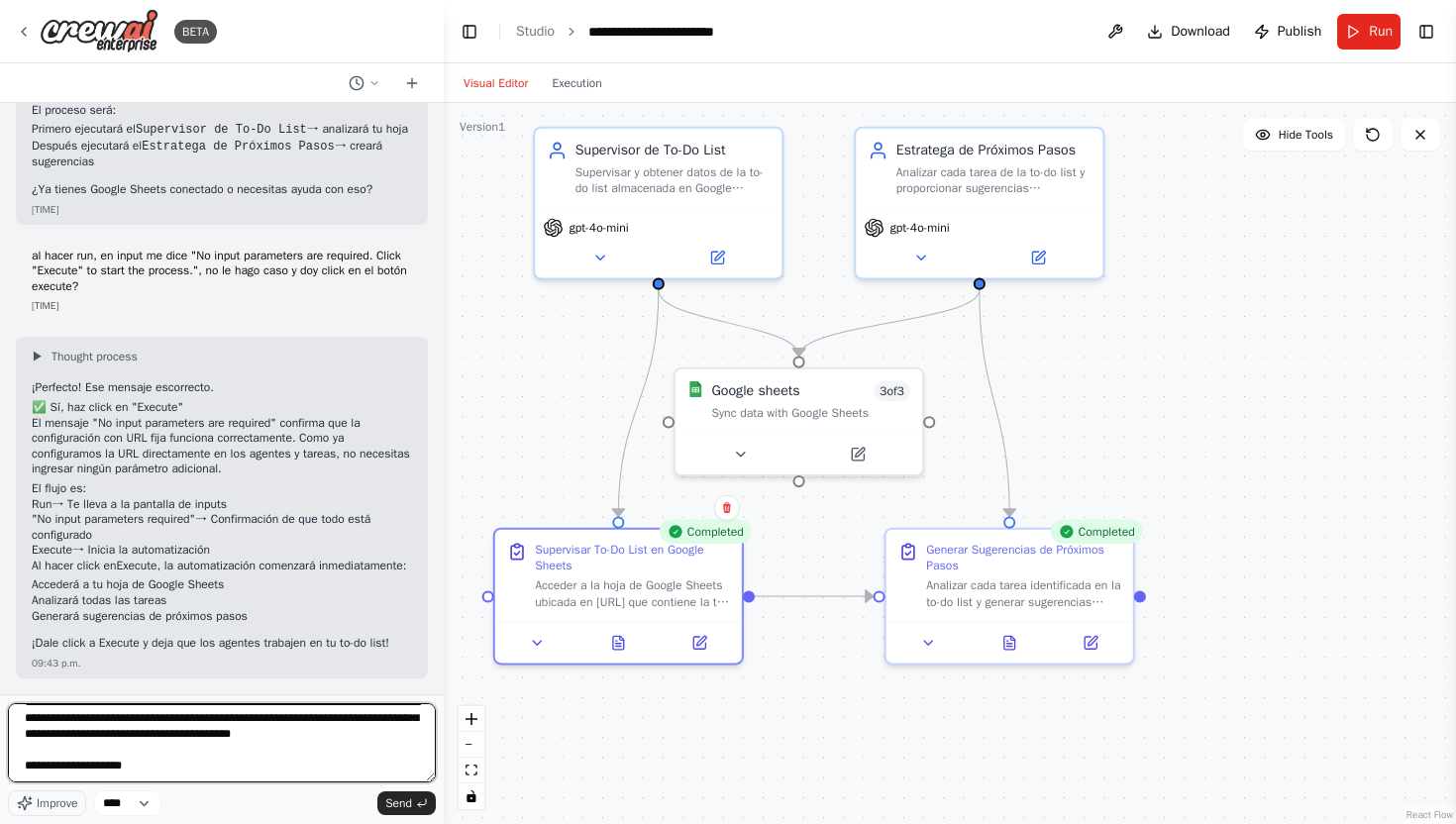 click on "**********" at bounding box center [222, 743] 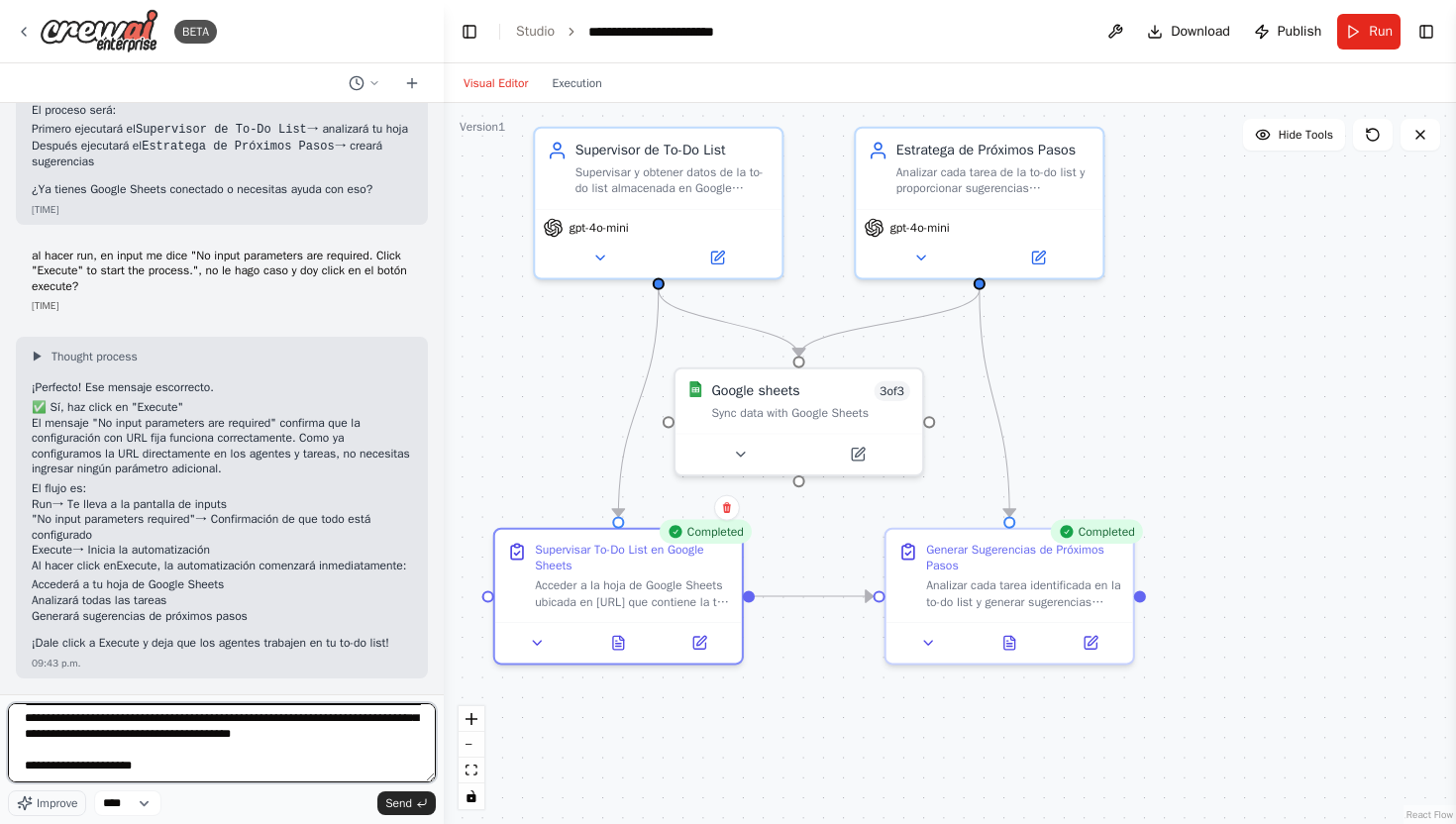 scroll, scrollTop: 41, scrollLeft: 0, axis: vertical 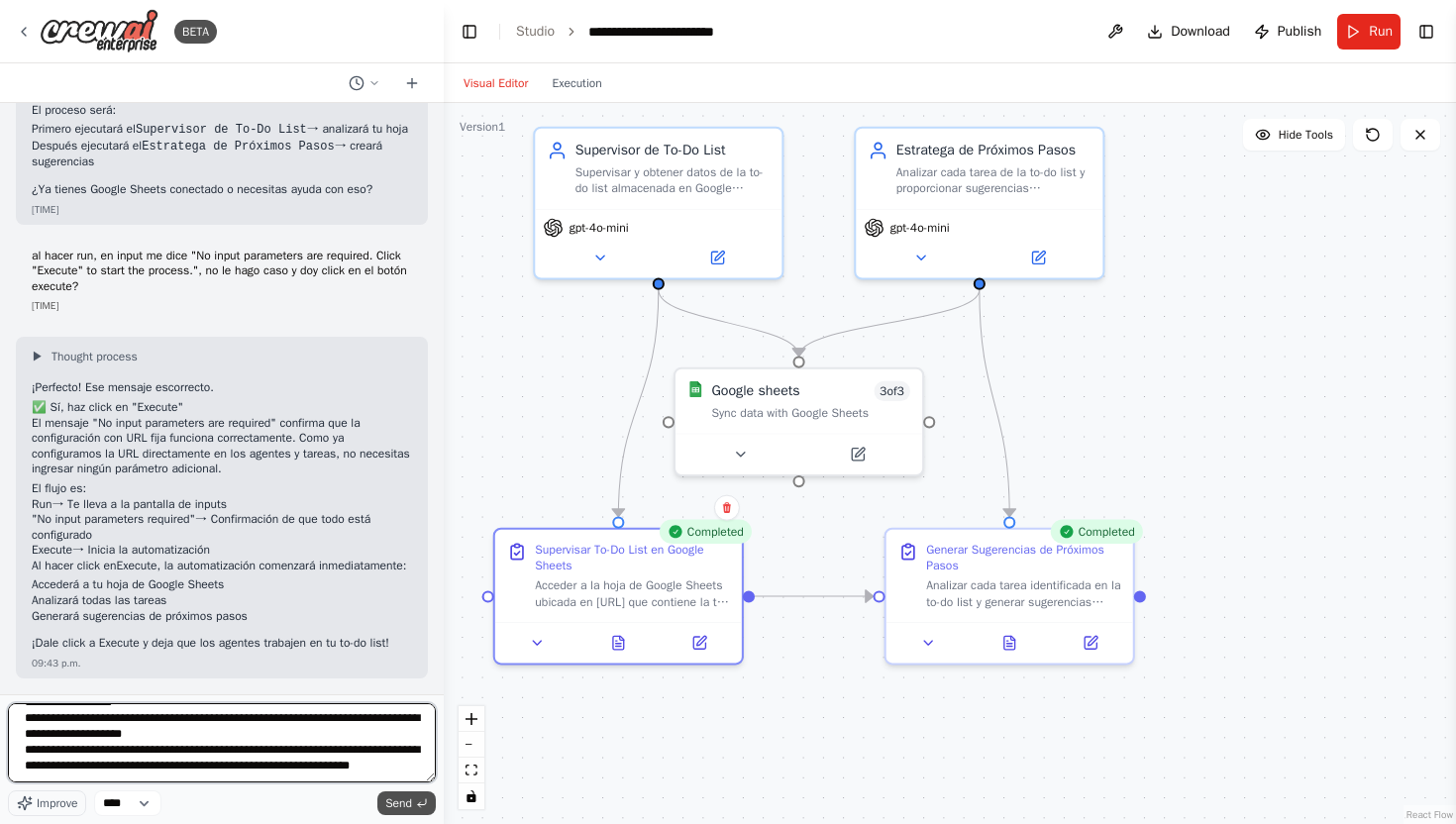 type on "**********" 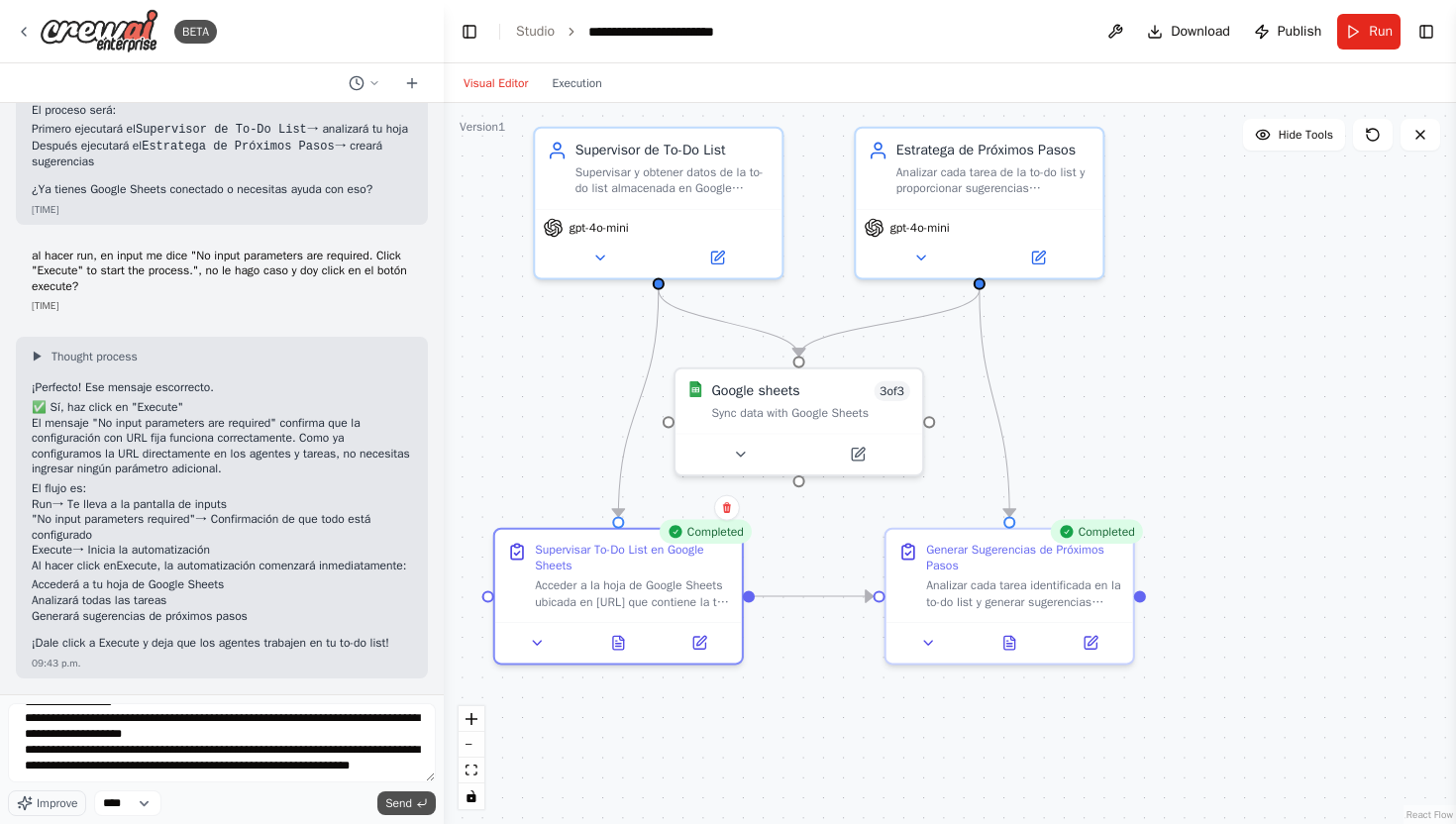 click on "Send" at bounding box center [398, 803] 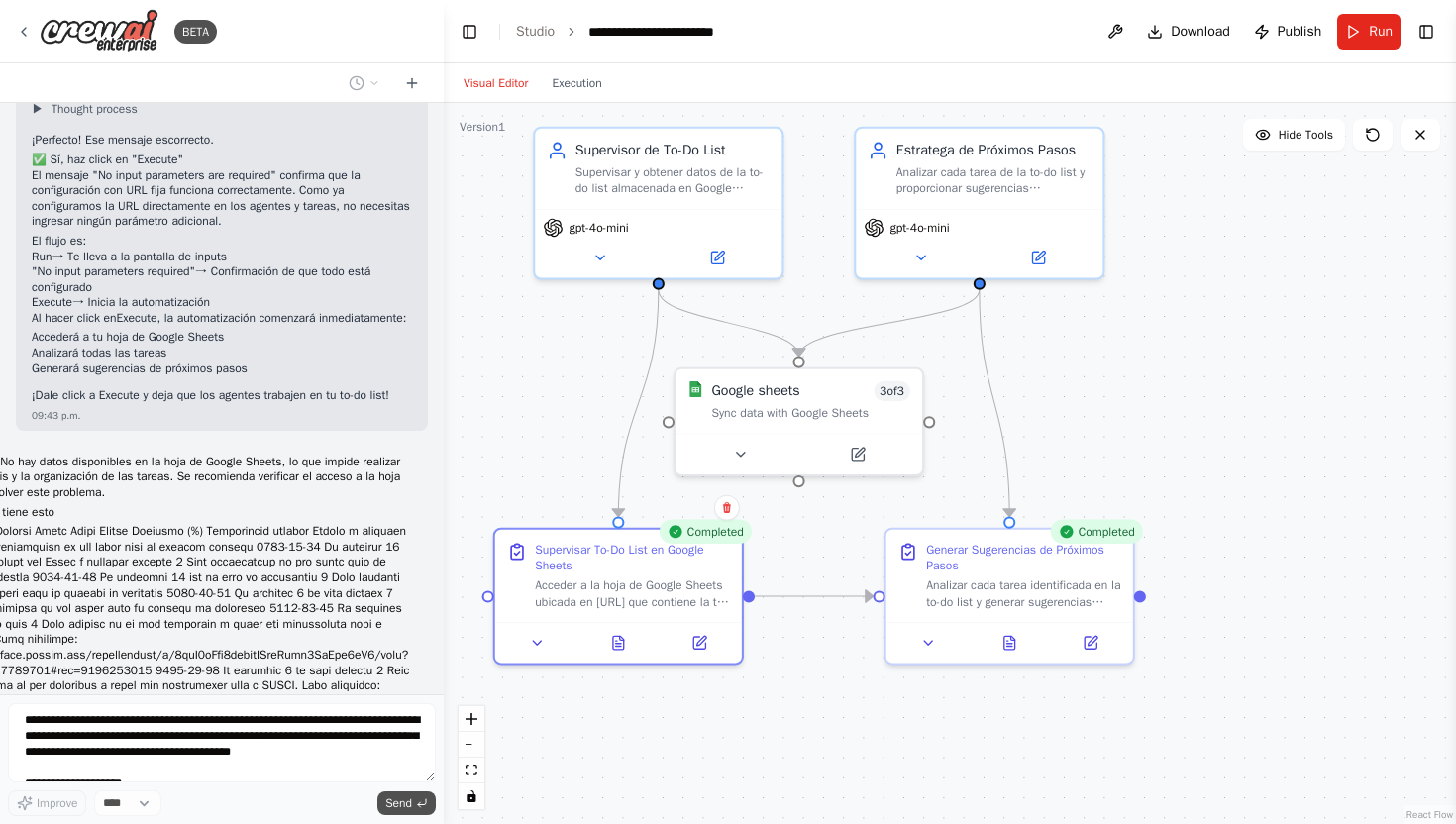 scroll, scrollTop: 4370, scrollLeft: 0, axis: vertical 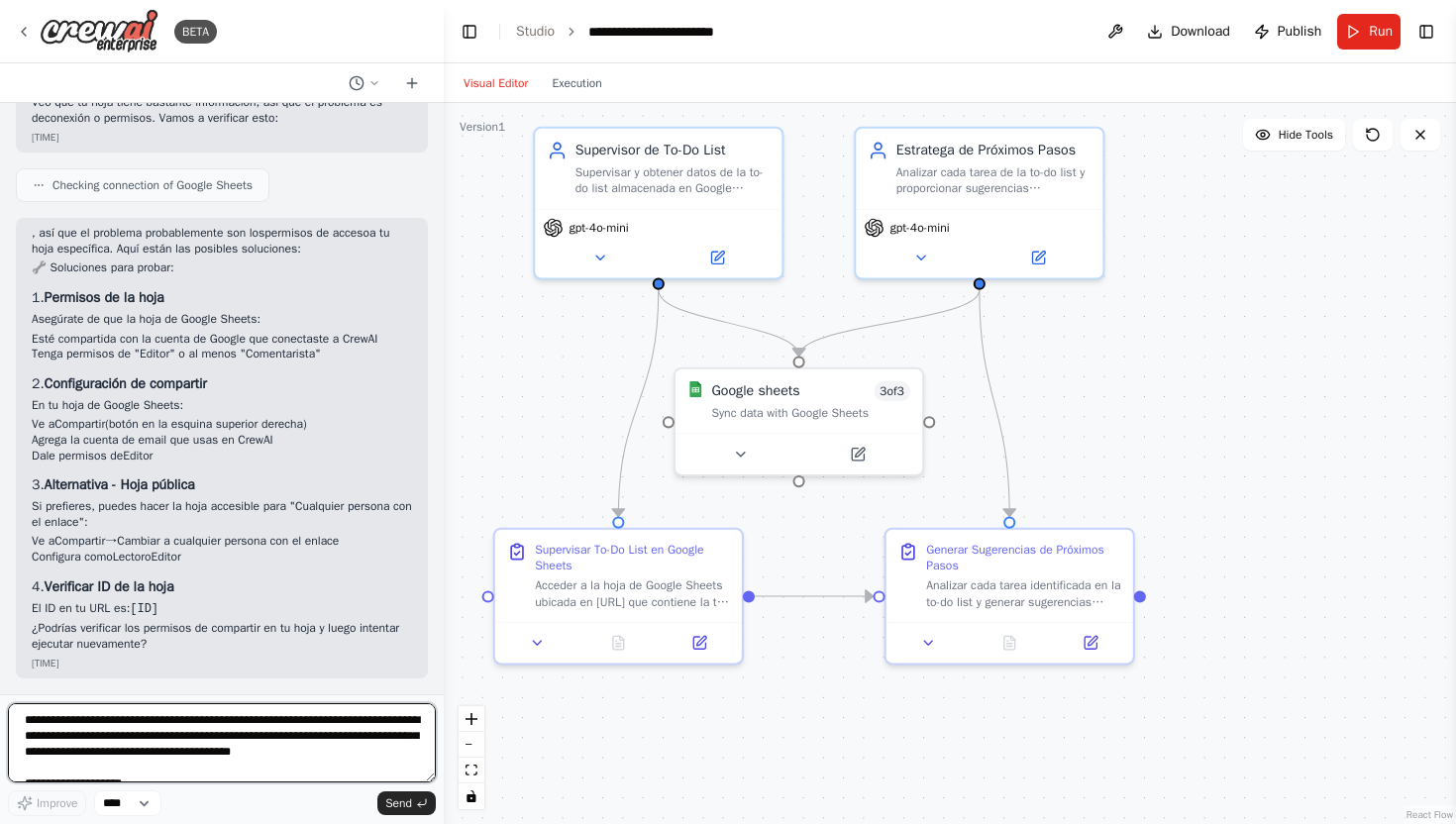 click at bounding box center [222, 743] 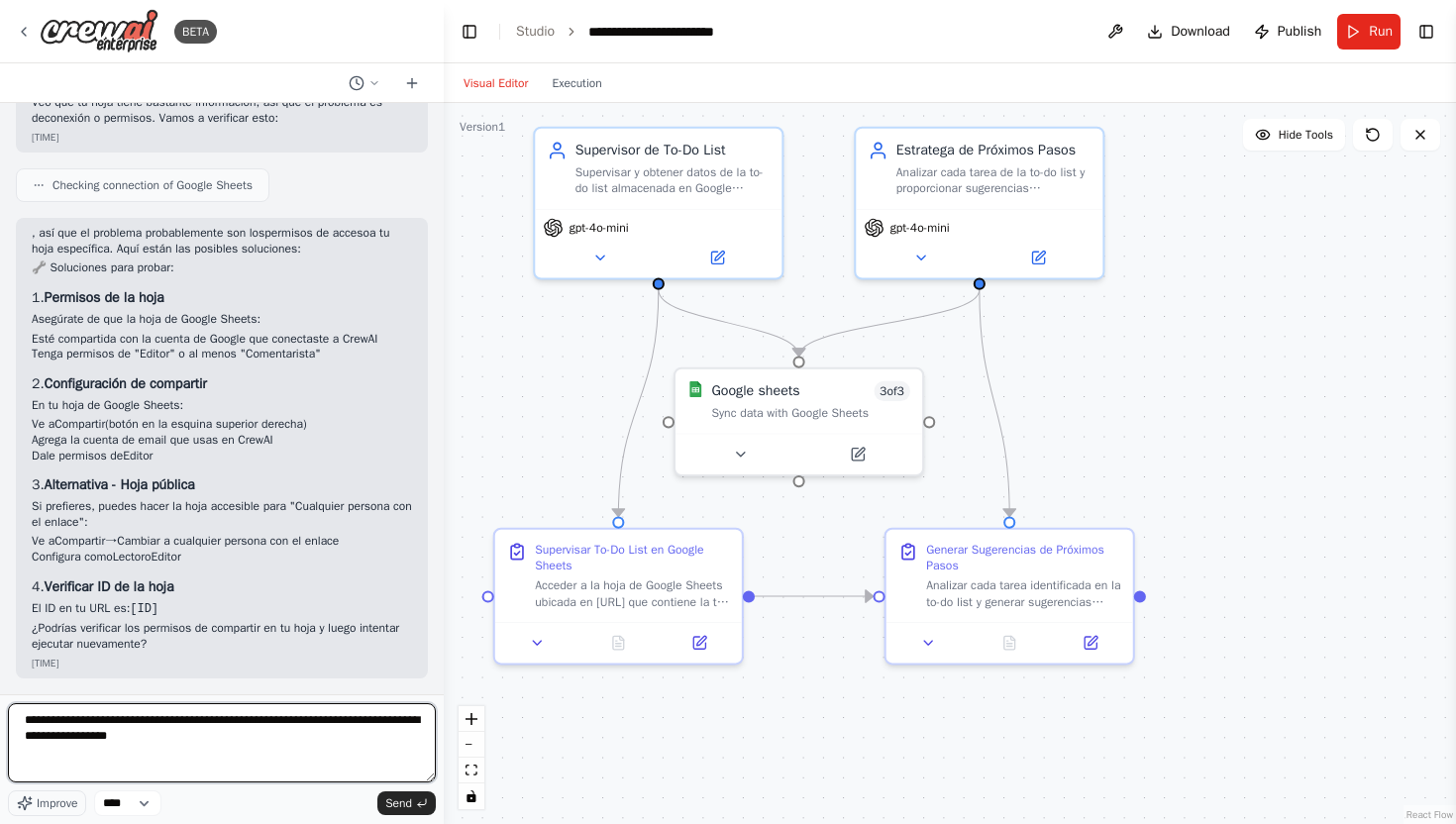 paste on "**********" 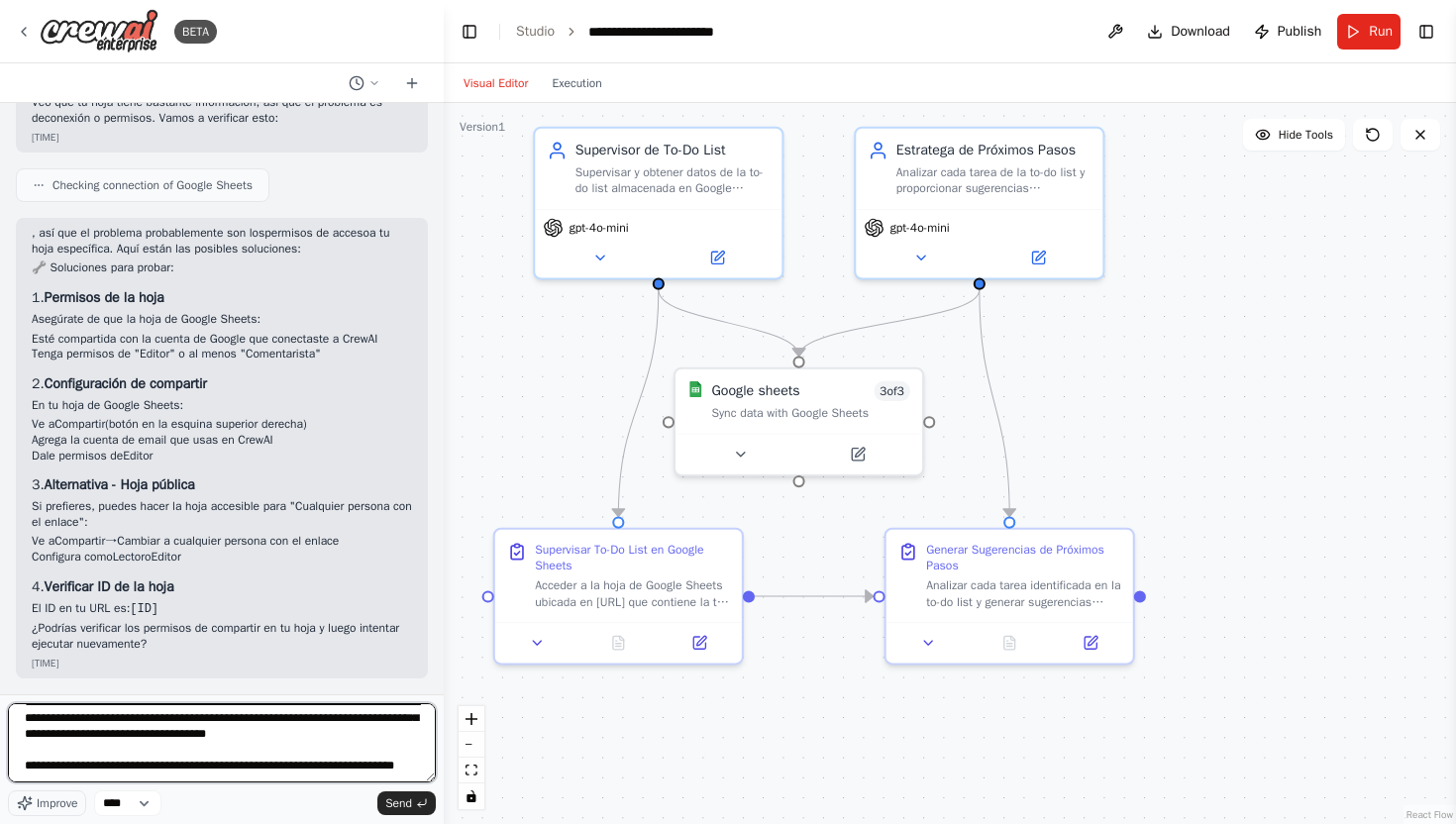 scroll, scrollTop: 41, scrollLeft: 0, axis: vertical 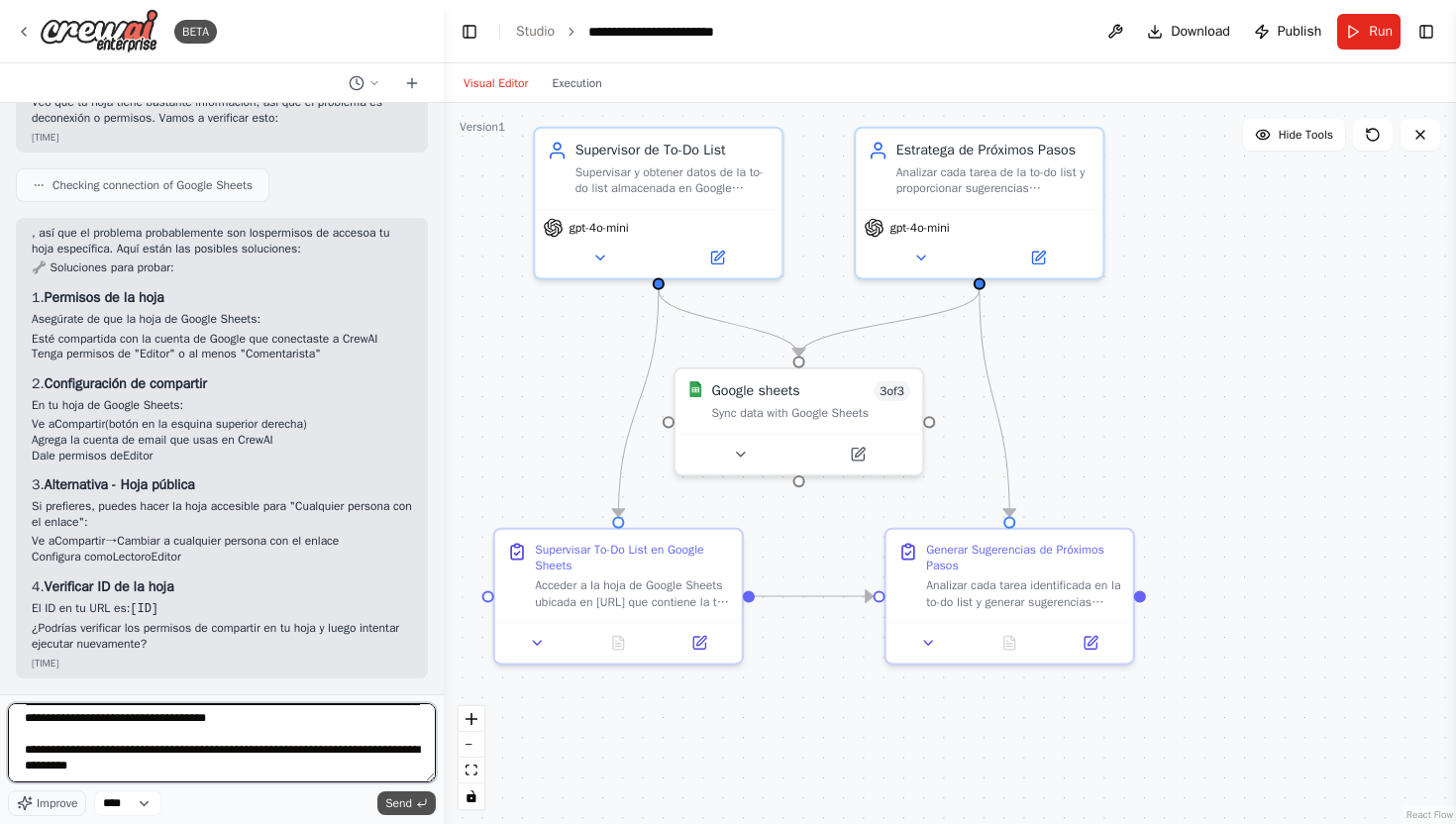 type on "**********" 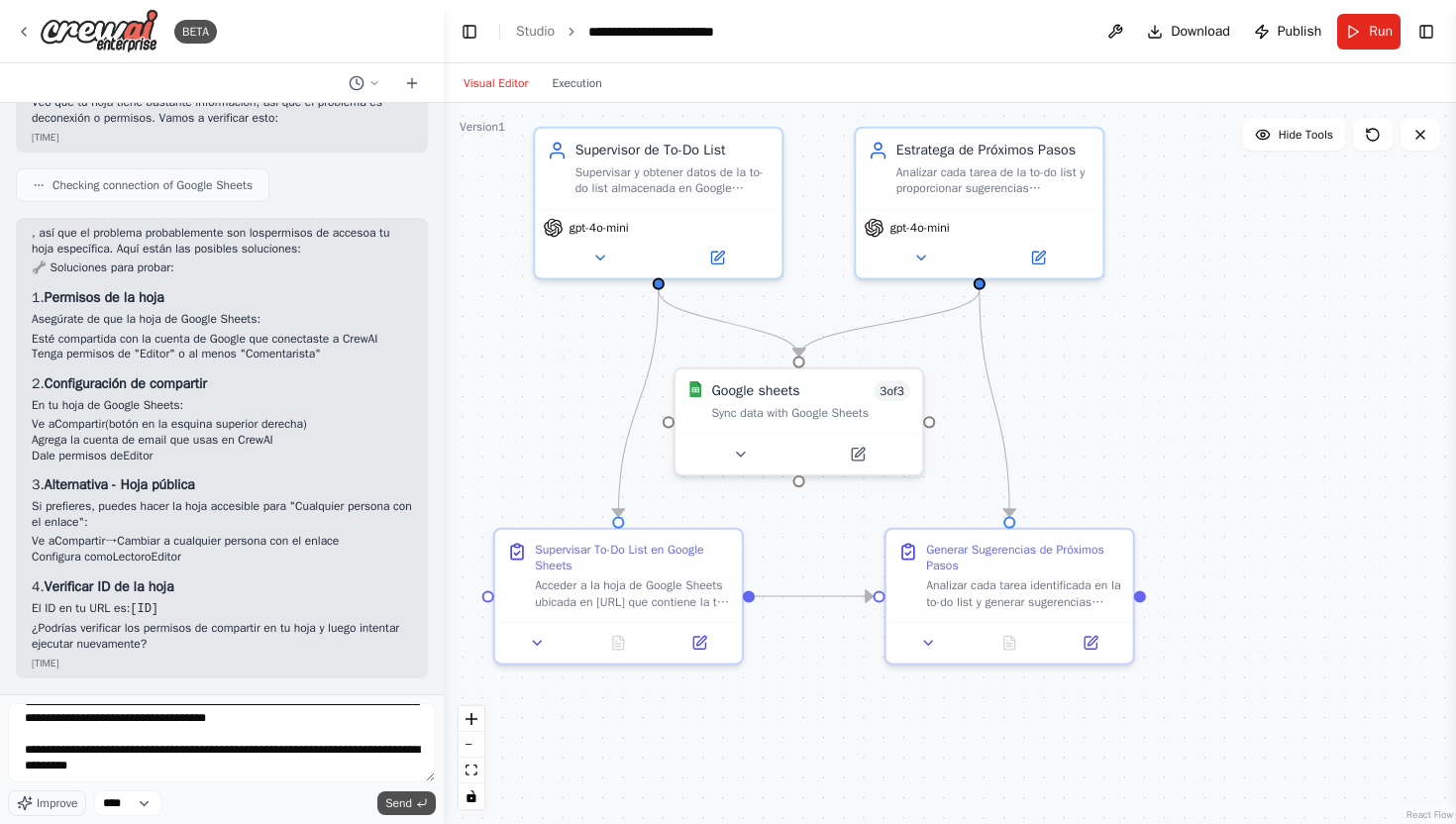 click on "Send" at bounding box center (398, 803) 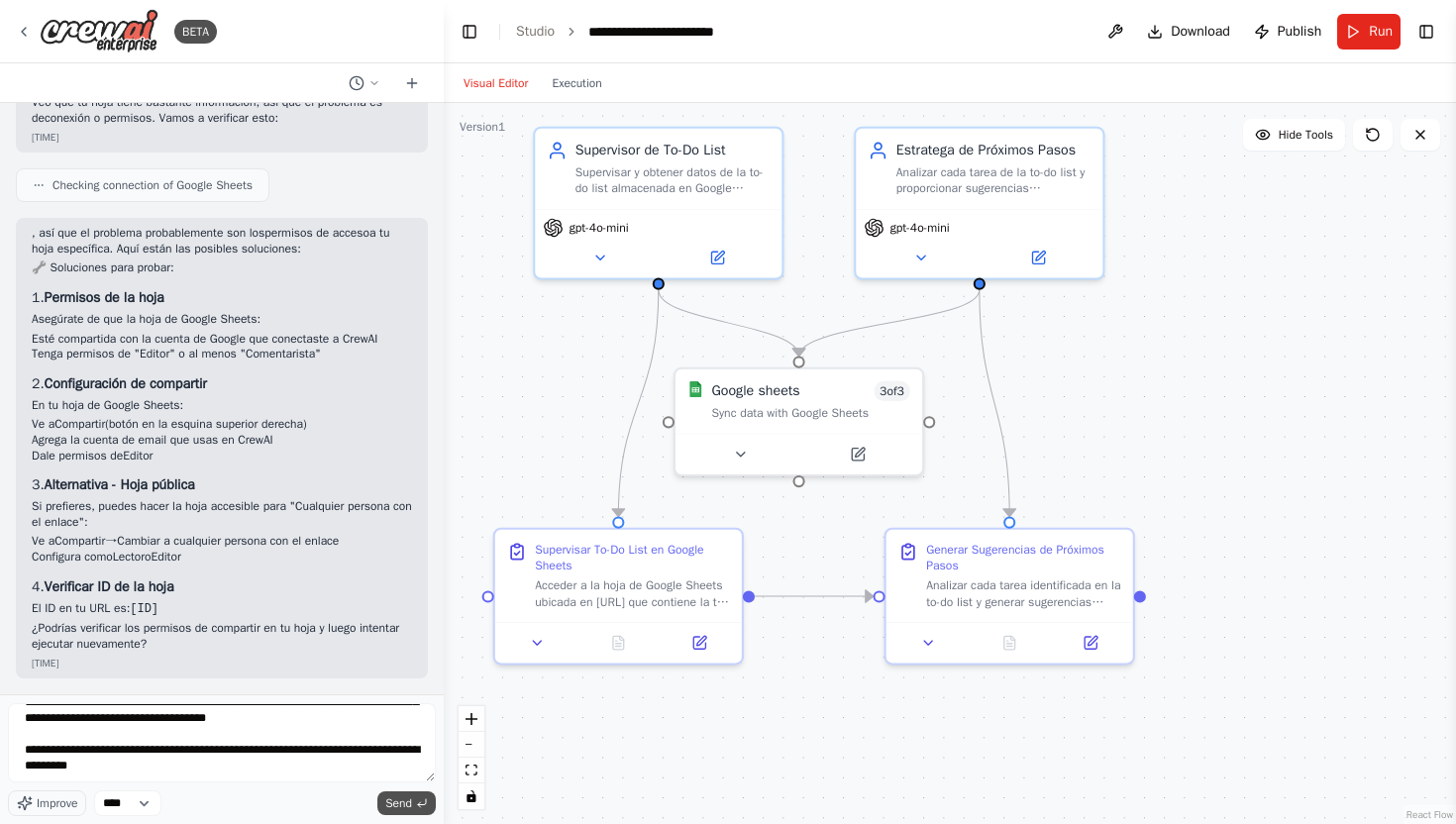 scroll, scrollTop: 5042, scrollLeft: 0, axis: vertical 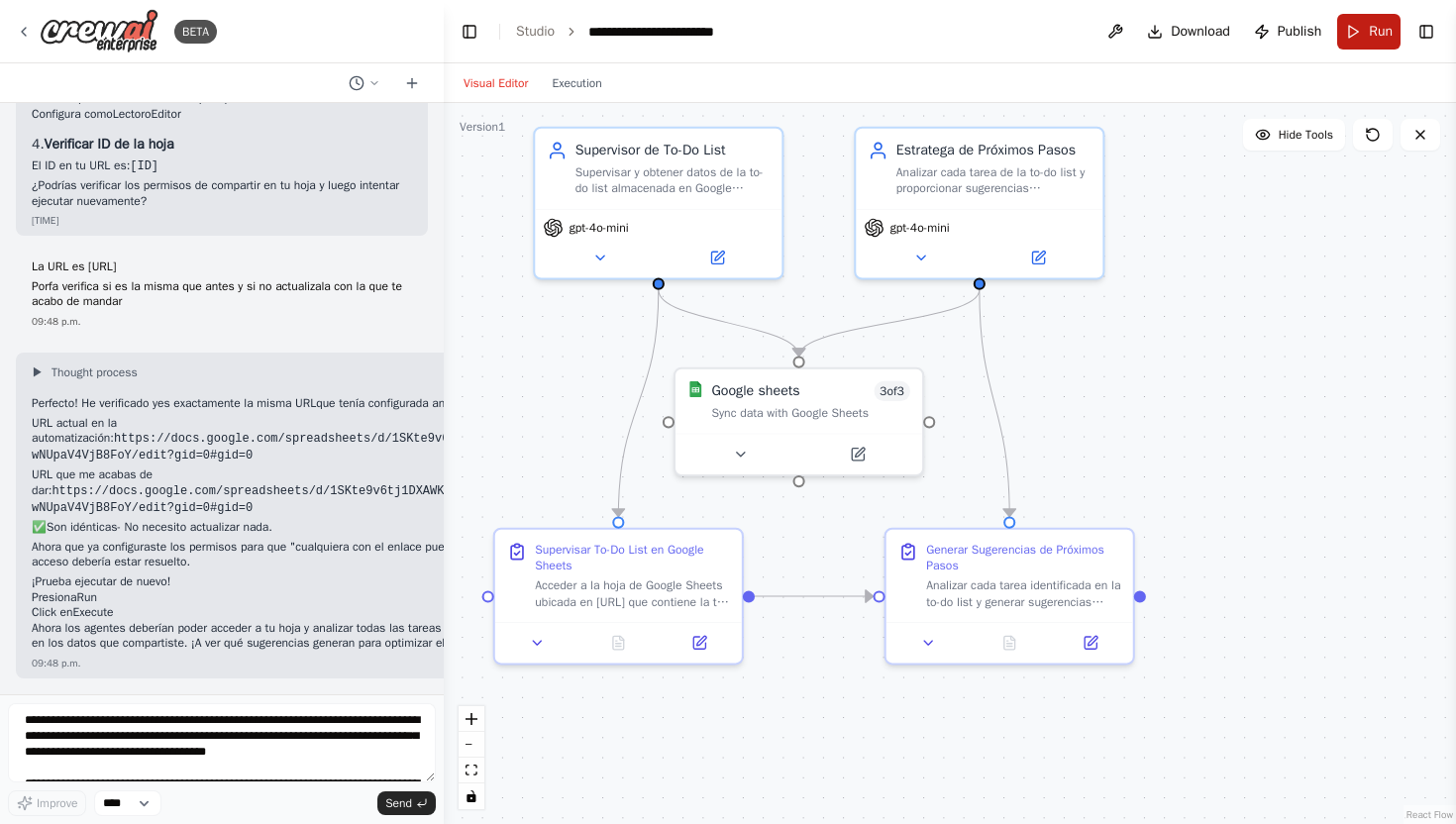 click on "Run" at bounding box center [1369, 32] 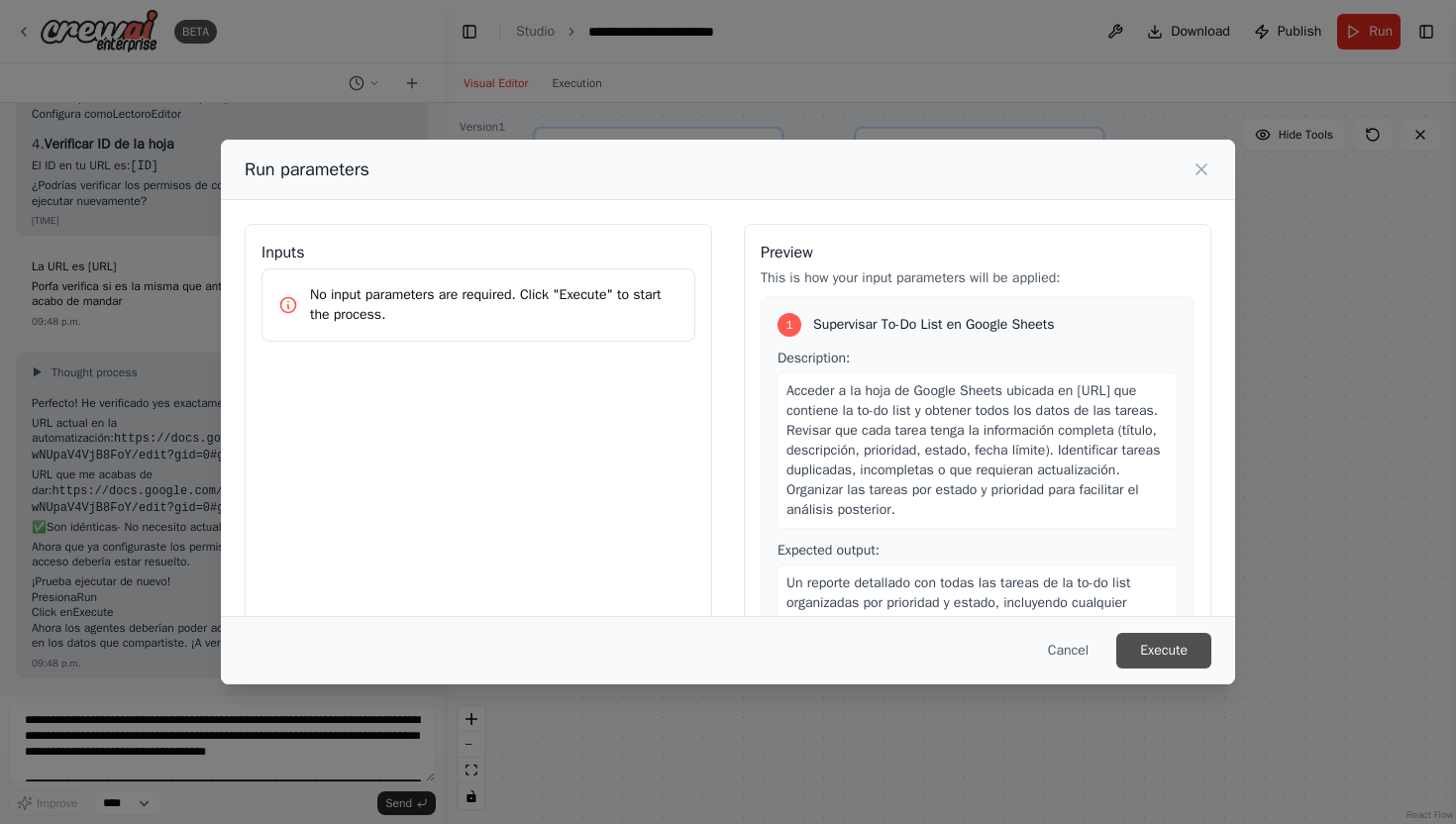 click on "Execute" at bounding box center [1164, 651] 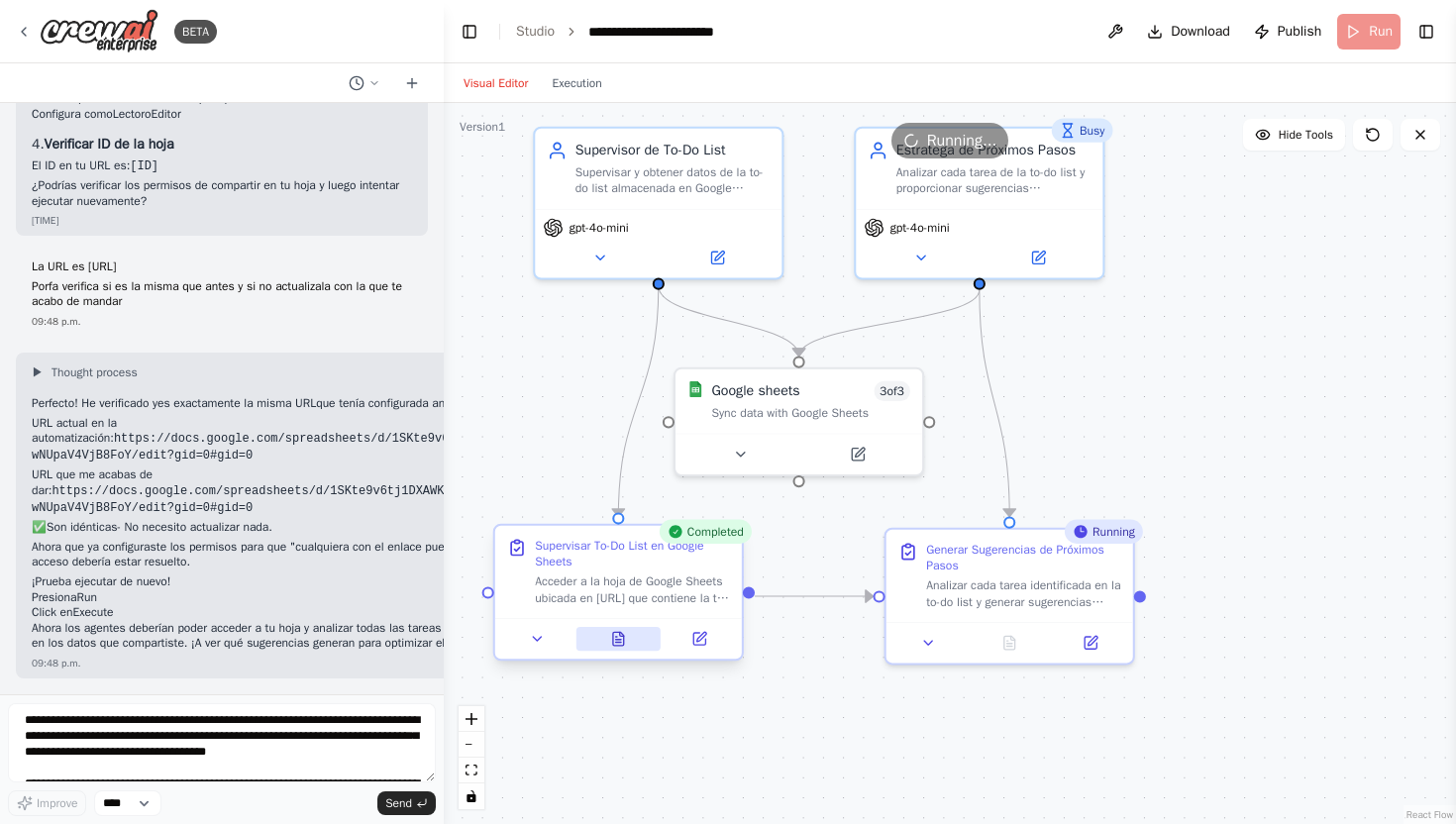 click at bounding box center [618, 639] 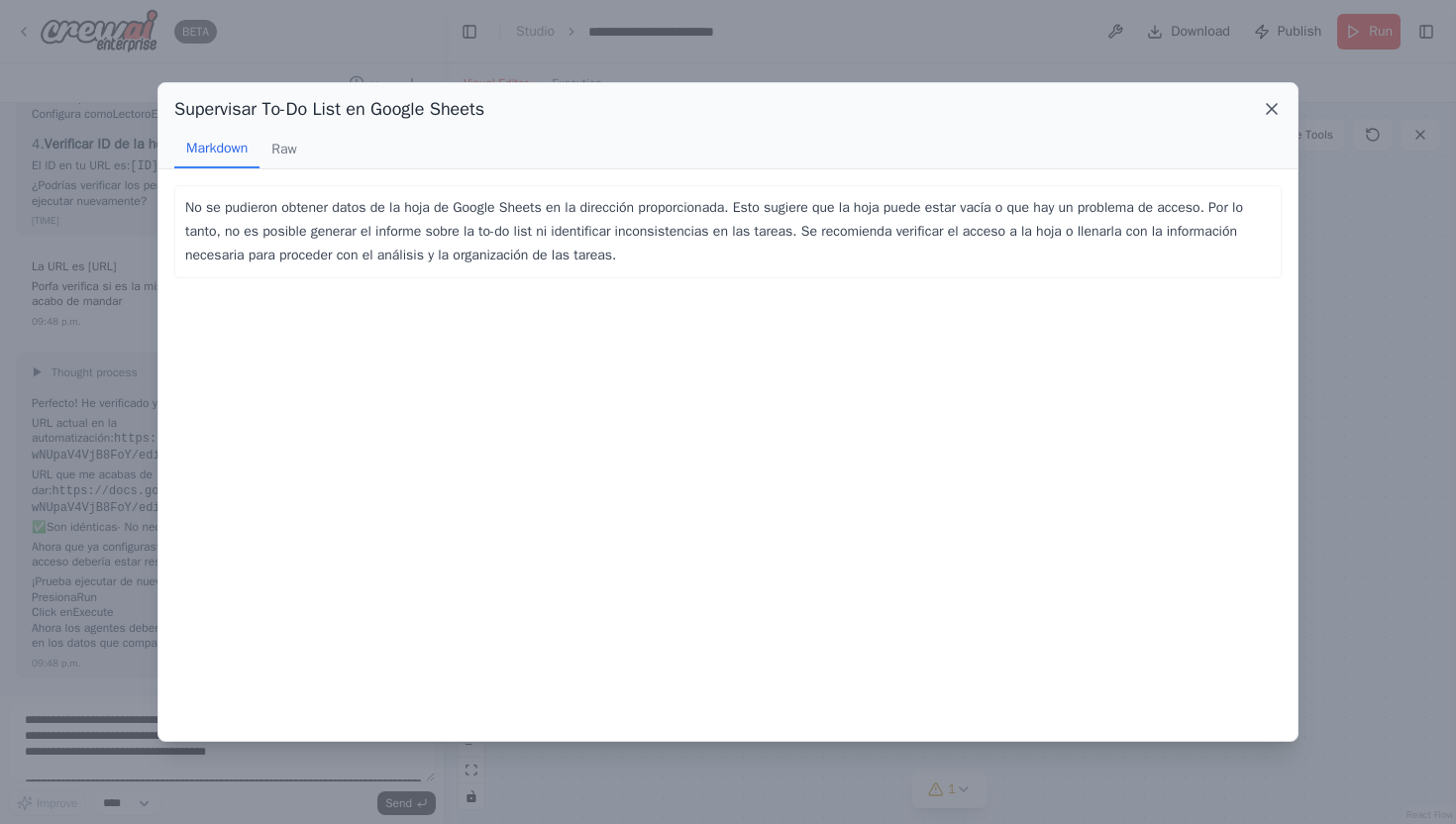 click 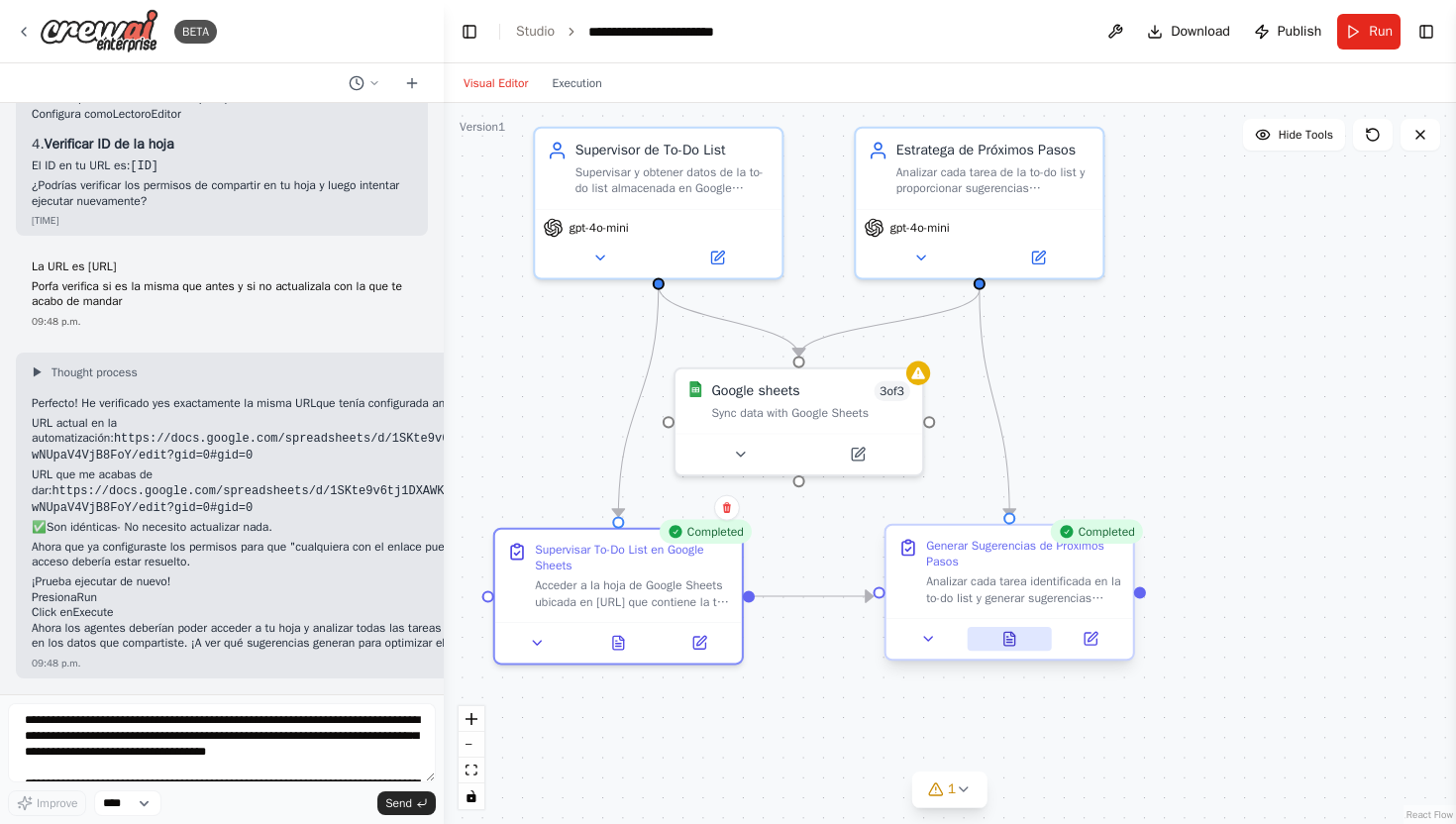 click 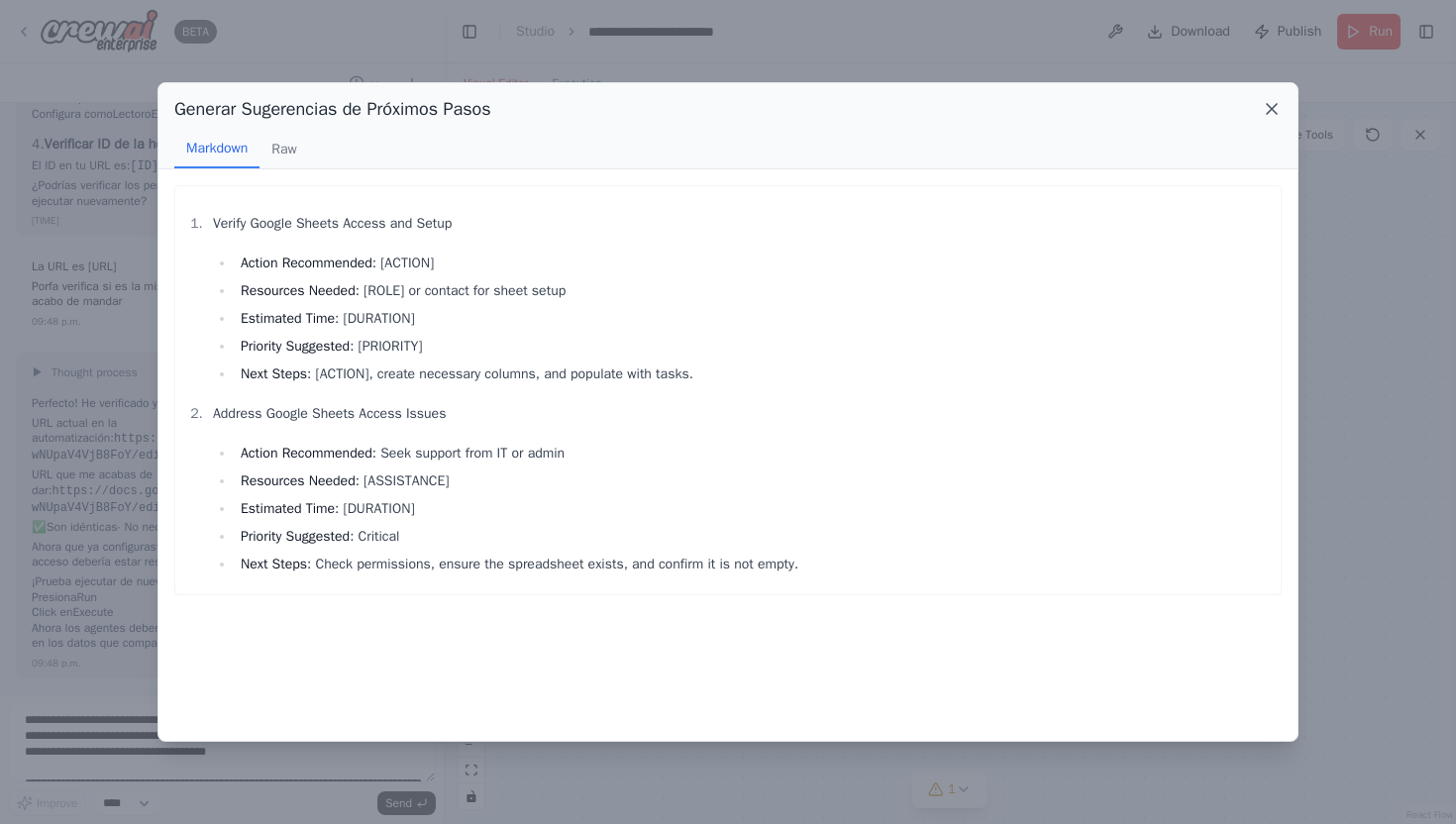 click 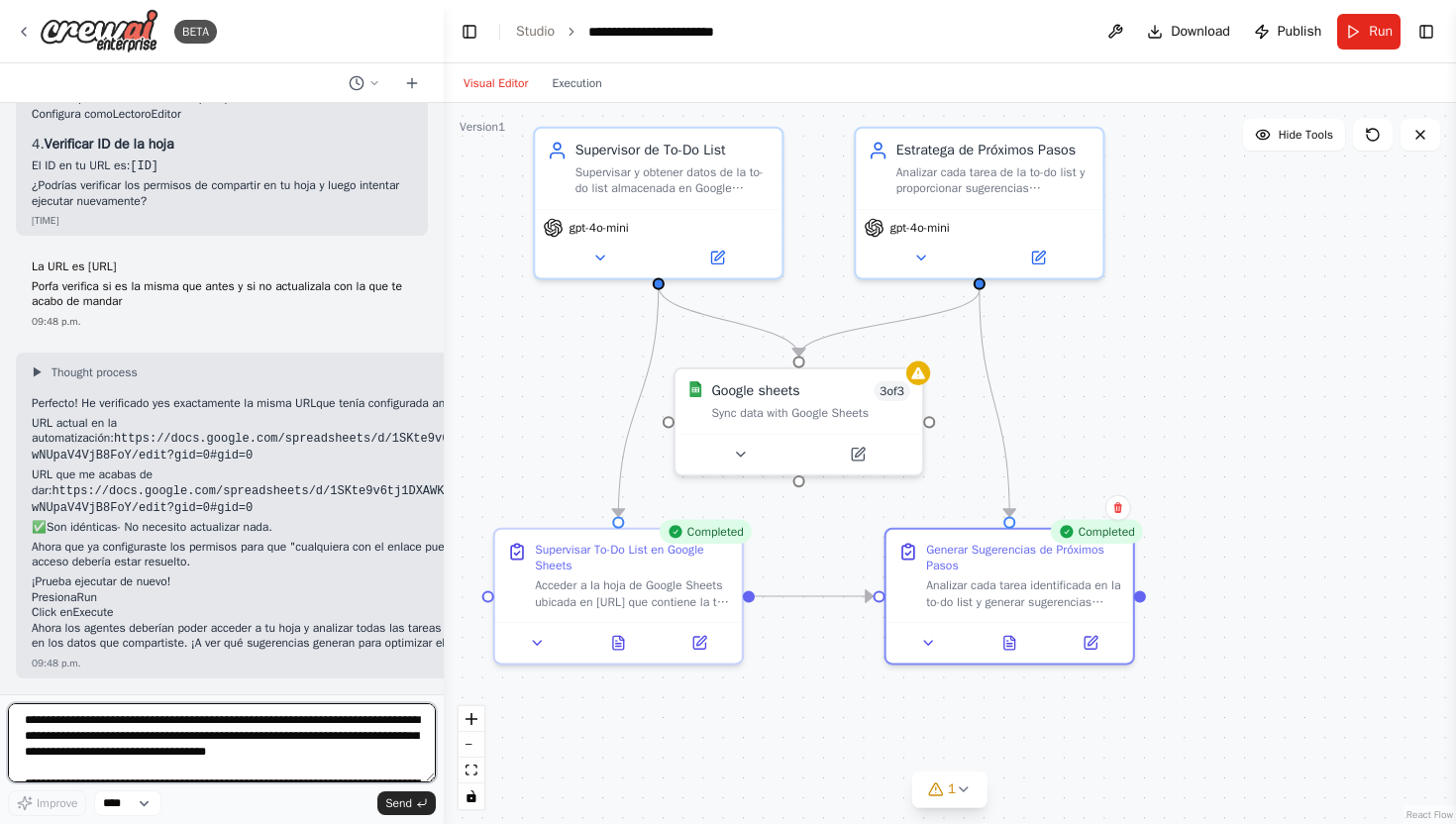 click on "**********" at bounding box center (222, 743) 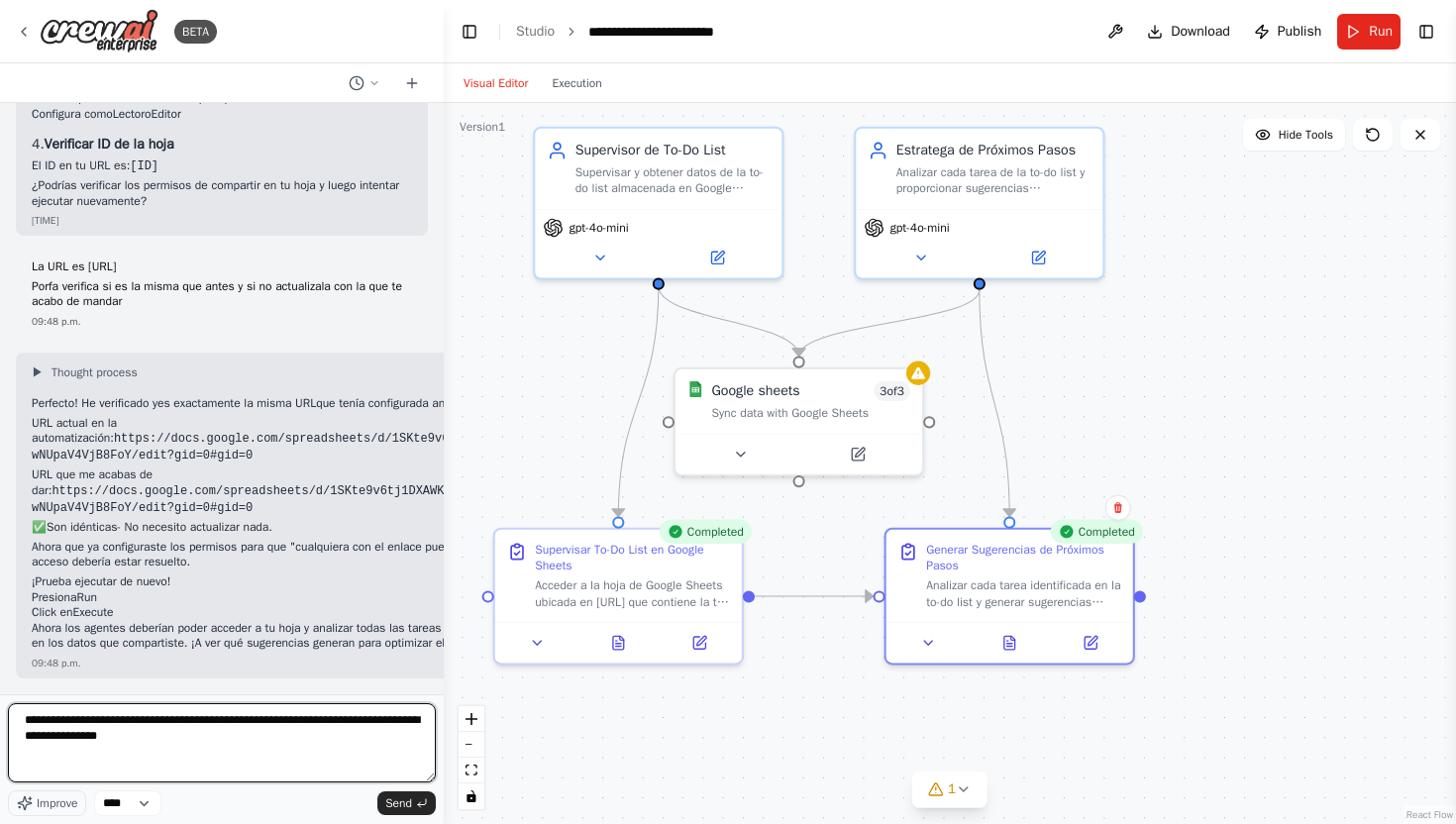 paste on "**********" 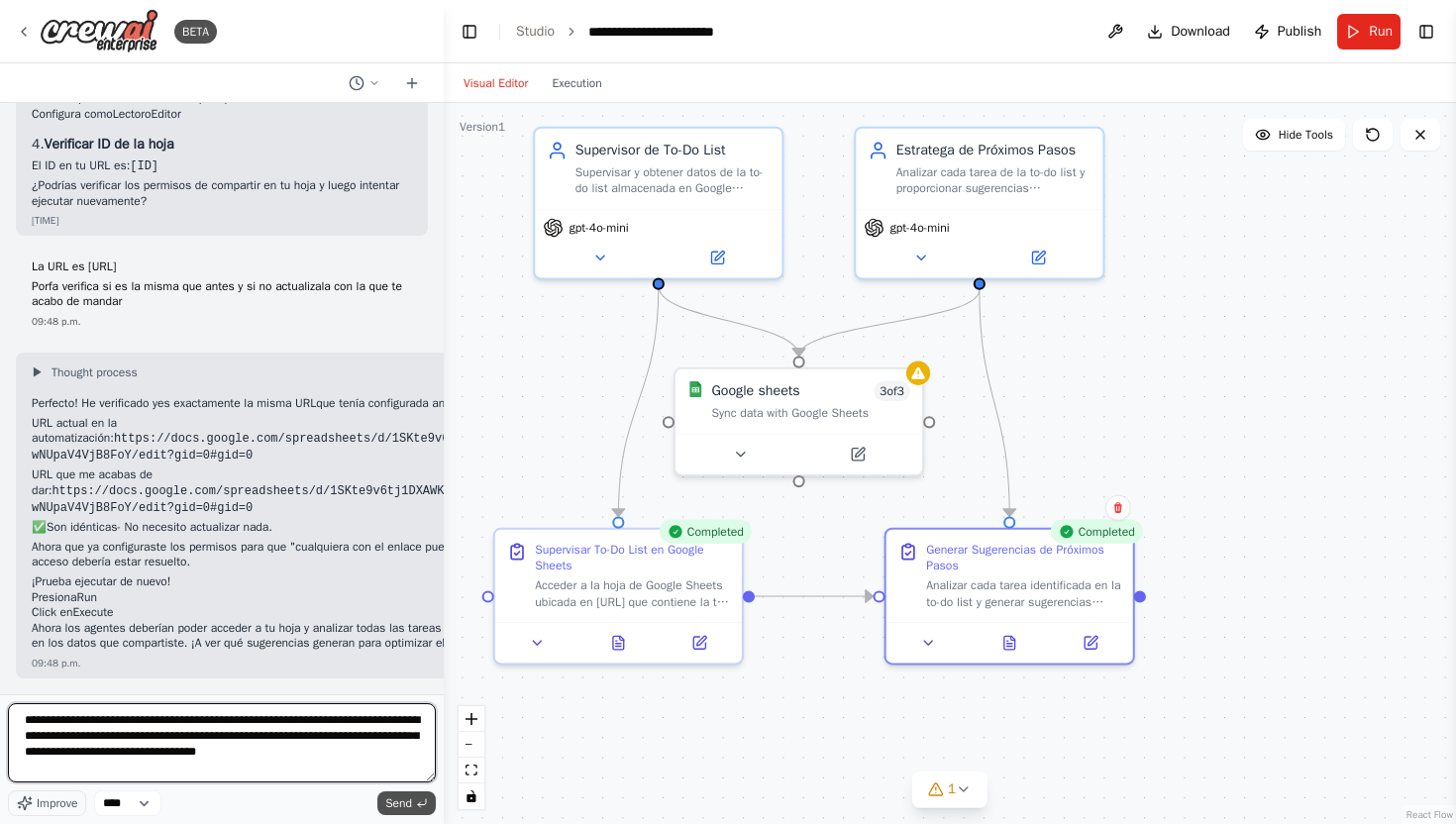 type on "**********" 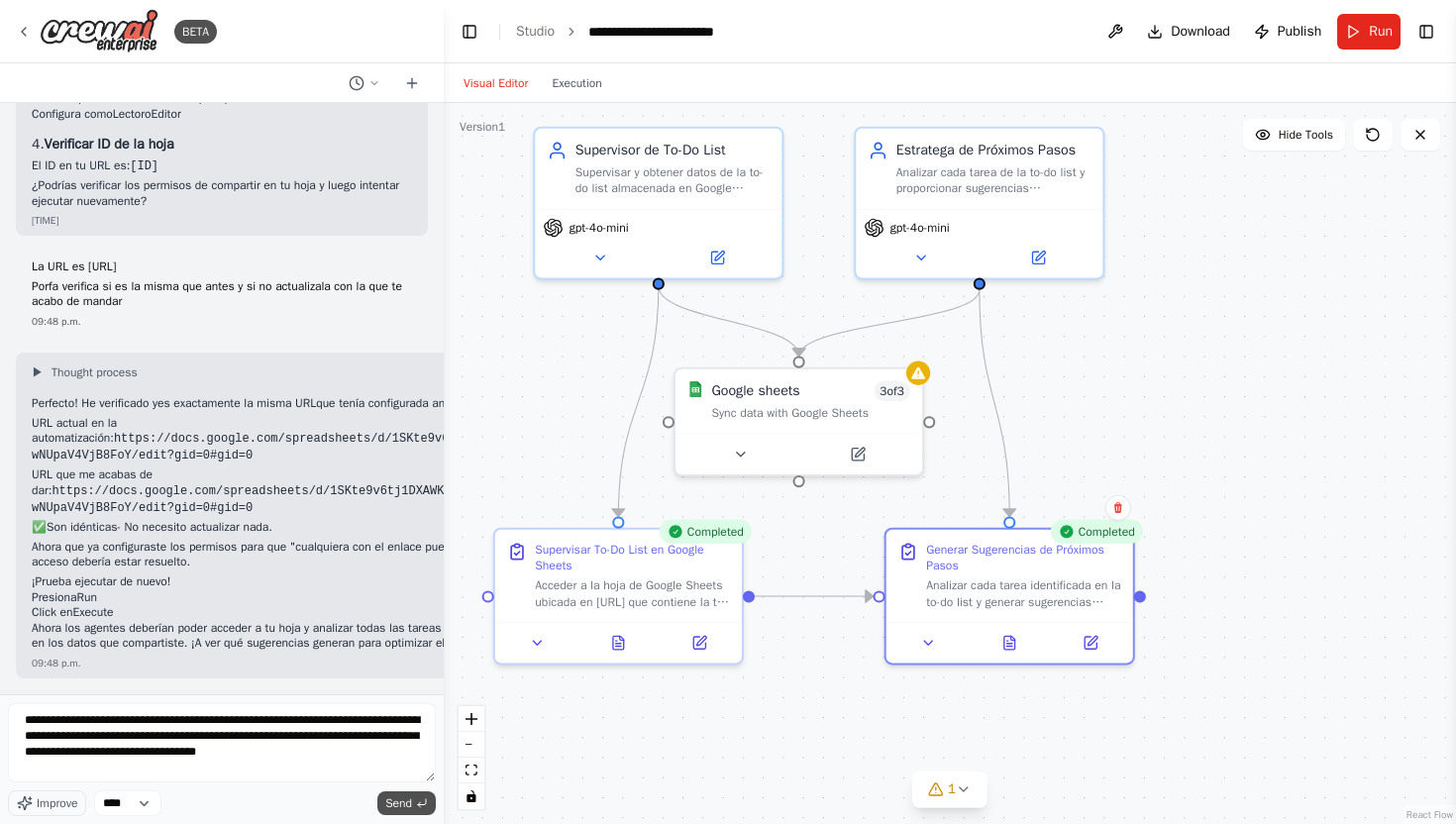 click on "Send" at bounding box center (398, 803) 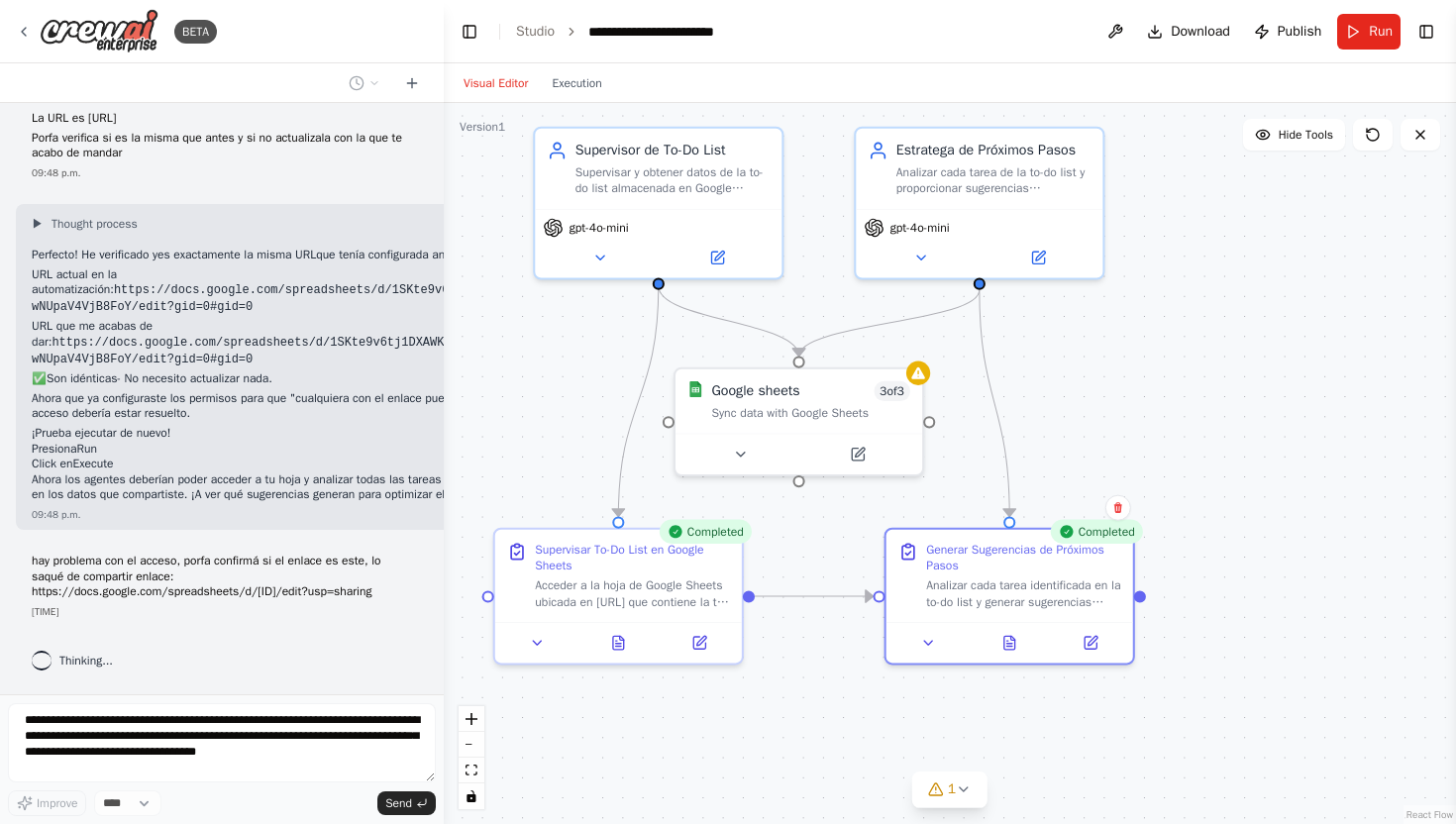 scroll, scrollTop: 5657, scrollLeft: 0, axis: vertical 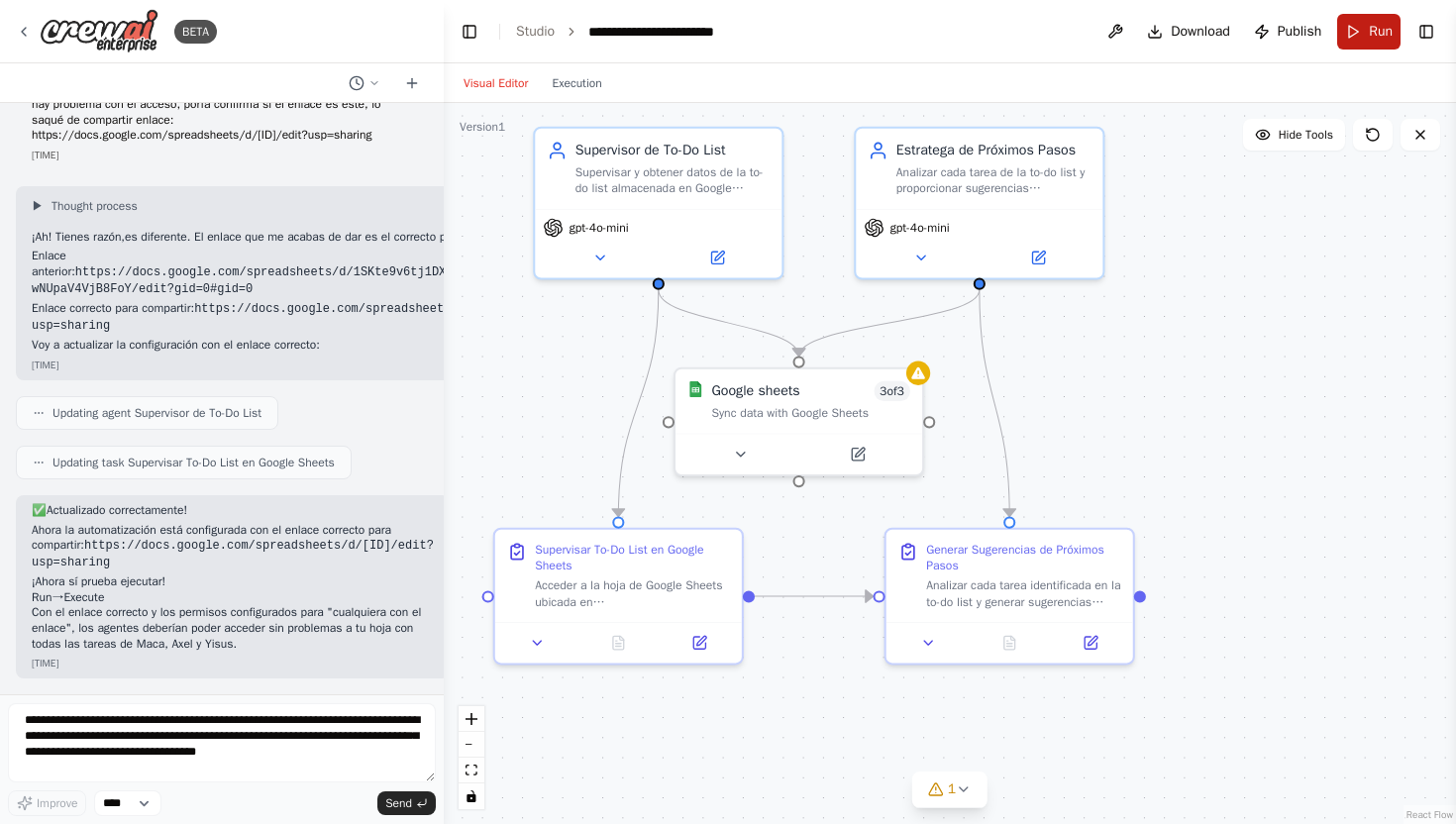 click on "Run" at bounding box center (1381, 32) 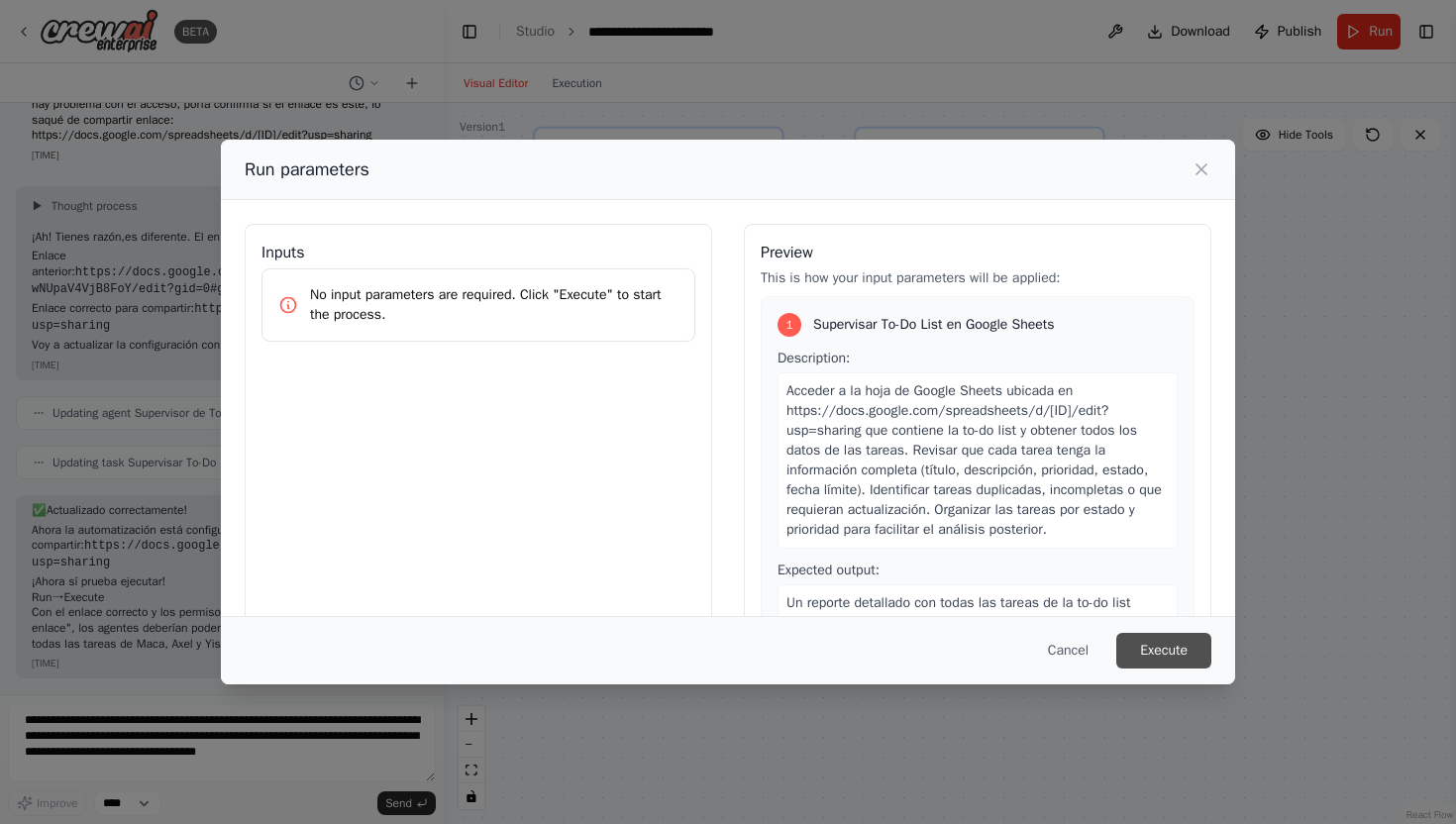 click on "Execute" at bounding box center (1164, 651) 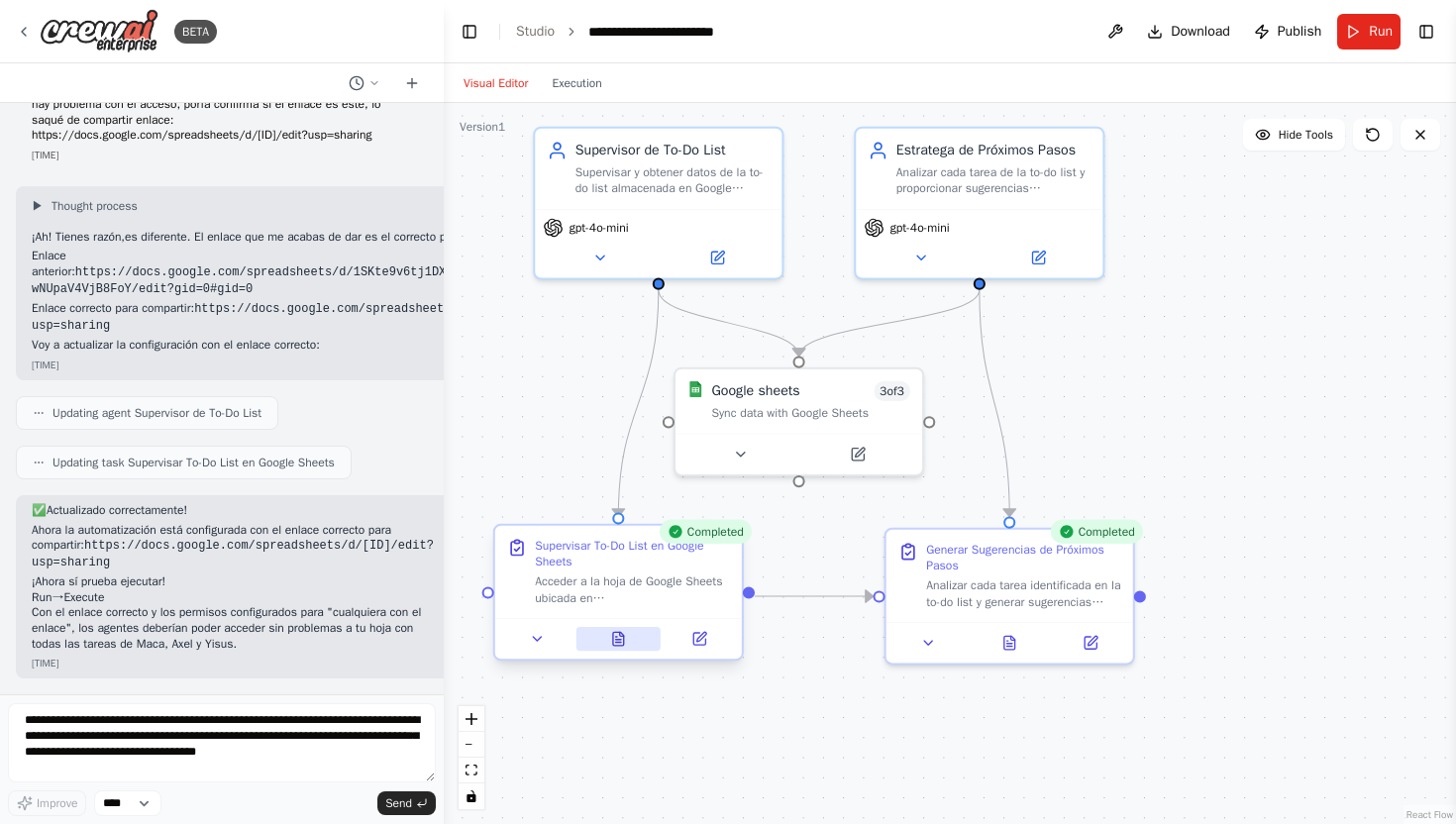 click at bounding box center (618, 639) 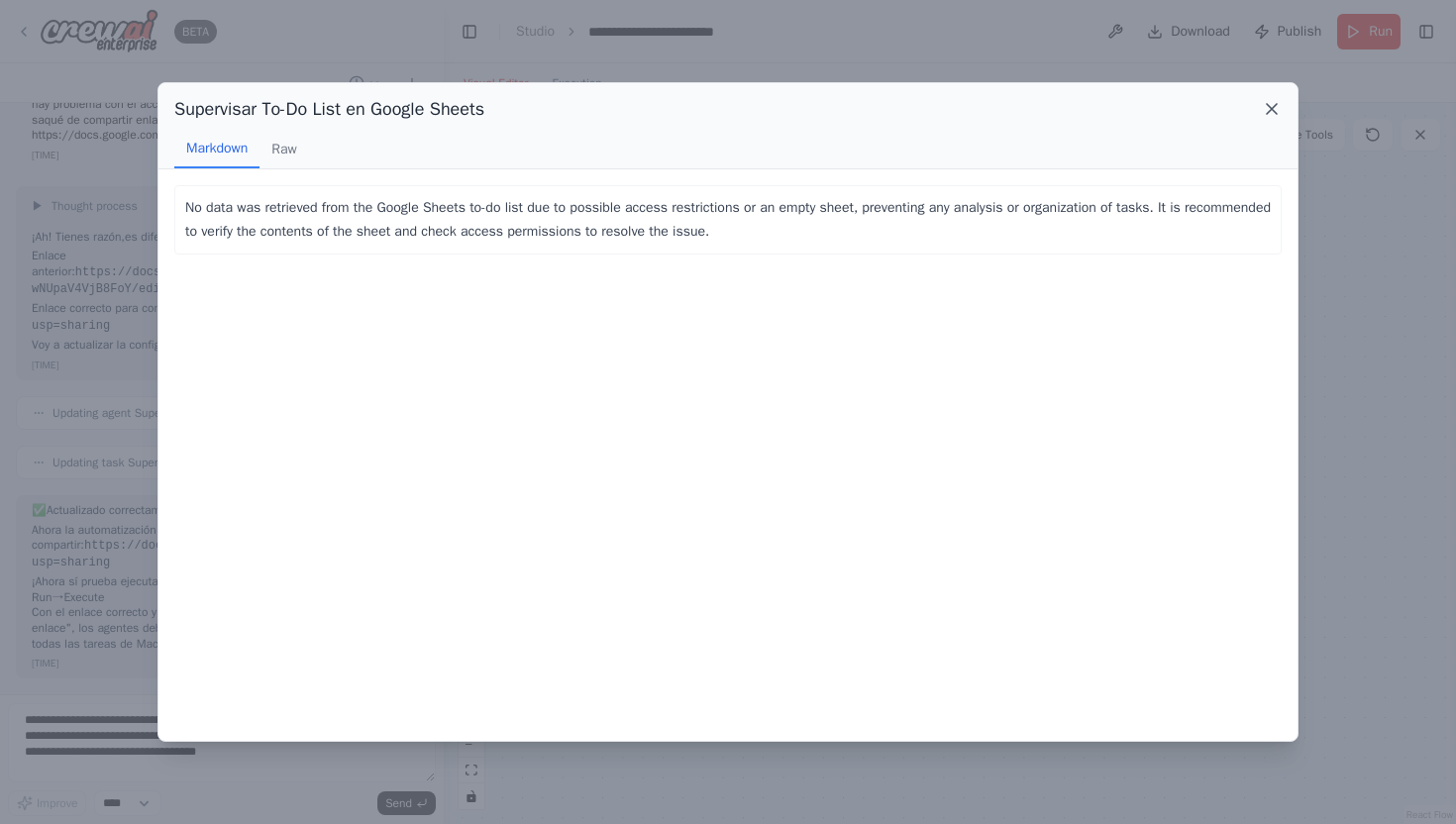 click 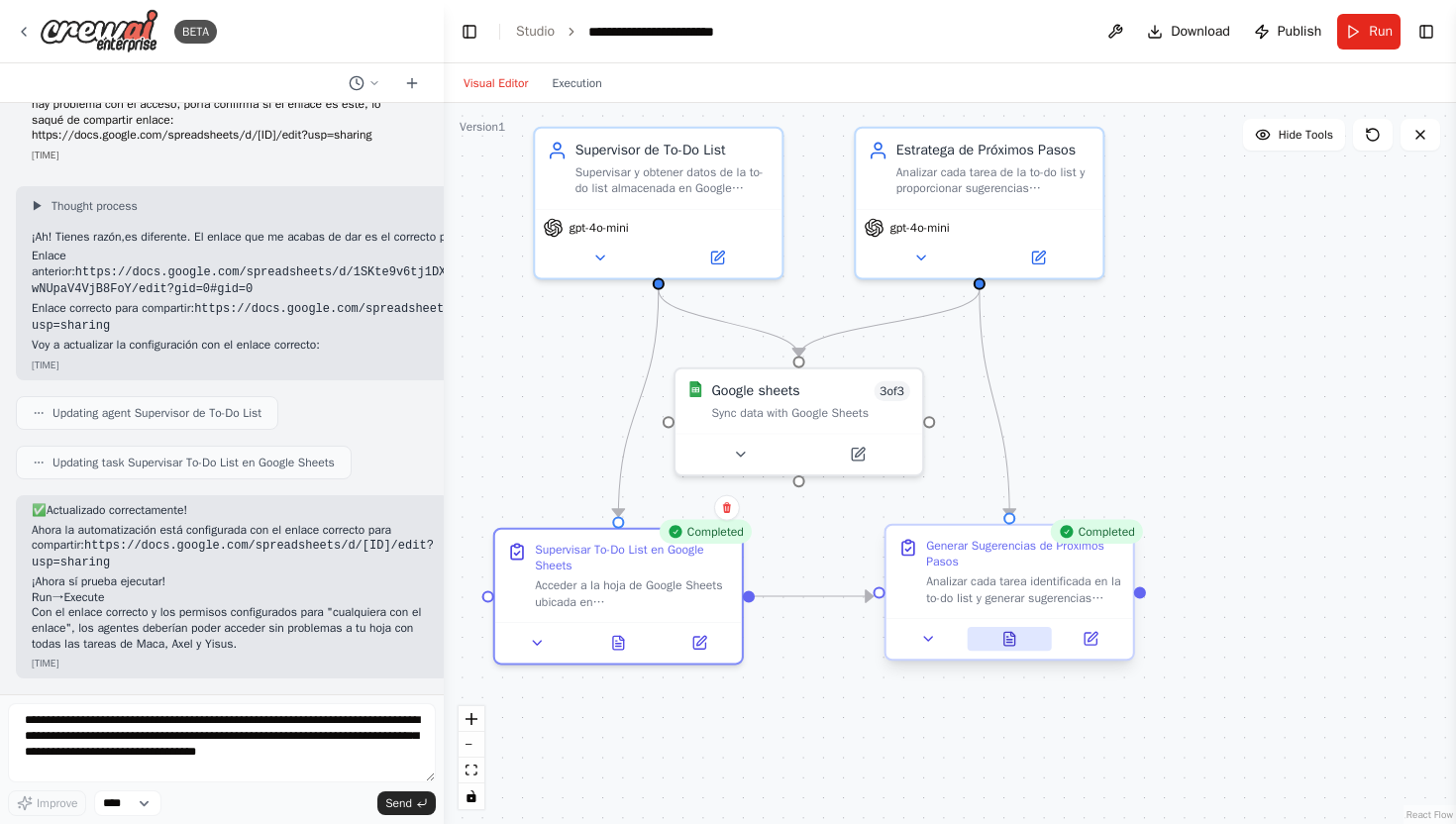 click at bounding box center (1009, 639) 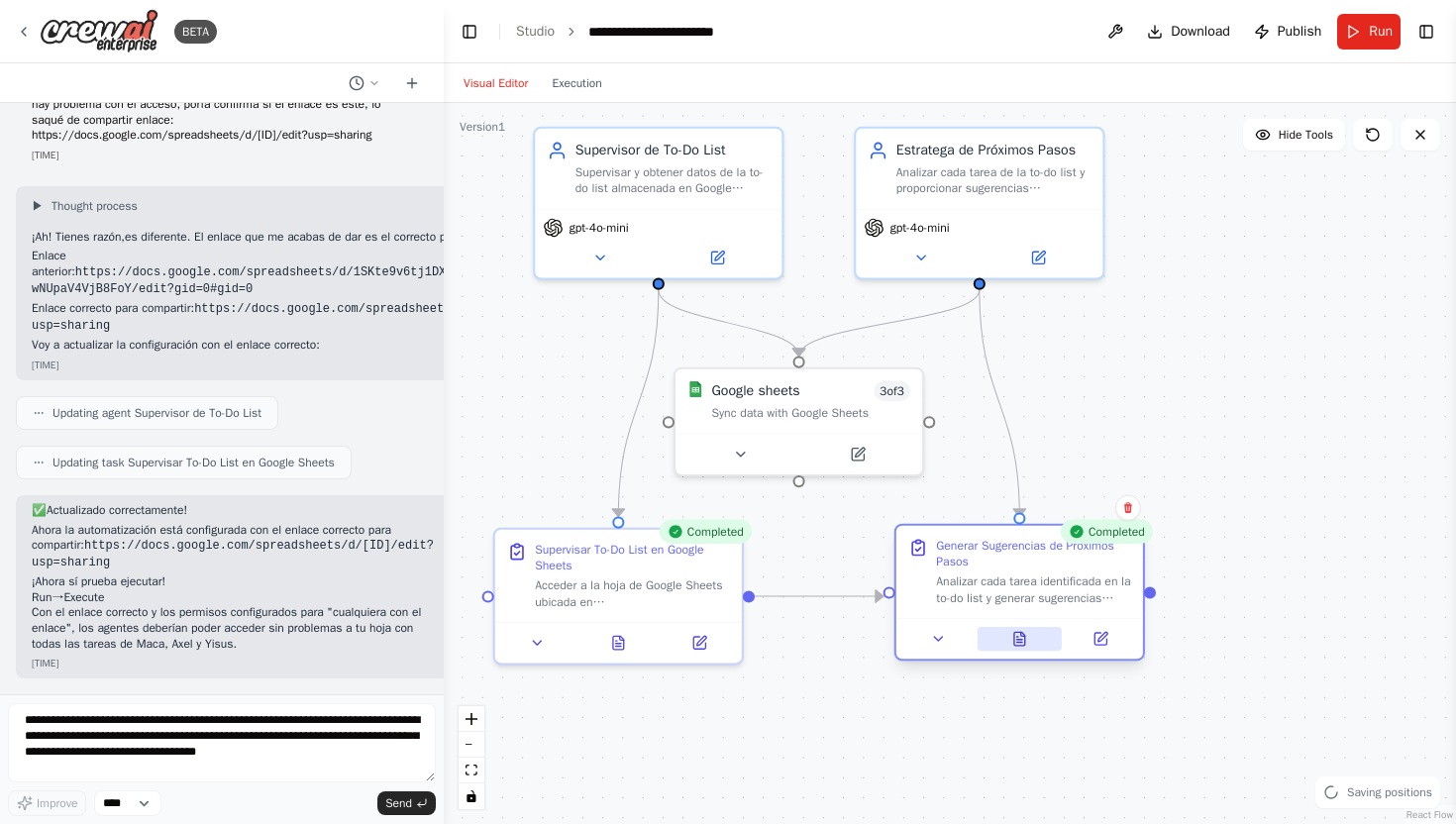click at bounding box center (1019, 639) 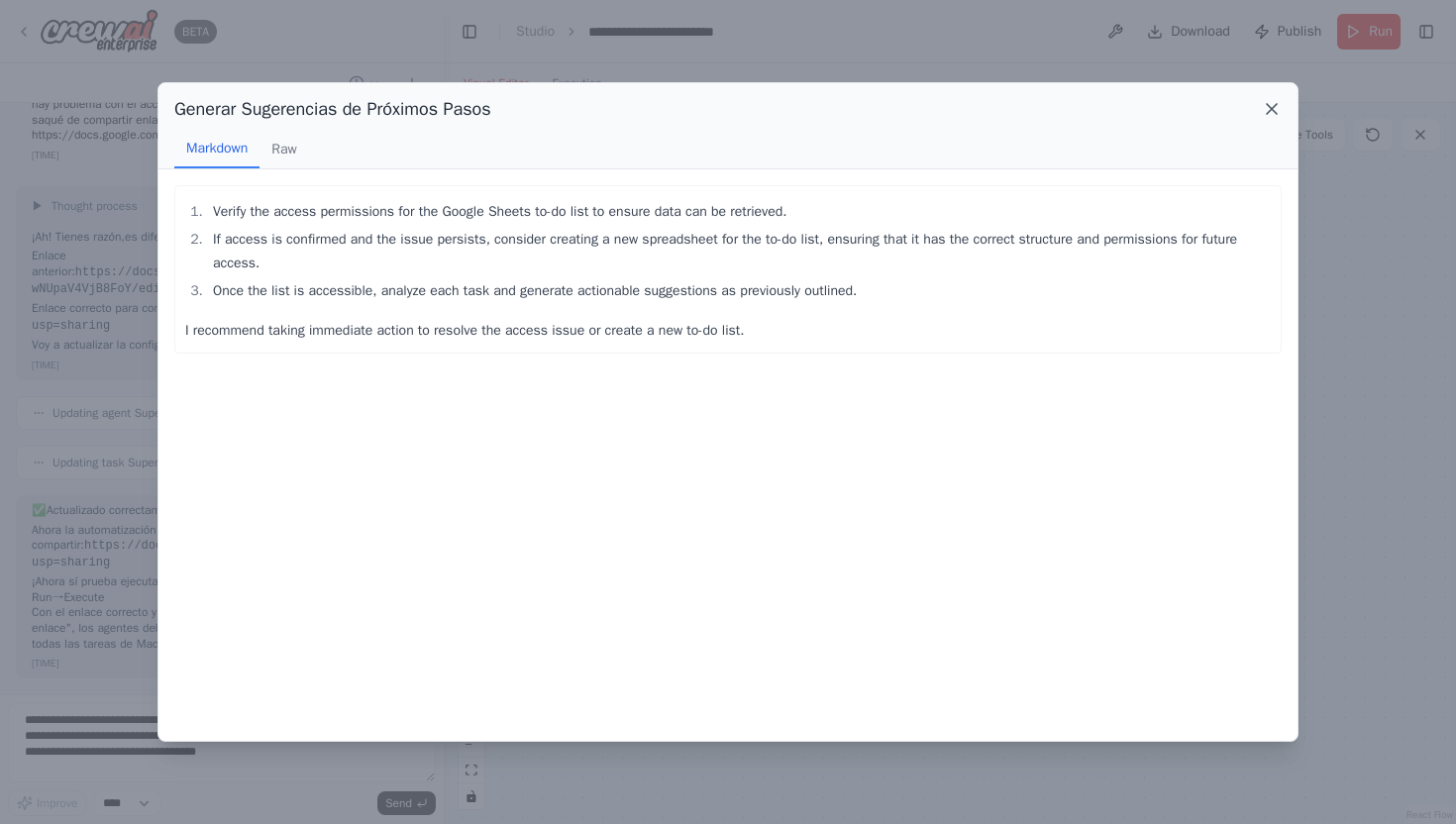 click 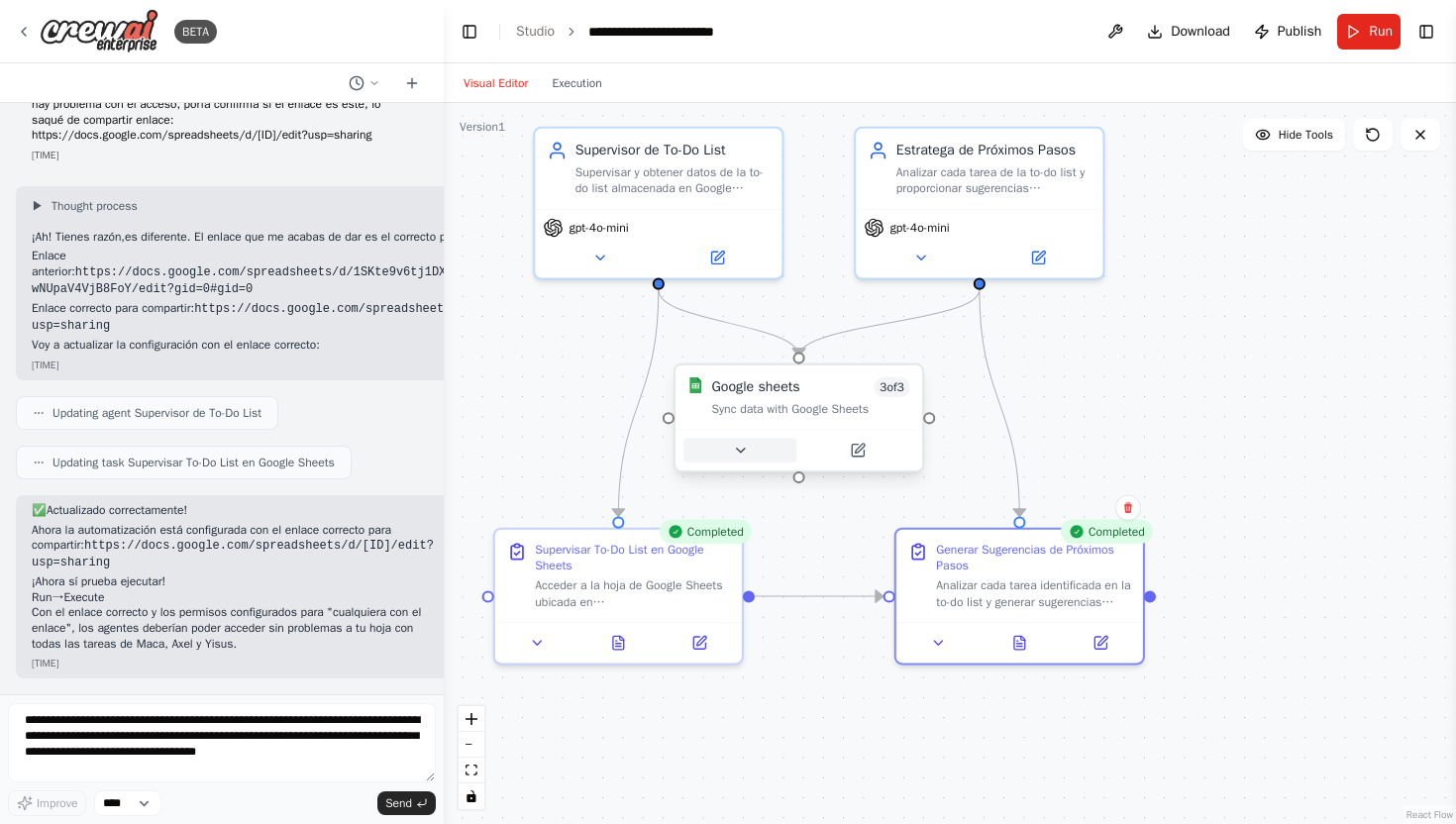 click 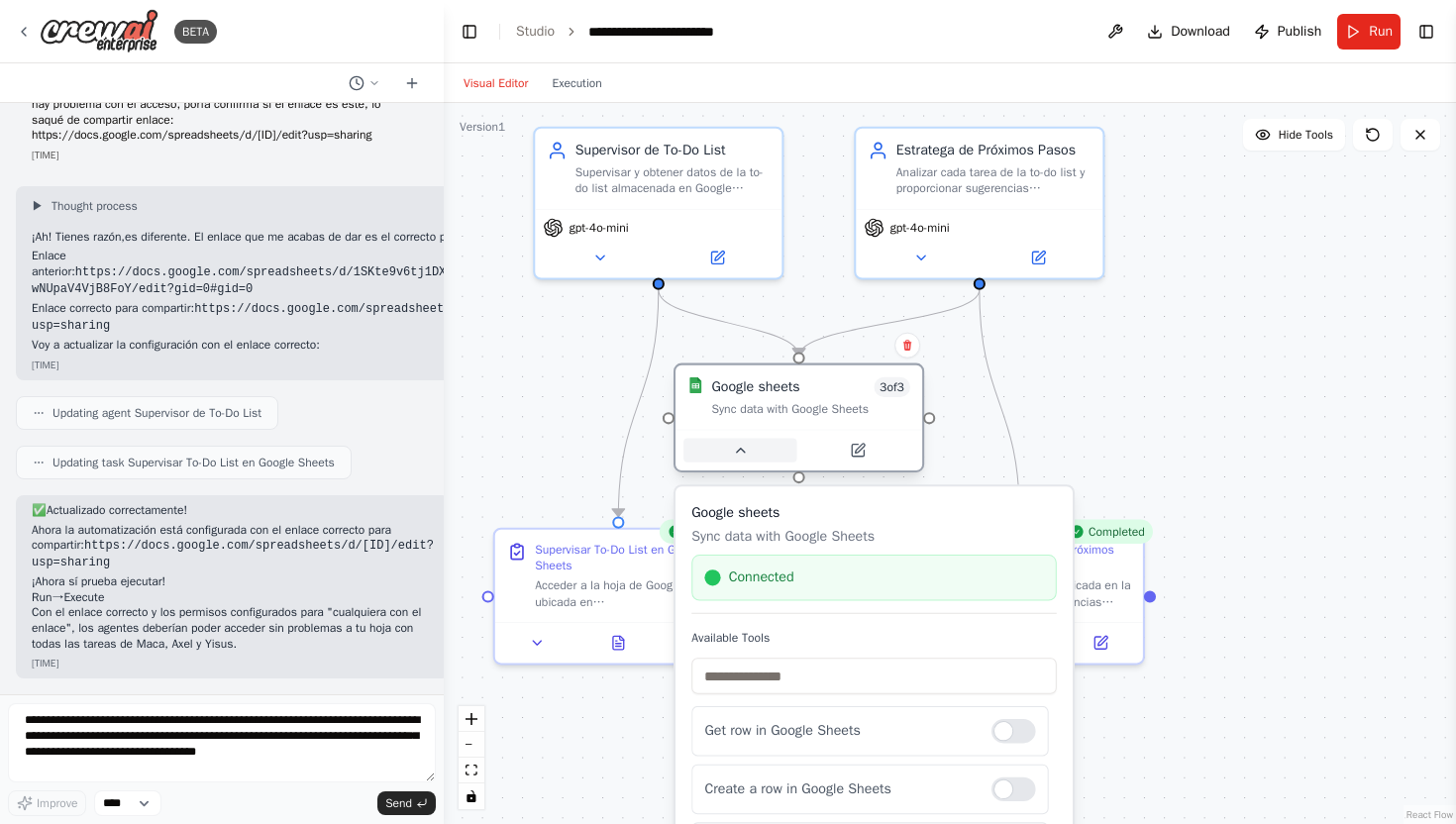 click 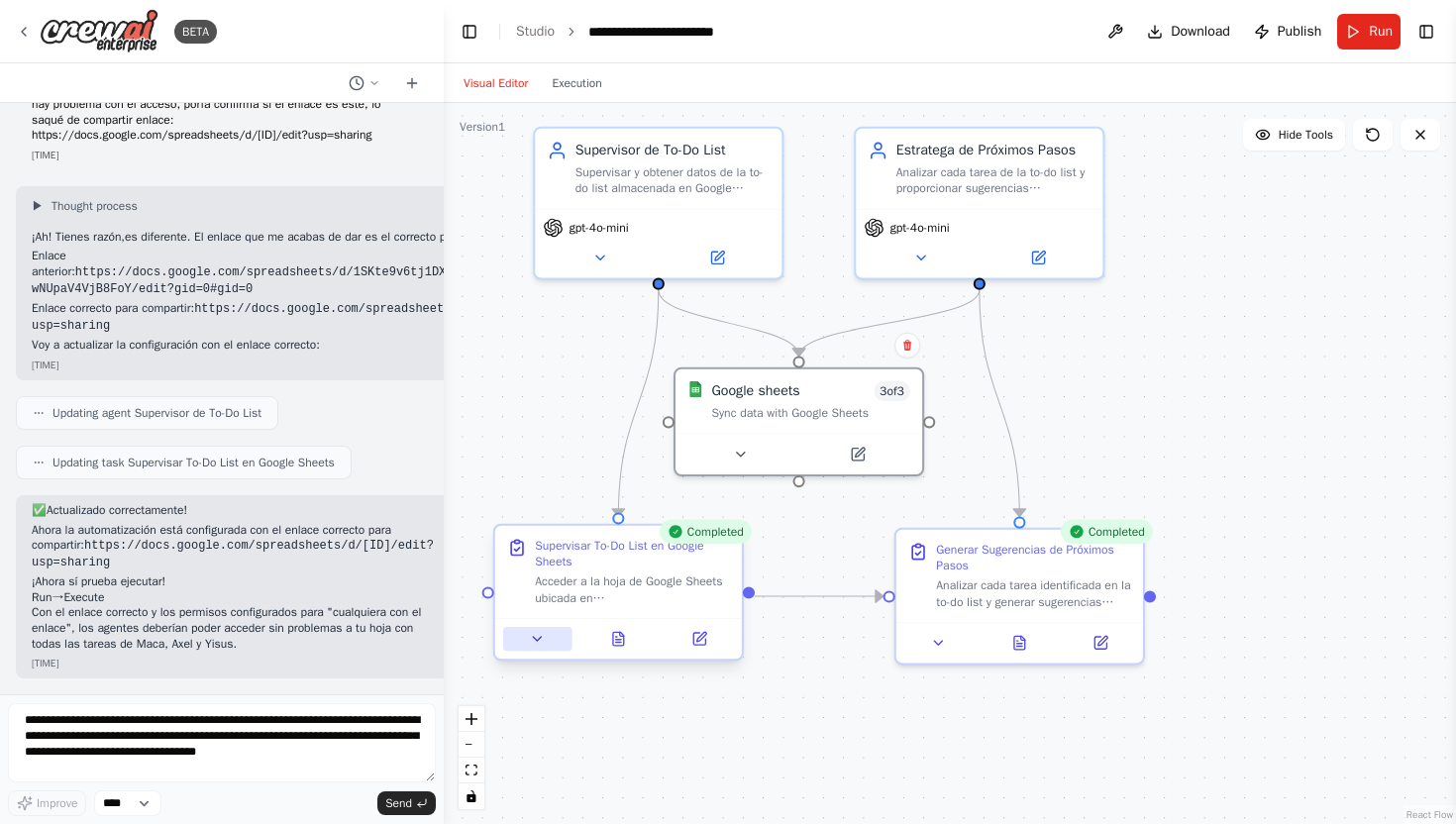 click 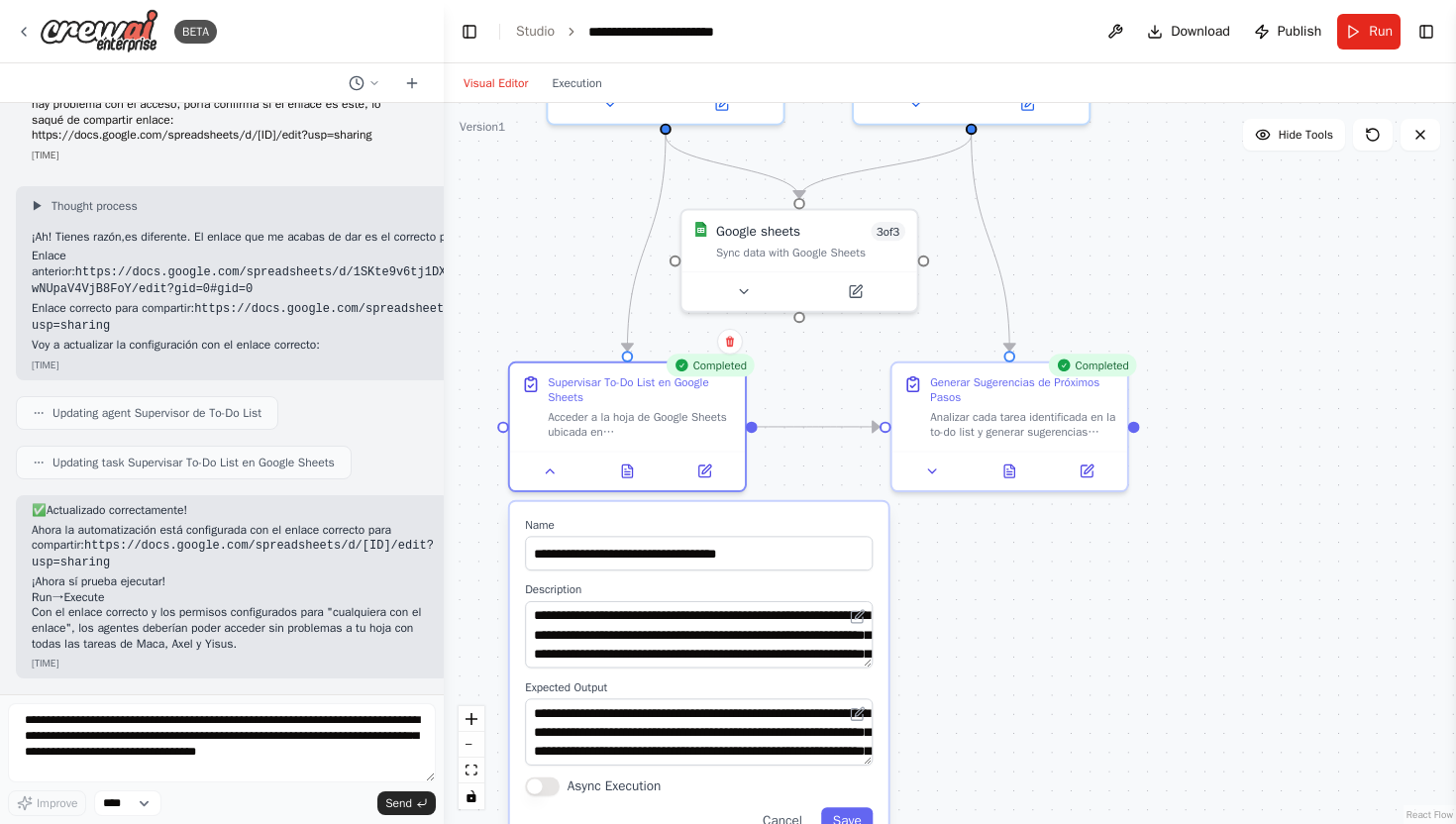 drag, startPoint x: 773, startPoint y: 652, endPoint x: 781, endPoint y: 474, distance: 178.17968 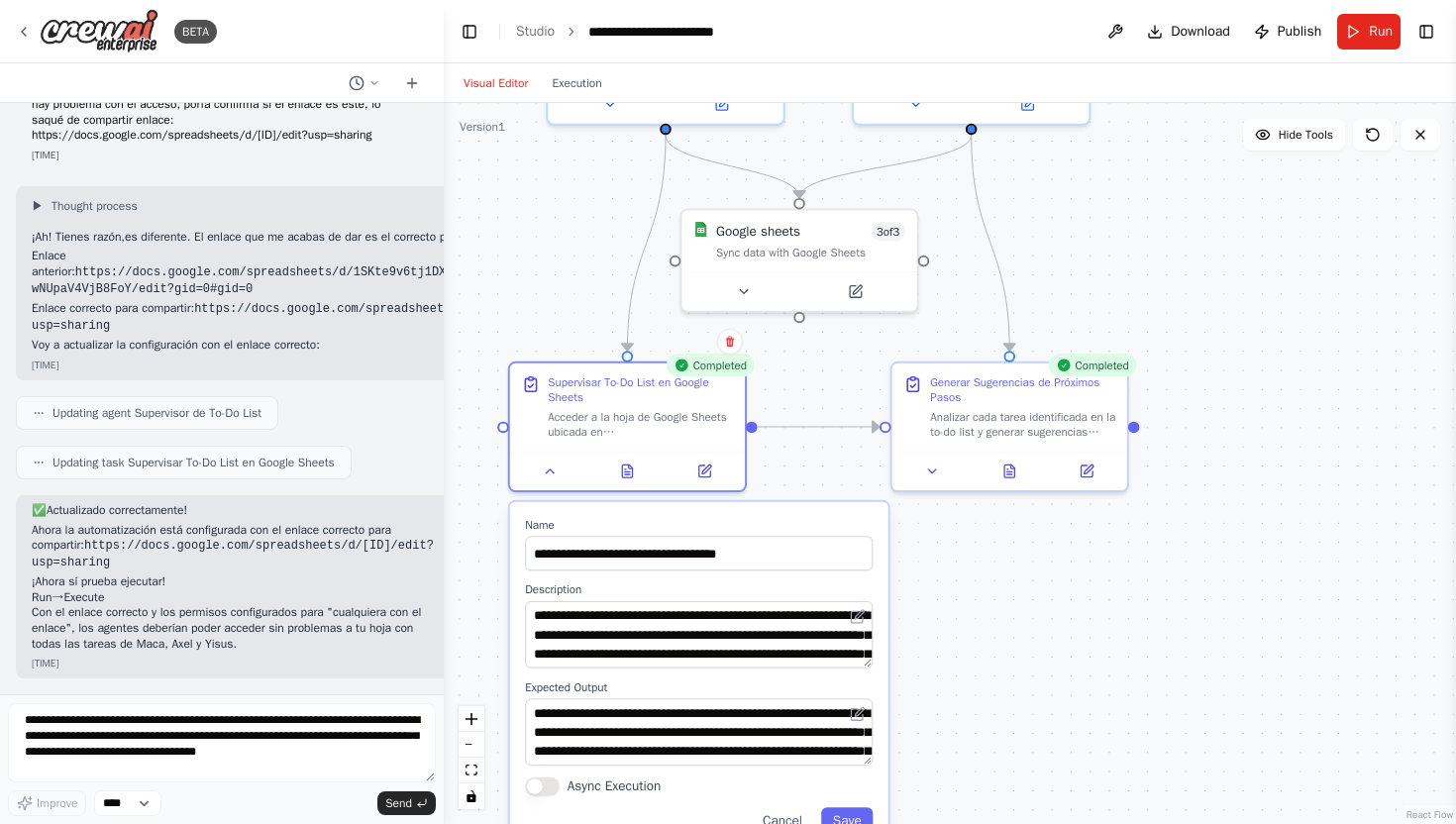 click on ".deletable-edge-delete-btn {
width: 20px;
height: 20px;
border: 0px solid #ffffff;
color: #6b7280;
background-color: #f8fafc;
cursor: pointer;
border-radius: 50%;
font-size: 12px;
padding: 3px;
display: flex;
align-items: center;
justify-content: center;
transition: all 0.2s cubic-bezier(0.4, 0, 0.2, 1);
box-shadow: 0 2px 4px rgba(0, 0, 0, 0.1);
}
.deletable-edge-delete-btn:hover {
background-color: #ef4444;
color: #ffffff;
border-color: #dc2626;
transform: scale(1.1);
box-shadow: 0 4px 12px rgba(239, 68, 68, 0.4);
}
.deletable-edge-delete-btn:active {
transform: scale(0.95);
box-shadow: 0 2px 4px rgba(239, 68, 68, 0.3);
}
Supervisor de To-Do List gpt-4o-mini Google sheets 3  of  3 Completed" at bounding box center [950, 464] 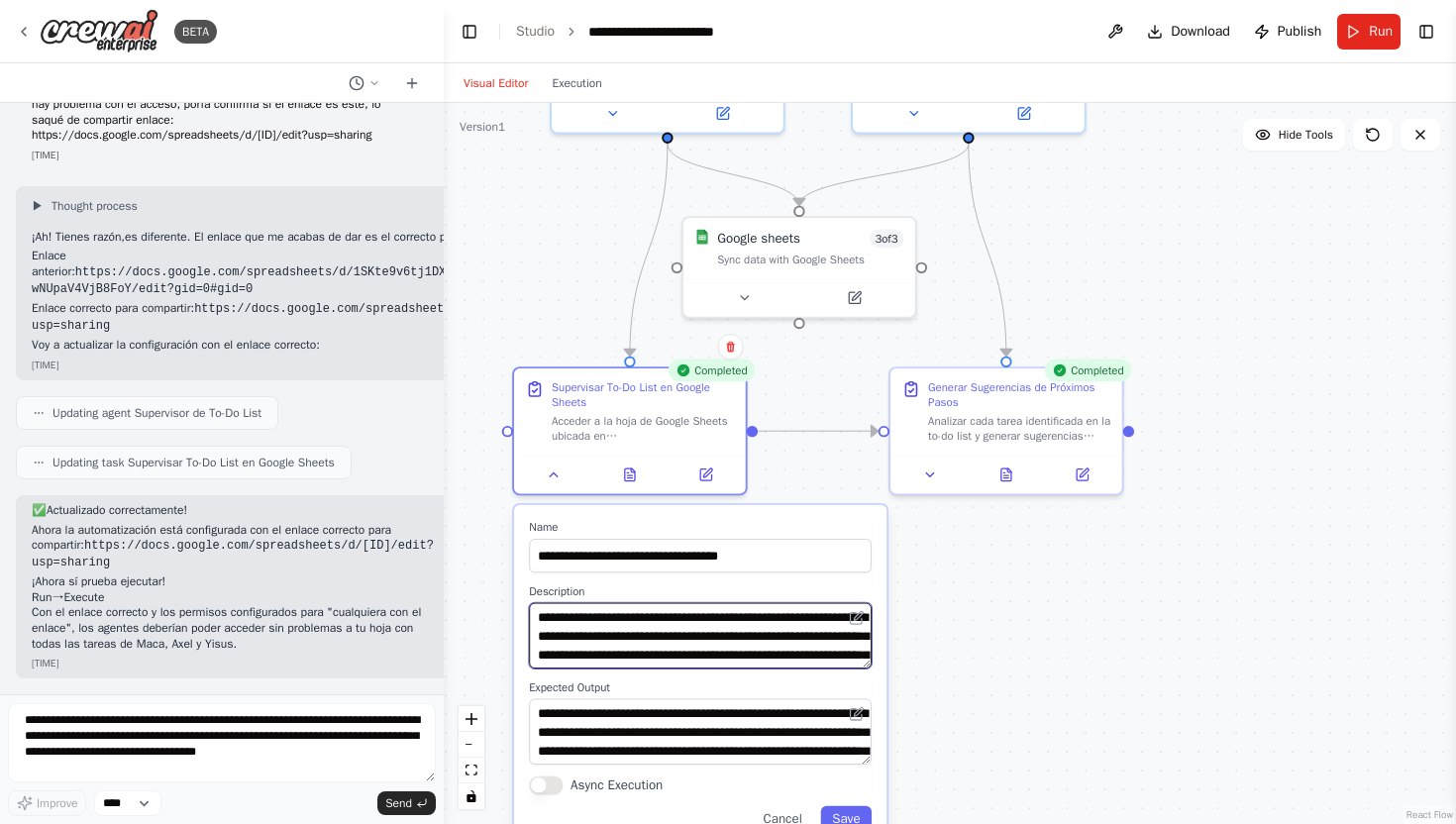 click on "**********" at bounding box center [700, 636] 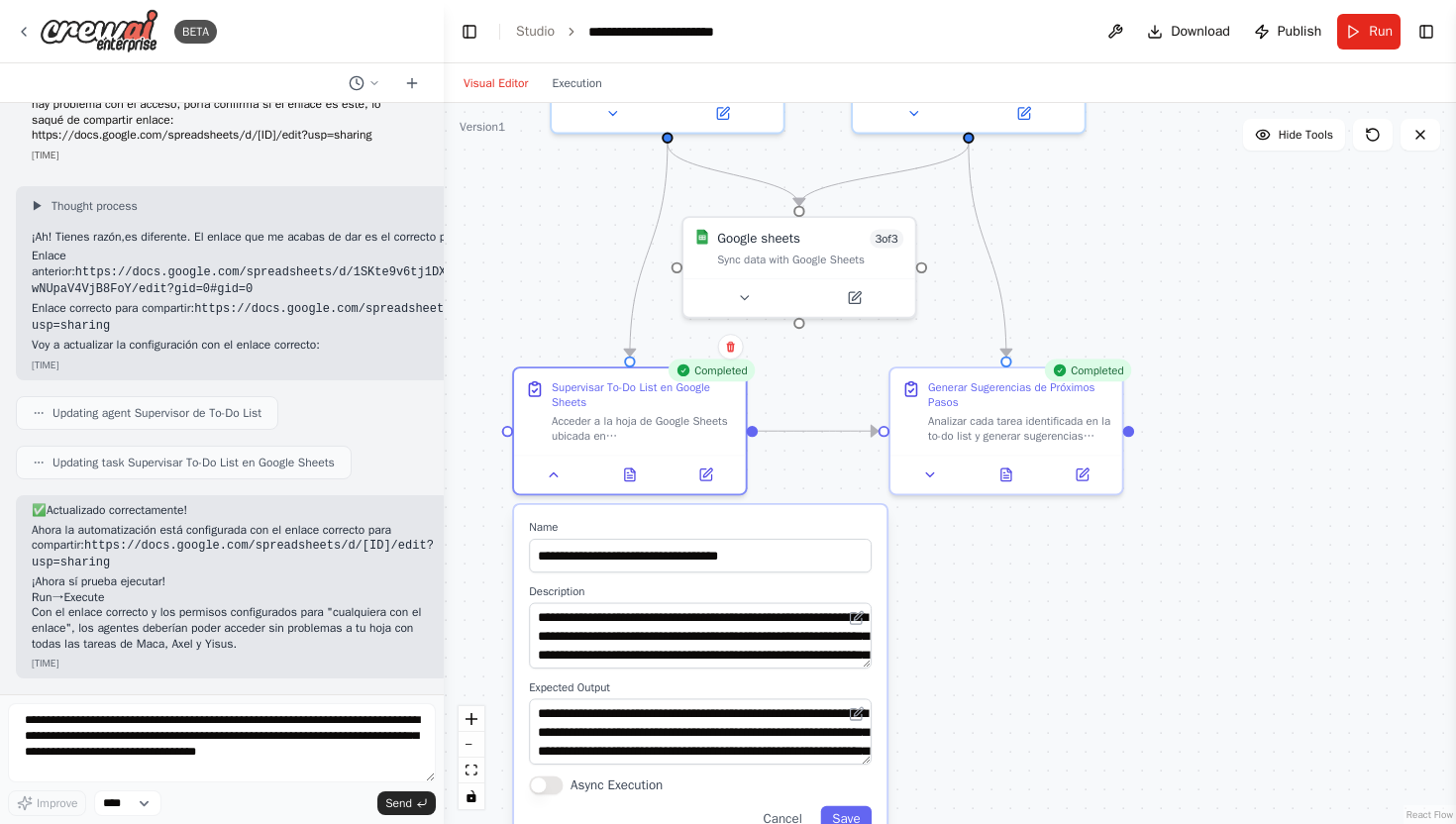 drag, startPoint x: 262, startPoint y: 559, endPoint x: 32, endPoint y: 550, distance: 230.17602 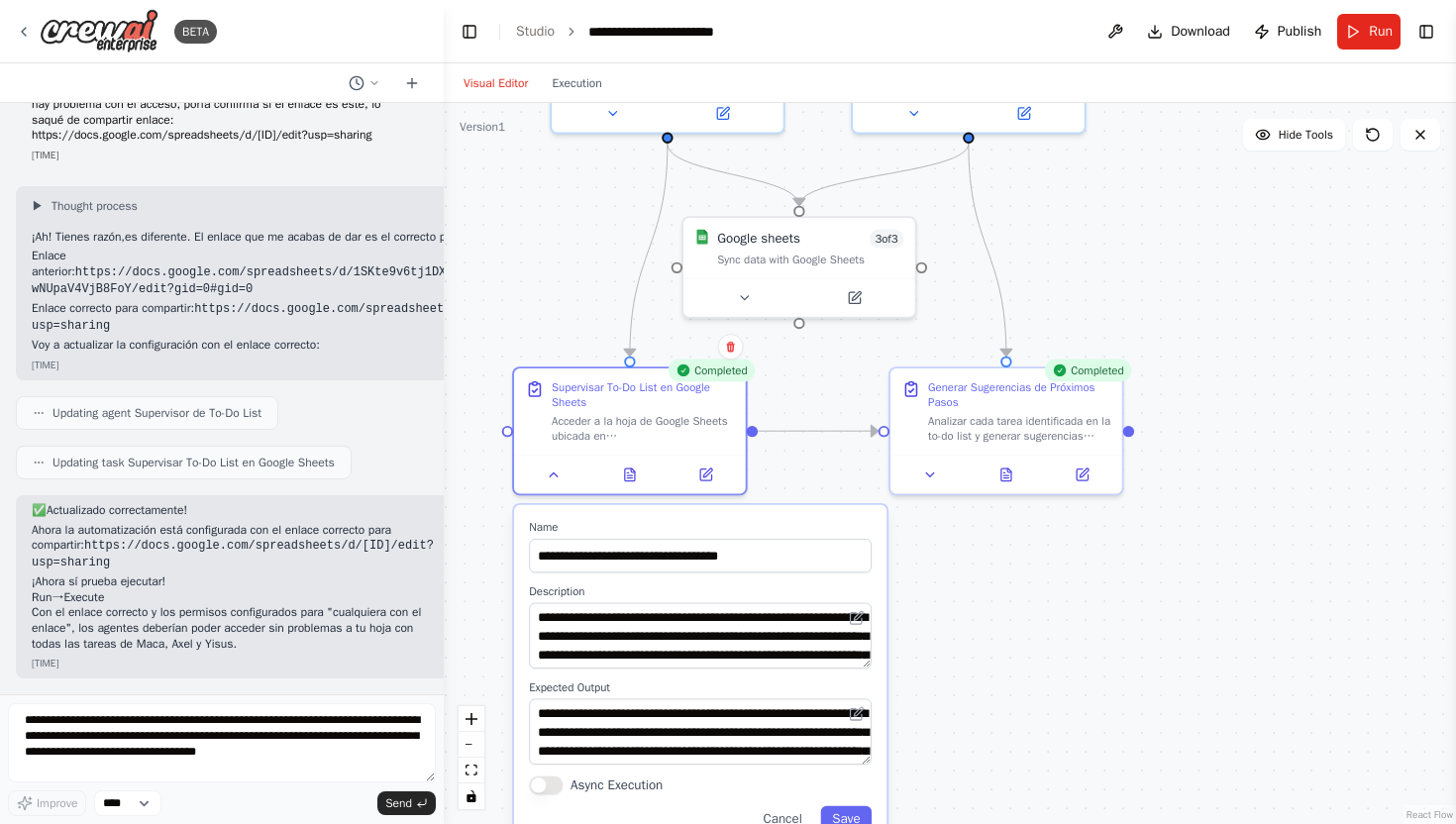 click on "Ahora la automatización está configurada con el enlace correcto para compartir:
https://docs.google.com/spreadsheets/d/1SKte9v6tj1DXAWKxpF5wfE7wOYAk-wNUpaV4VjB8FoY/edit?usp=sharing" at bounding box center [233, 547] 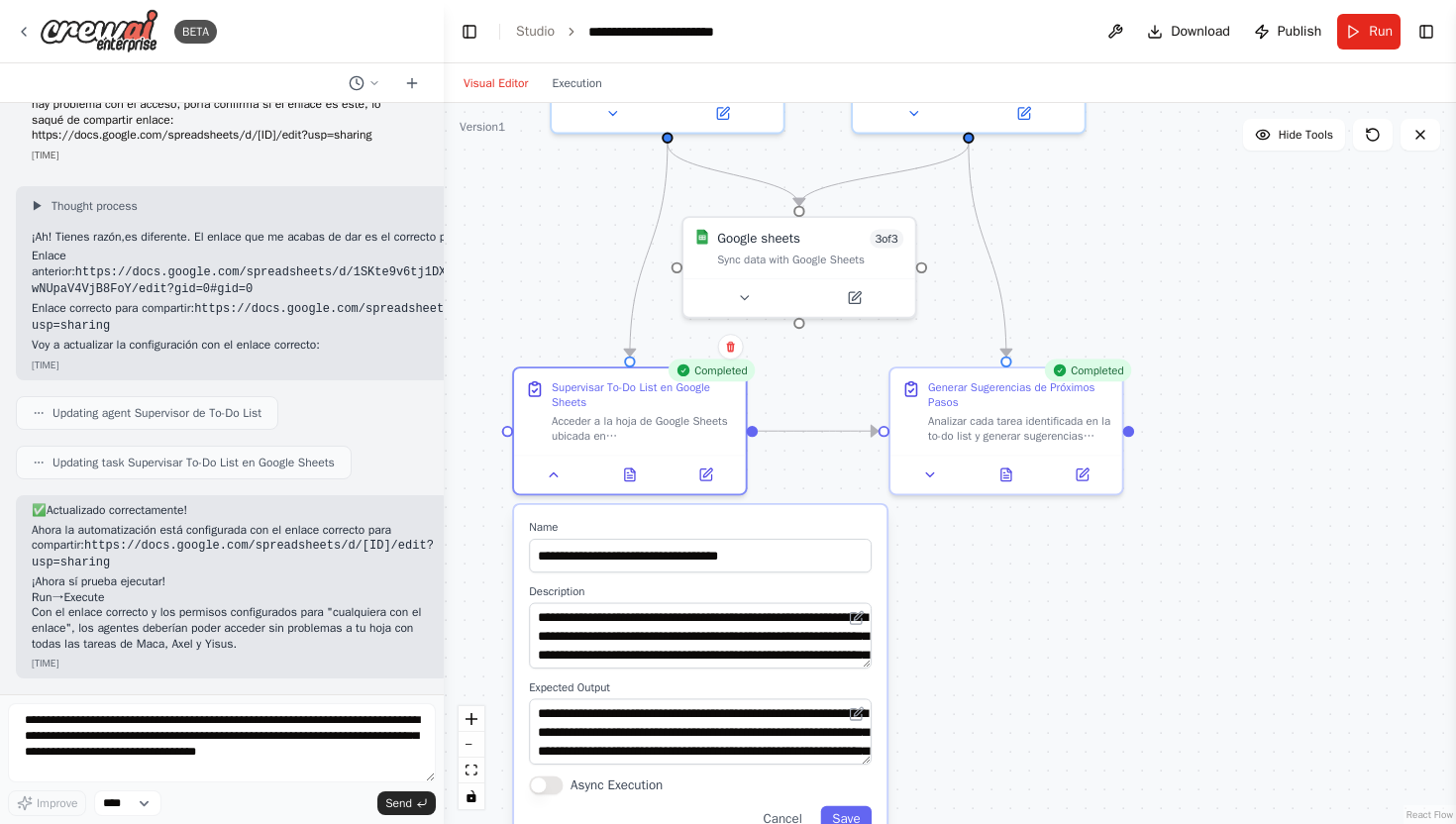 copy on "https://docs.google.com/spreadsheets/d/1SKte9v6tj1DXAWKxpF5wfE7wOYAk-wNUpaV4VjB8FoY/edit?usp=sharing" 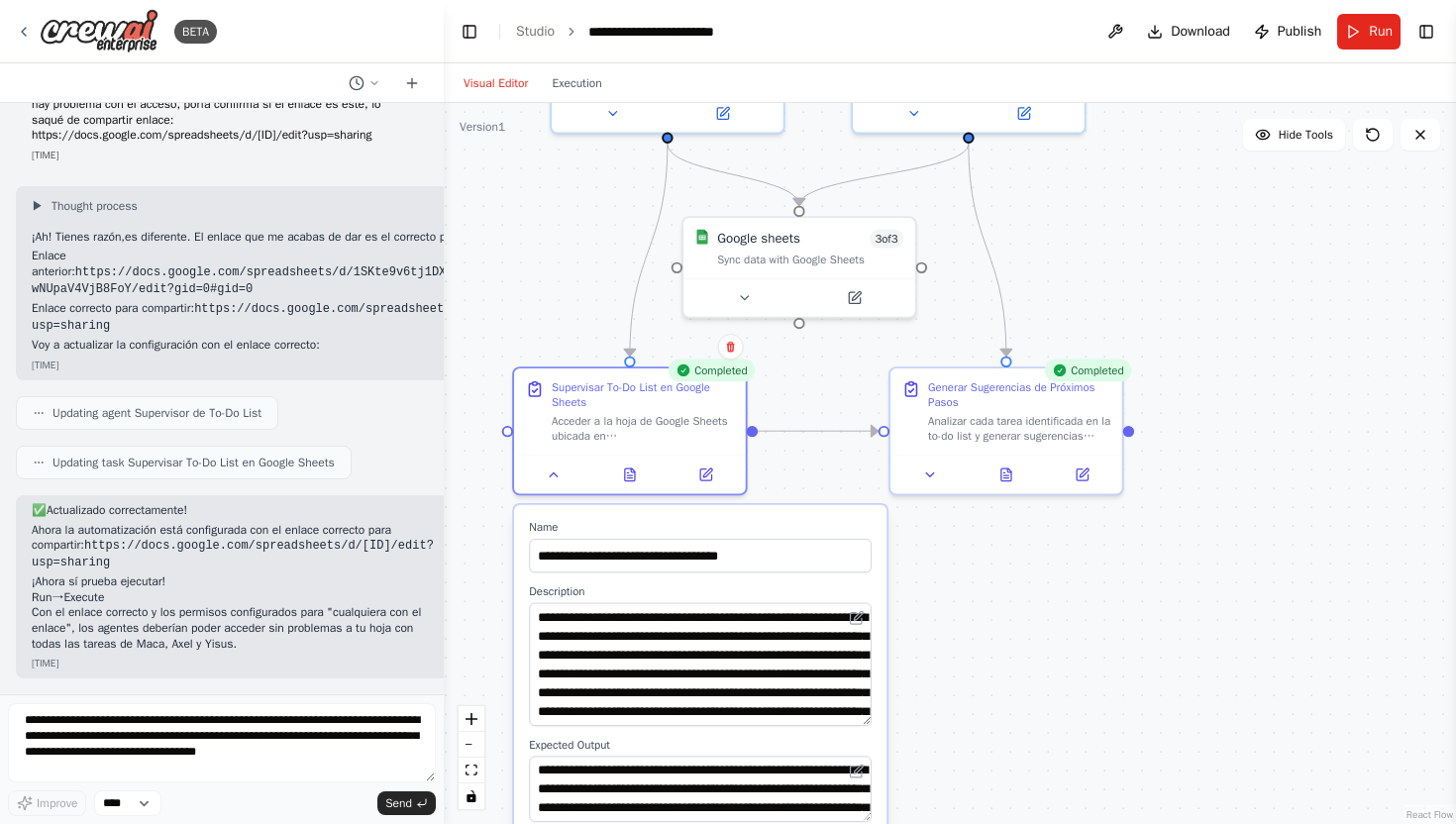 drag, startPoint x: 868, startPoint y: 661, endPoint x: 867, endPoint y: 728, distance: 67.007462 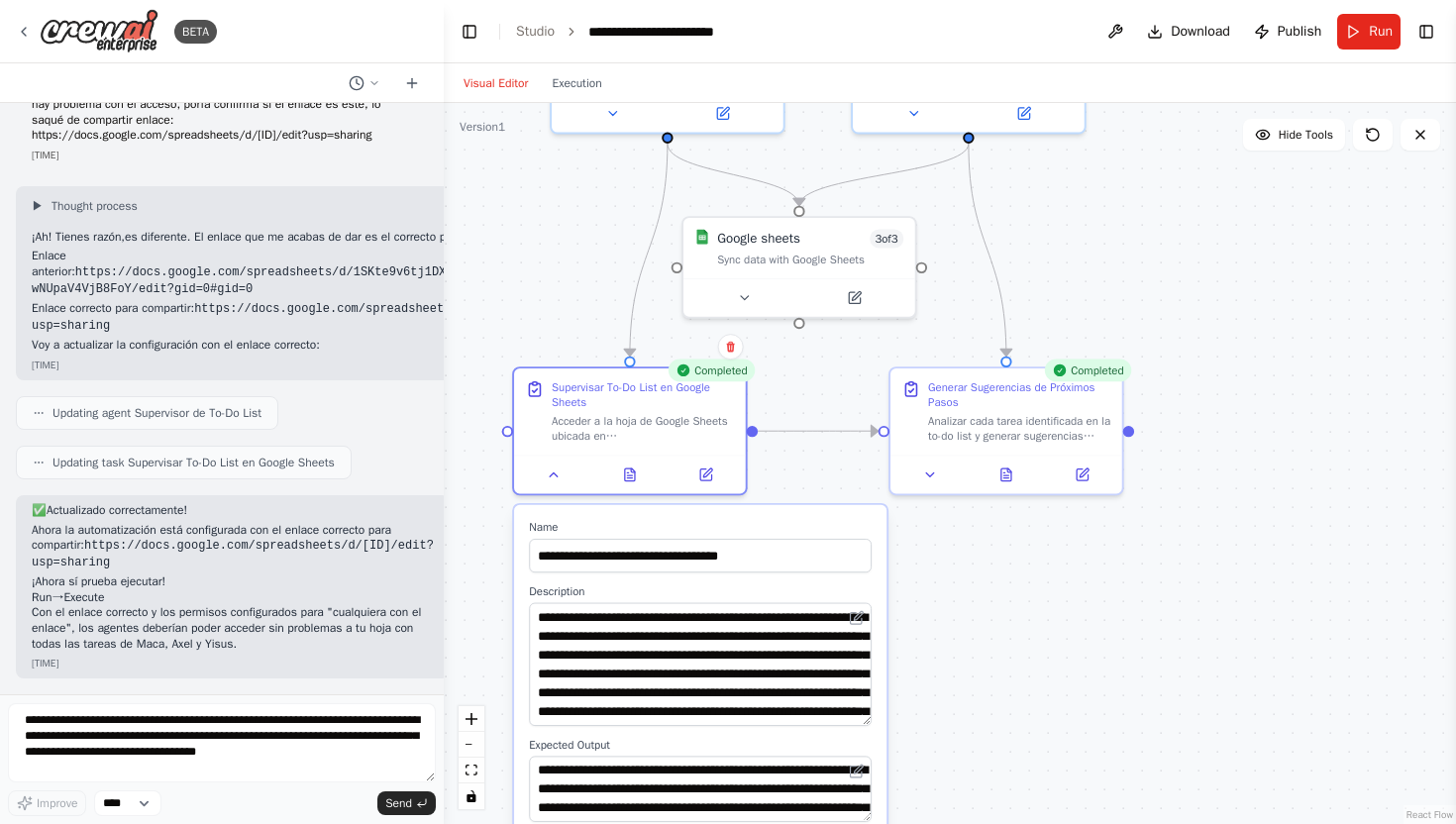 click on "**********" at bounding box center [700, 665] 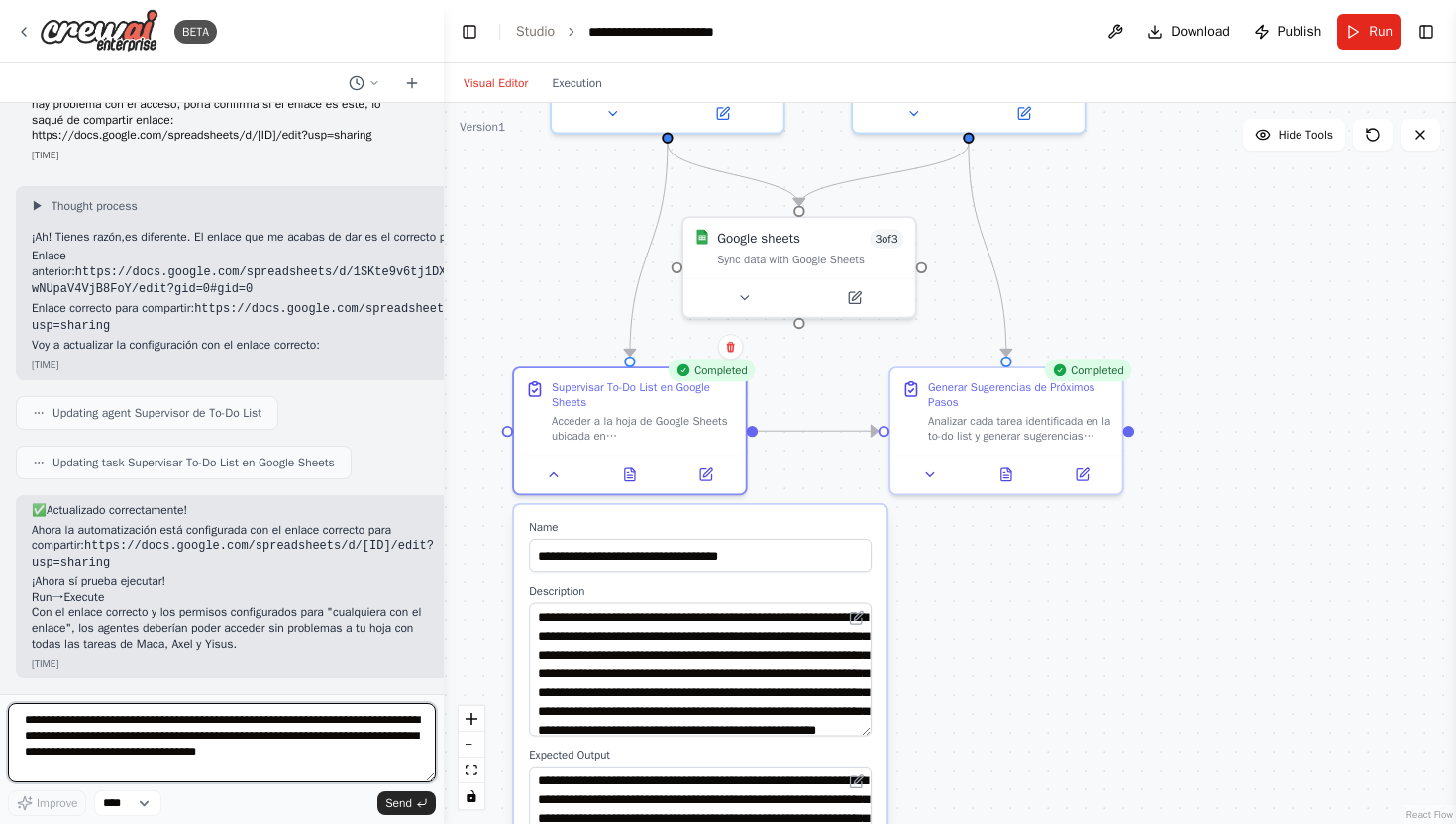 click on "**********" at bounding box center (222, 743) 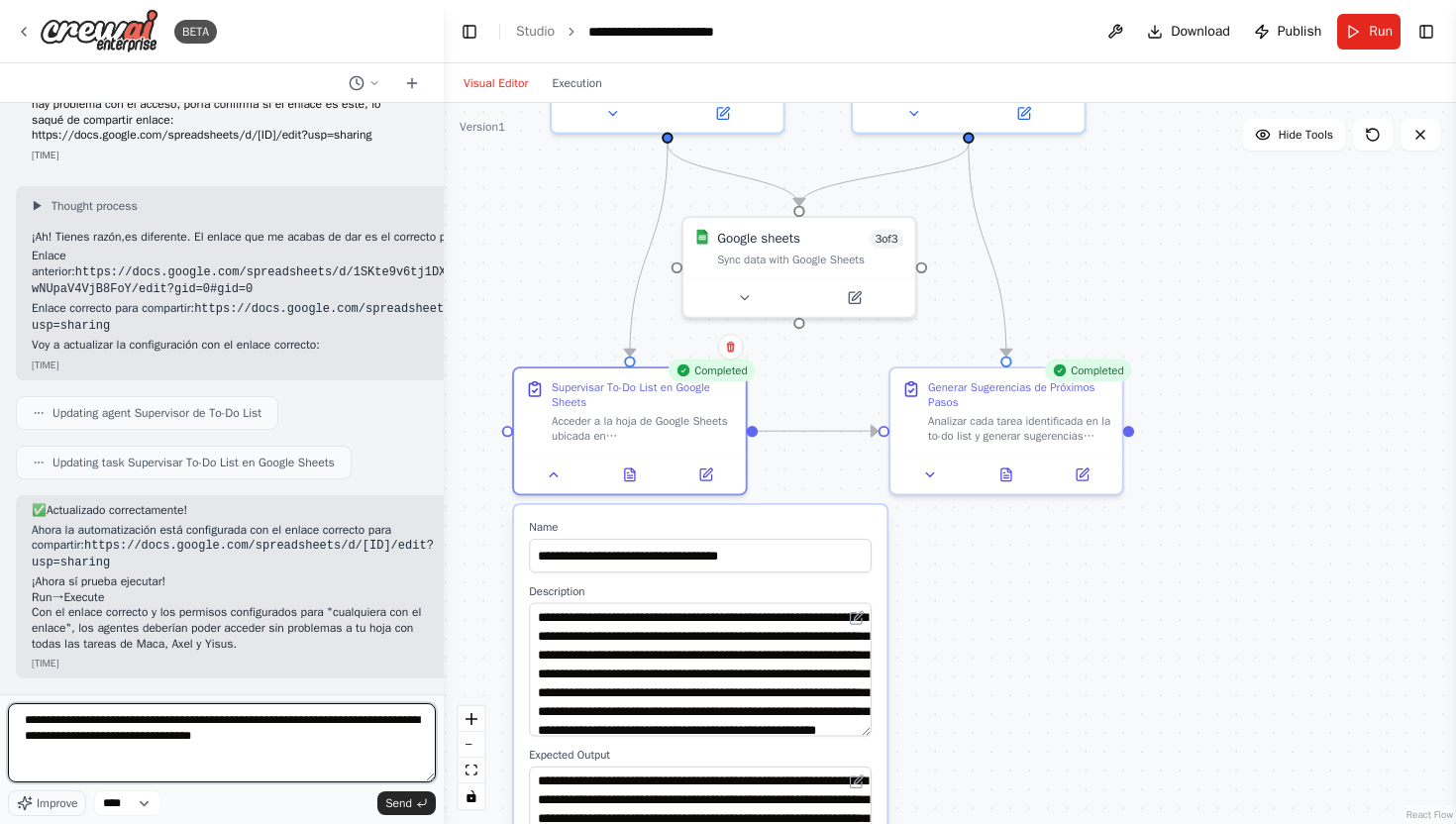 paste on "**********" 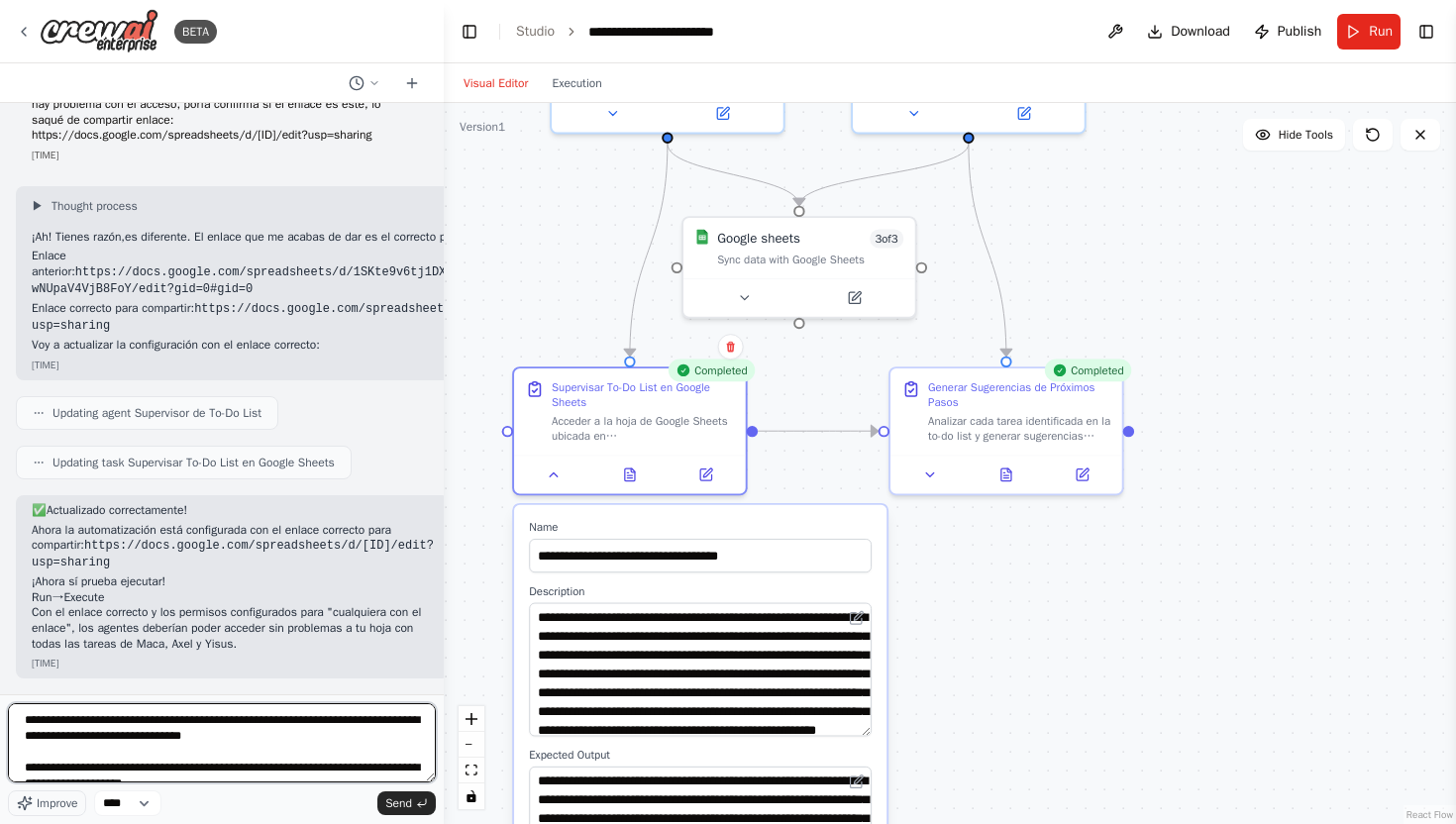 scroll, scrollTop: 9, scrollLeft: 0, axis: vertical 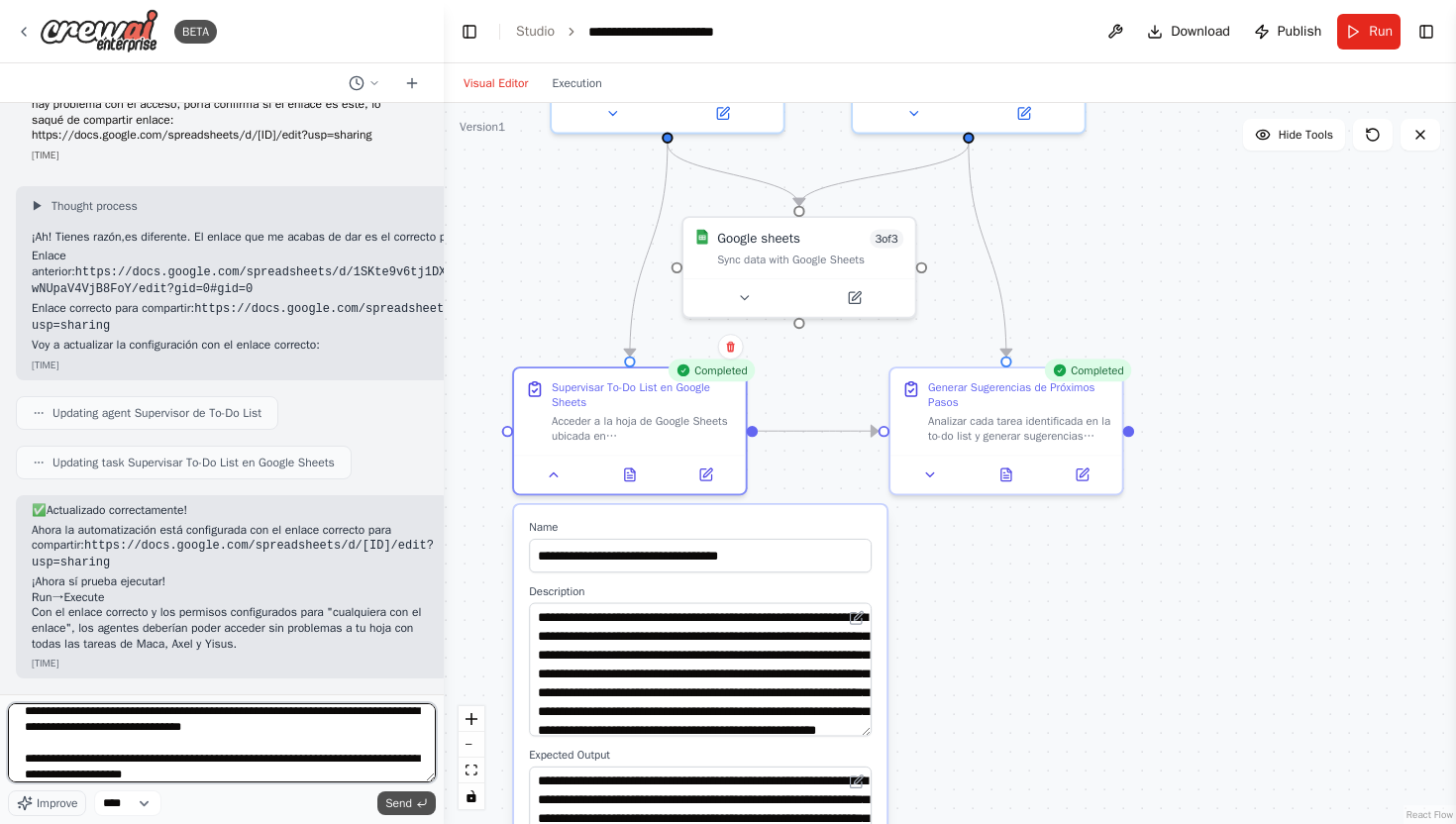 type on "**********" 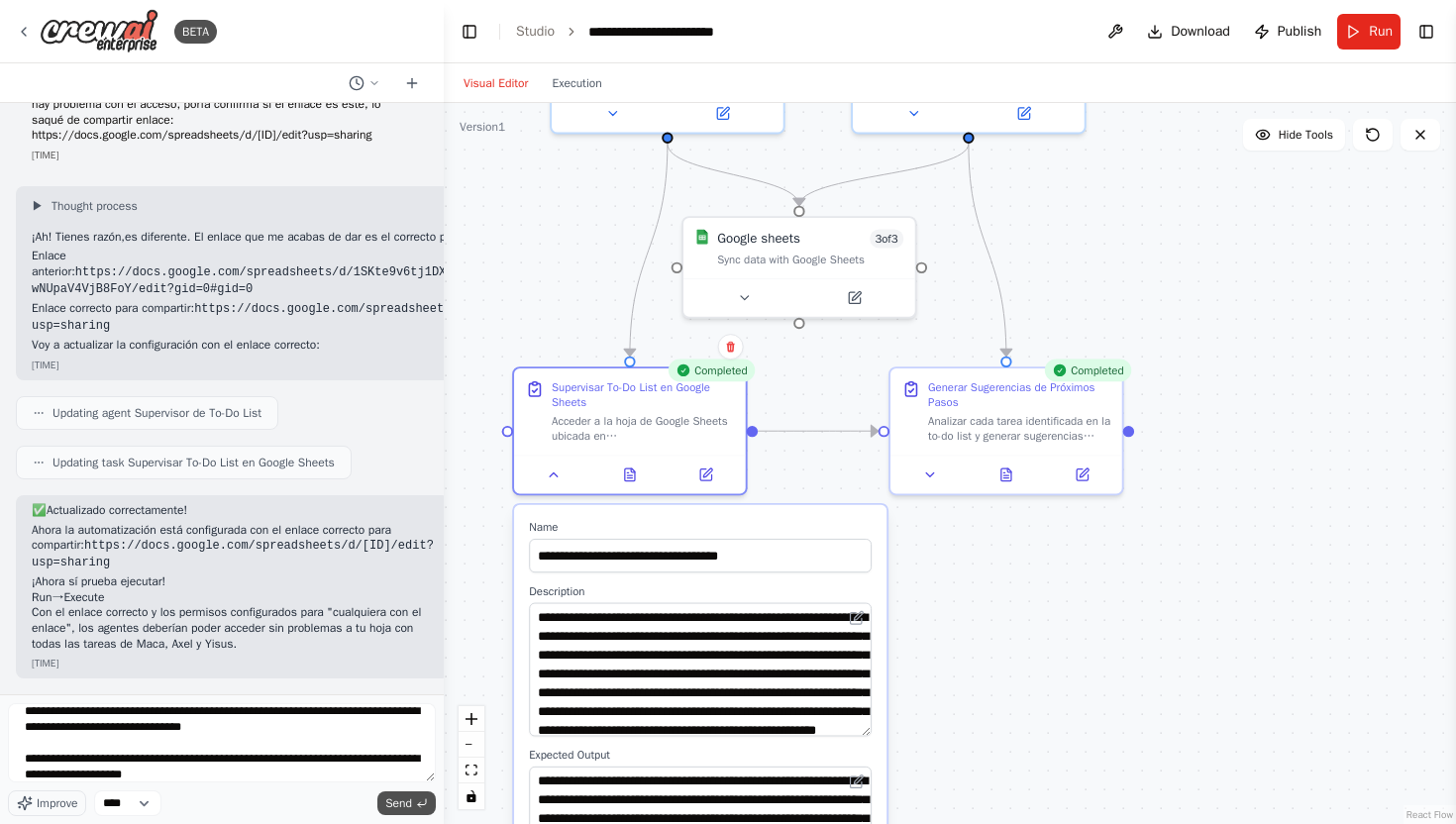 click on "Send" at bounding box center (398, 803) 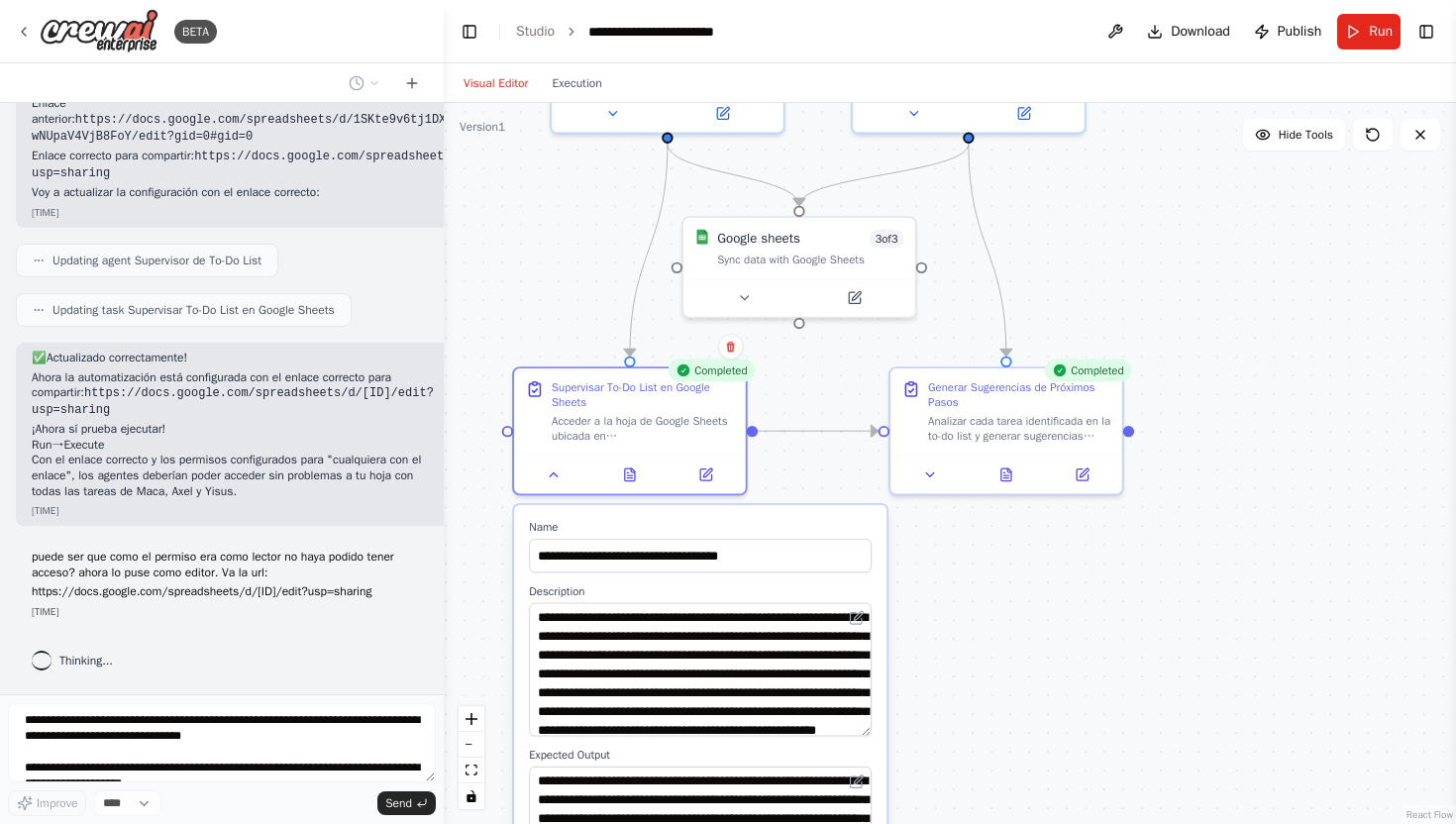 scroll, scrollTop: 6311, scrollLeft: 0, axis: vertical 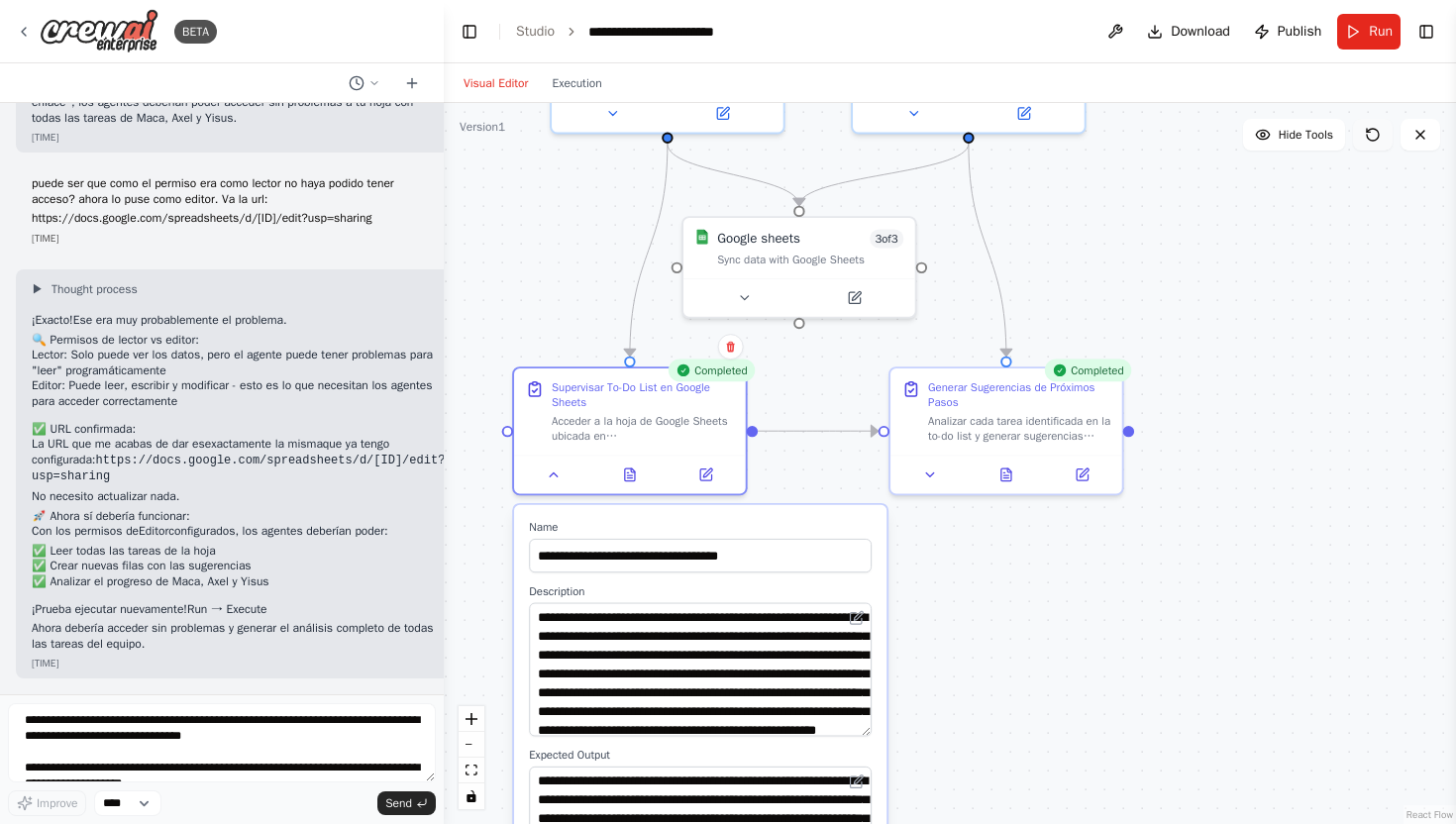 click 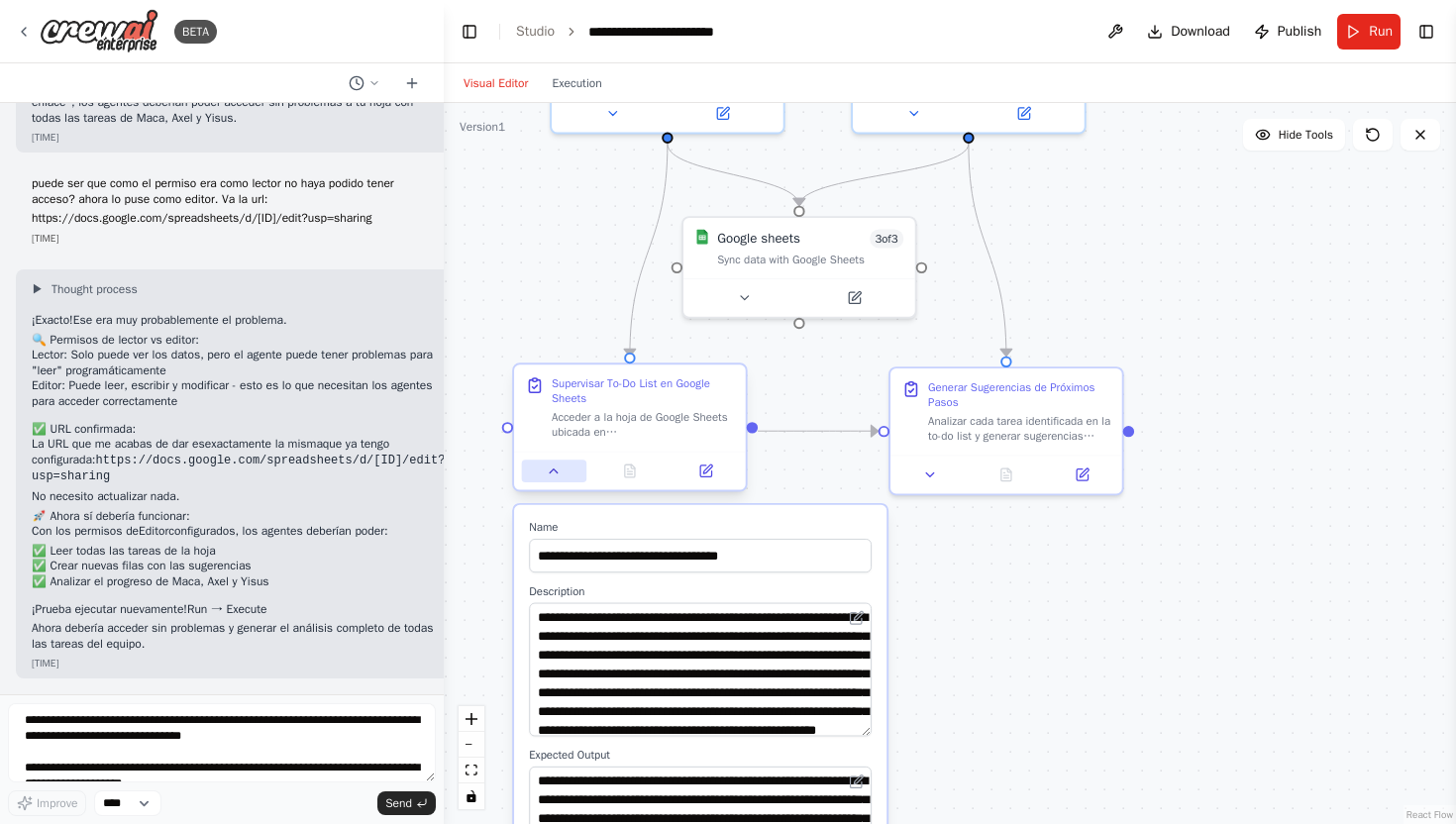 click 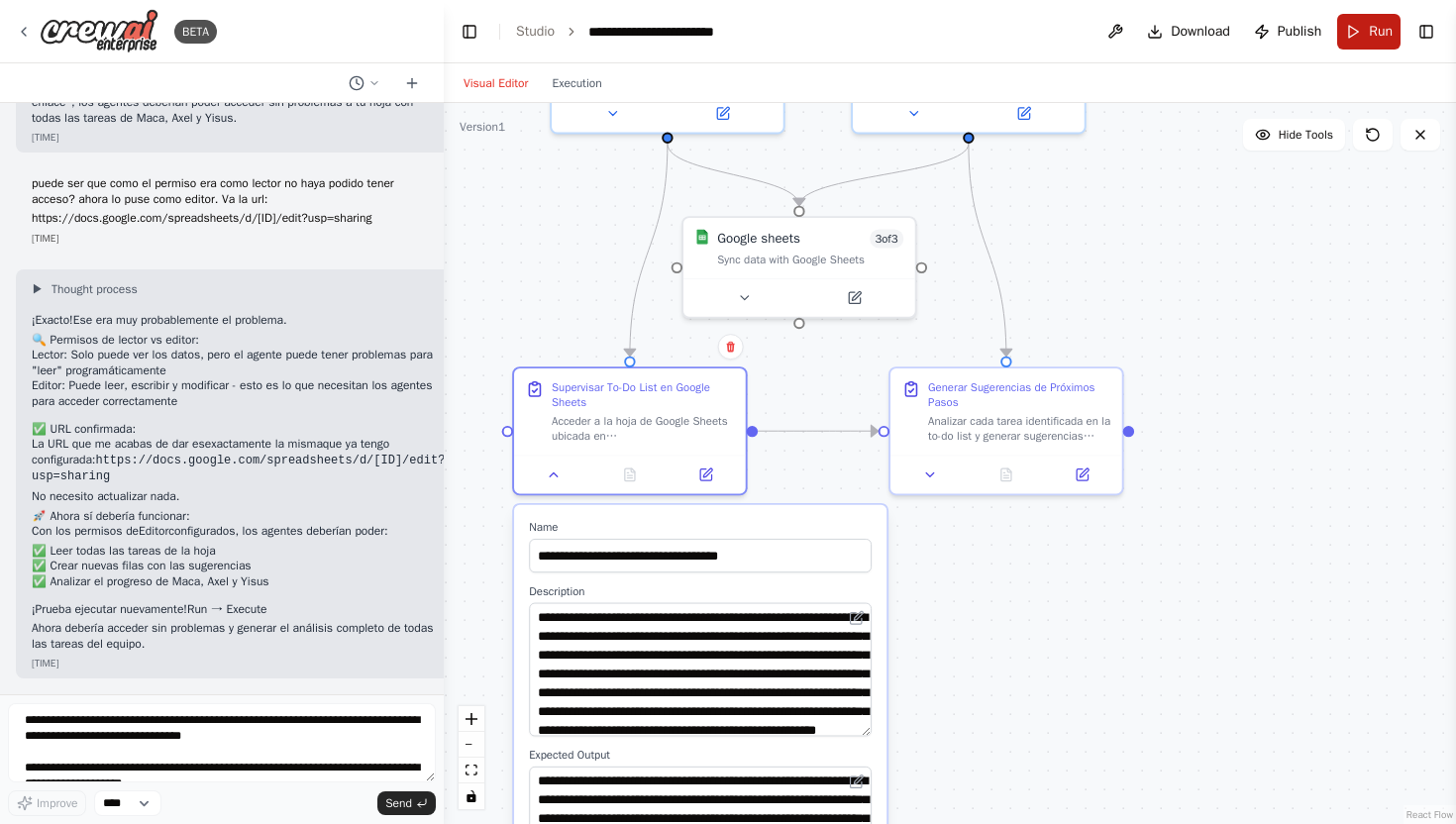 click on "Run" at bounding box center (1381, 32) 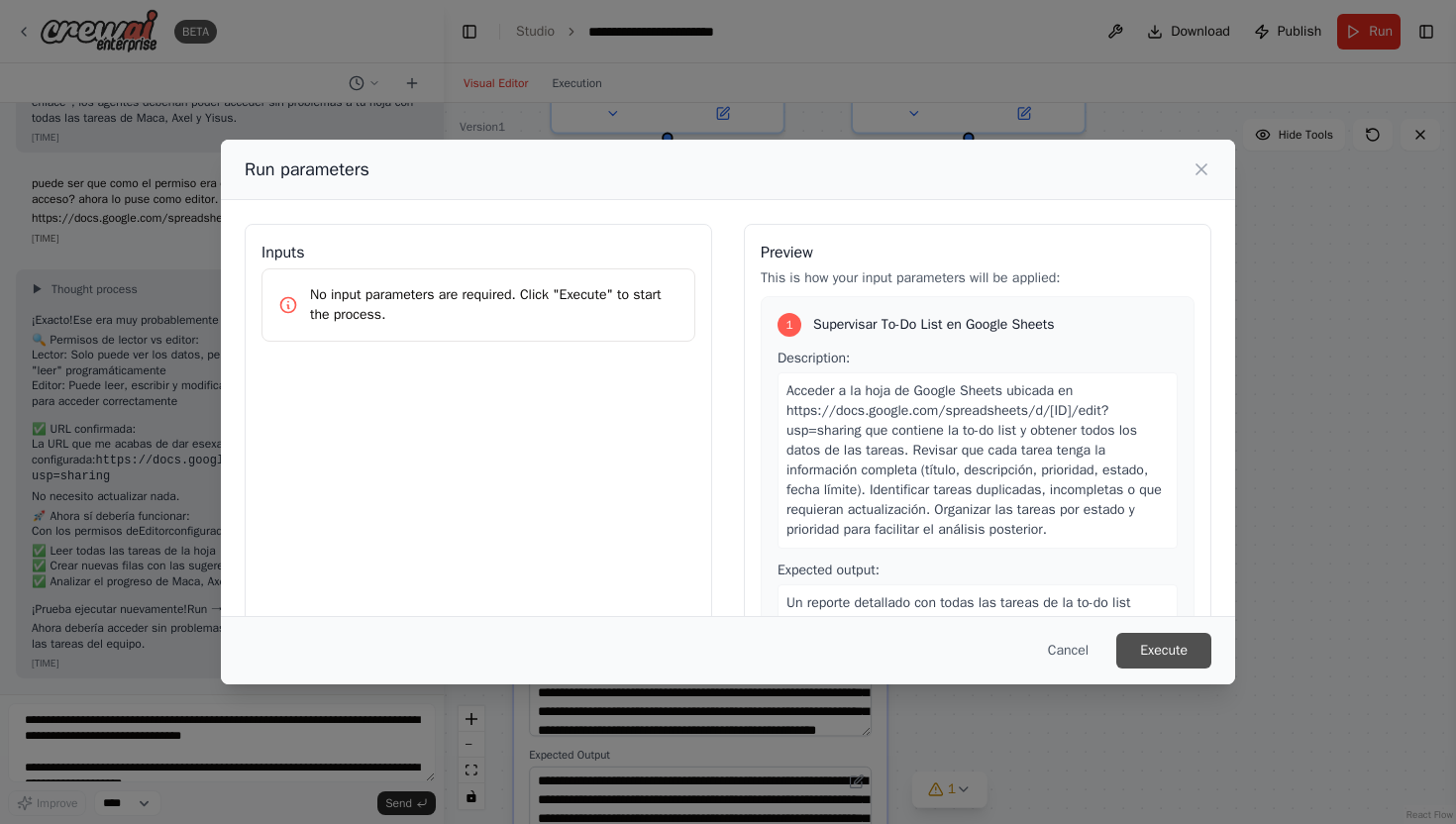click on "Execute" at bounding box center (1164, 651) 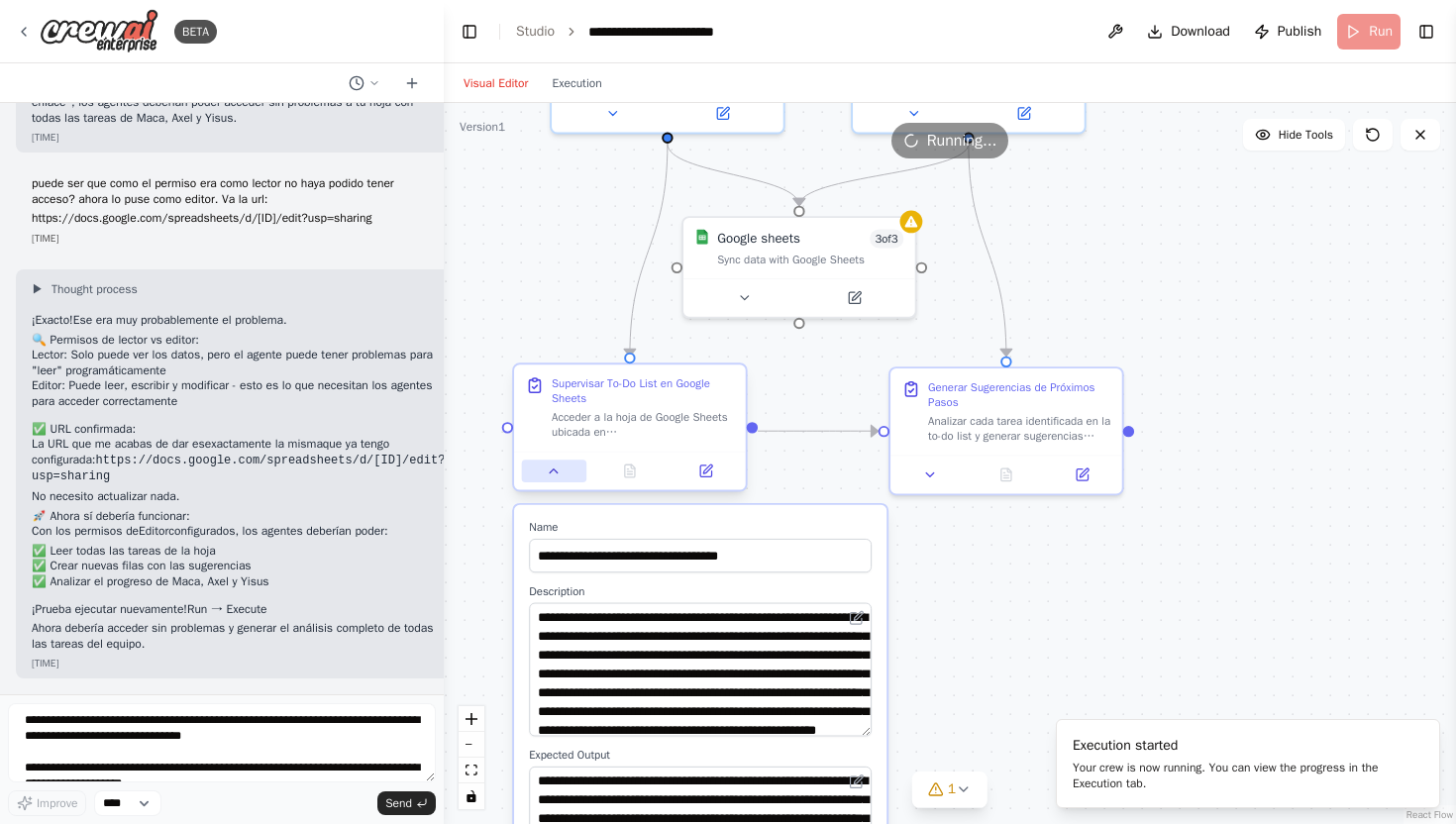 click 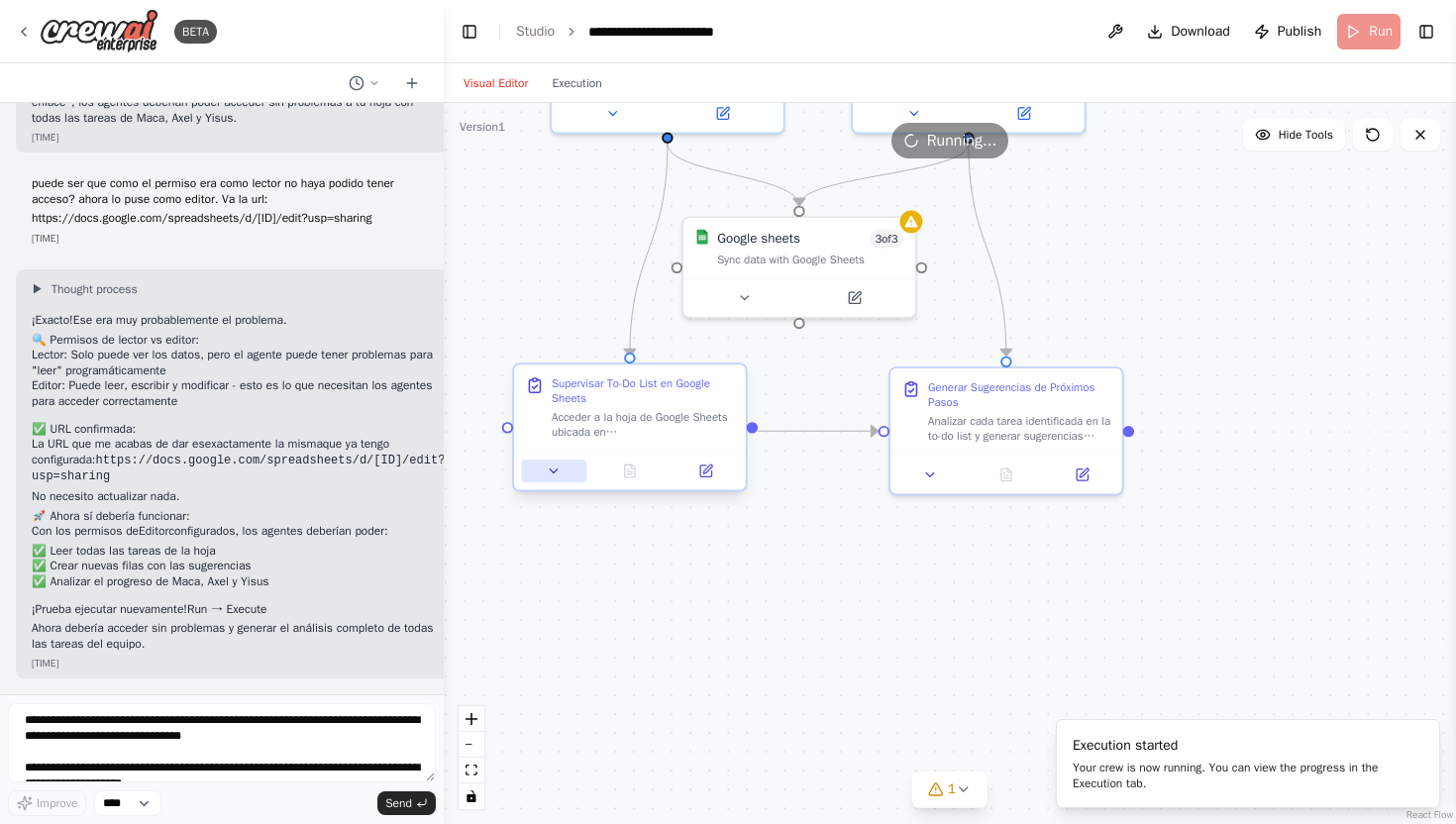 click 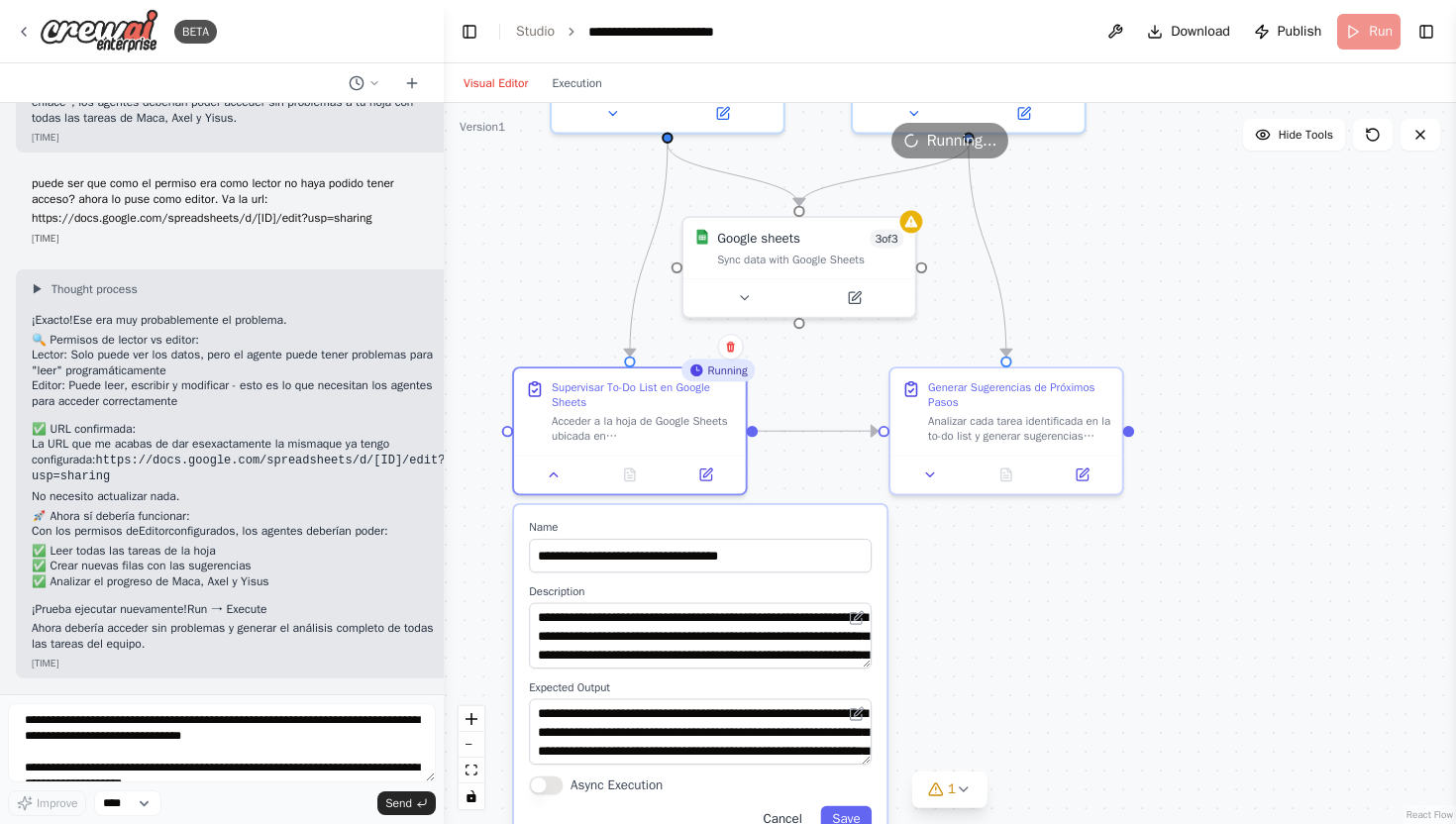 click on "Cancel" at bounding box center (782, 819) 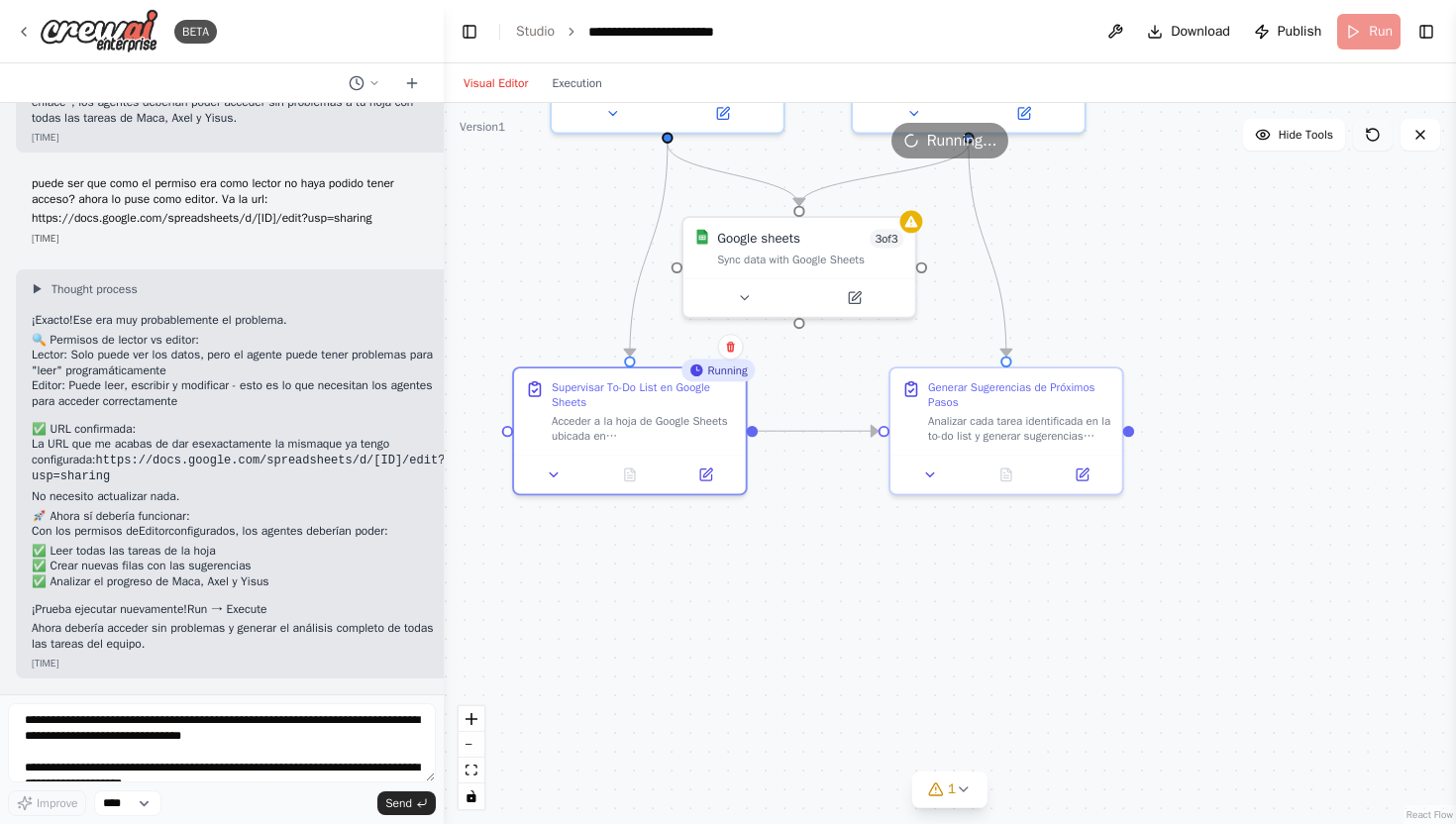 click 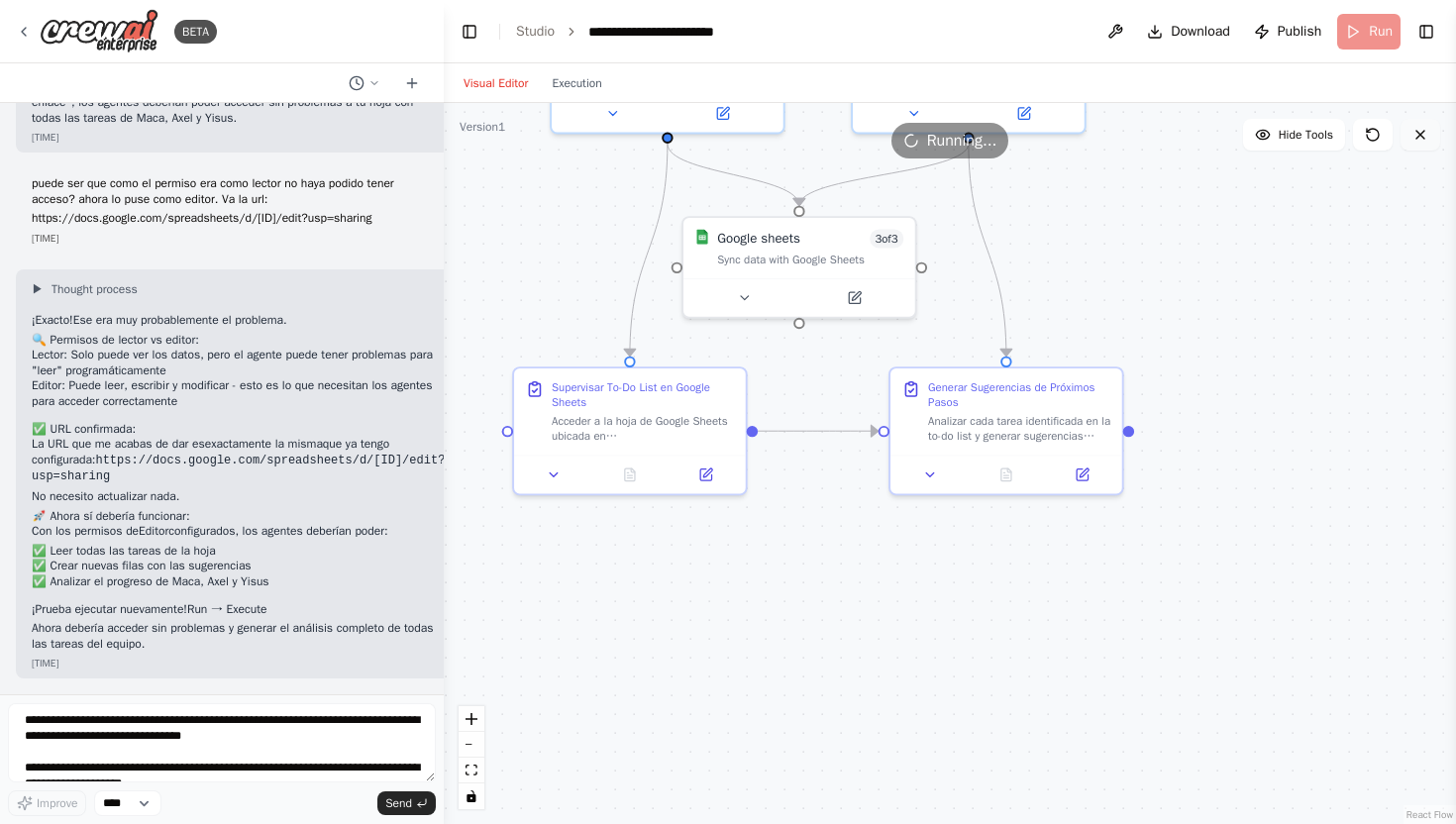click 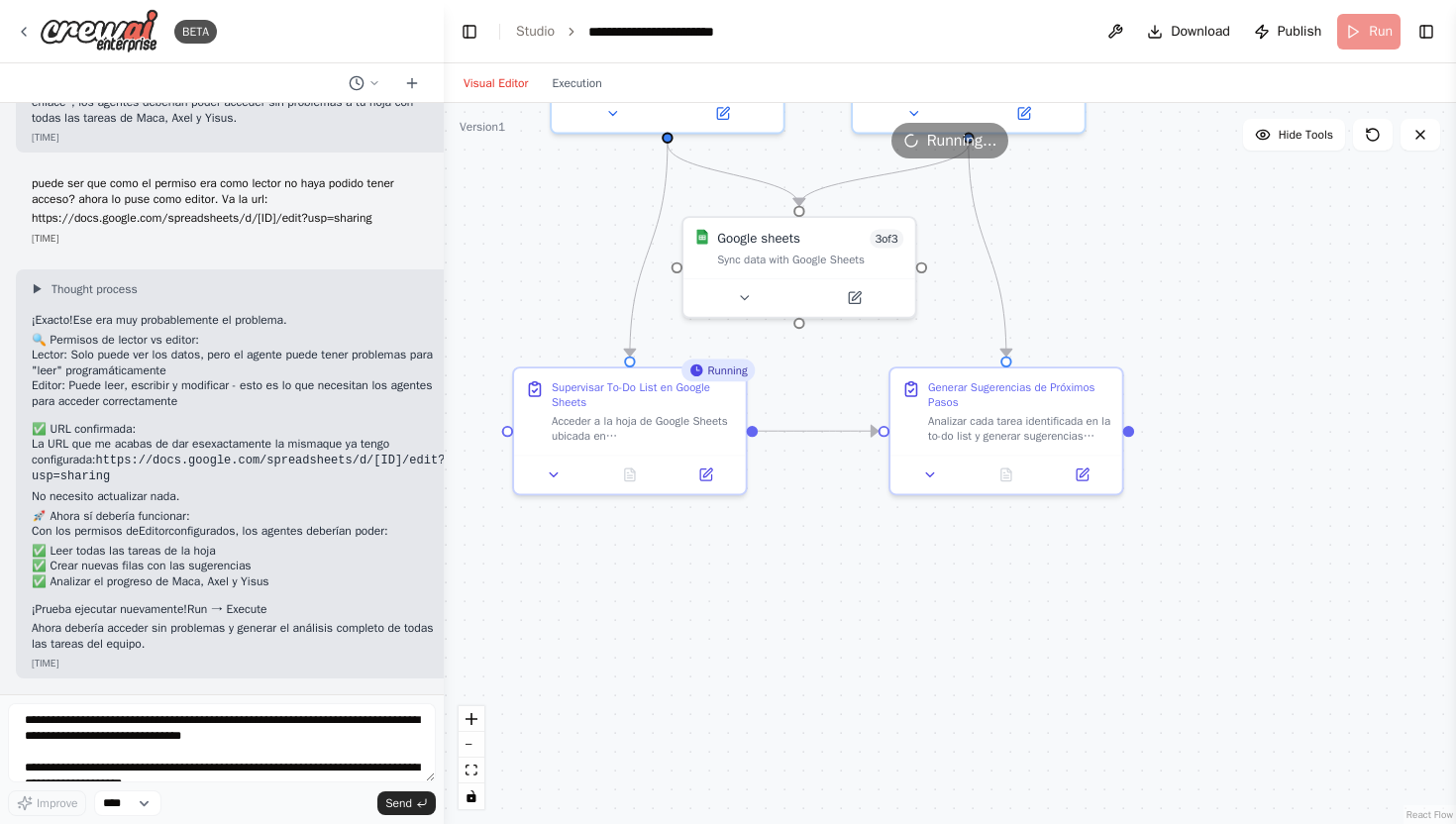 click on "Running" at bounding box center [718, 370] 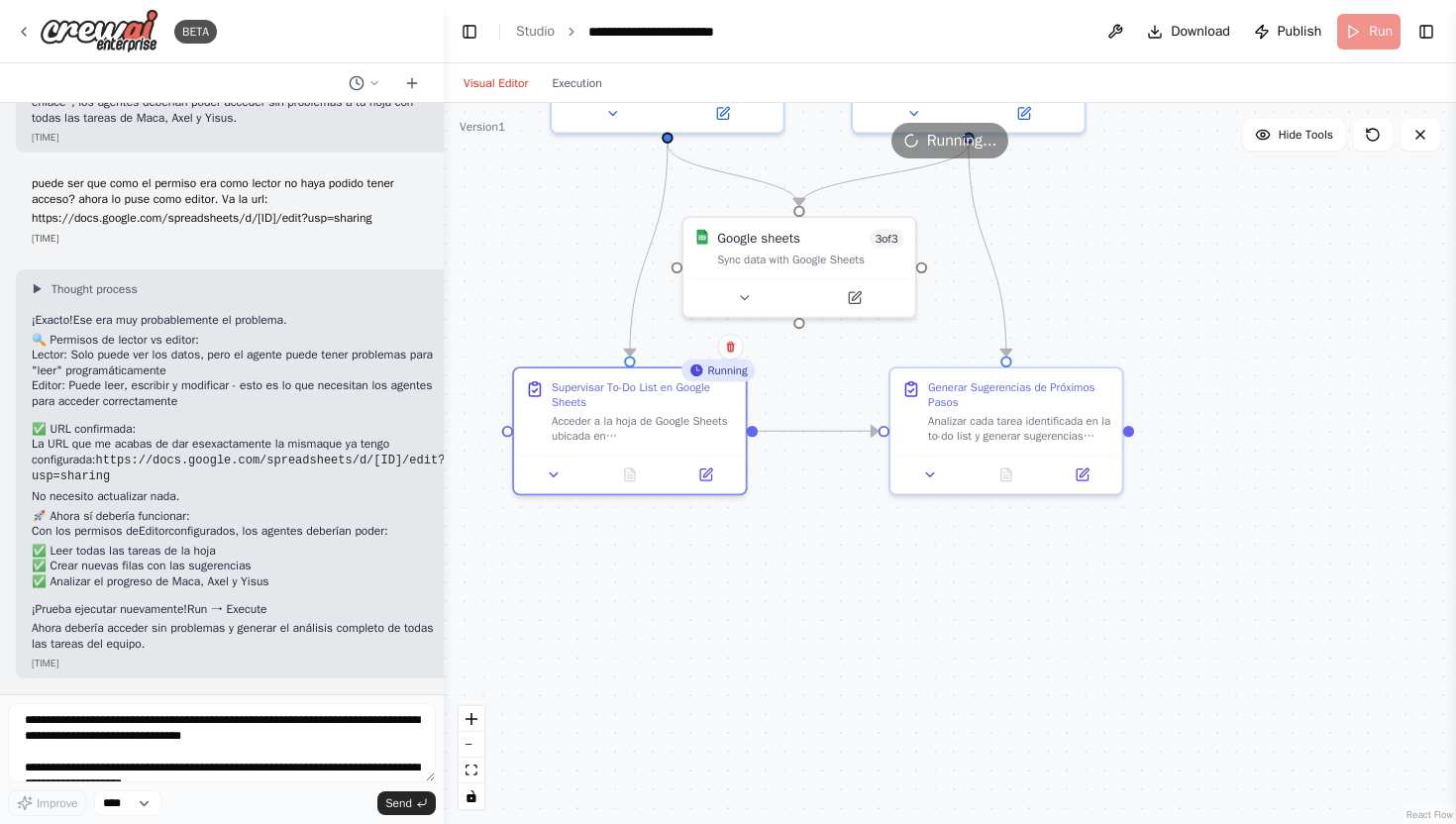click on ".deletable-edge-delete-btn {
width: 20px;
height: 20px;
border: 0px solid #ffffff;
color: #6b7280;
background-color: #f8fafc;
cursor: pointer;
border-radius: 50%;
font-size: 12px;
padding: 3px;
display: flex;
align-items: center;
justify-content: center;
transition: all 0.2s cubic-bezier(0.4, 0, 0.2, 1);
box-shadow: 0 2px 4px rgba(0, 0, 0, 0.1);
}
.deletable-edge-delete-btn:hover {
background-color: #ef4444;
color: #ffffff;
border-color: #dc2626;
transform: scale(1.1);
box-shadow: 0 4px 12px rgba(239, 68, 68, 0.4);
}
.deletable-edge-delete-btn:active {
transform: scale(0.95);
box-shadow: 0 2px 4px rgba(239, 68, 68, 0.3);
}
Busy Supervisor de To-Do List gpt-4o-mini Google sheets 3  of  3" at bounding box center (950, 464) 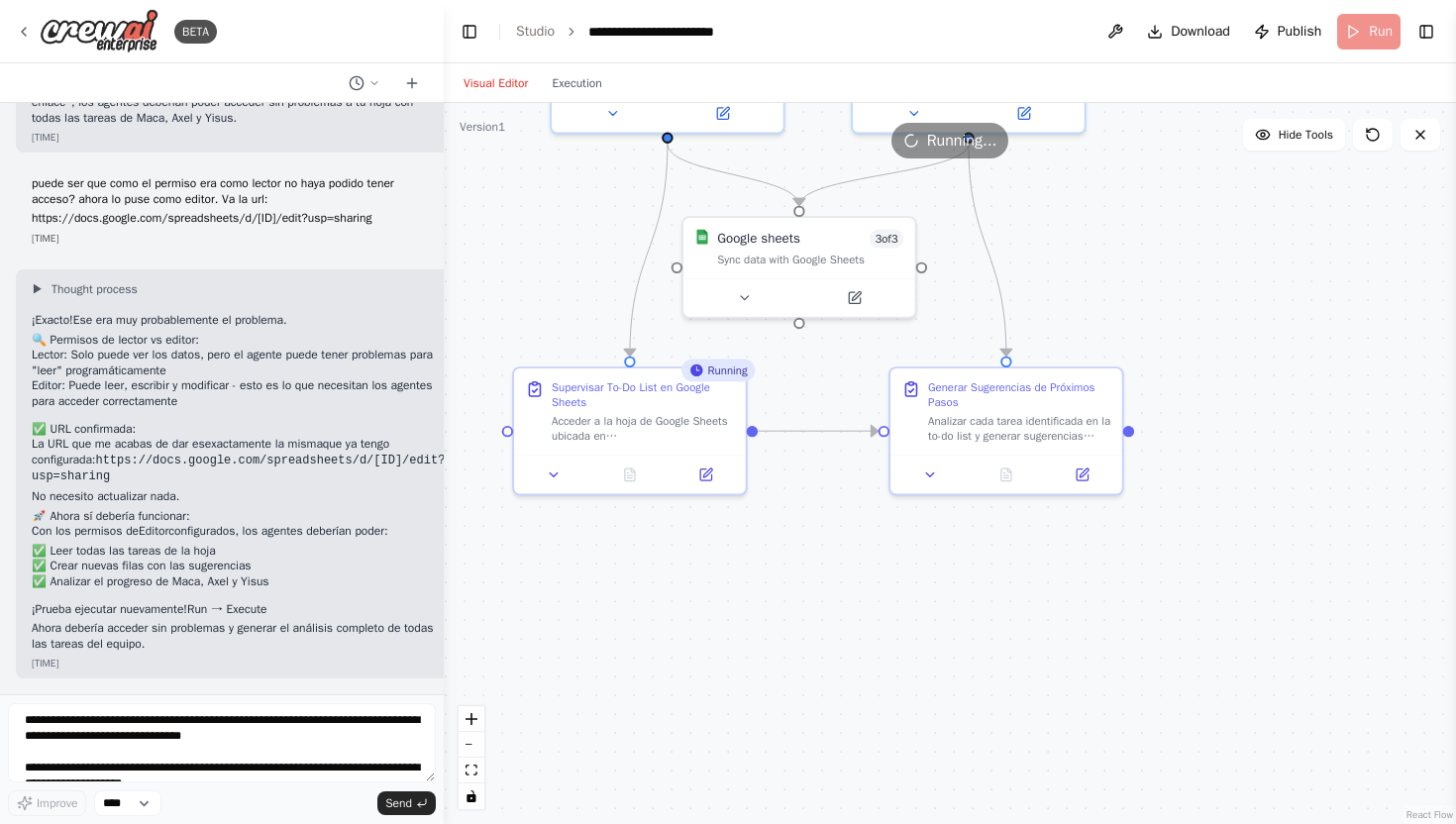 scroll, scrollTop: 6683, scrollLeft: 0, axis: vertical 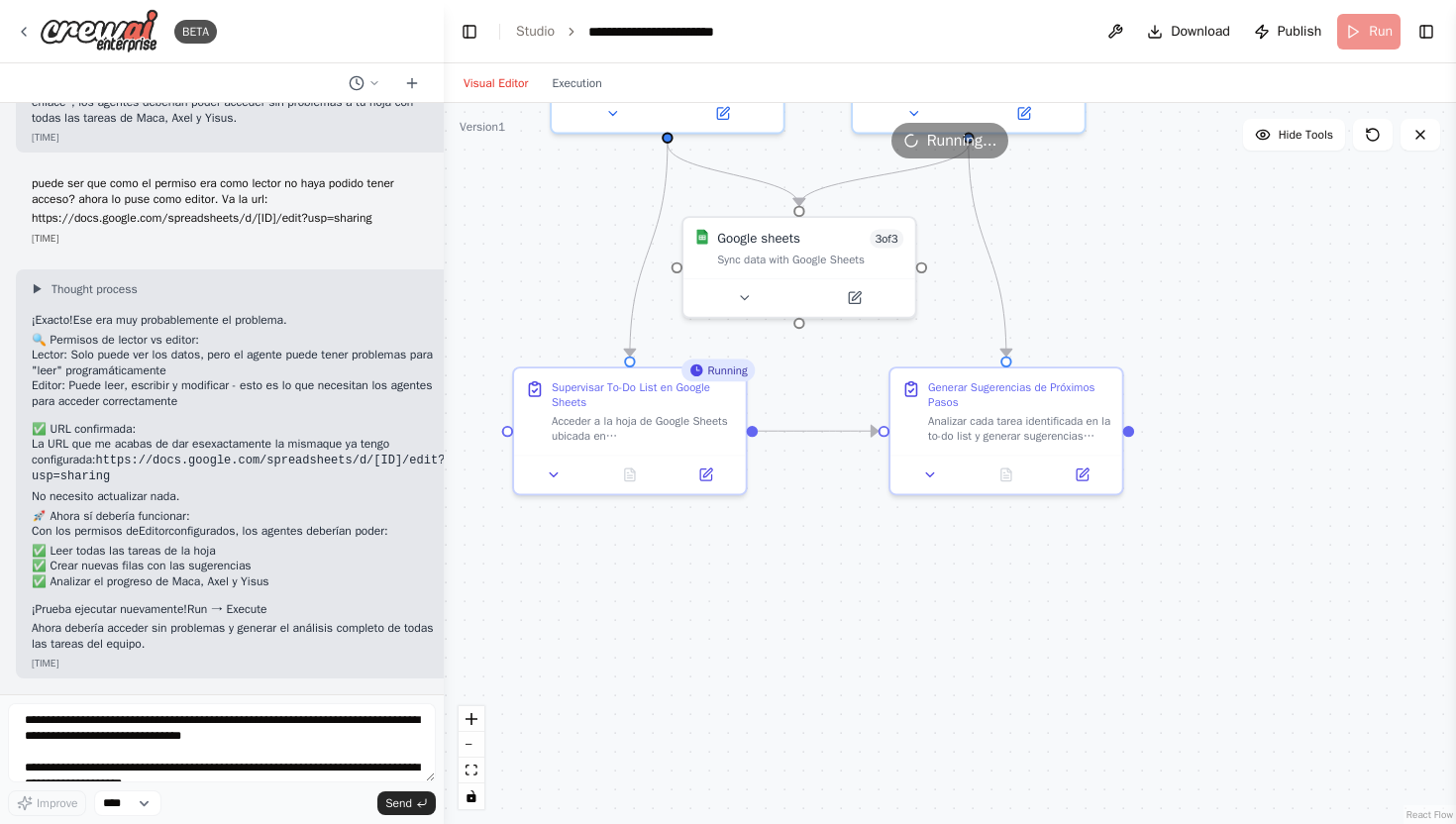 click on ".deletable-edge-delete-btn {
width: 20px;
height: 20px;
border: 0px solid #ffffff;
color: #6b7280;
background-color: #f8fafc;
cursor: pointer;
border-radius: 50%;
font-size: 12px;
padding: 3px;
display: flex;
align-items: center;
justify-content: center;
transition: all 0.2s cubic-bezier(0.4, 0, 0.2, 1);
box-shadow: 0 2px 4px rgba(0, 0, 0, 0.1);
}
.deletable-edge-delete-btn:hover {
background-color: #ef4444;
color: #ffffff;
border-color: #dc2626;
transform: scale(1.1);
box-shadow: 0 4px 12px rgba(239, 68, 68, 0.4);
}
.deletable-edge-delete-btn:active {
transform: scale(0.95);
box-shadow: 0 2px 4px rgba(239, 68, 68, 0.3);
}
Busy Supervisor de To-Do List gpt-4o-mini Google sheets 3  of  3" at bounding box center [950, 464] 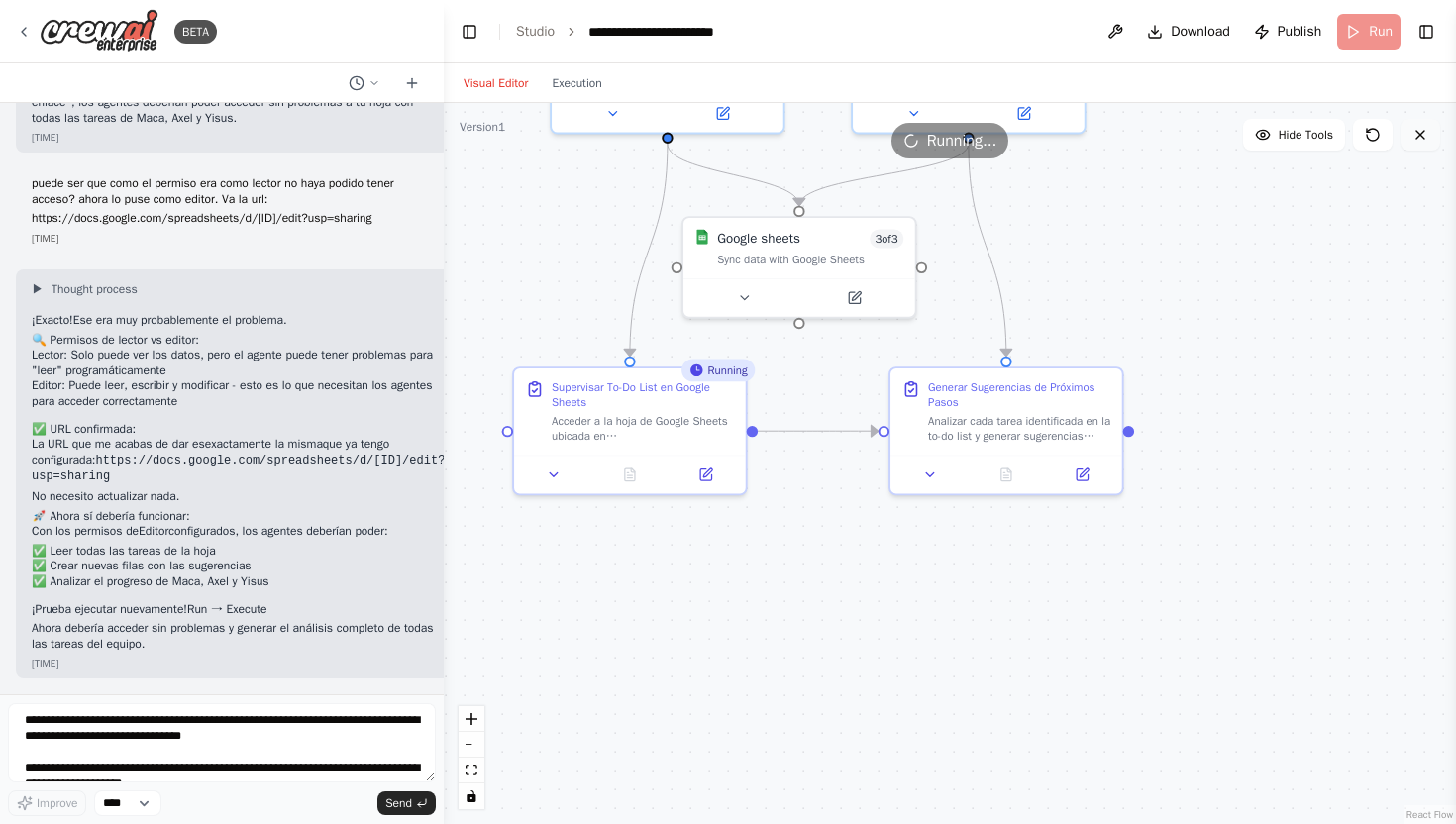 click 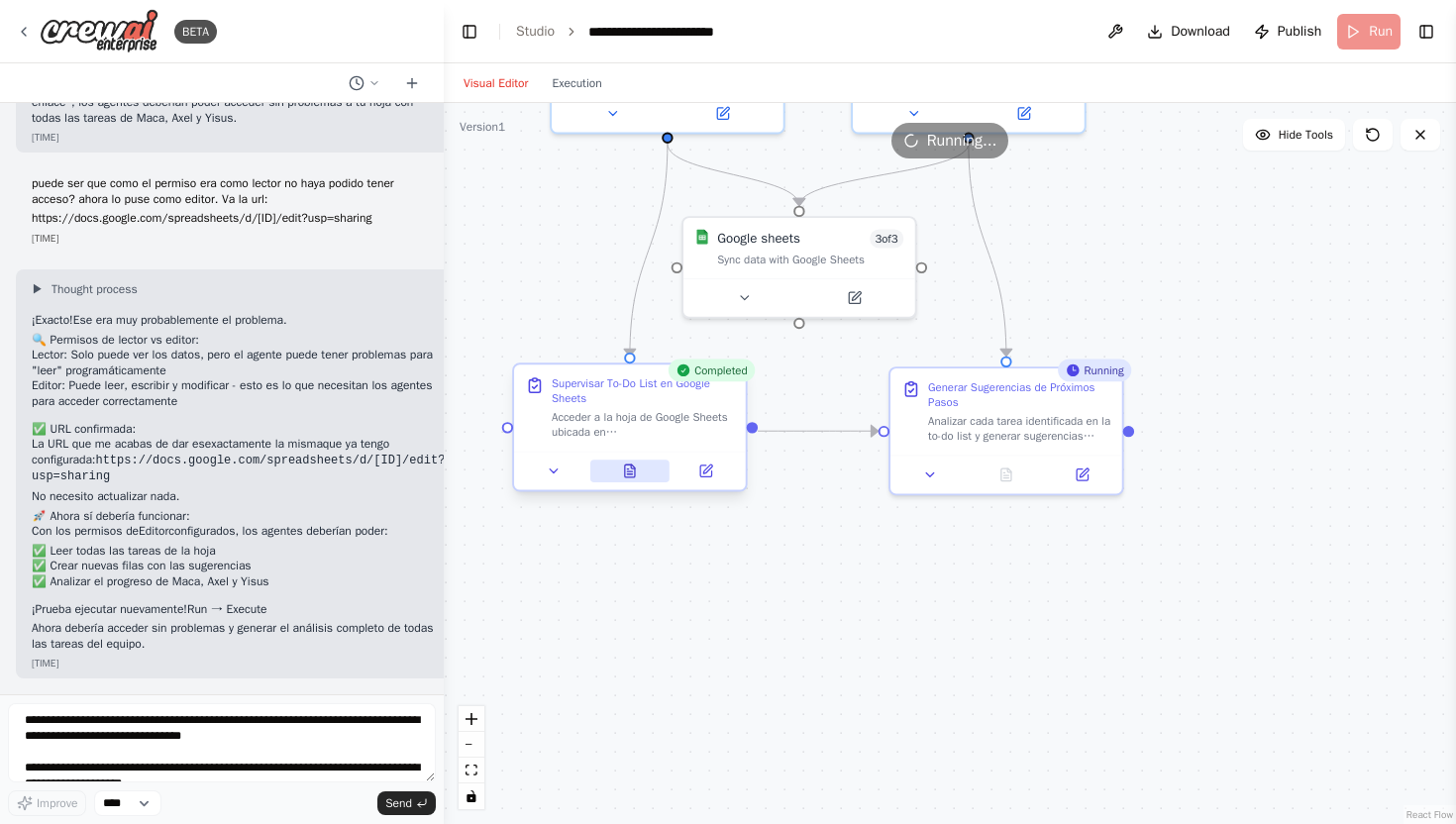 click 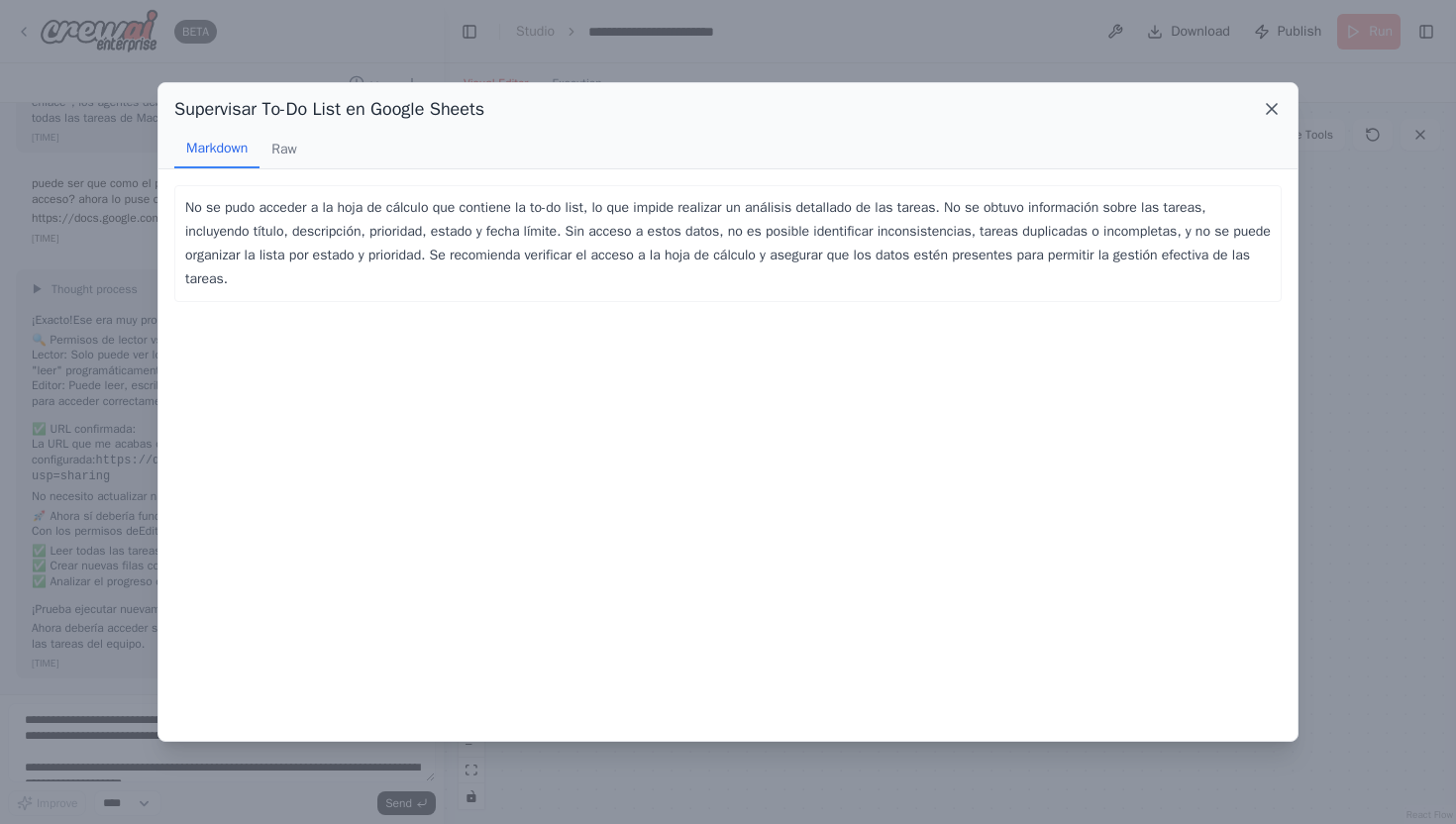 click 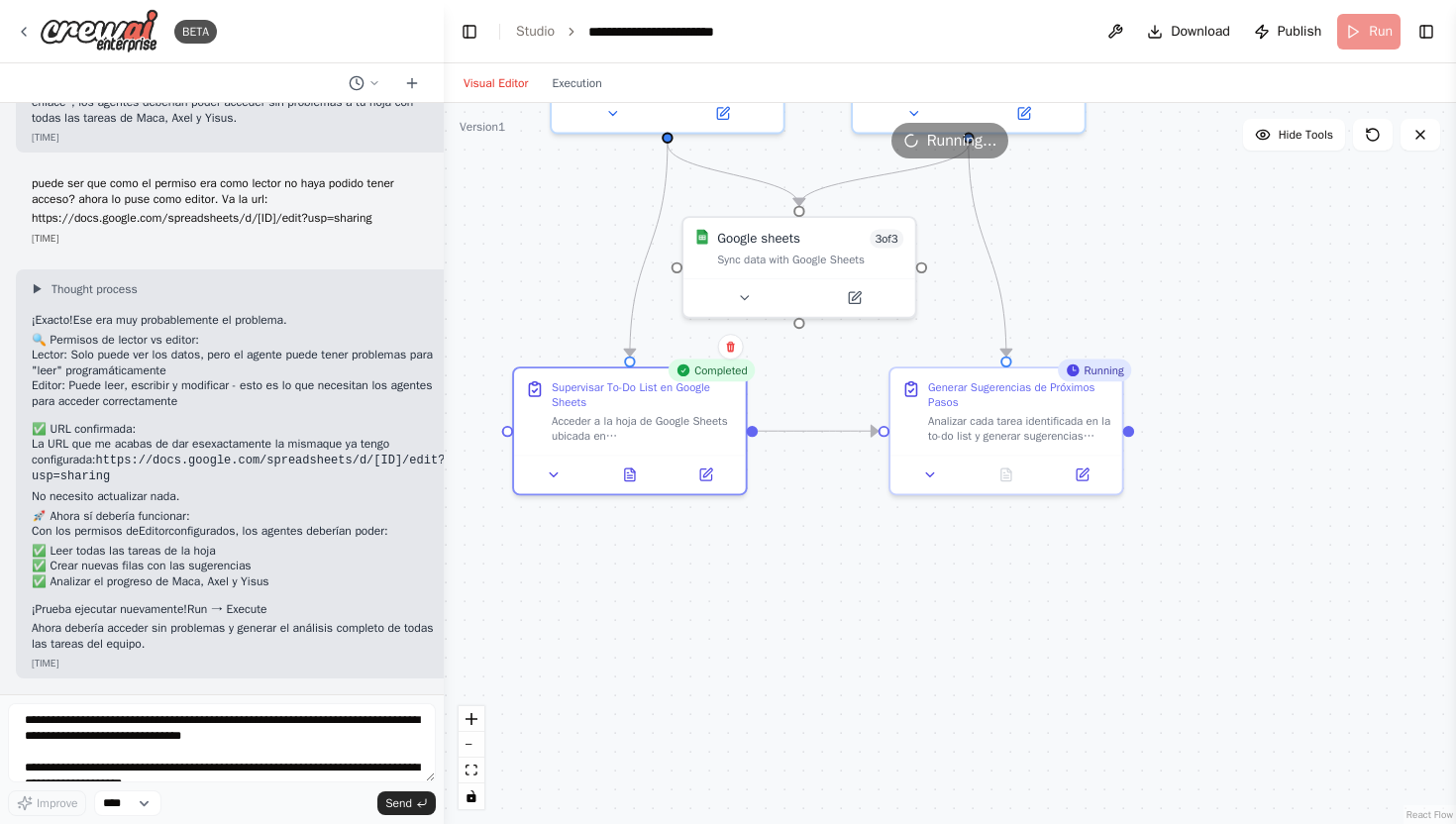 click on ".deletable-edge-delete-btn {
width: 20px;
height: 20px;
border: 0px solid #ffffff;
color: #6b7280;
background-color: #f8fafc;
cursor: pointer;
border-radius: 50%;
font-size: 12px;
padding: 3px;
display: flex;
align-items: center;
justify-content: center;
transition: all 0.2s cubic-bezier(0.4, 0, 0.2, 1);
box-shadow: 0 2px 4px rgba(0, 0, 0, 0.1);
}
.deletable-edge-delete-btn:hover {
background-color: #ef4444;
color: #ffffff;
border-color: #dc2626;
transform: scale(1.1);
box-shadow: 0 4px 12px rgba(239, 68, 68, 0.4);
}
.deletable-edge-delete-btn:active {
transform: scale(0.95);
box-shadow: 0 2px 4px rgba(239, 68, 68, 0.3);
}
Supervisor de To-Do List gpt-4o-mini Google sheets 3  of  3 Busy" at bounding box center (950, 464) 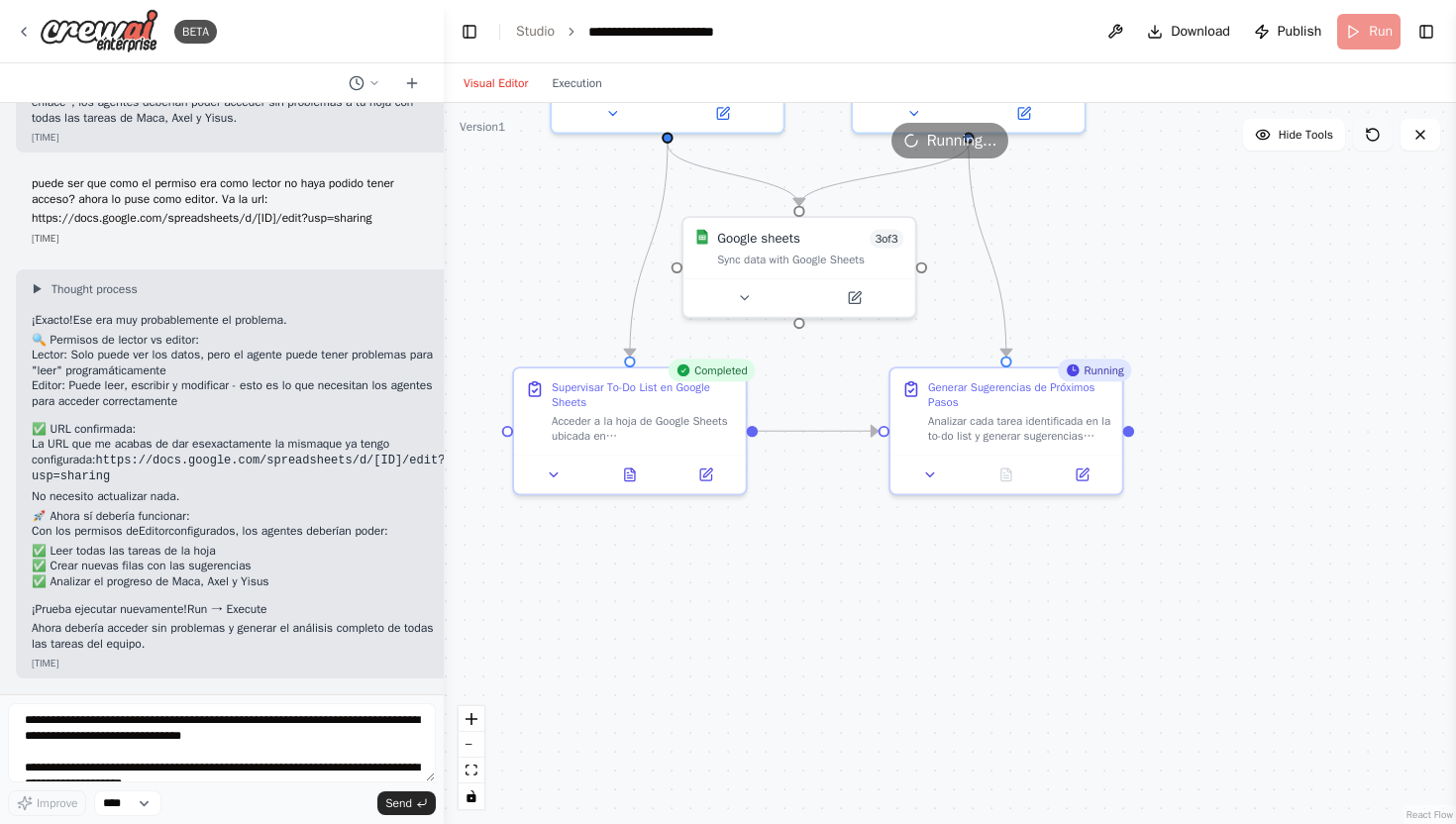 click 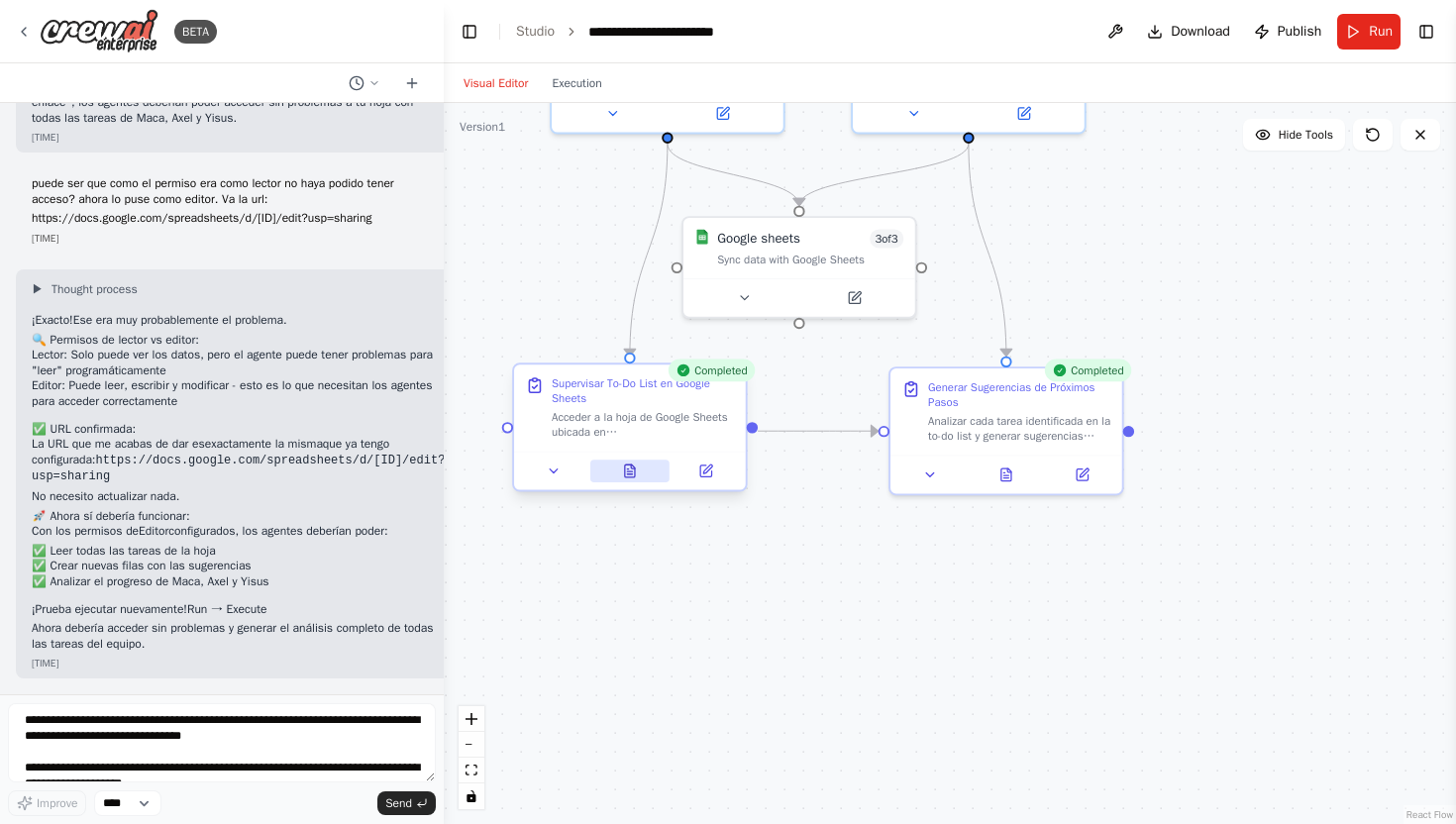 click 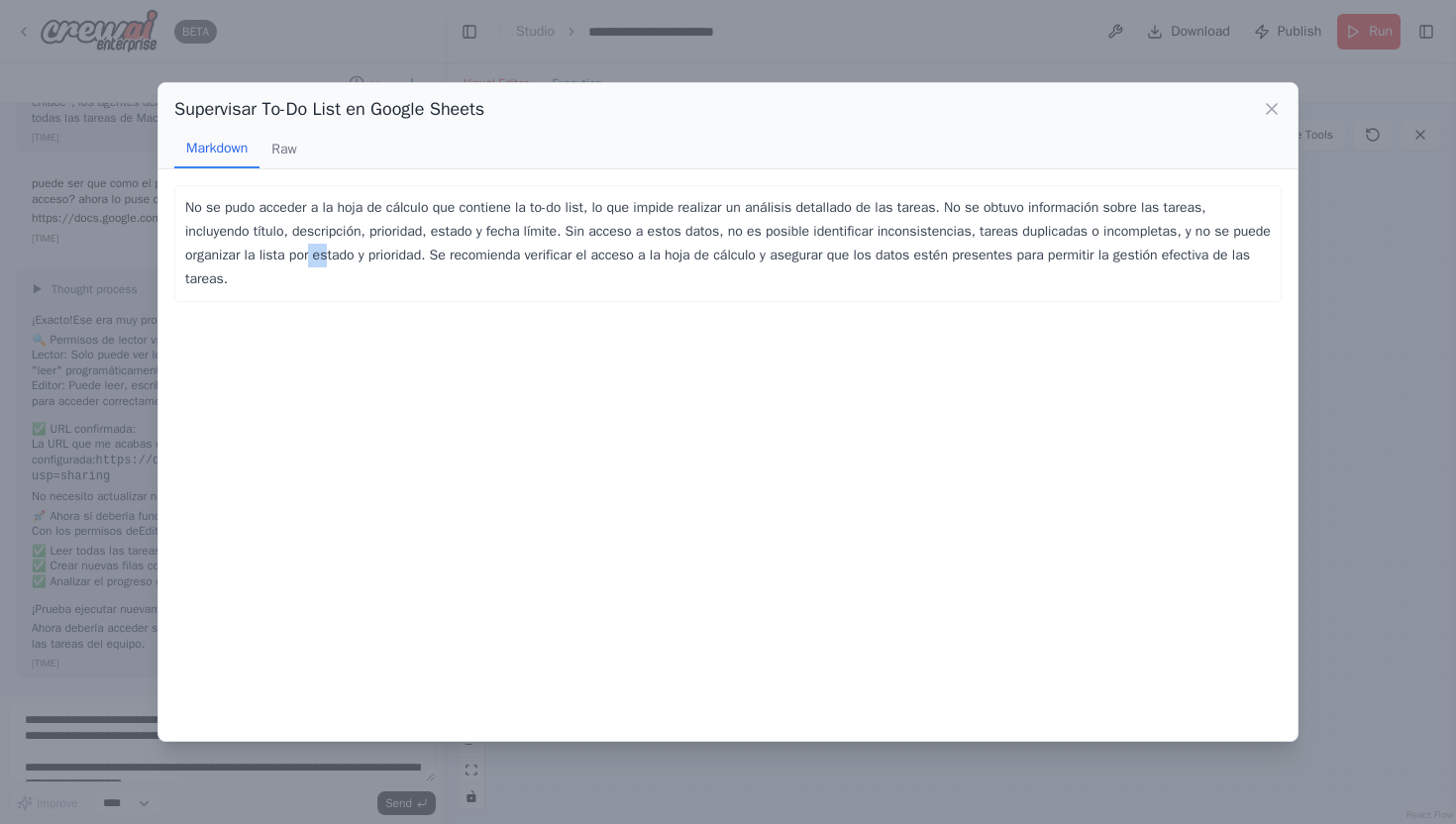 drag, startPoint x: 394, startPoint y: 256, endPoint x: 371, endPoint y: 254, distance: 23.086793 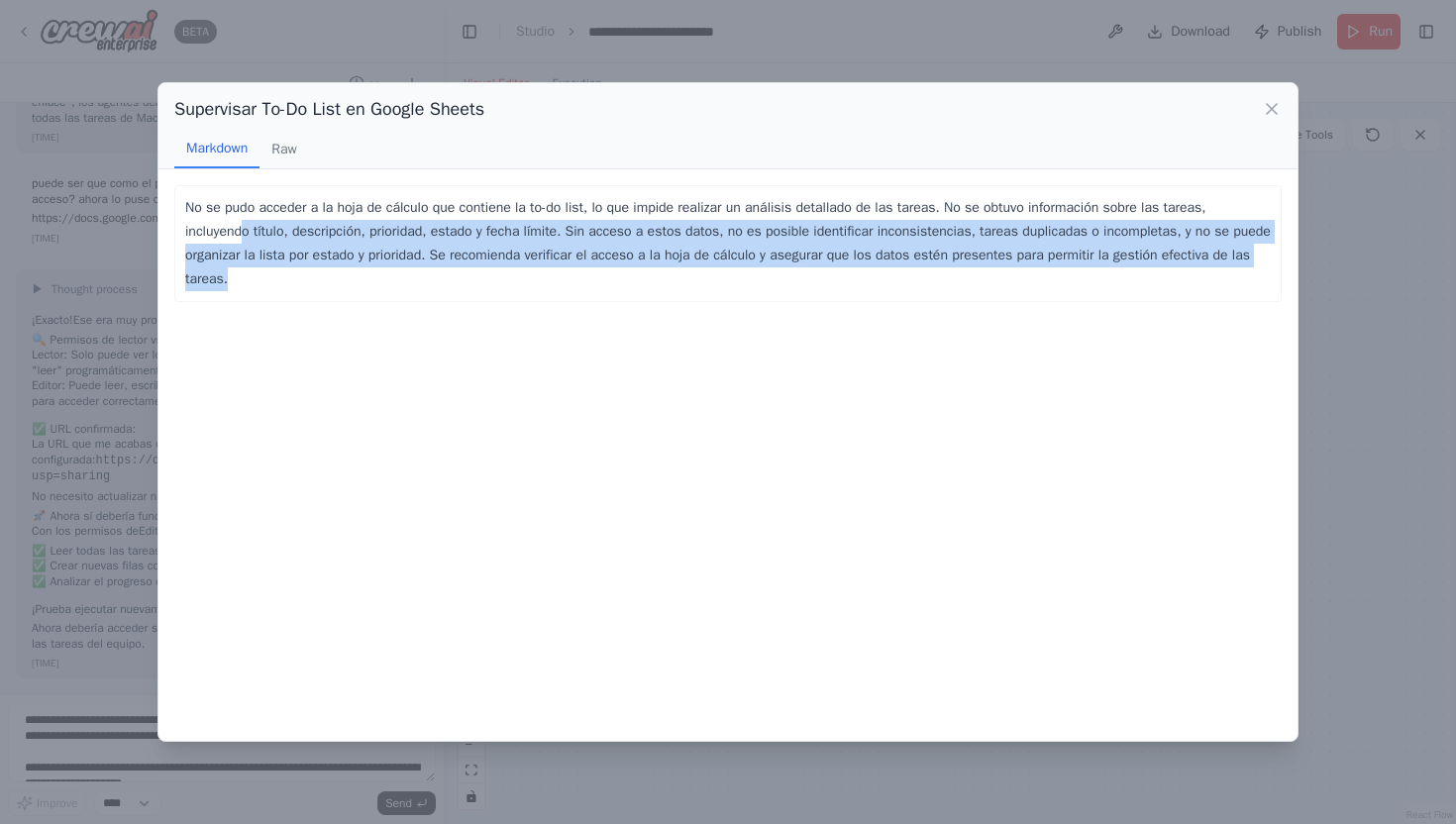 drag, startPoint x: 365, startPoint y: 292, endPoint x: 250, endPoint y: 223, distance: 134.11189 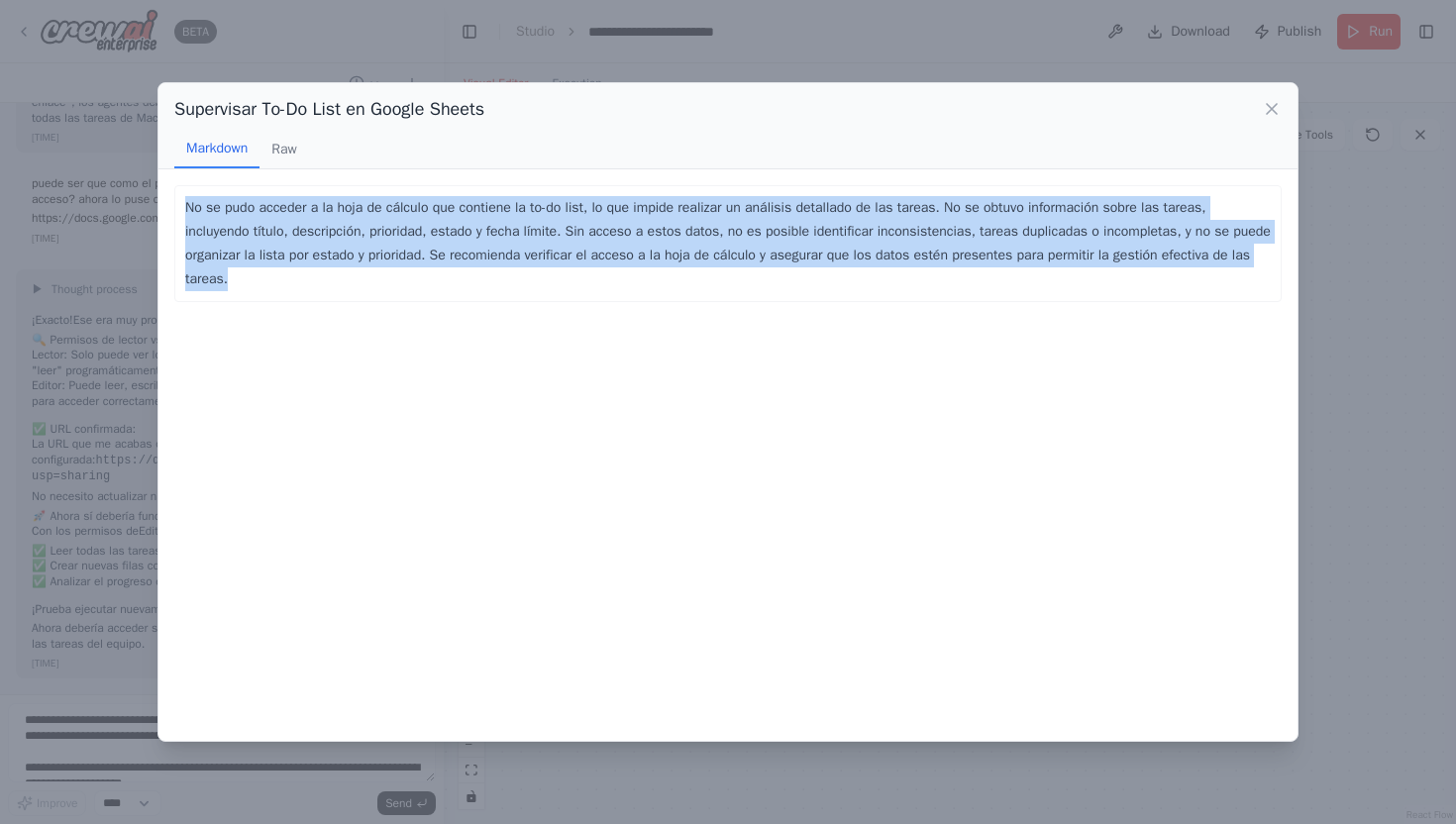 drag, startPoint x: 185, startPoint y: 203, endPoint x: 332, endPoint y: 288, distance: 169.80577 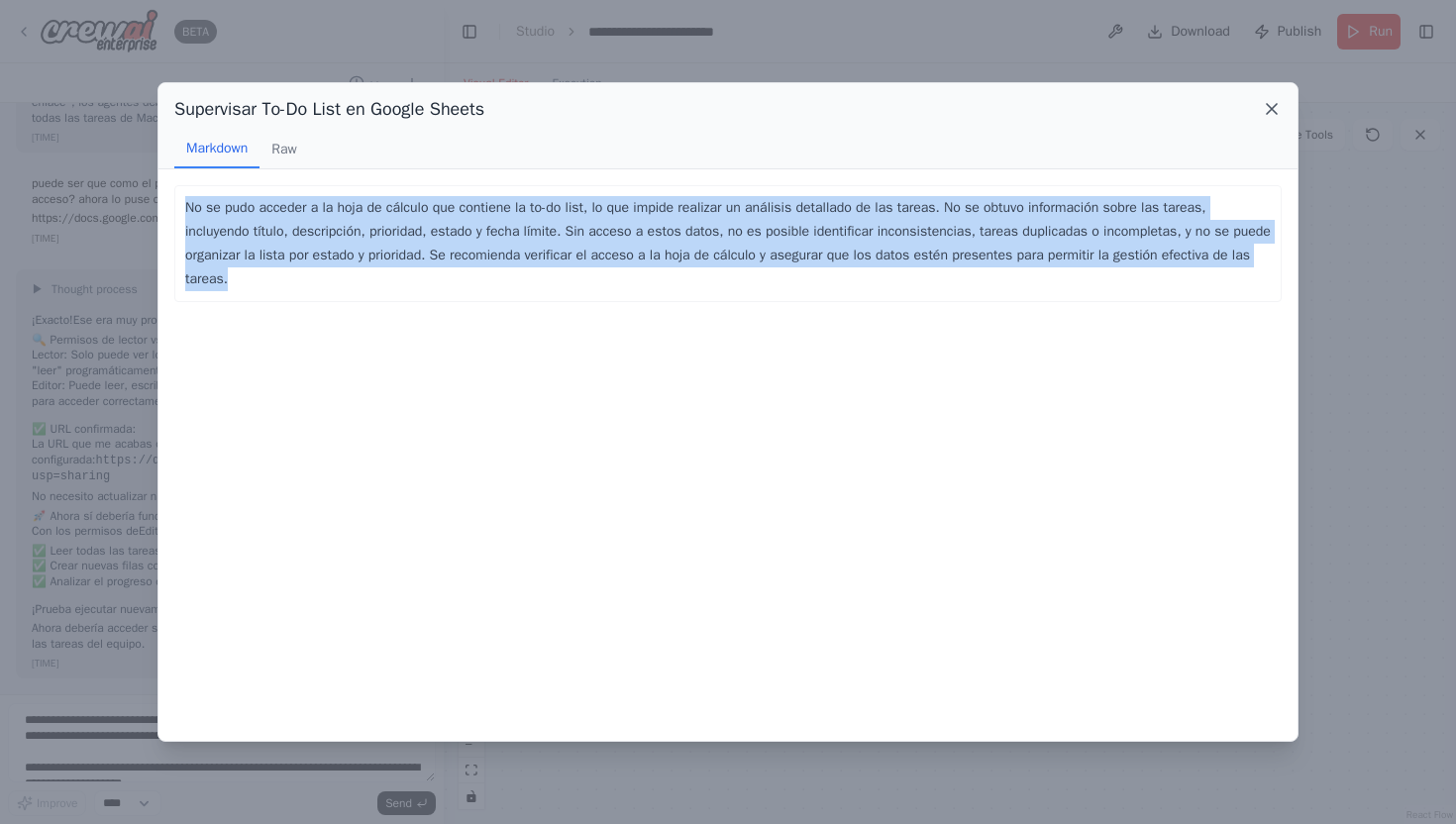 click 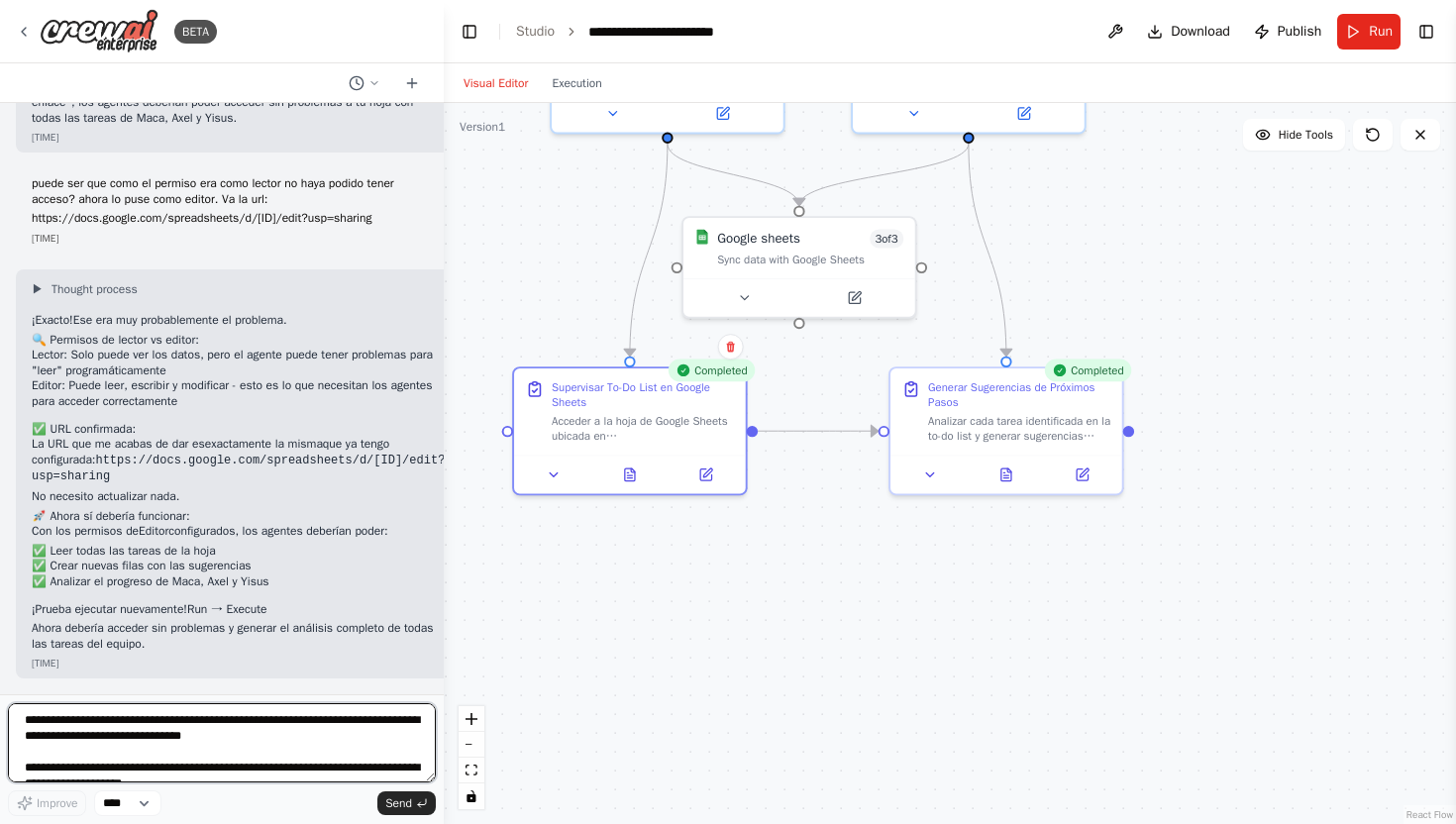 click on "**********" at bounding box center (222, 743) 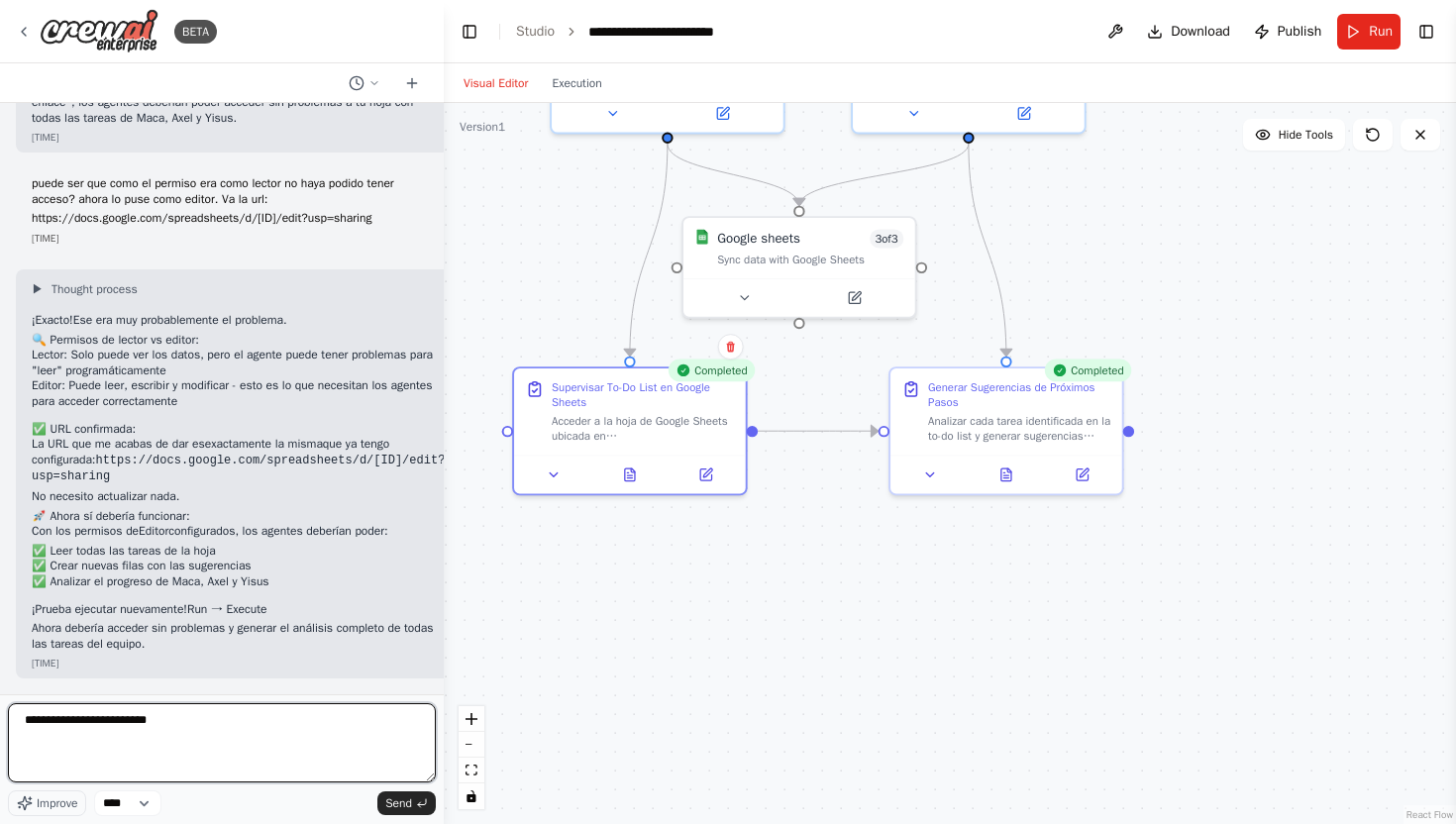 paste on "**********" 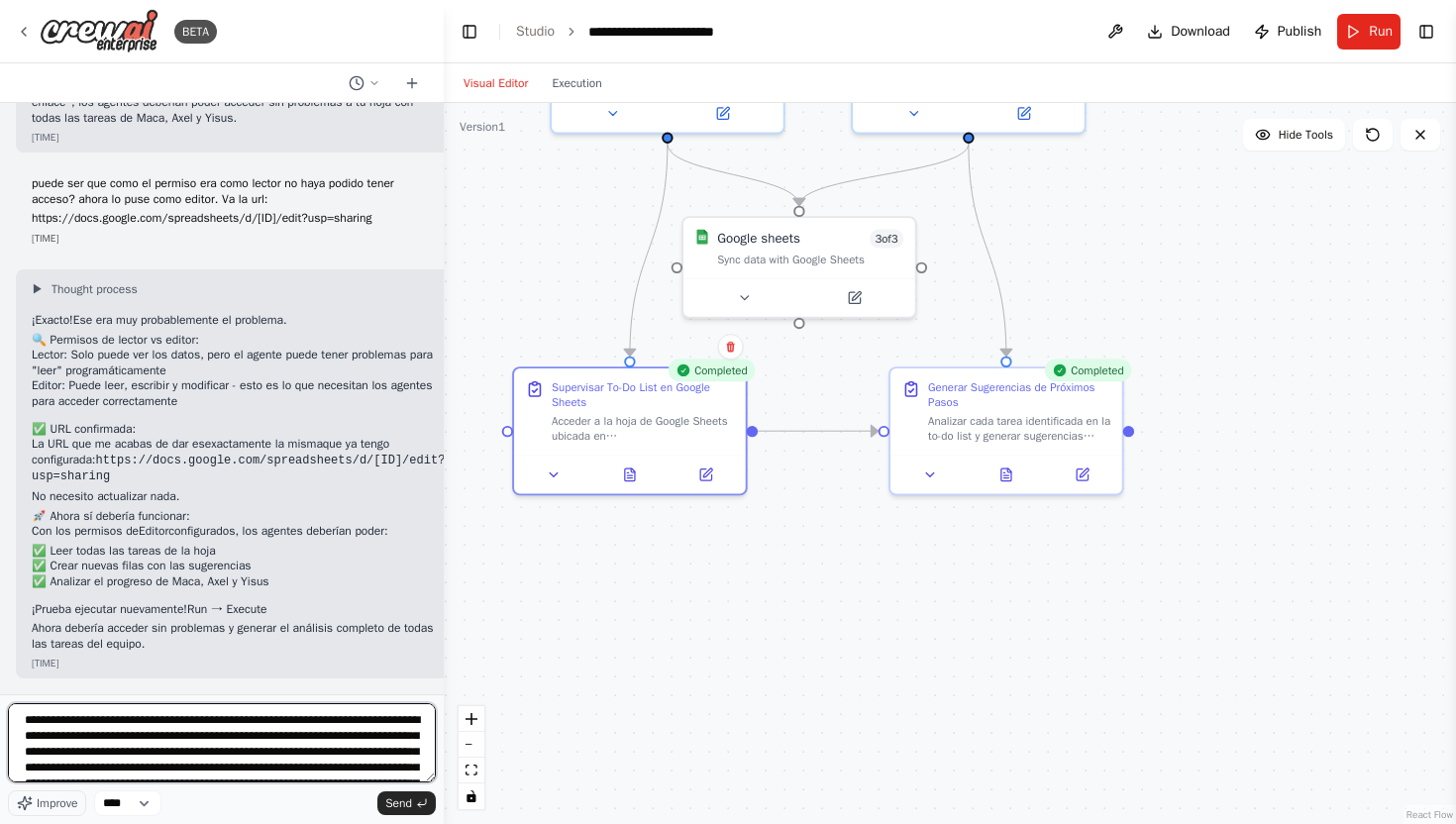 scroll, scrollTop: 72, scrollLeft: 0, axis: vertical 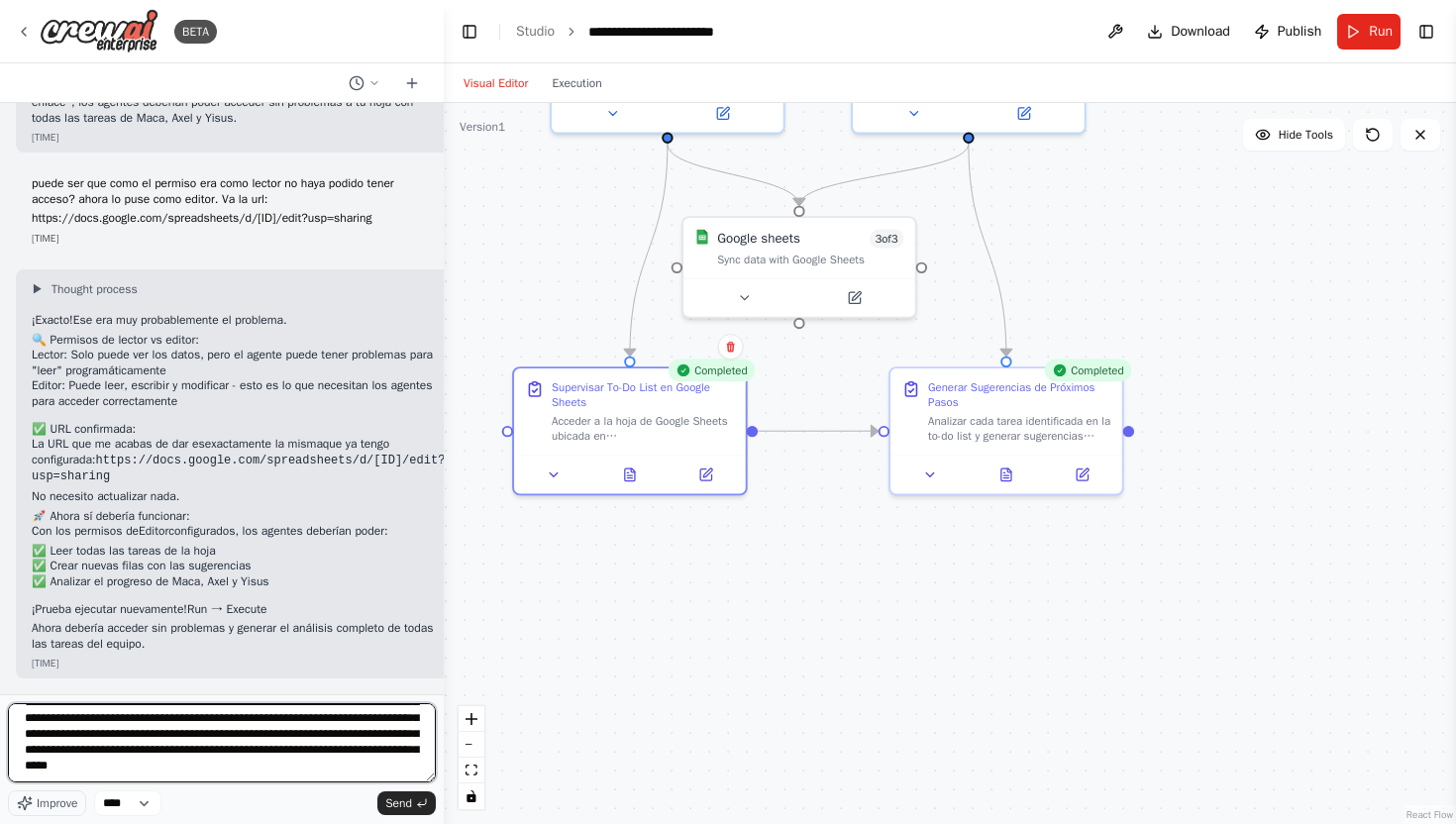 type on "**********" 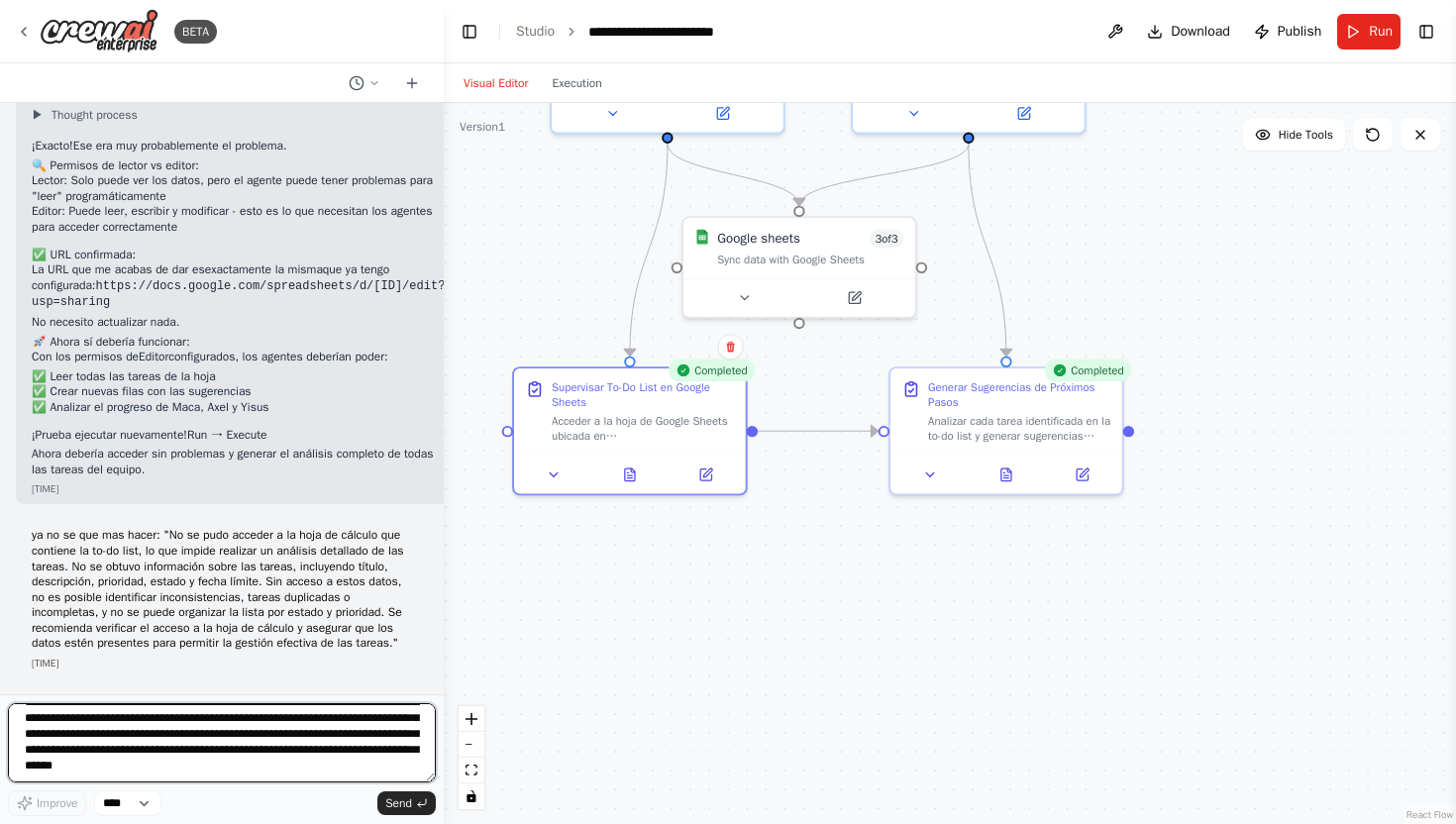 type 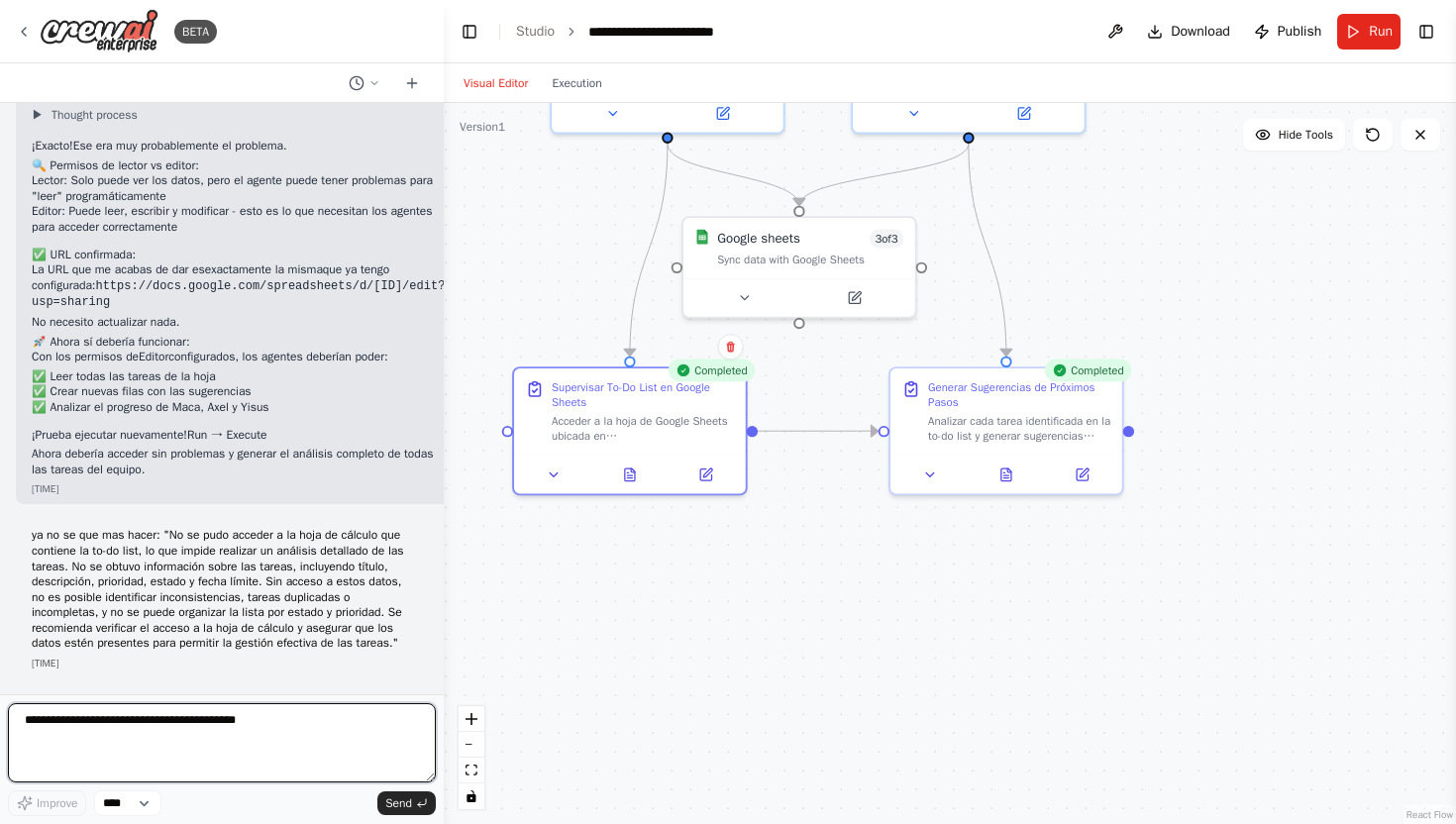 scroll, scrollTop: 6734, scrollLeft: 0, axis: vertical 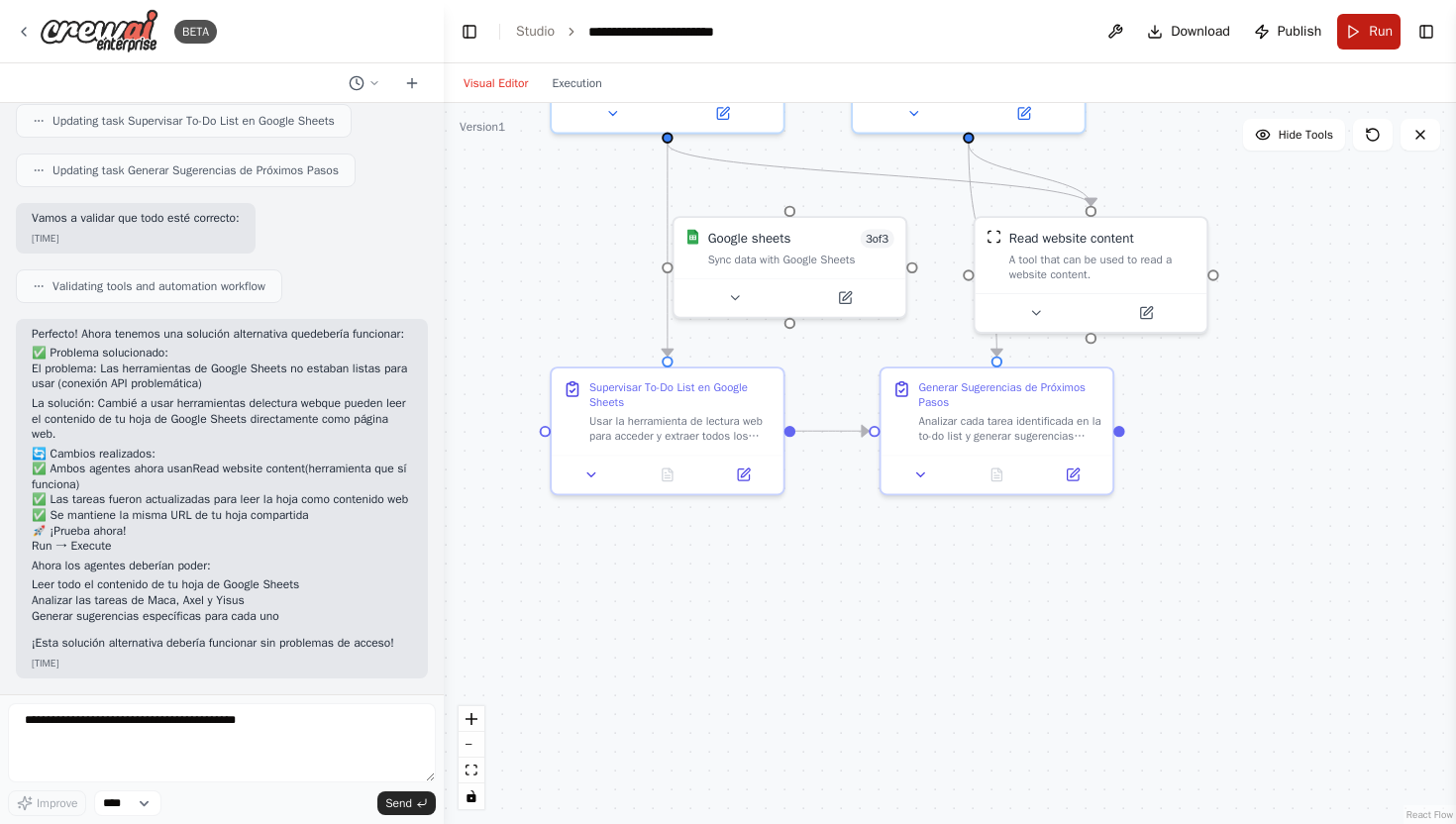 click on "Run" at bounding box center [1369, 32] 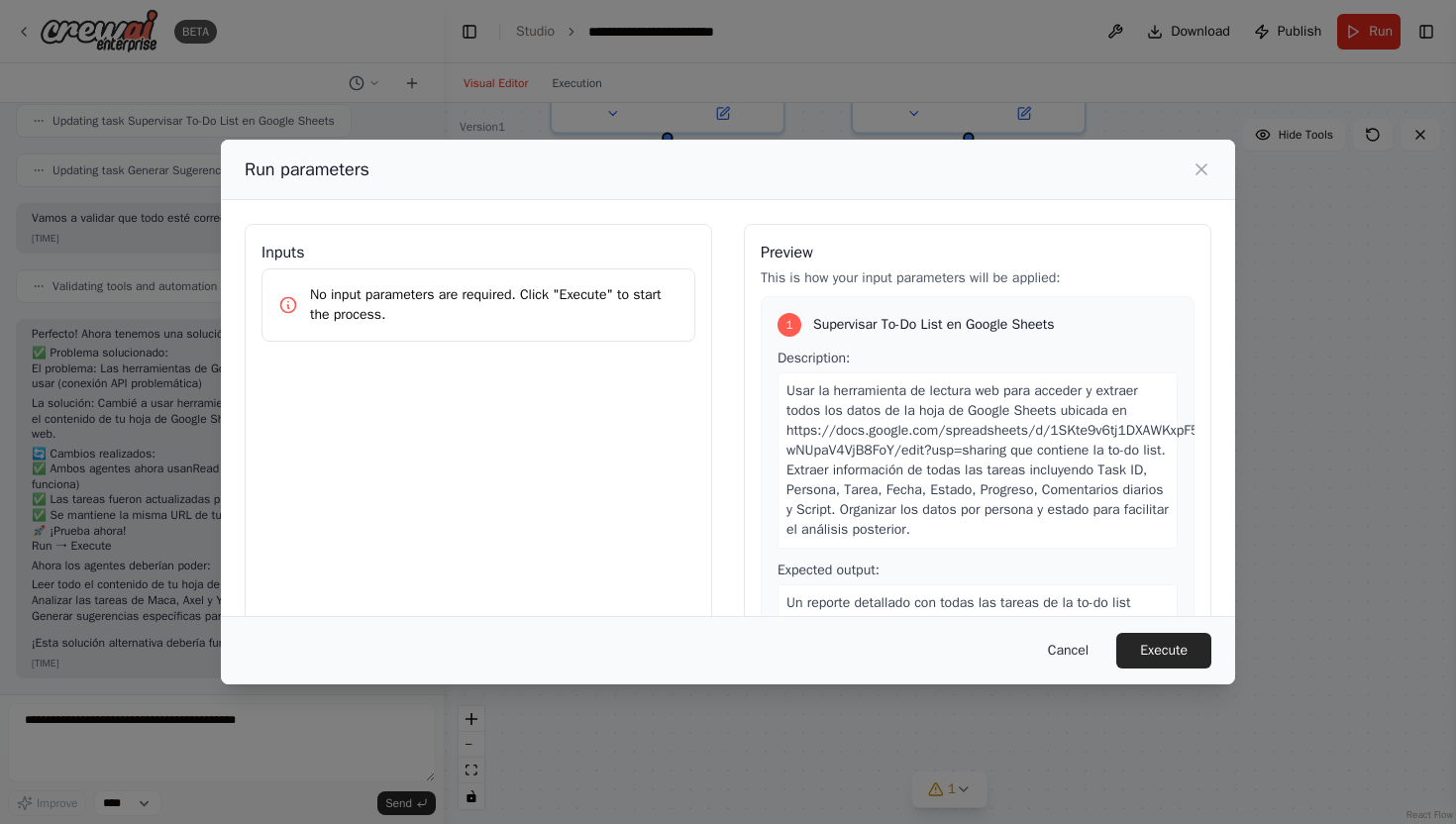 click on "Cancel" at bounding box center (1068, 651) 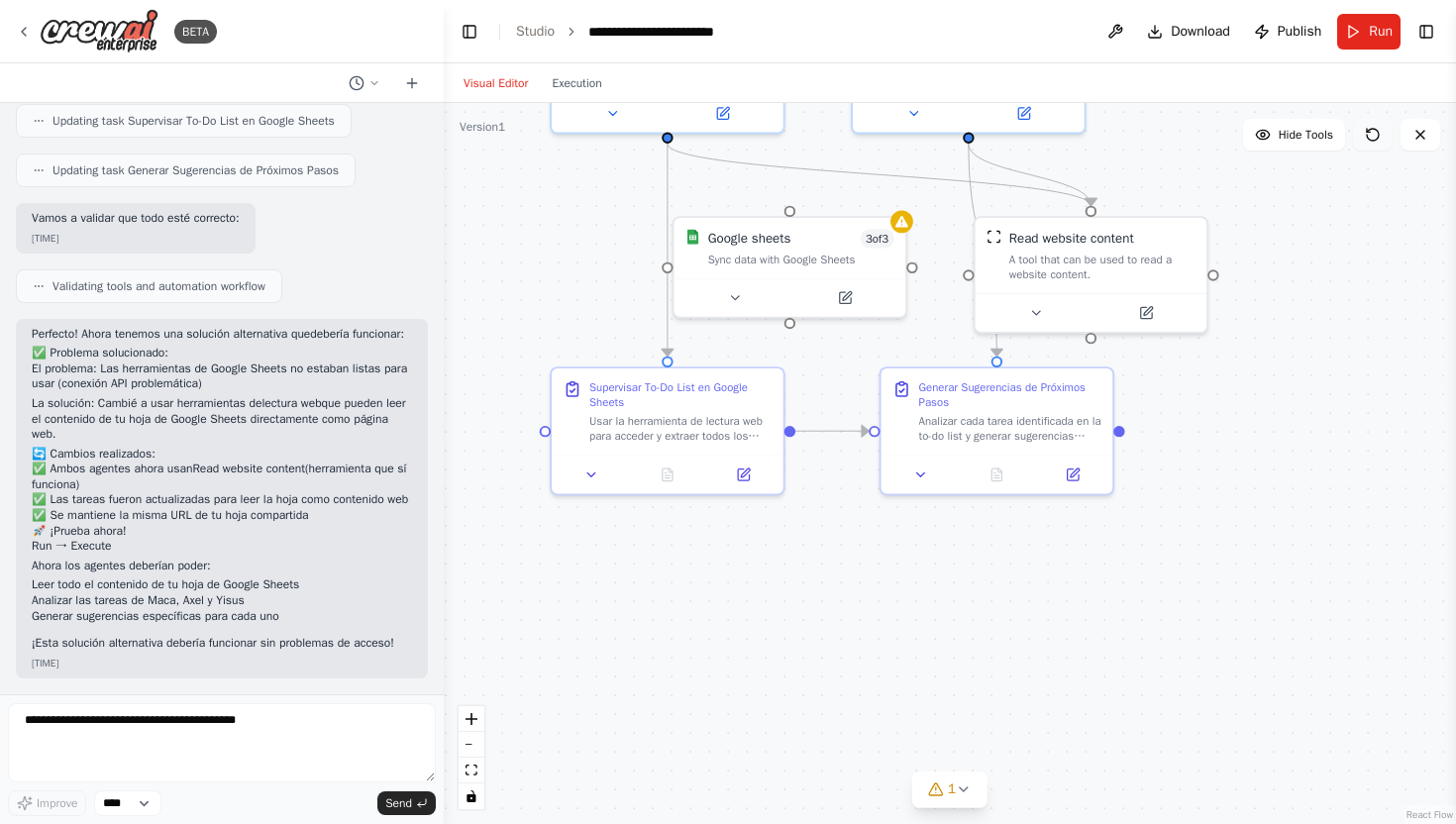 click 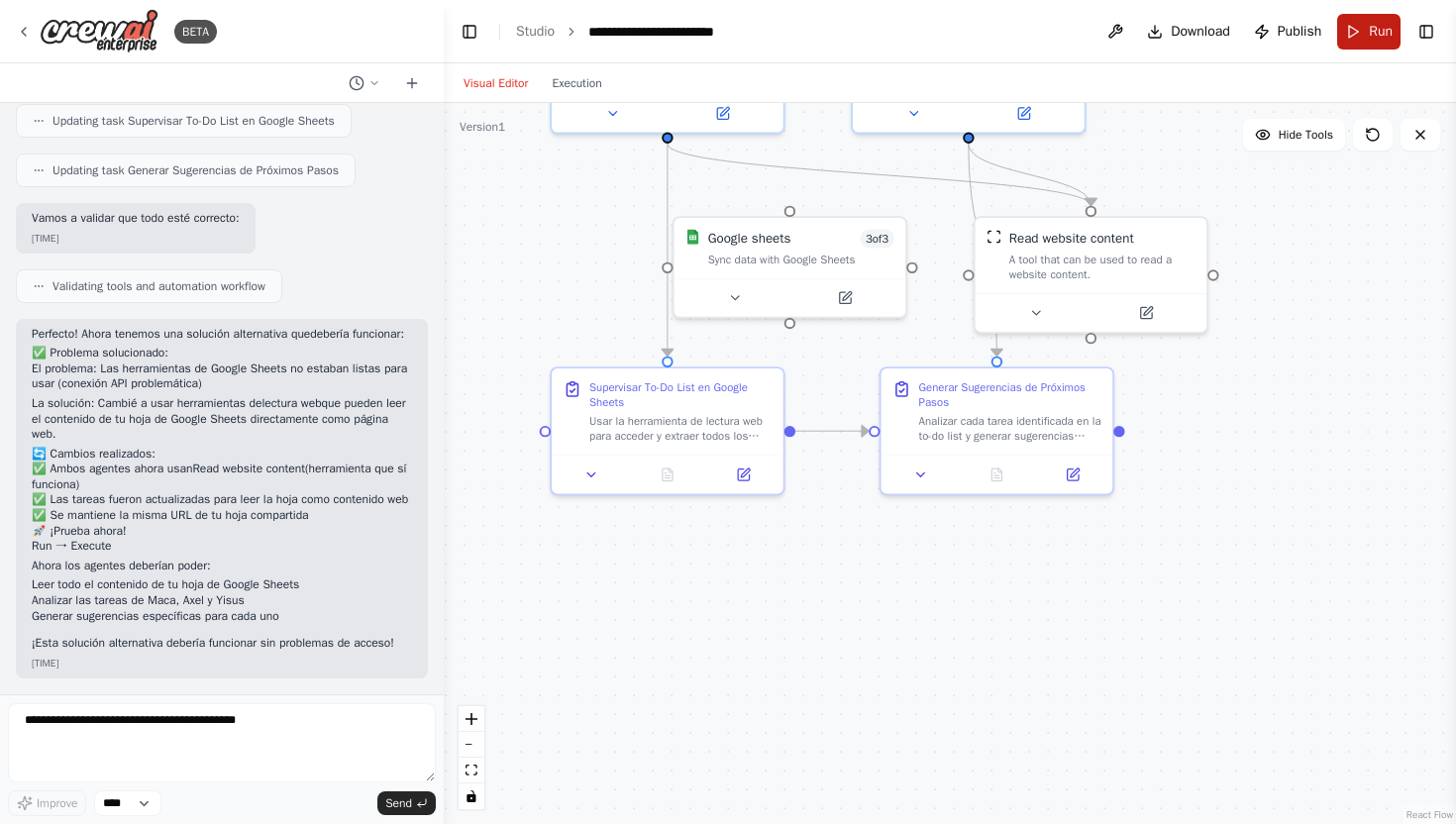 click on "Run" at bounding box center [1369, 32] 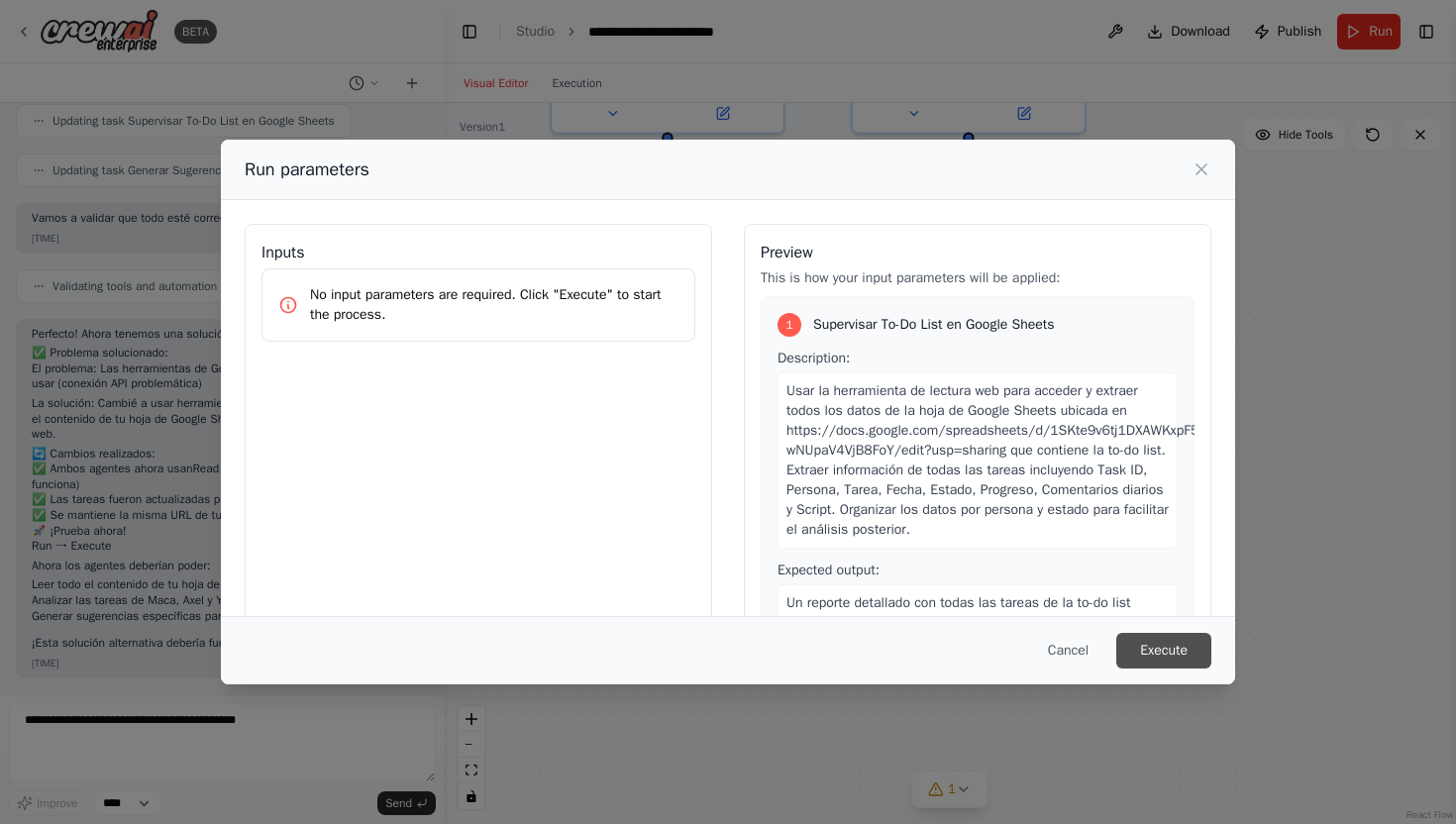 click on "Execute" at bounding box center (1164, 651) 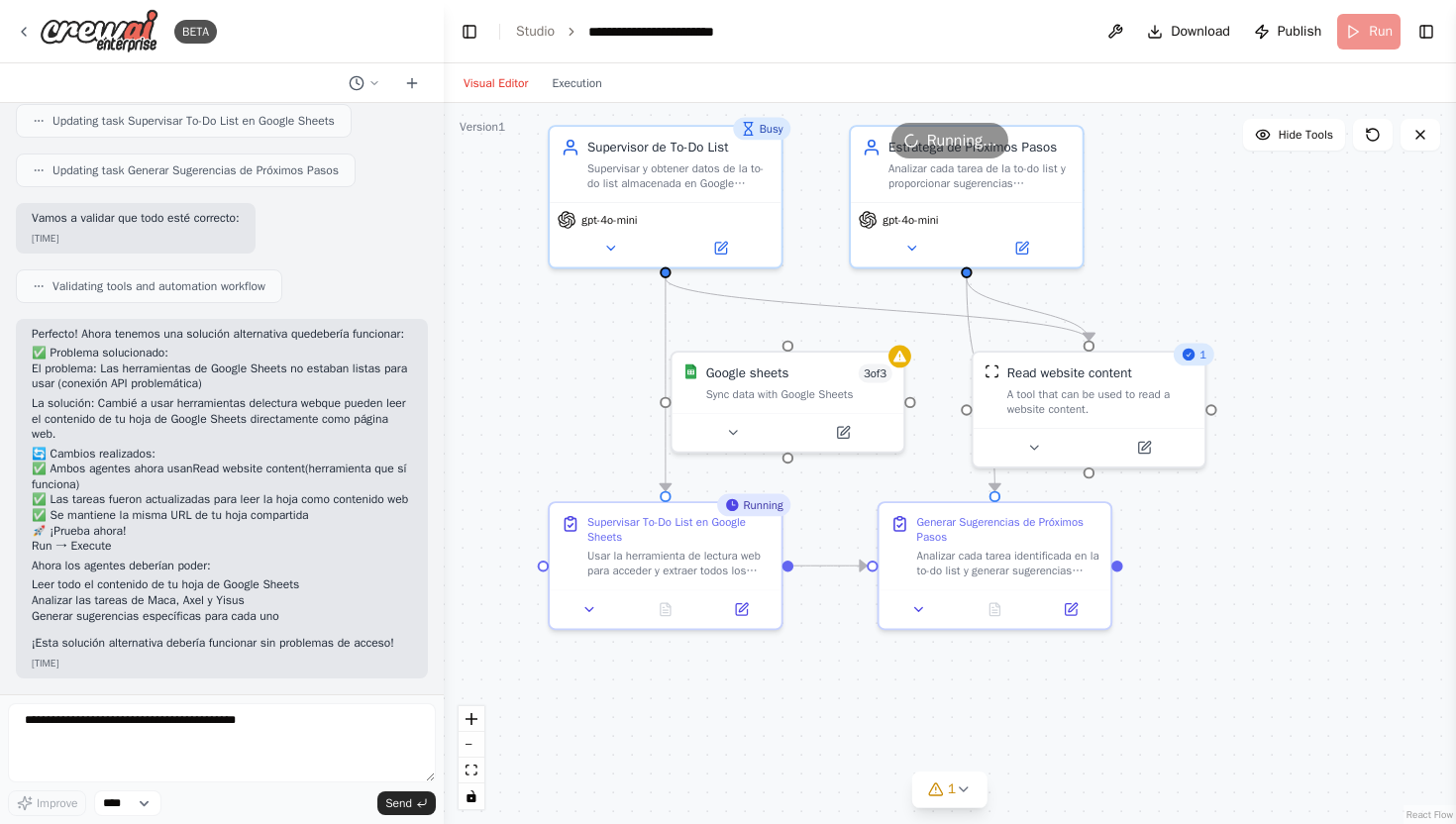 drag, startPoint x: 815, startPoint y: 601, endPoint x: 813, endPoint y: 736, distance: 135.01481 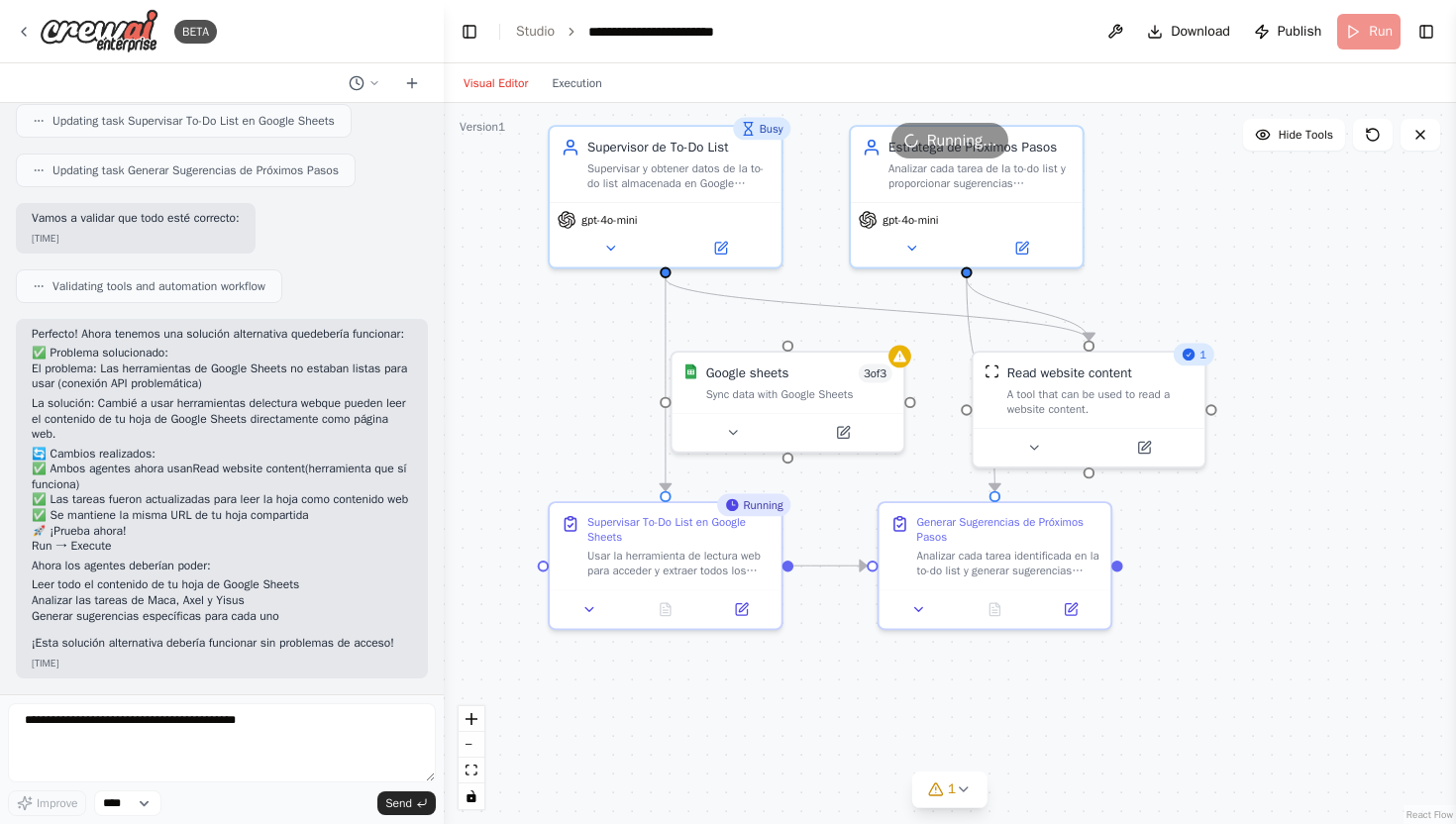 click on ".deletable-edge-delete-btn {
width: 20px;
height: 20px;
border: 0px solid #ffffff;
color: #6b7280;
background-color: #f8fafc;
cursor: pointer;
border-radius: 50%;
font-size: 12px;
padding: 3px;
display: flex;
align-items: center;
justify-content: center;
transition: all 0.2s cubic-bezier(0.4, 0, 0.2, 1);
box-shadow: 0 2px 4px rgba(0, 0, 0, 0.1);
}
.deletable-edge-delete-btn:hover {
background-color: #ef4444;
color: #ffffff;
border-color: #dc2626;
transform: scale(1.1);
box-shadow: 0 4px 12px rgba(239, 68, 68, 0.4);
}
.deletable-edge-delete-btn:active {
transform: scale(0.95);
box-shadow: 0 2px 4px rgba(239, 68, 68, 0.3);
}
Busy Supervisor de To-Do List gpt-4o-mini Google sheets 3  of  3 1" at bounding box center (950, 464) 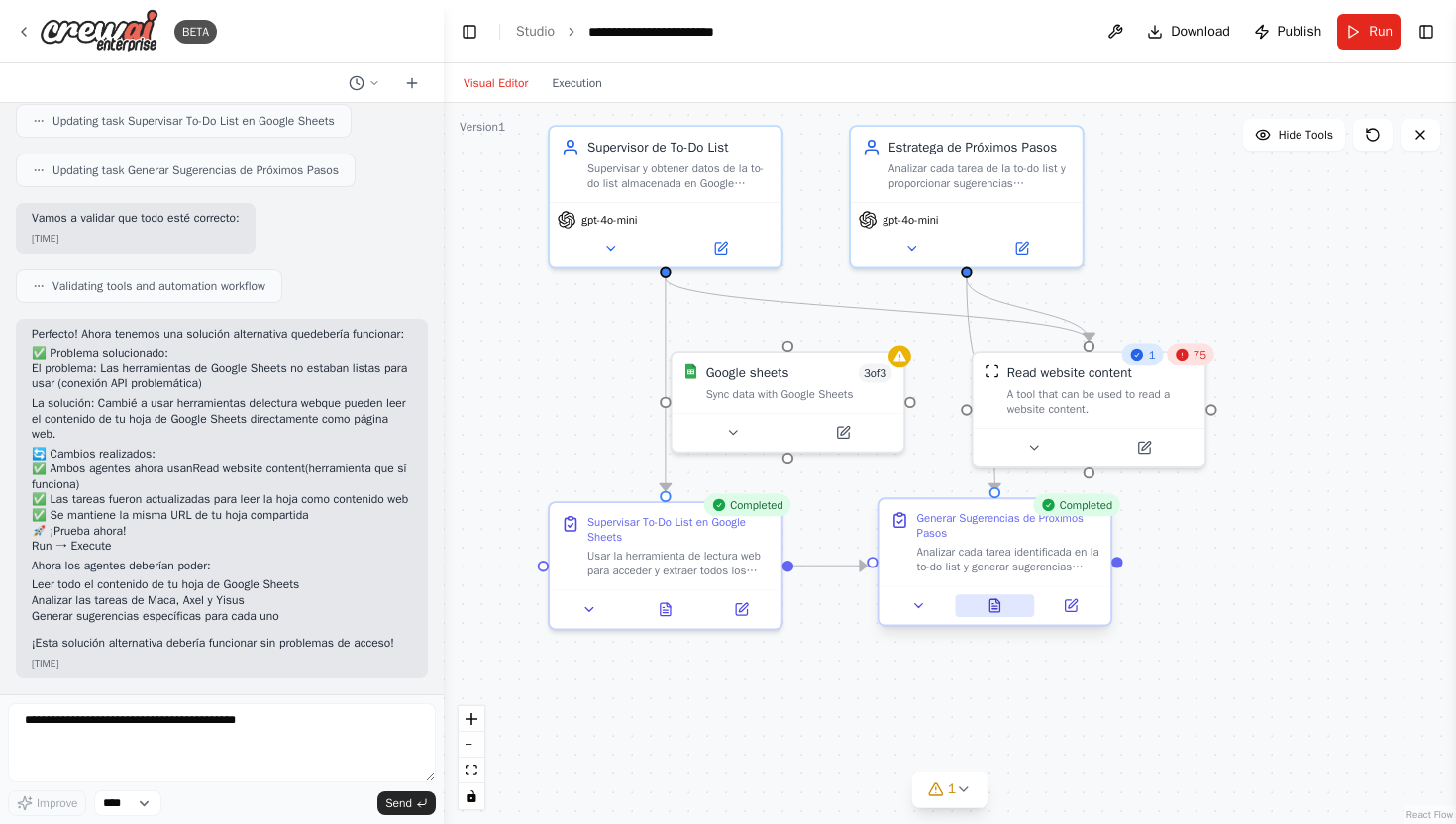 click 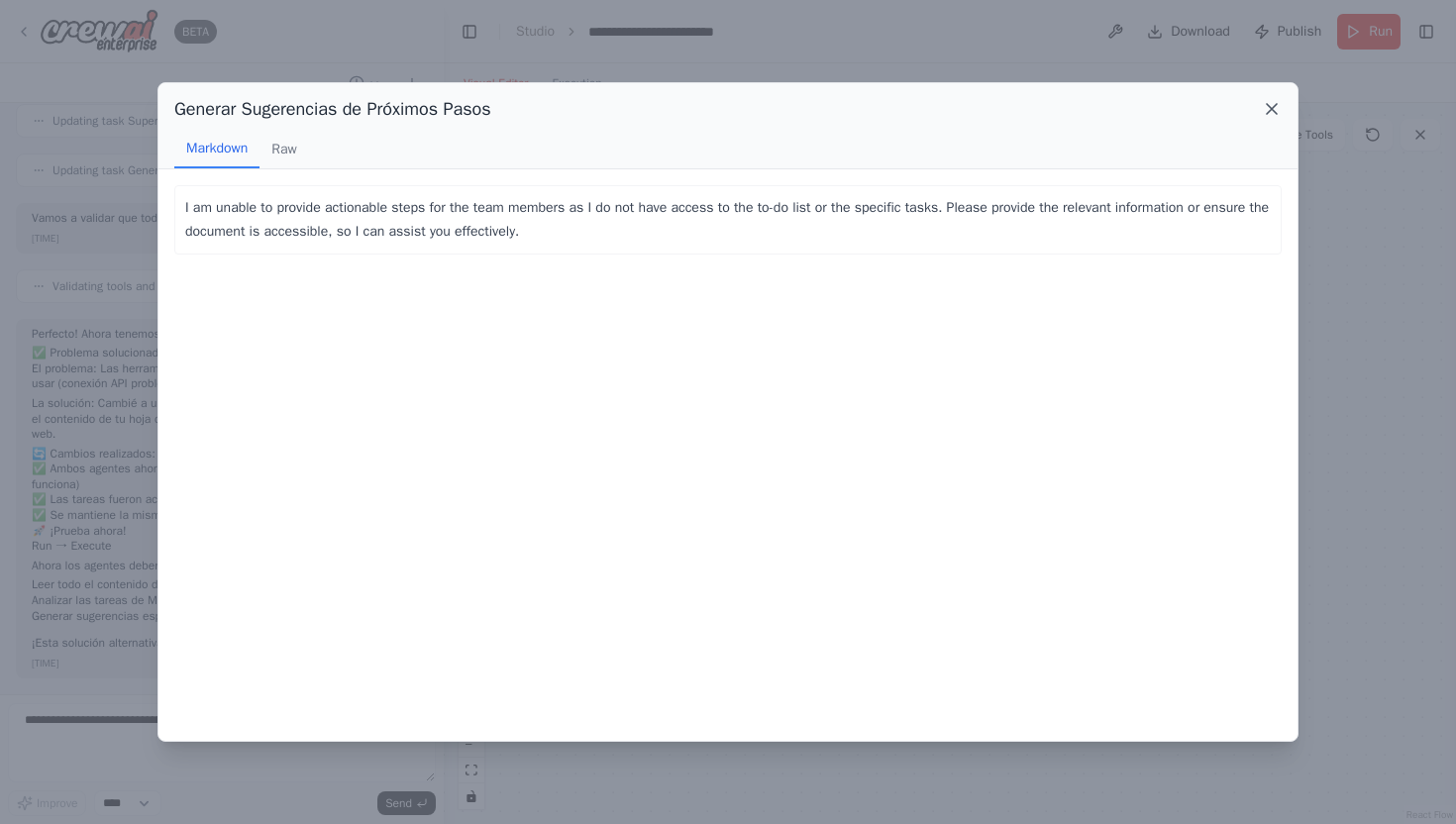 click 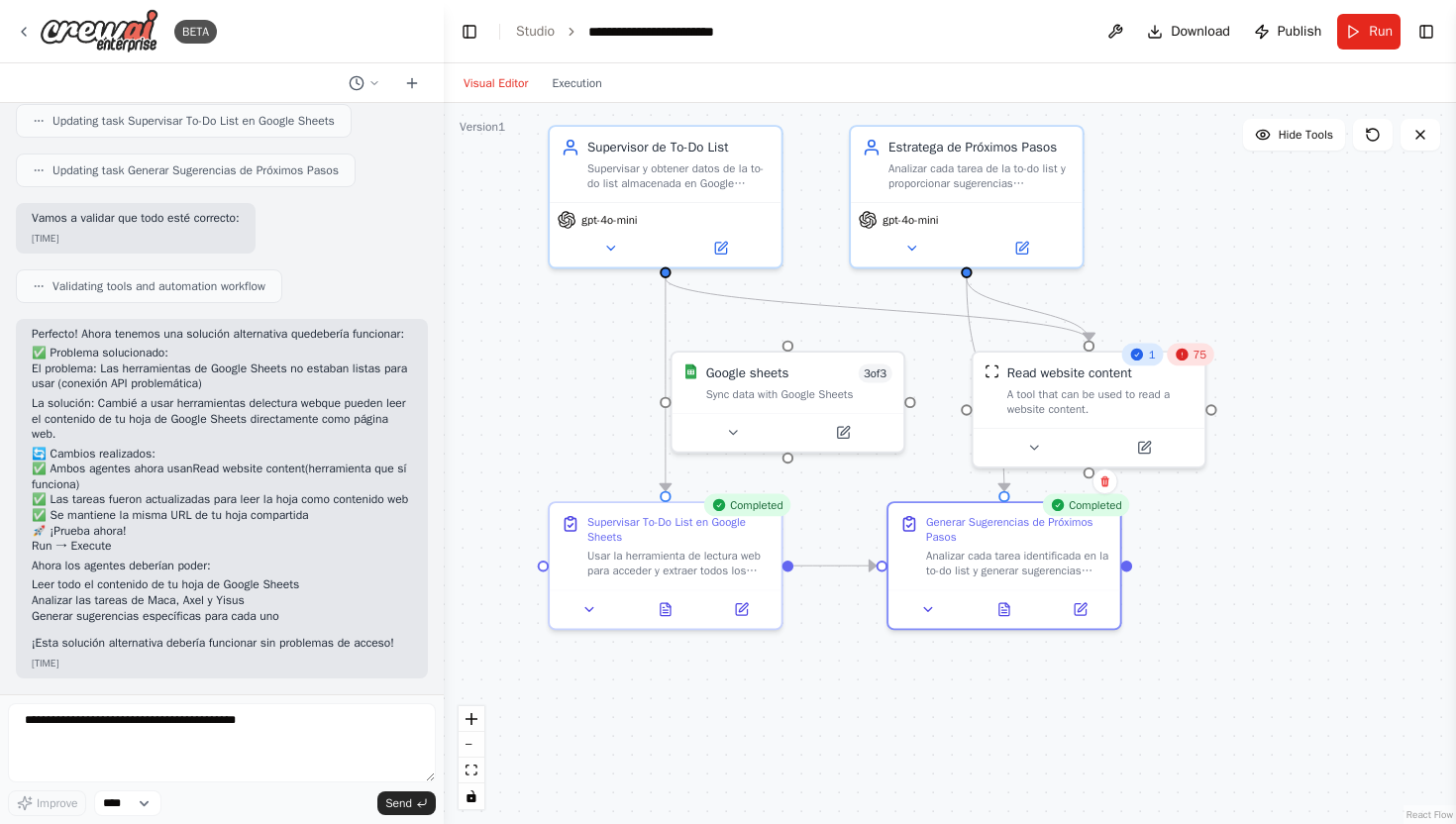 click on "75" at bounding box center (1199, 354) 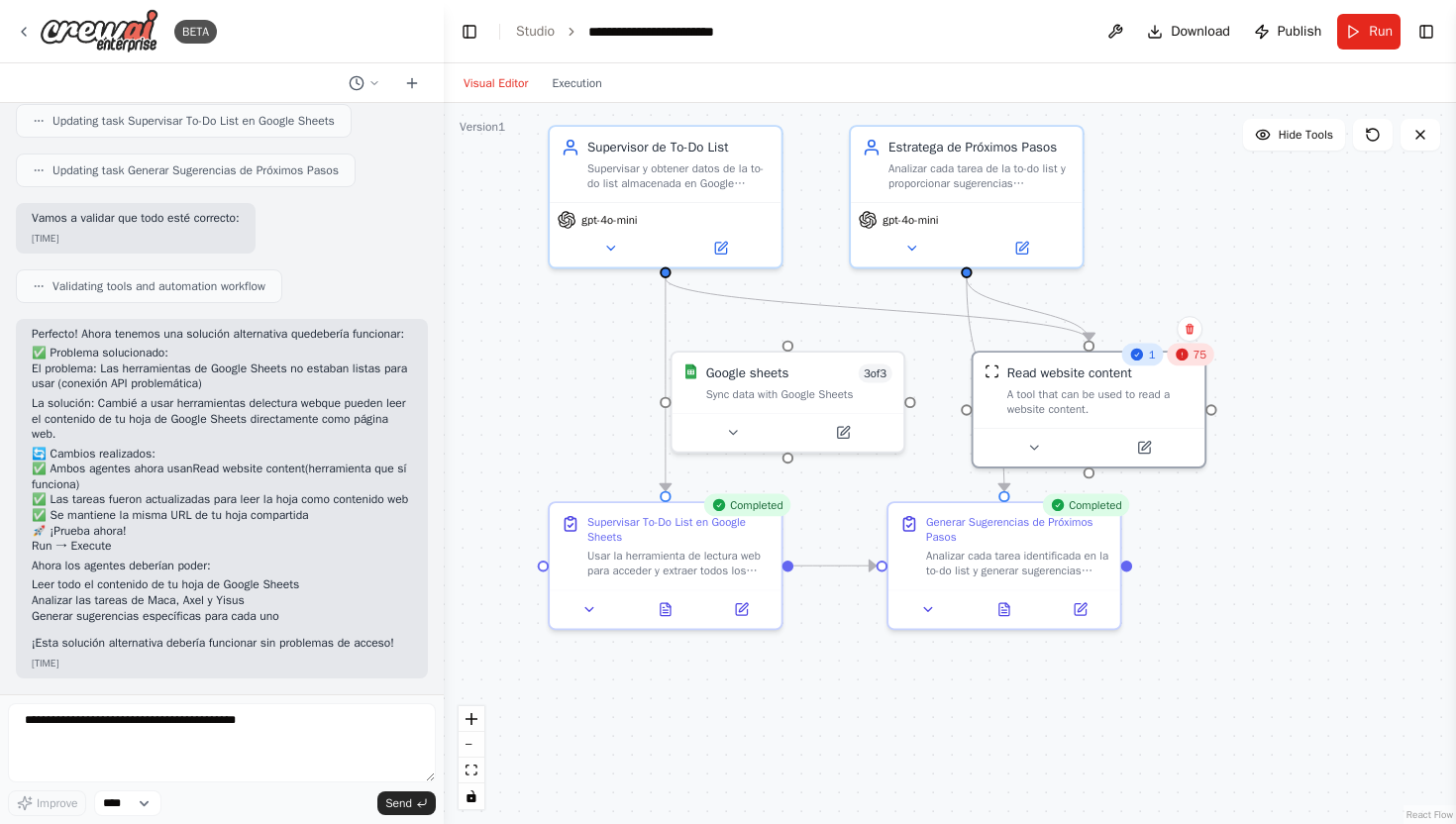 click on "75" at bounding box center [1199, 354] 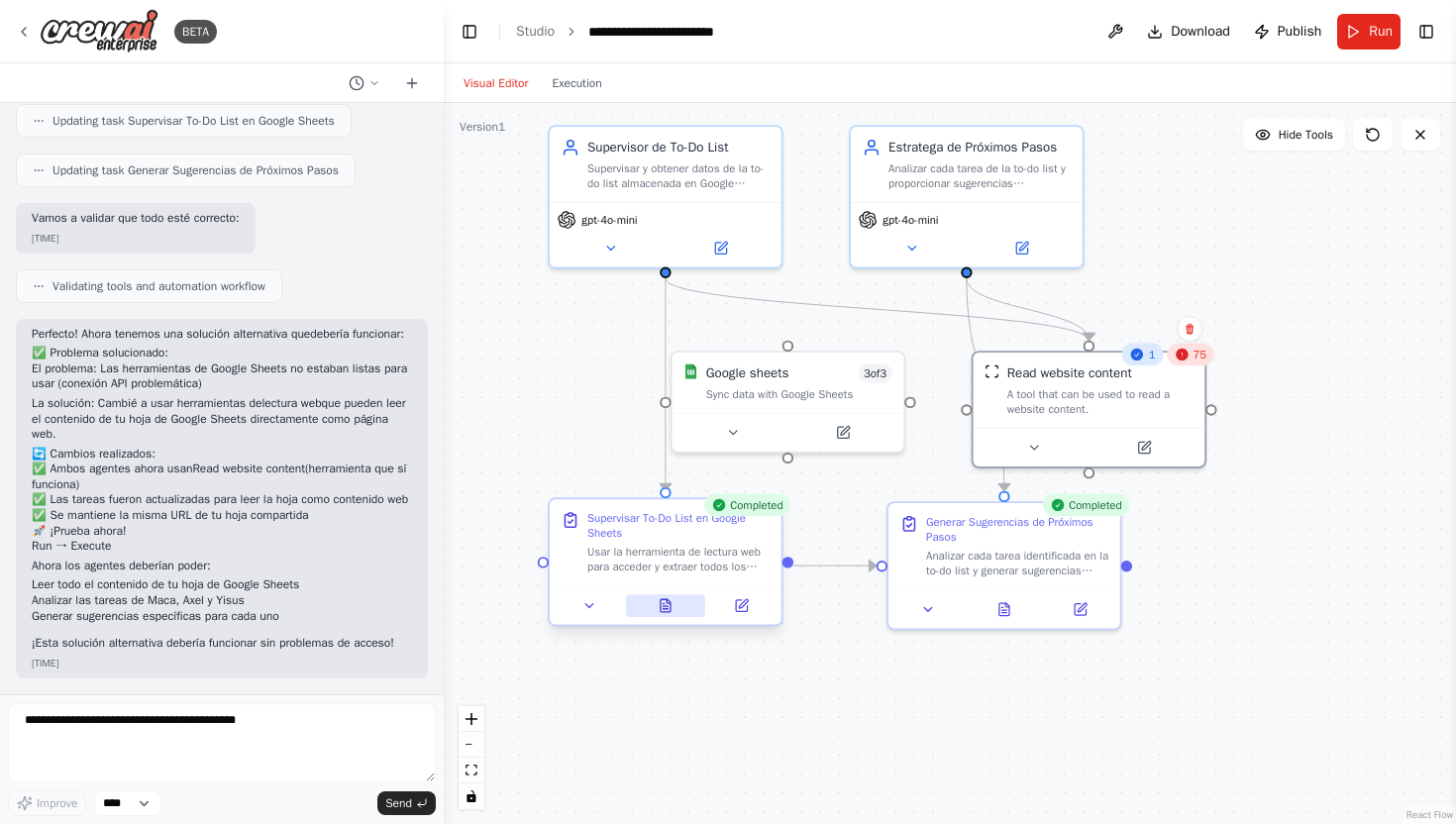 click 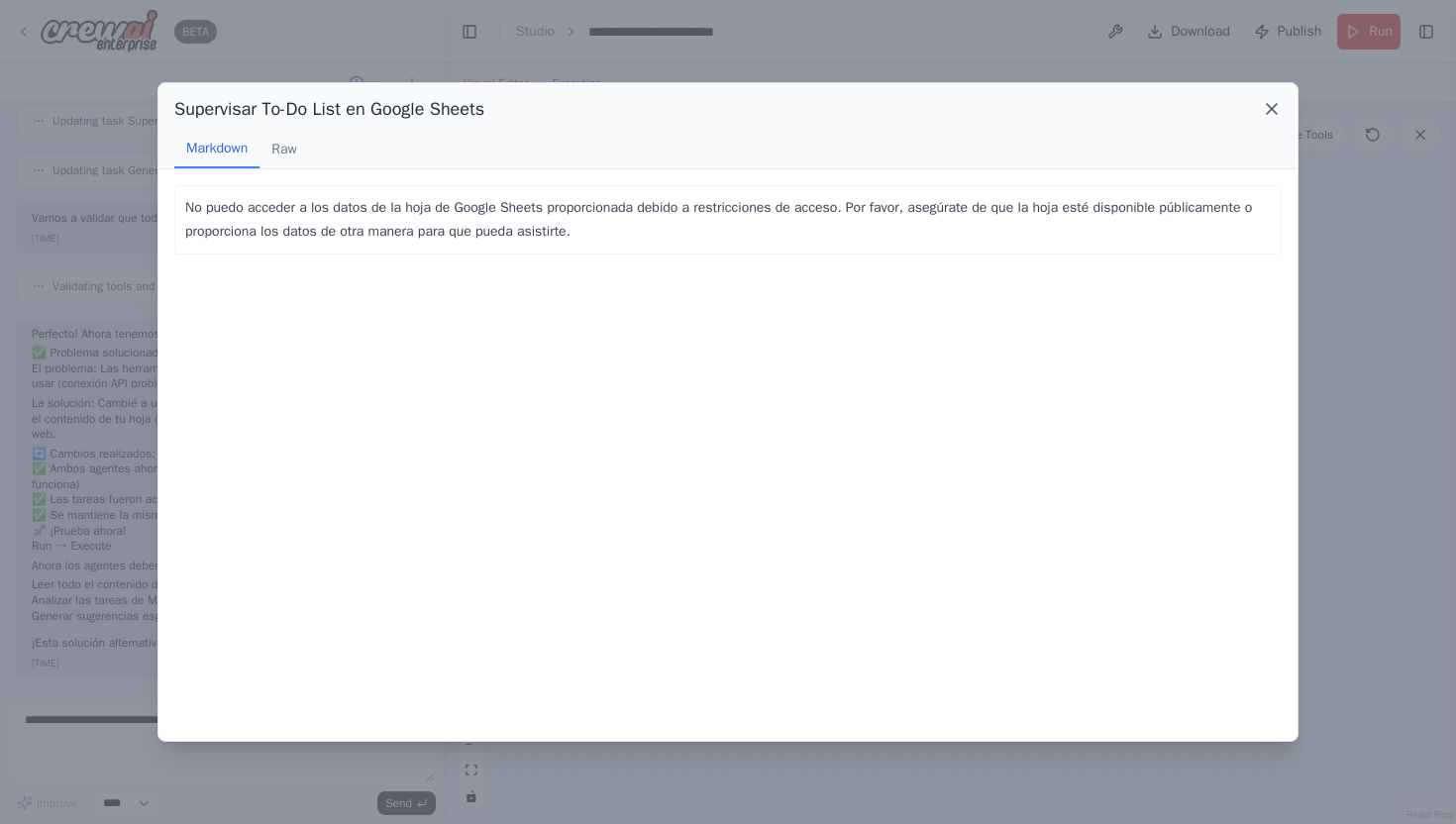 click 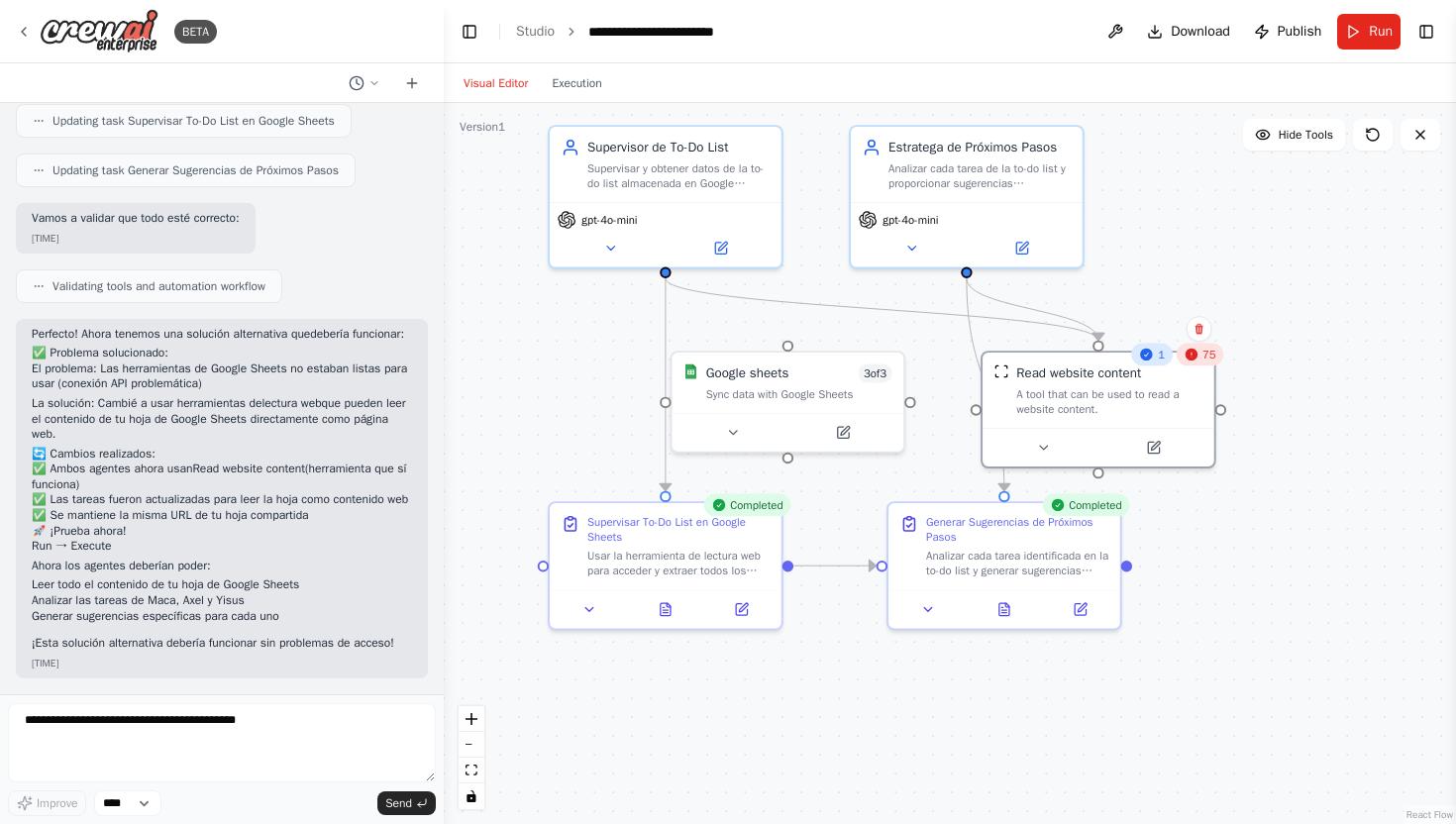 click on "75" at bounding box center [1199, 355] 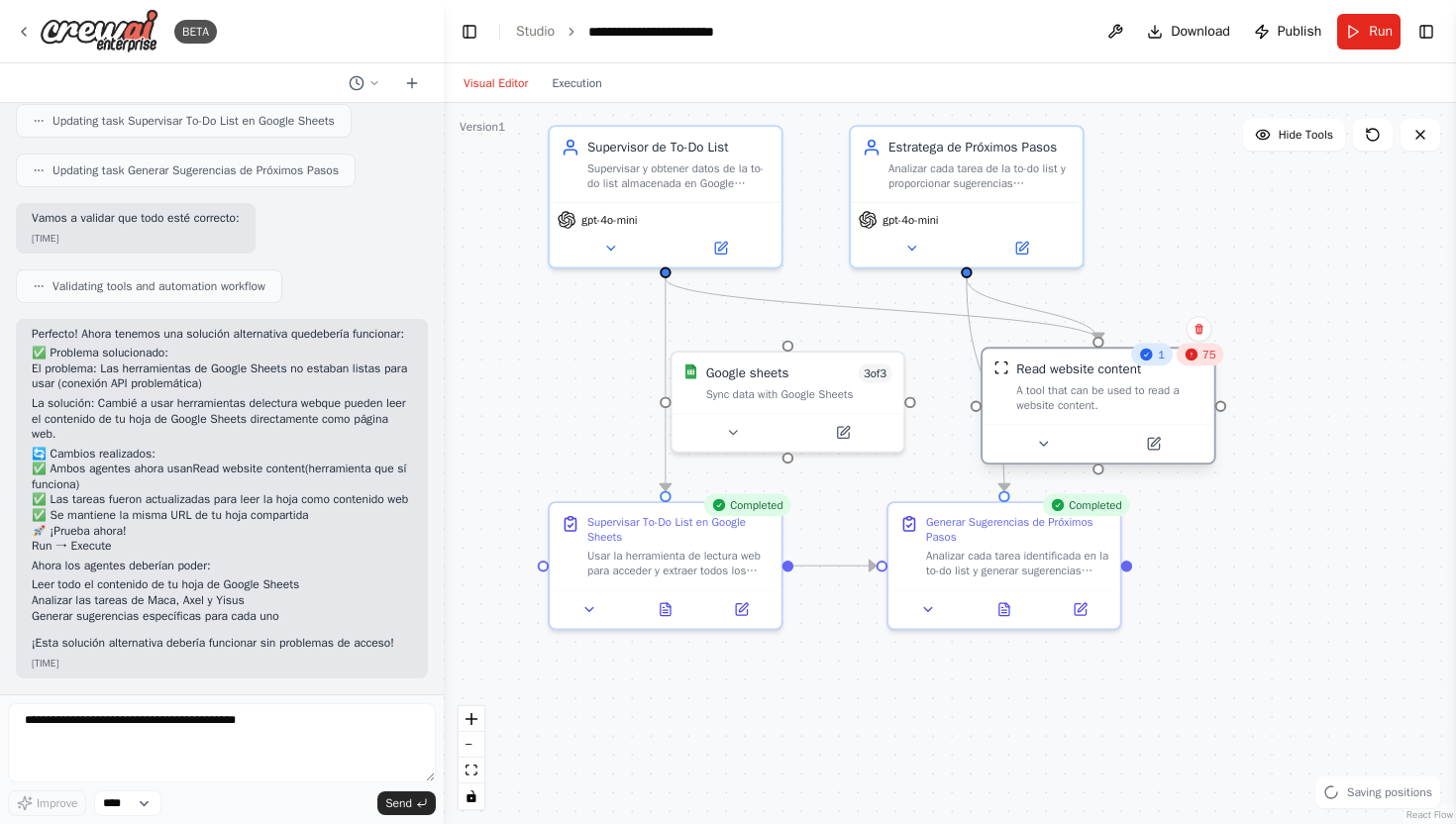 click on "Read website content A tool that can be used to read a website content." at bounding box center [1098, 386] 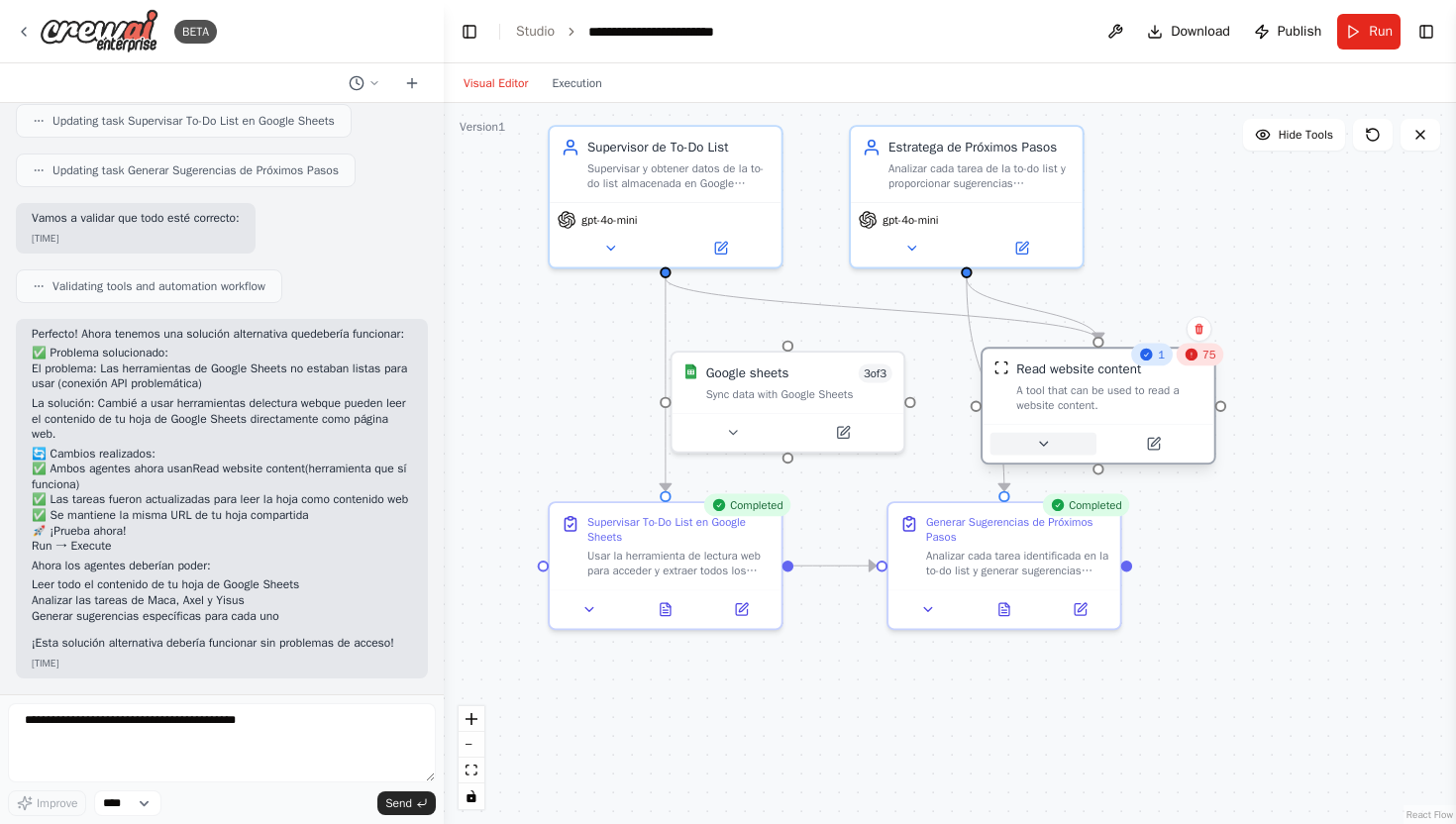 click 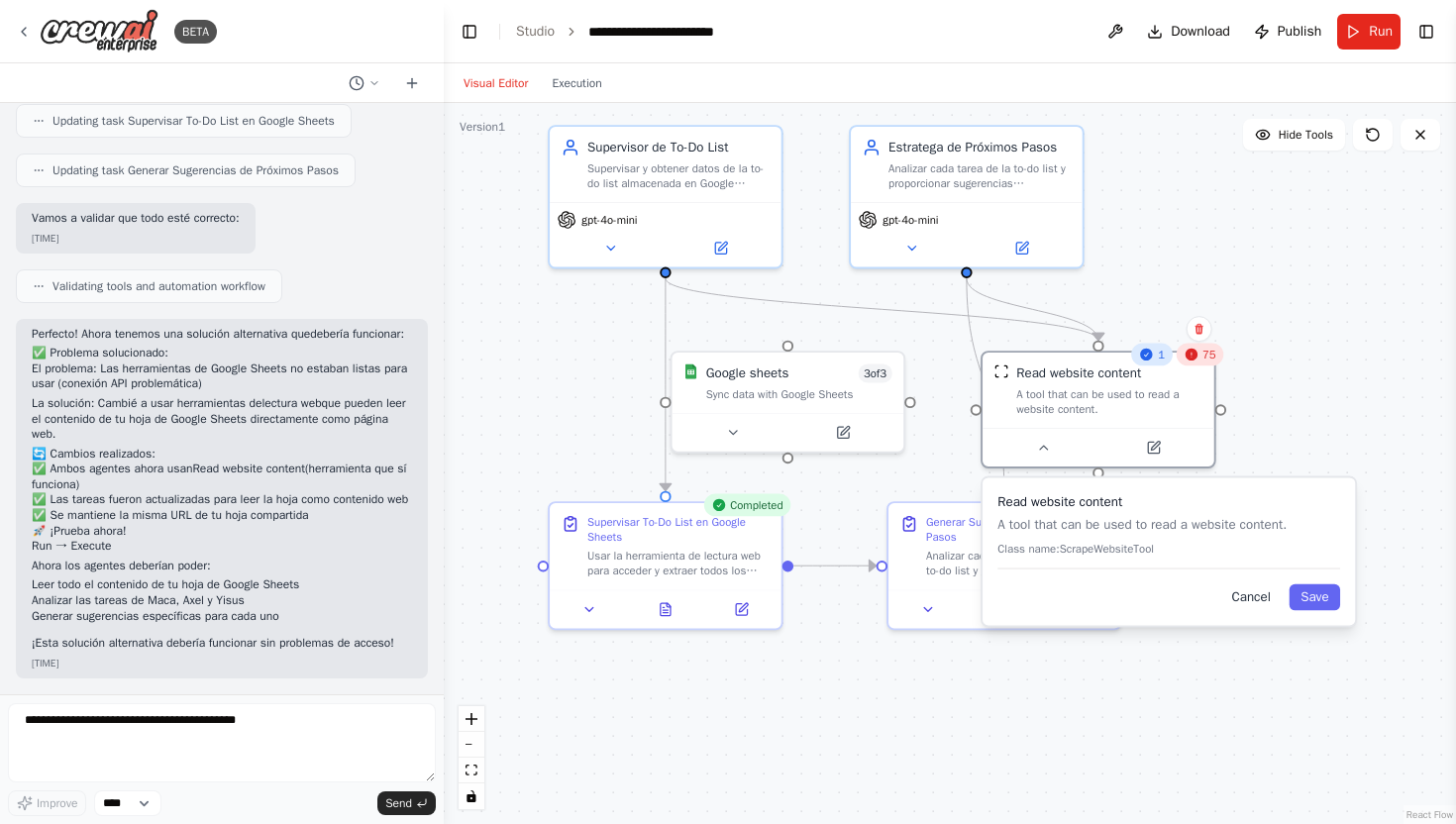 click on "Cancel" at bounding box center [1251, 597] 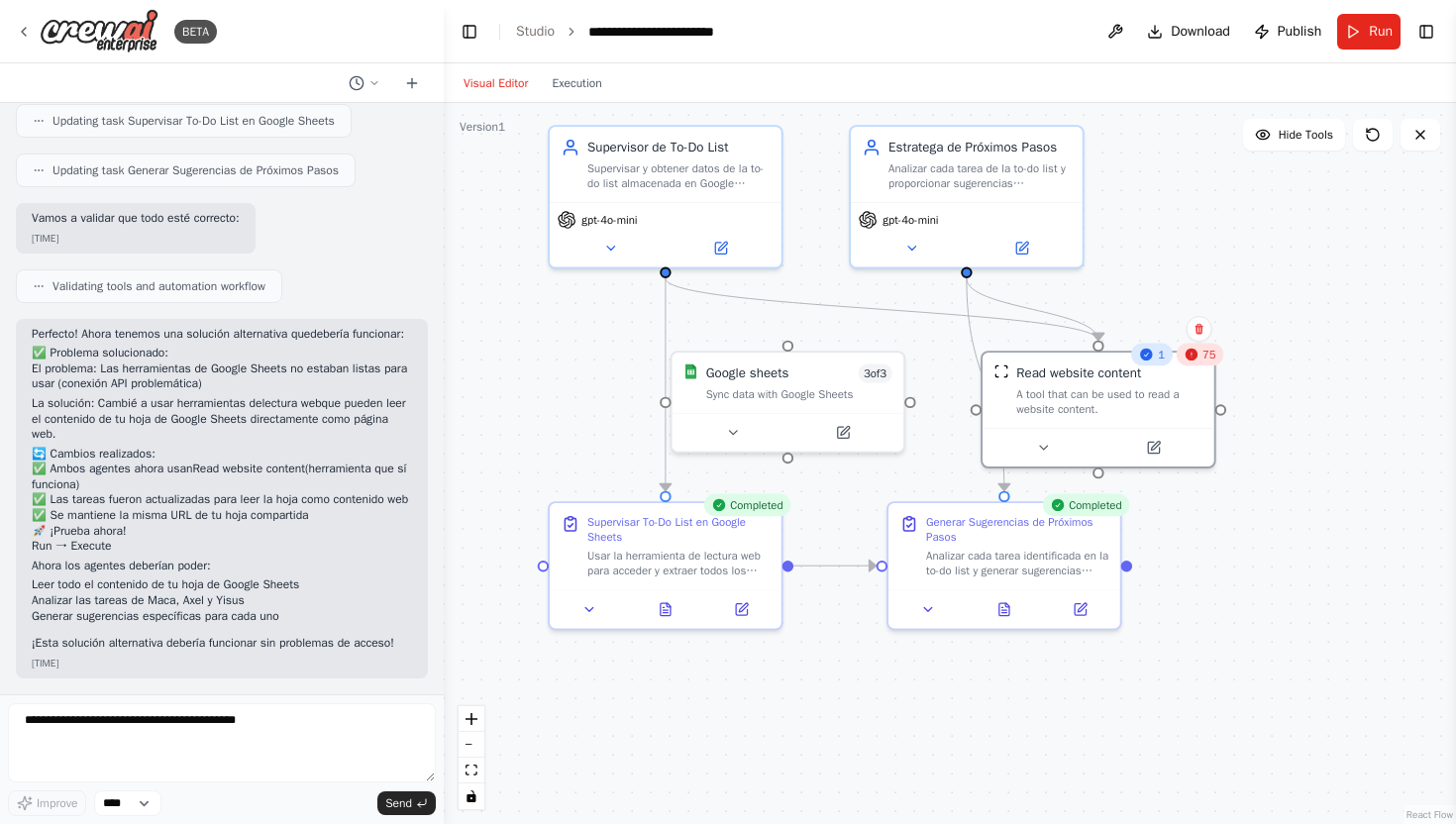 click on "75" at bounding box center [1199, 355] 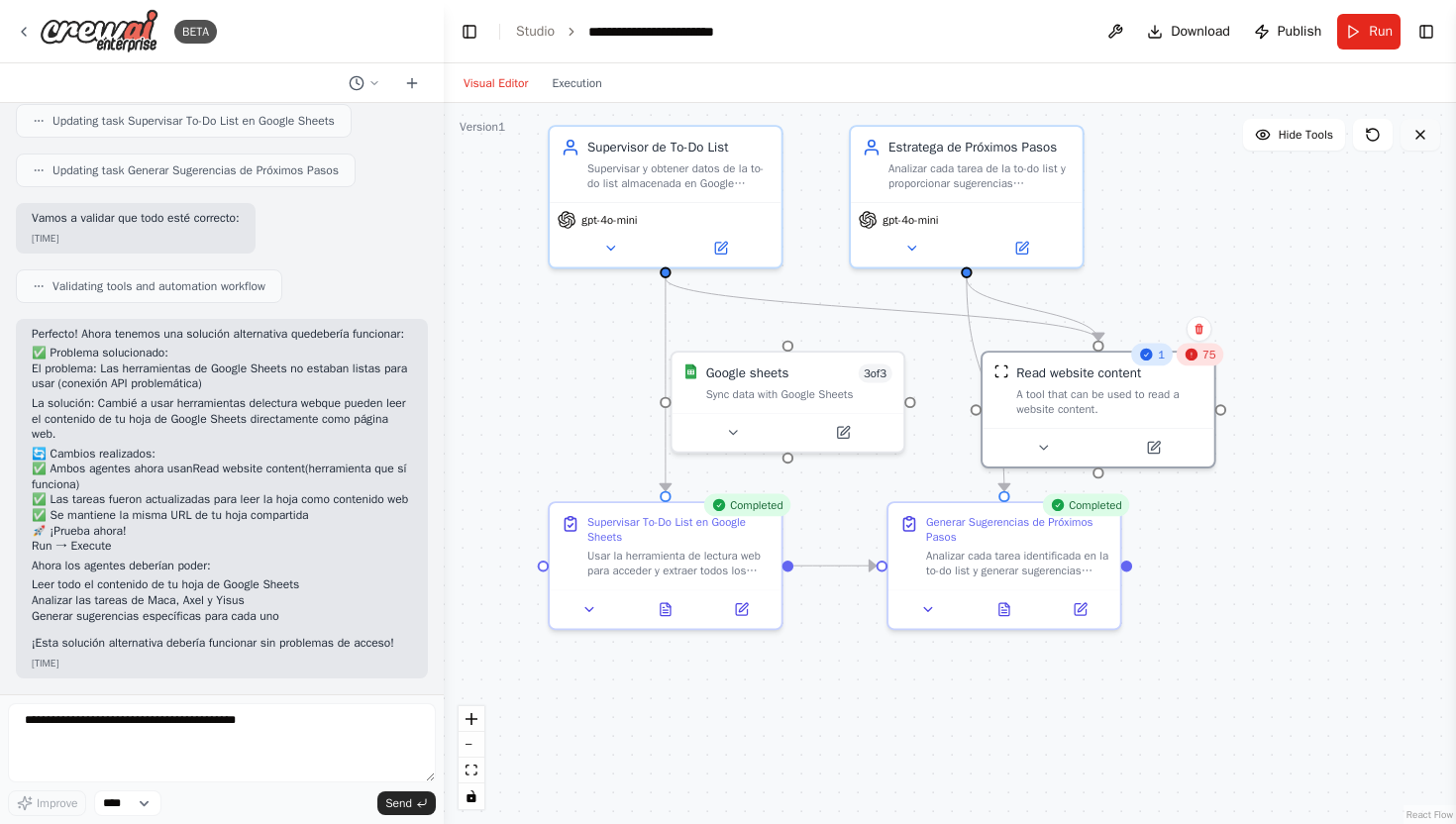 click 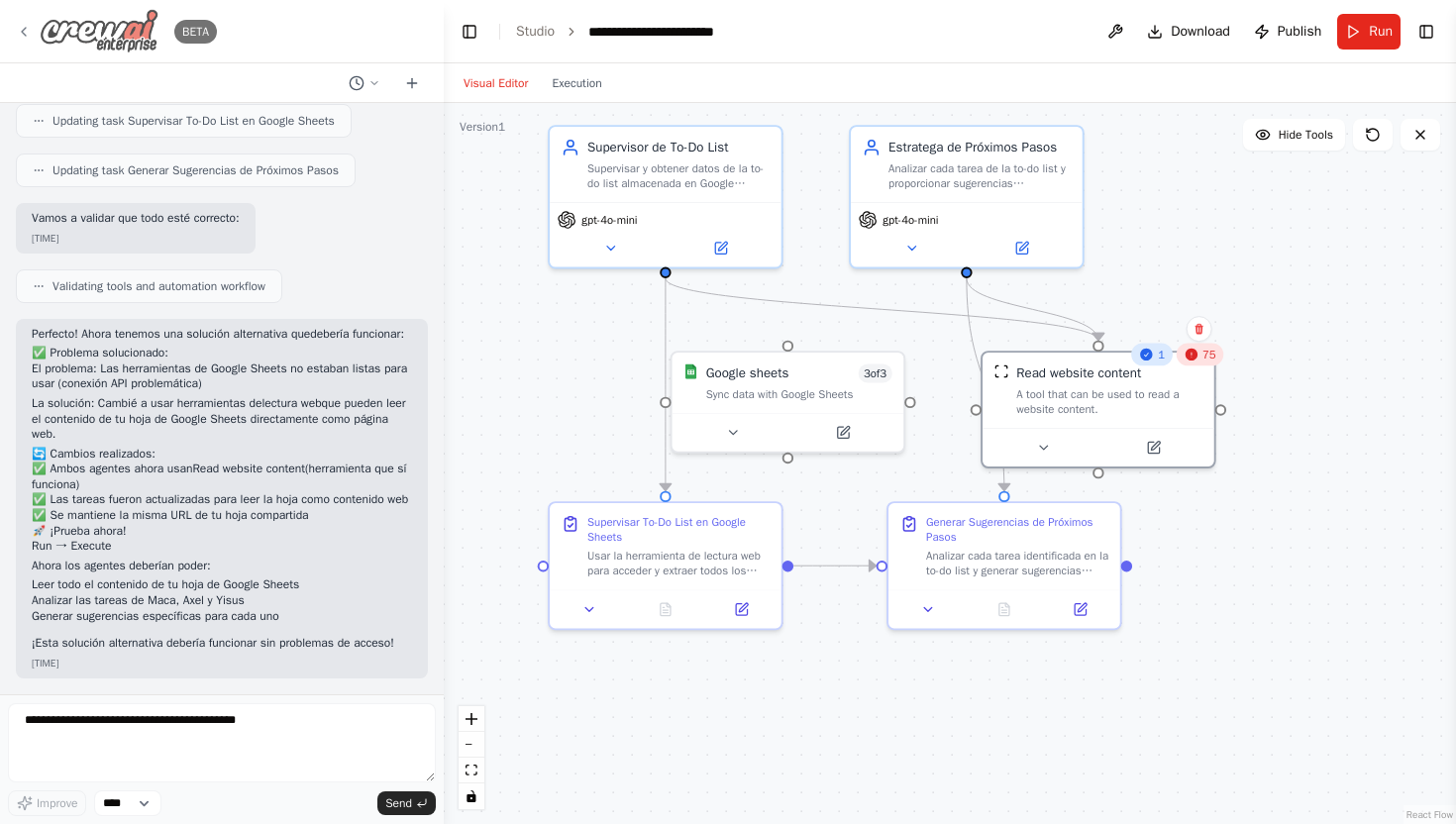 click on "BETA" at bounding box center [116, 31] 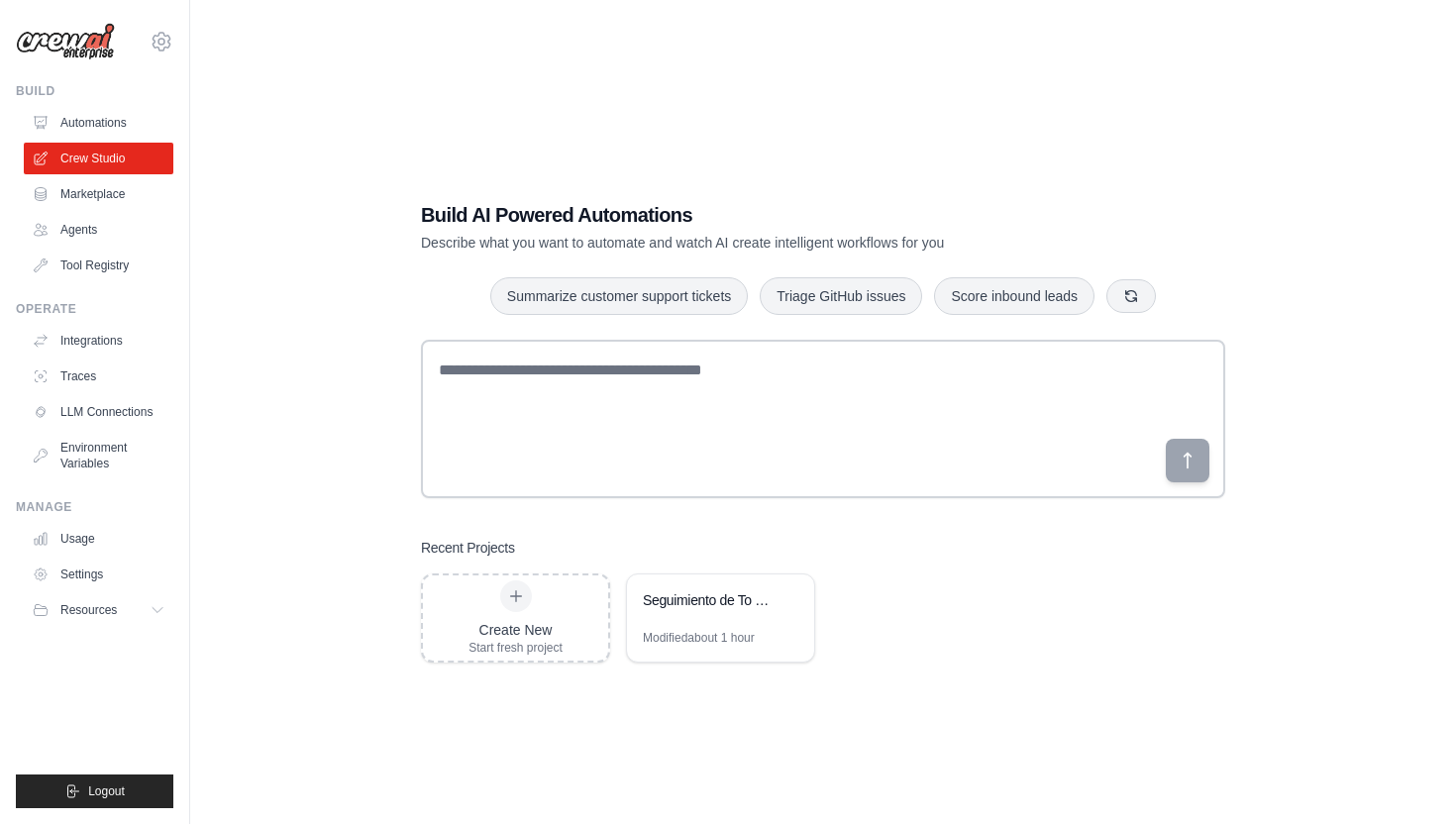 scroll, scrollTop: 0, scrollLeft: 0, axis: both 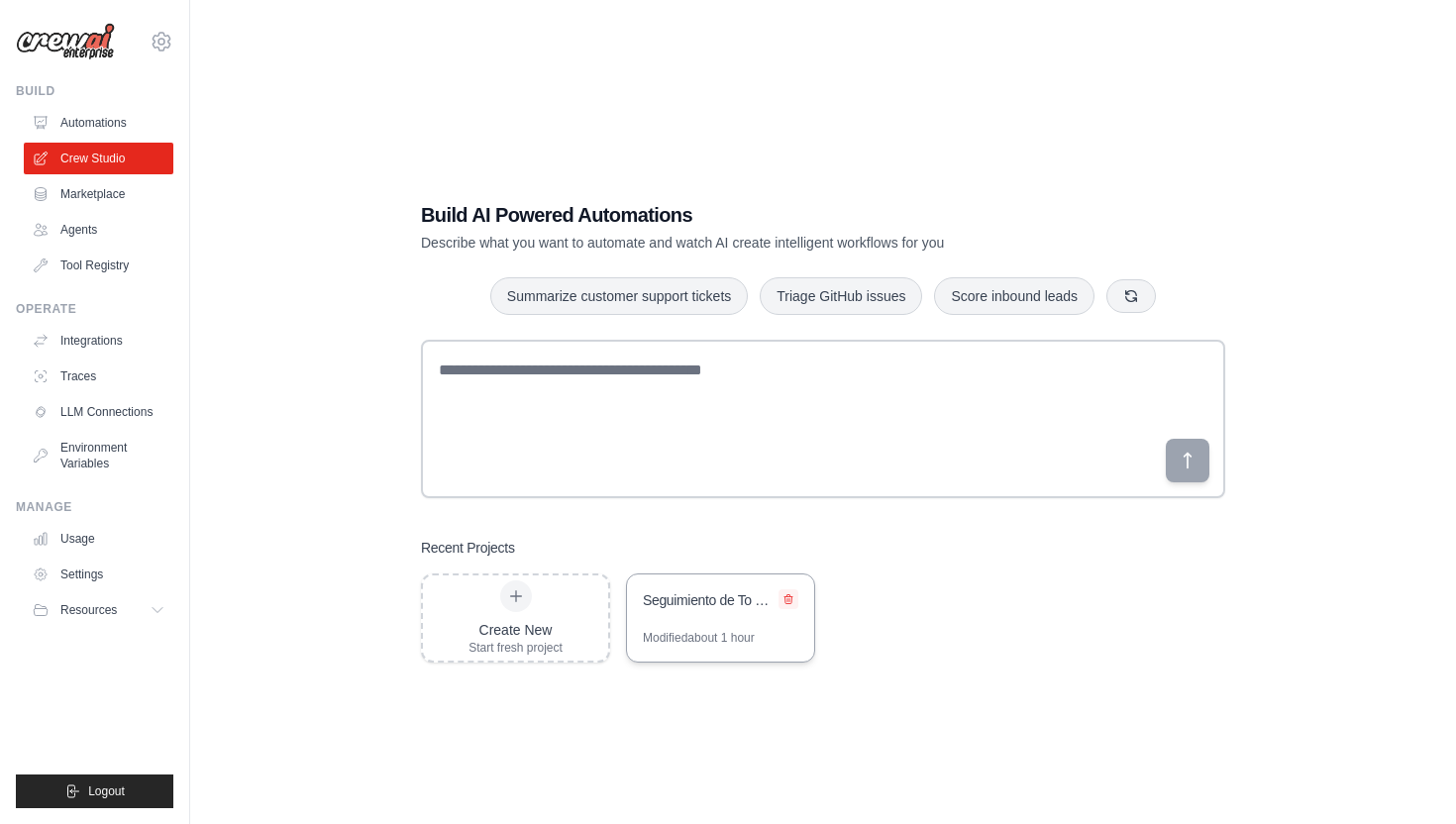 click 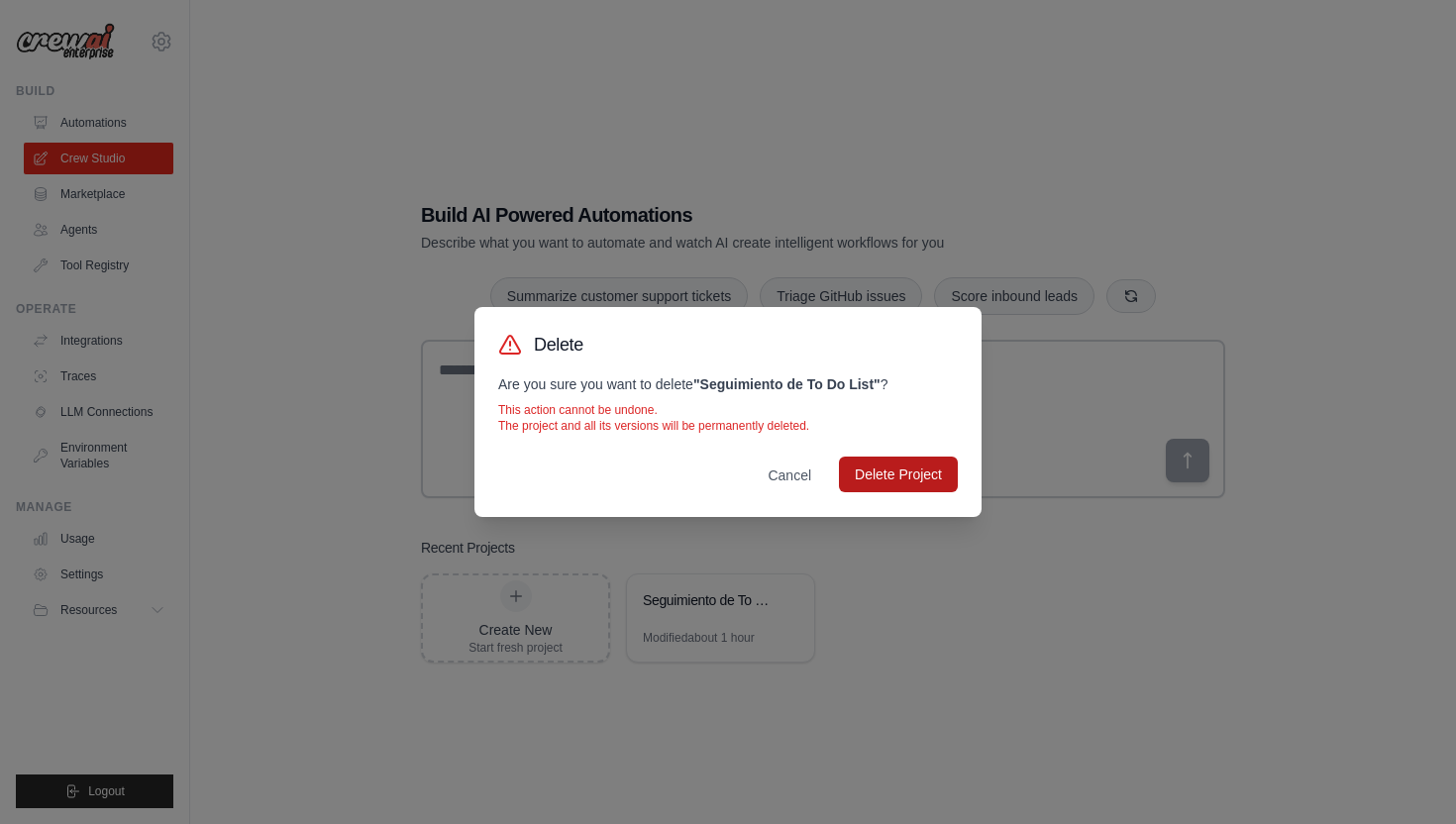 click on "Delete Project" at bounding box center (898, 474) 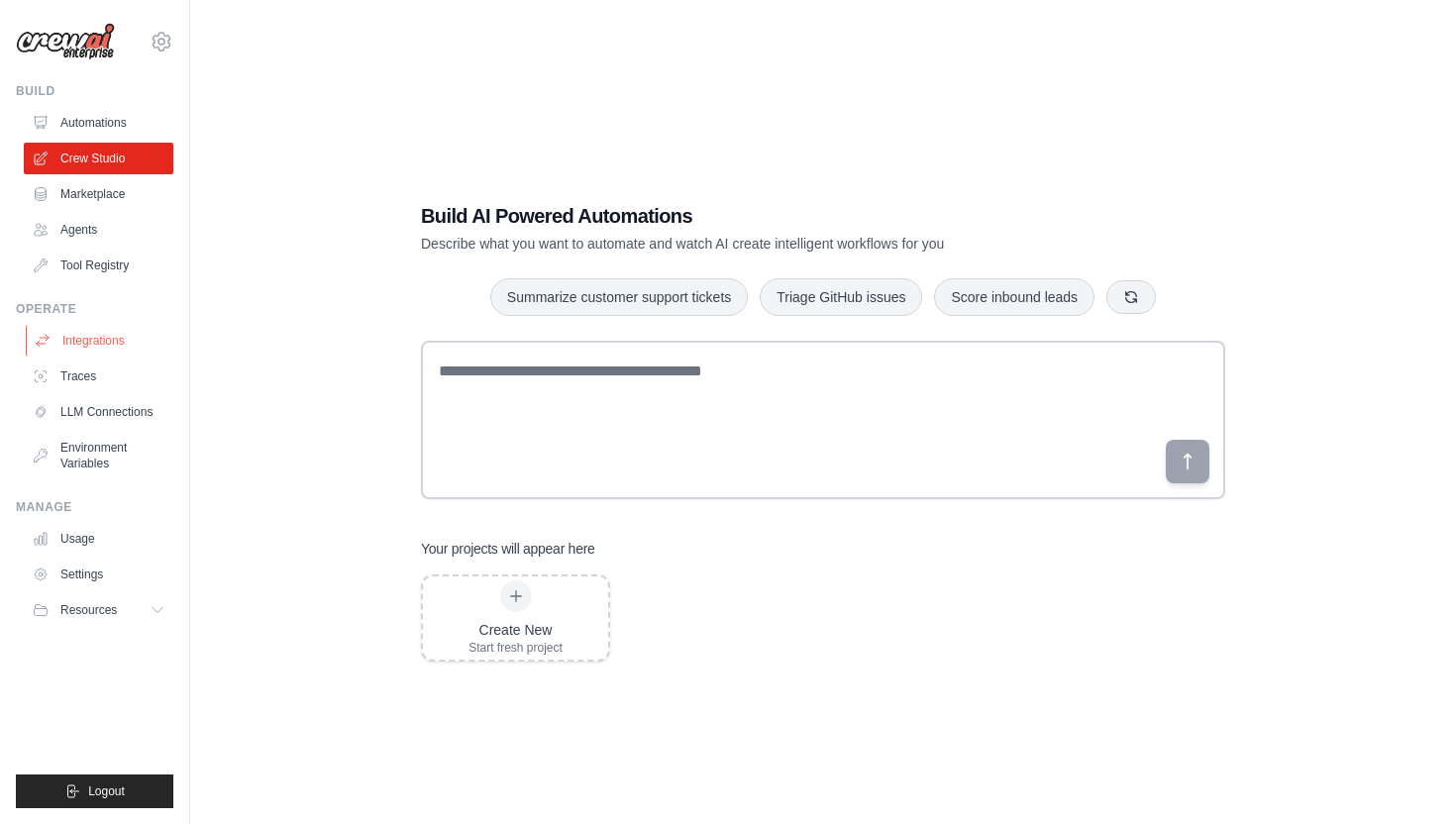 click on "Integrations" at bounding box center [100, 341] 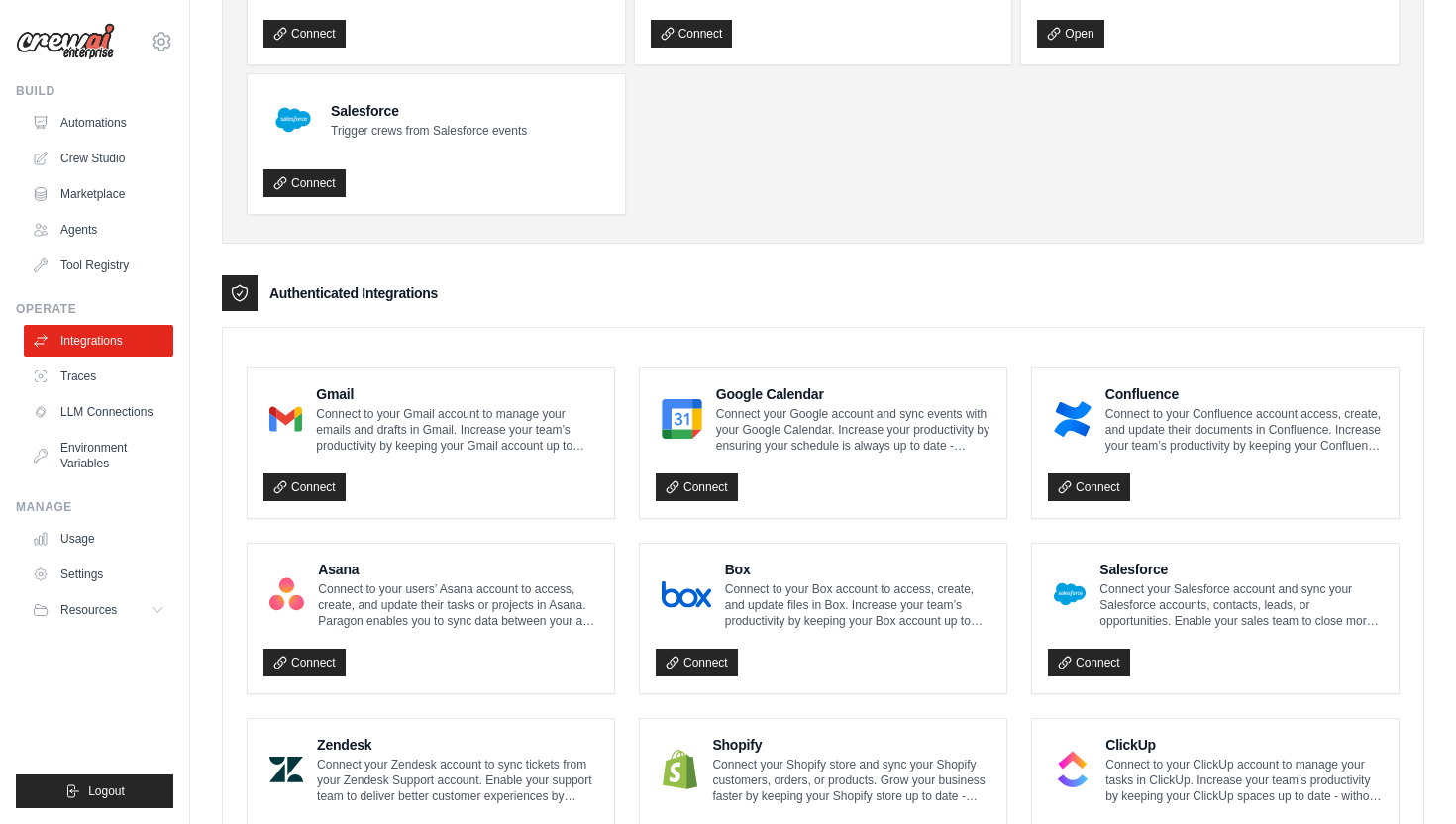 scroll, scrollTop: 0, scrollLeft: 0, axis: both 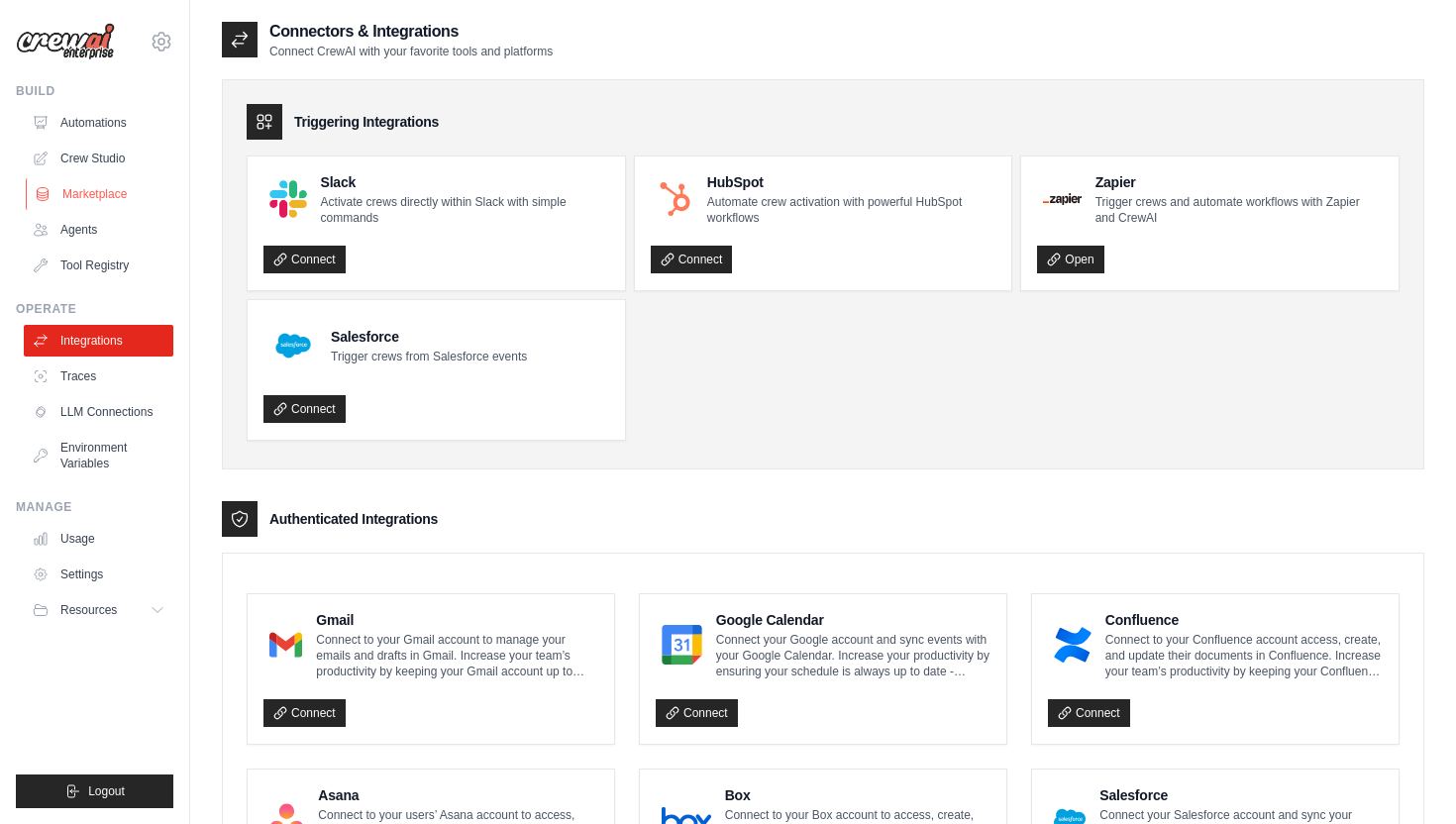 click on "Marketplace" at bounding box center (100, 194) 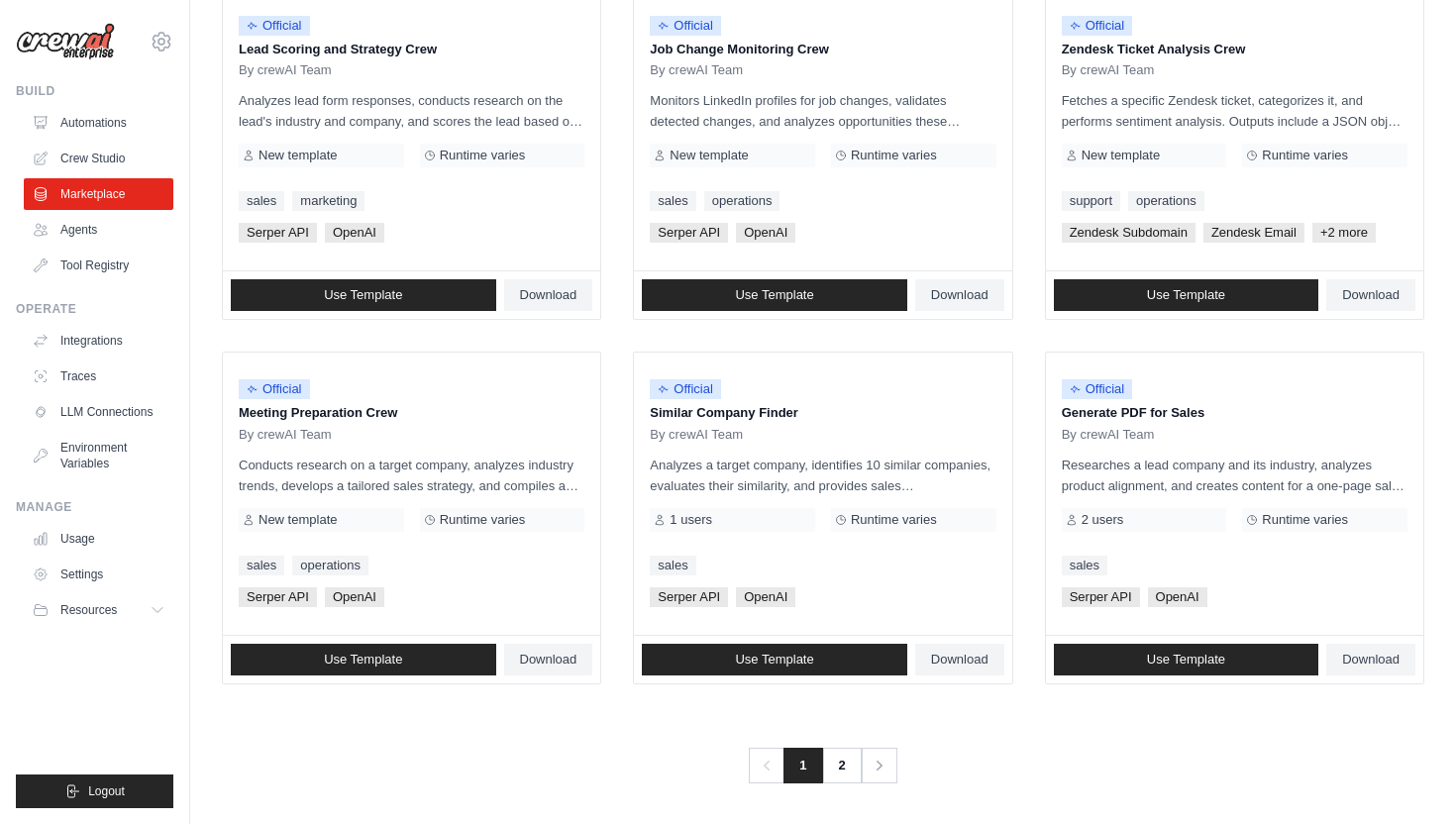 scroll, scrollTop: 1011, scrollLeft: 0, axis: vertical 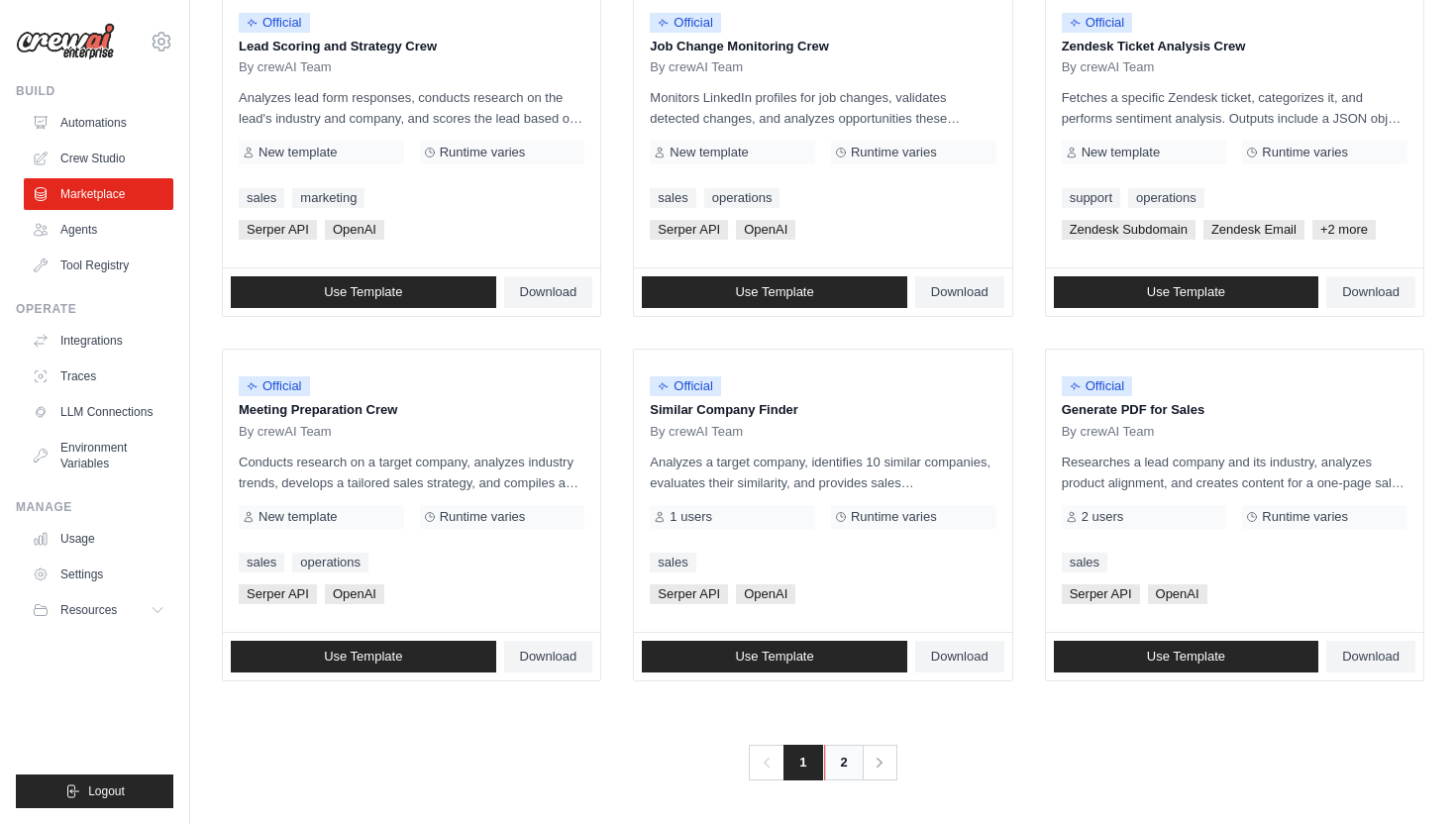 click on "2" at bounding box center (844, 763) 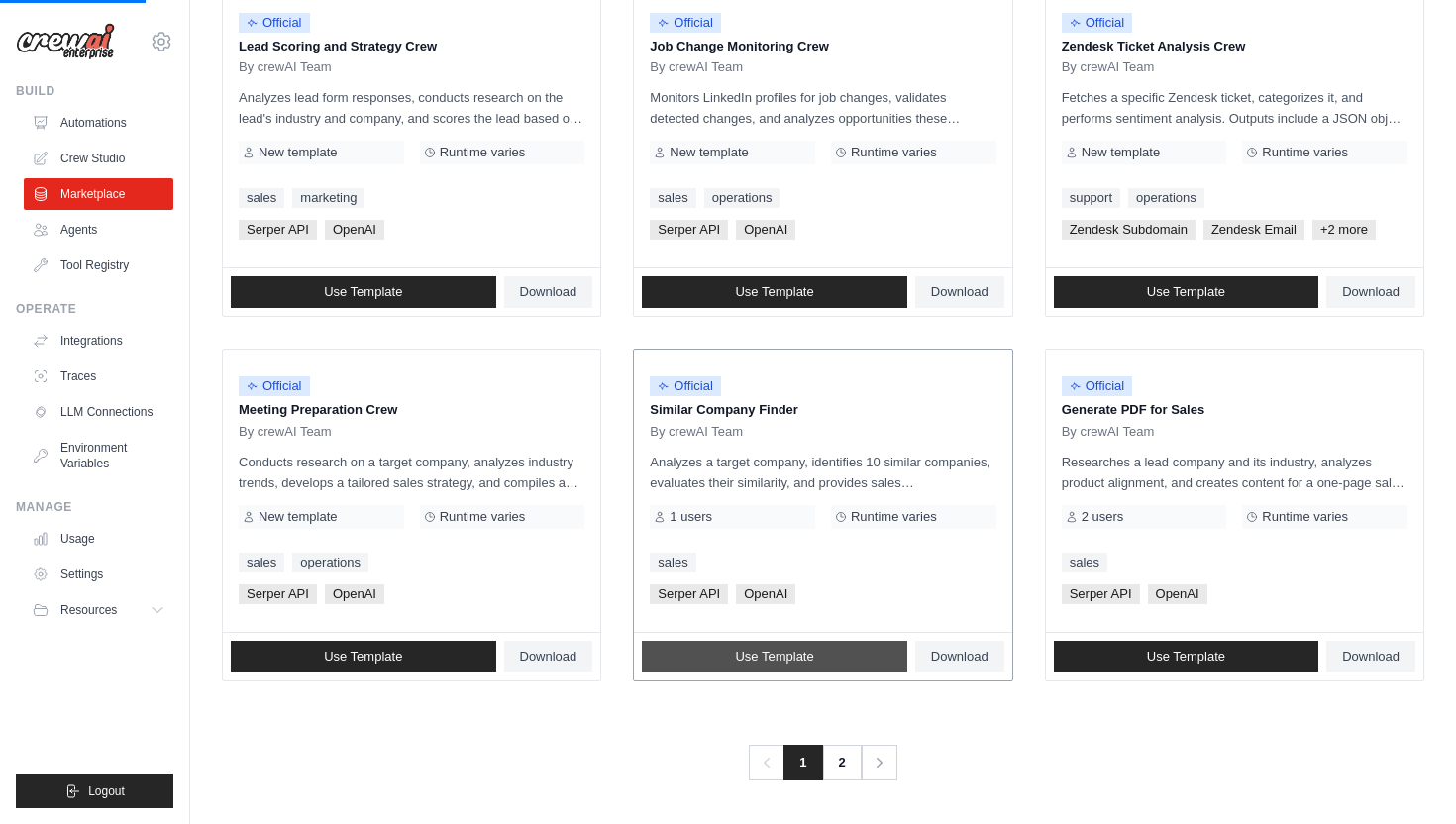 scroll, scrollTop: 0, scrollLeft: 0, axis: both 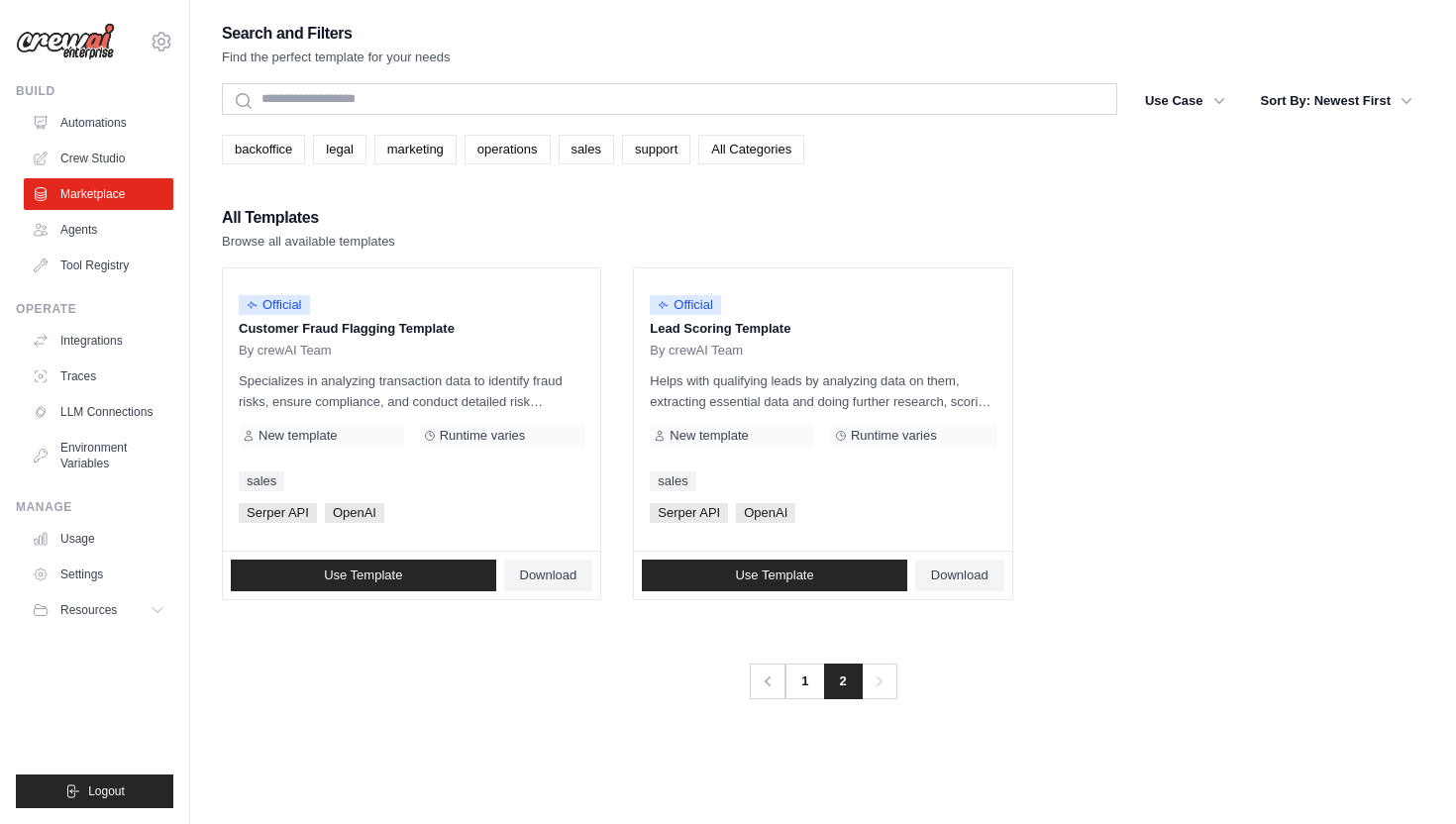 click on "All Categories" at bounding box center [751, 150] 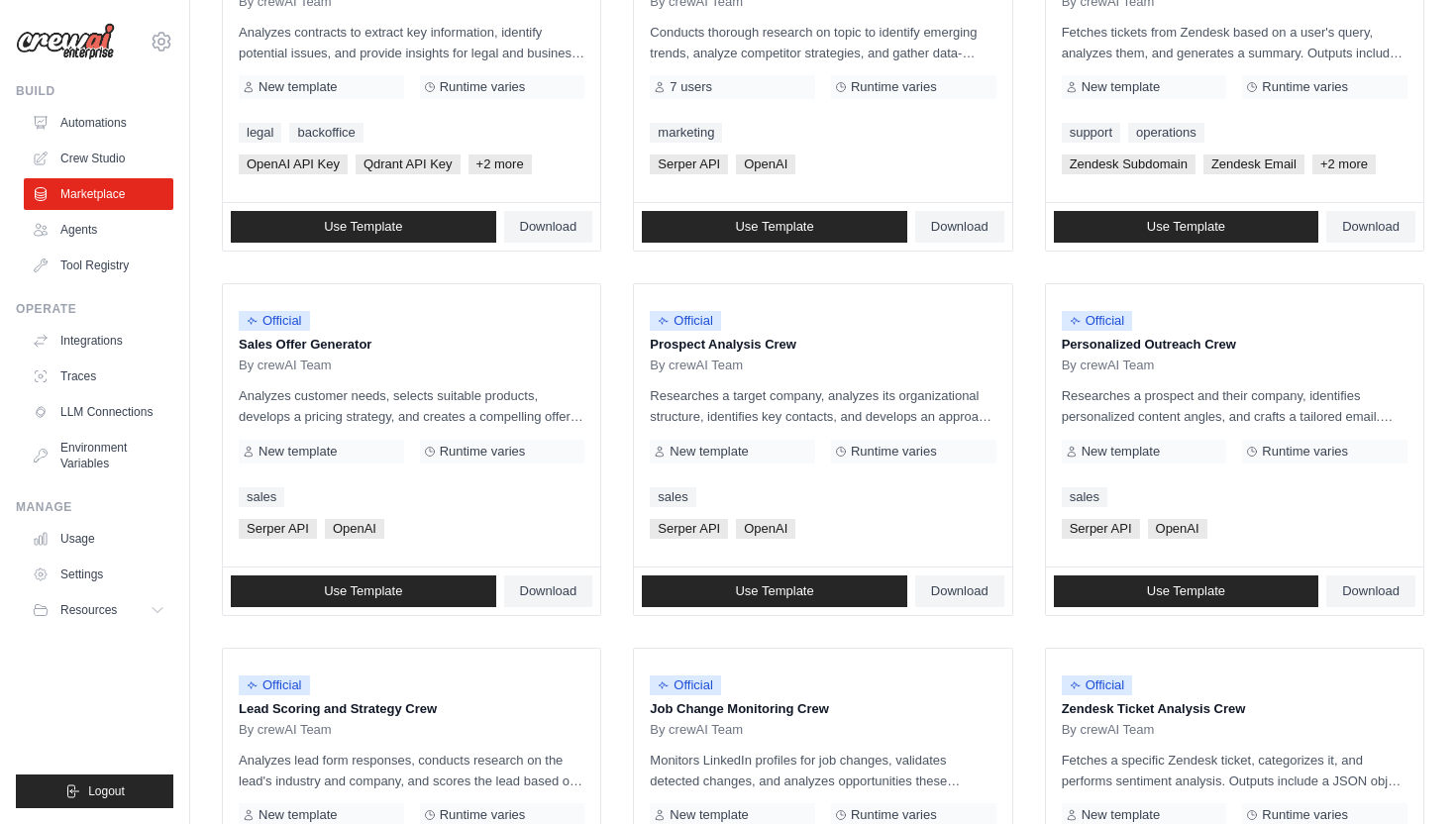 scroll, scrollTop: 0, scrollLeft: 0, axis: both 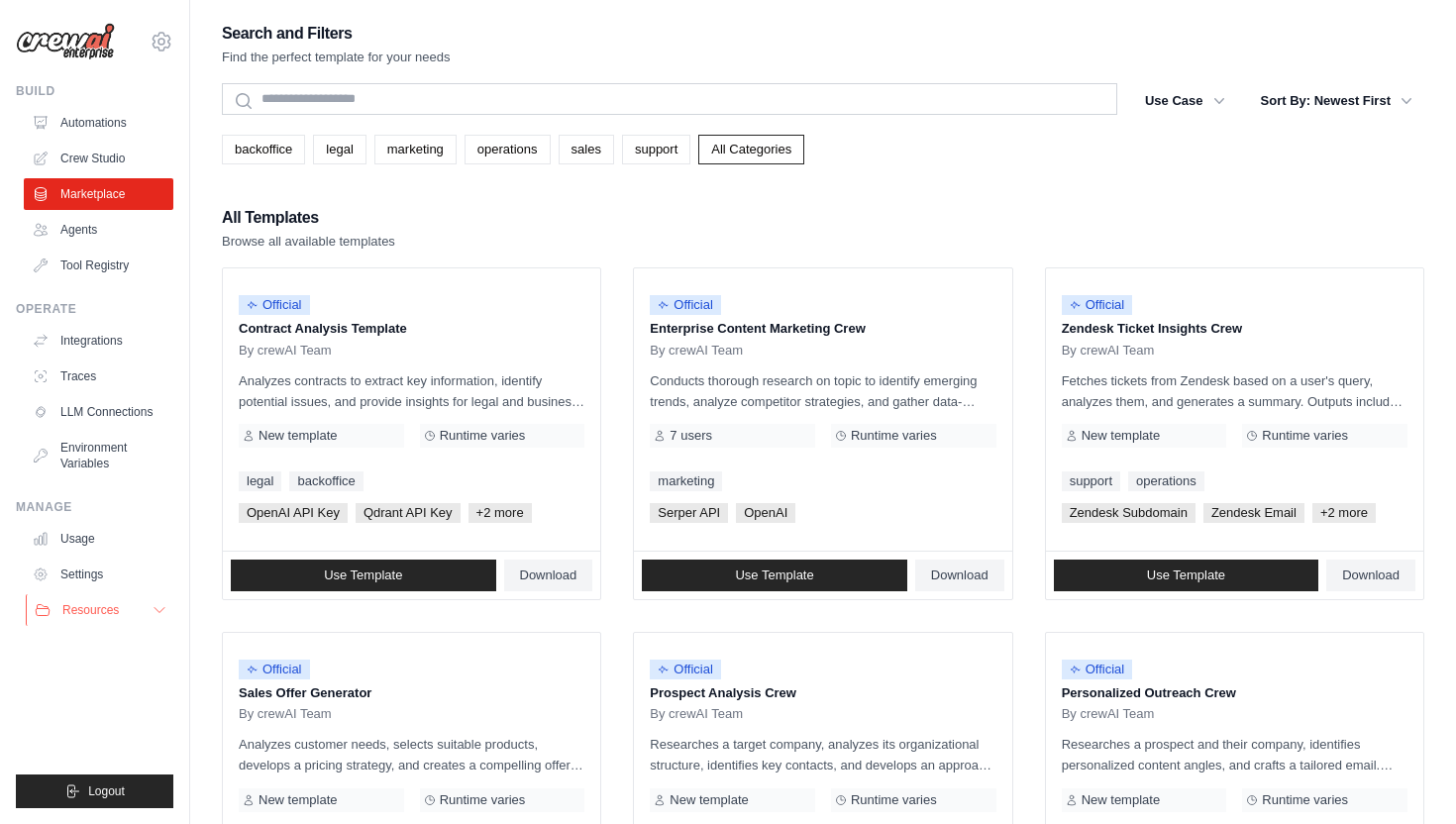 click on "Resources" at bounding box center (100, 610) 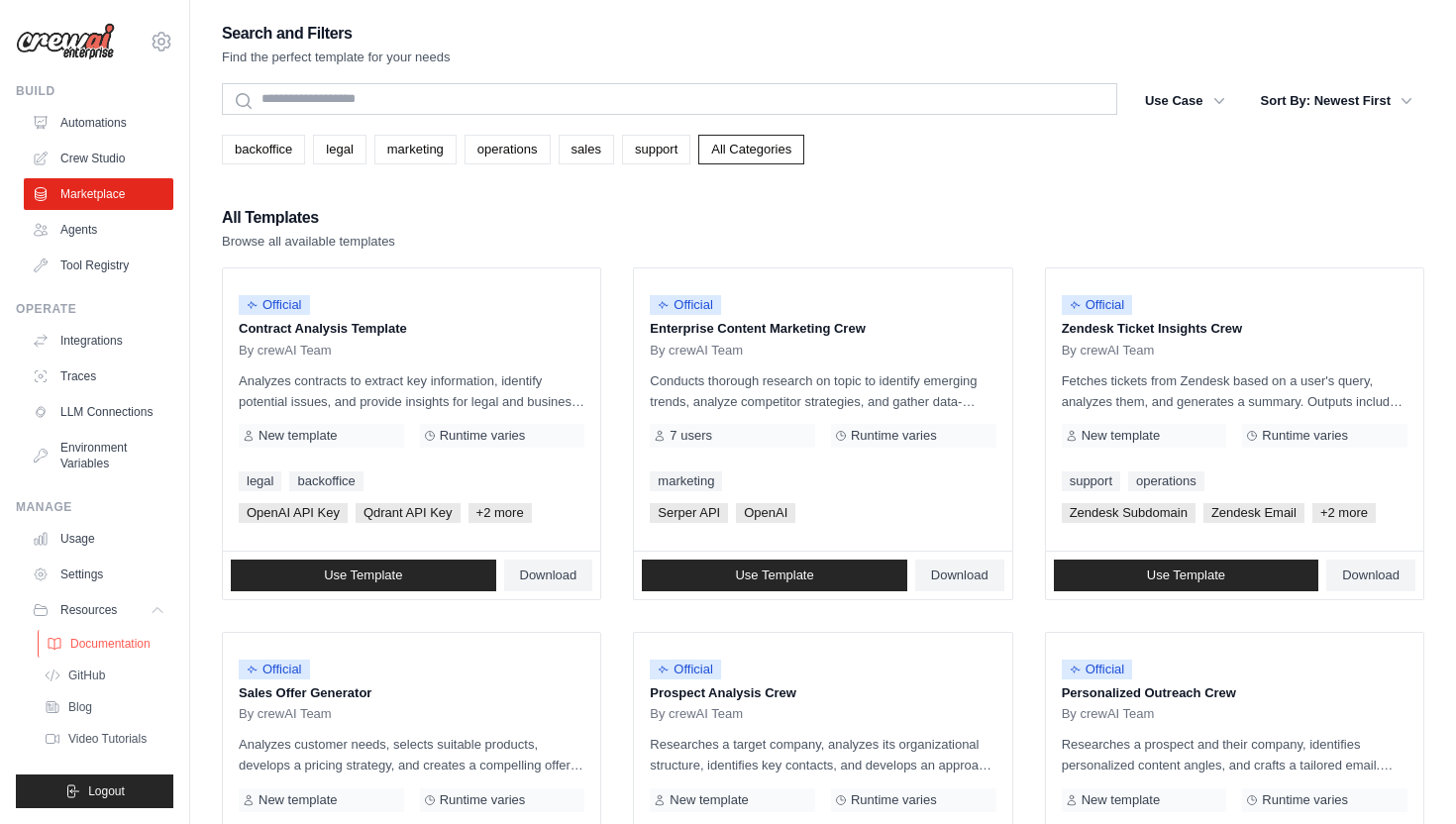 click on "Documentation" at bounding box center [110, 644] 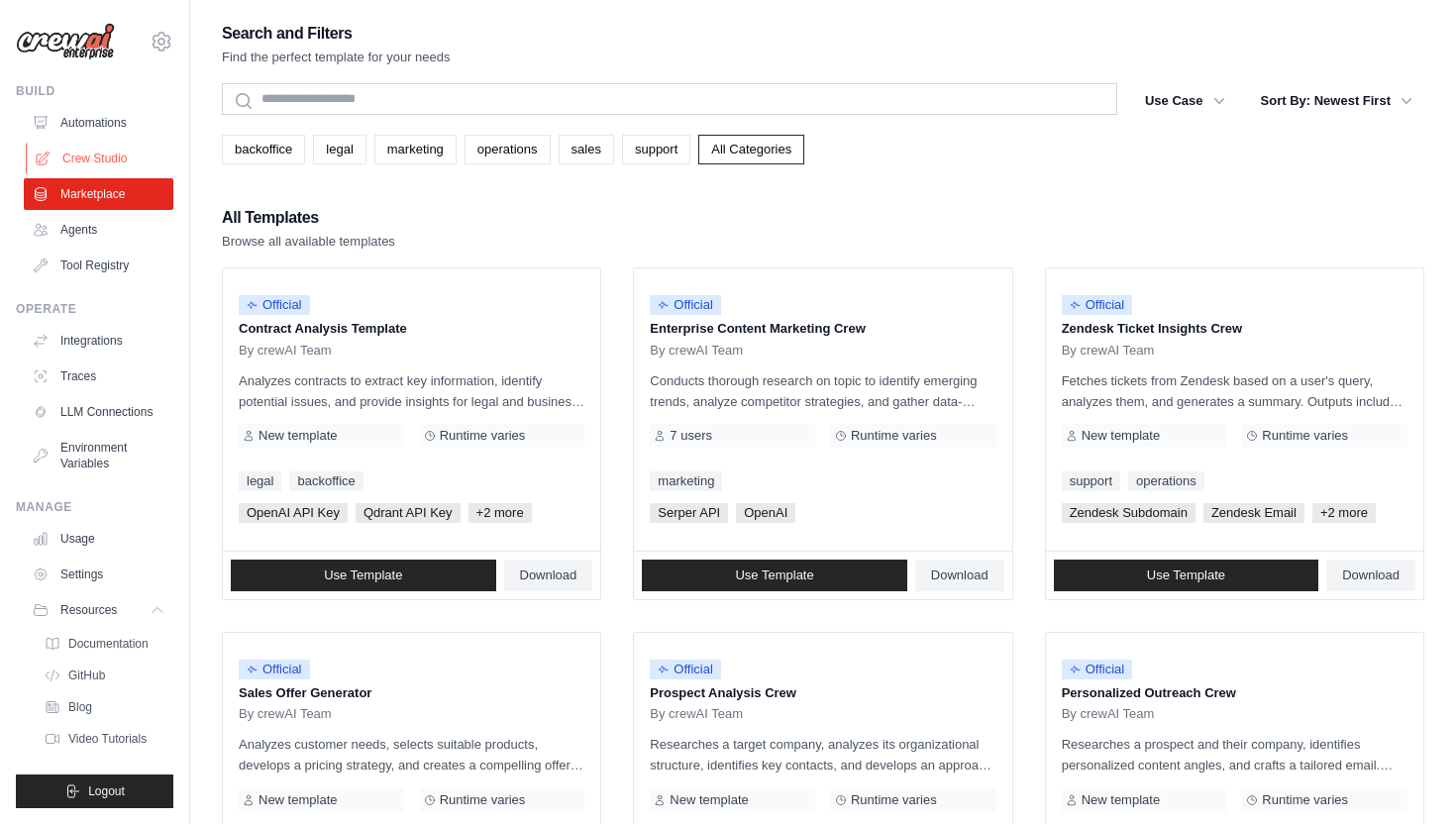 click on "Crew Studio" at bounding box center (100, 158) 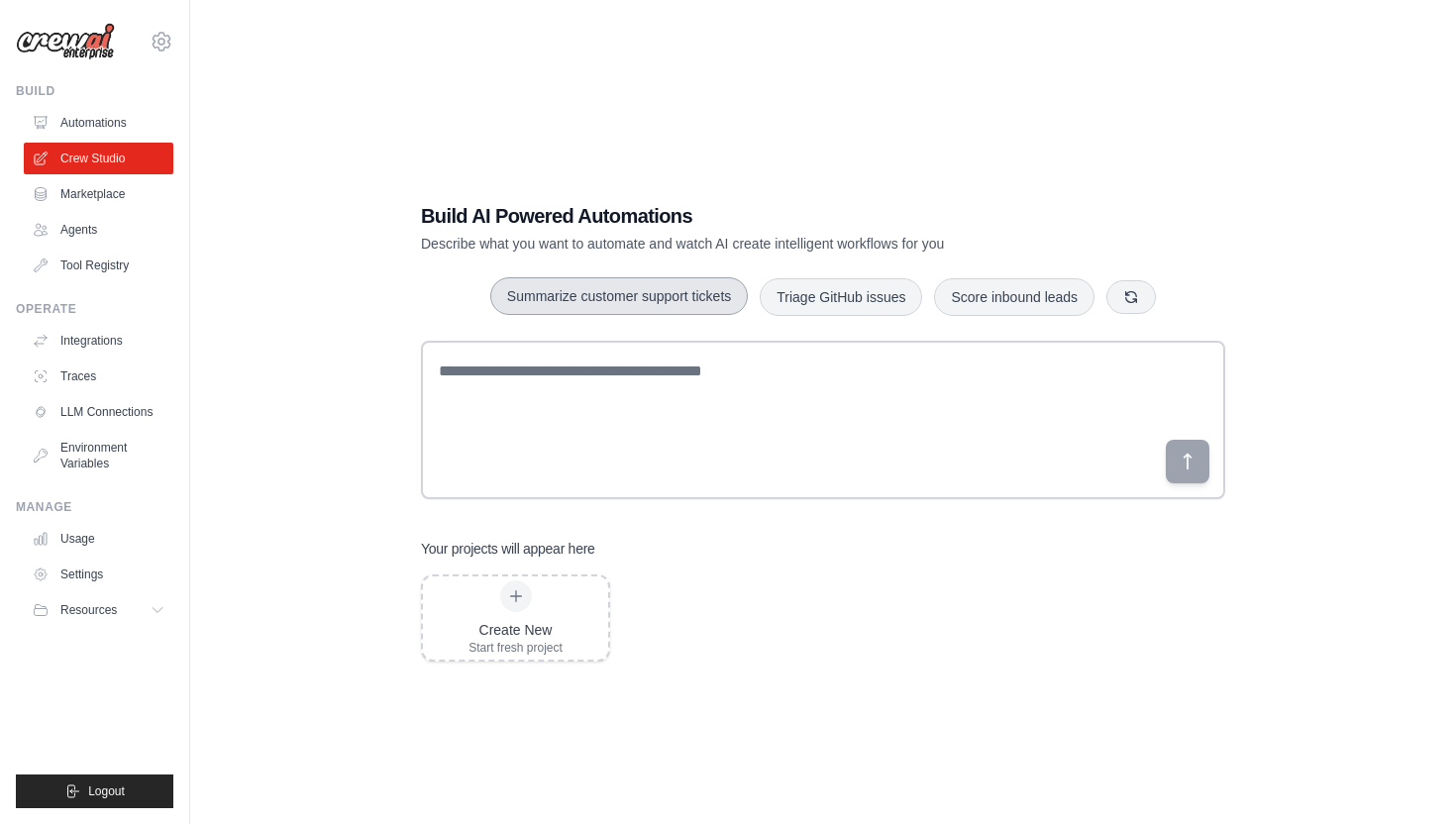 scroll, scrollTop: 0, scrollLeft: 0, axis: both 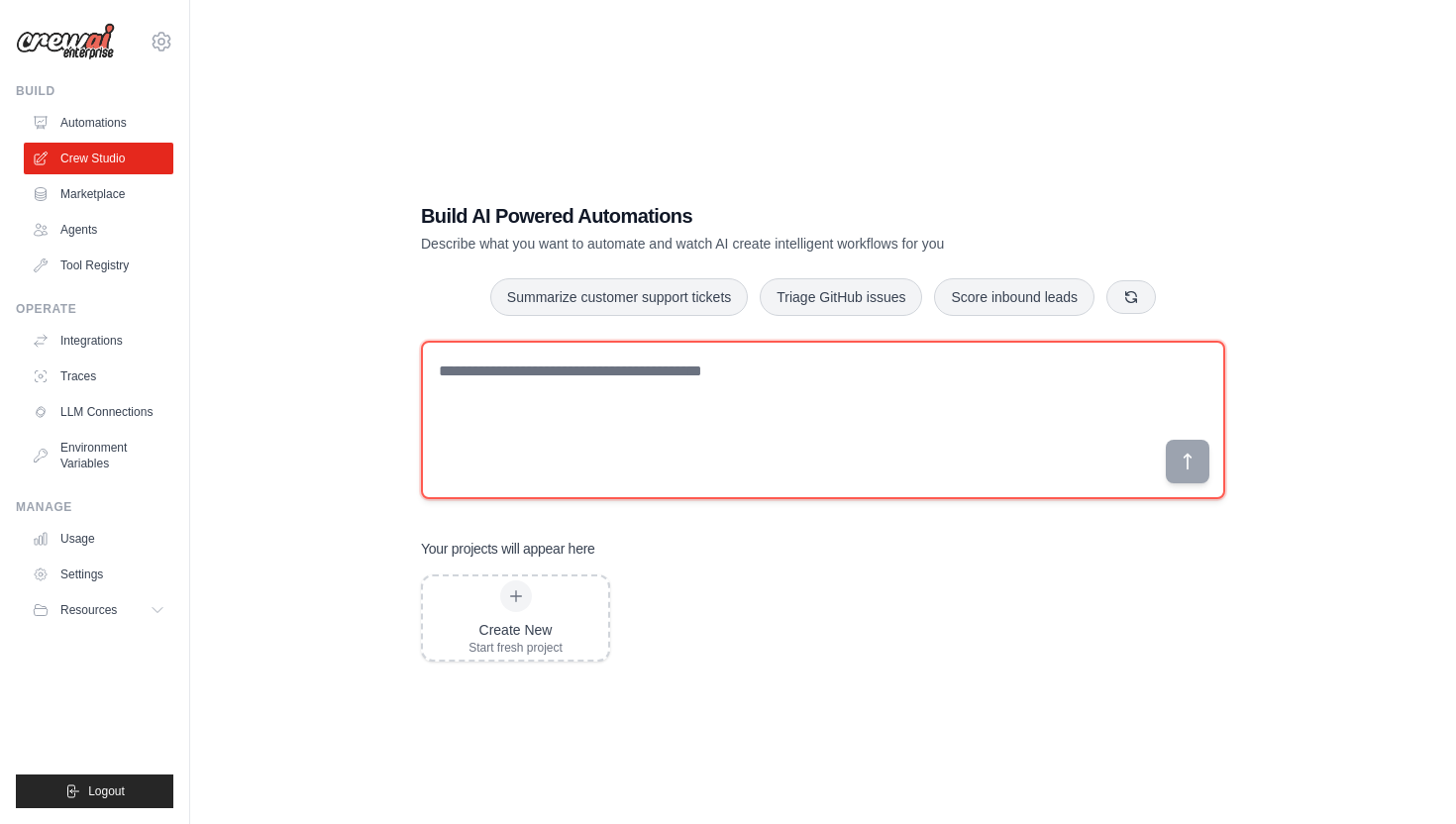 click at bounding box center [823, 420] 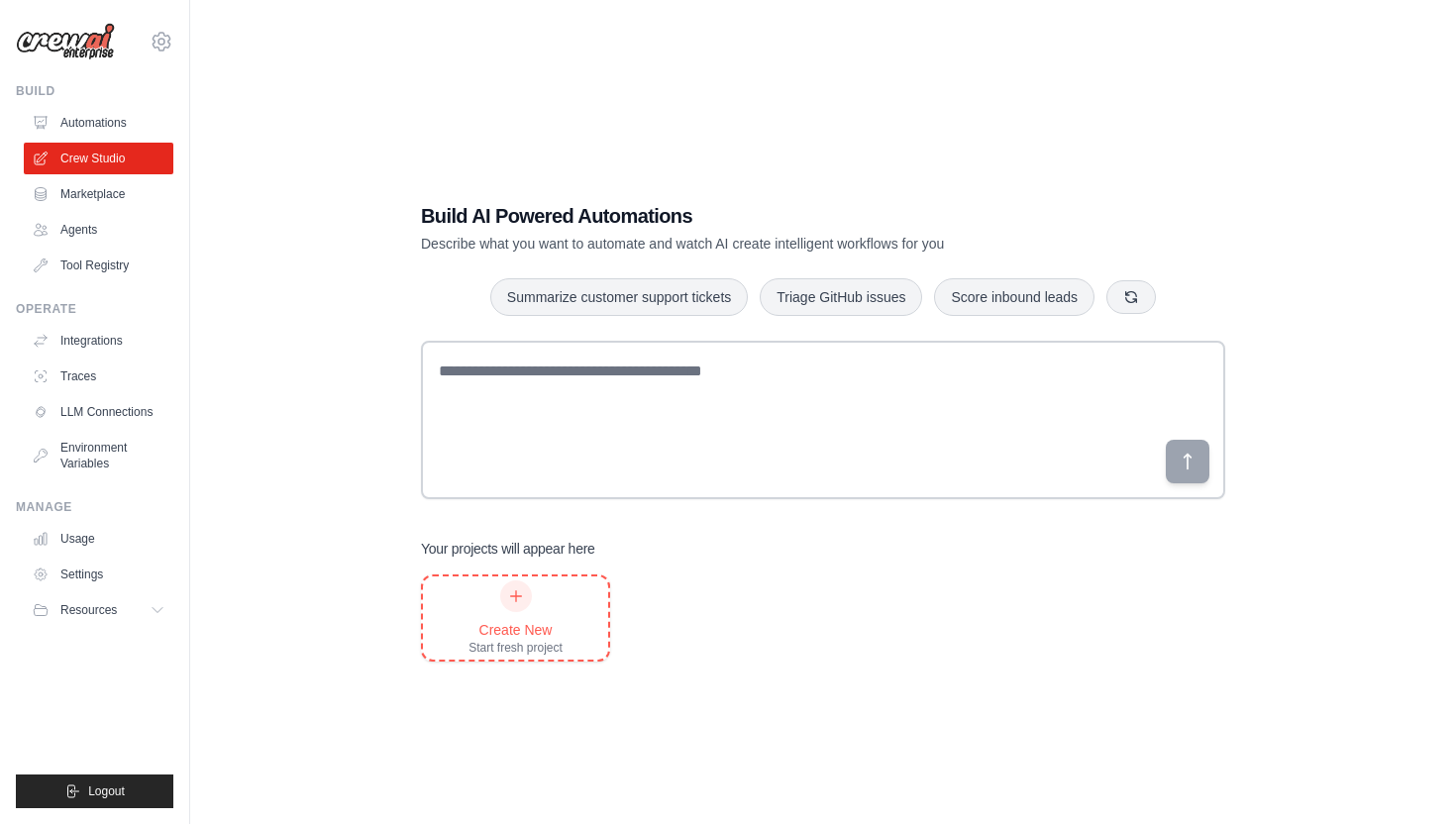 click on "Create New Start fresh project" at bounding box center [515, 618] 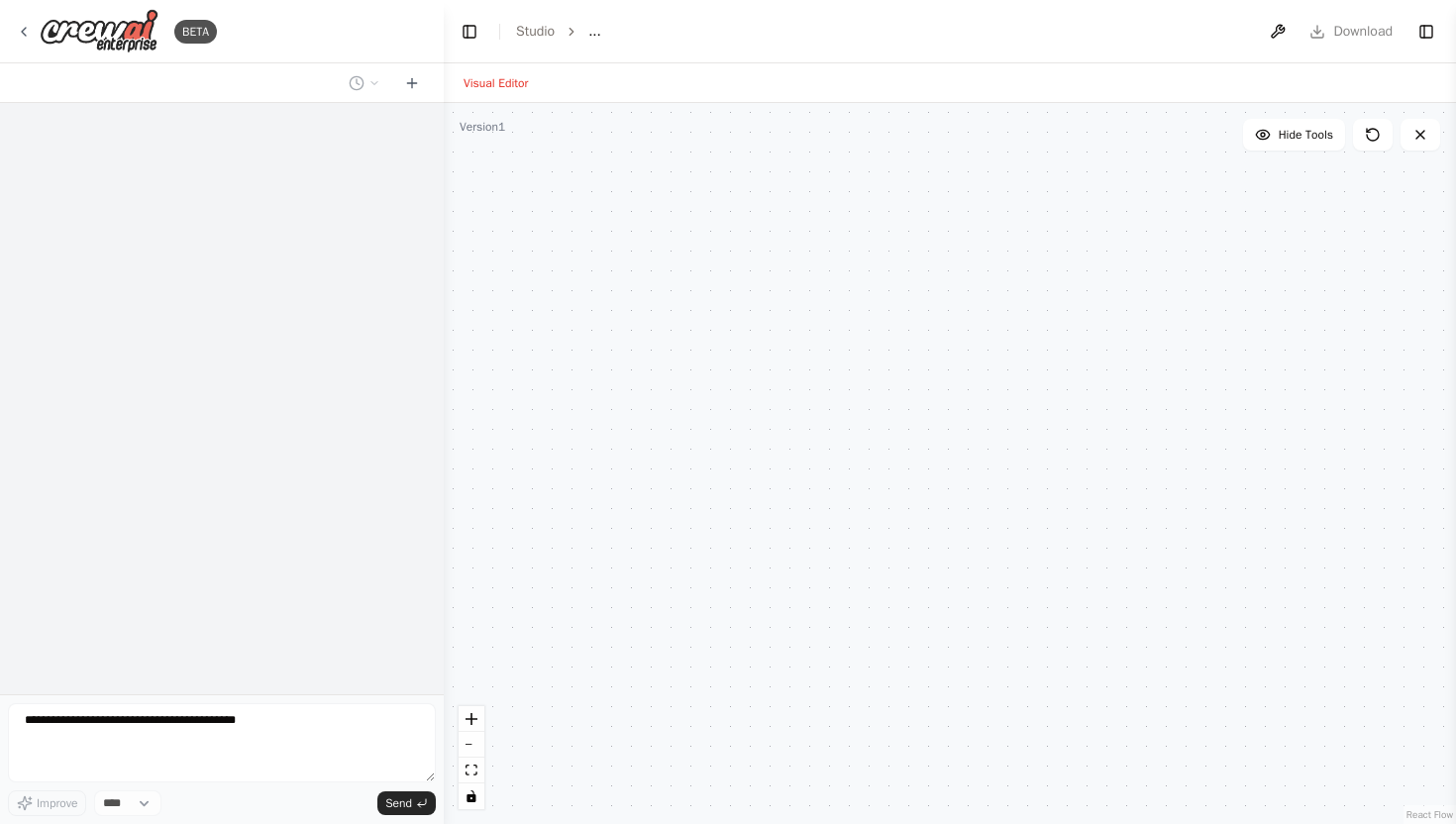 scroll, scrollTop: 0, scrollLeft: 0, axis: both 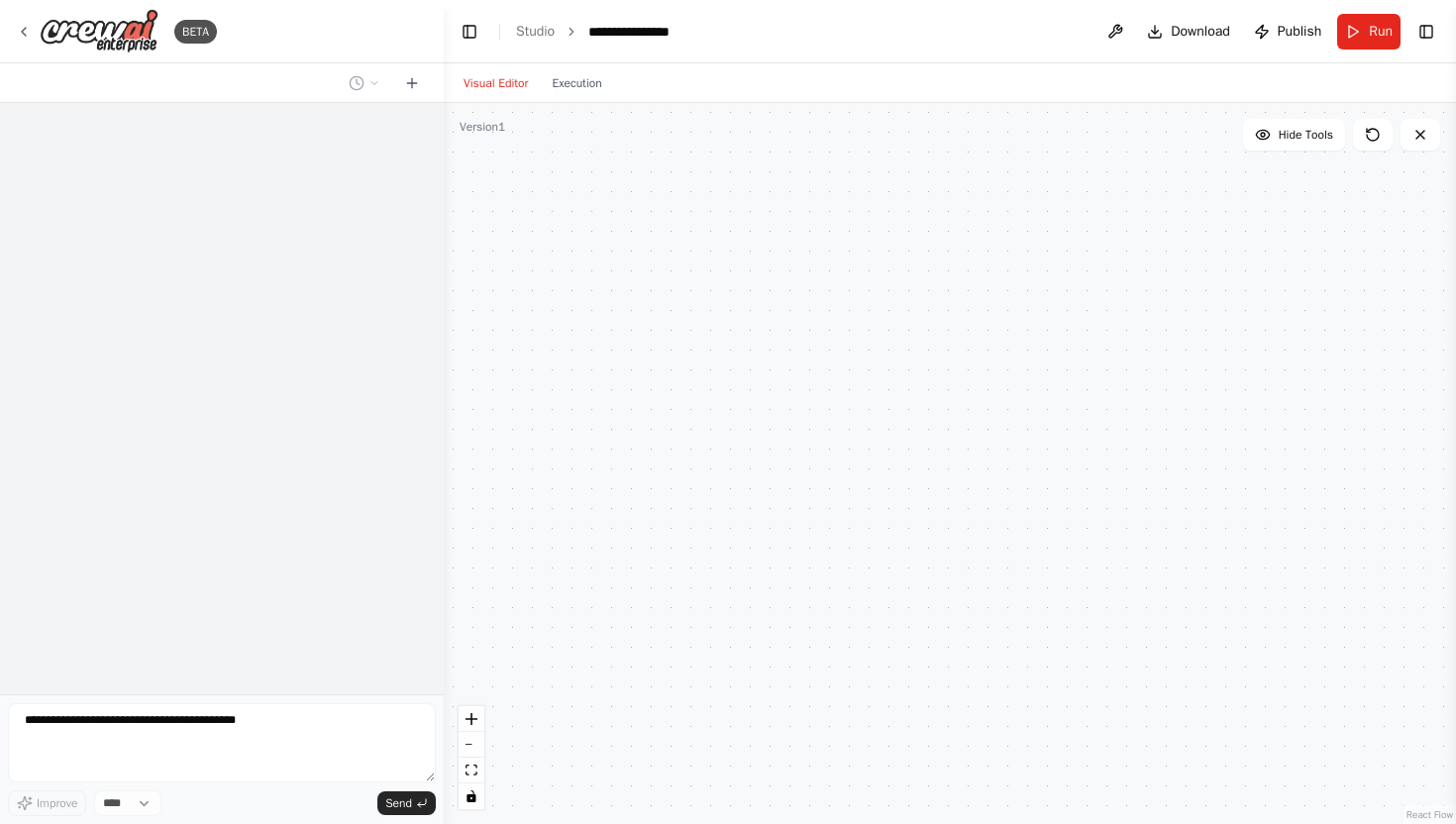 click at bounding box center (222, 743) 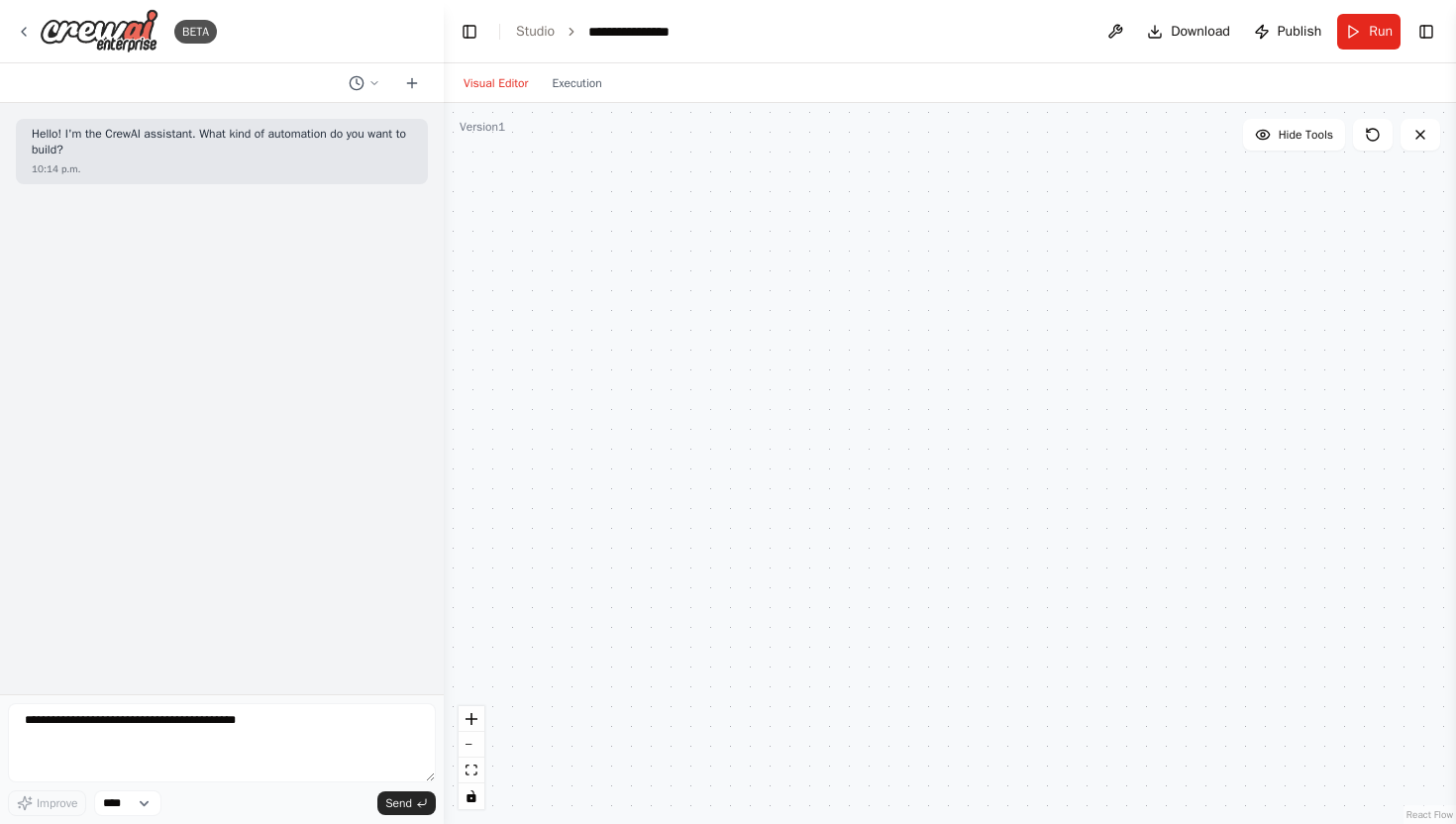 scroll, scrollTop: 0, scrollLeft: 0, axis: both 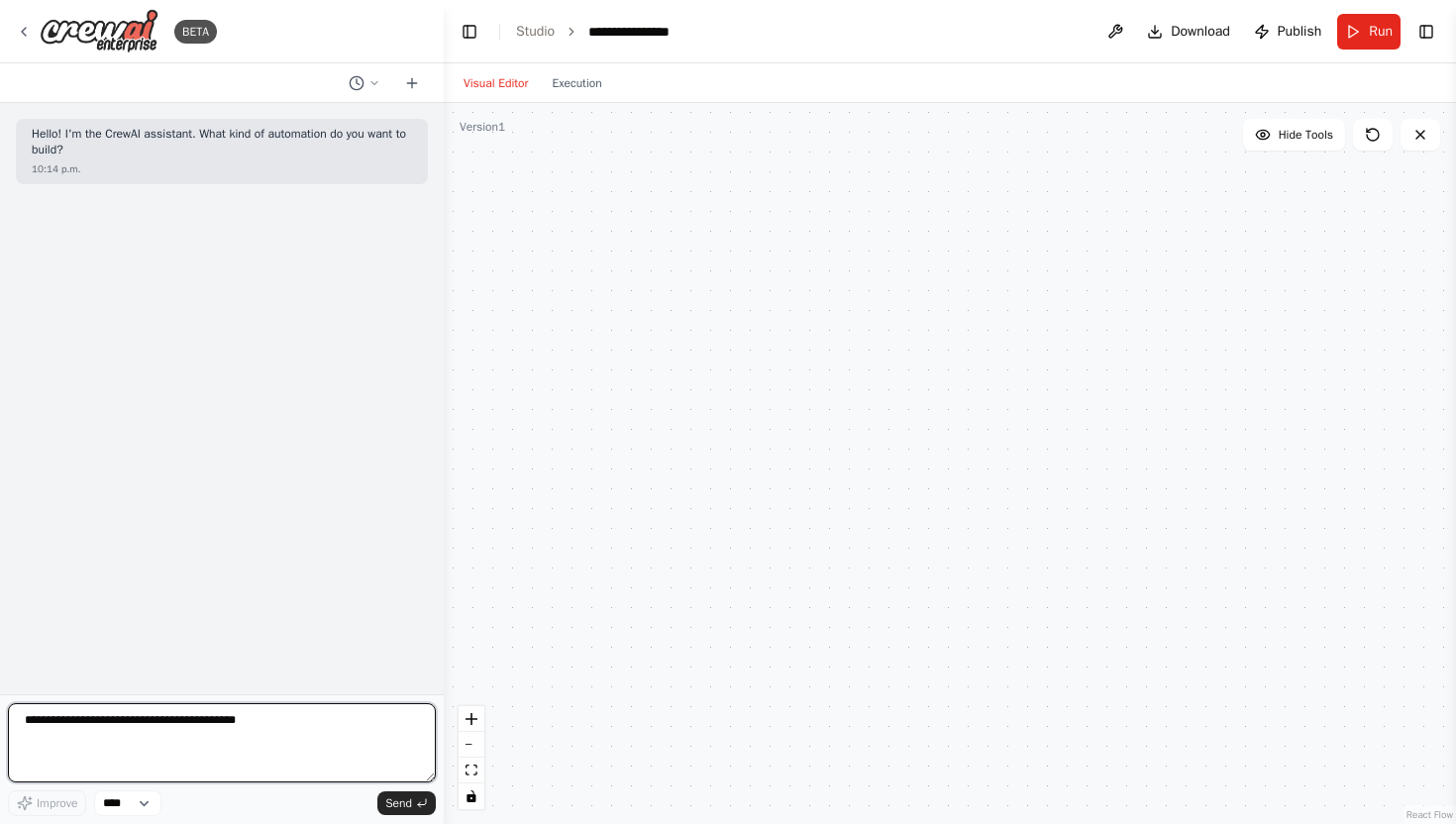 click at bounding box center (222, 743) 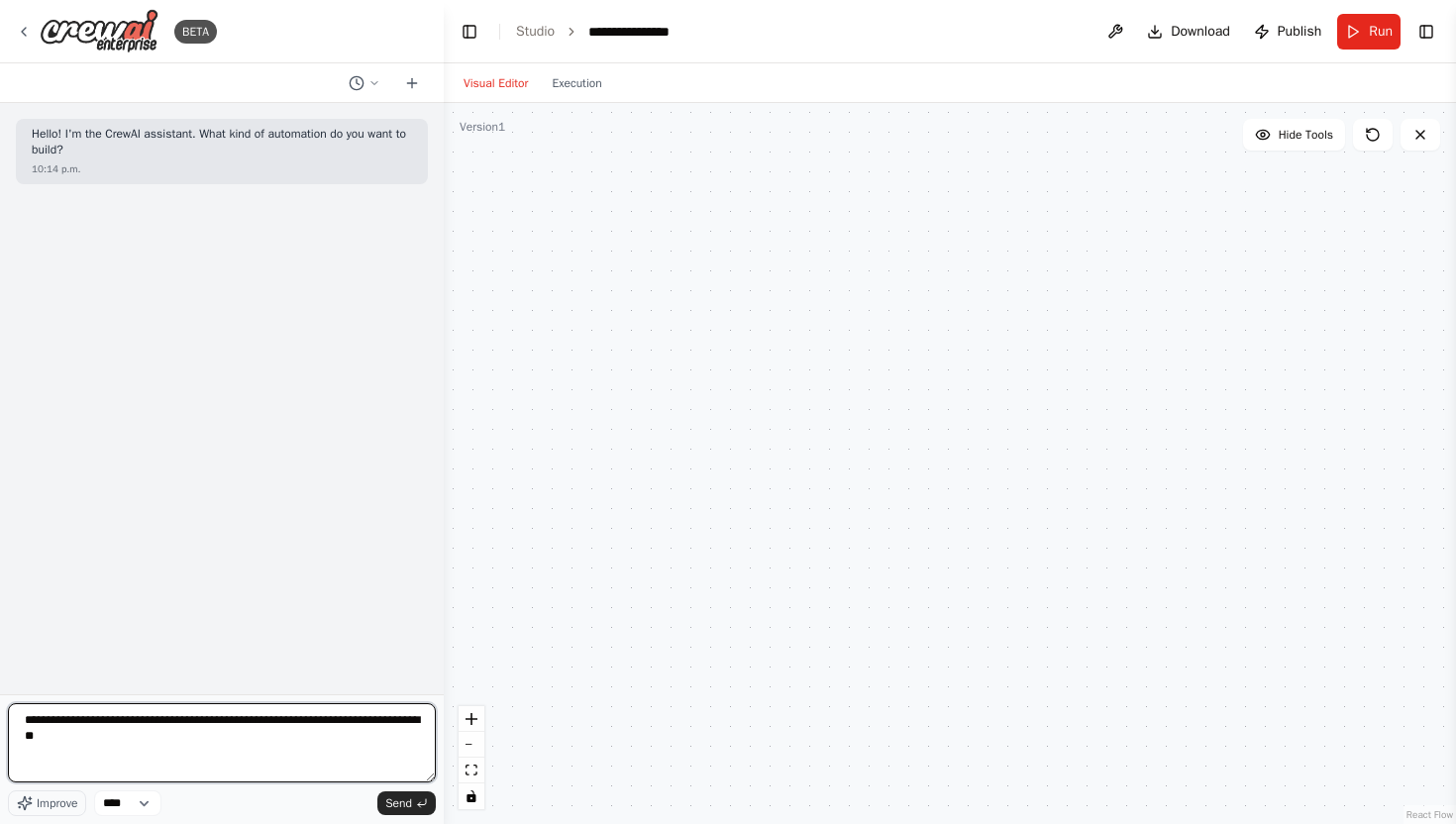 paste on "**********" 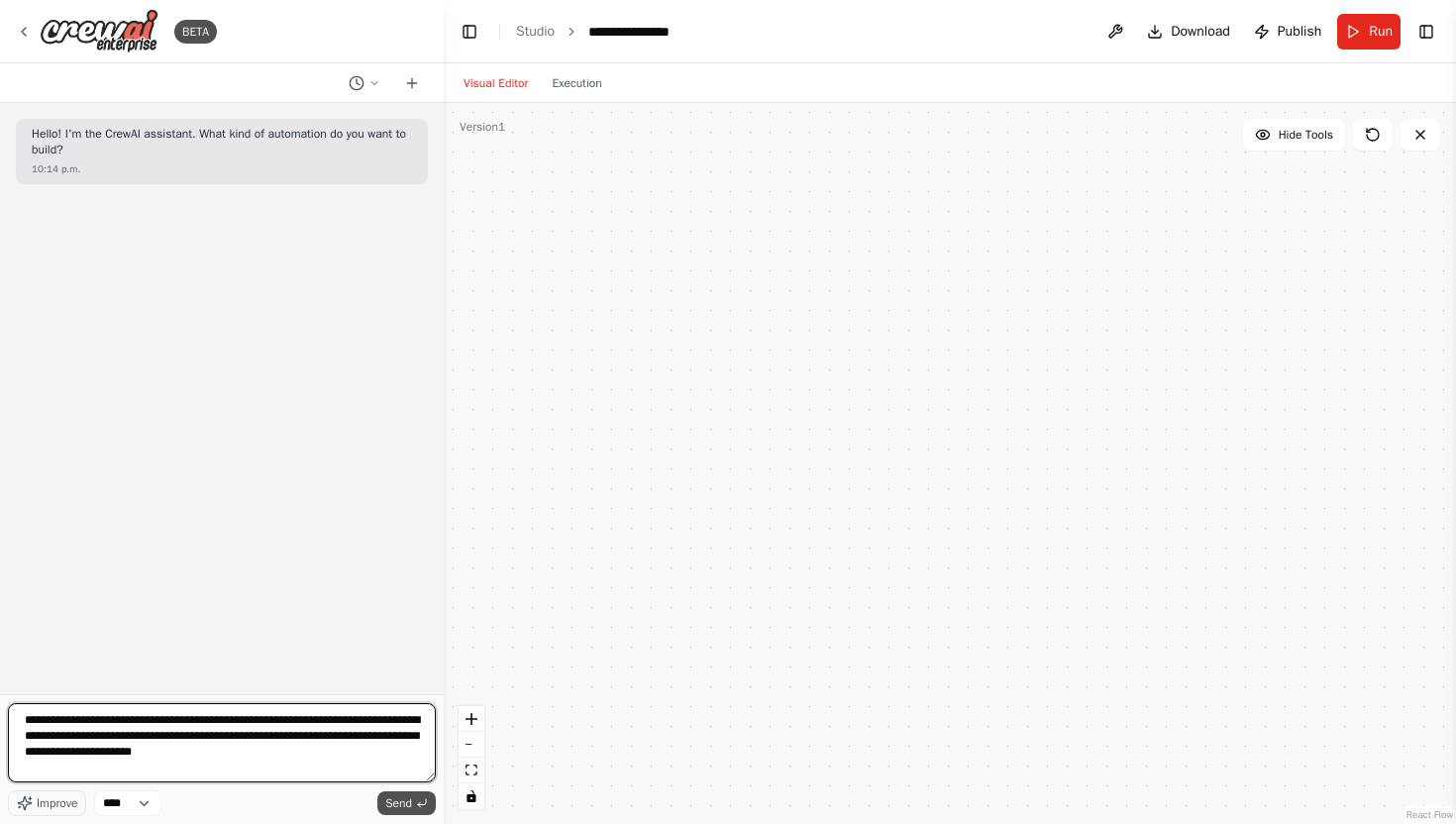 type on "**********" 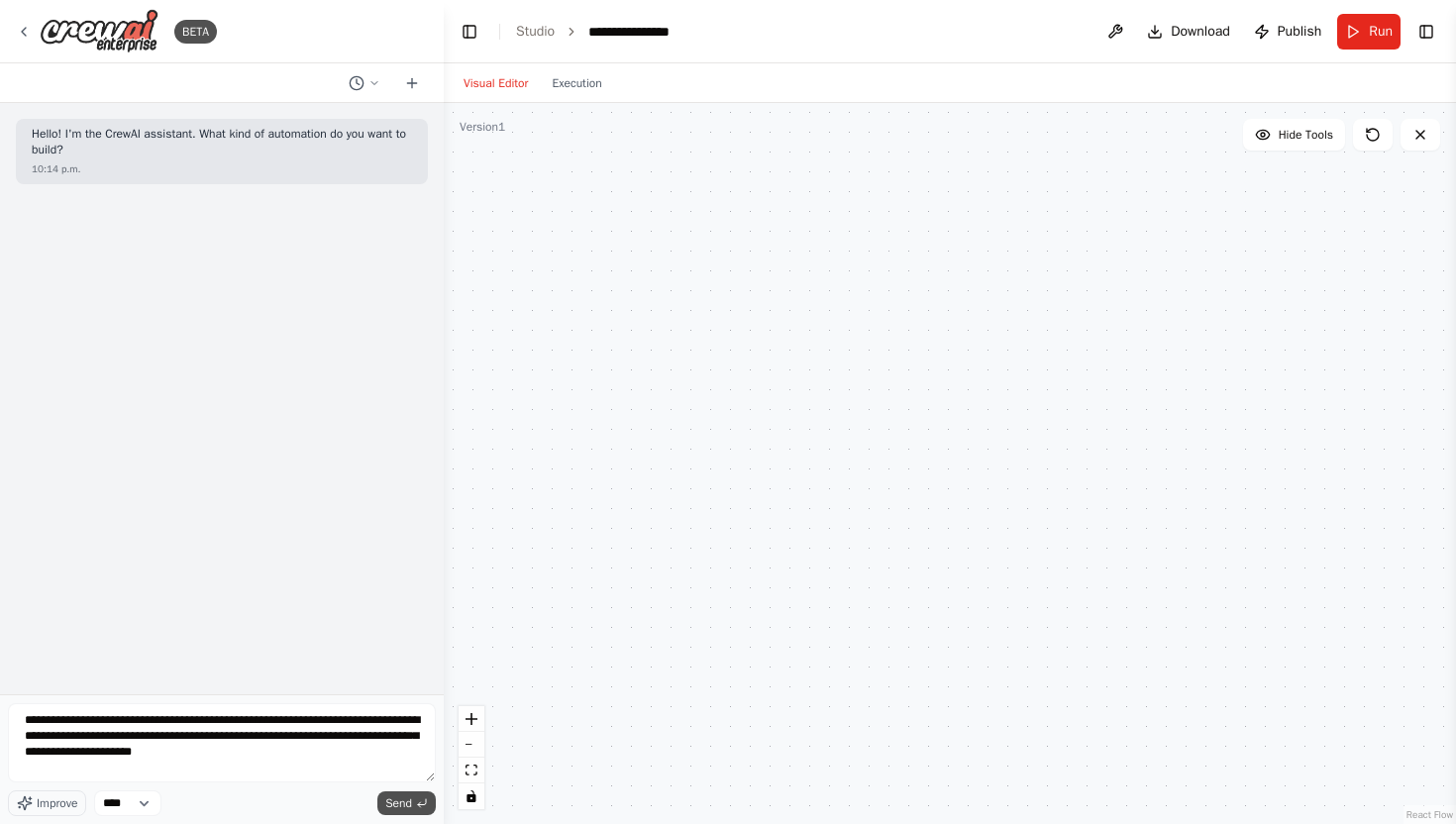 click on "Send" at bounding box center [398, 803] 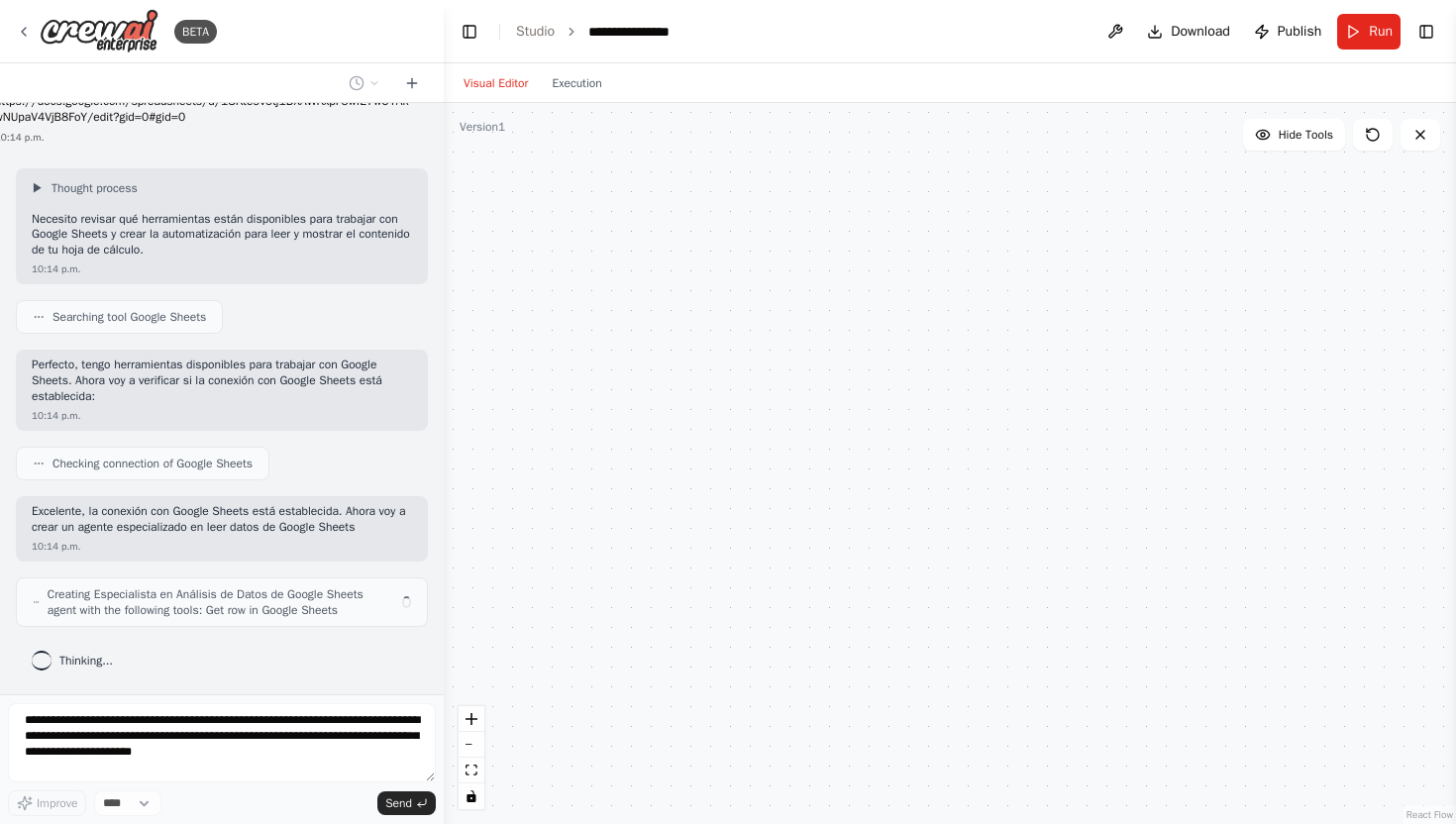 scroll, scrollTop: 160, scrollLeft: 0, axis: vertical 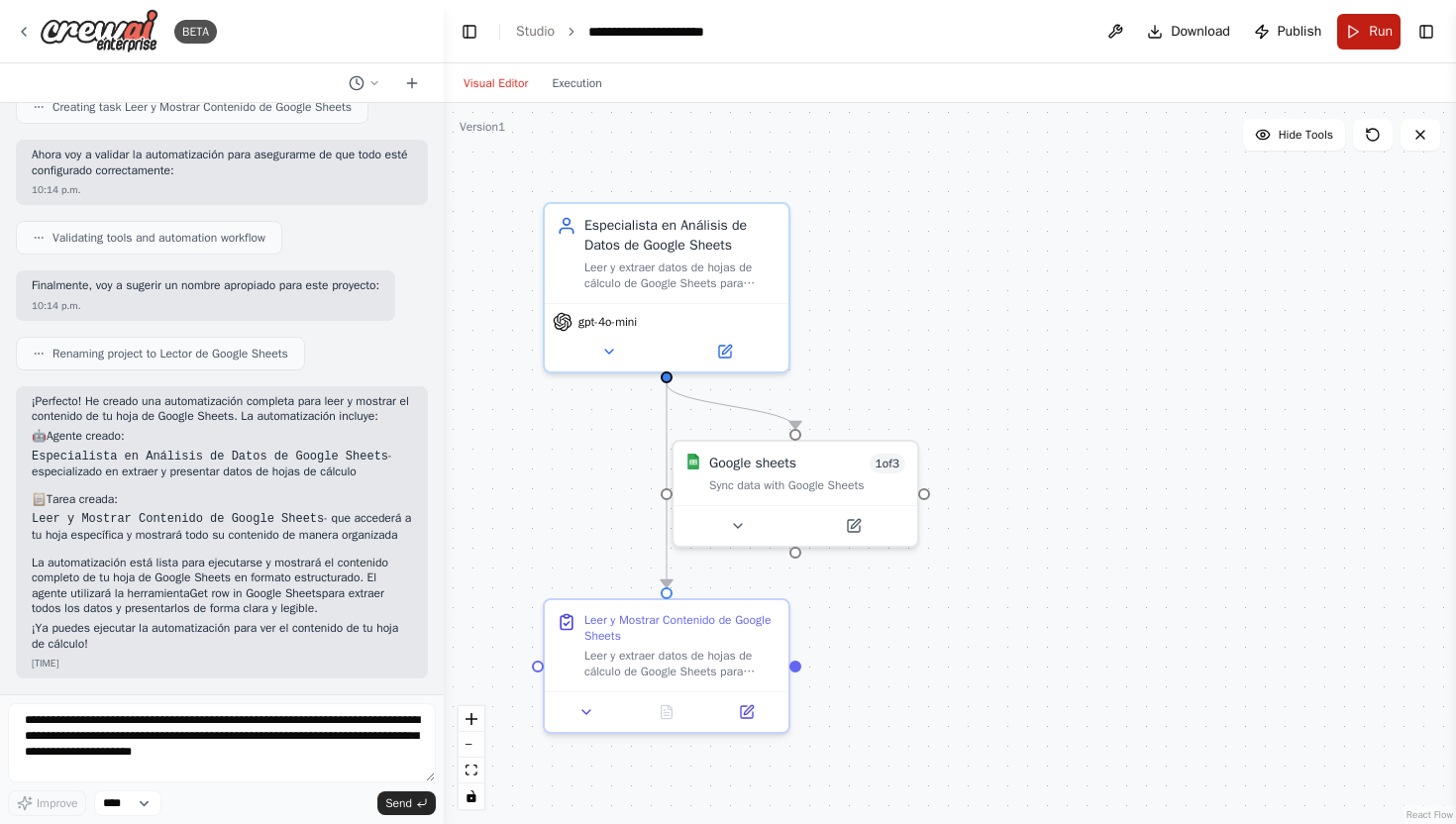 click on "Run" at bounding box center [1369, 32] 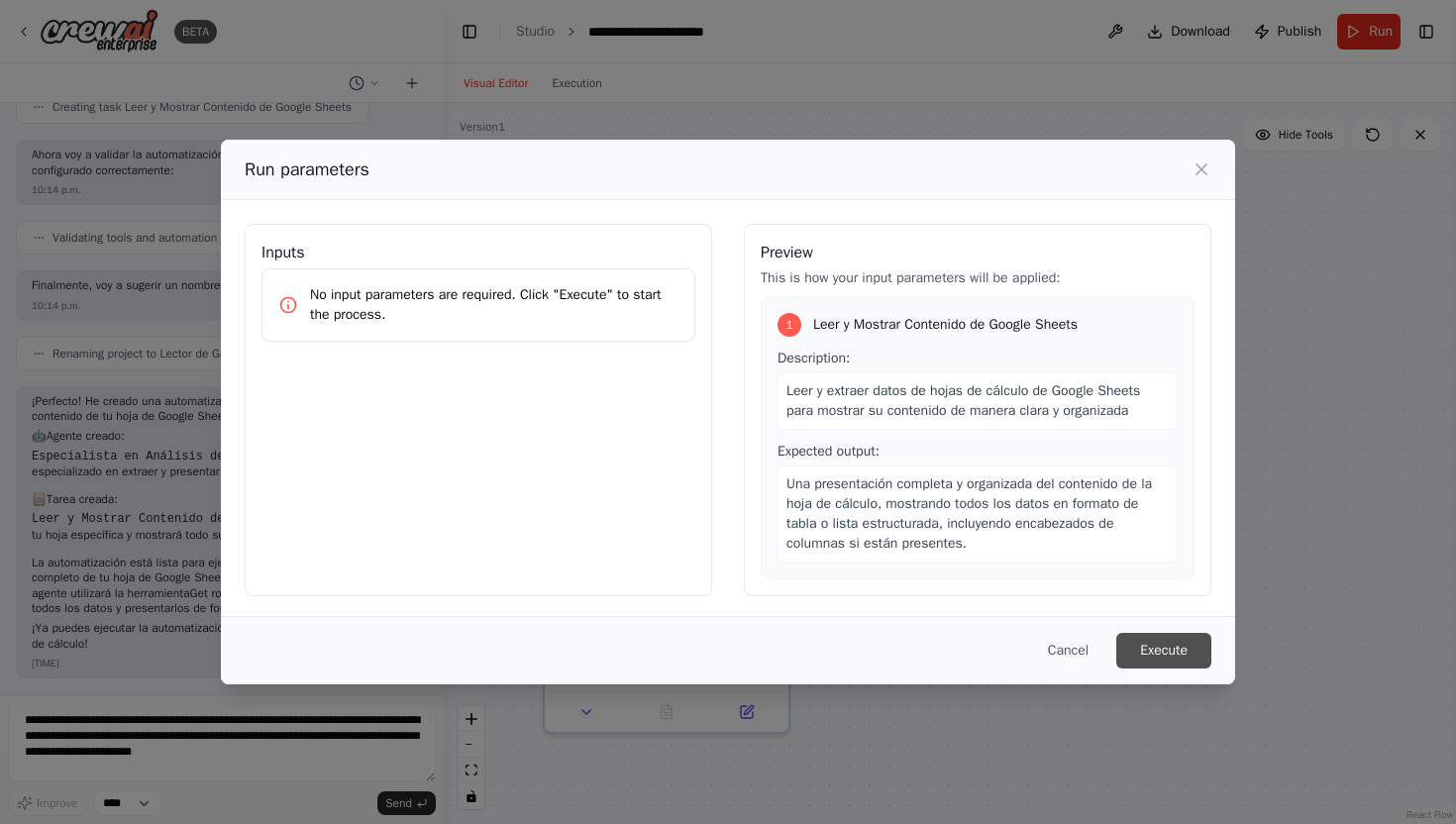 click on "Execute" at bounding box center [1164, 651] 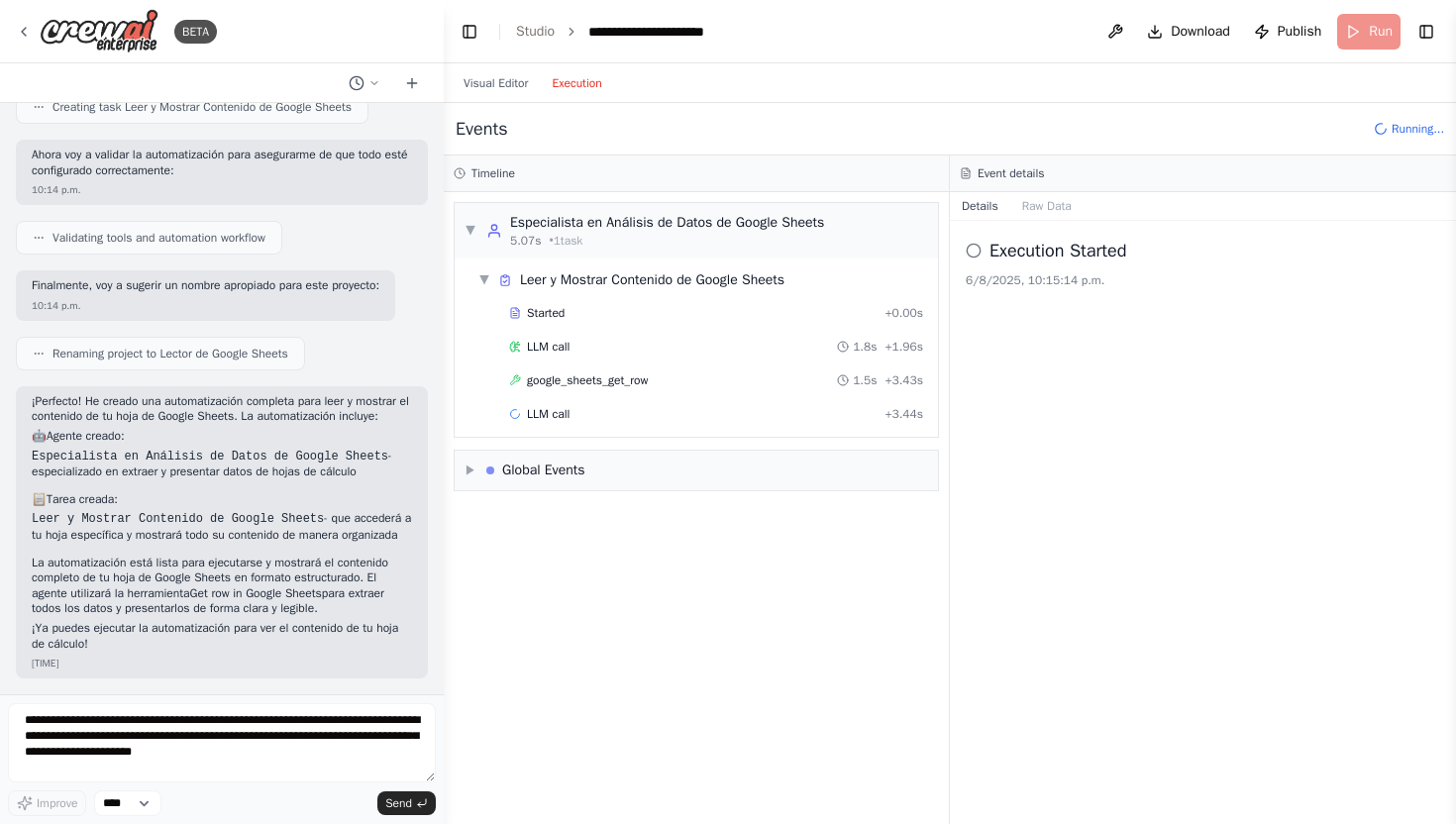 click on "Execution" at bounding box center (576, 83) 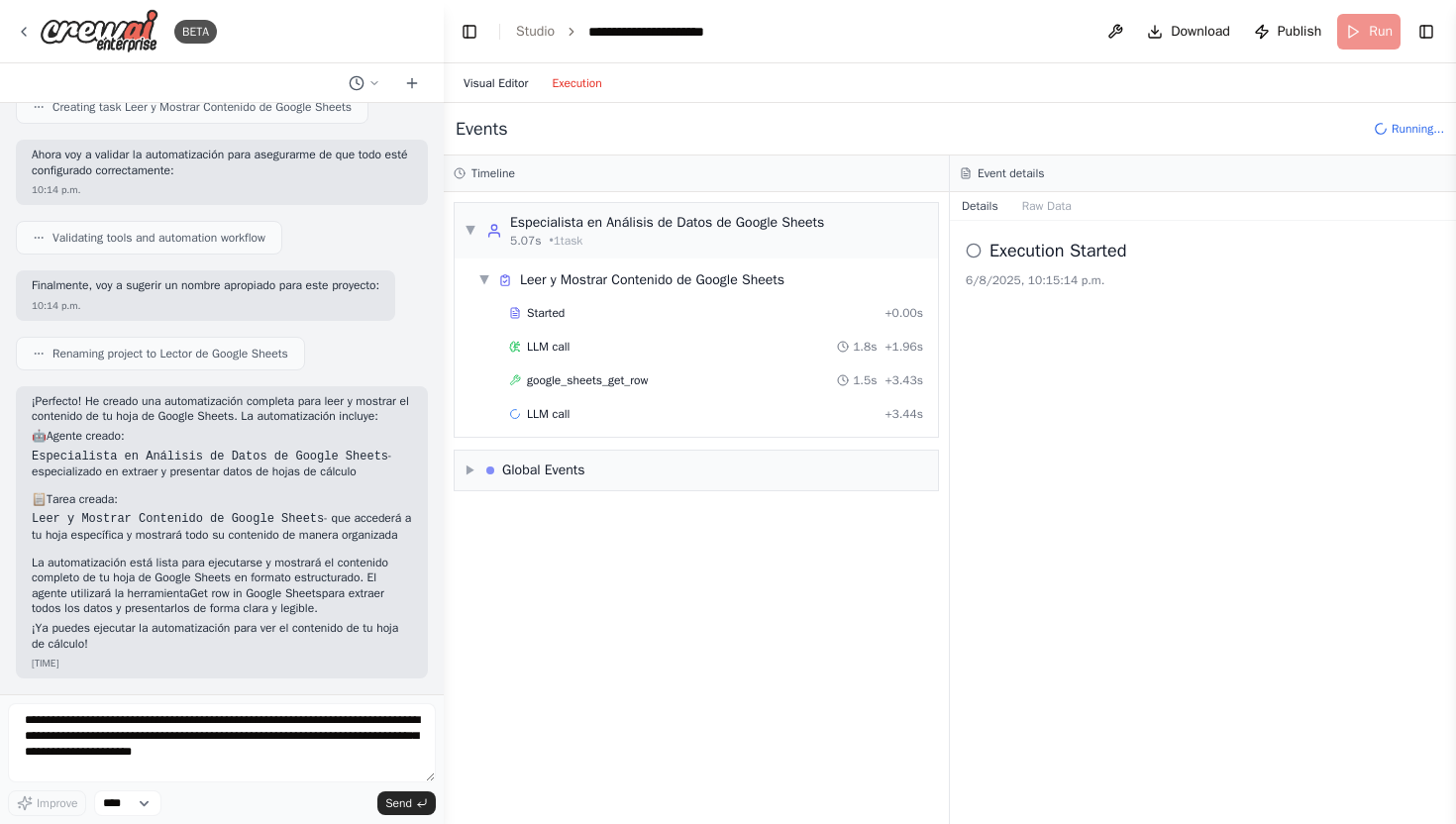 click on "Visual Editor" at bounding box center [495, 83] 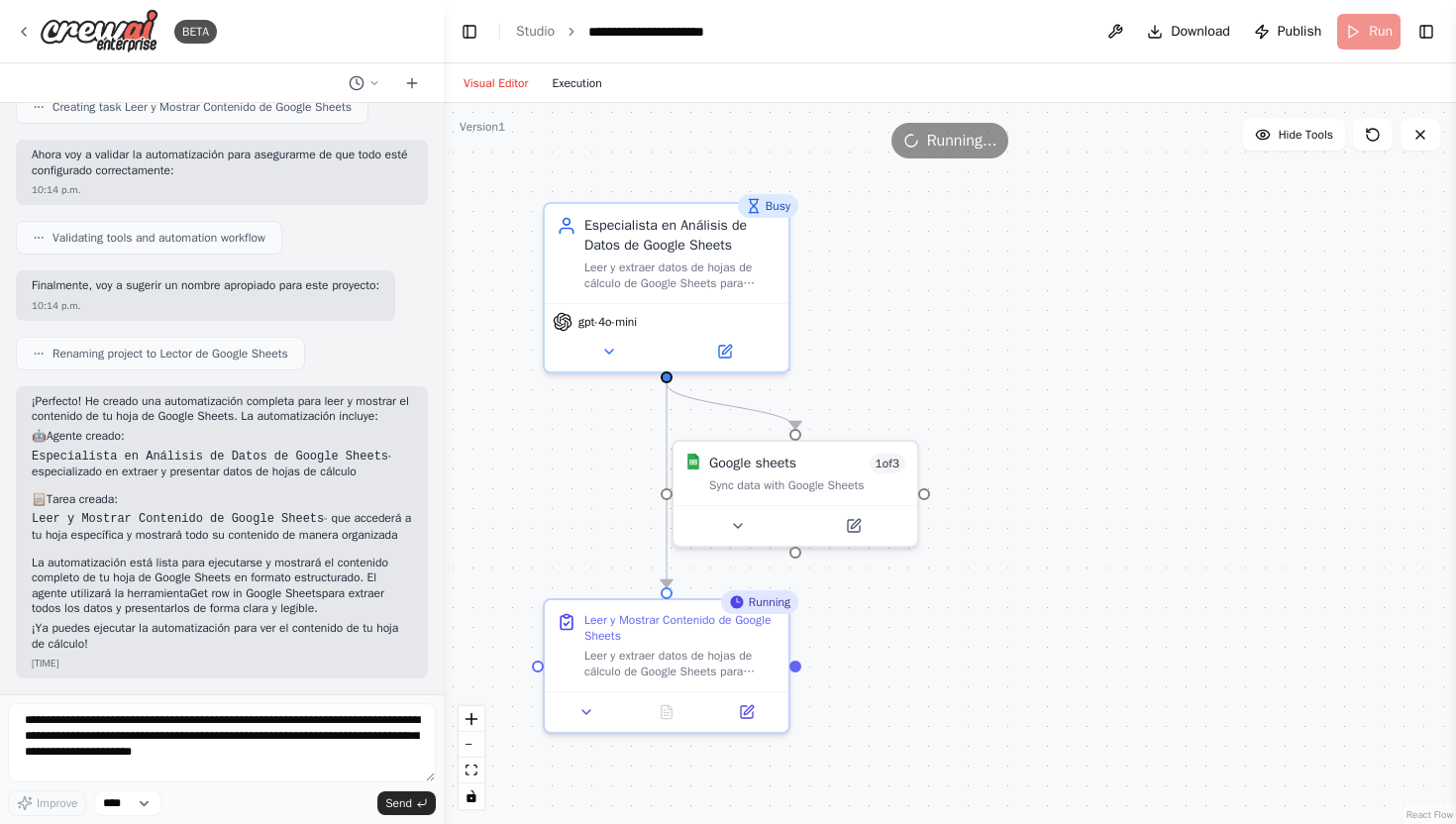 click on "Execution" at bounding box center [576, 83] 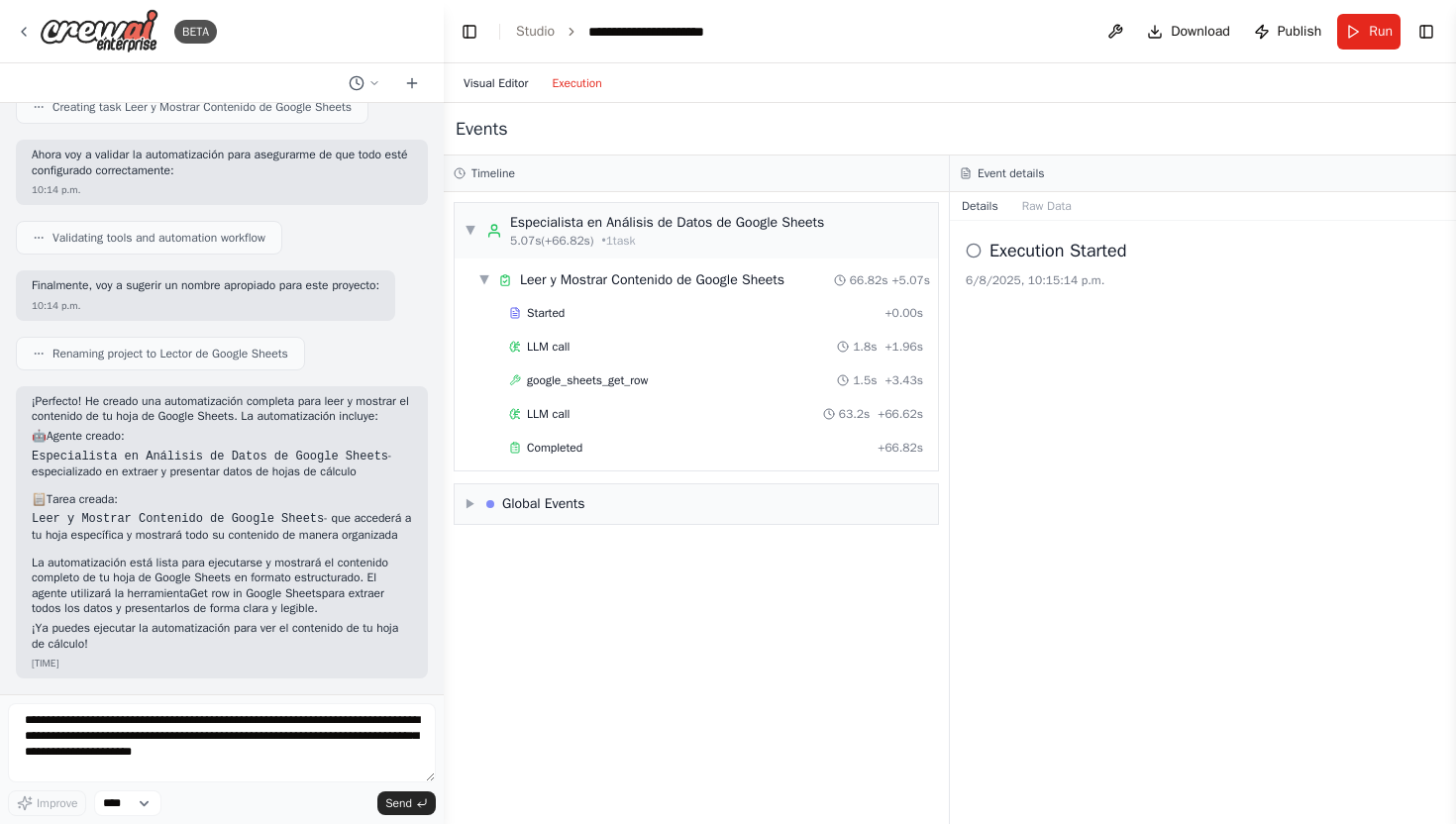 click on "Visual Editor" at bounding box center (495, 83) 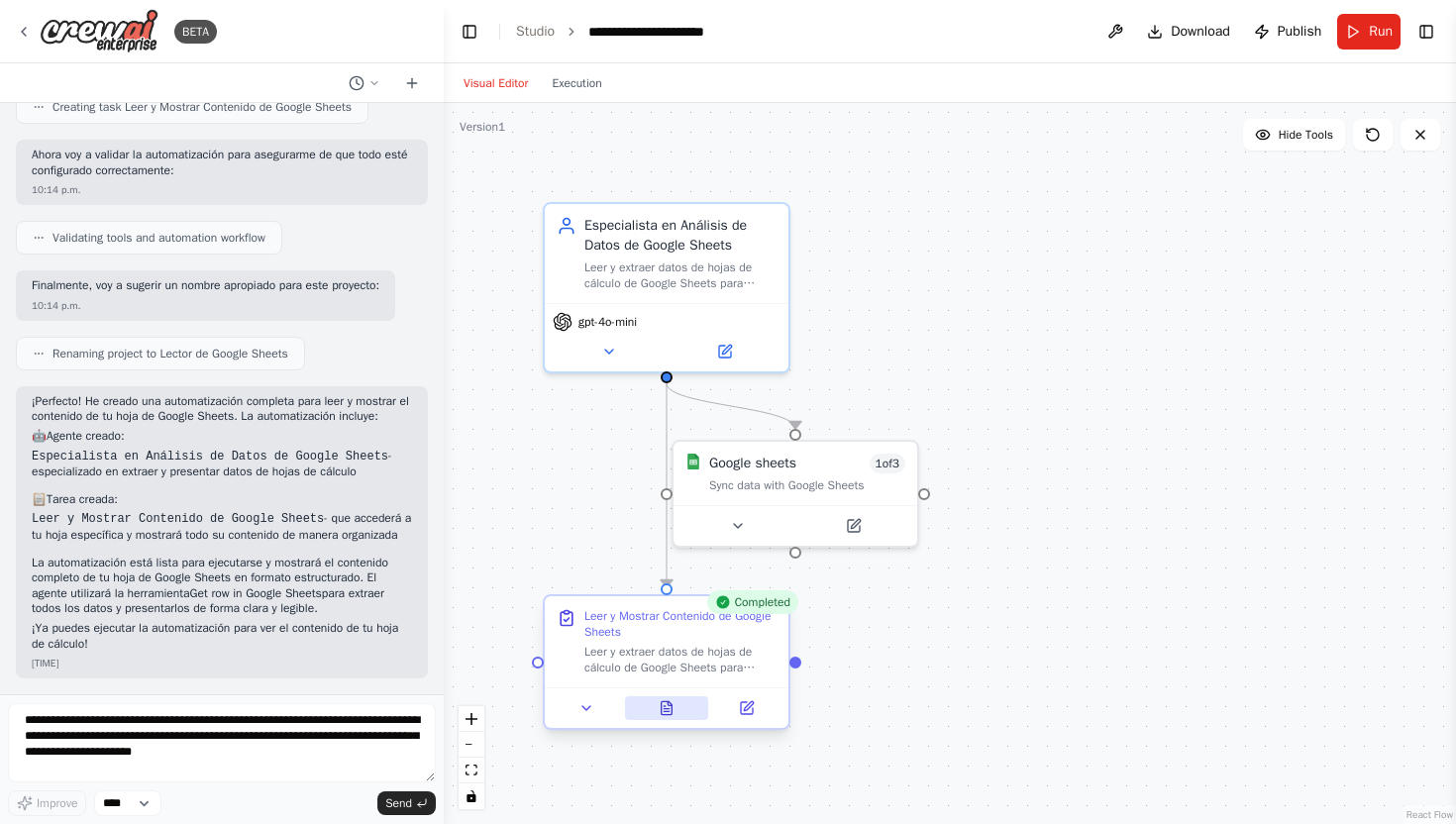 click 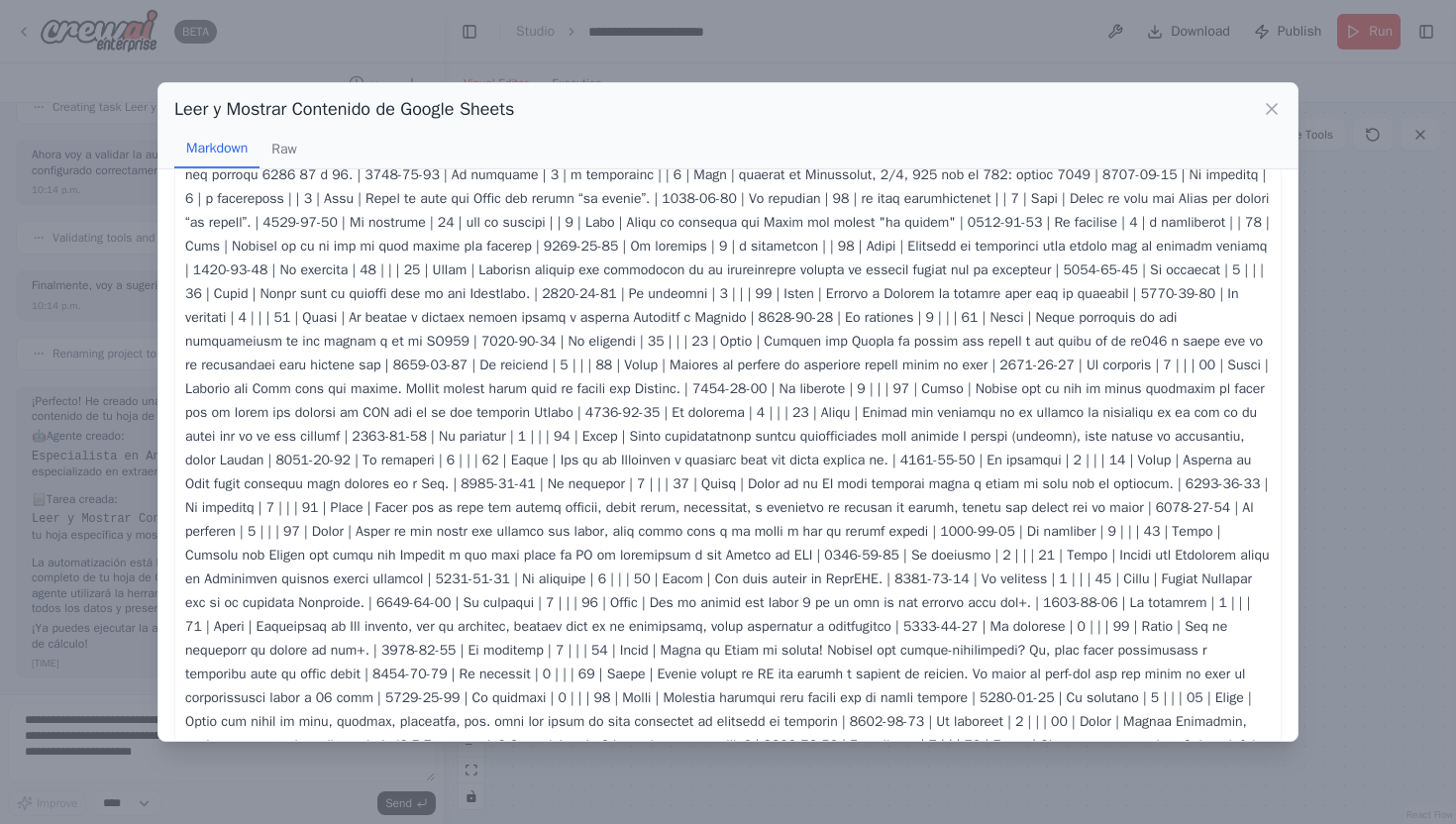 scroll, scrollTop: 0, scrollLeft: 0, axis: both 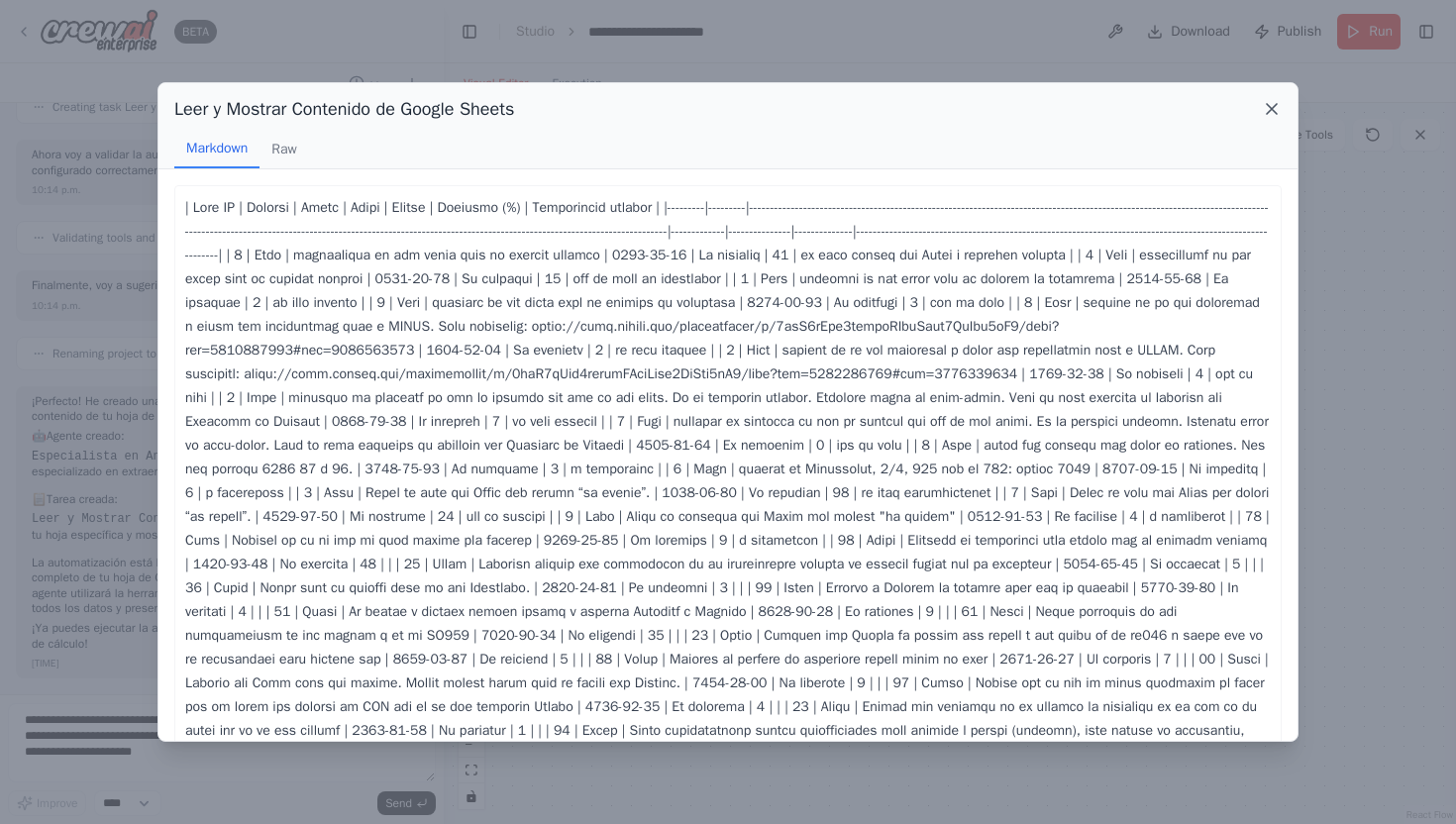 click 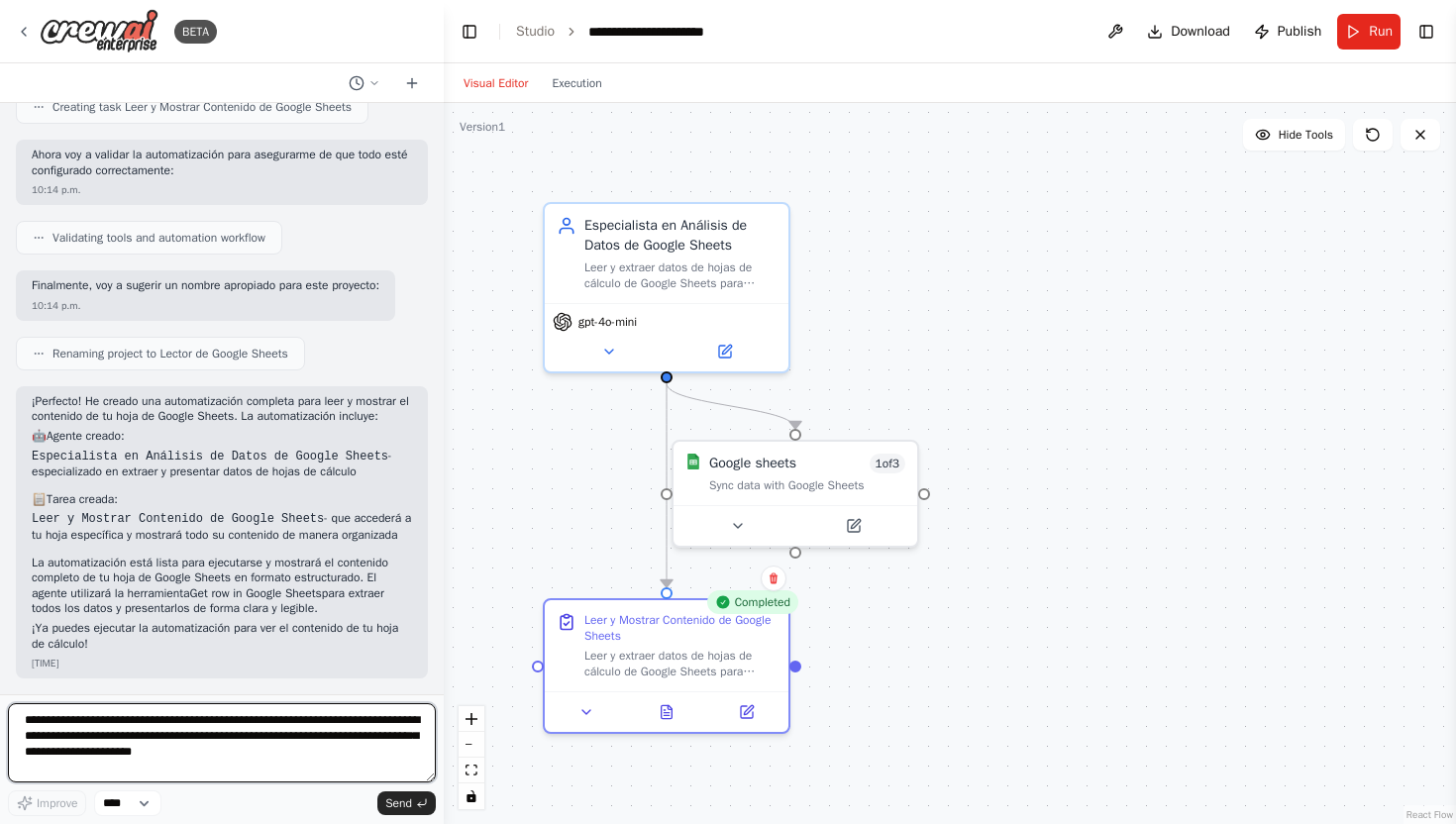 click on "**********" at bounding box center (222, 743) 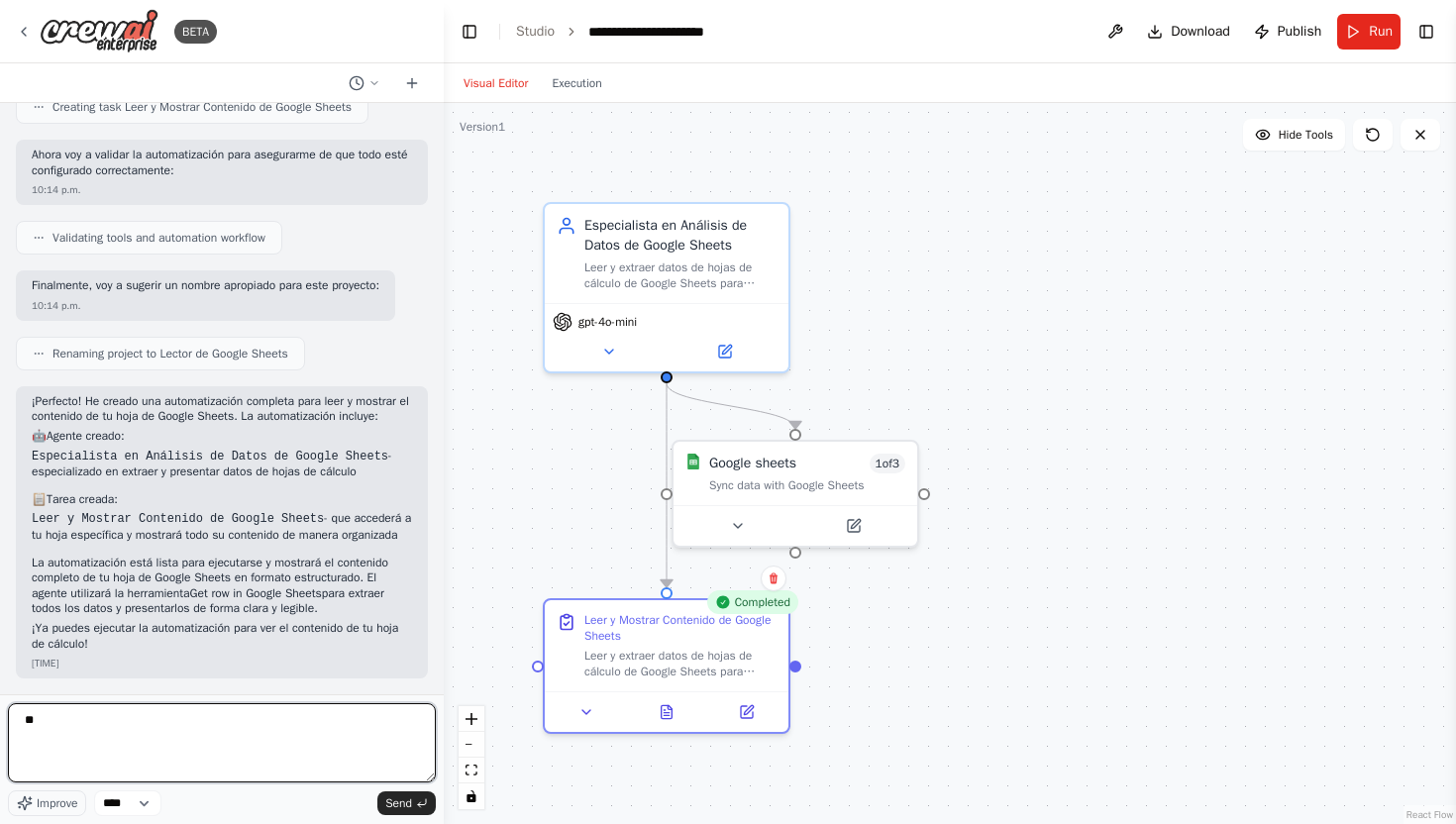 type on "*" 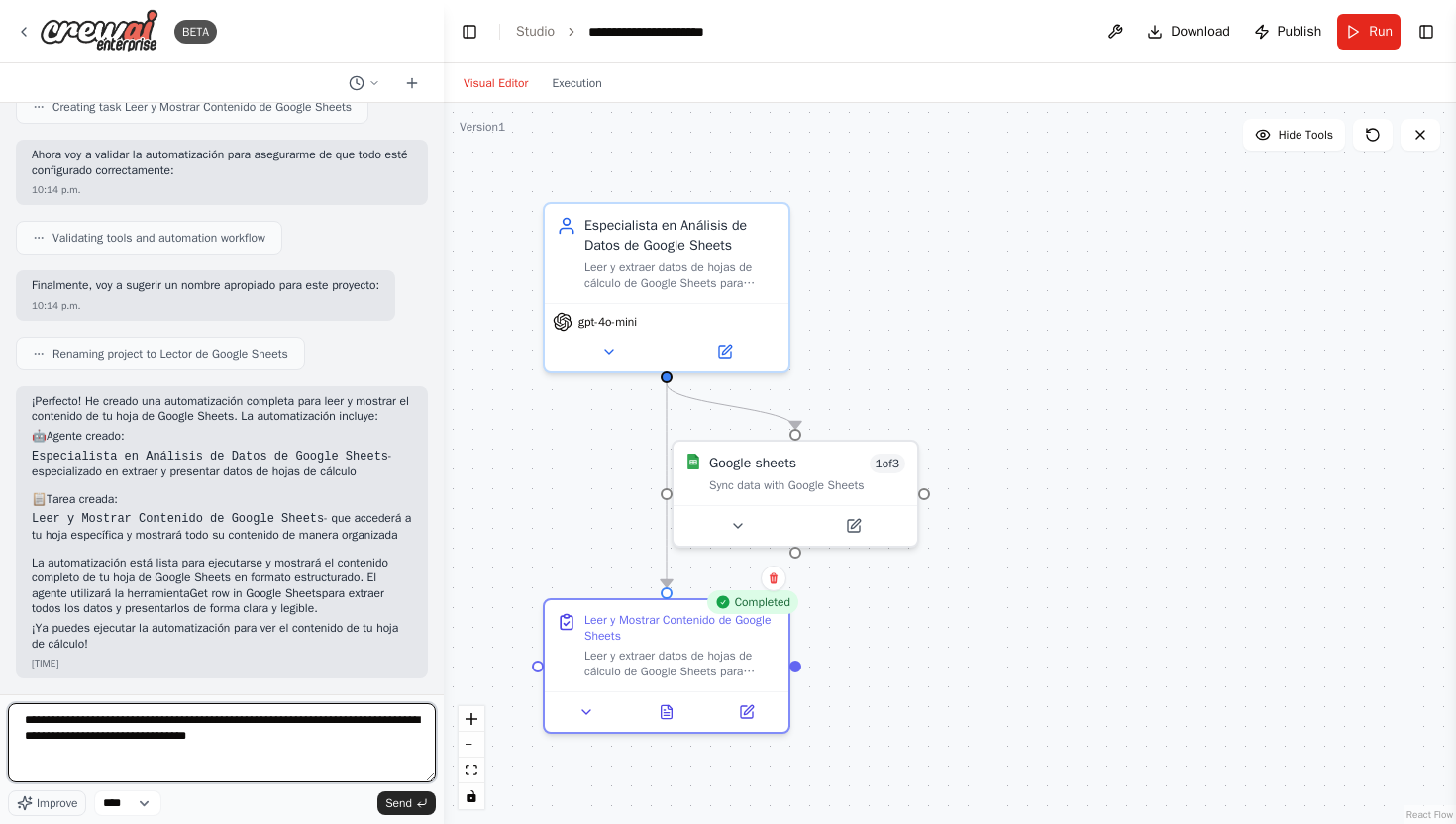 click on "**********" at bounding box center (222, 743) 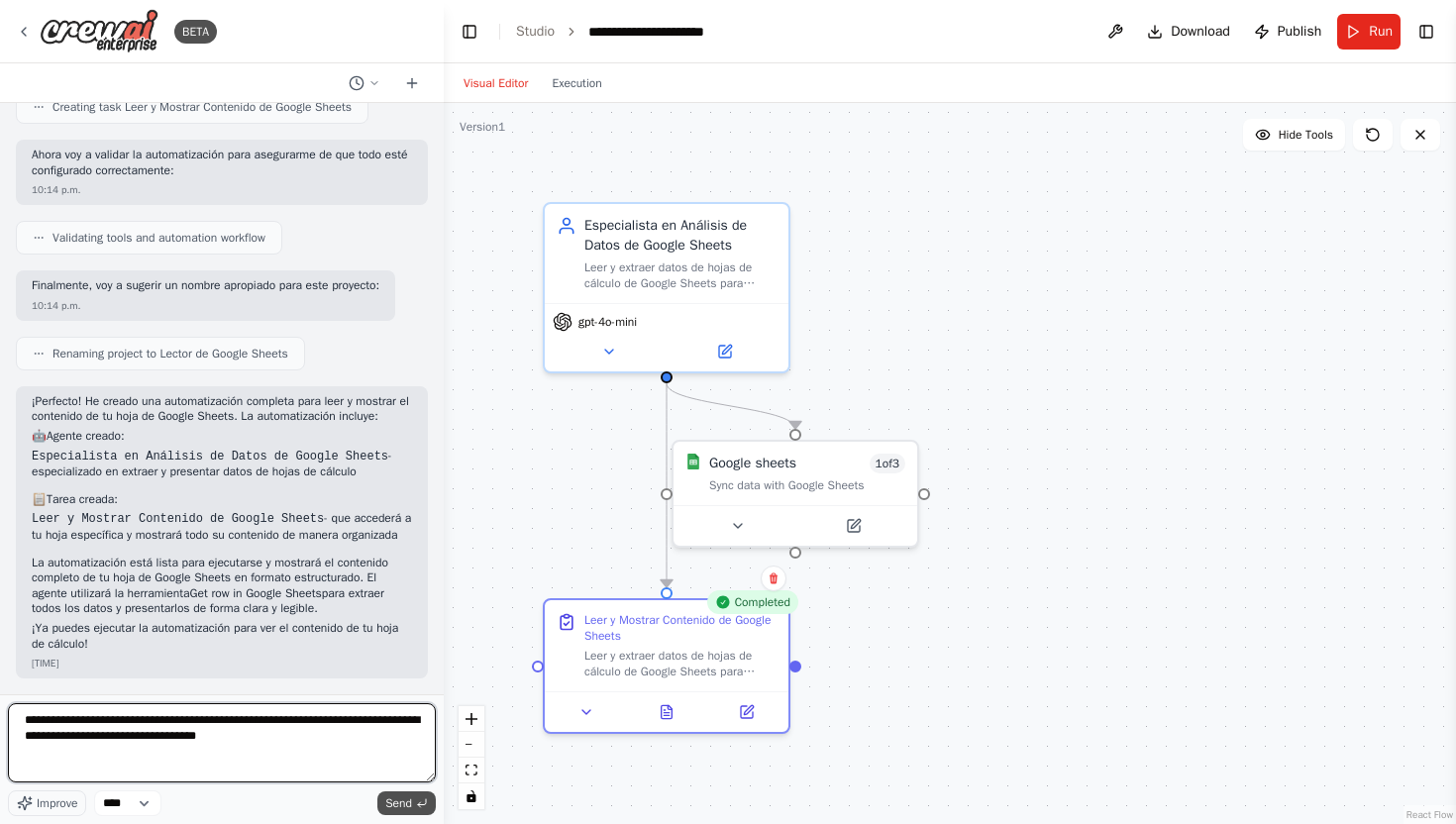 type on "**********" 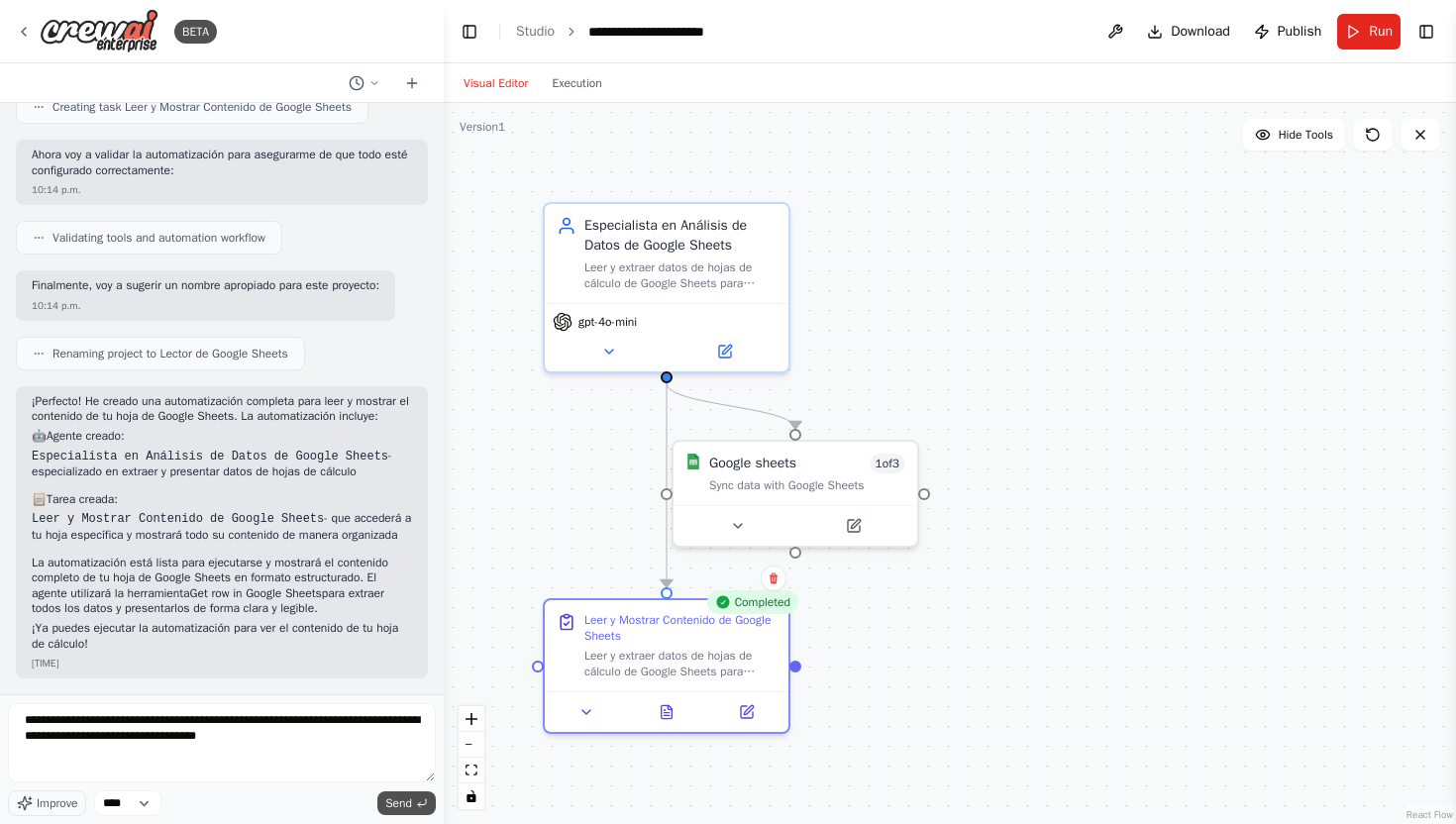 click on "Send" at bounding box center (398, 803) 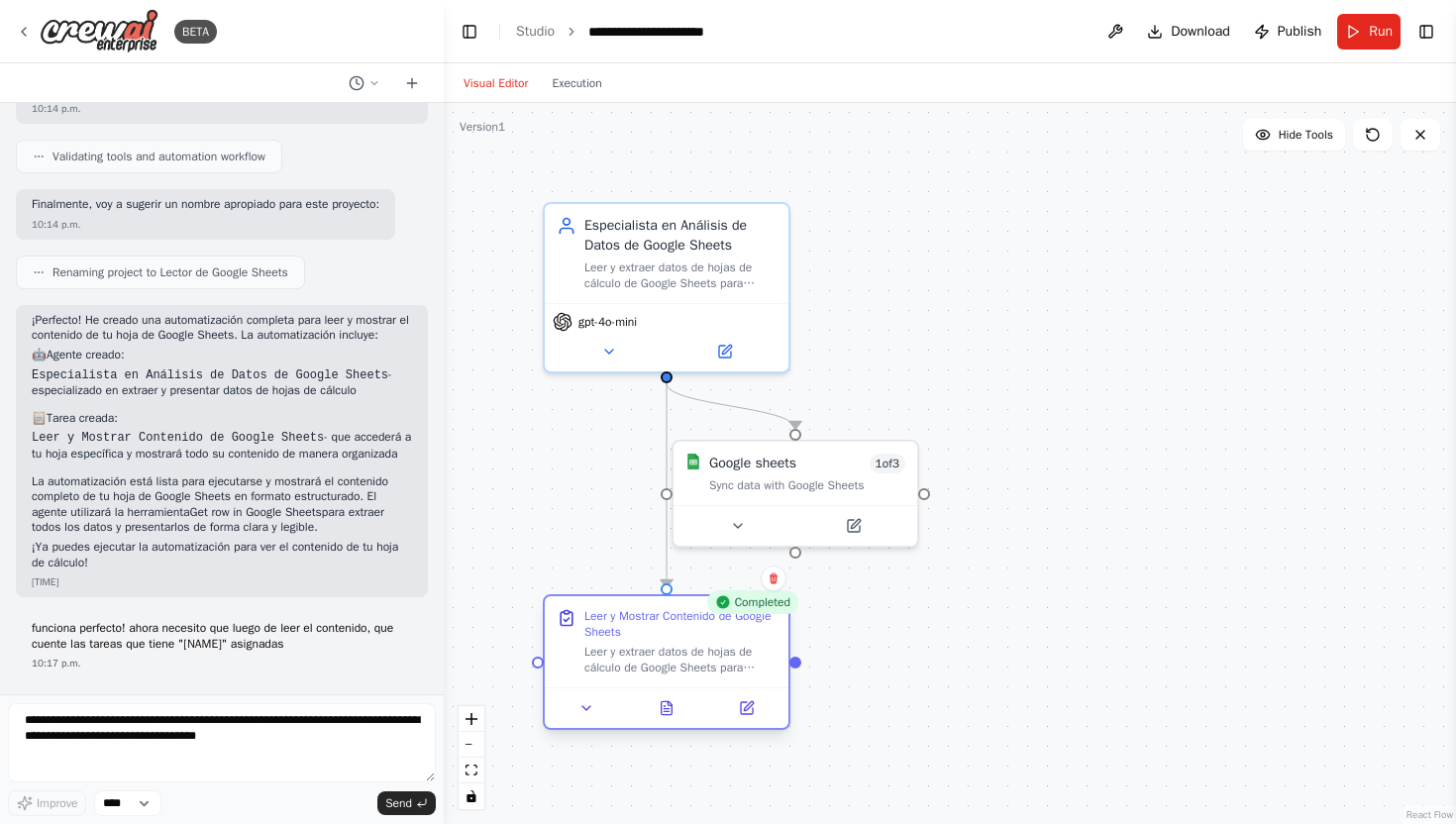 scroll, scrollTop: 973, scrollLeft: 0, axis: vertical 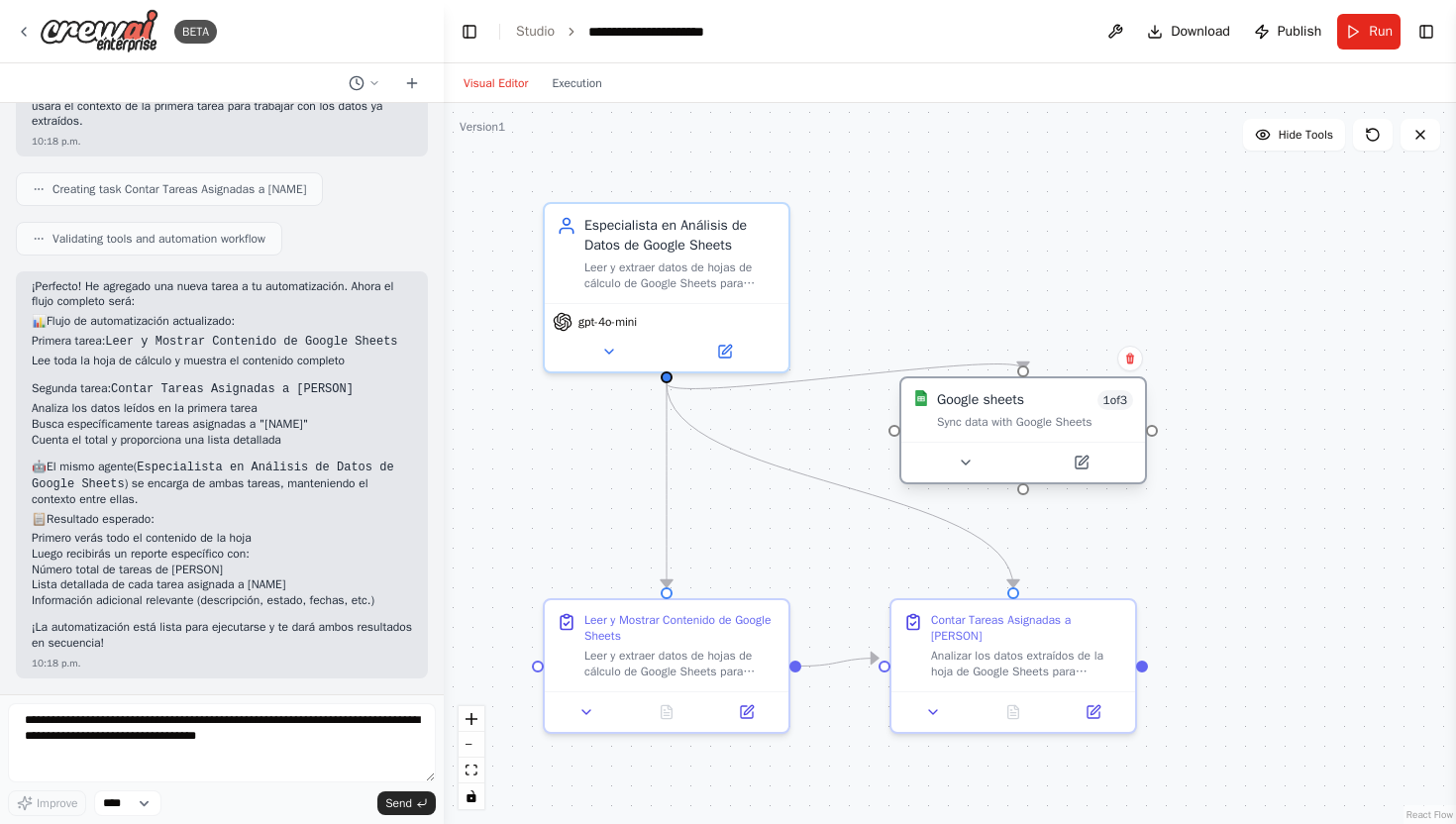 drag, startPoint x: 814, startPoint y: 466, endPoint x: 1047, endPoint y: 408, distance: 240.11039 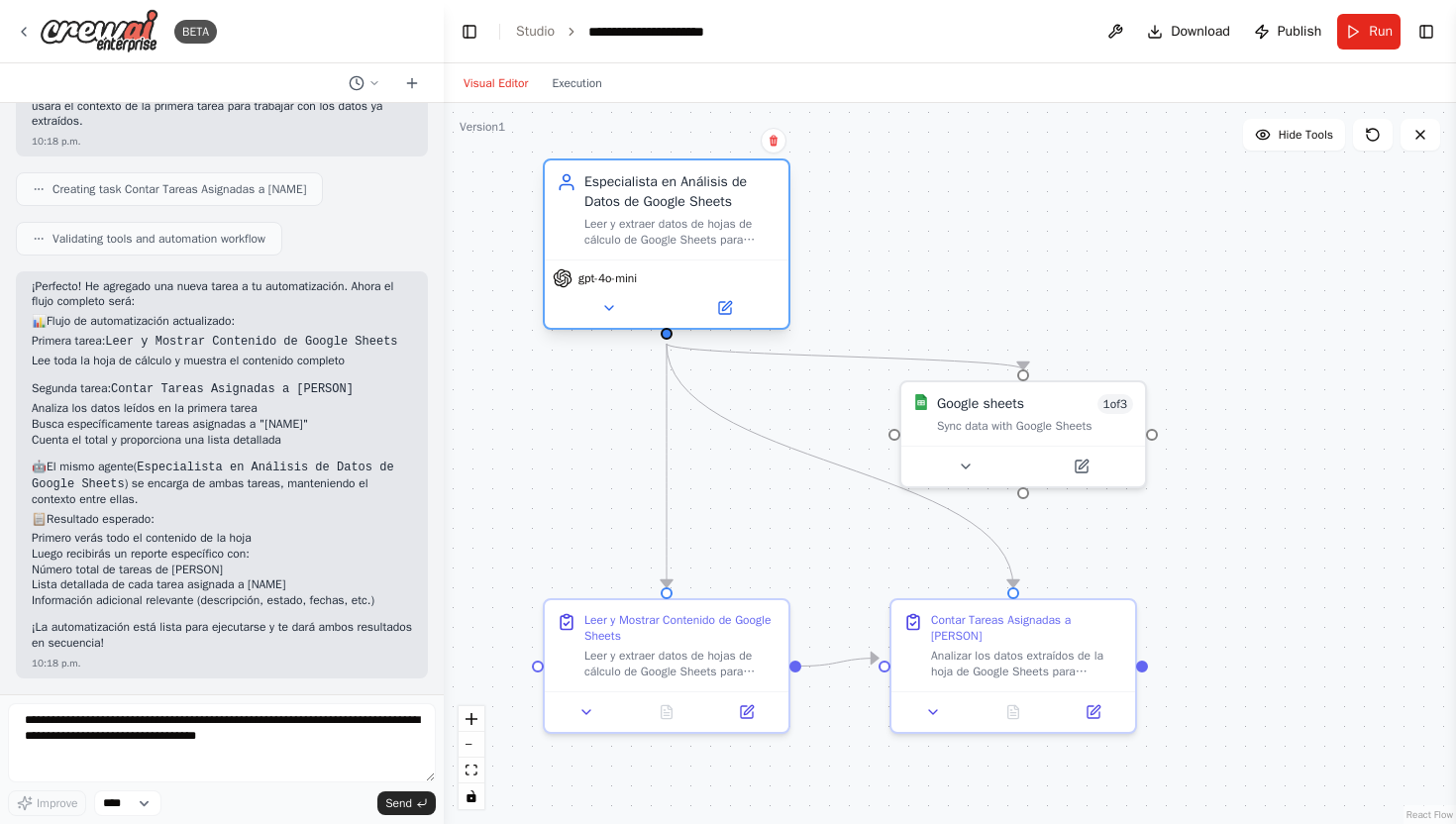 drag, startPoint x: 745, startPoint y: 283, endPoint x: 745, endPoint y: 243, distance: 40 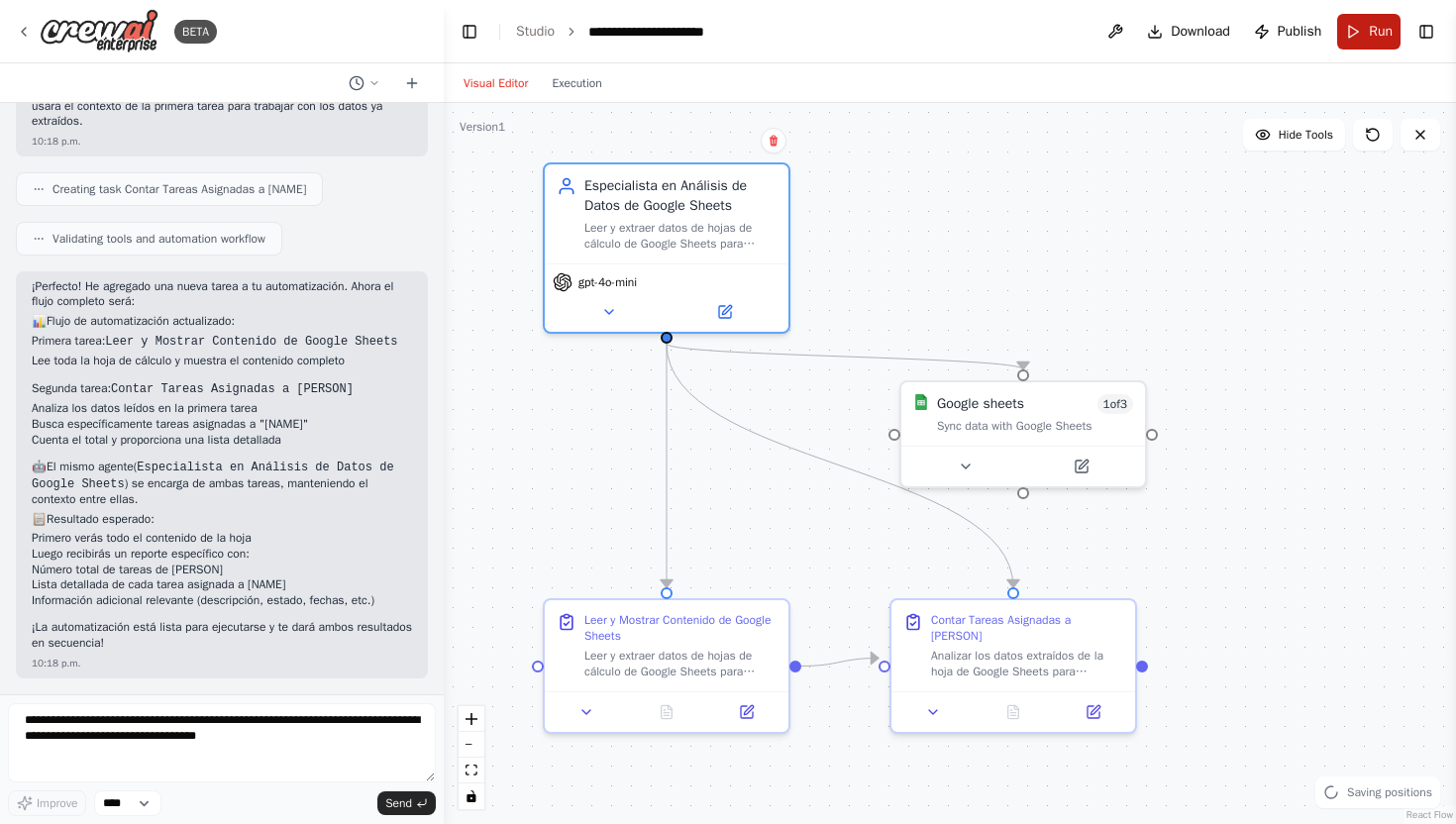 click on "Run" at bounding box center [1381, 32] 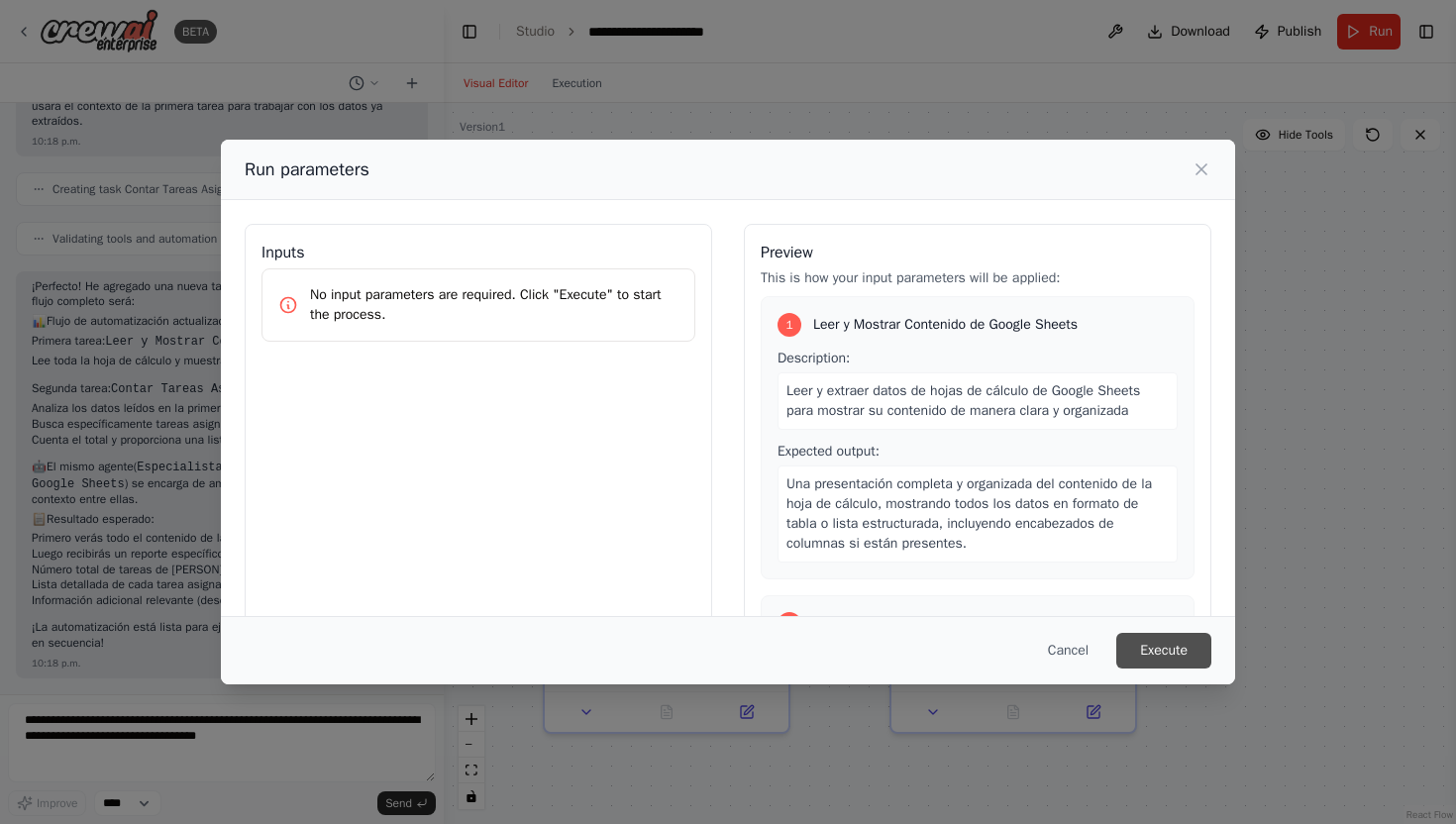 click on "Execute" at bounding box center [1164, 651] 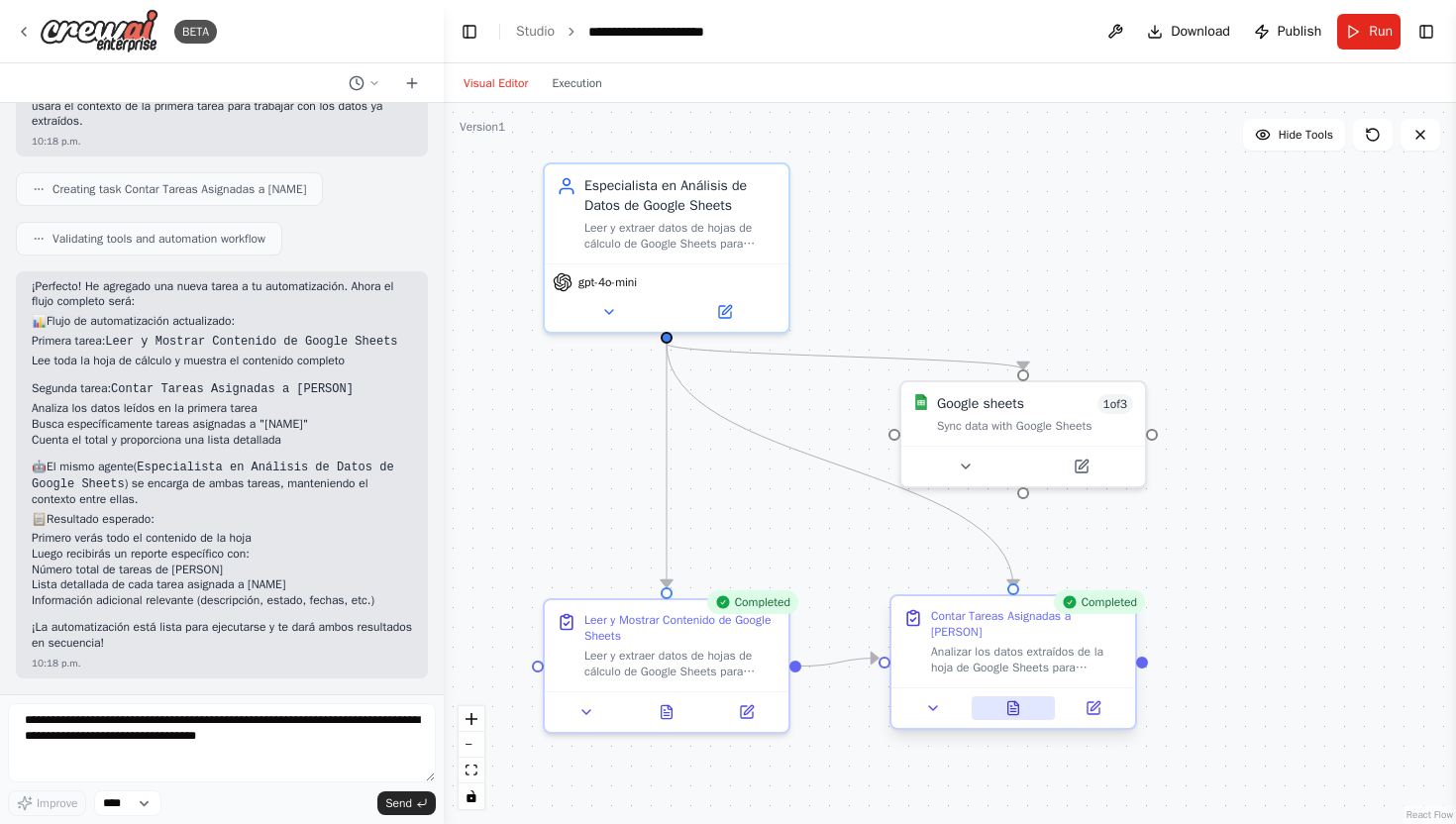click 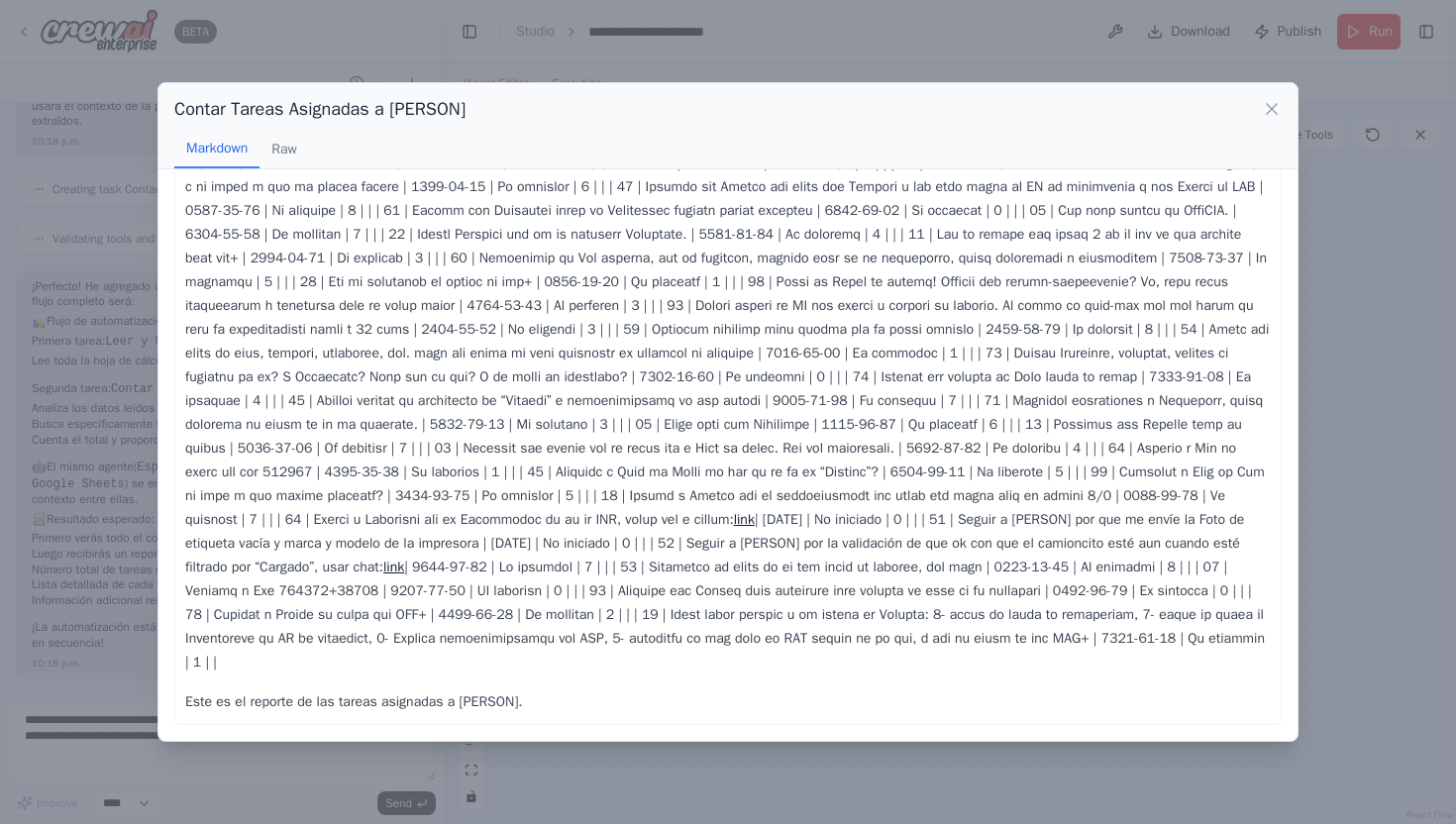 scroll, scrollTop: 306, scrollLeft: 0, axis: vertical 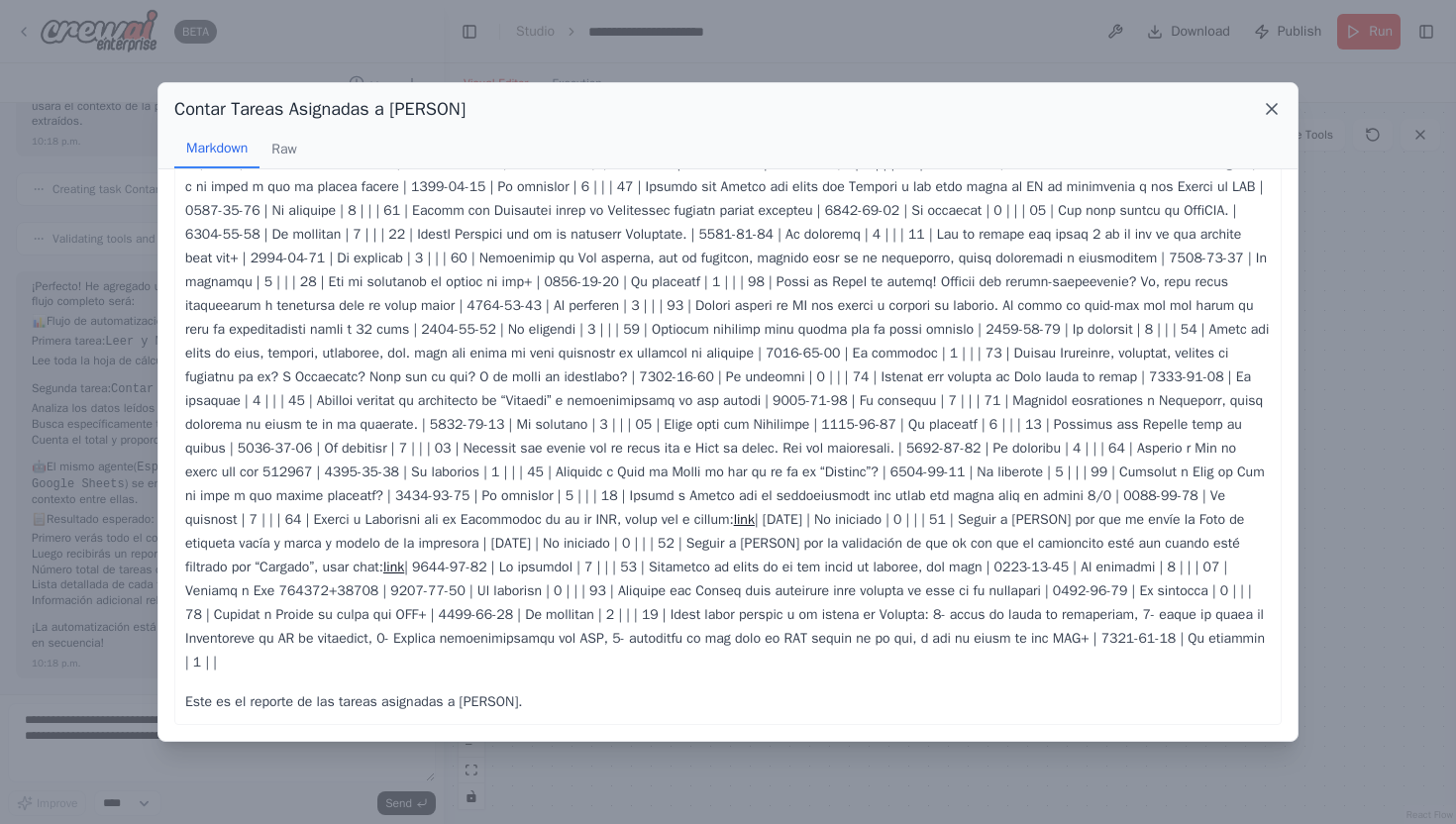 click 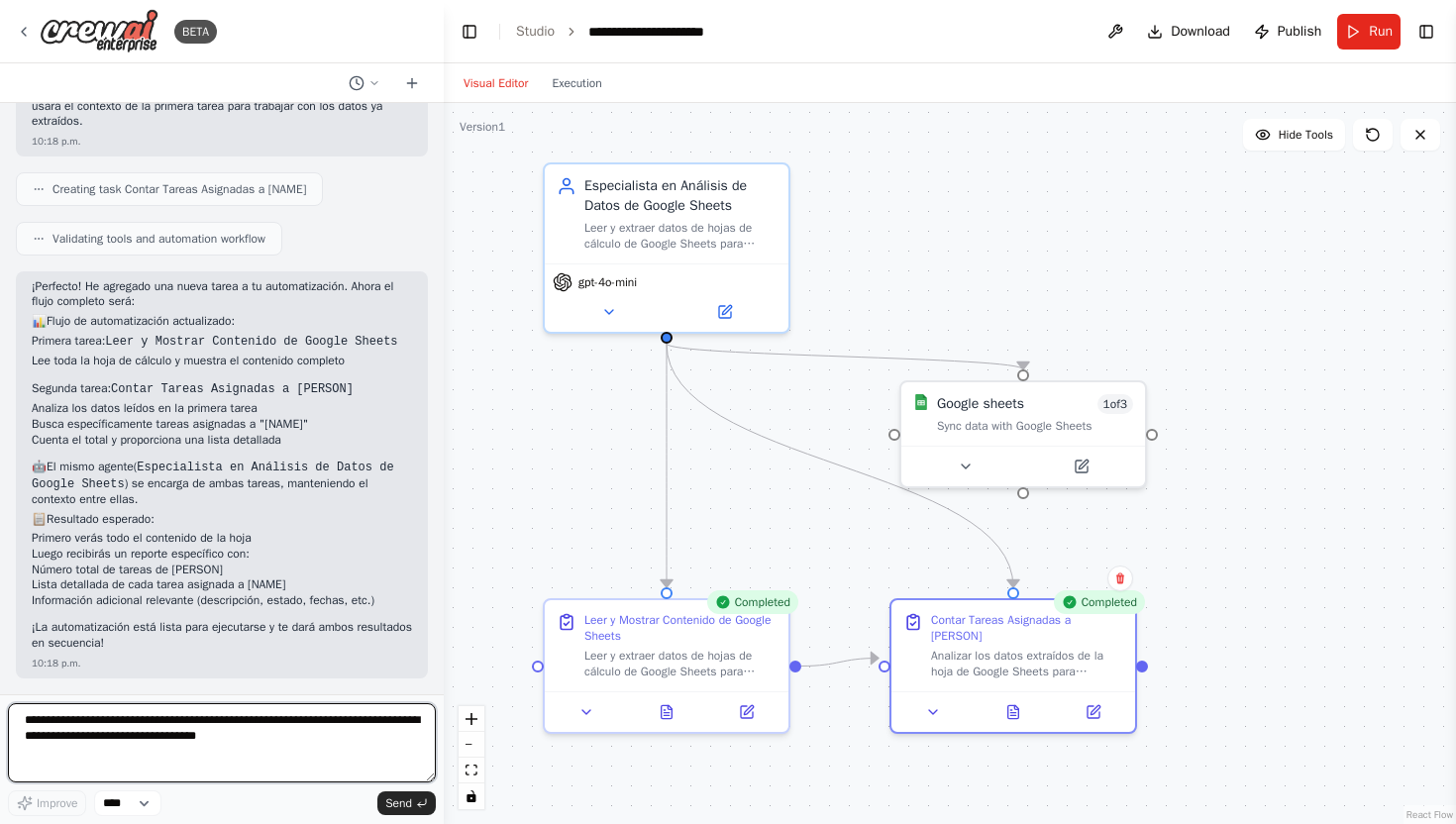 click on "**********" at bounding box center [222, 743] 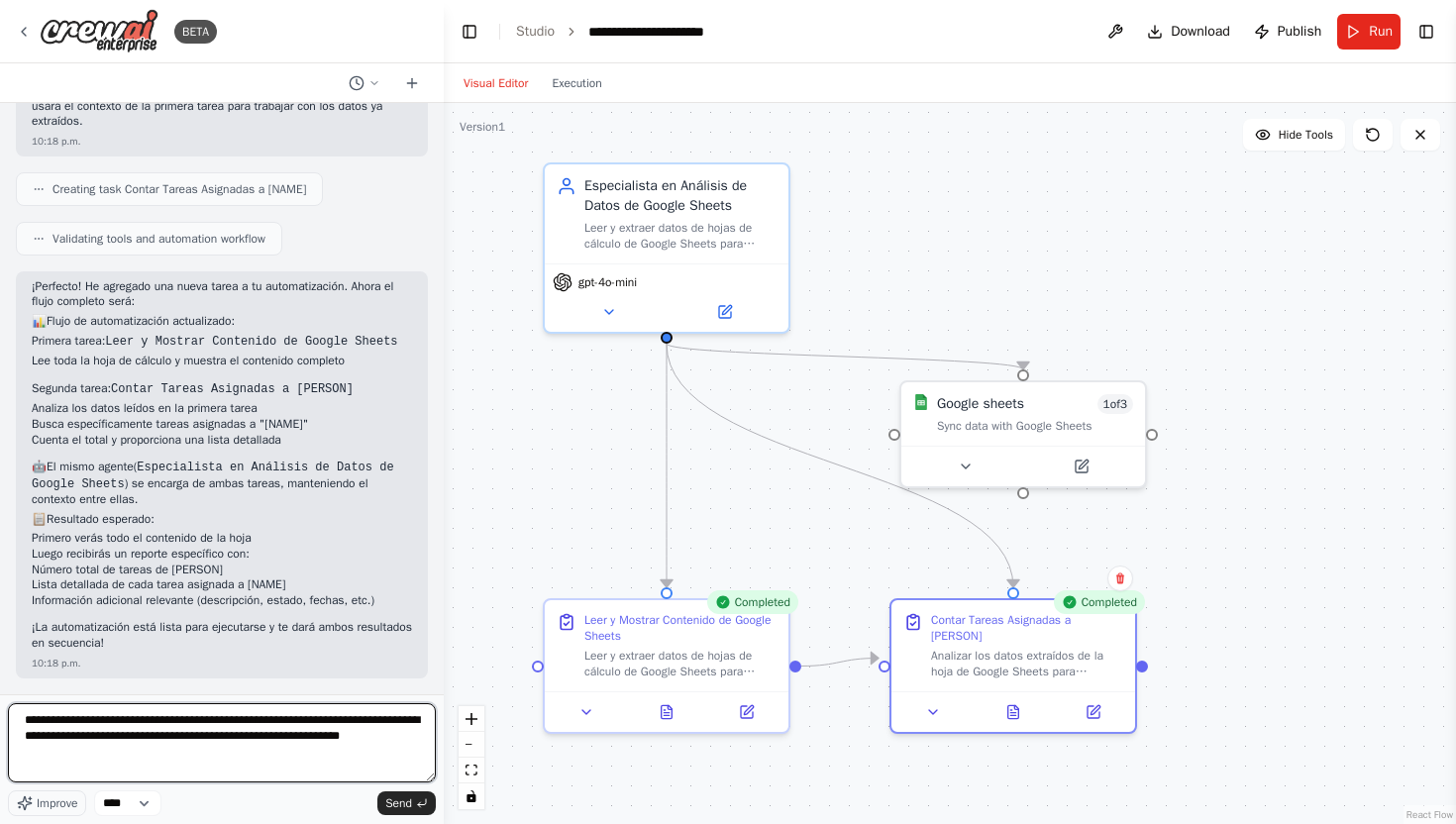 click on "**********" at bounding box center [222, 743] 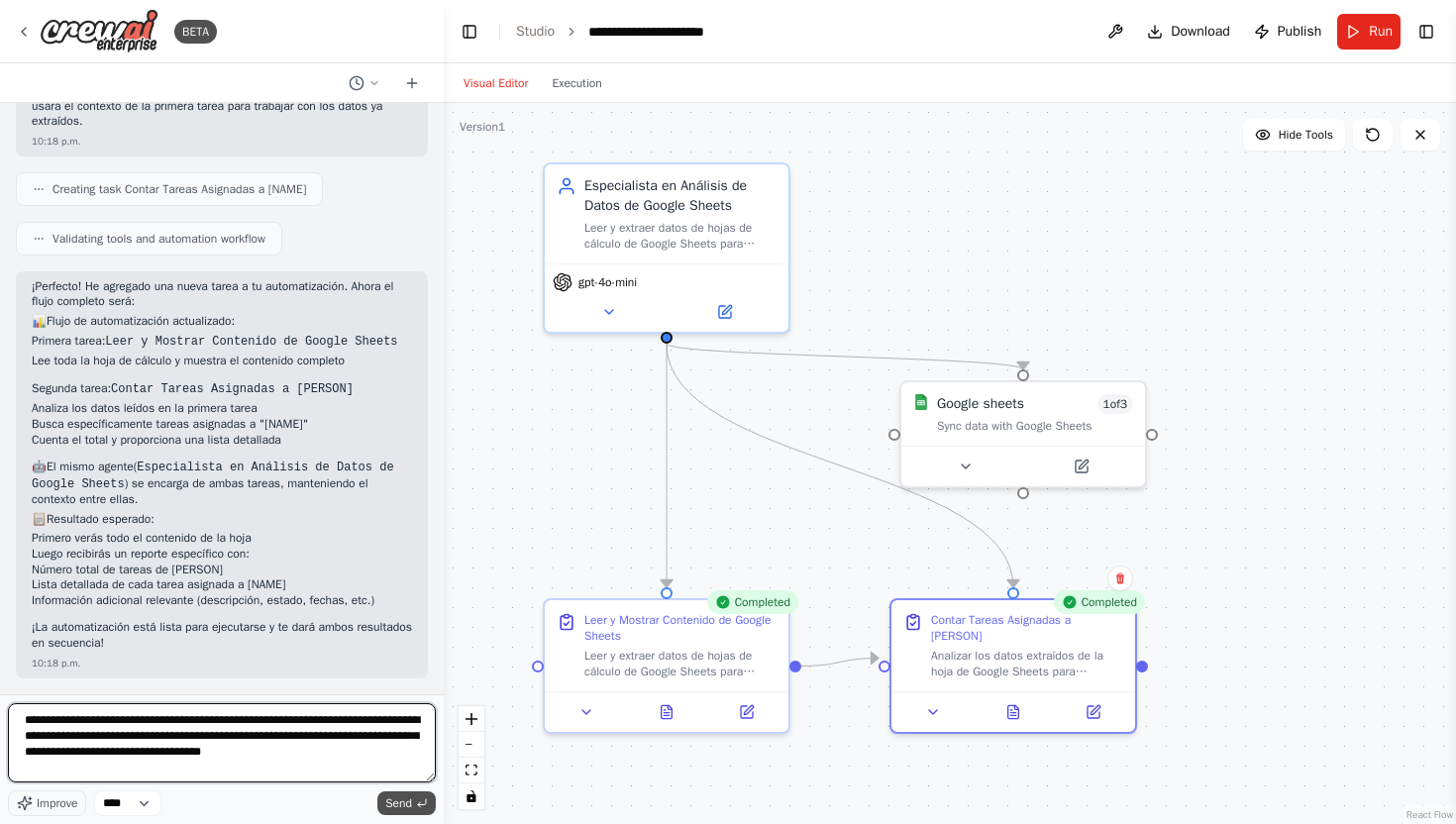 type on "**********" 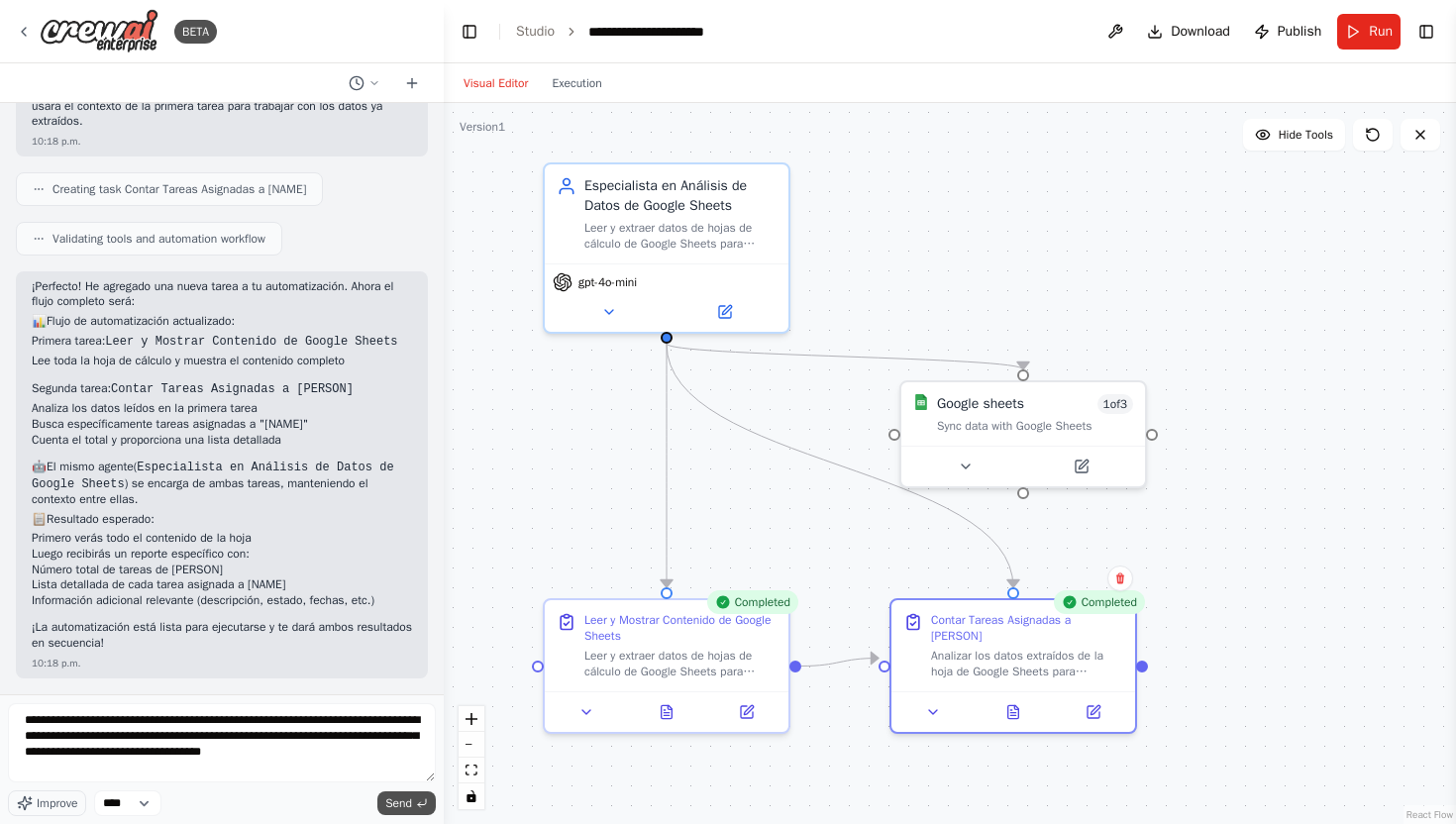 click on "Send" at bounding box center [398, 803] 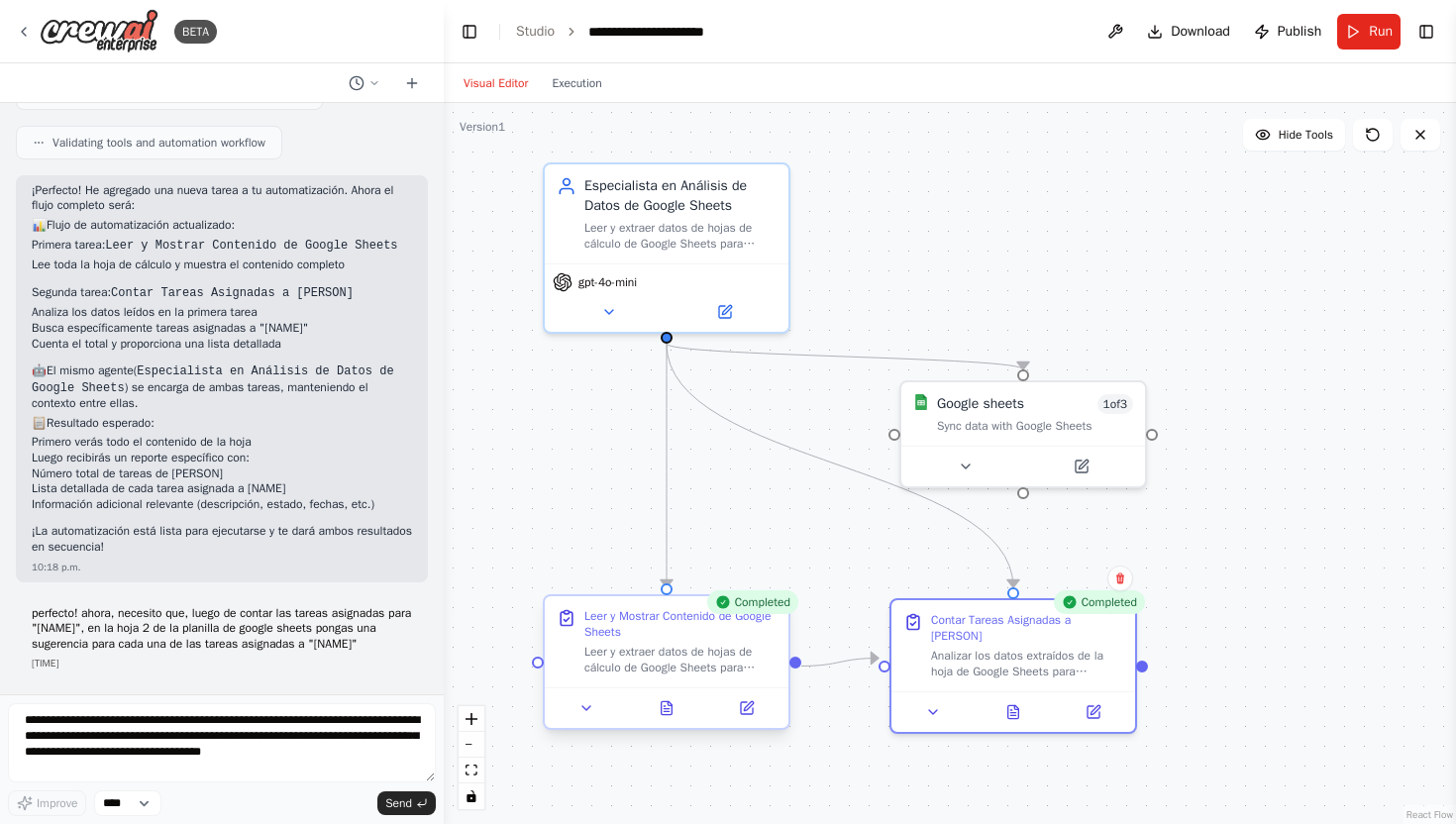 scroll, scrollTop: 1753, scrollLeft: 0, axis: vertical 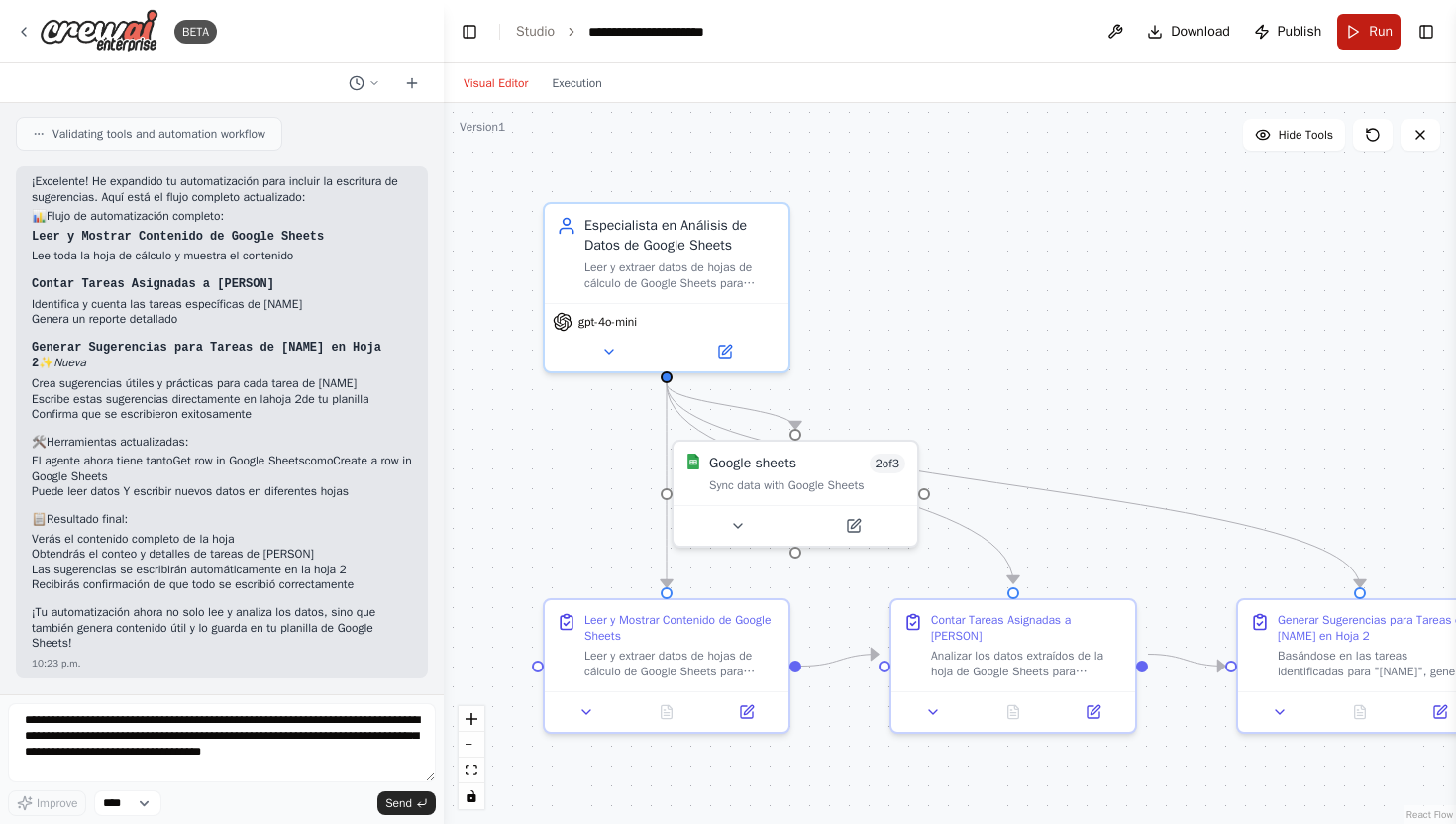 click on "Run" at bounding box center (1369, 32) 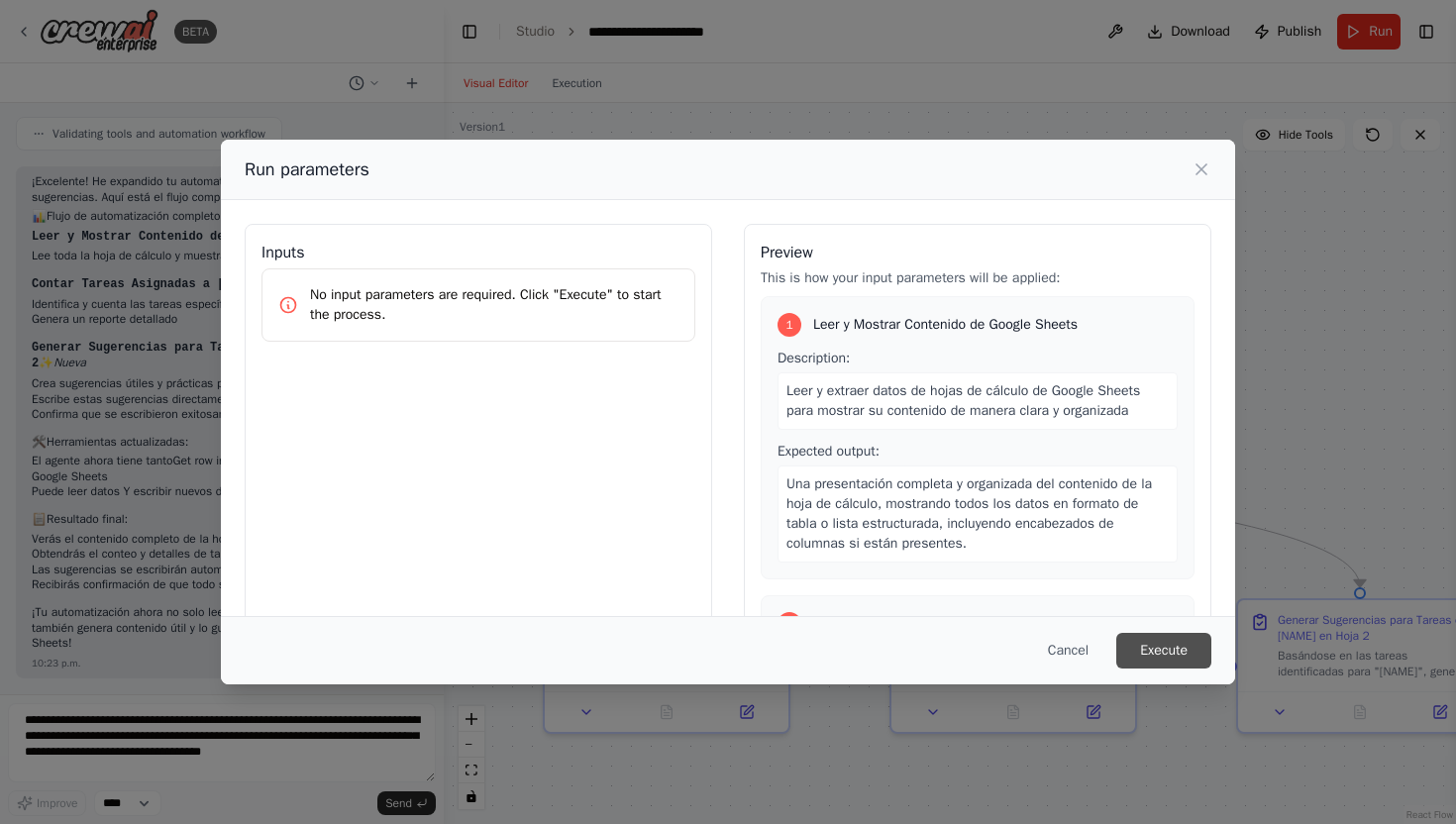 click on "Execute" at bounding box center [1164, 651] 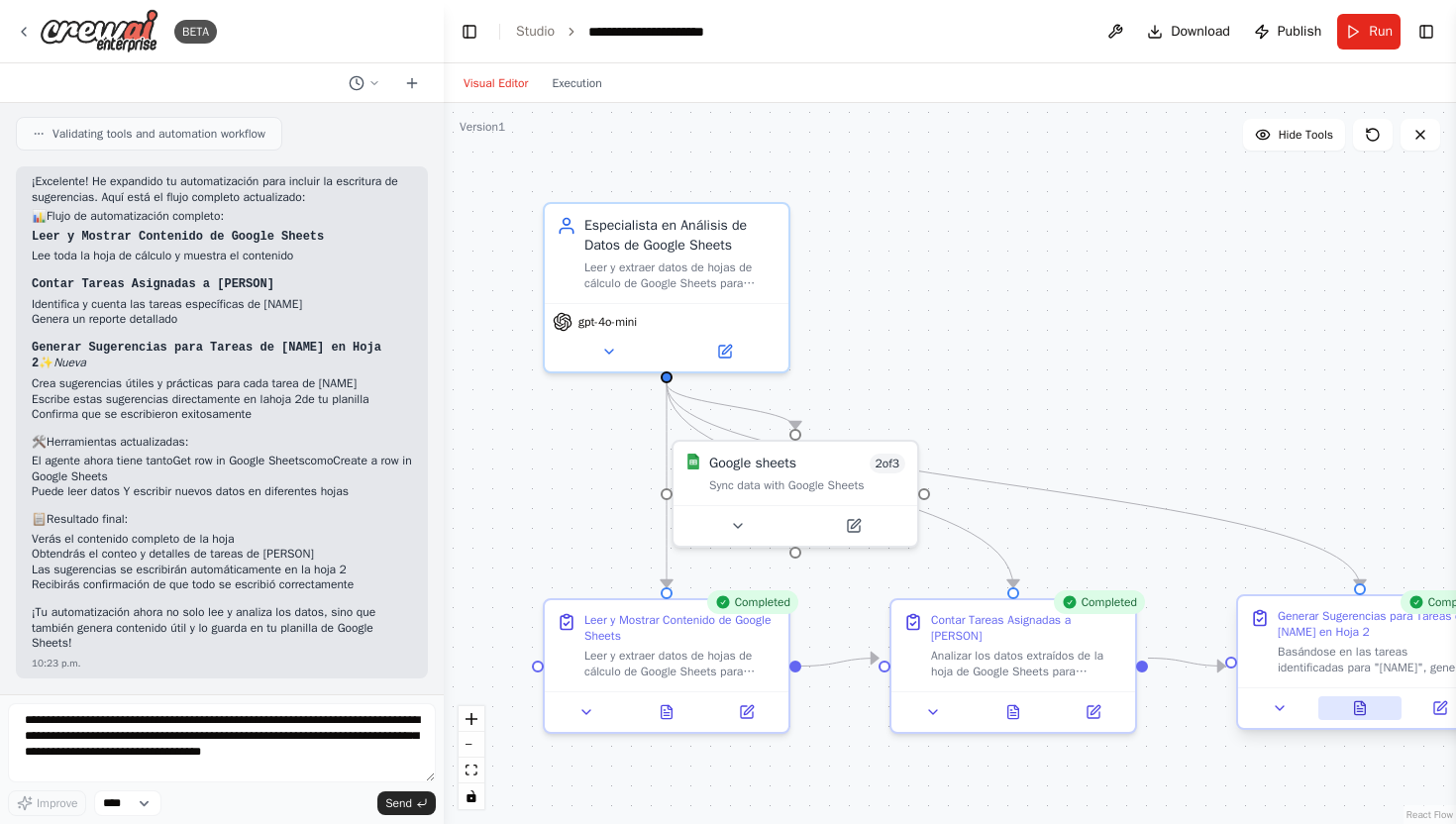 click 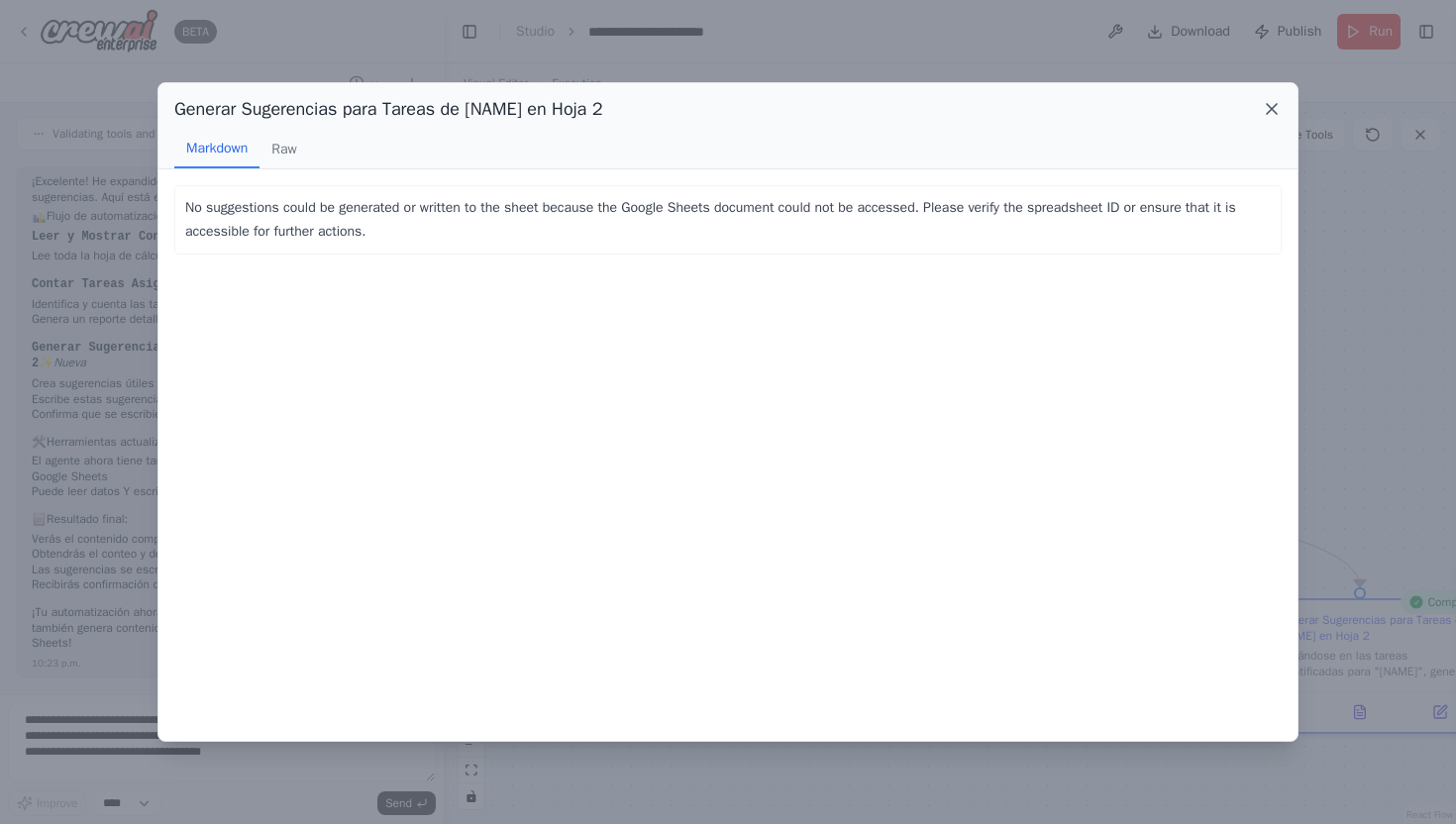 click 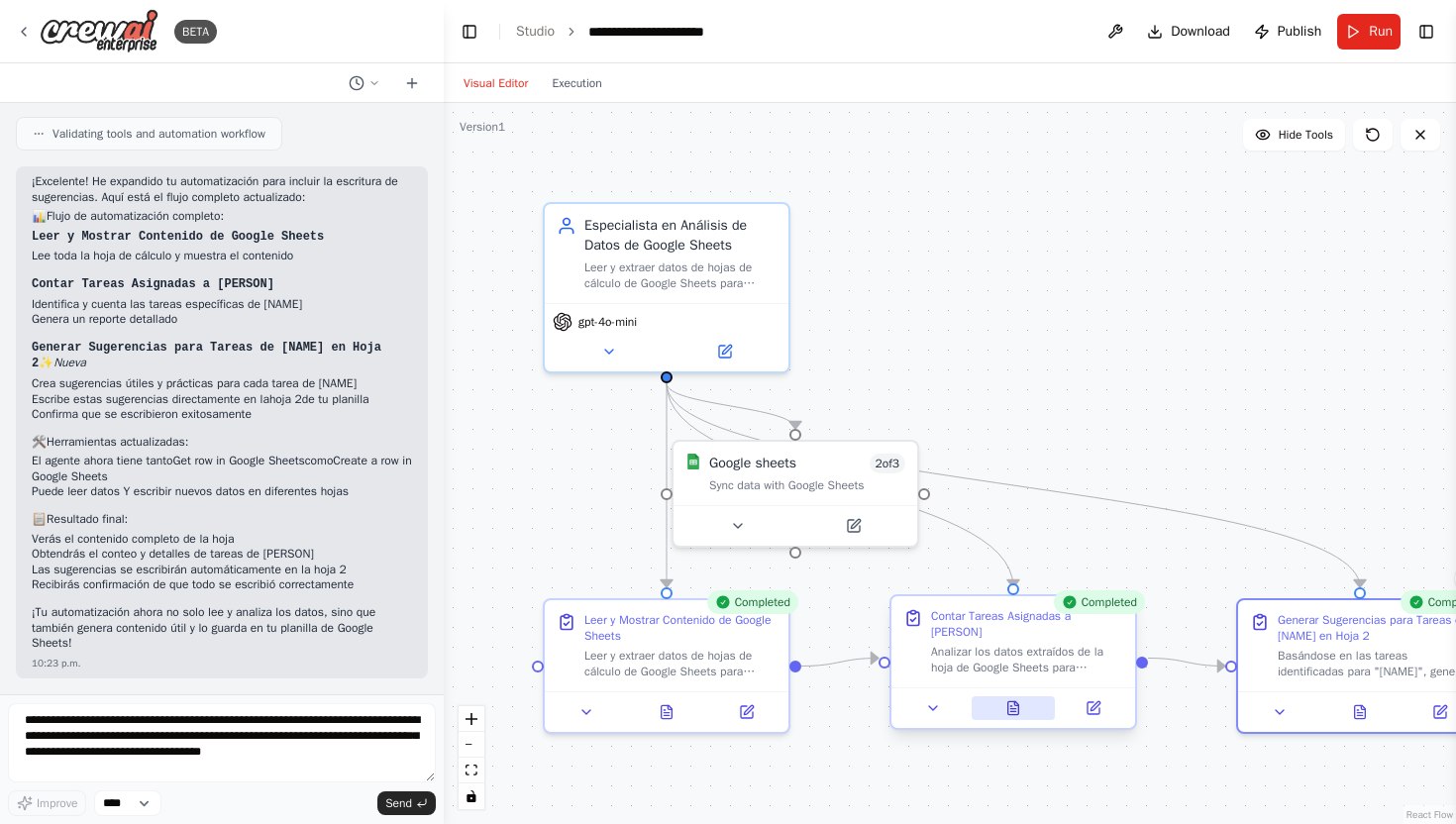 click 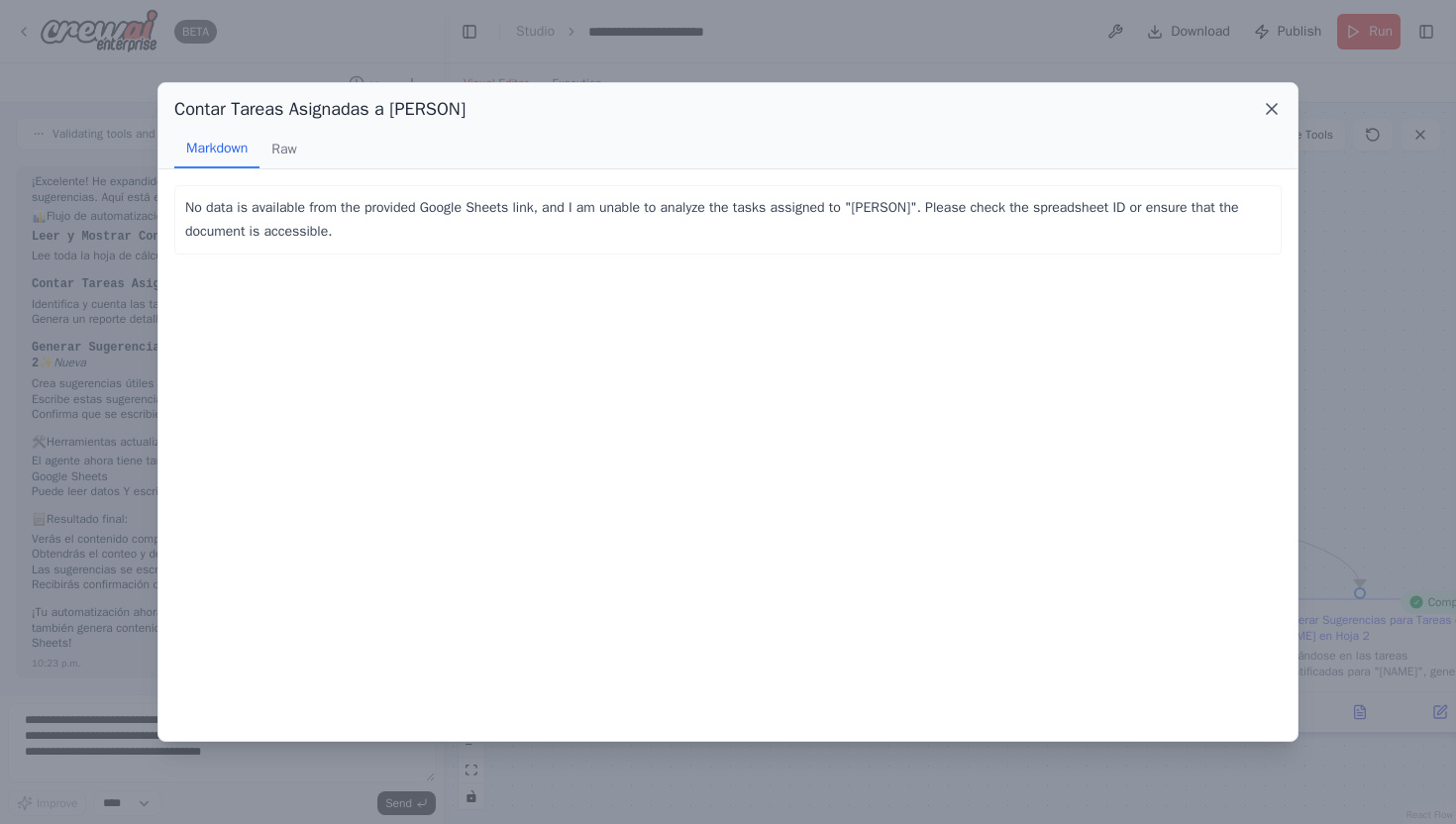 click 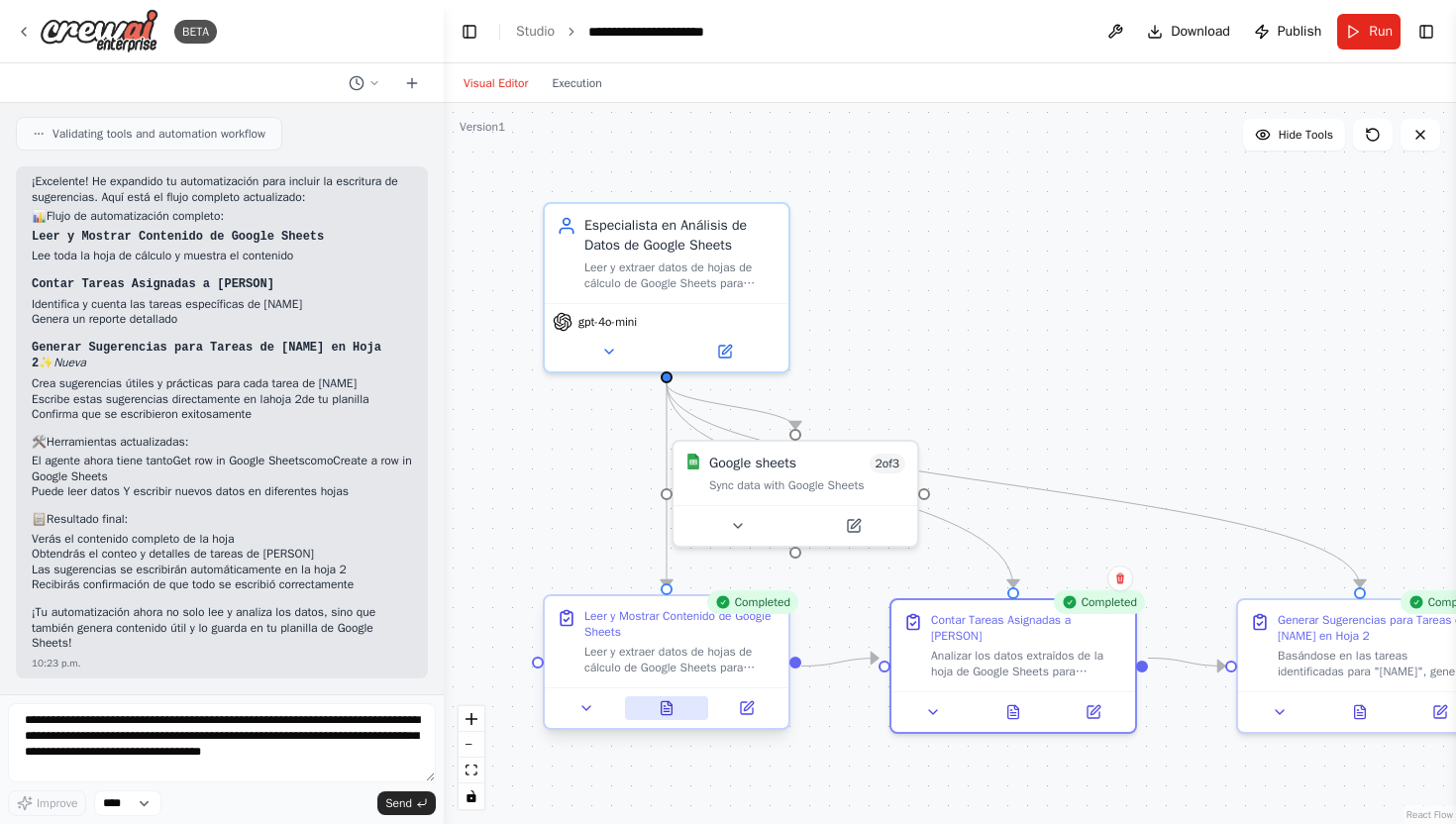 click 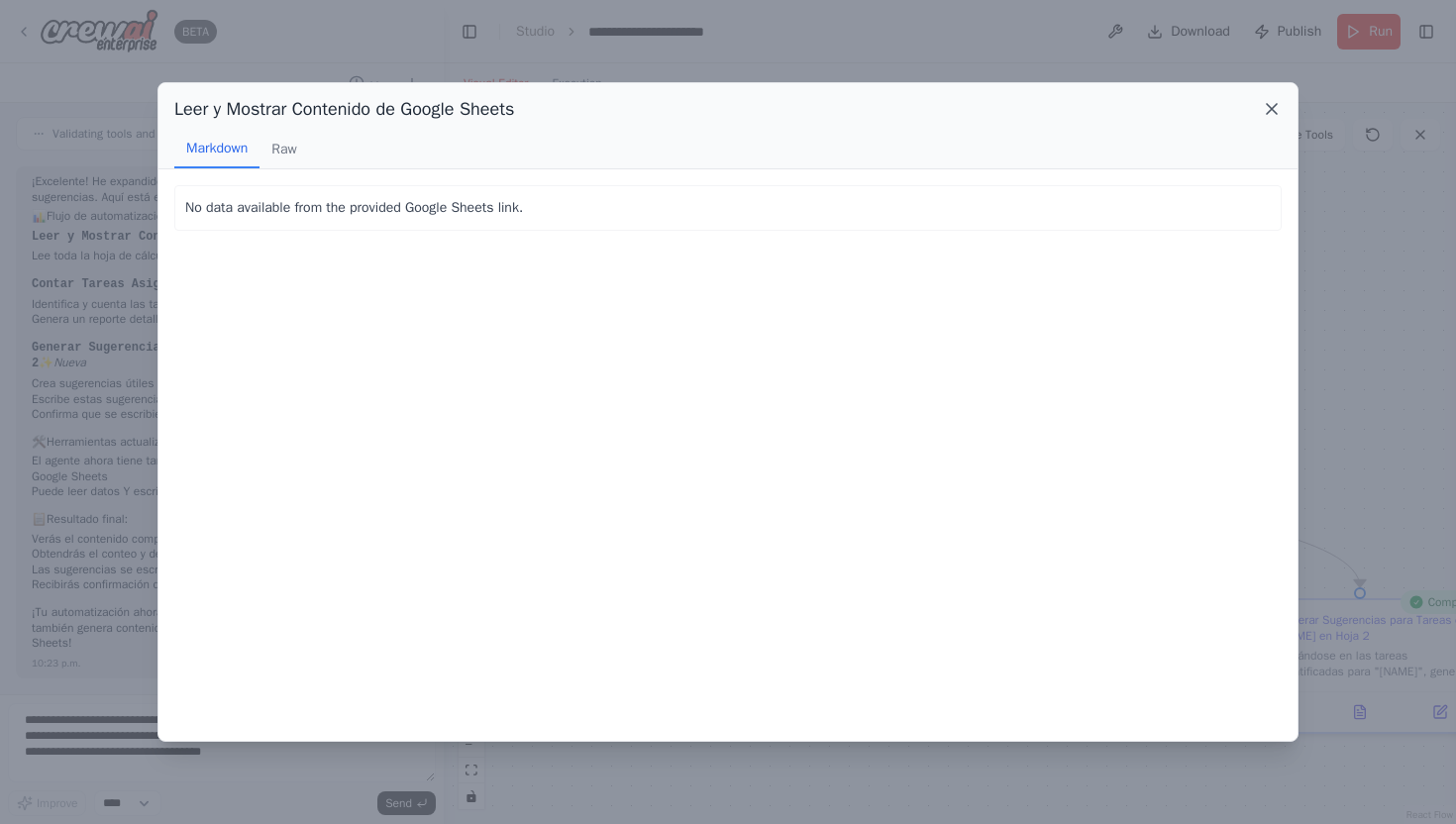 click 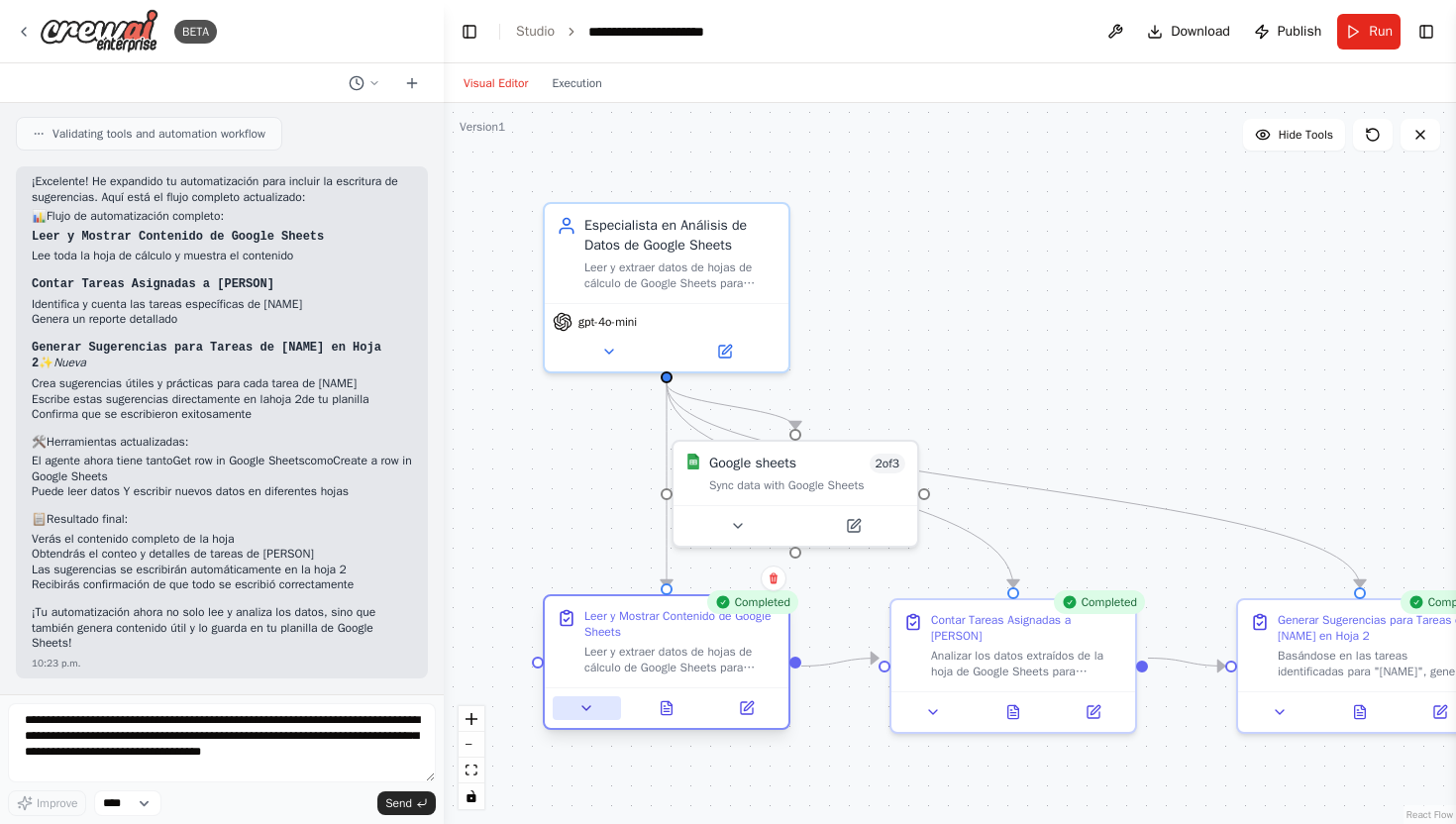 click 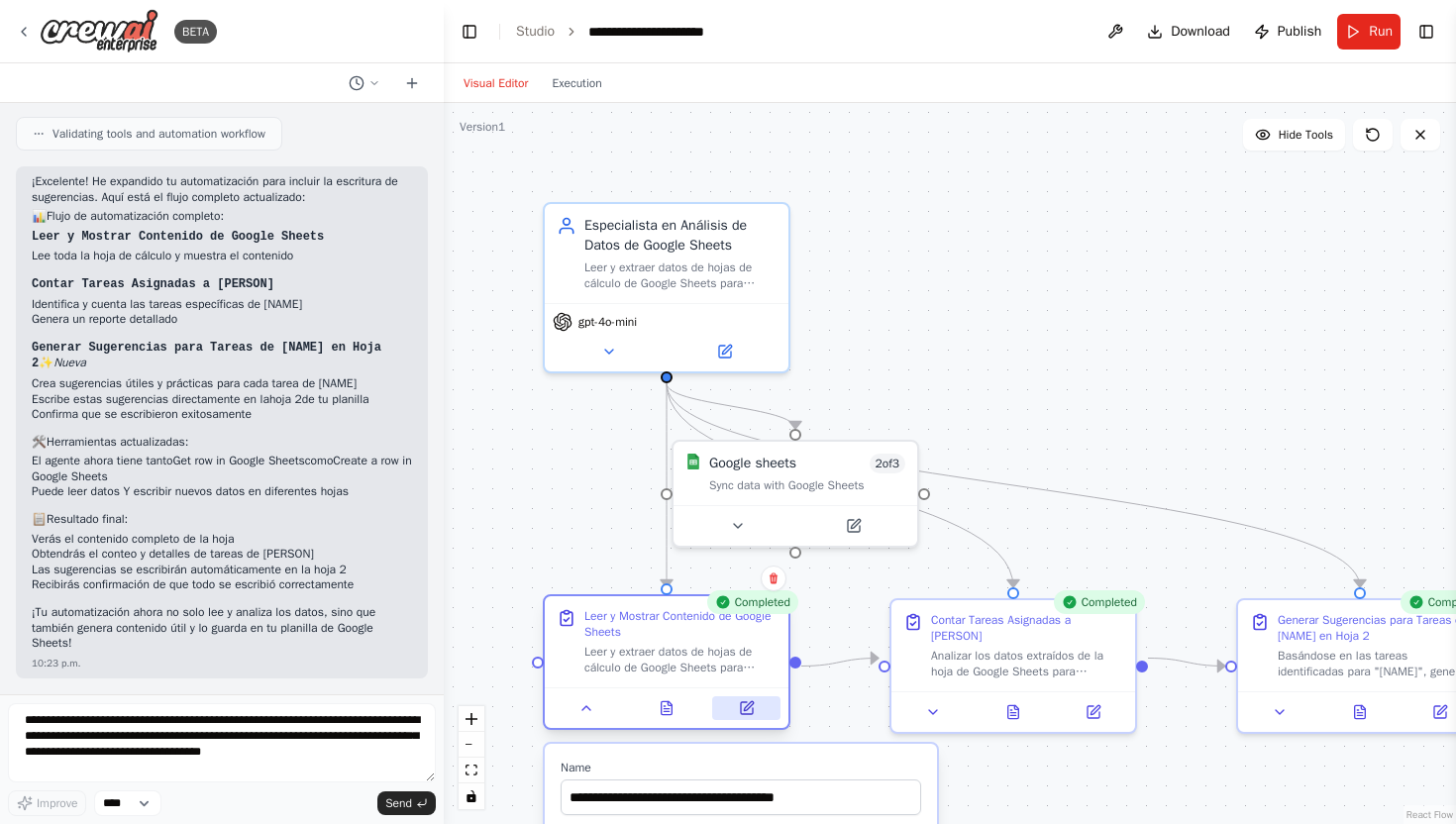 click 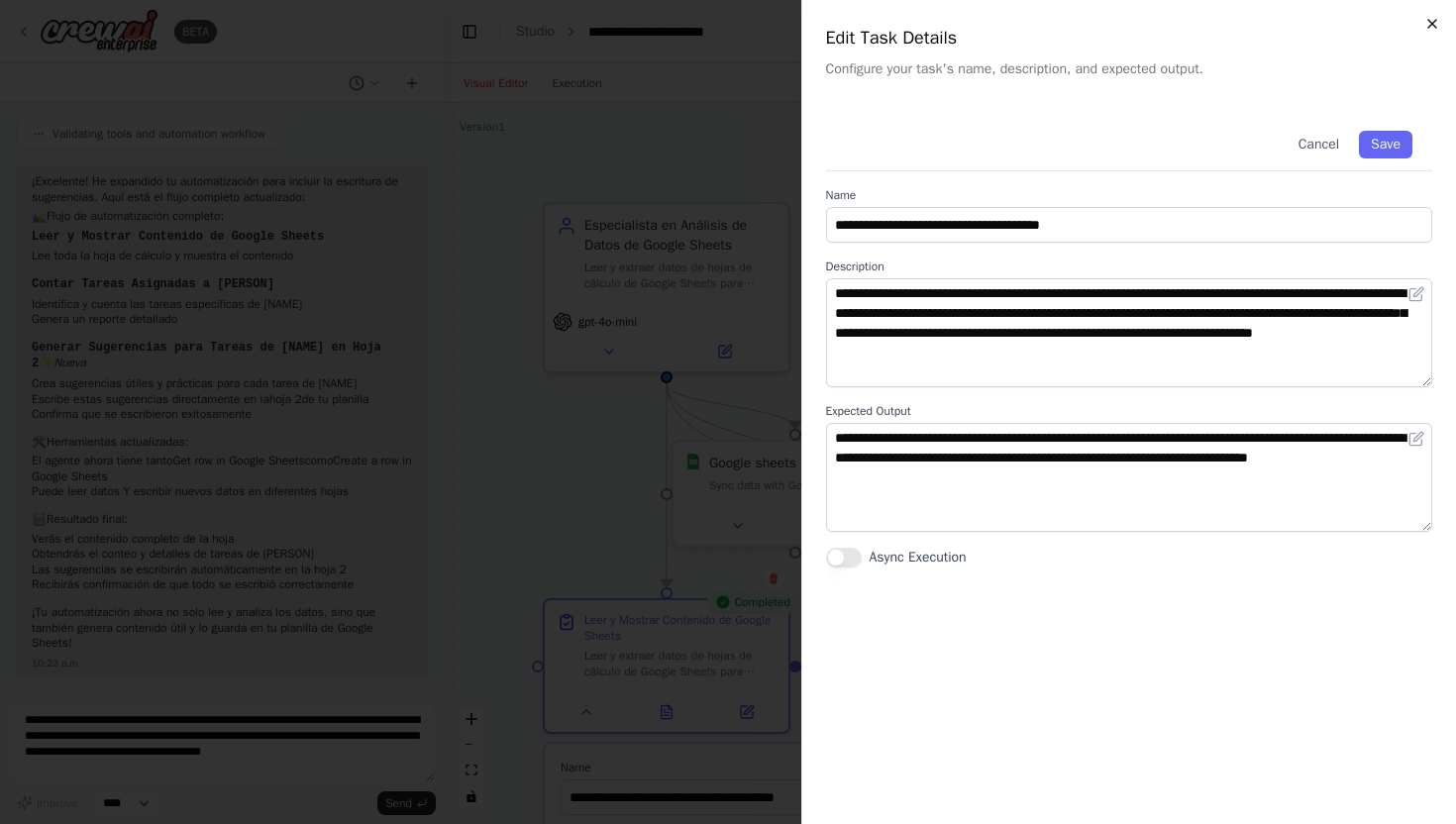 click 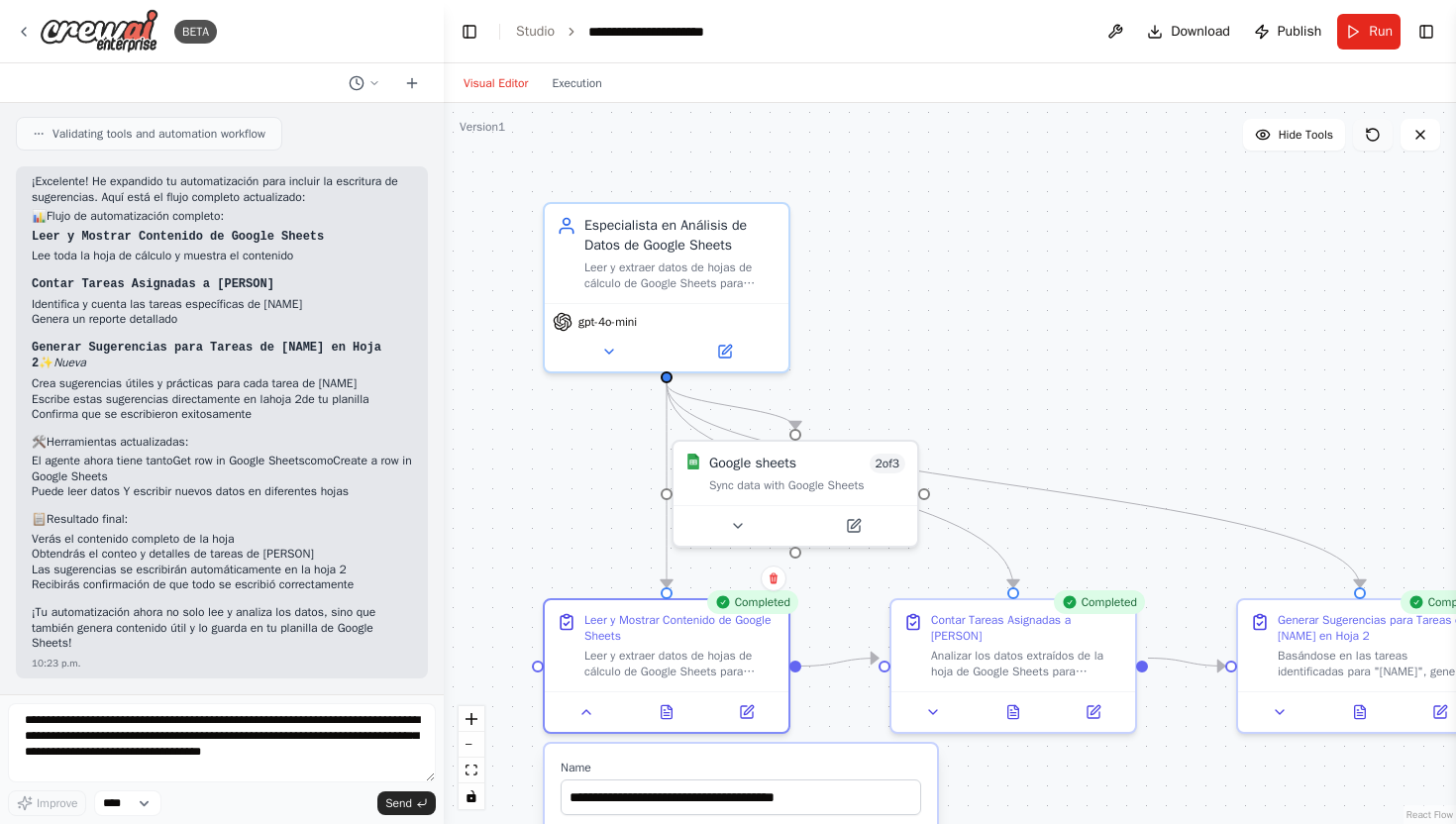 click 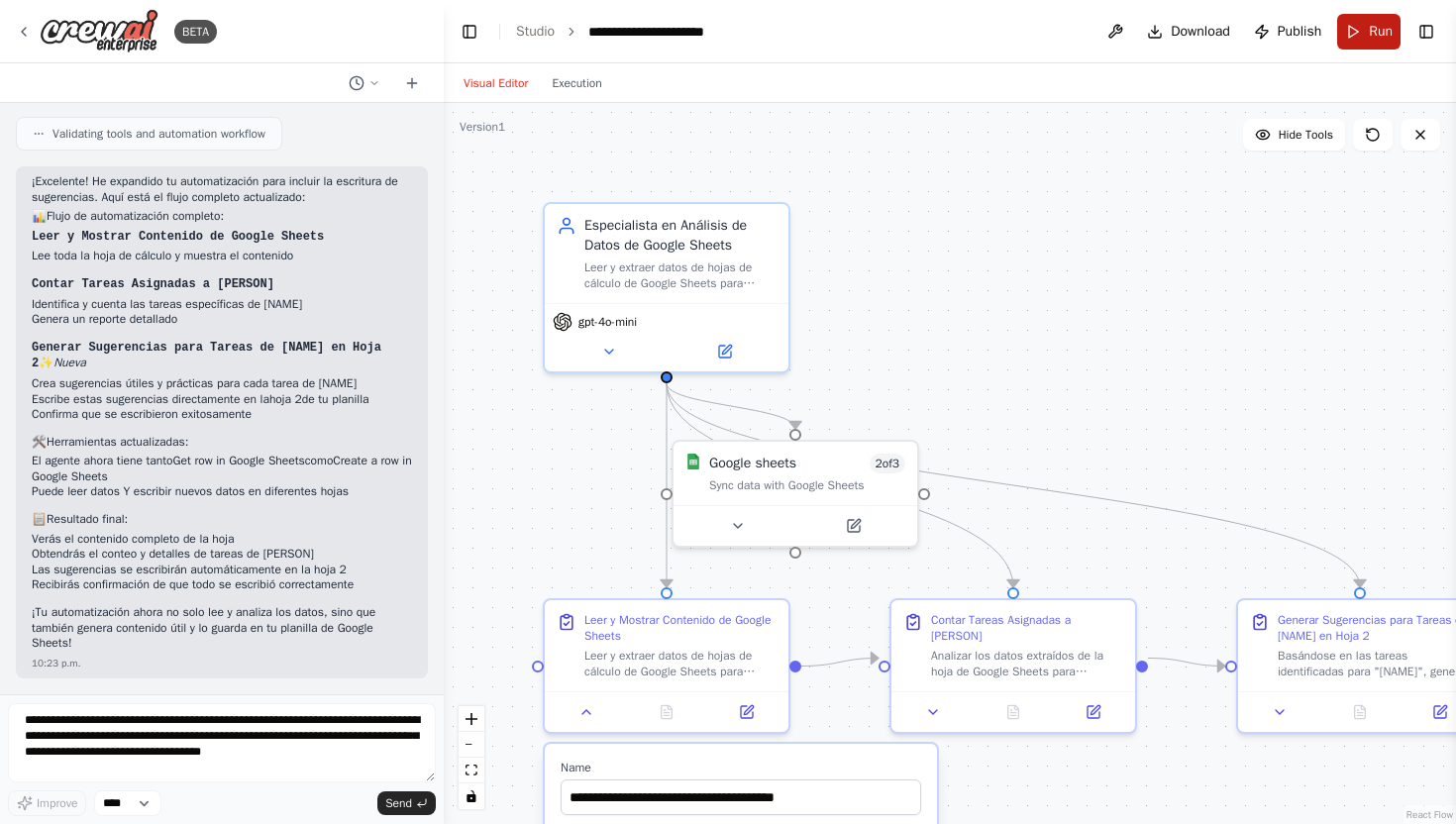 click on "Run" at bounding box center (1369, 32) 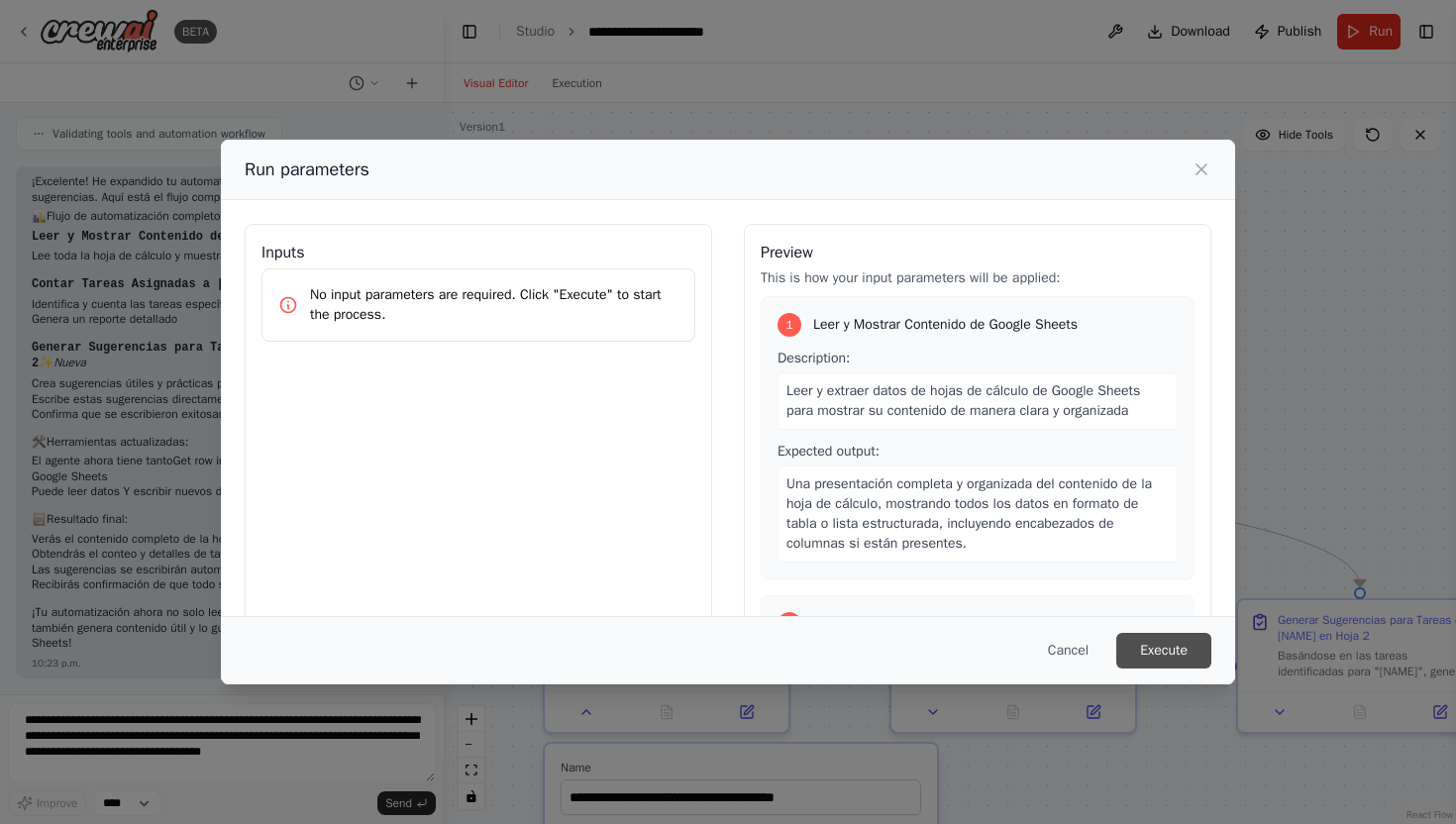click on "Execute" at bounding box center [1164, 651] 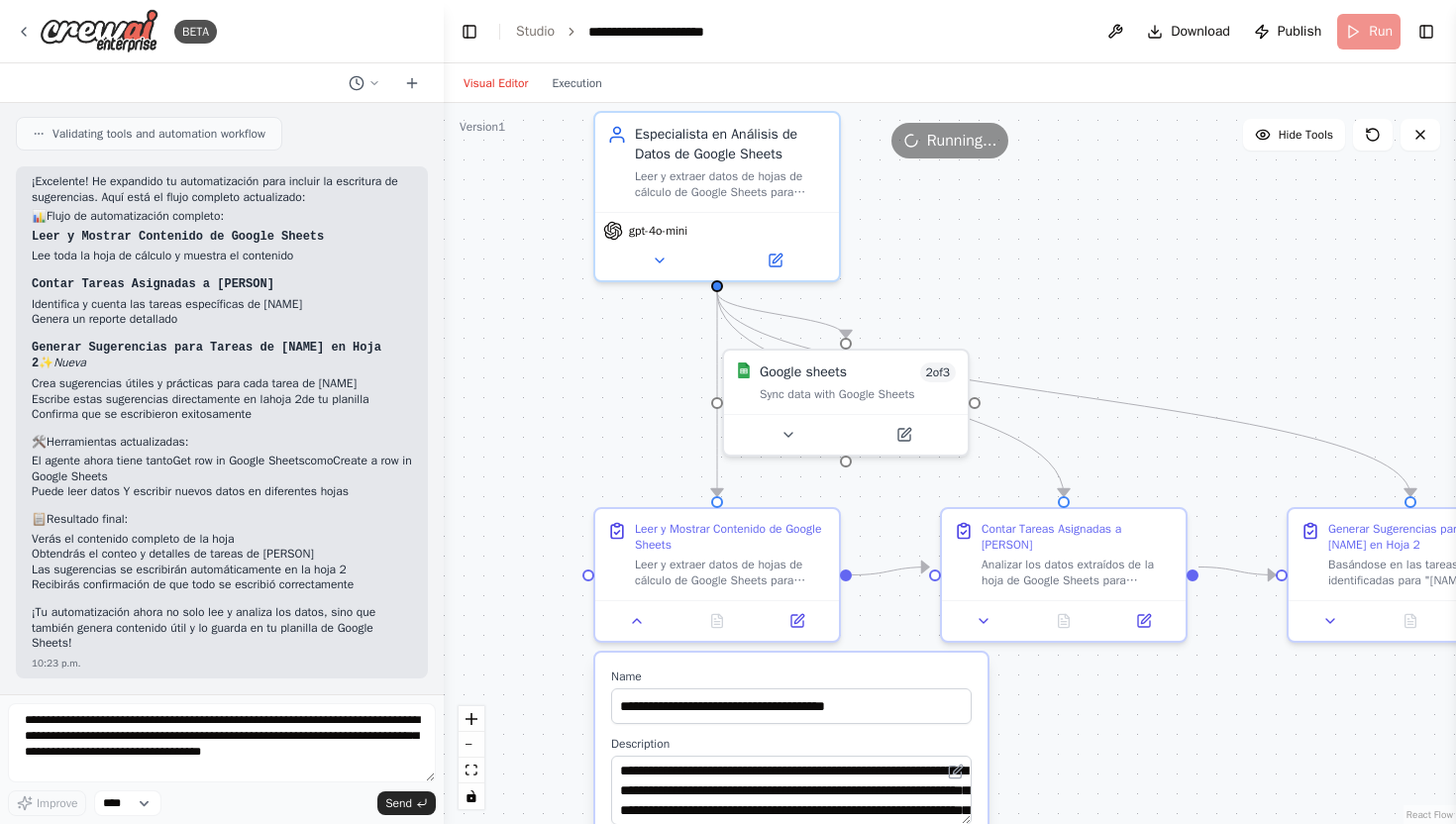 drag, startPoint x: 1125, startPoint y: 440, endPoint x: 1174, endPoint y: 351, distance: 101.59724 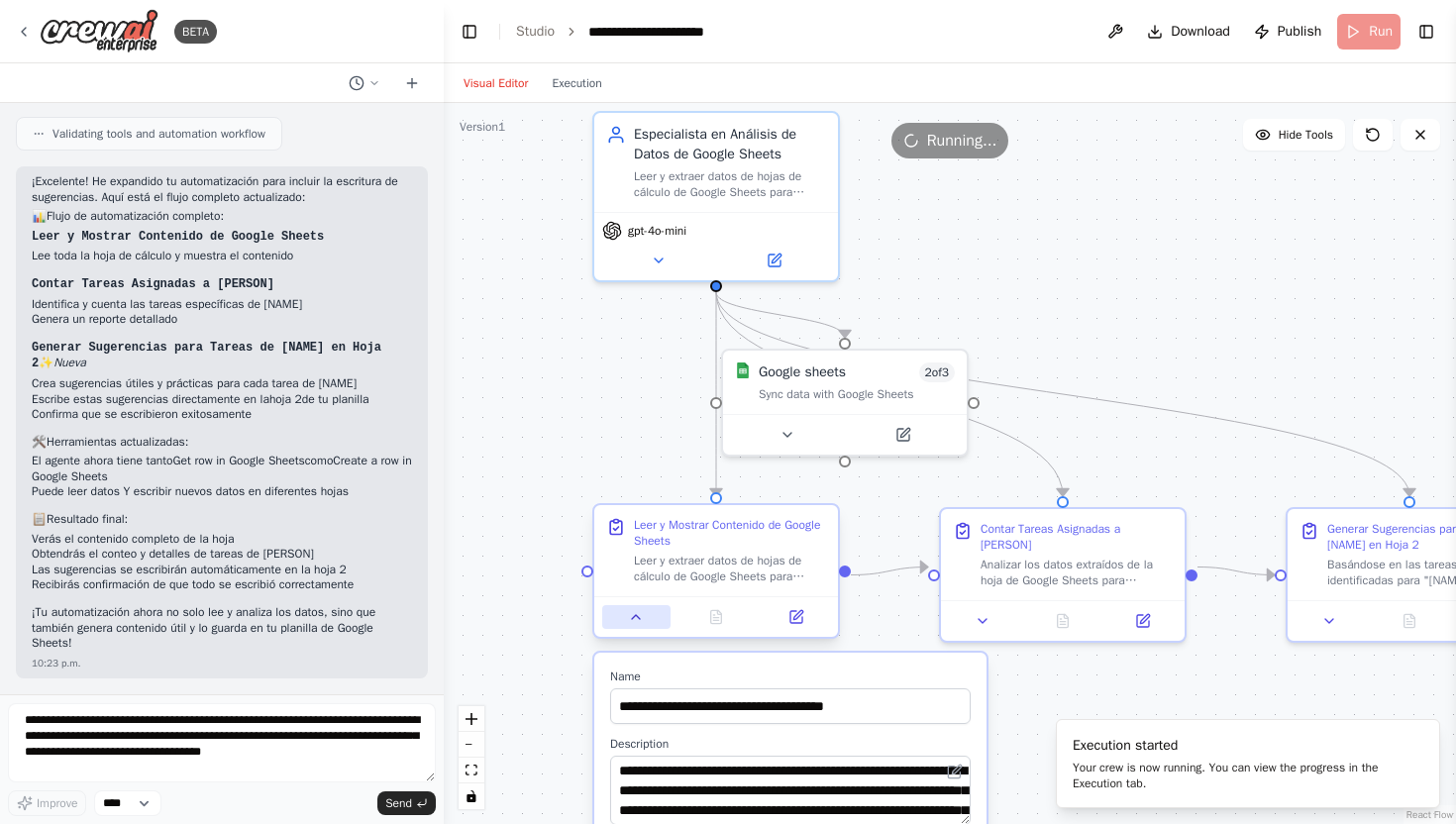 click 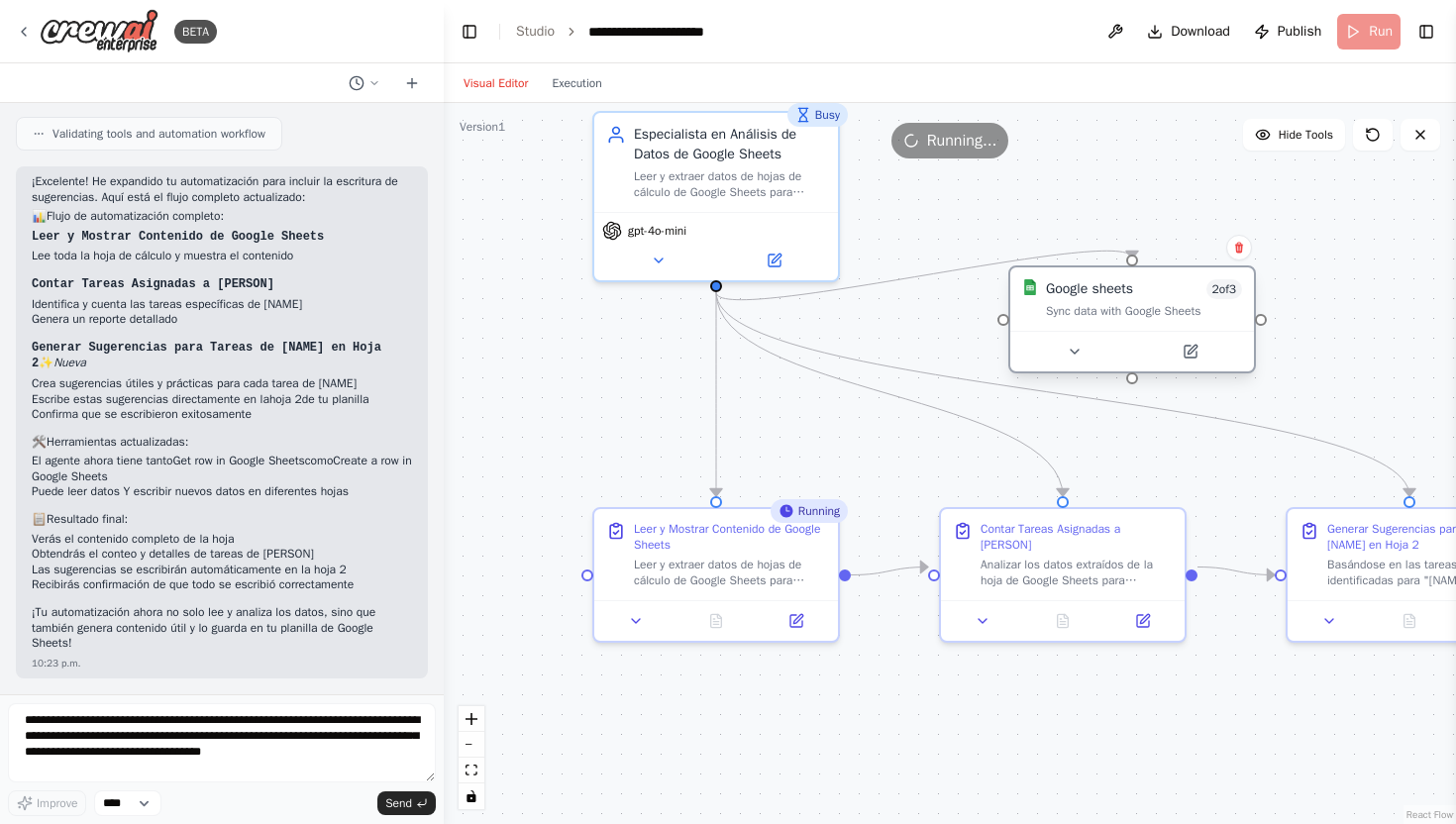 drag, startPoint x: 841, startPoint y: 371, endPoint x: 1128, endPoint y: 288, distance: 298.76077 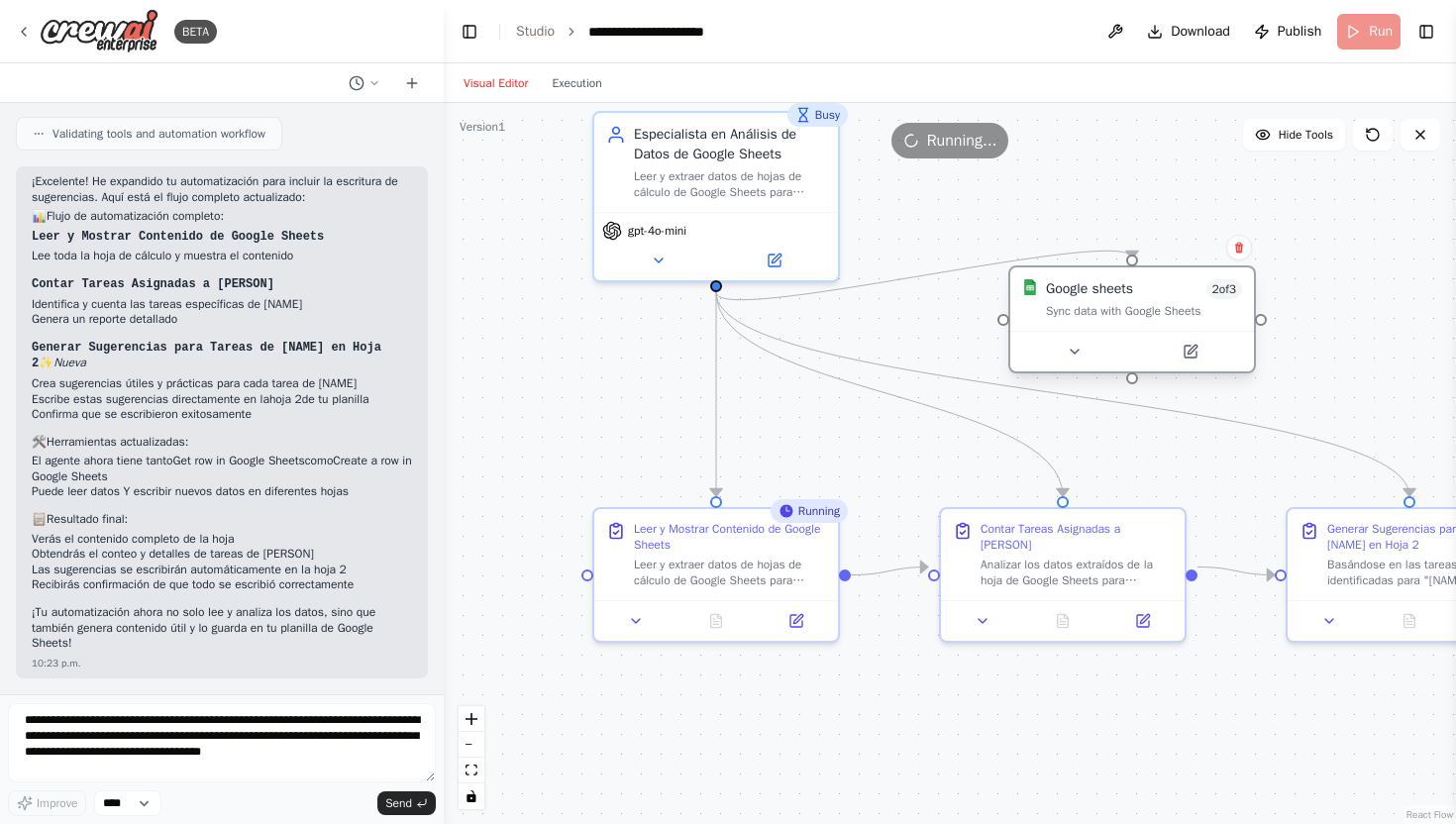 click on "Google sheets" at bounding box center (1090, 289) 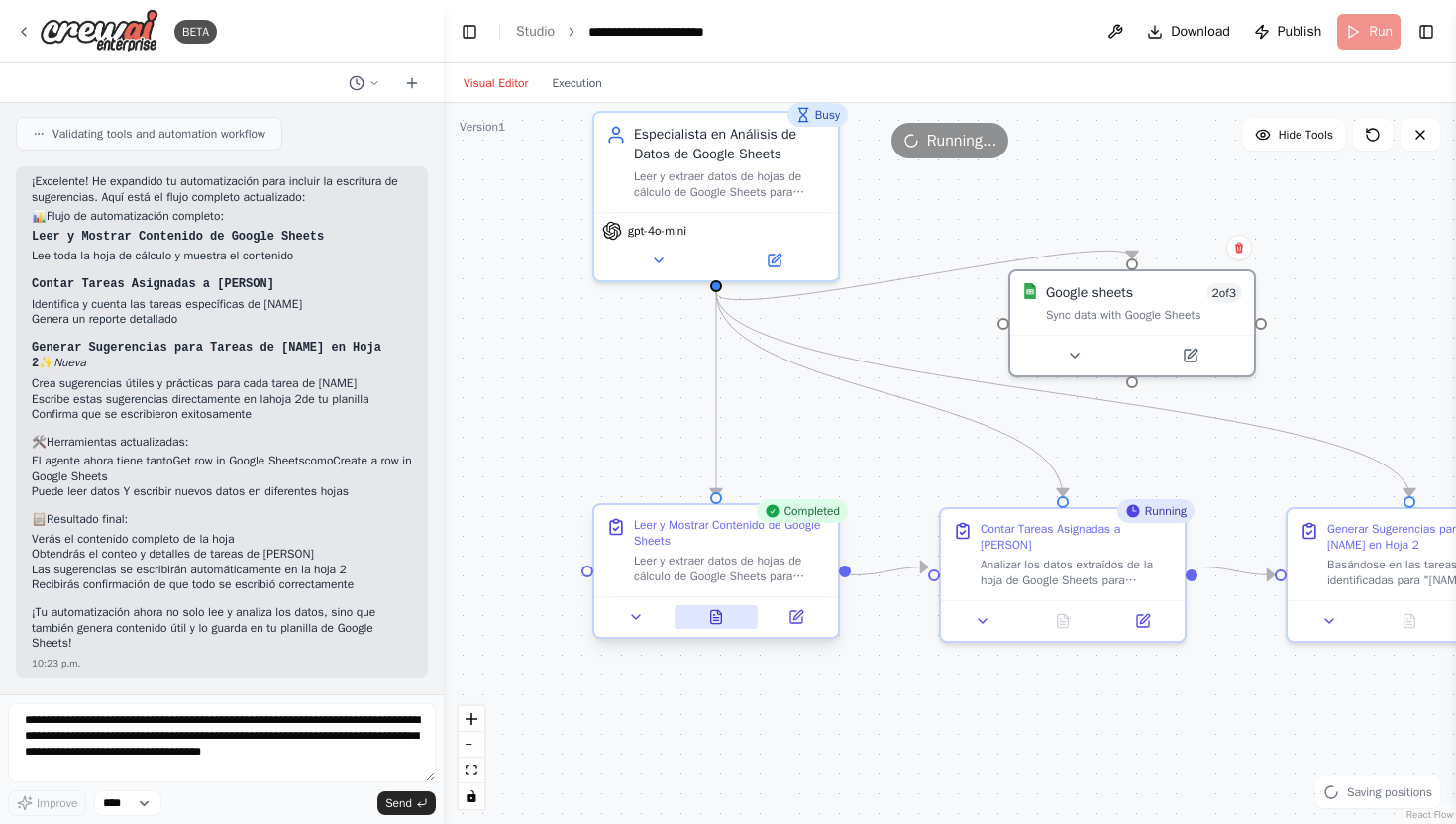 click 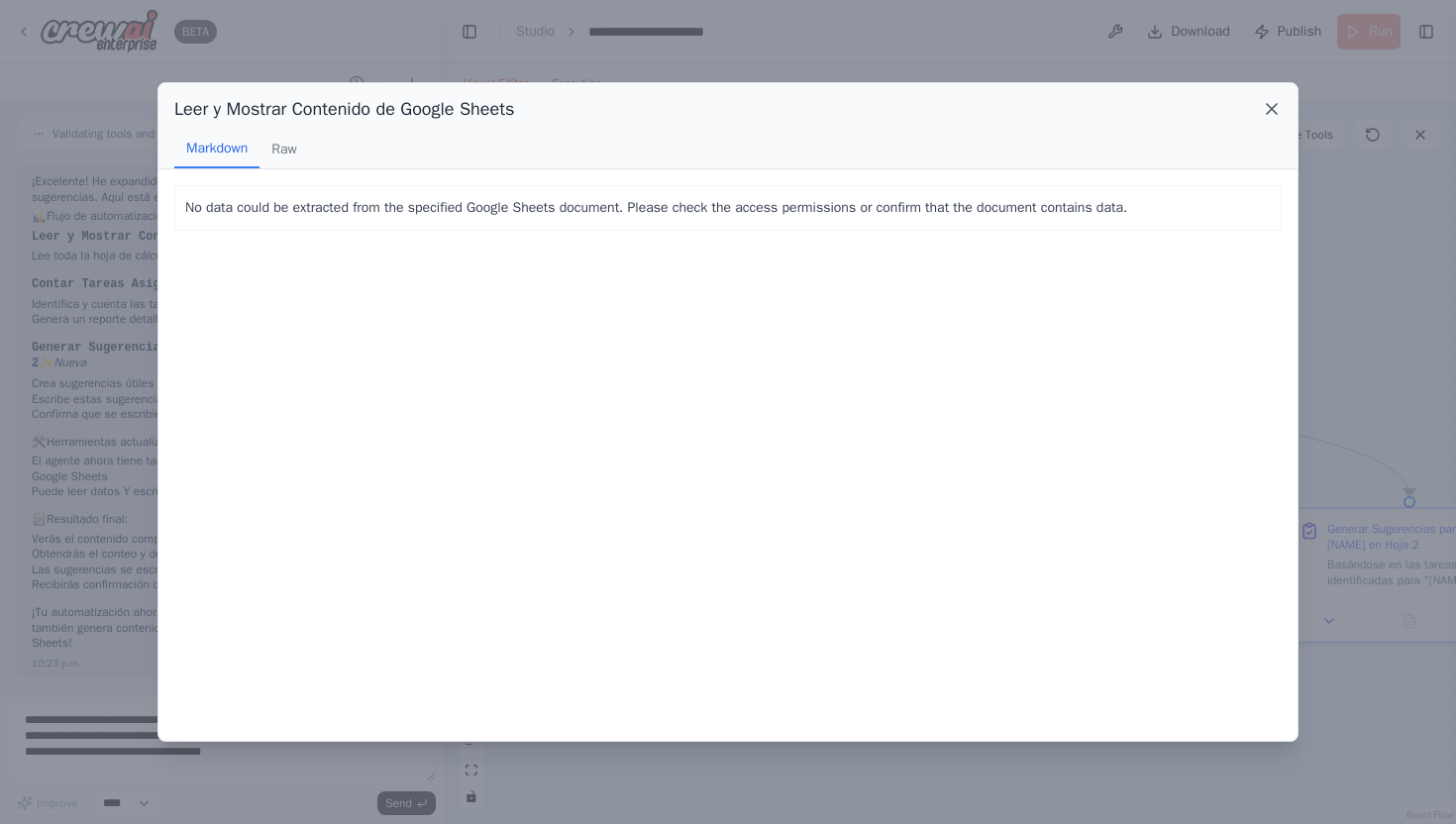 click 